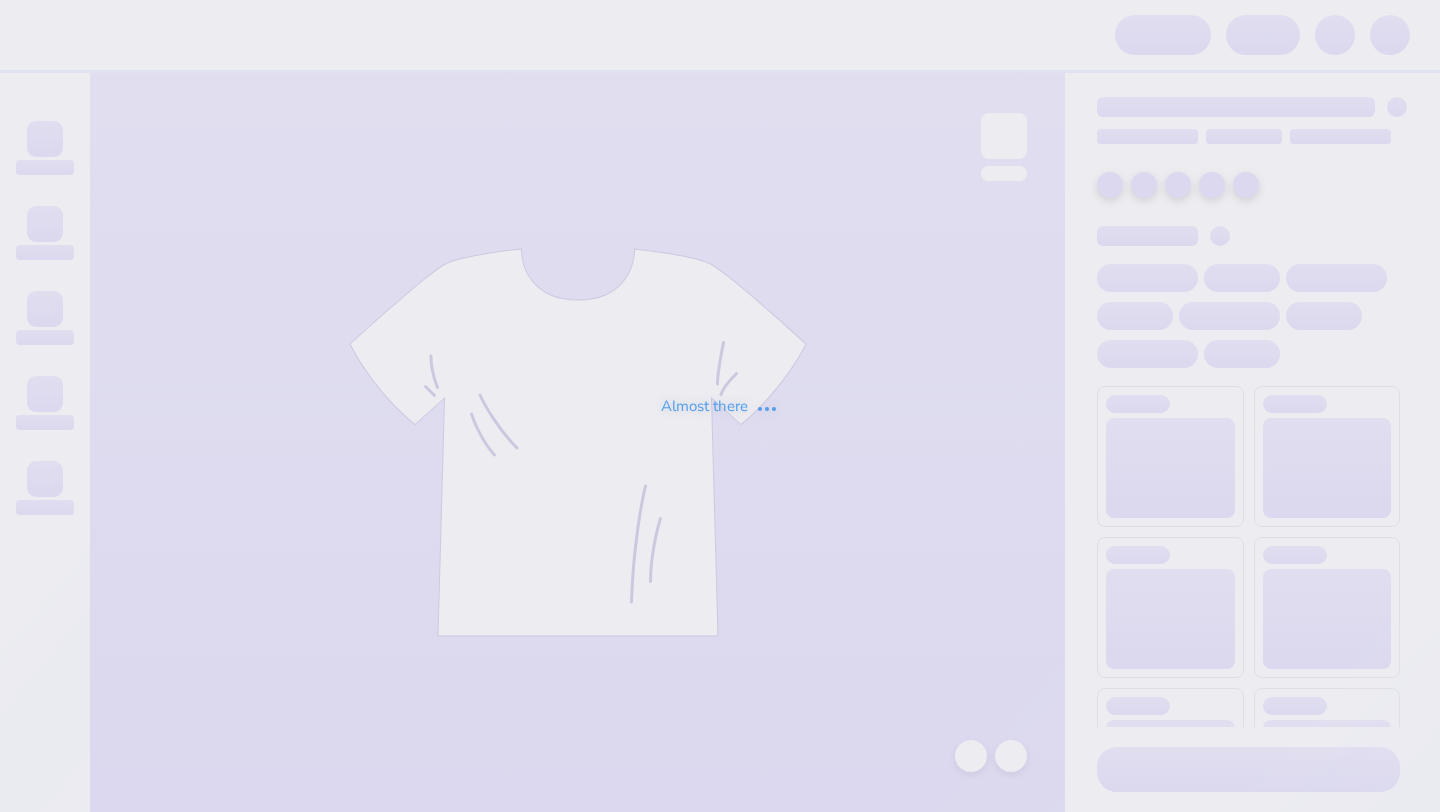 scroll, scrollTop: 0, scrollLeft: 0, axis: both 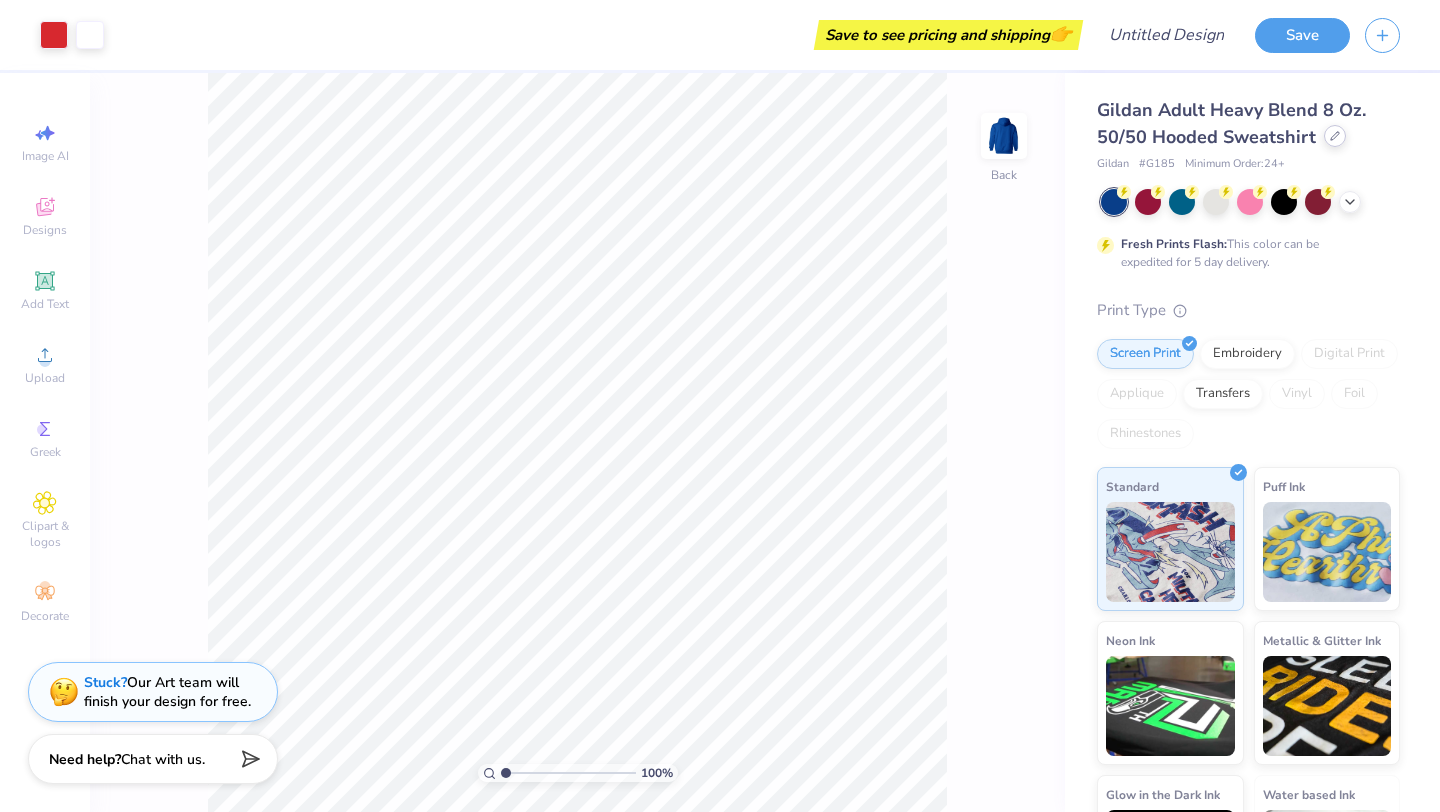 click 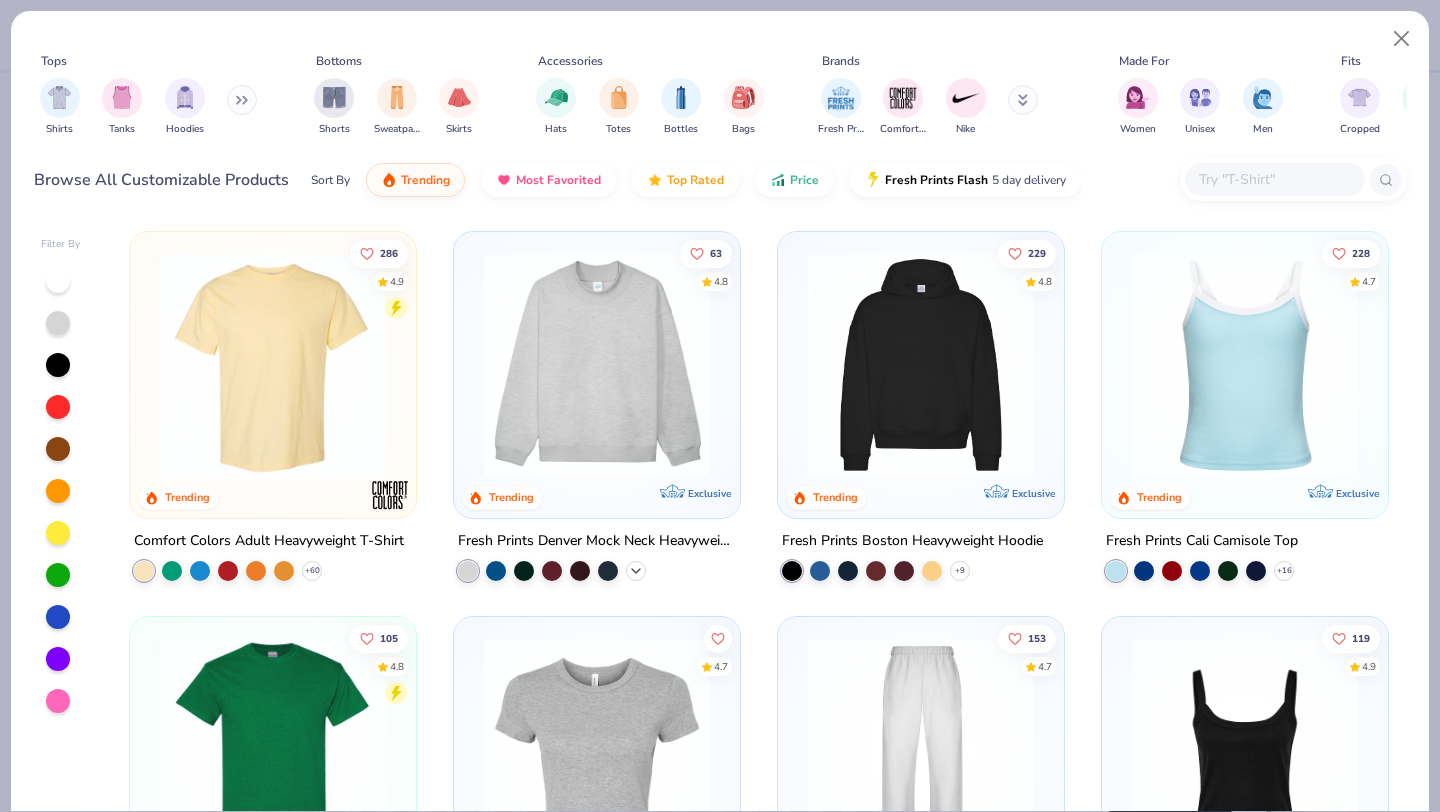 click on "+ 10" at bounding box center [636, 571] 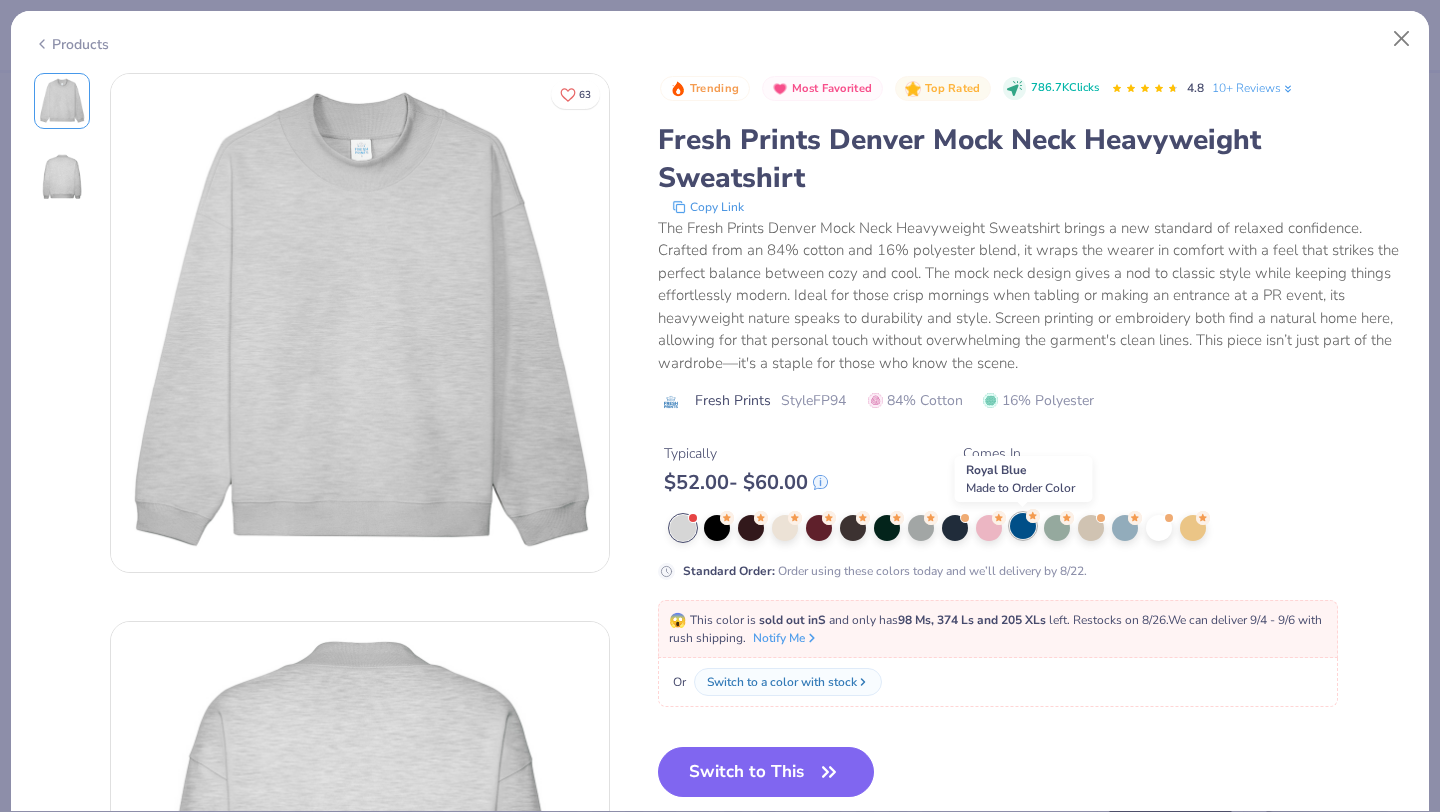 click at bounding box center [1023, 526] 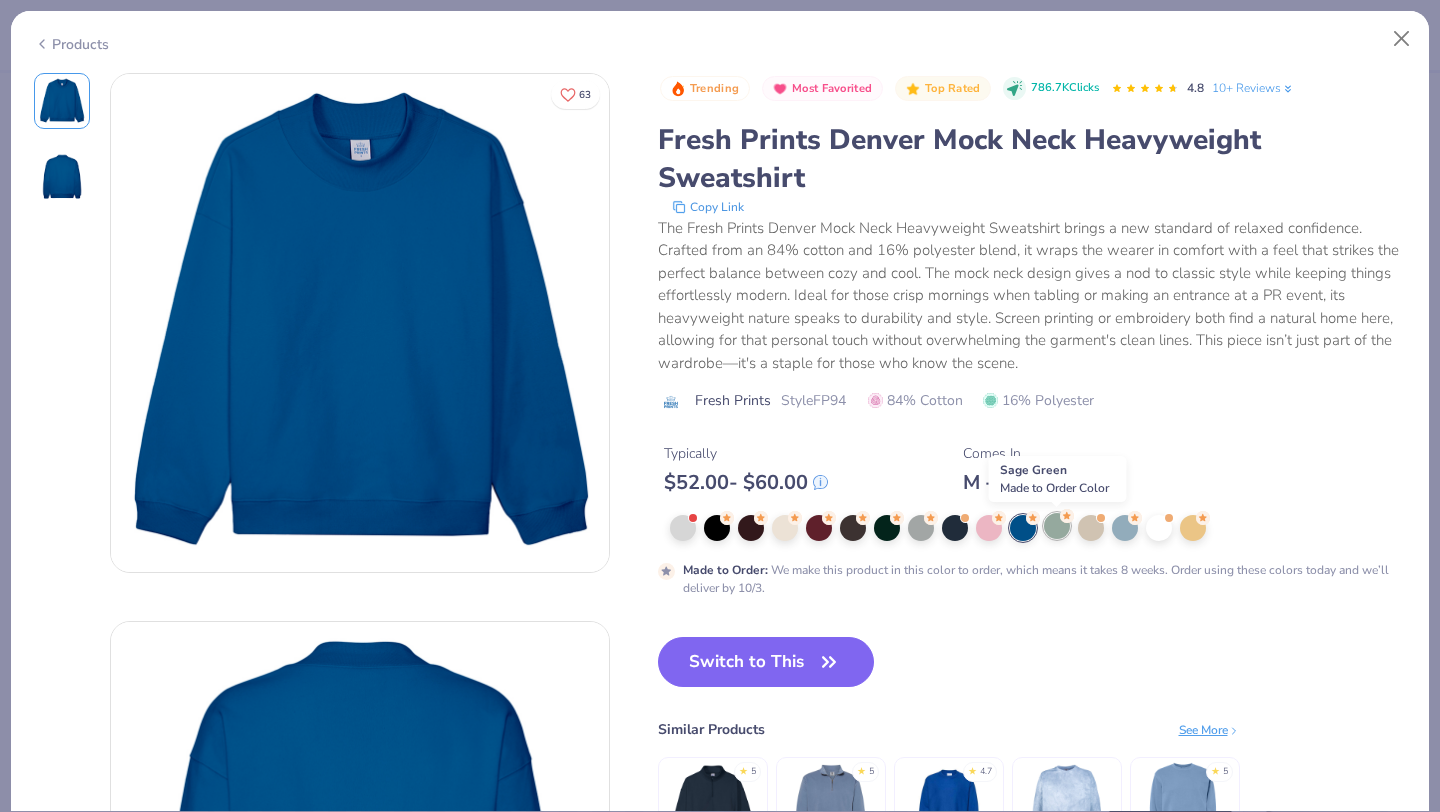 scroll, scrollTop: 22, scrollLeft: 0, axis: vertical 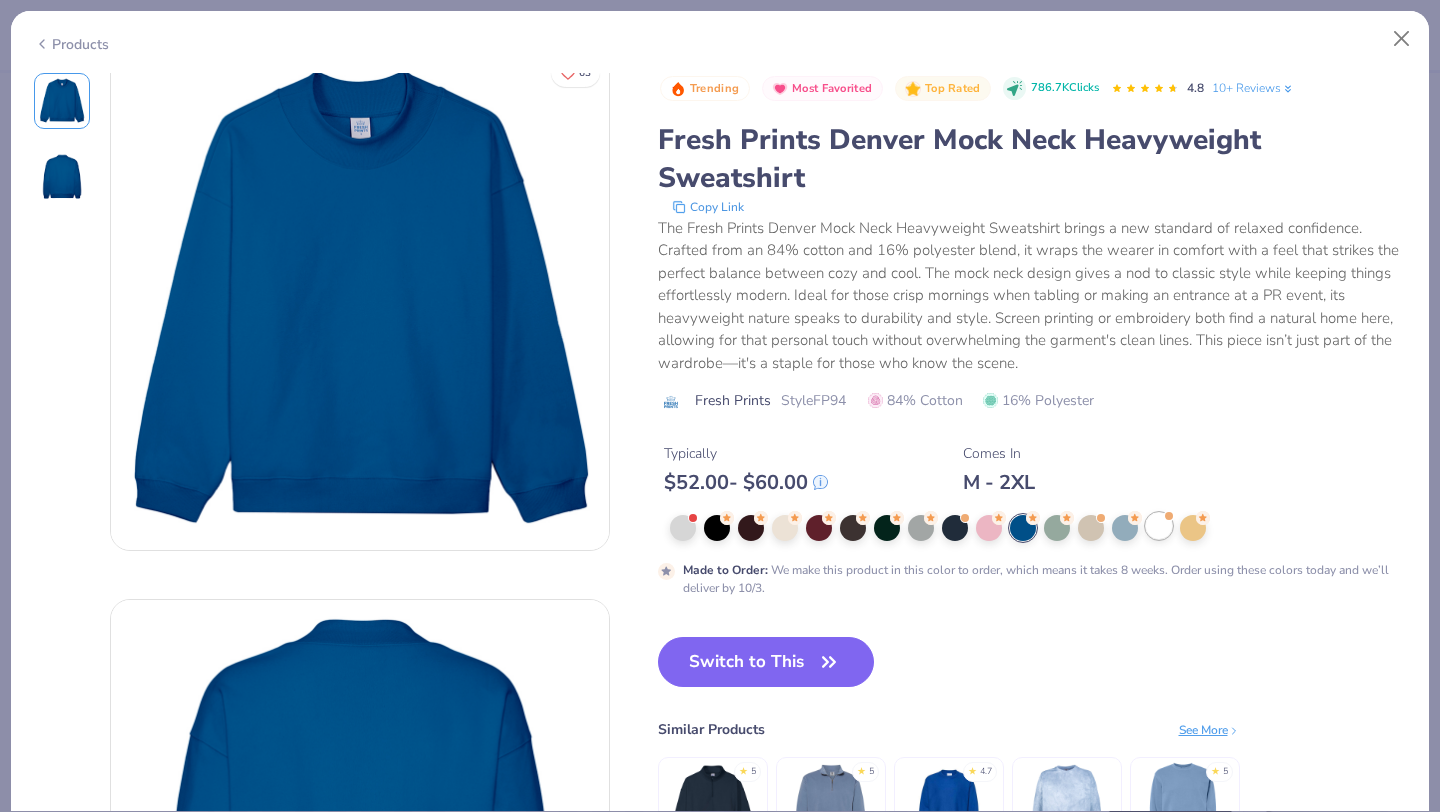 click at bounding box center (1159, 526) 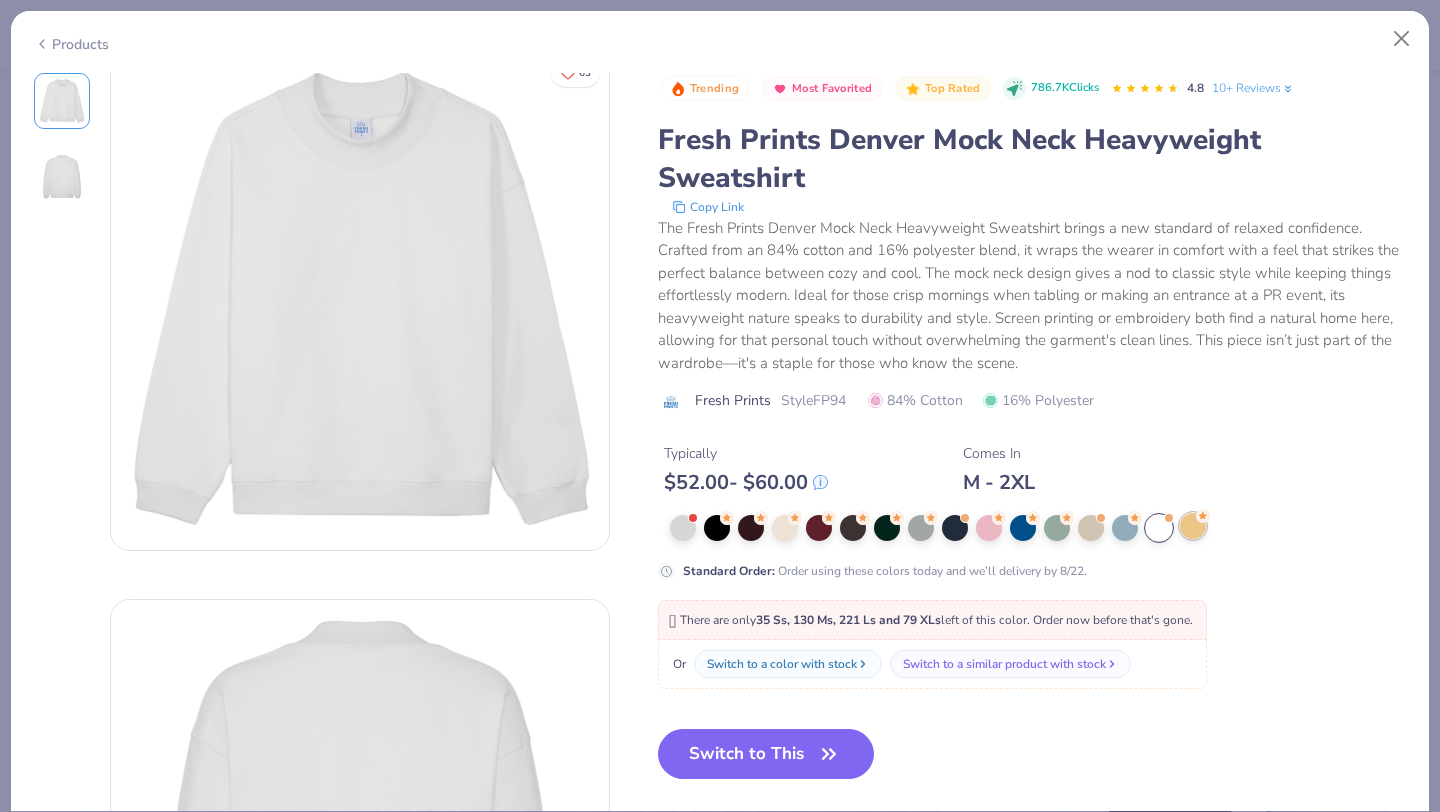 click at bounding box center (1193, 526) 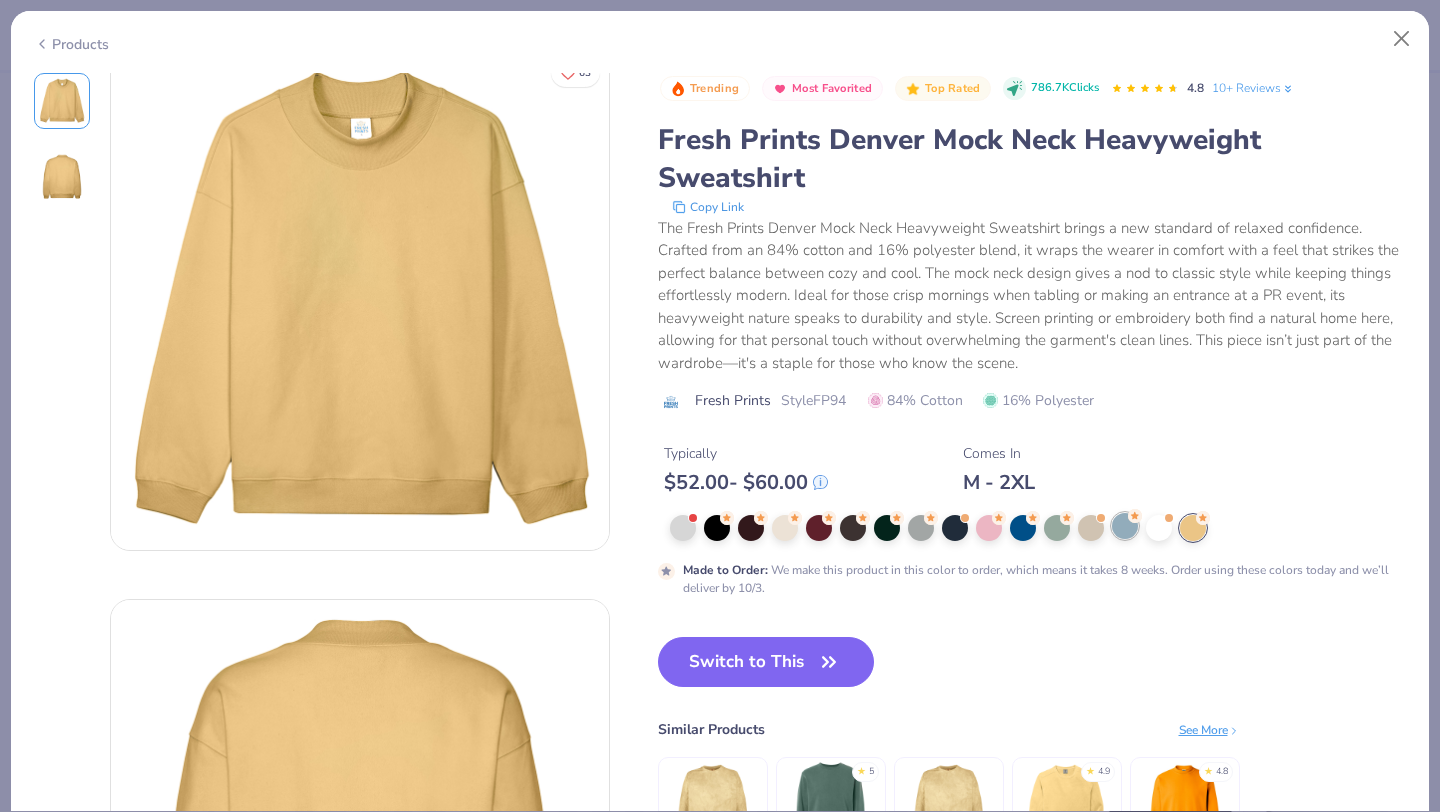 click at bounding box center (1125, 526) 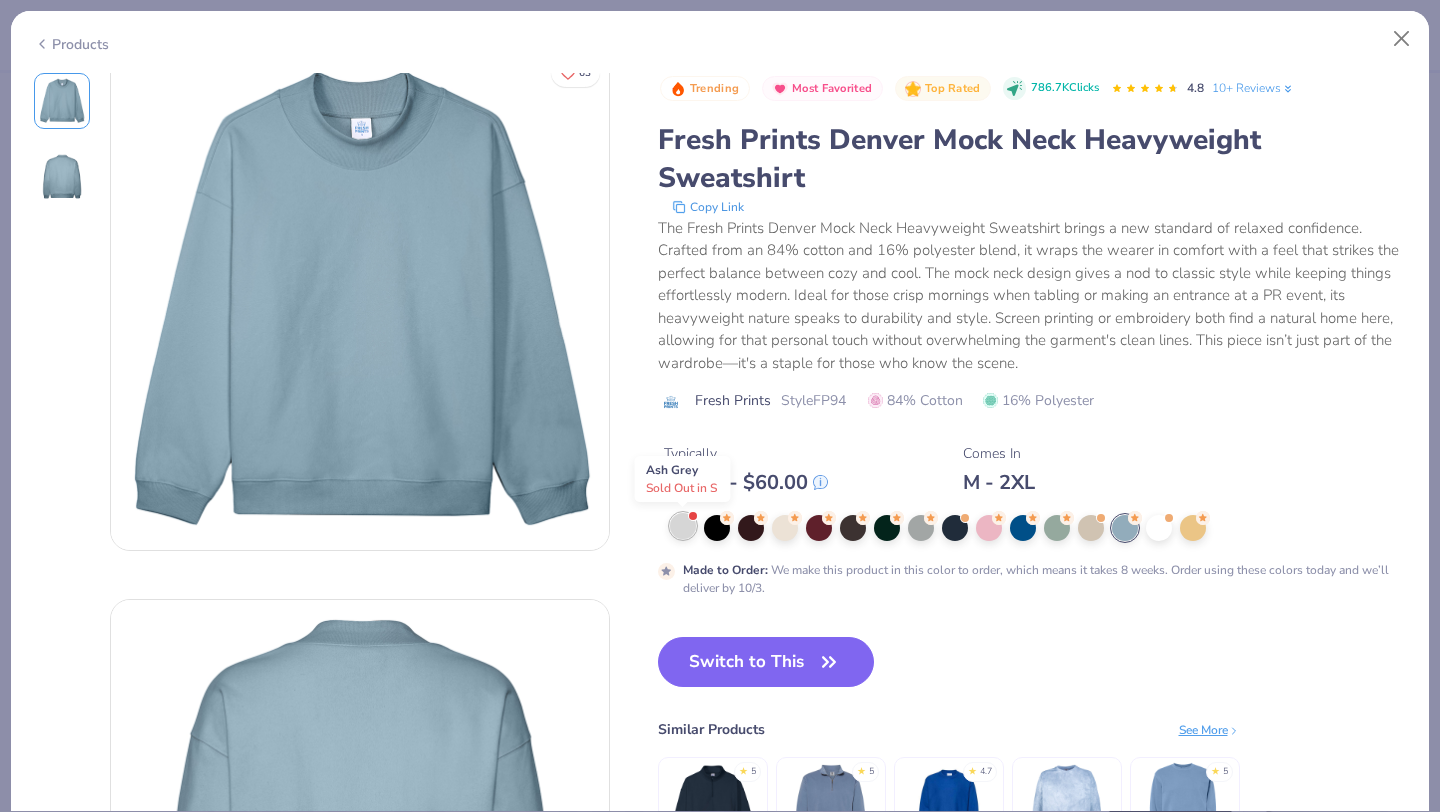 click at bounding box center [683, 526] 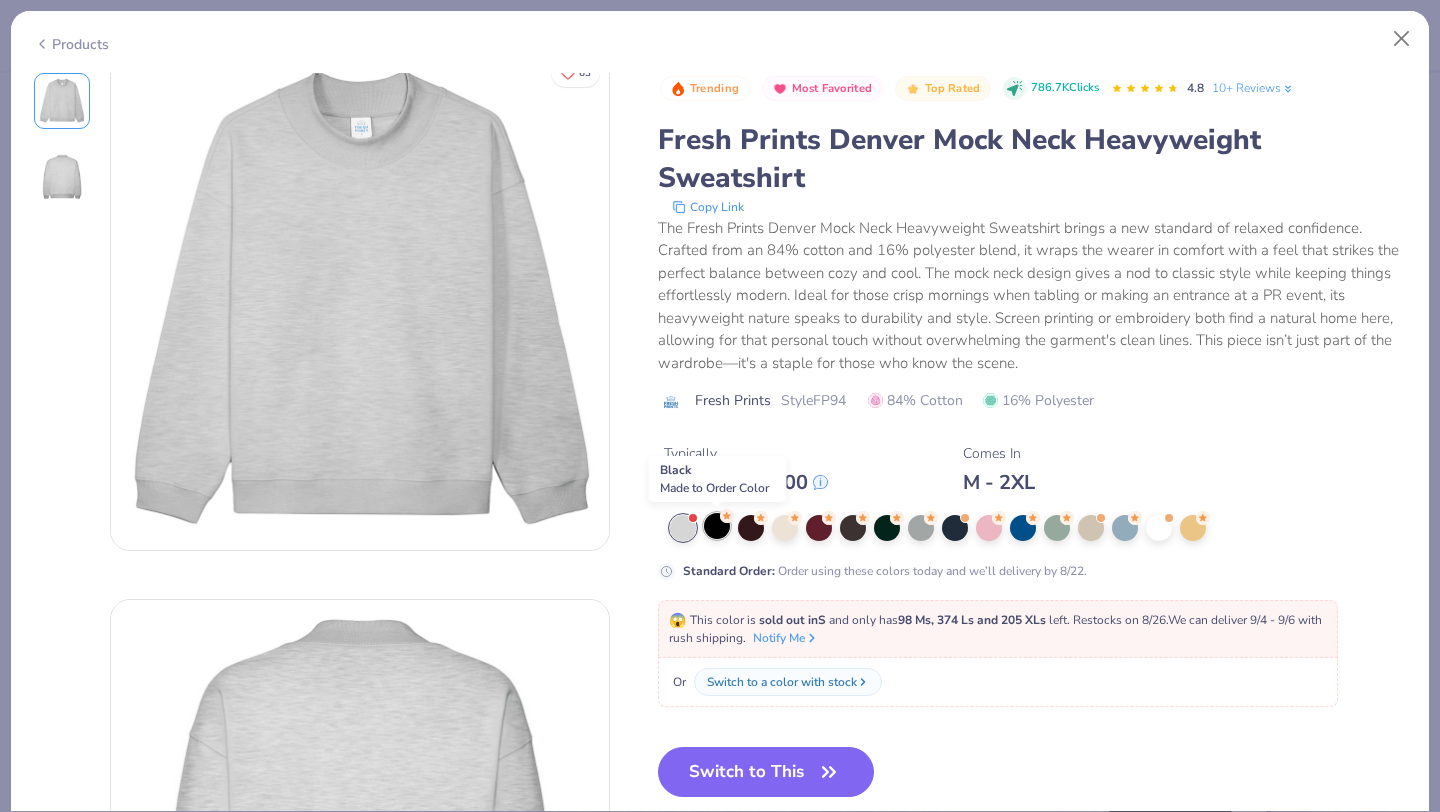 click at bounding box center (717, 526) 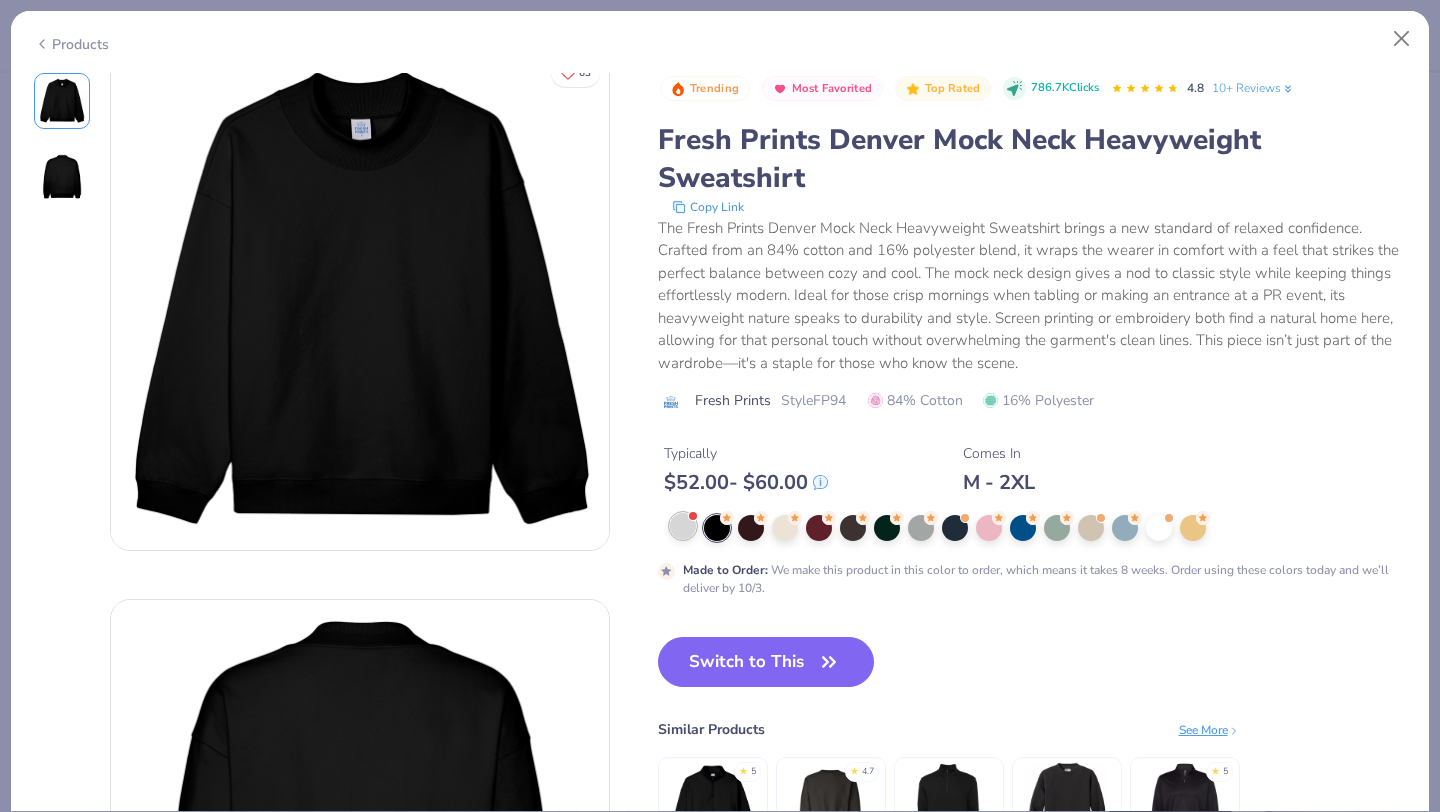 click at bounding box center (683, 526) 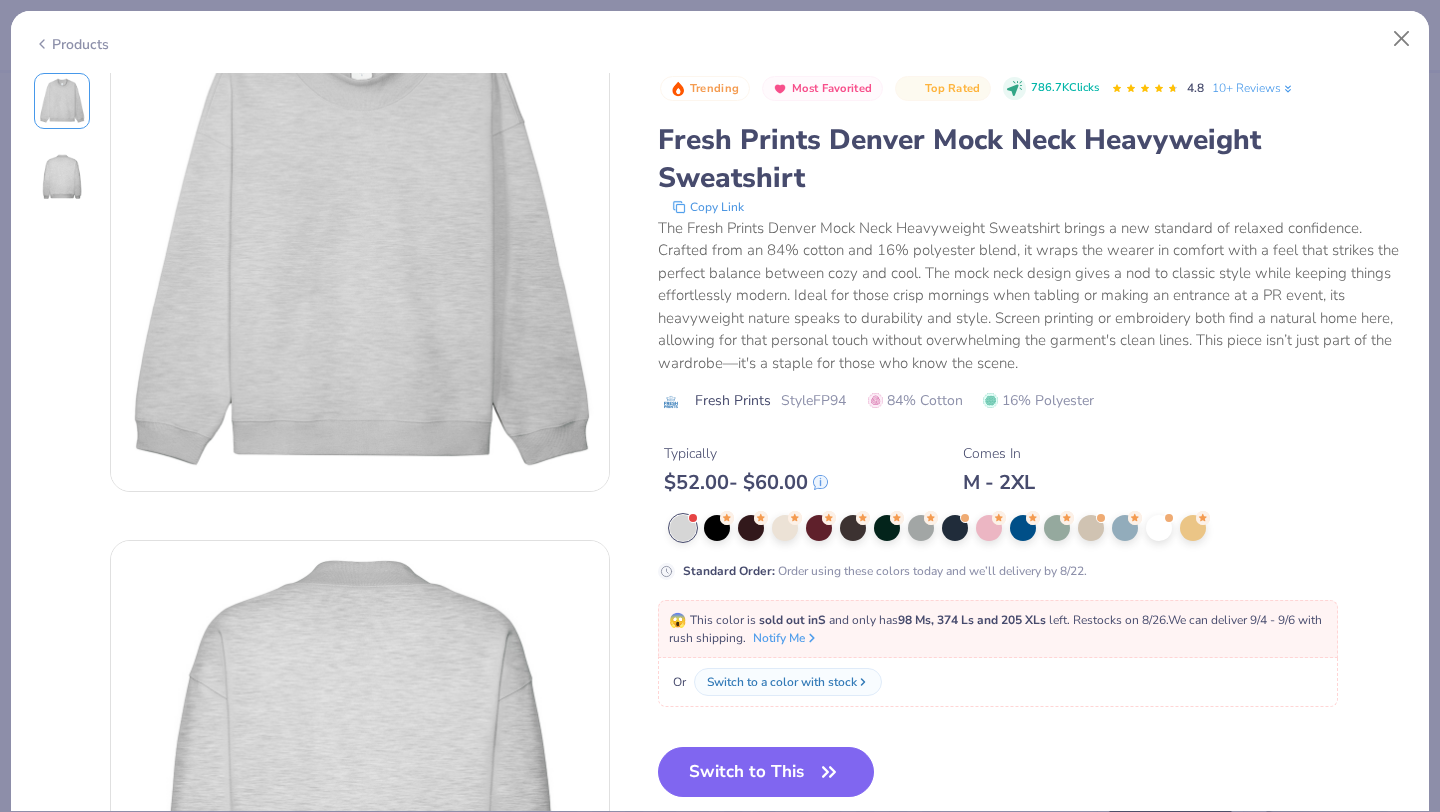 scroll, scrollTop: 79, scrollLeft: 0, axis: vertical 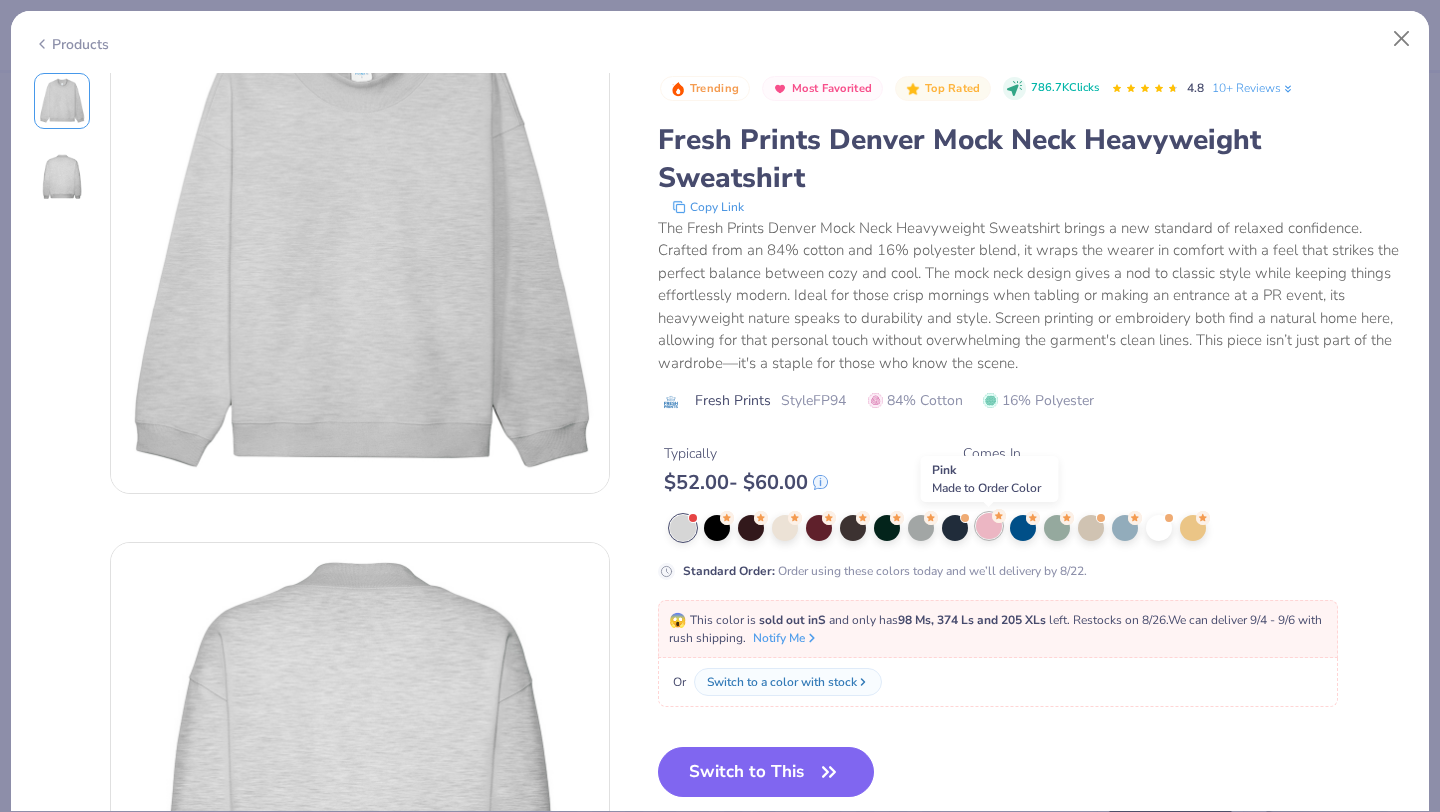 click at bounding box center (989, 526) 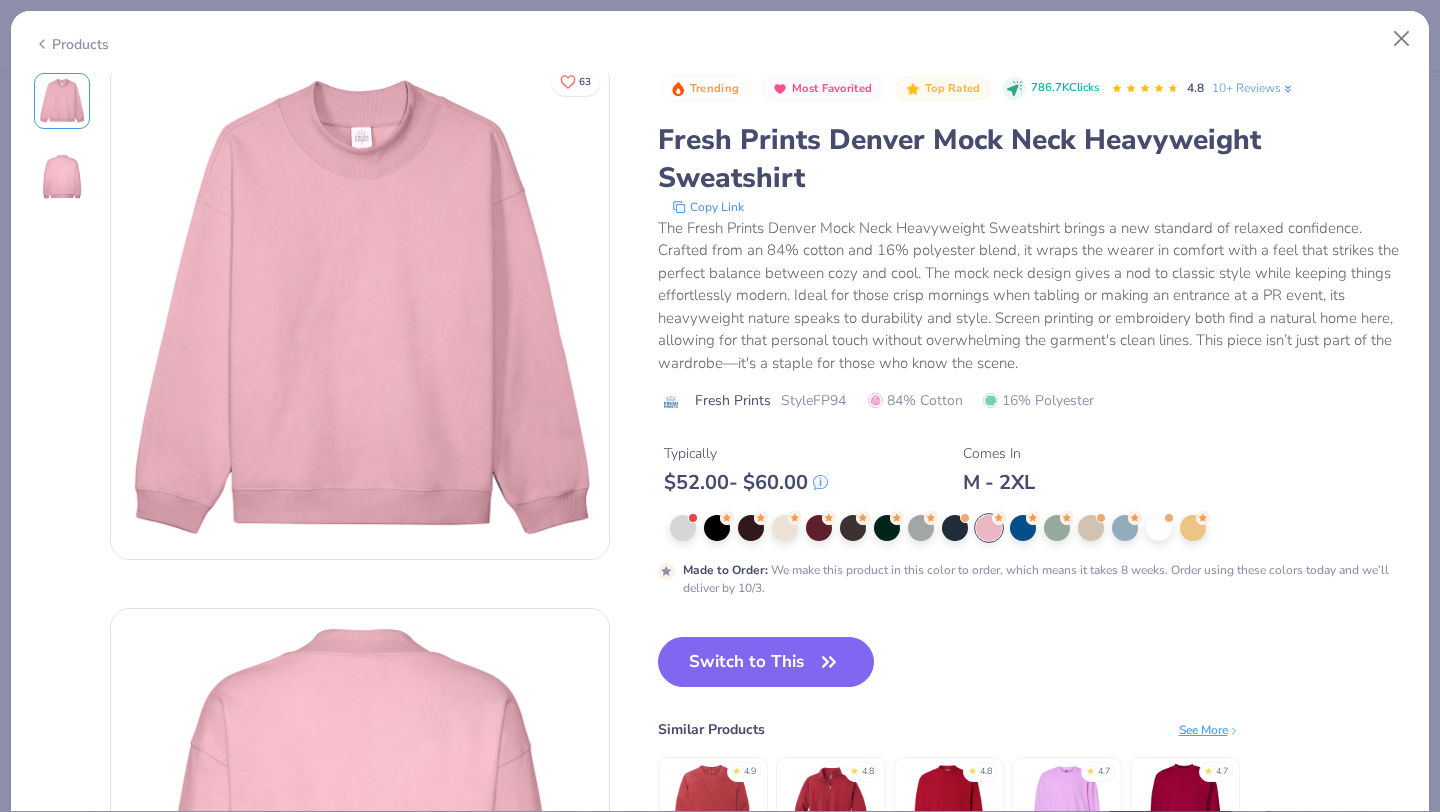 scroll, scrollTop: 13, scrollLeft: 0, axis: vertical 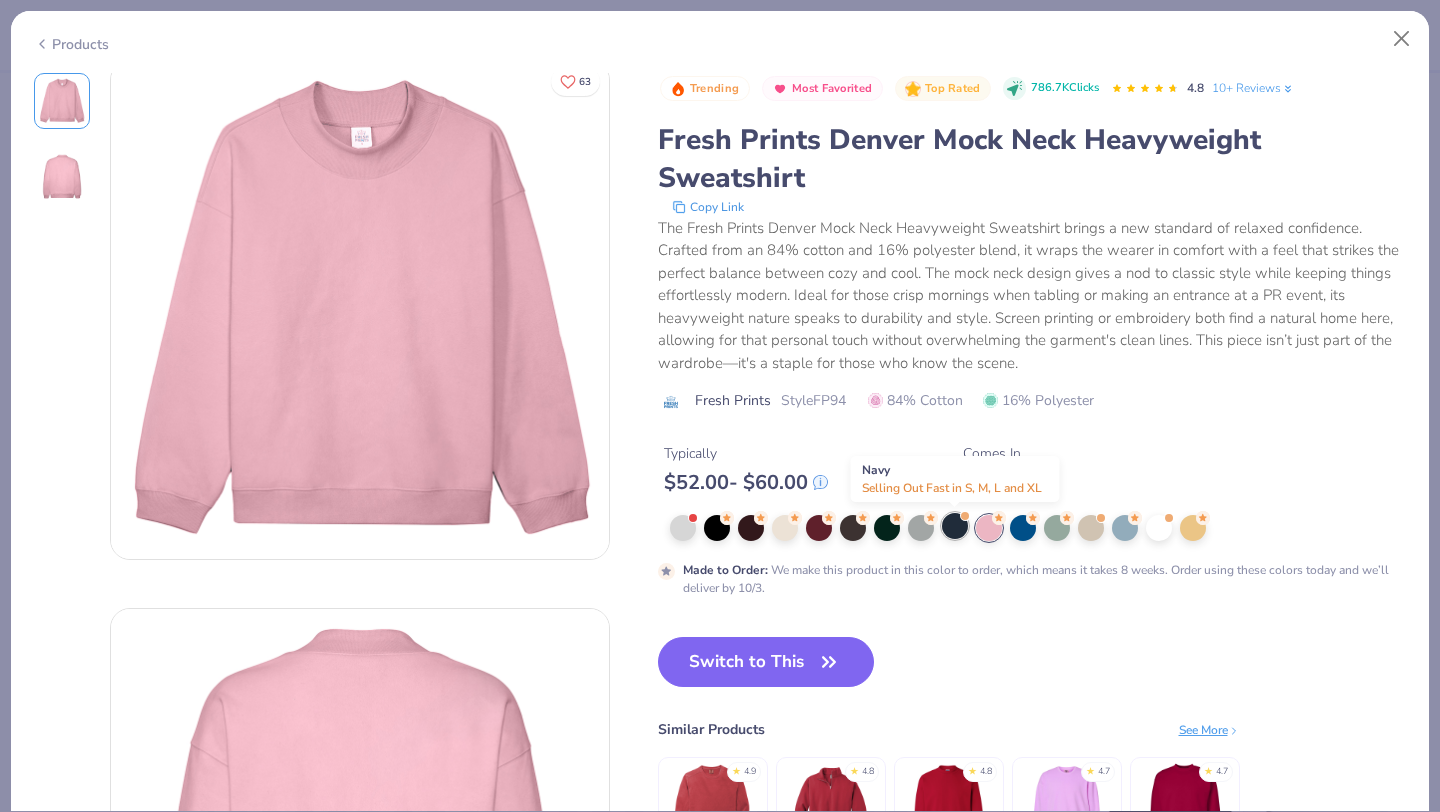 click at bounding box center [955, 526] 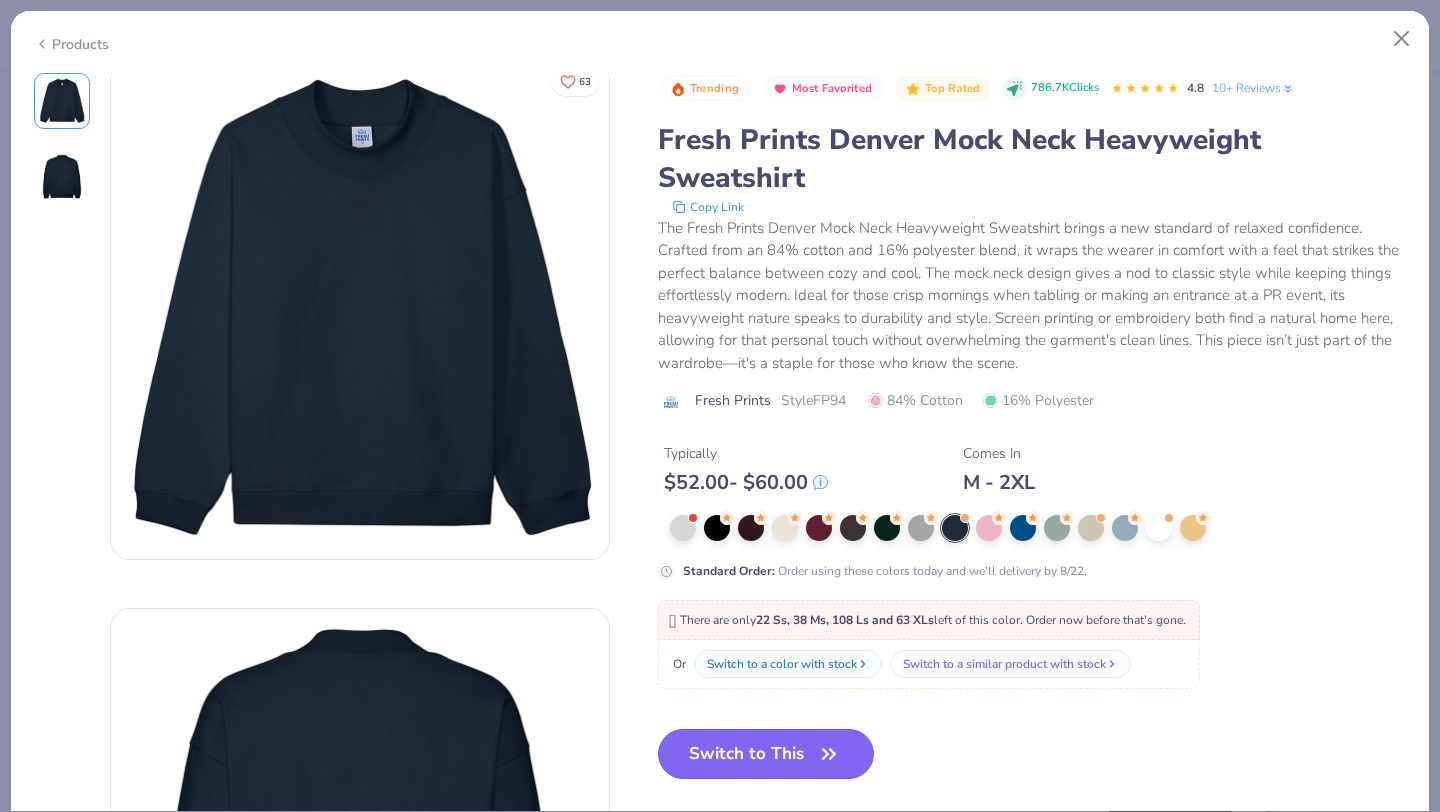 click on "Switch to This" at bounding box center [766, 754] 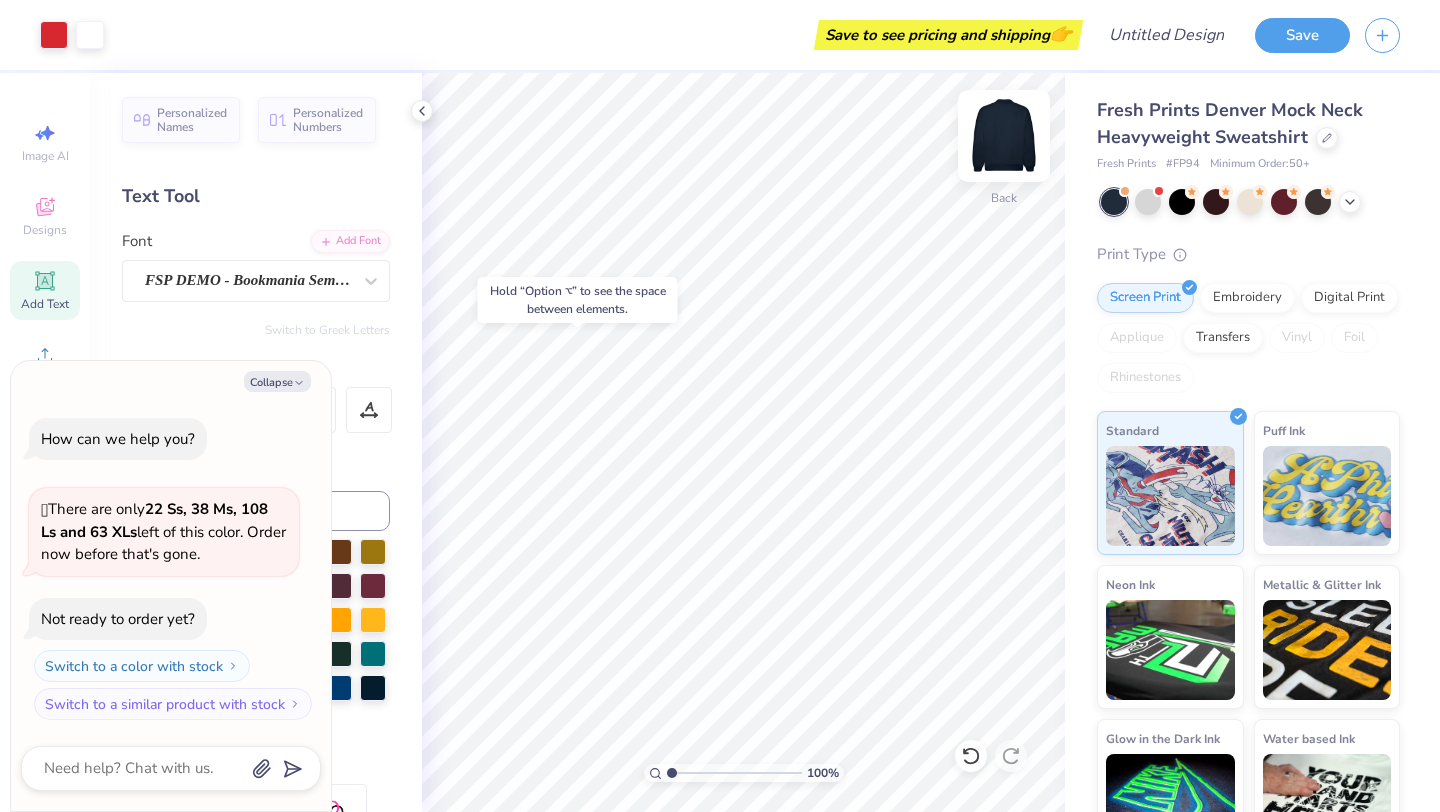 click at bounding box center [1004, 136] 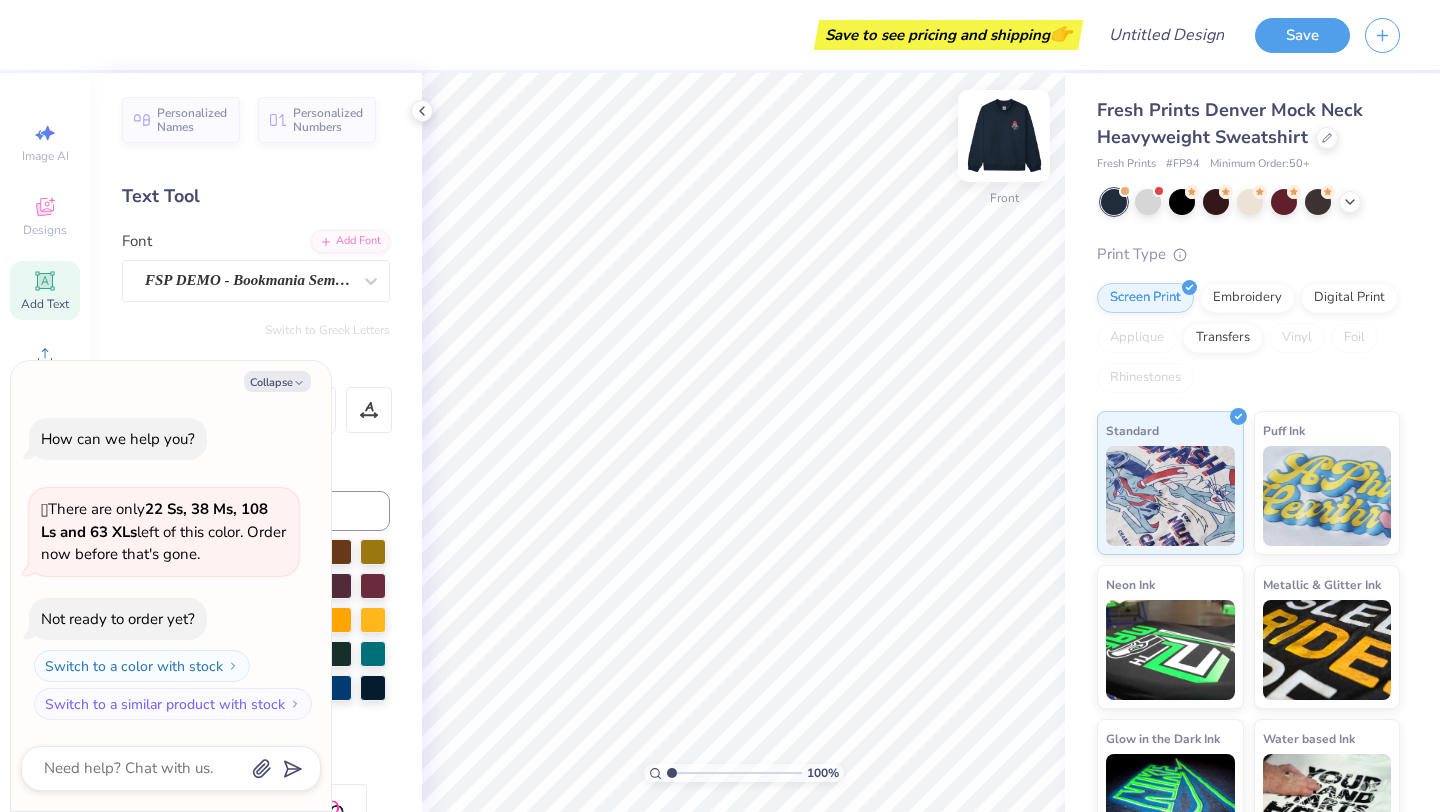 click at bounding box center (1004, 136) 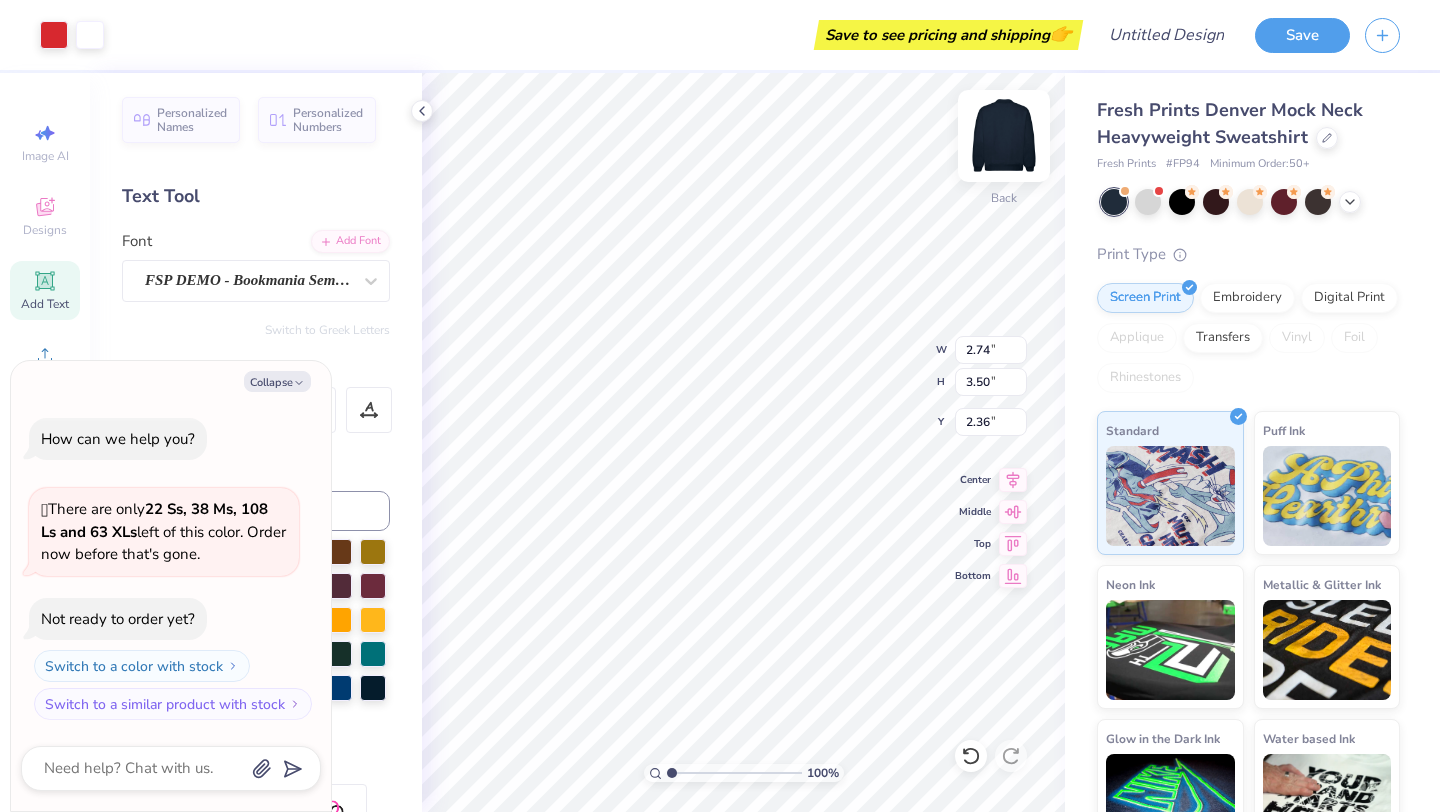 click at bounding box center (1004, 136) 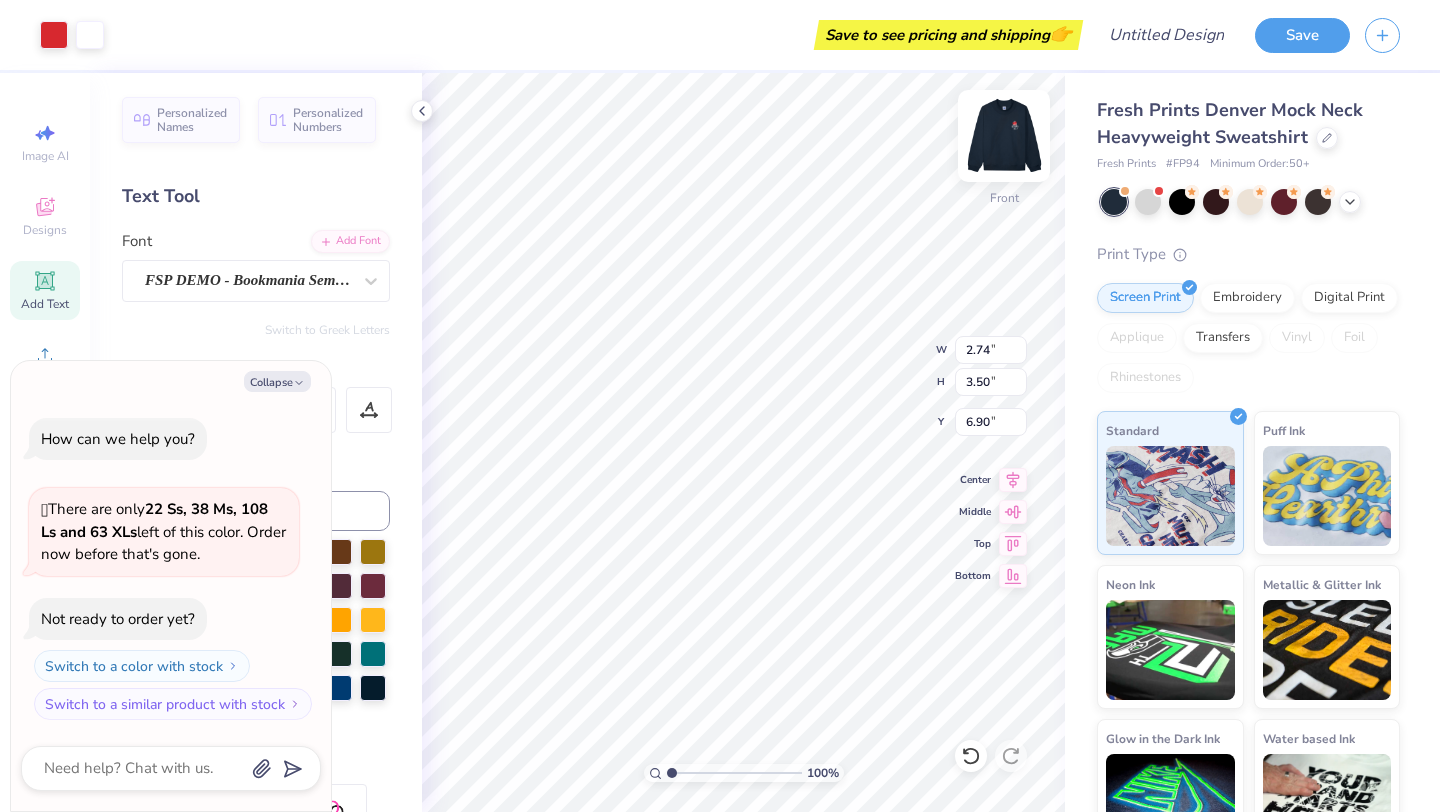type on "x" 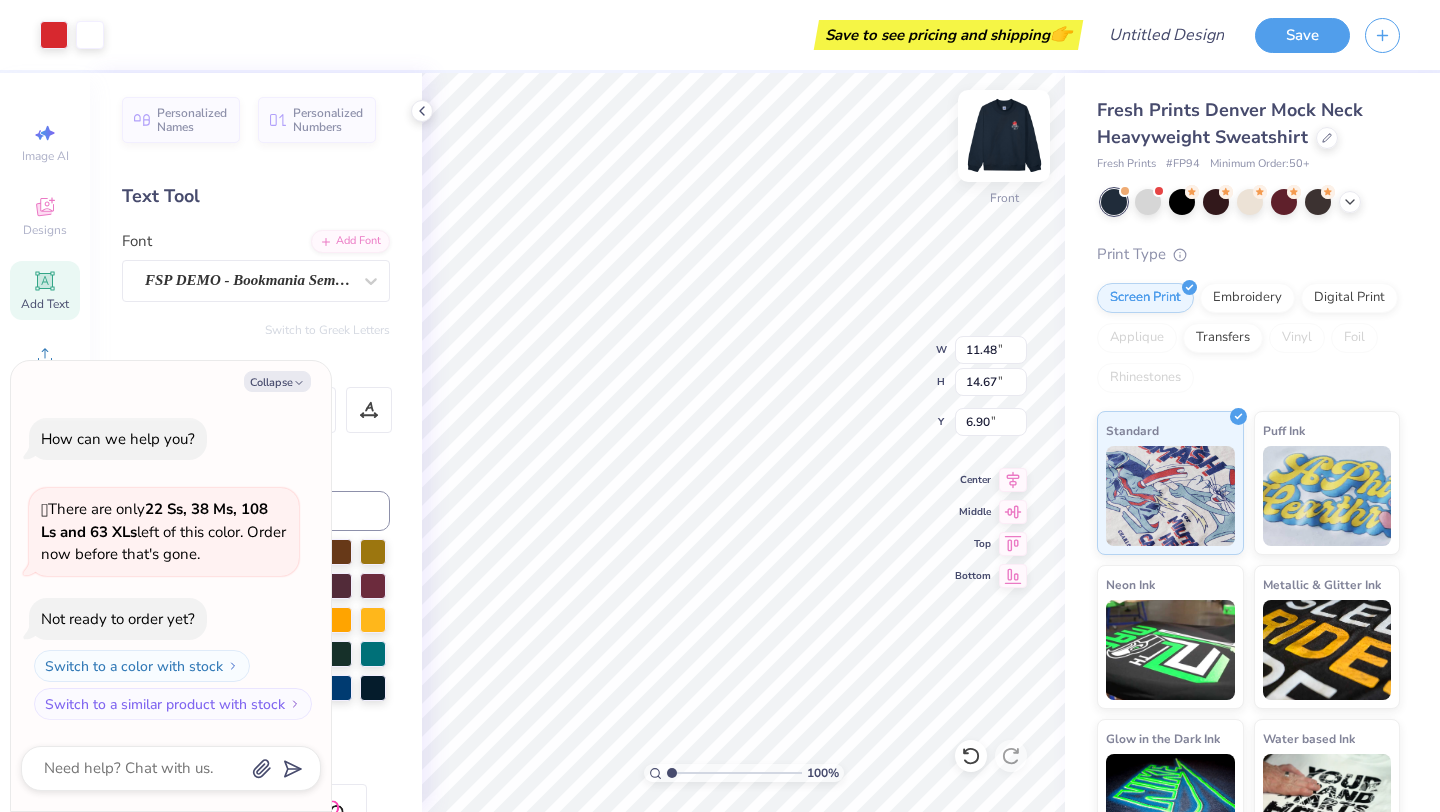 type on "x" 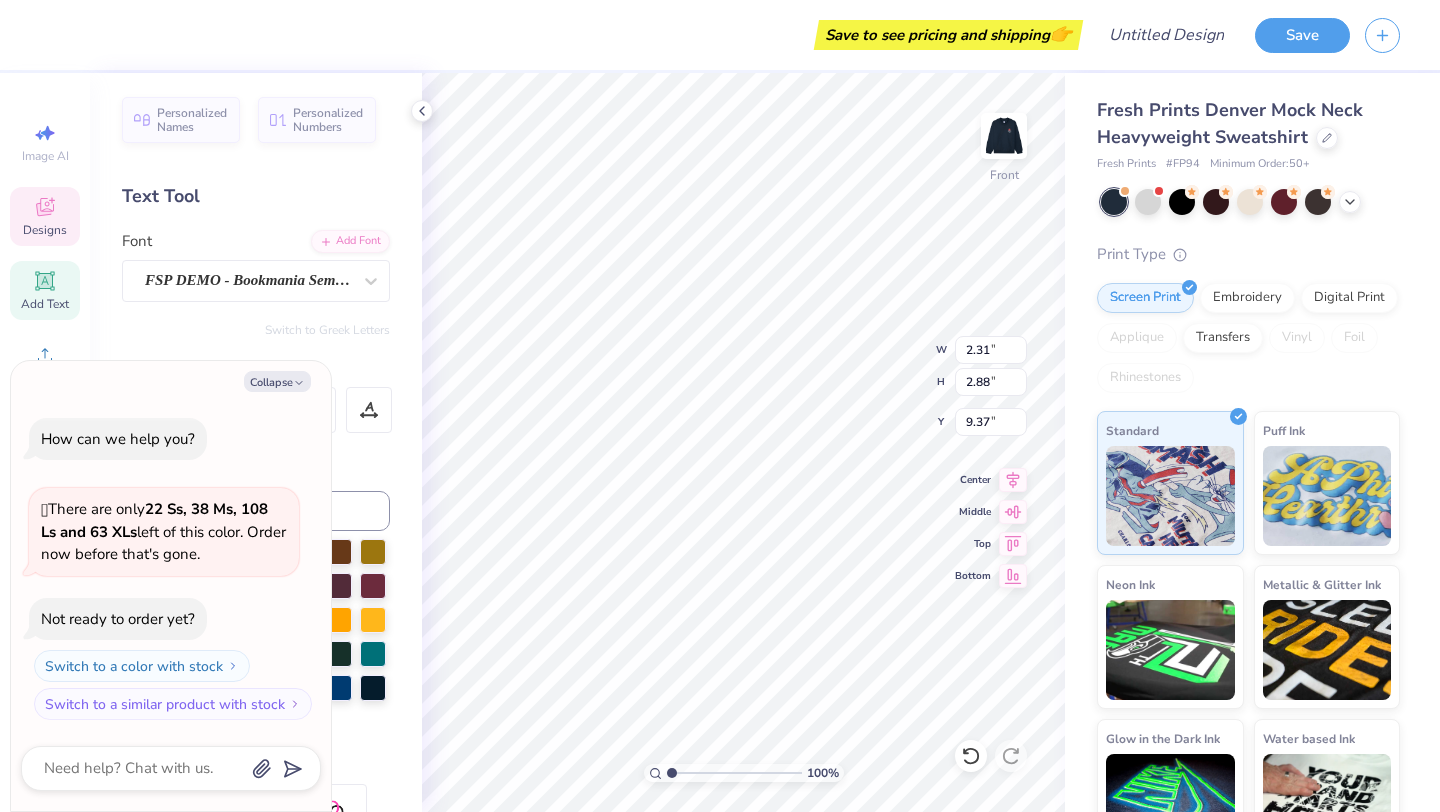type on "x" 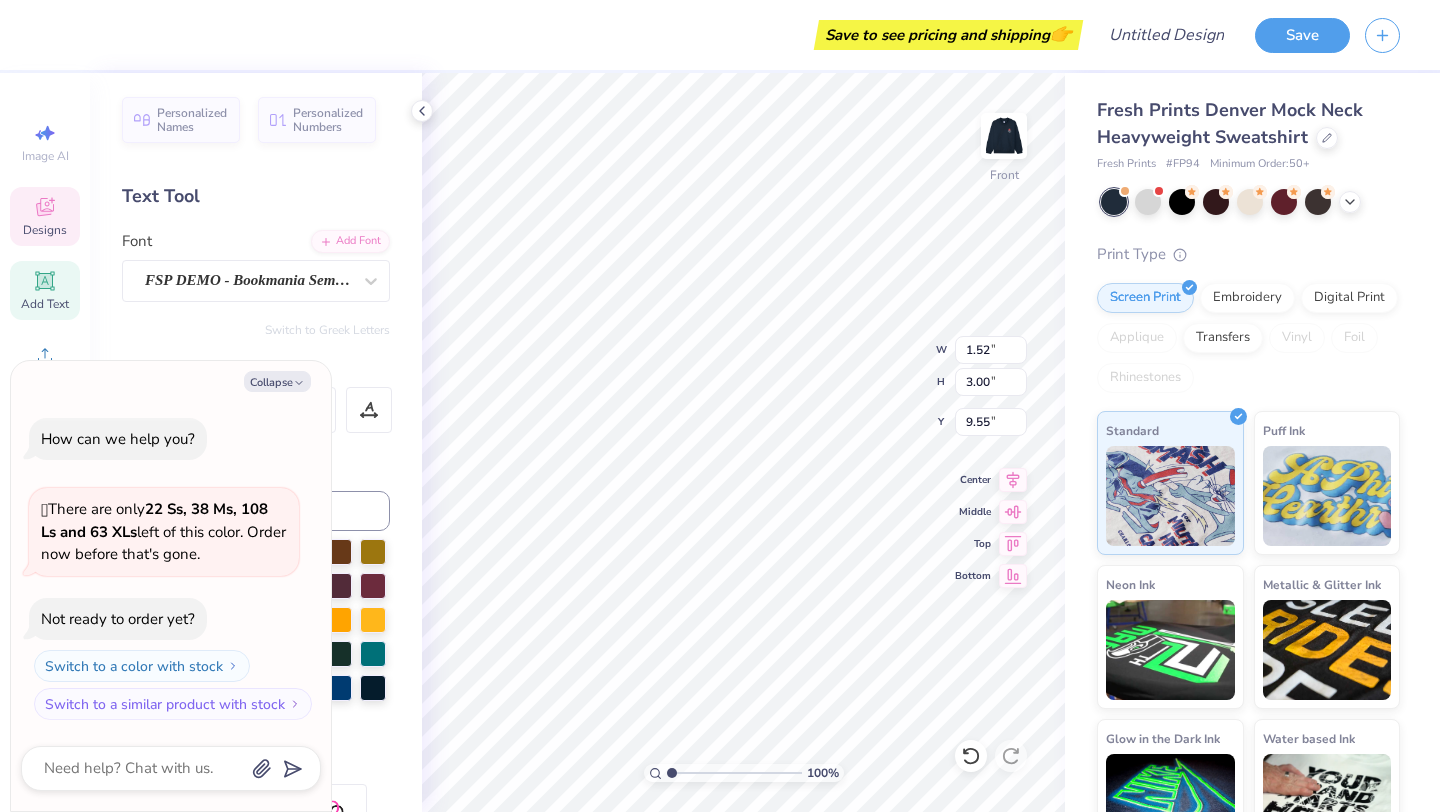 type on "x" 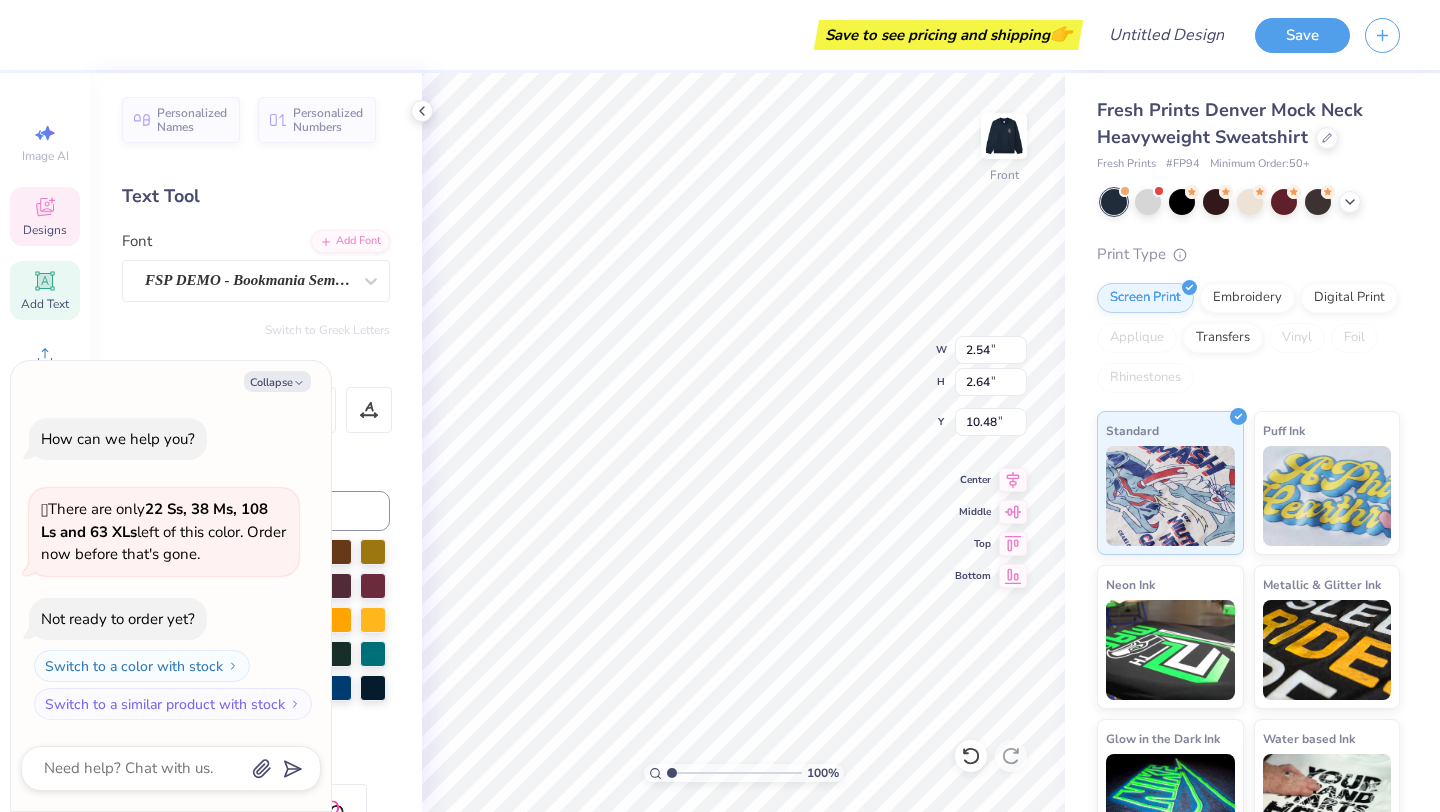 type on "x" 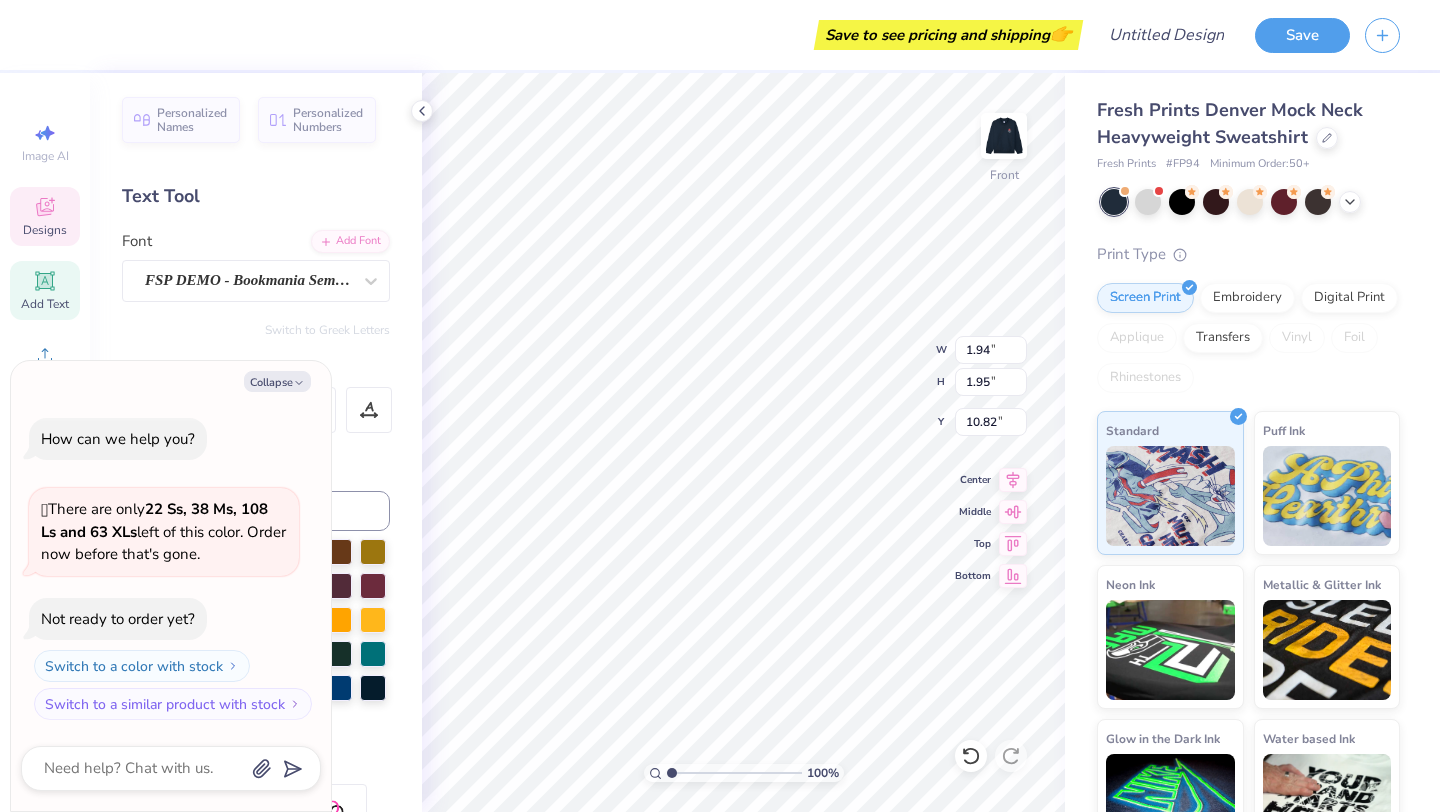type on "x" 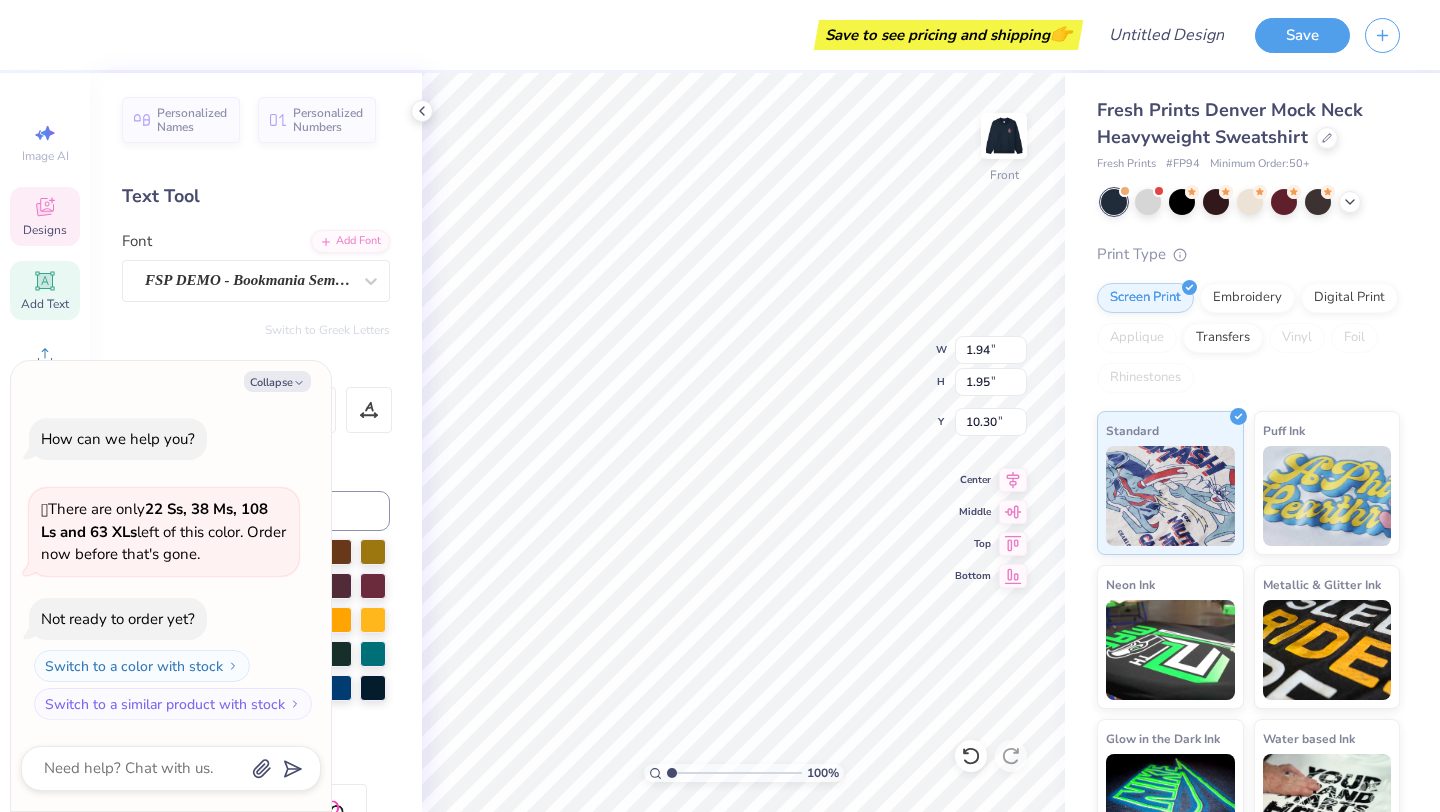 type on "x" 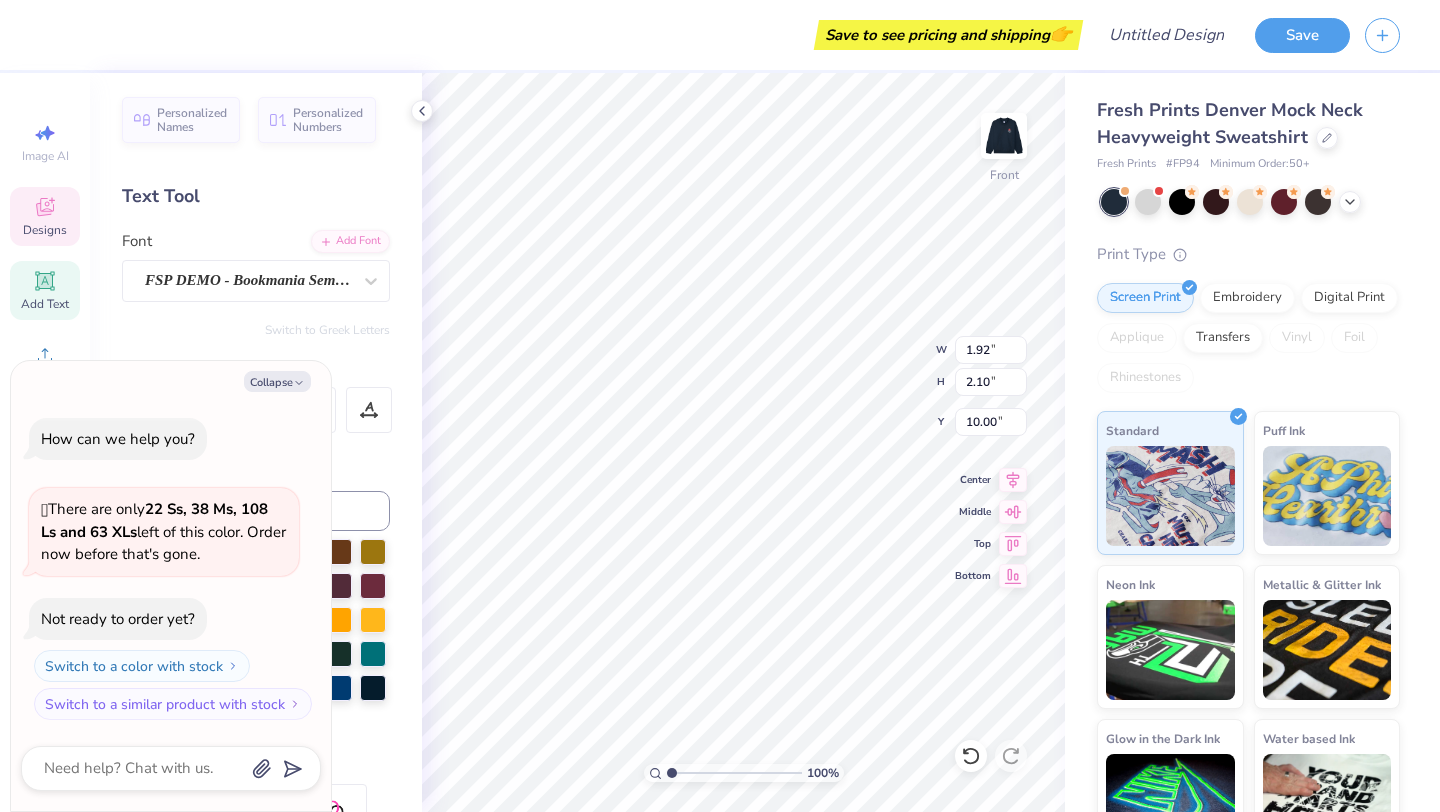 type on "x" 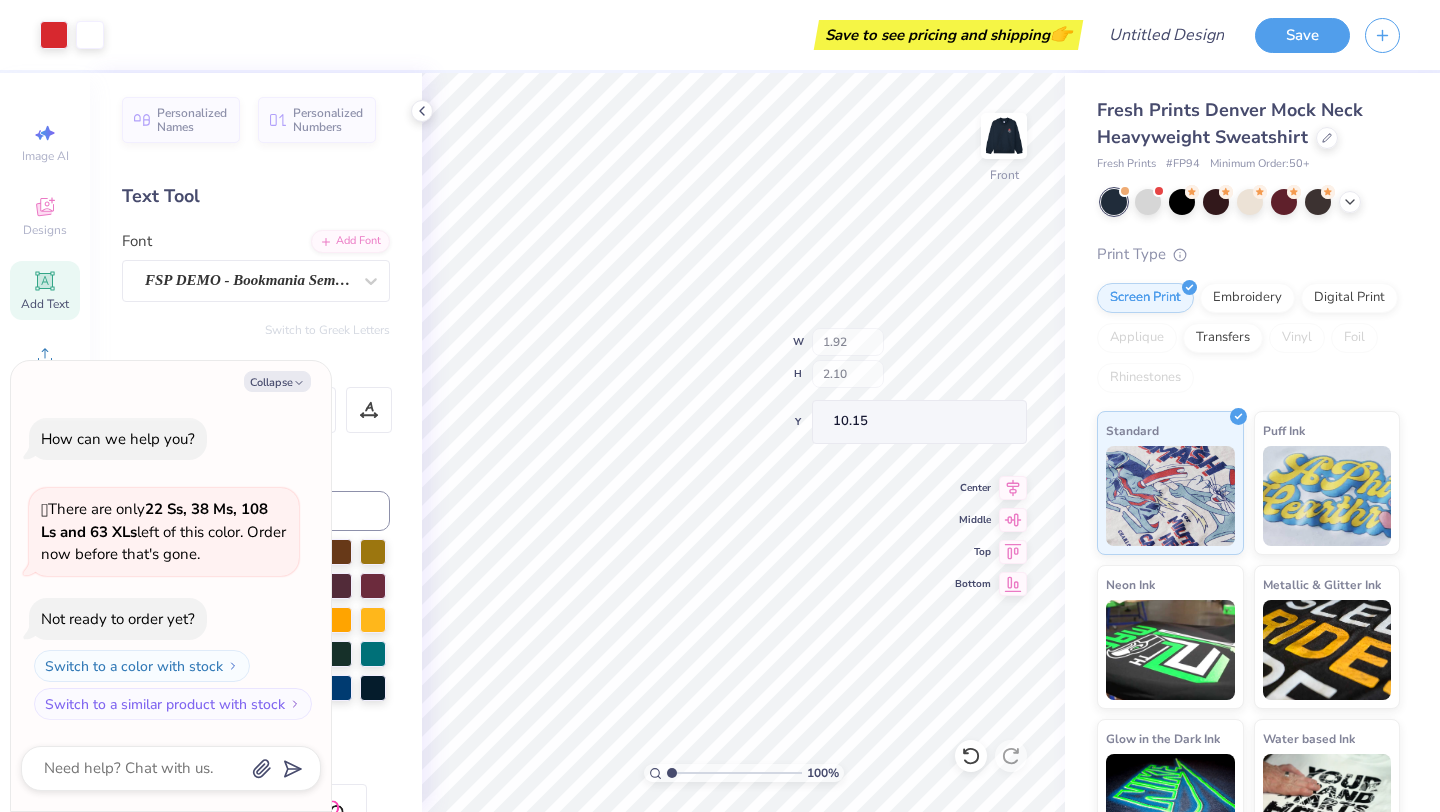 click on "100  % Front W 1.92 H 2.10 Y 10.15 Center Middle Top Bottom" at bounding box center [743, 442] 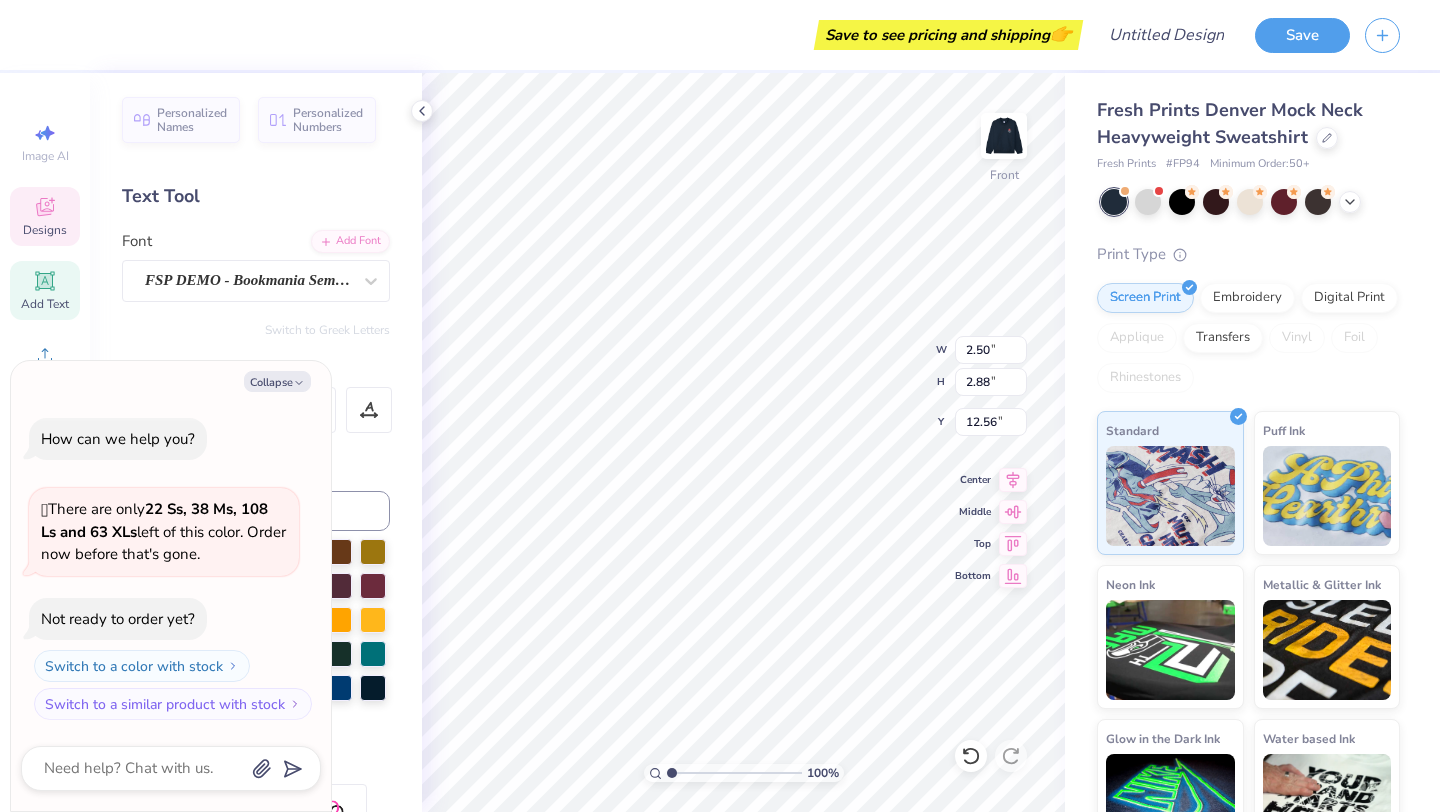 type on "x" 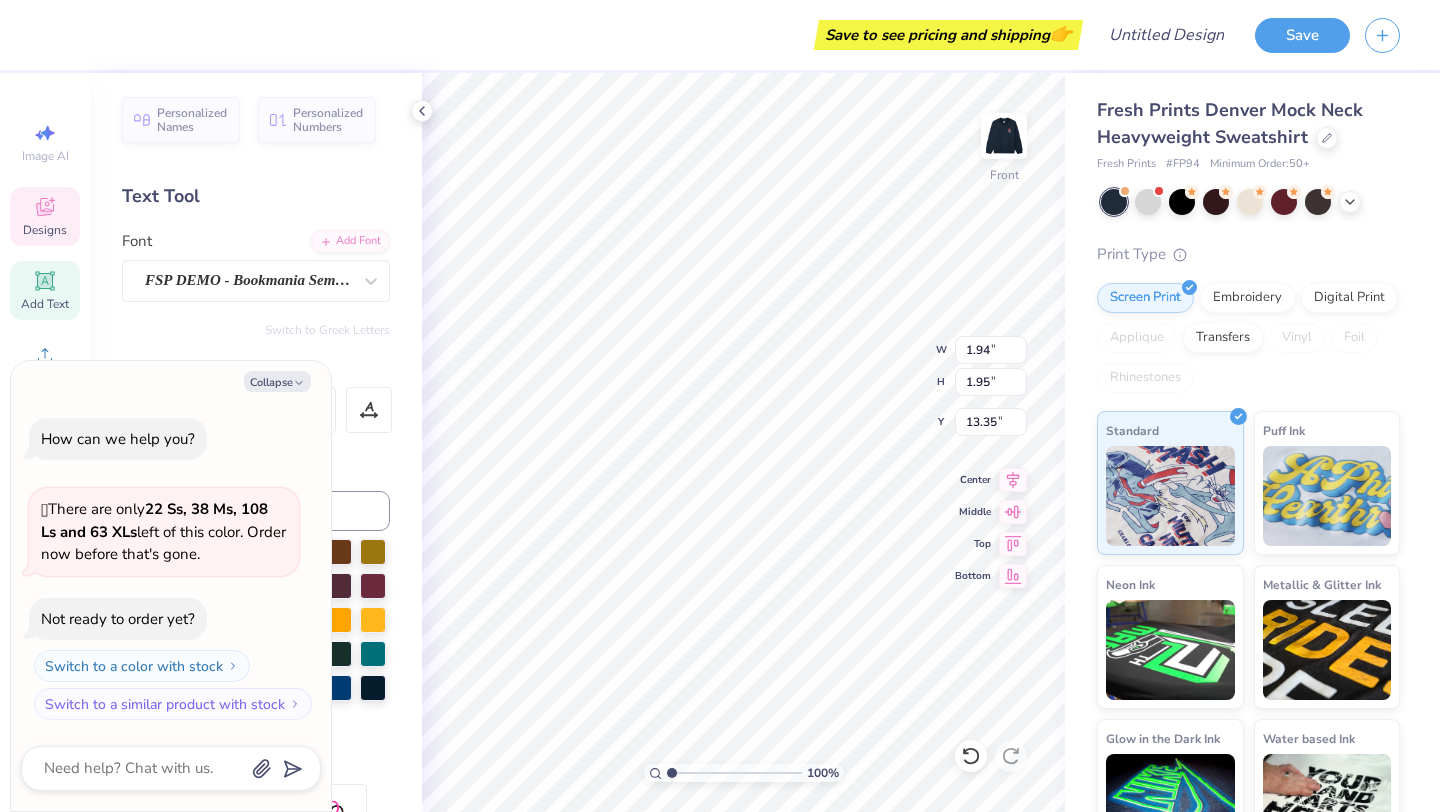 type on "x" 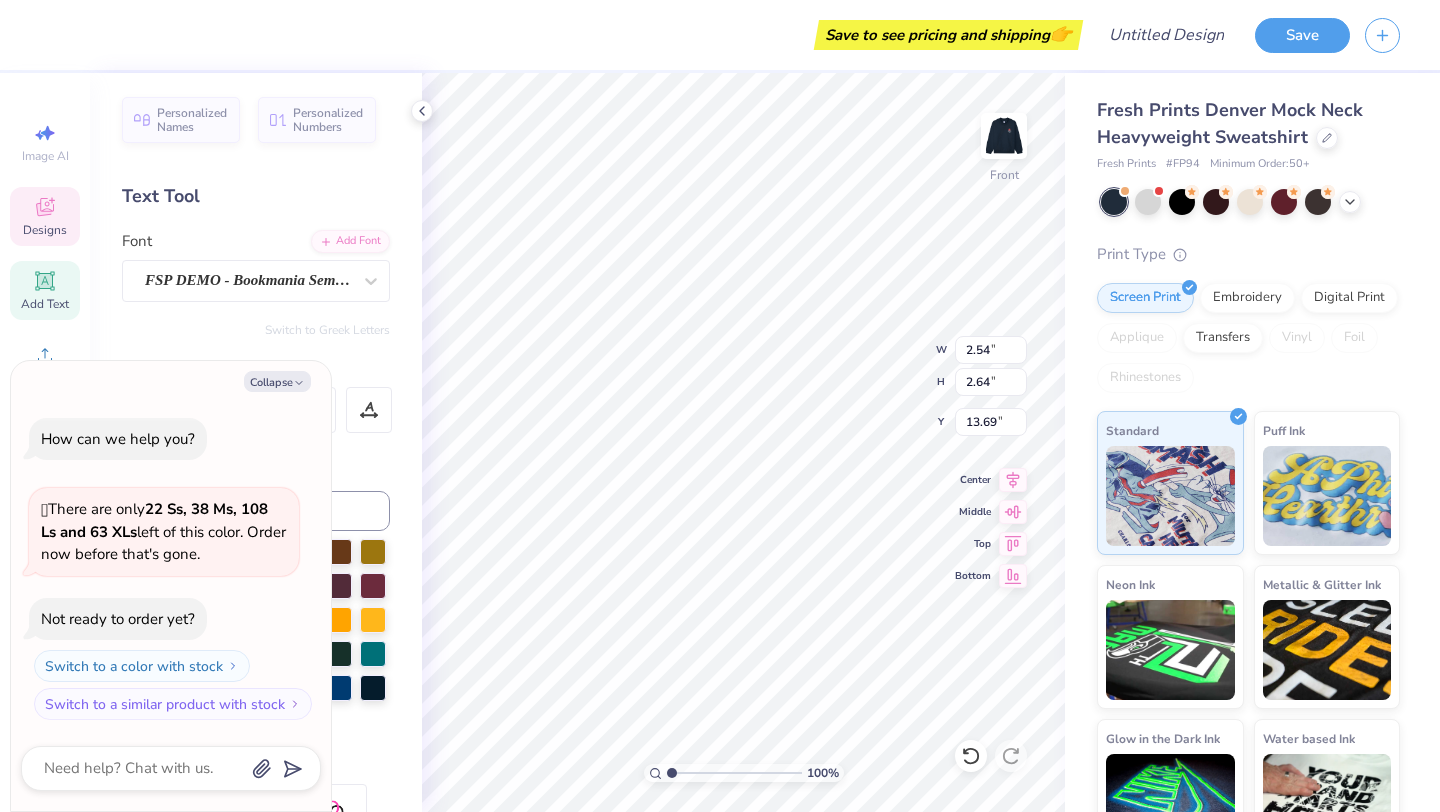 type on "x" 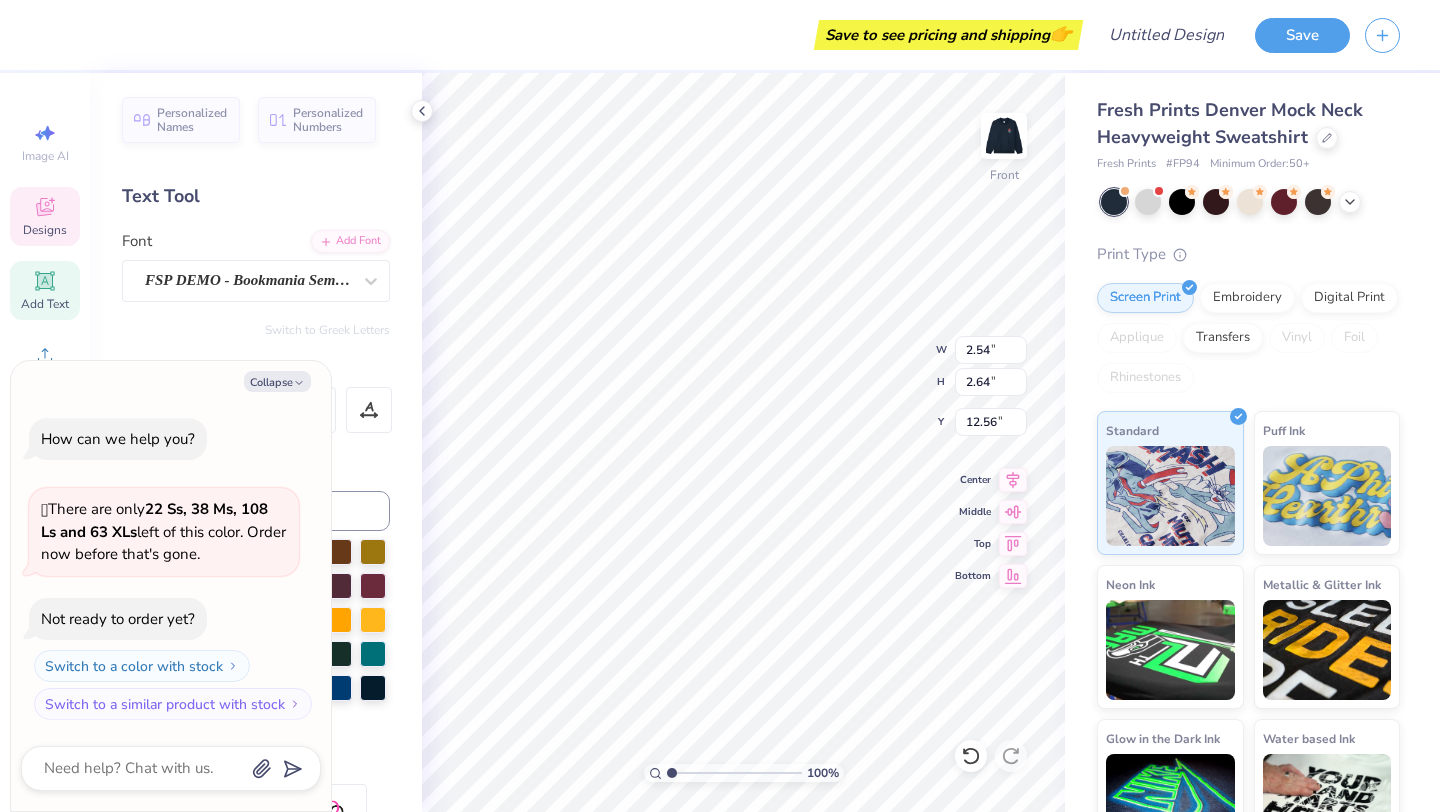 type on "x" 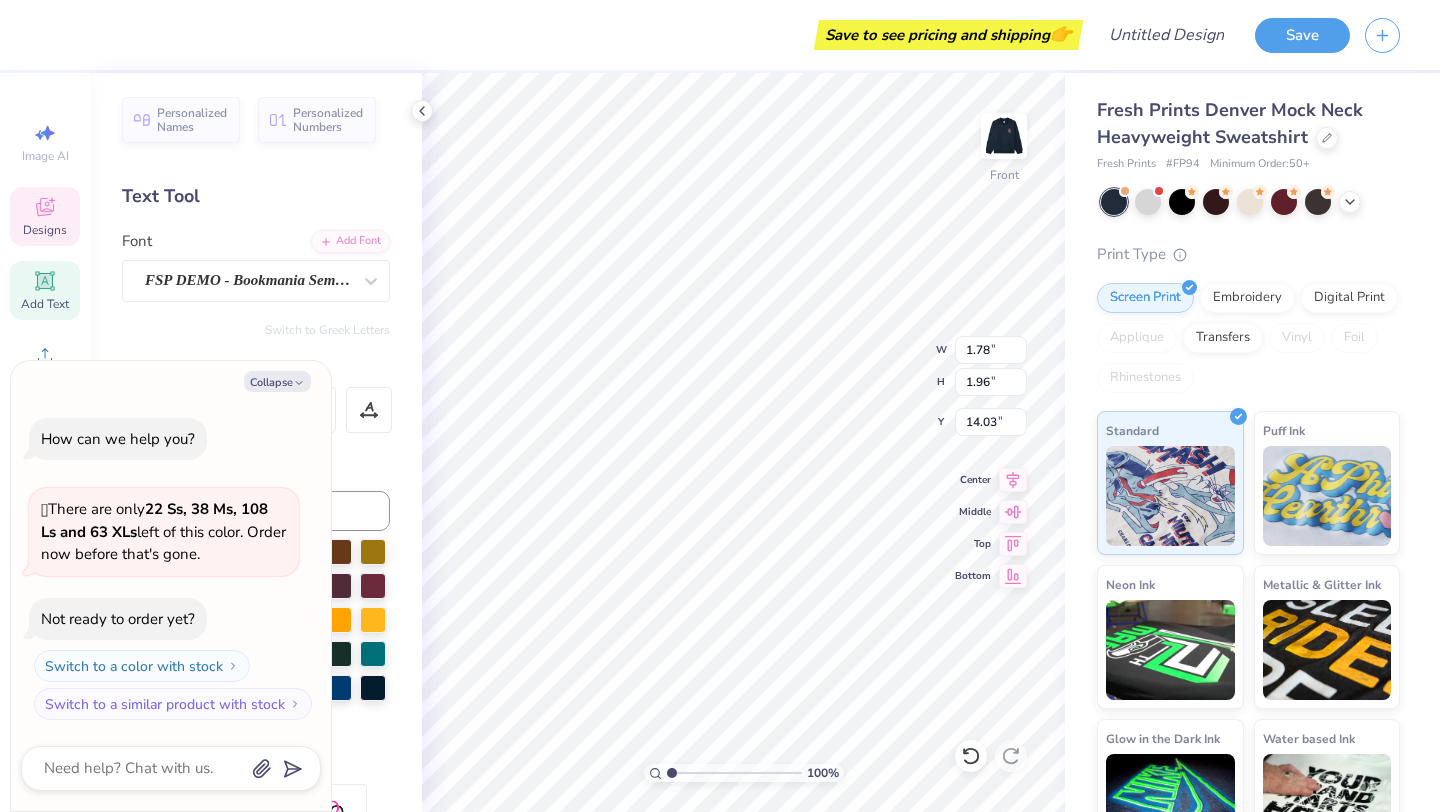type on "x" 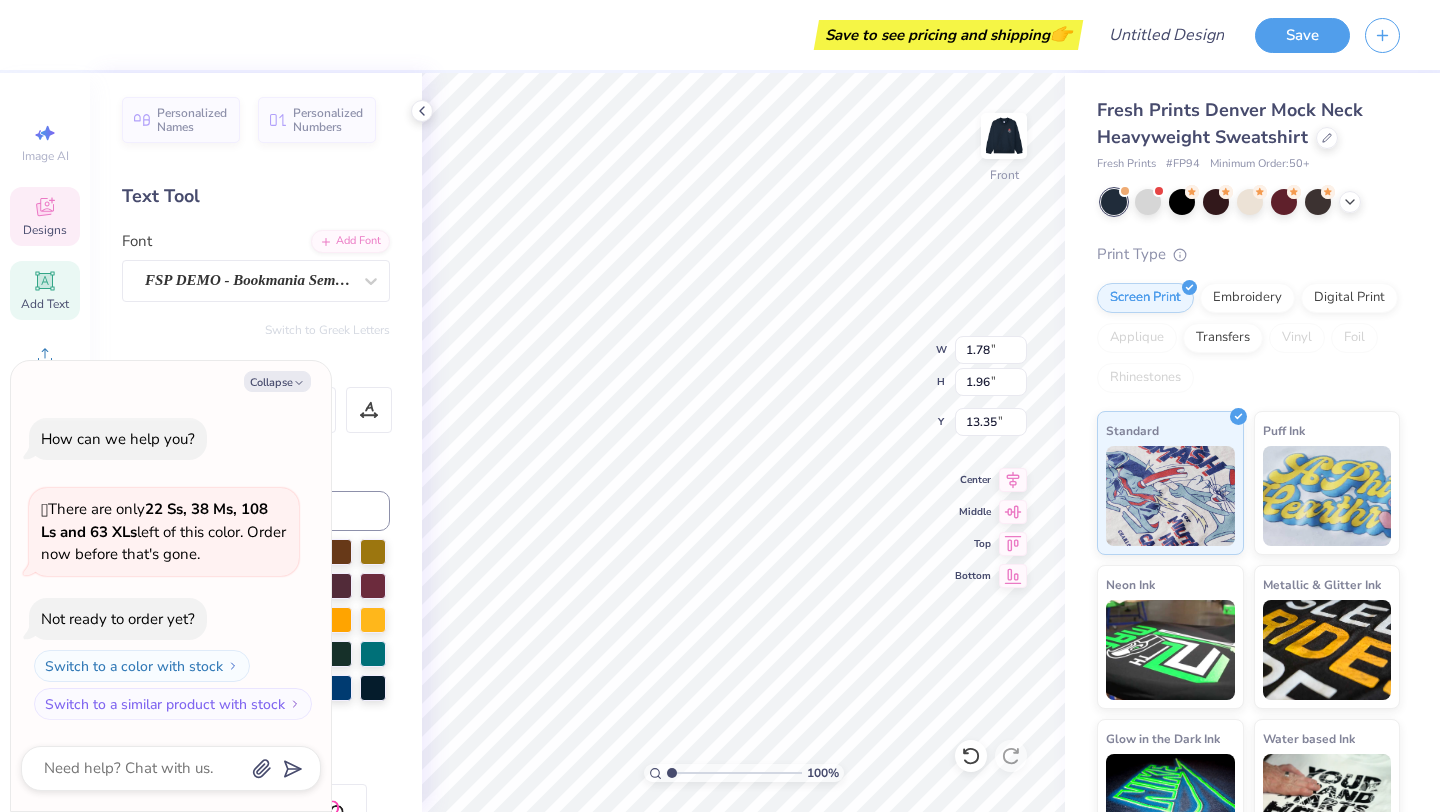 type on "x" 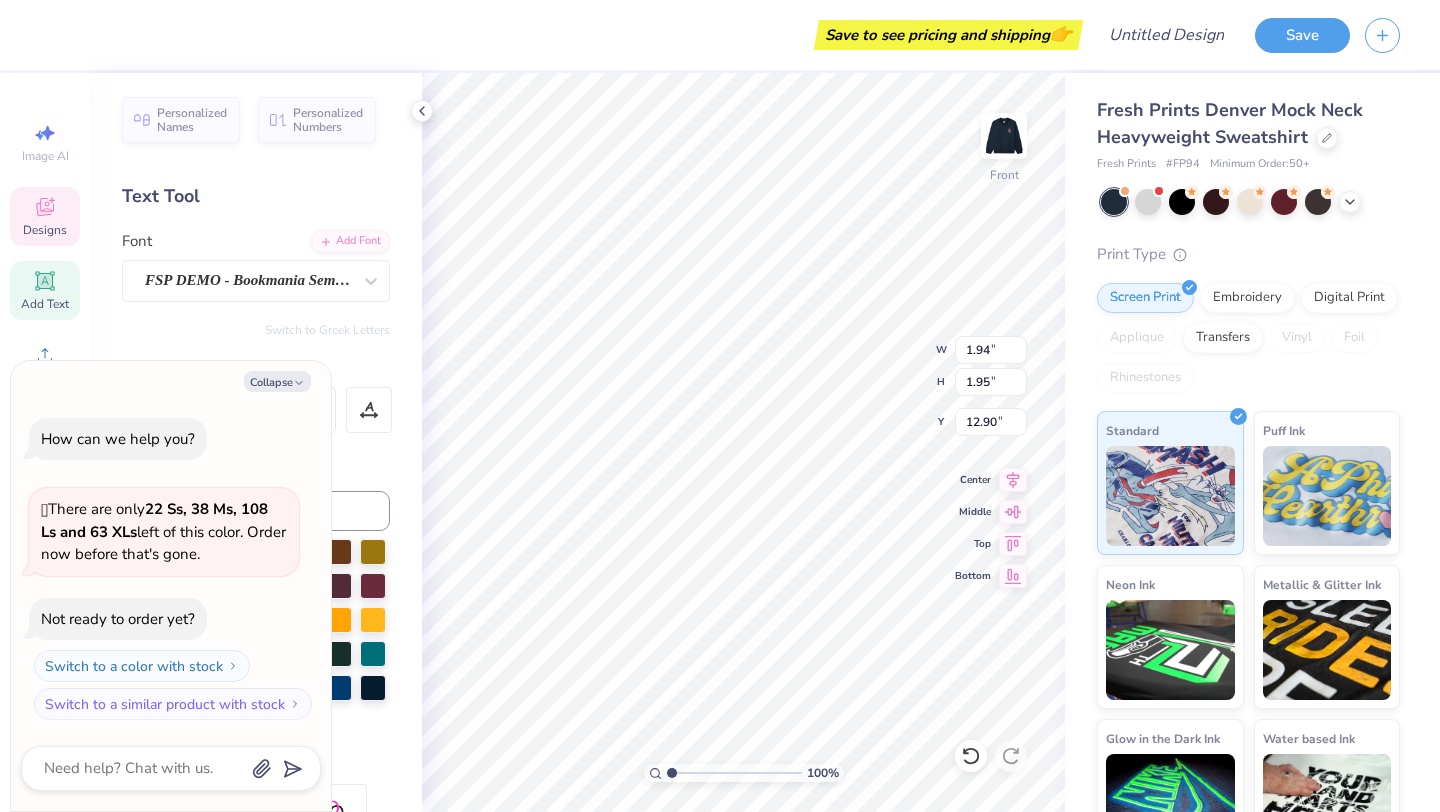 type on "x" 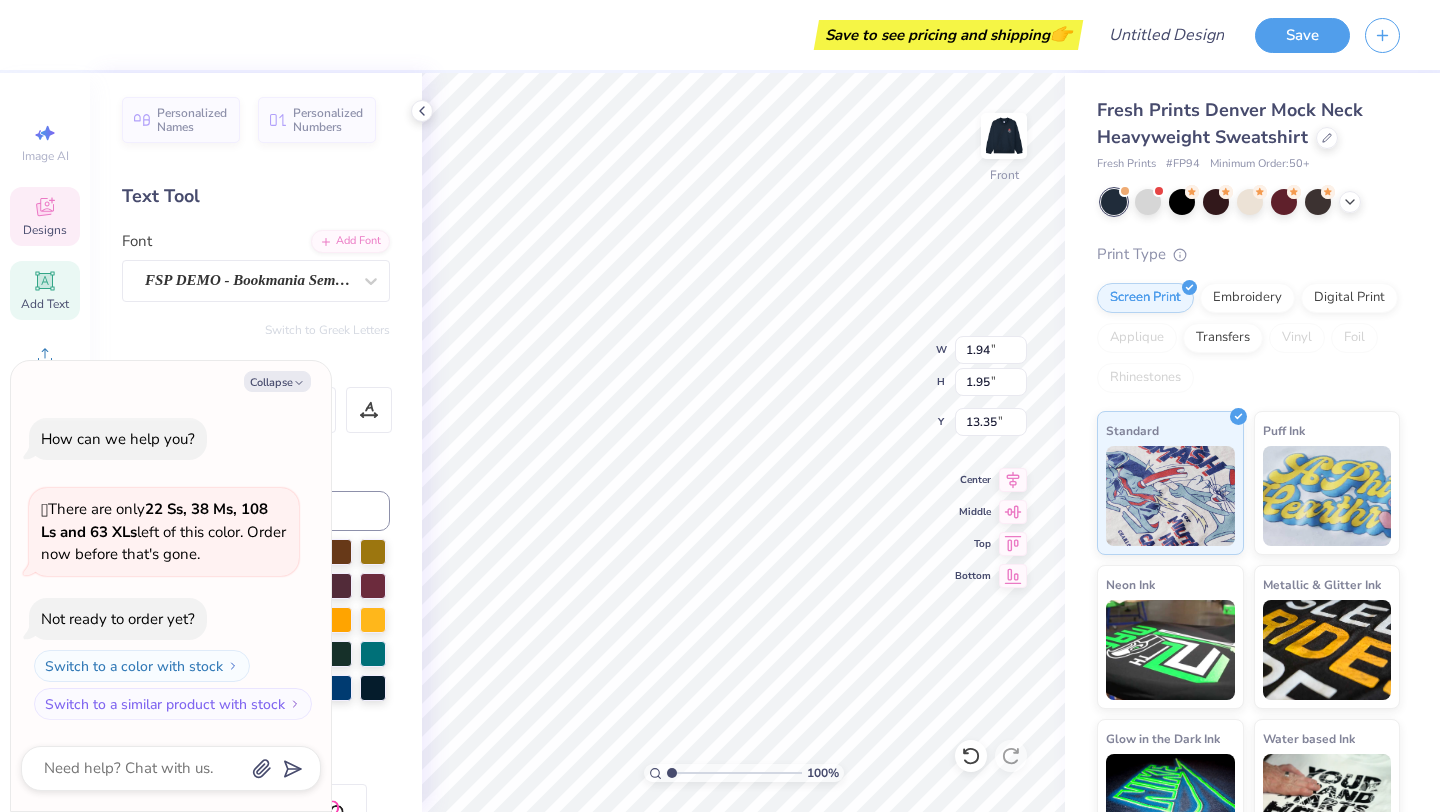 type on "x" 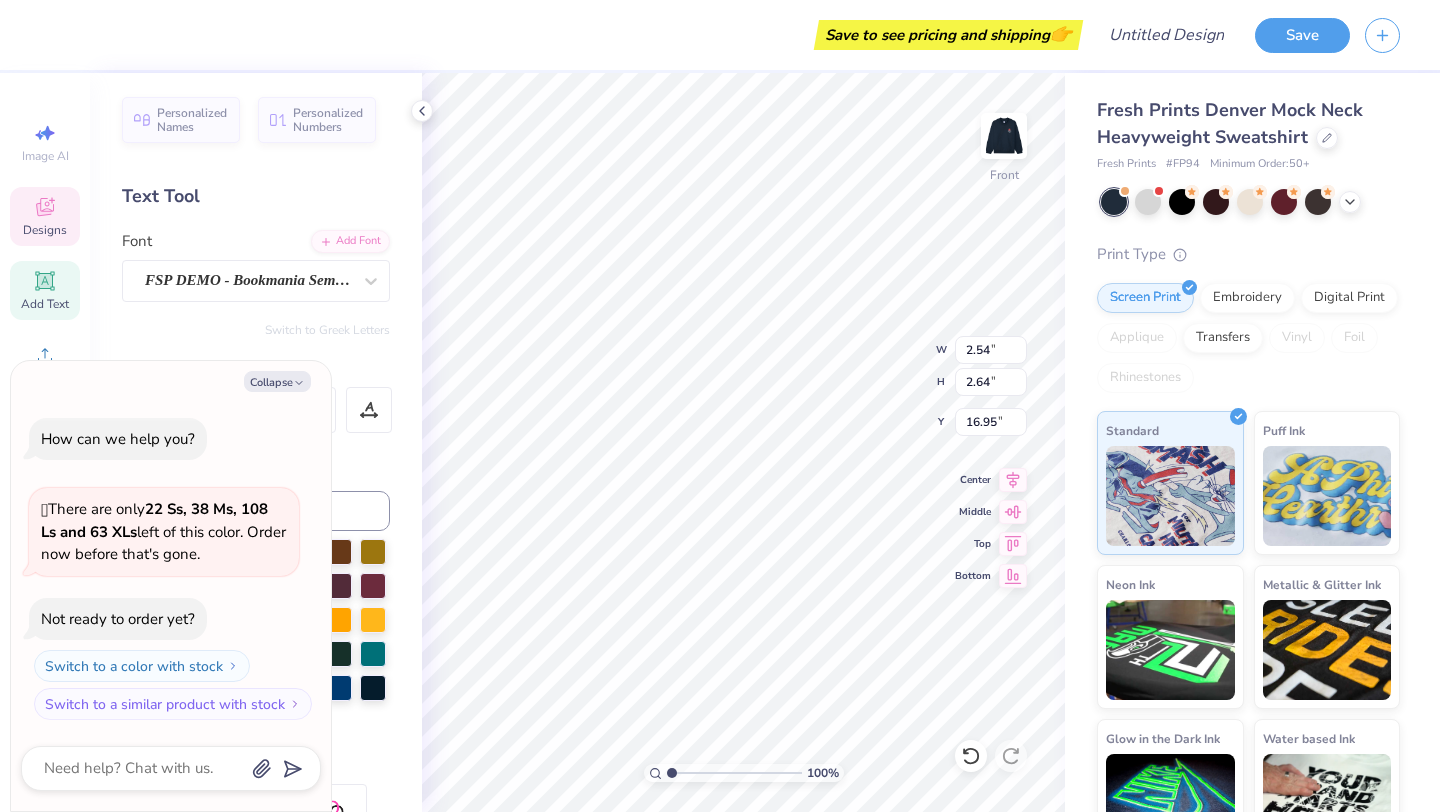 type on "x" 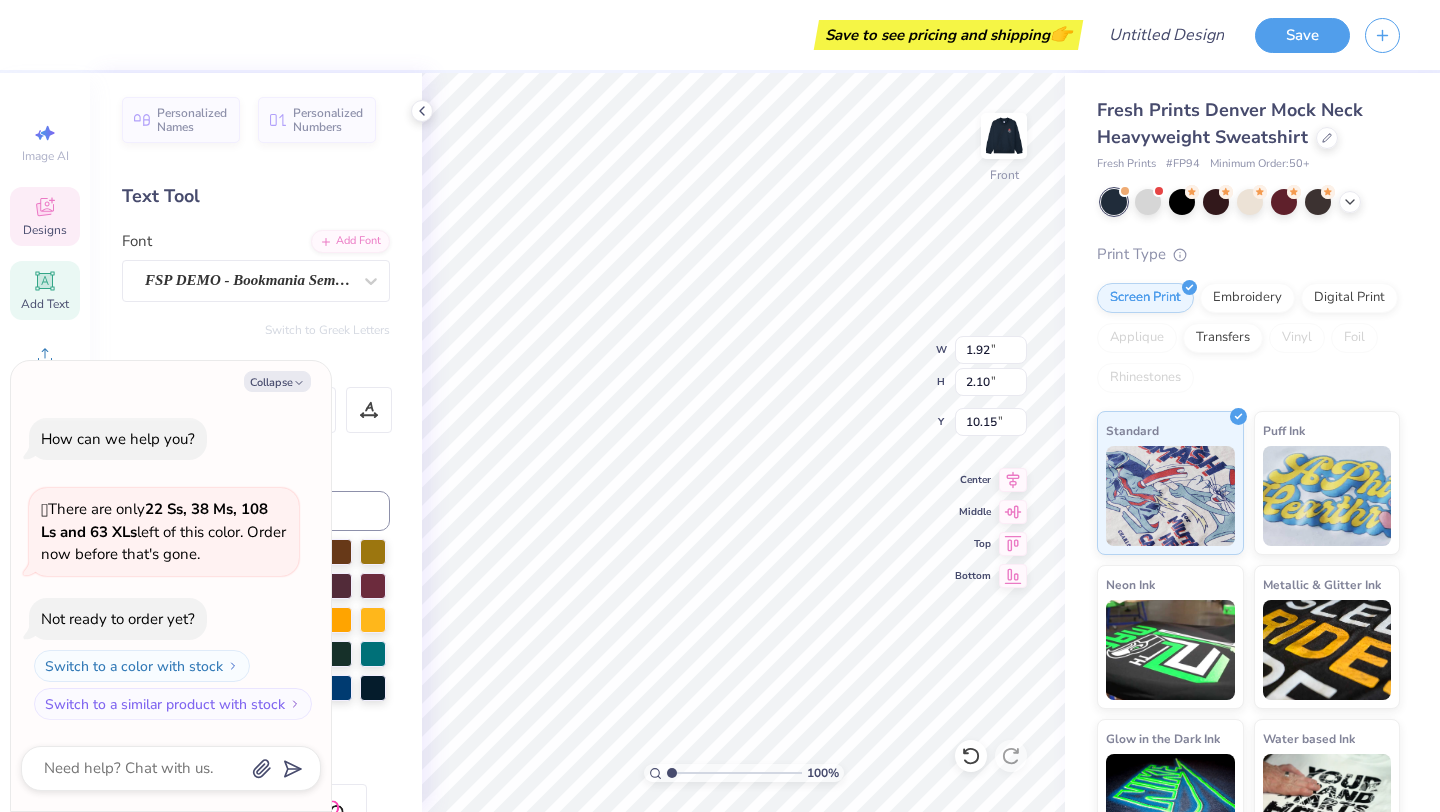 type on "x" 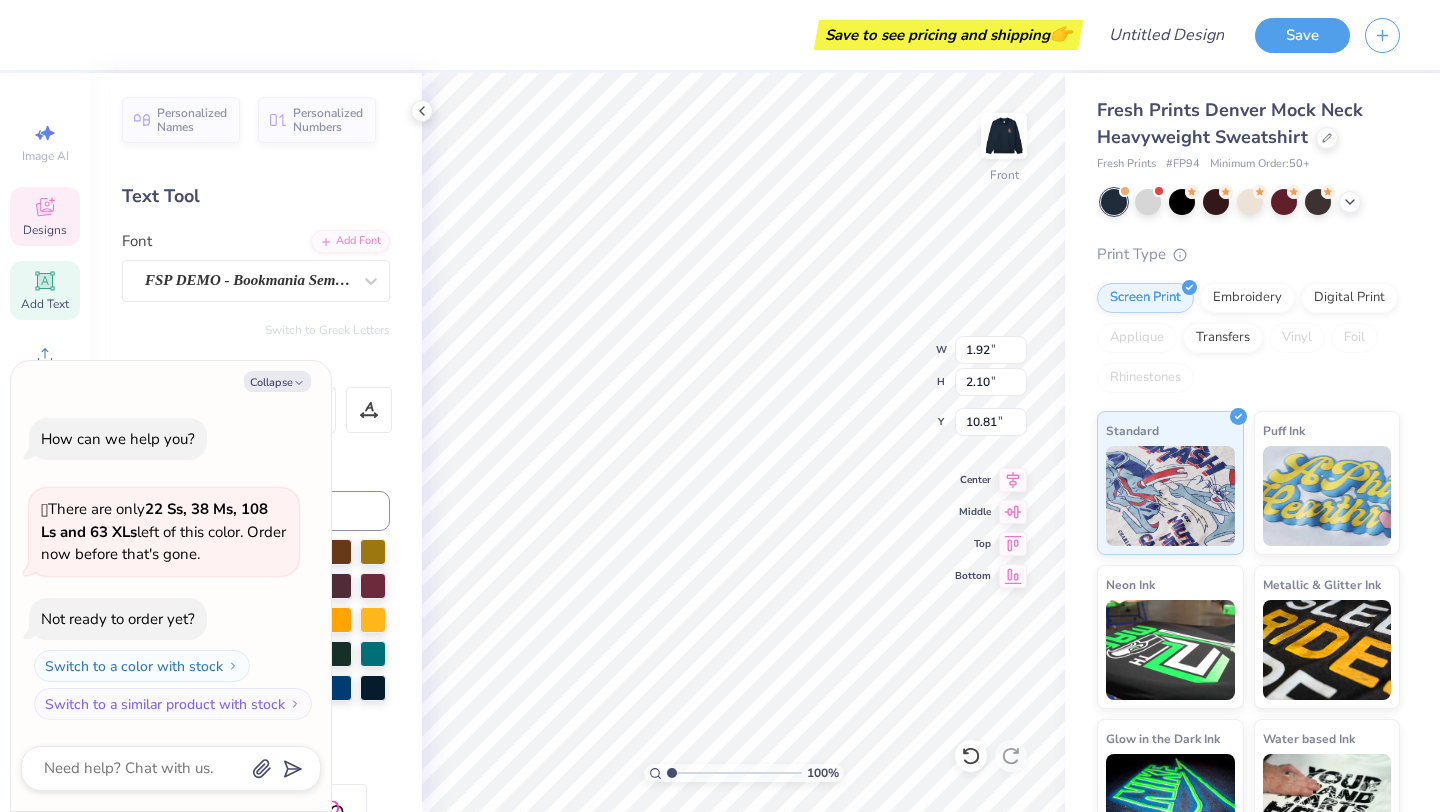 type on "x" 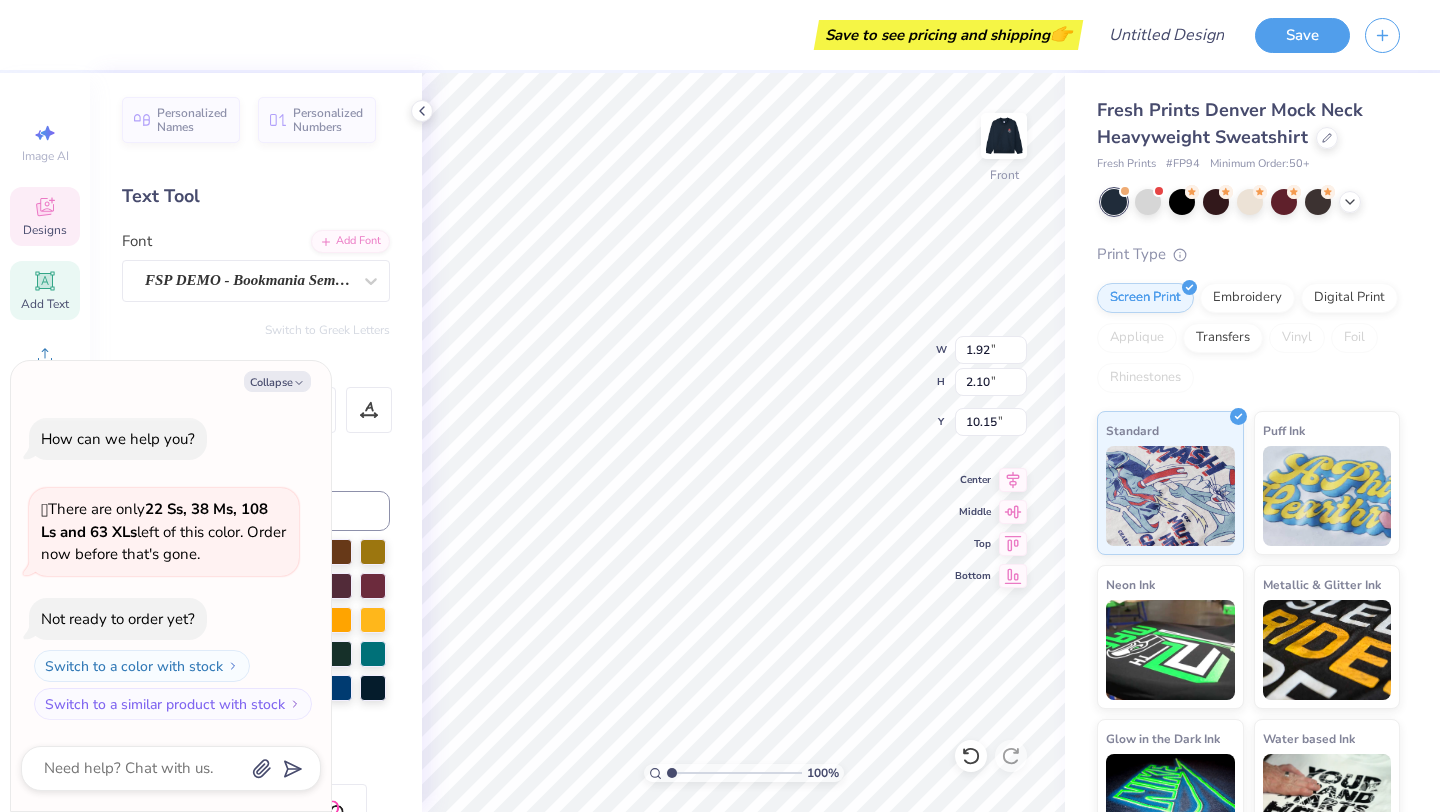 type on "x" 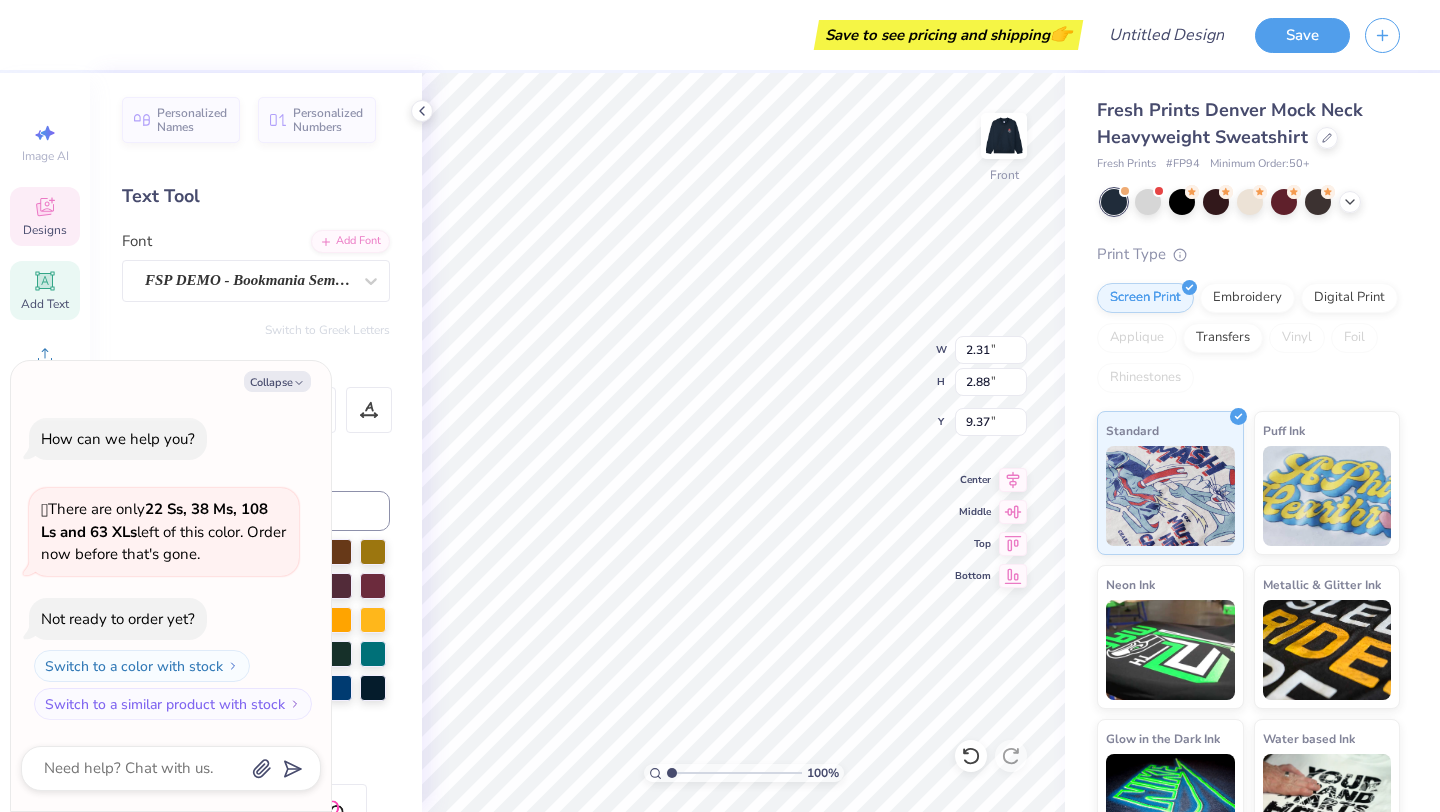 type on "x" 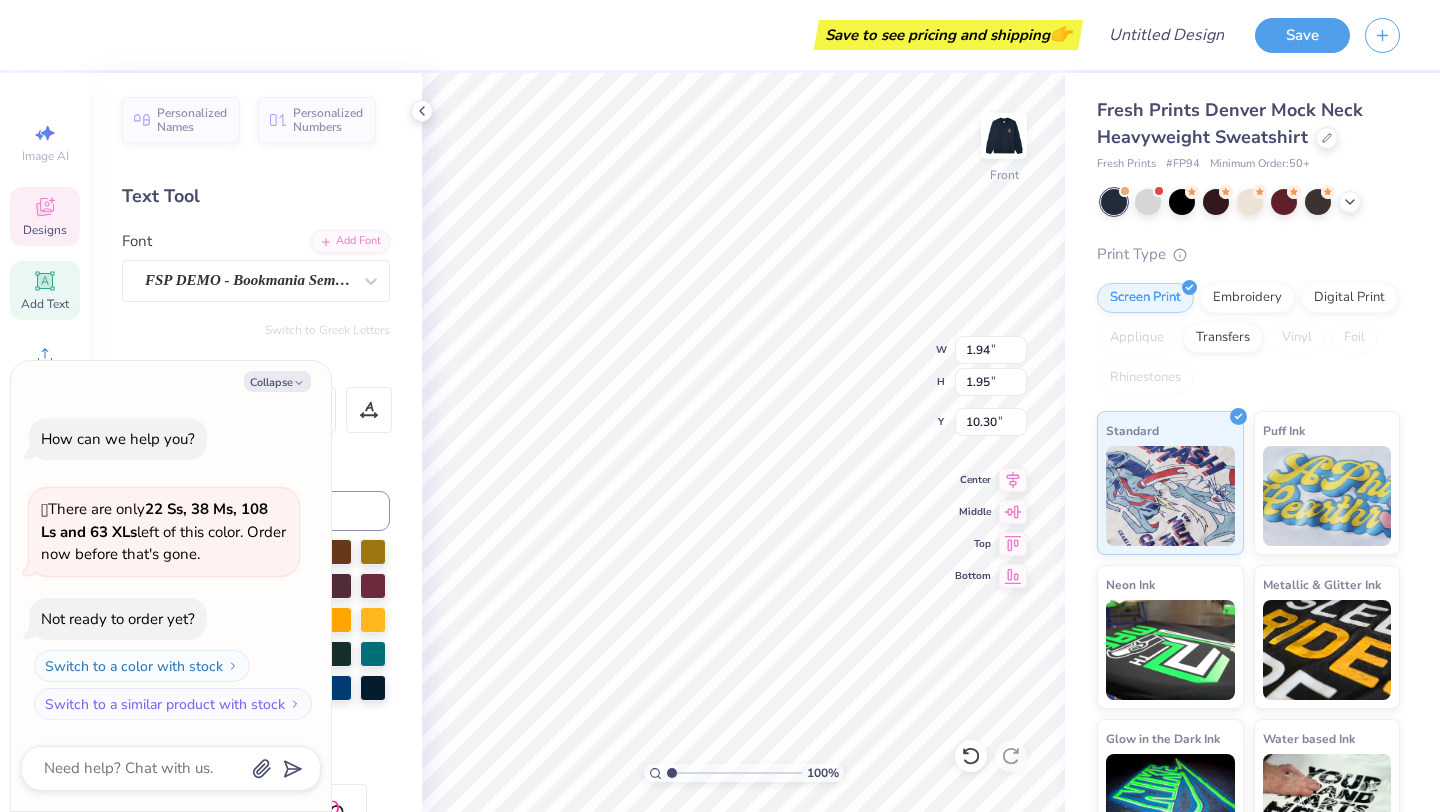type on "x" 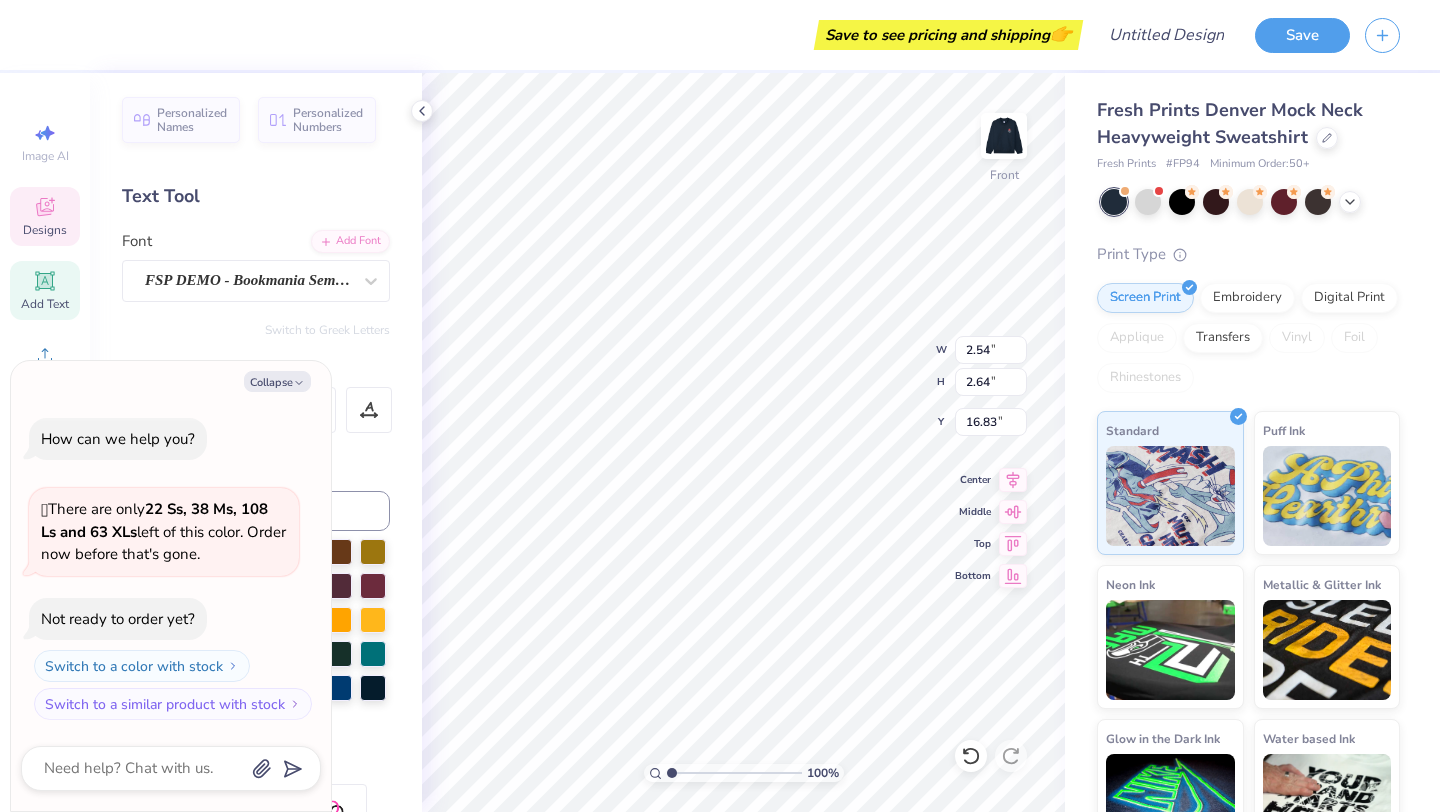 type on "x" 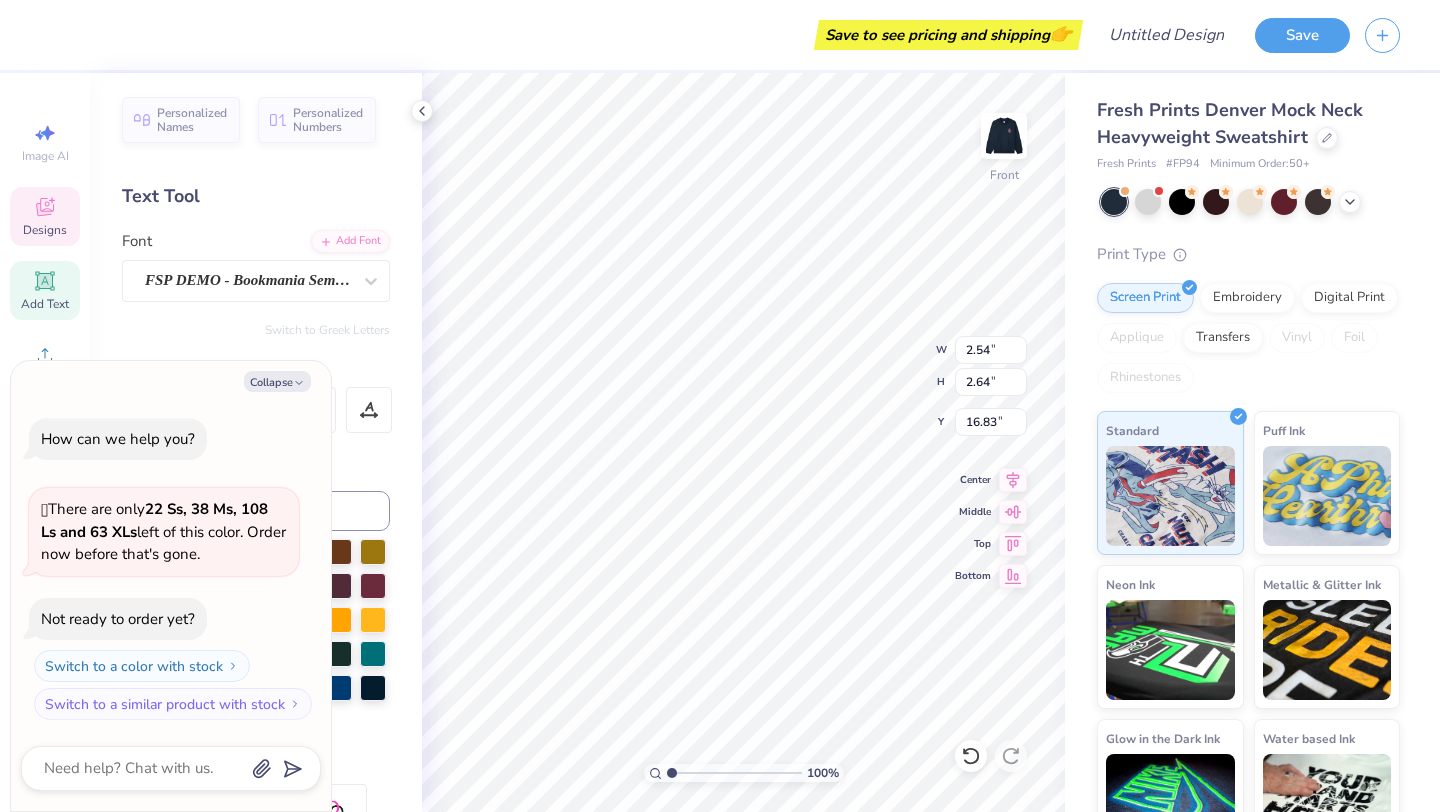 type on "x" 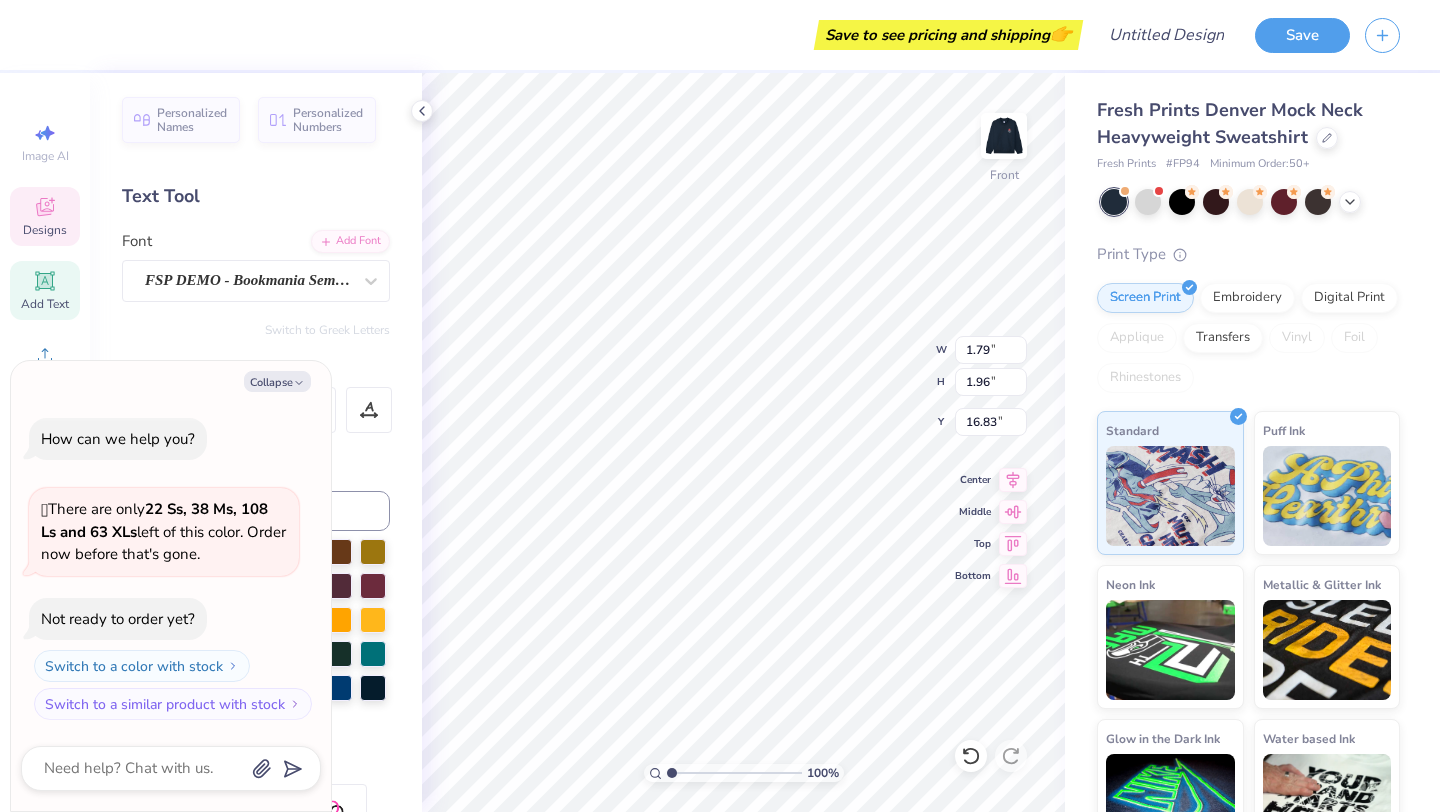 type 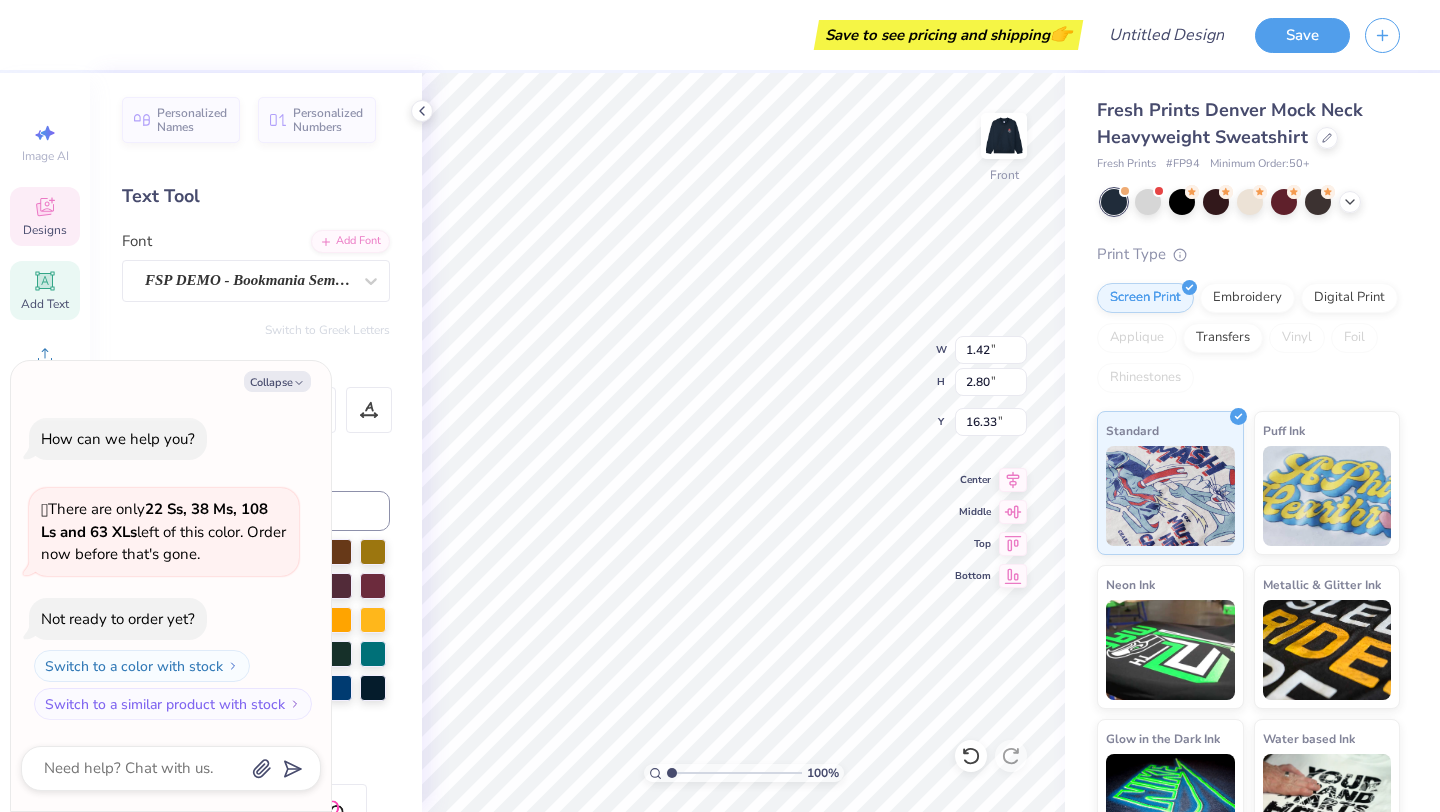 type on "x" 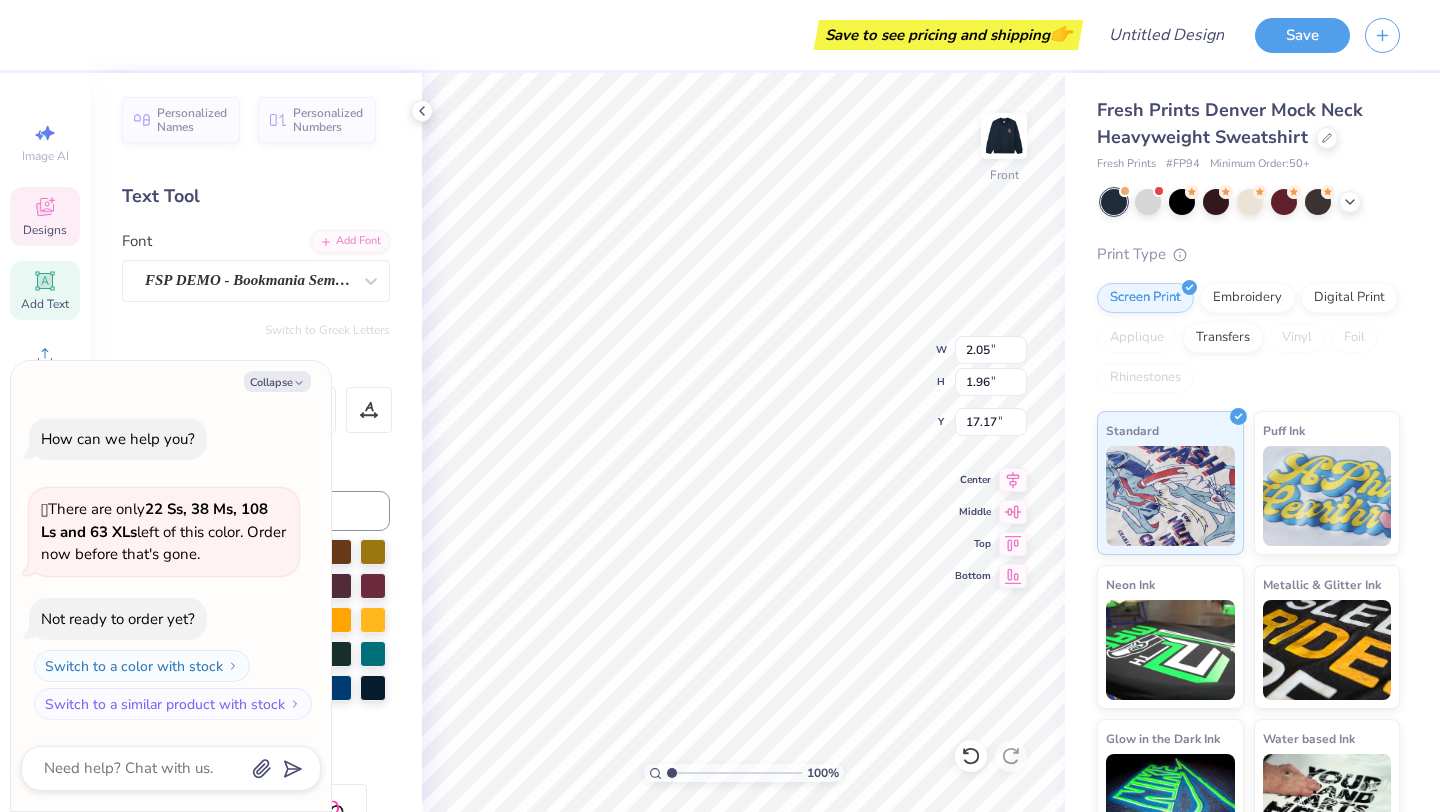 type on "x" 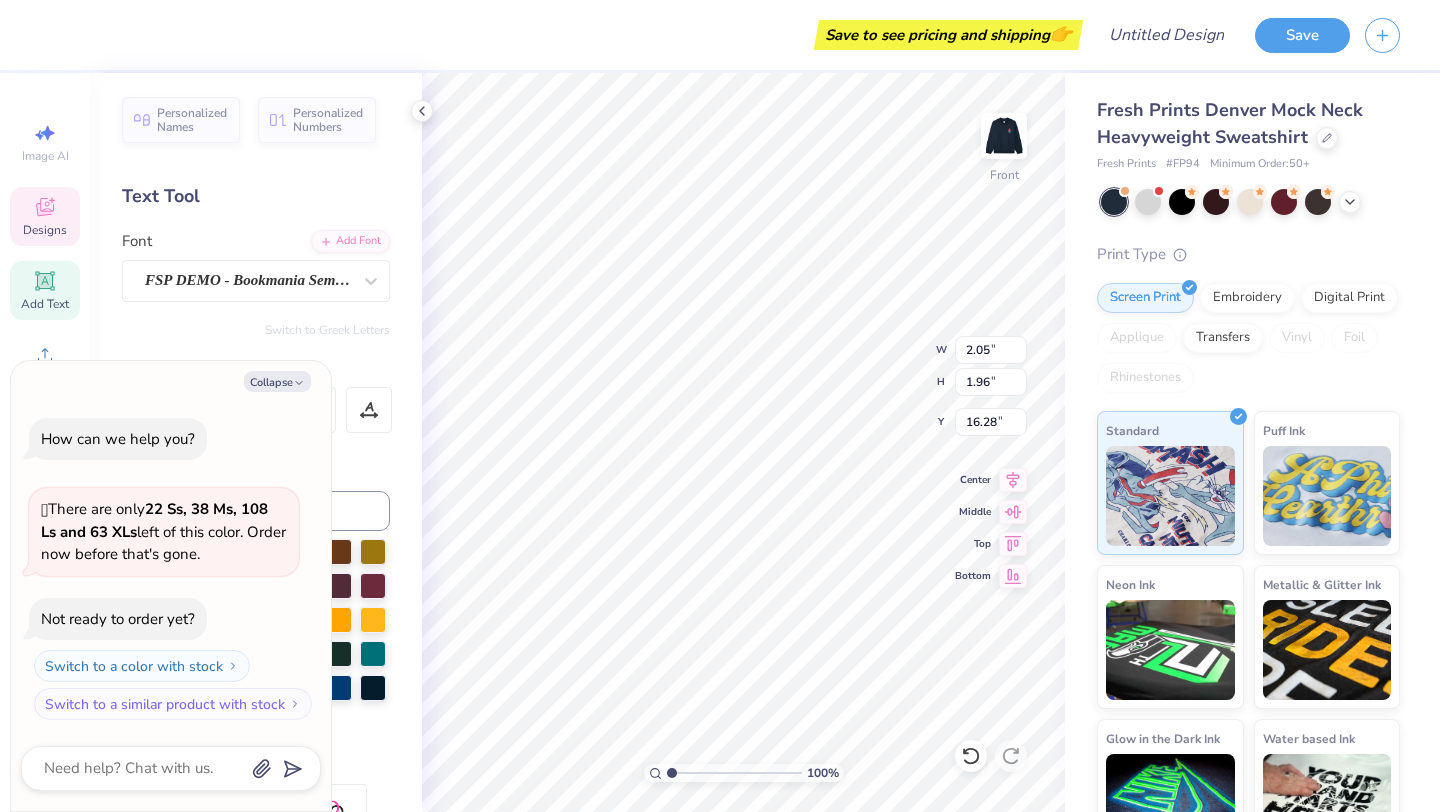 type on "x" 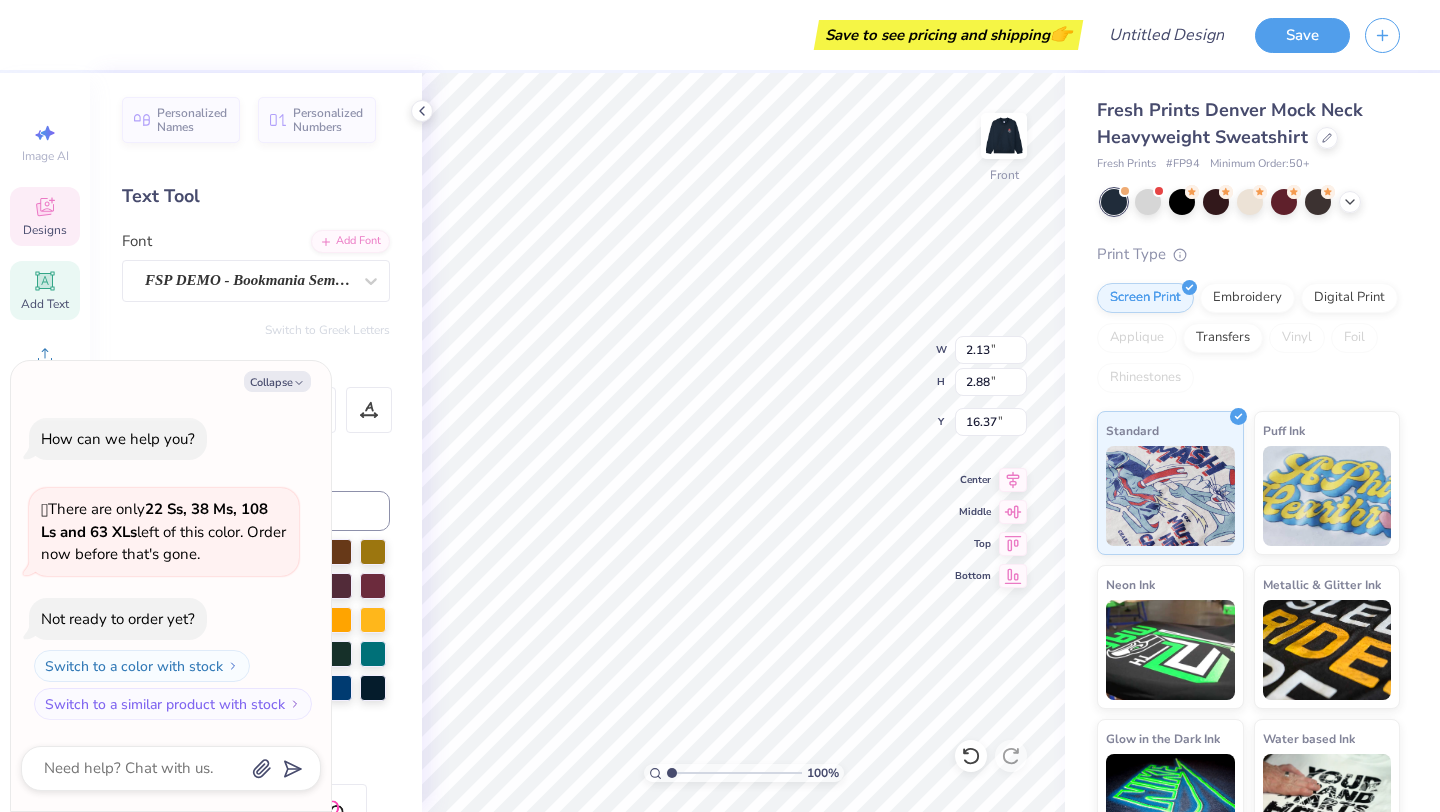 type on "x" 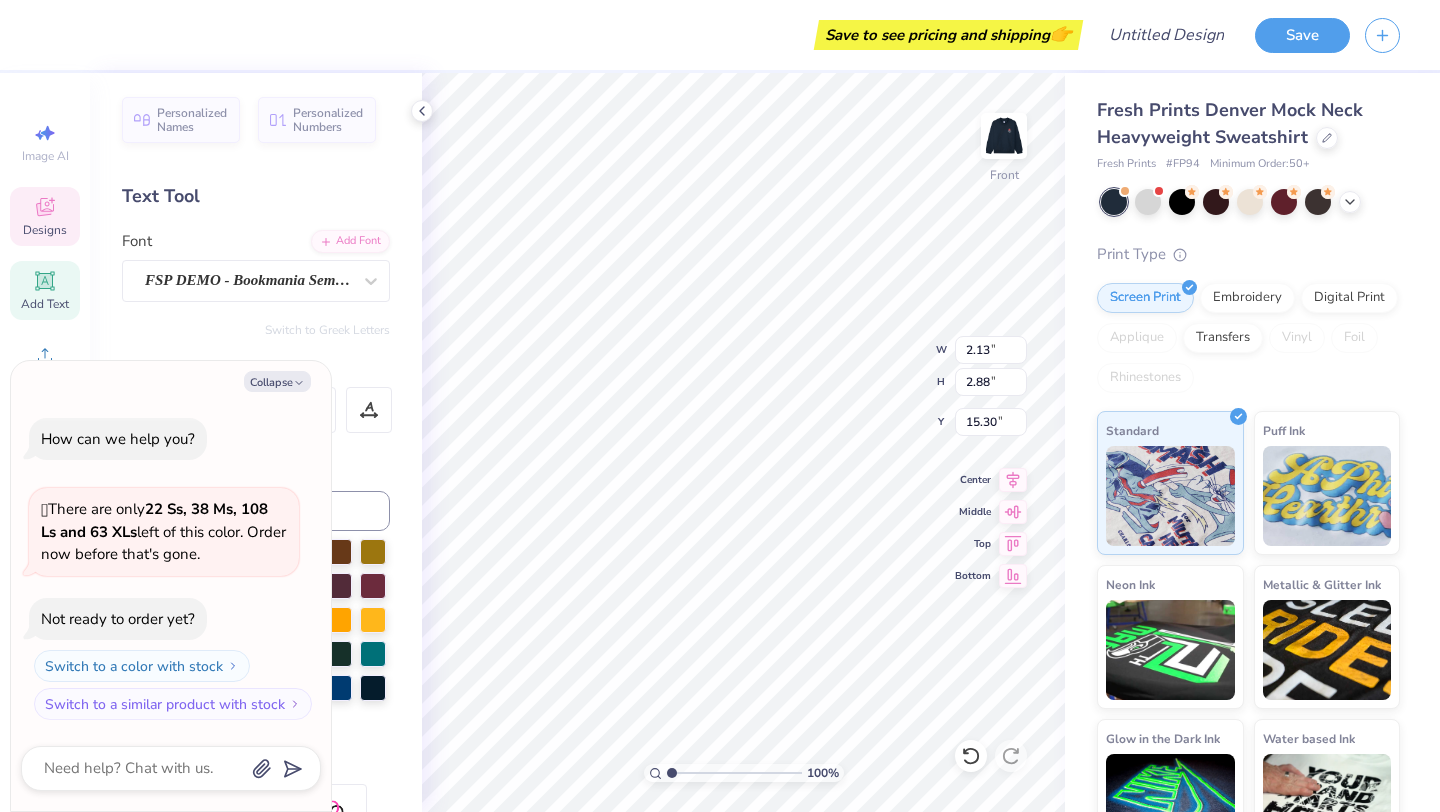 type on "x" 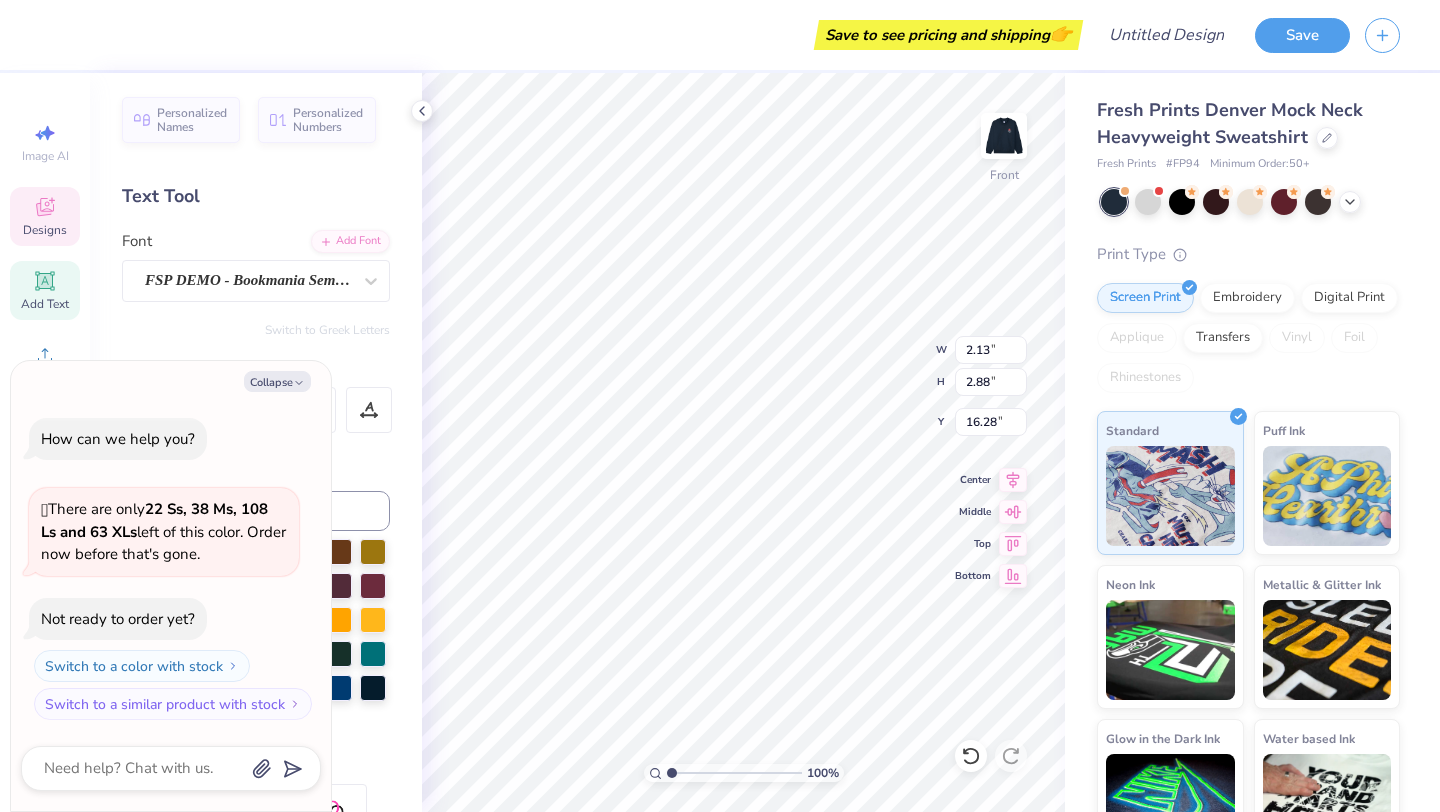 type on "x" 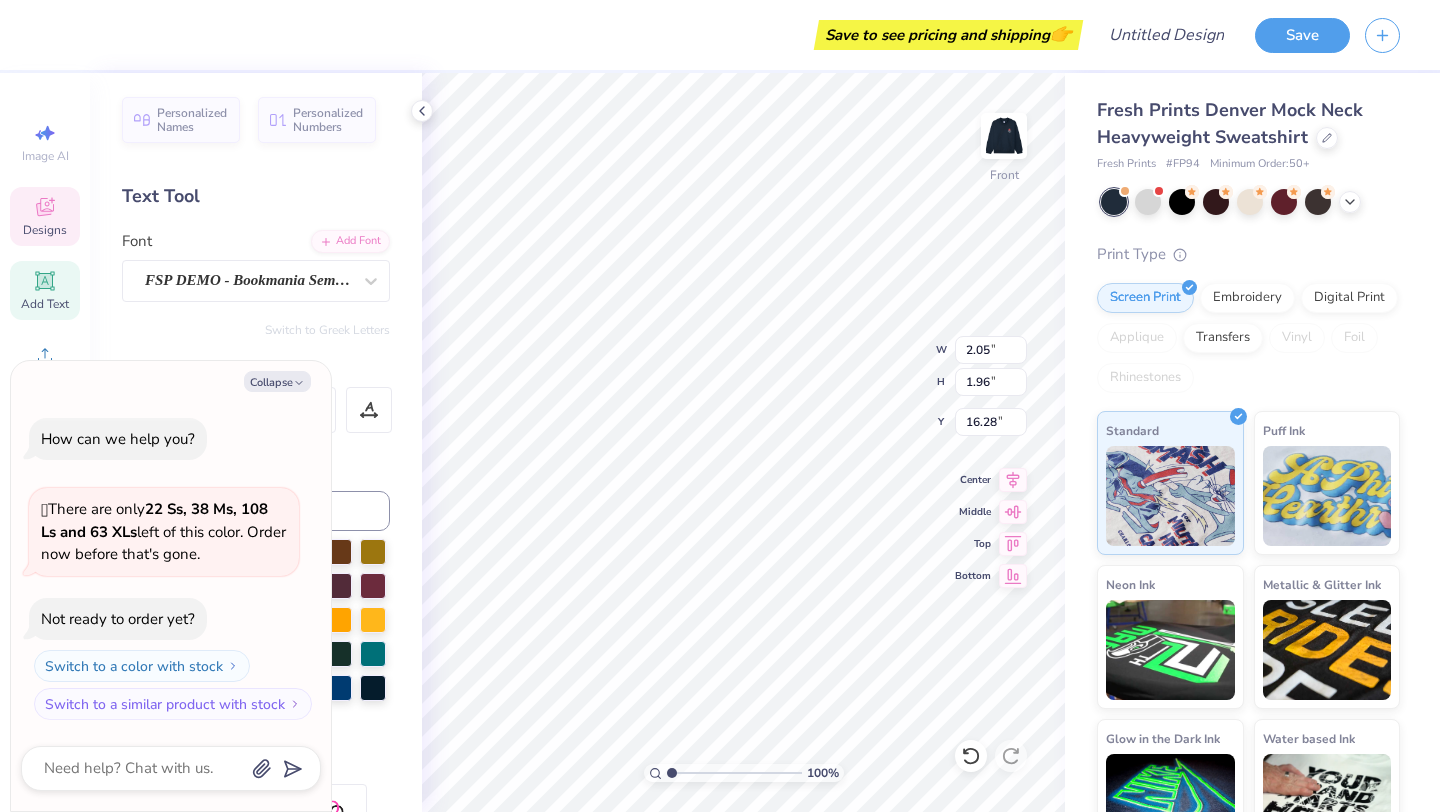 type on "x" 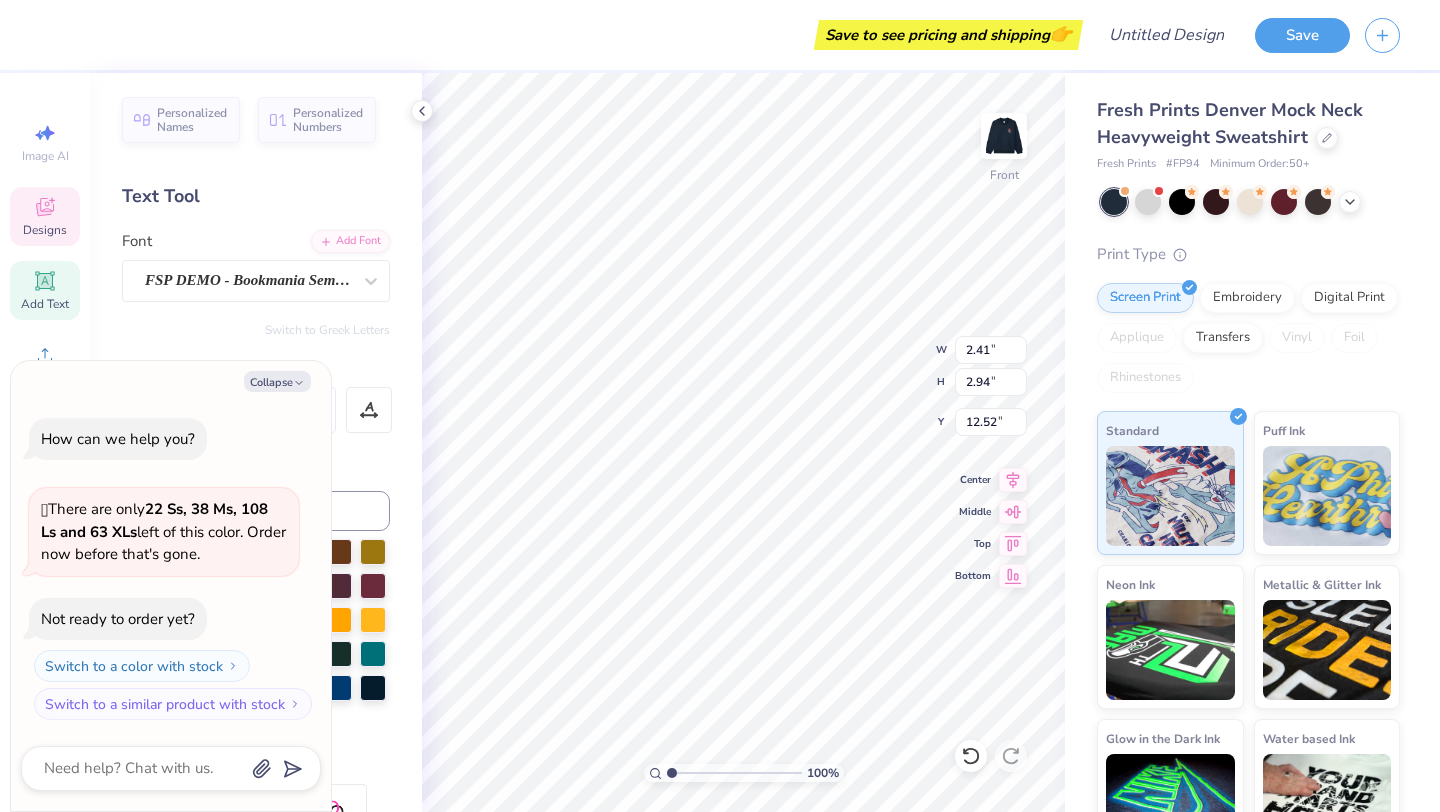 type on "x" 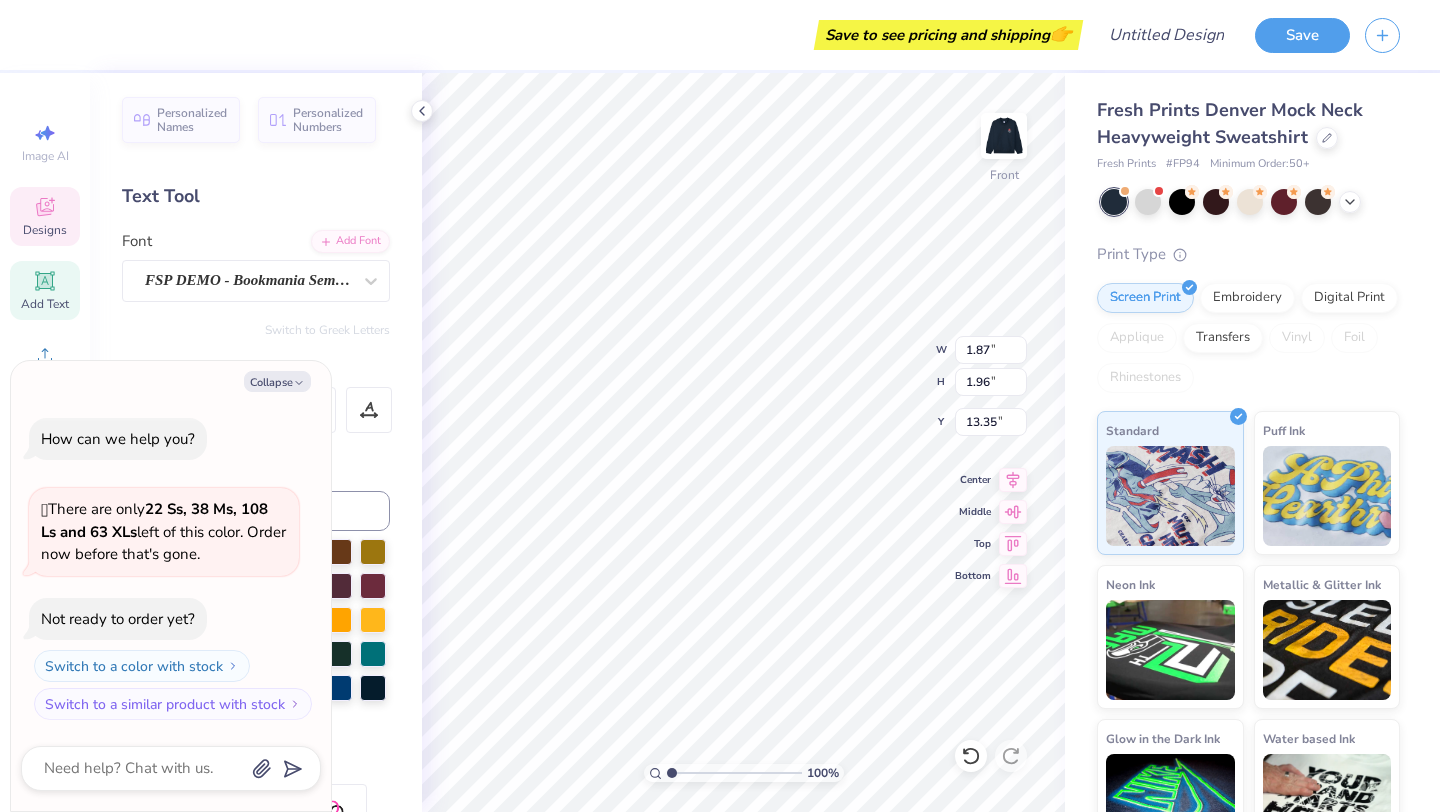 type on "x" 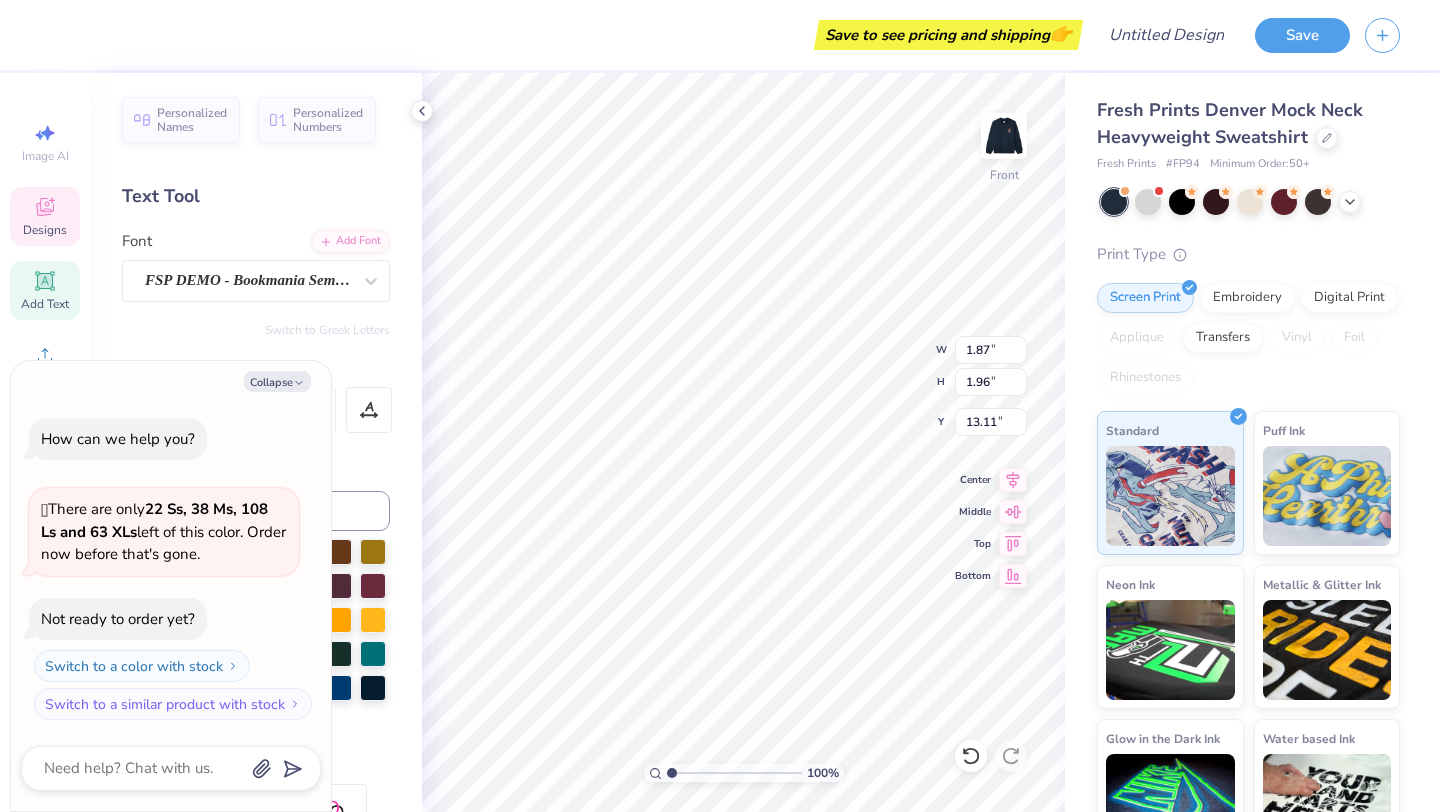 type on "x" 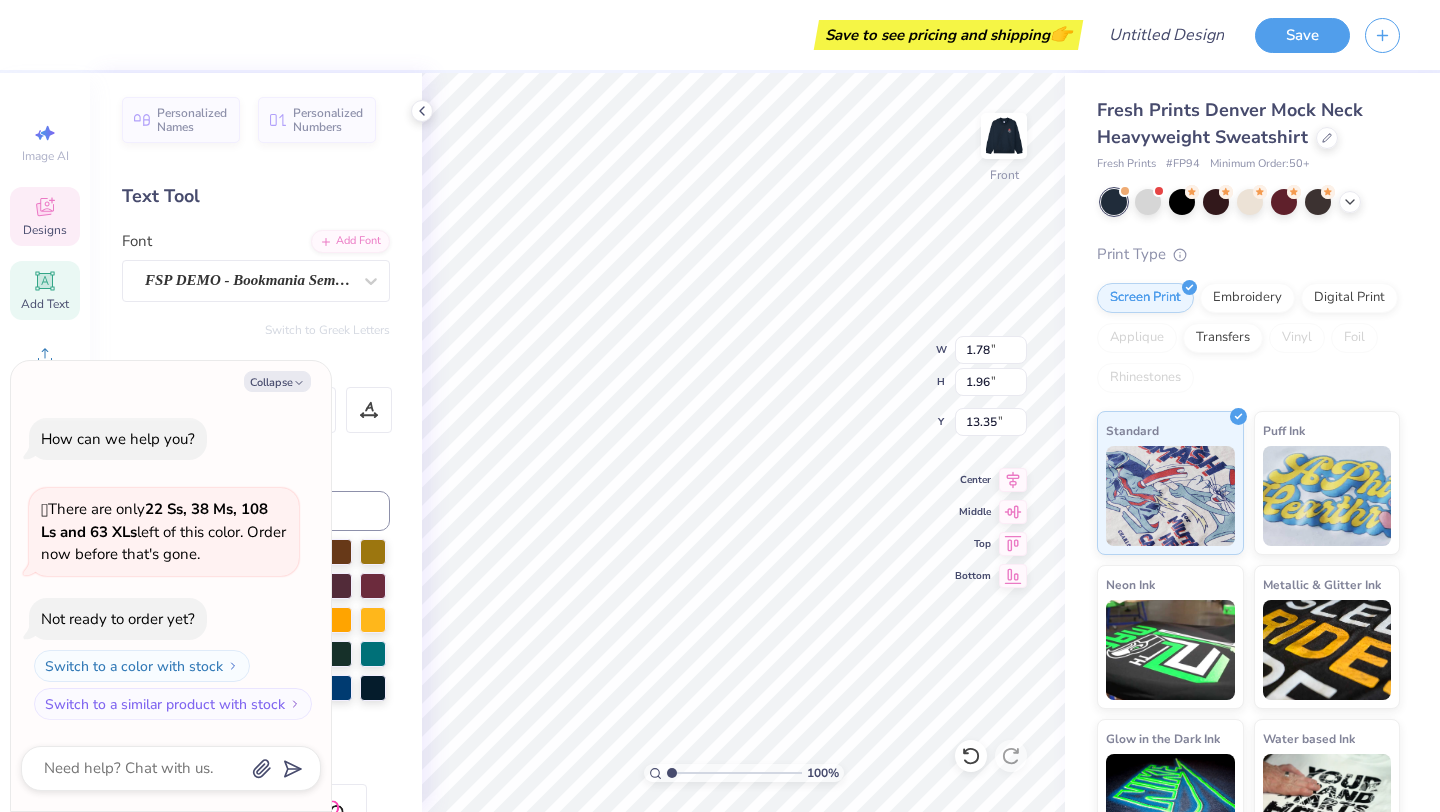 type on "x" 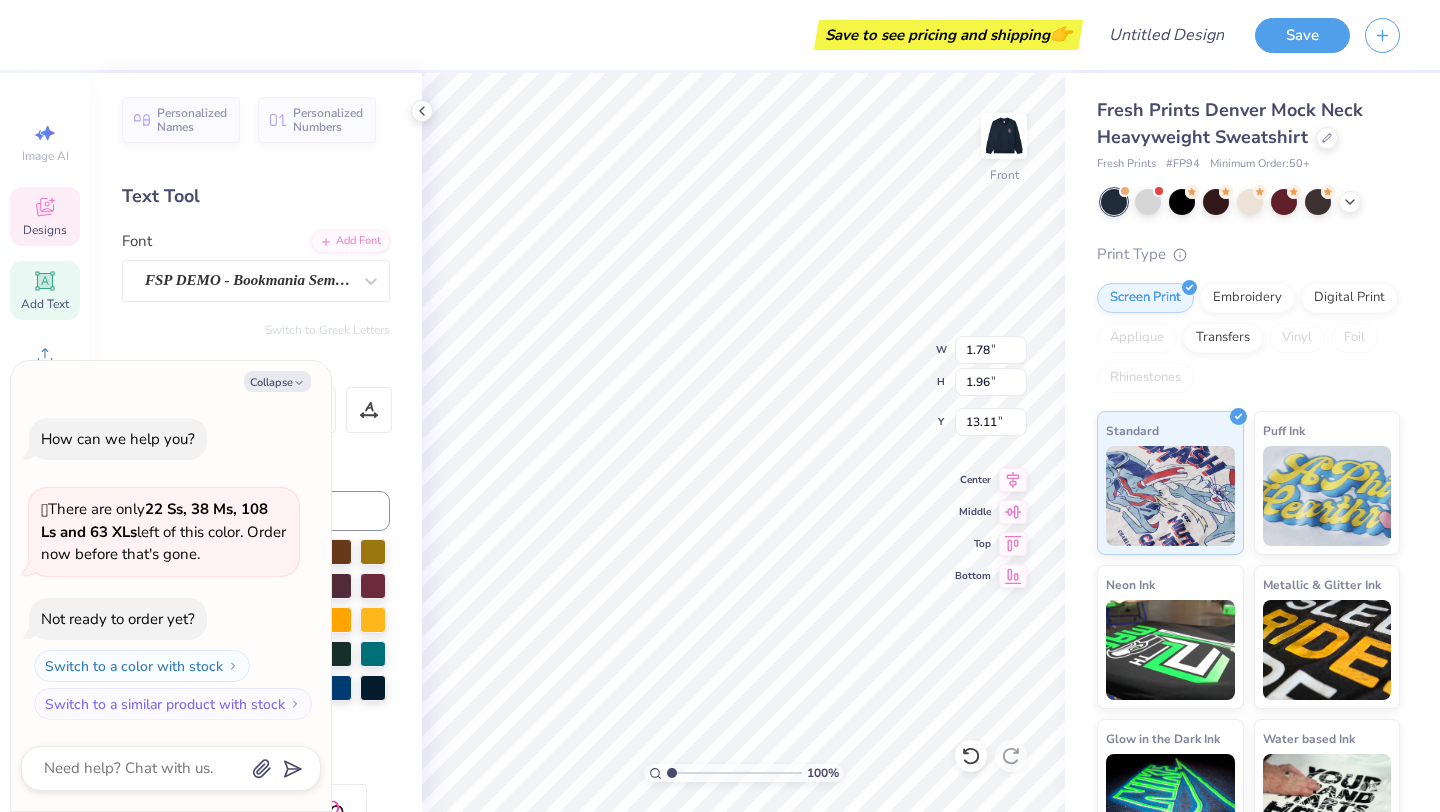 type on "x" 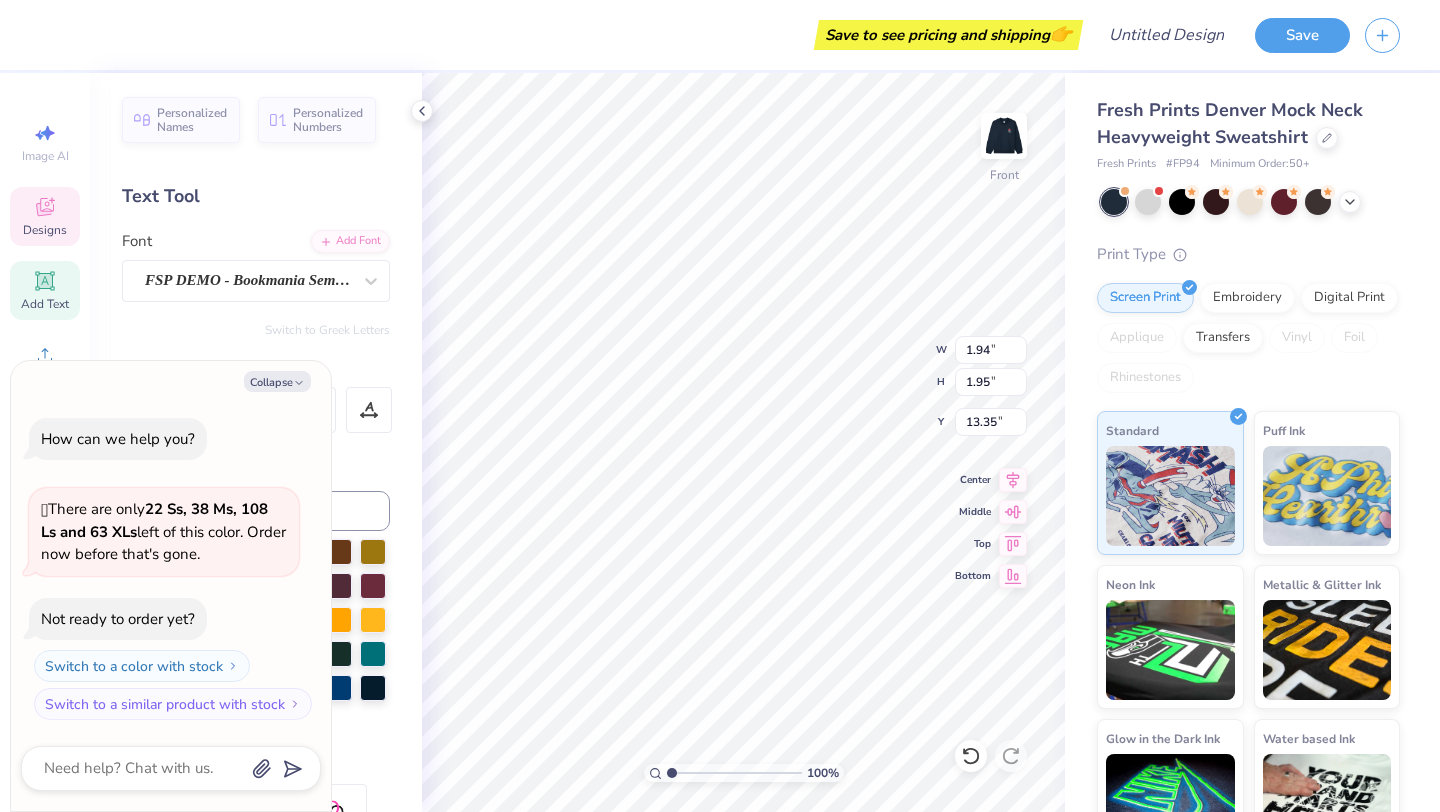type on "x" 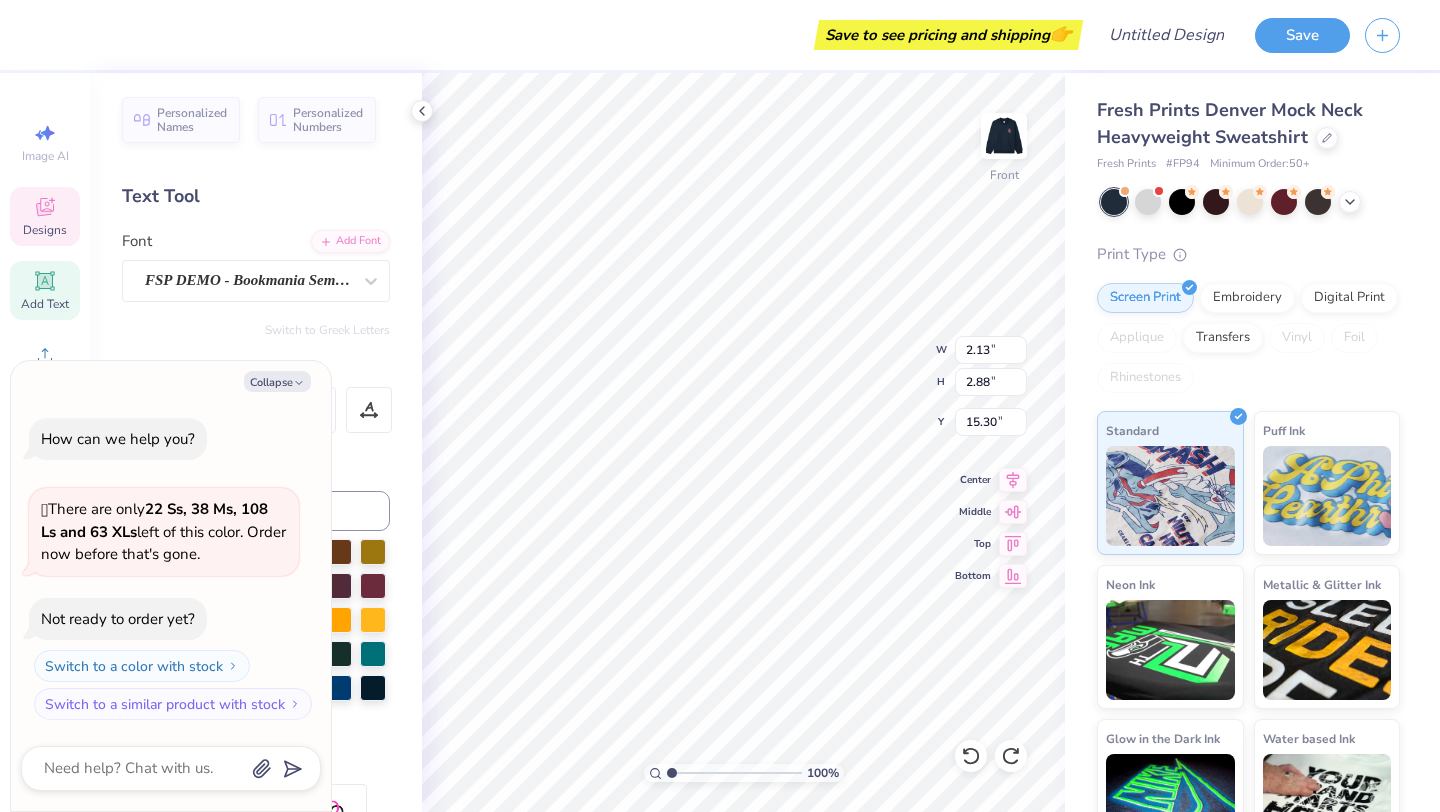 type on "x" 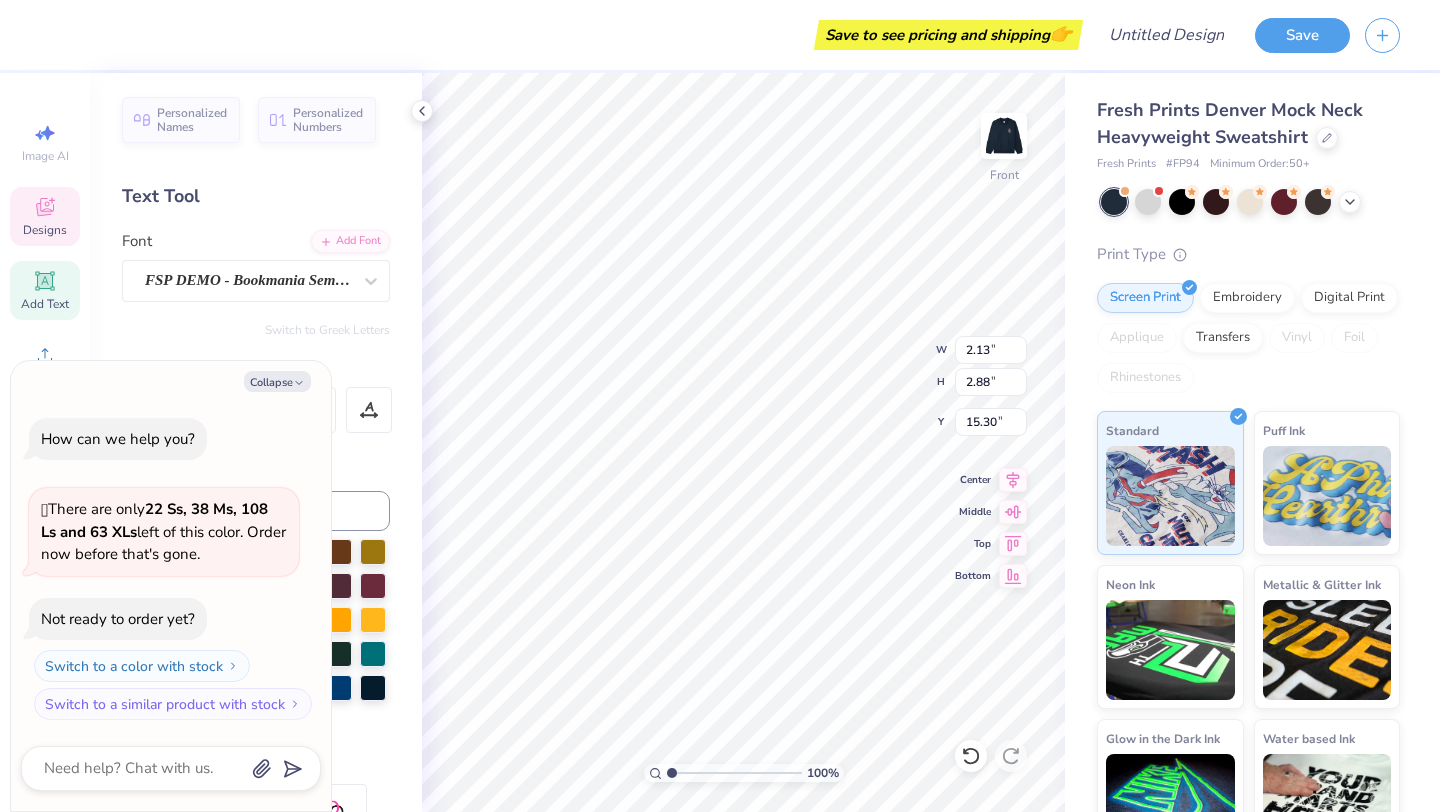 type on "x" 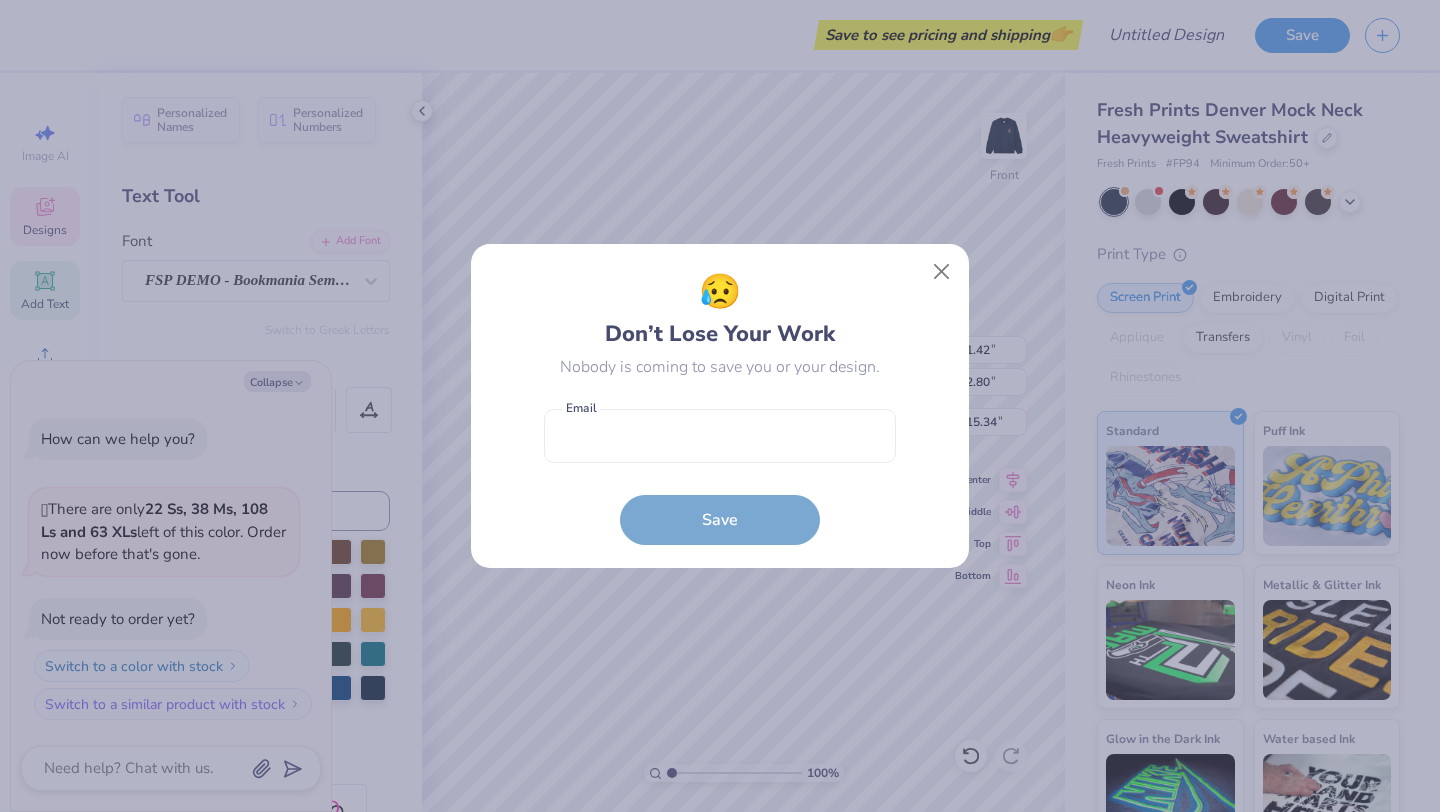 click on "Save to see pricing and shipping  👉 Design Title Save Image AI Designs Add Text Upload Greek Clipart & logos Decorate Personalized Names Personalized Numbers Text Tool  Add Font Font FSP DEMO - Bookmania Semibold Switch to Greek Letters Format Color Styles Text Shape 100  % Front W 1.42 1.42 " H 2.80 2.80 " Y 15.34 15.34 " Center Middle Top Bottom Fresh Prints Denver Mock Neck Heavyweight Sweatshirt Fresh Prints # FP94 Minimum Order:  50 +   Print Type Screen Print Embroidery Digital Print Applique Transfers Vinyl Foil Rhinestones Standard Puff Ink Neon Ink Metallic & Glitter Ink Glow in the Dark Ink Water based Ink Stuck?  Our Art team will finish your design for free. Need help?  Chat with us.
Collapse How can we help you? 🫣 There are only  22 Ss, 38 Ms, 108 Ls and 63 XLs  left of this color. Order now before that's gone. Not ready to order yet? Switch to a color with stock Switch to a similar product with stock x 😥 Don’t Lose Your Work Email Save" at bounding box center [720, 406] 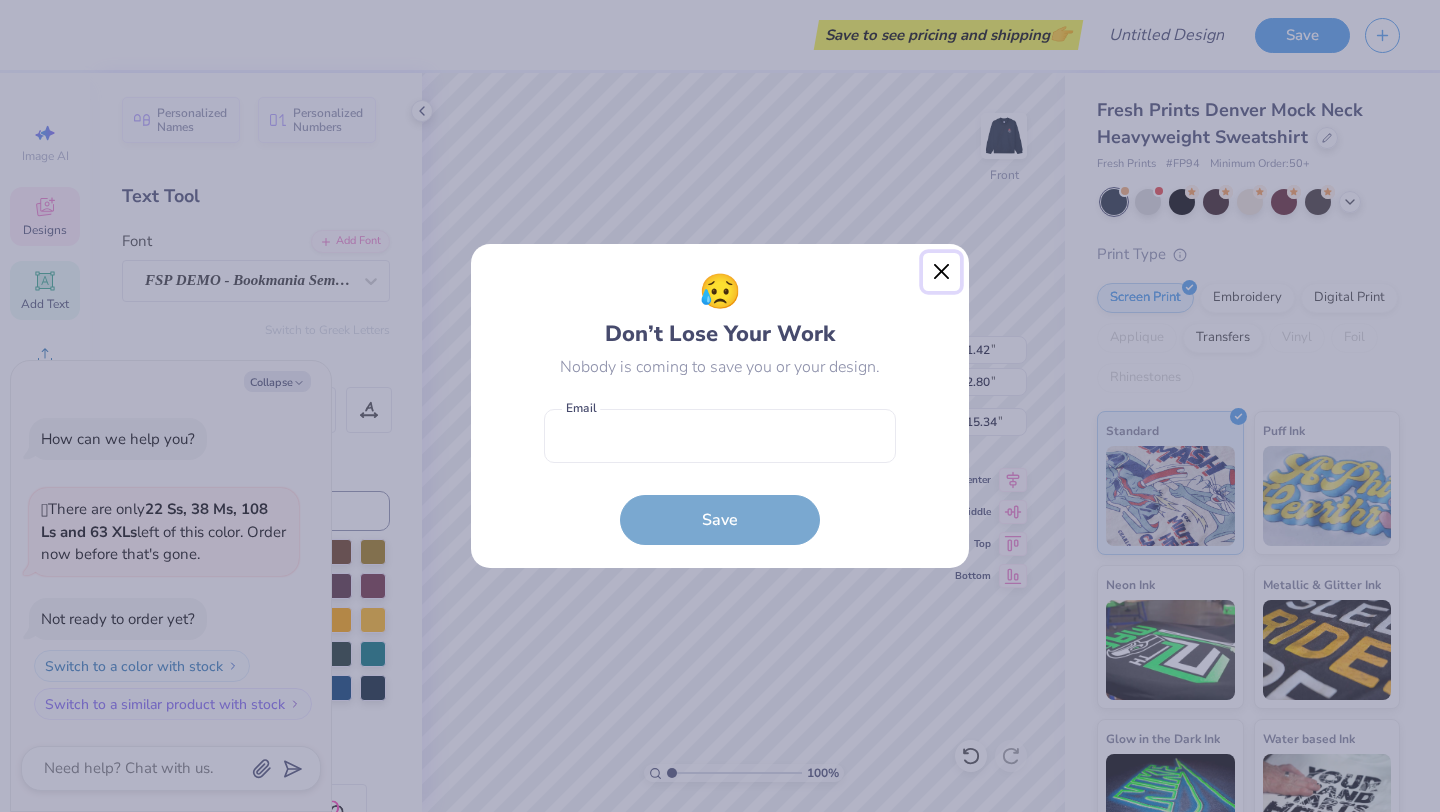 click at bounding box center (942, 272) 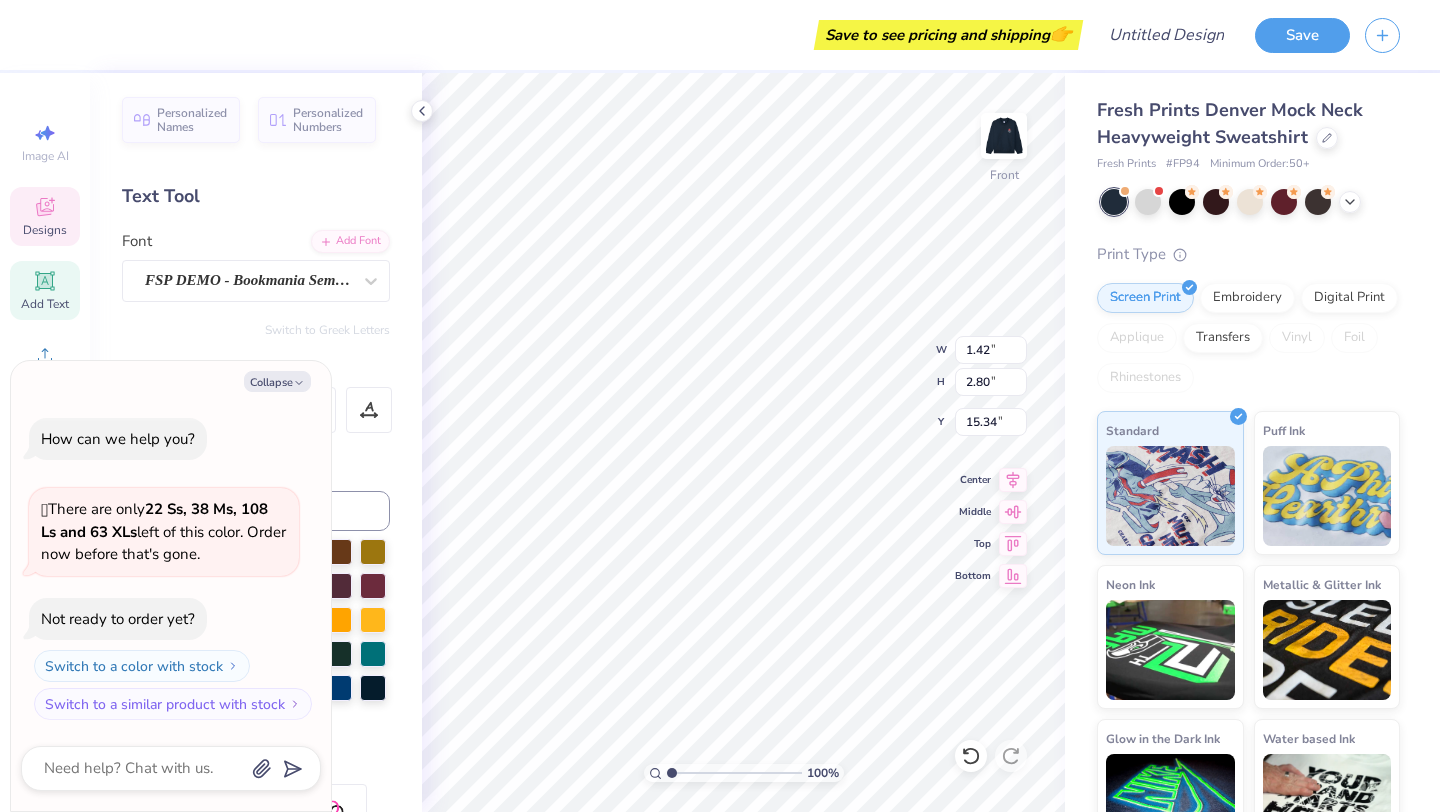 type on "x" 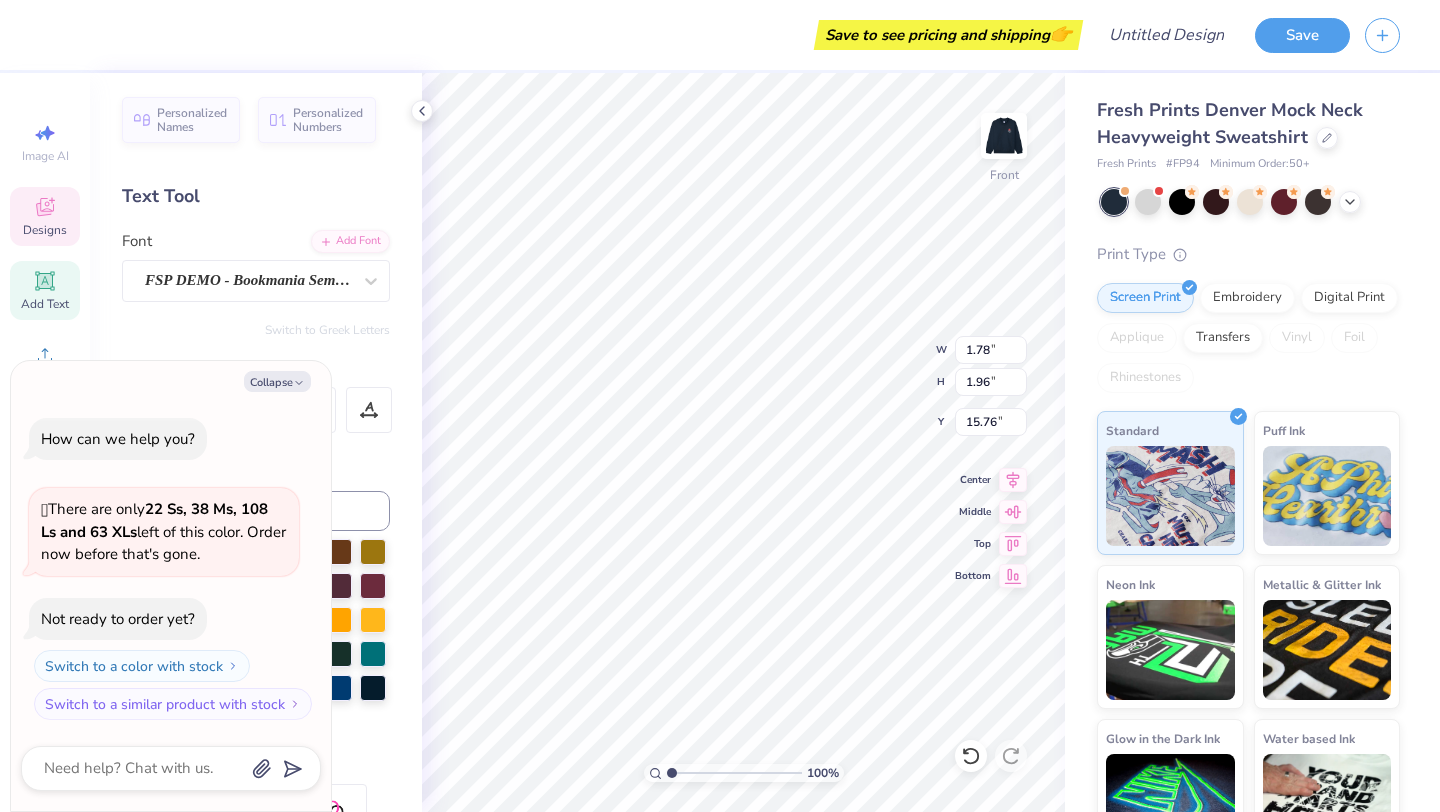 type on "x" 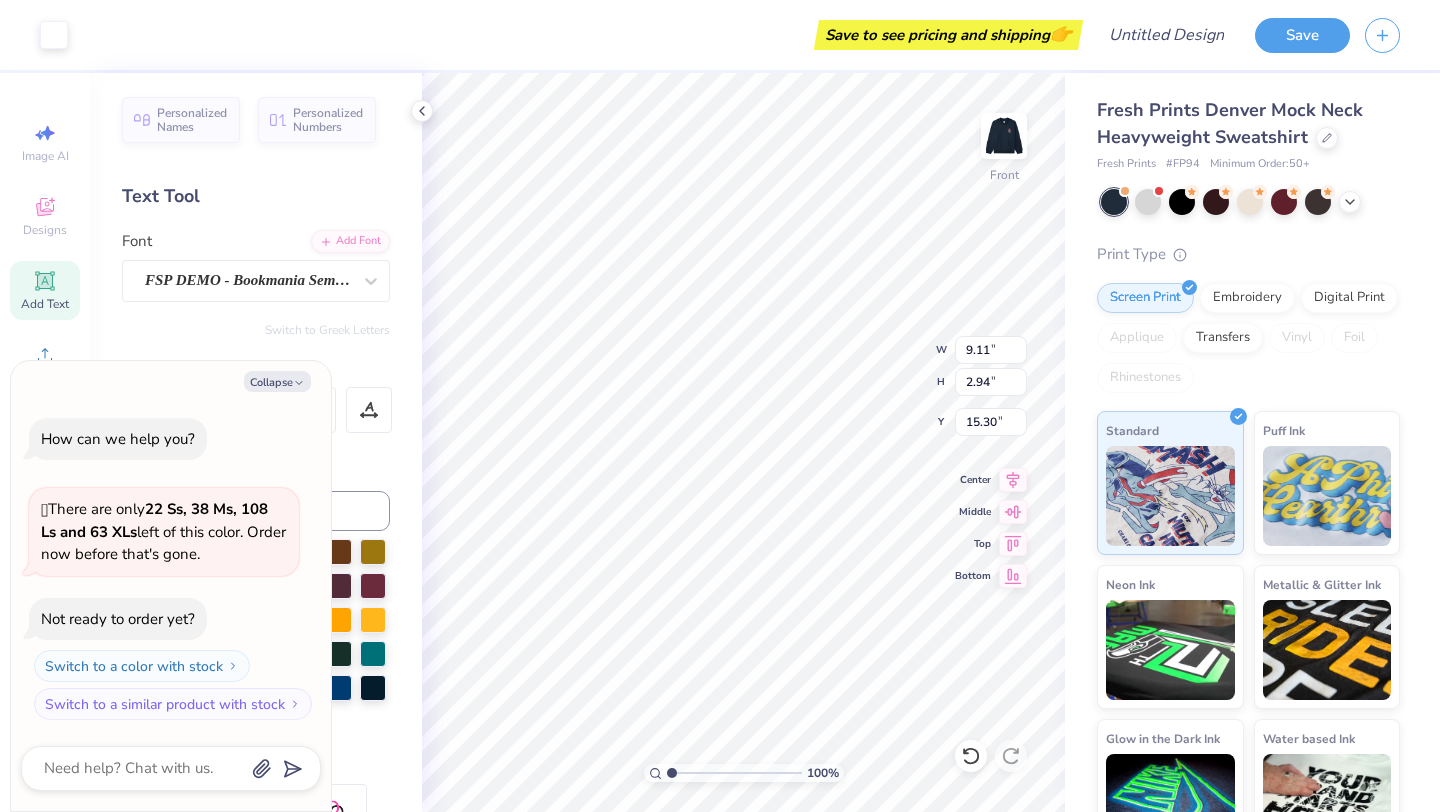 type on "x" 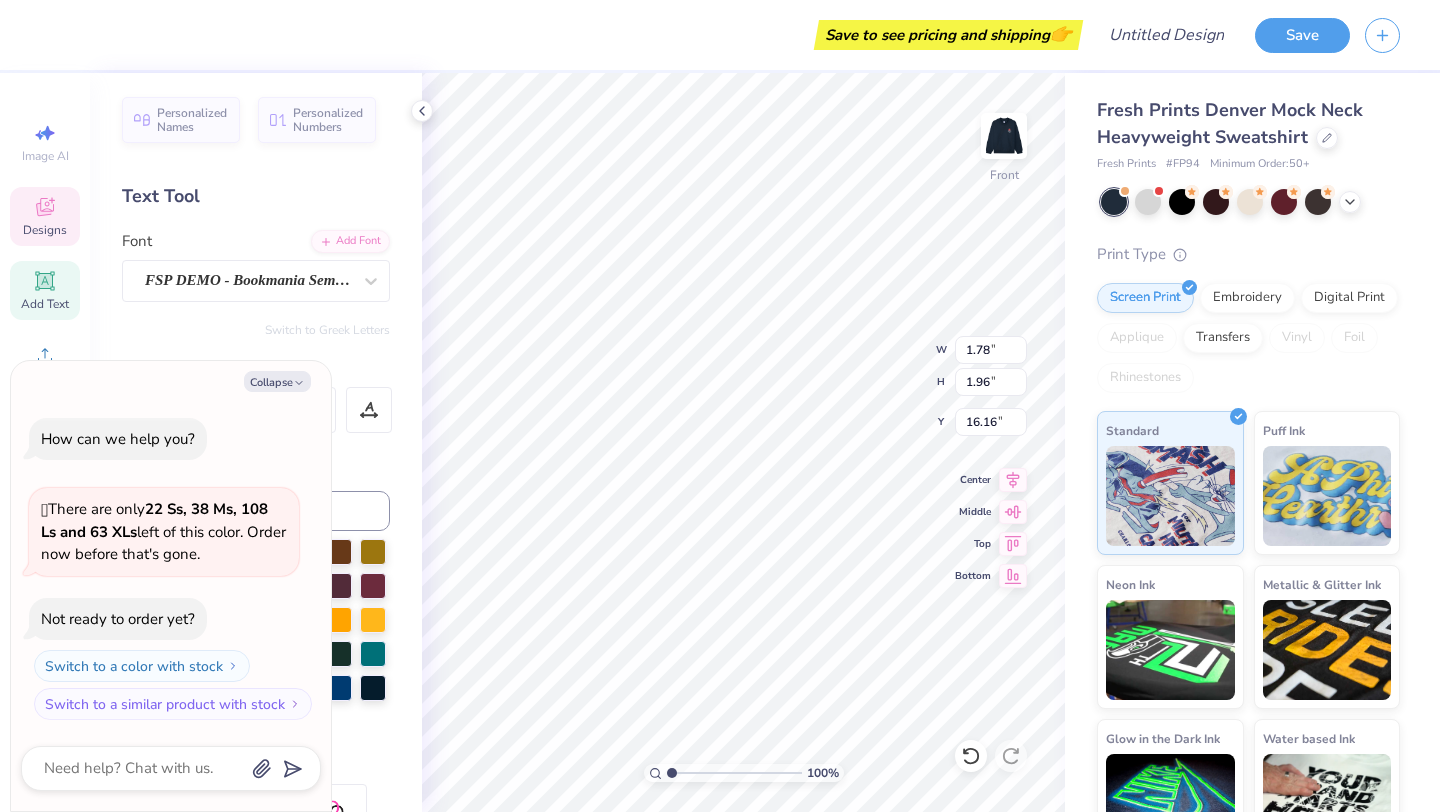 type on "x" 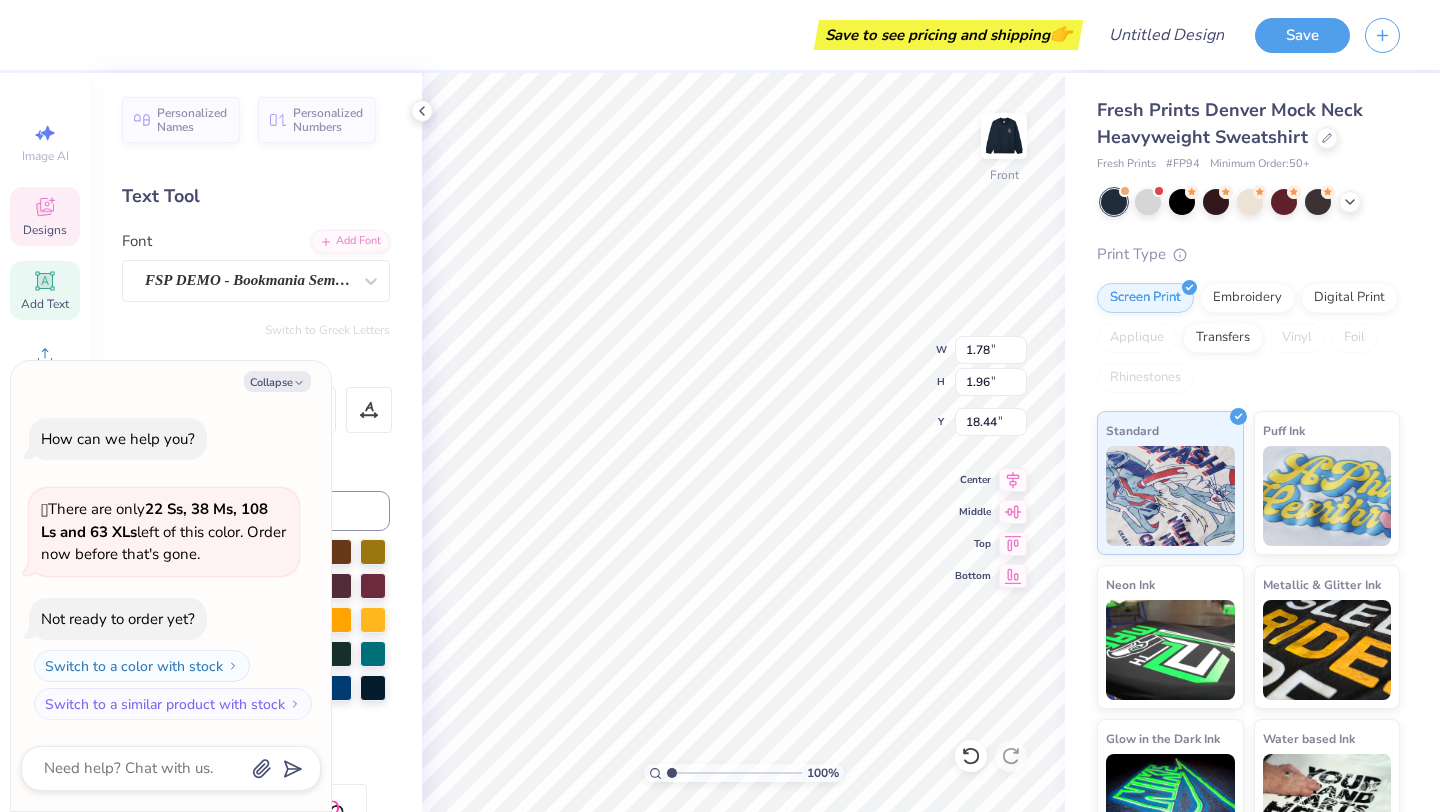 type on "x" 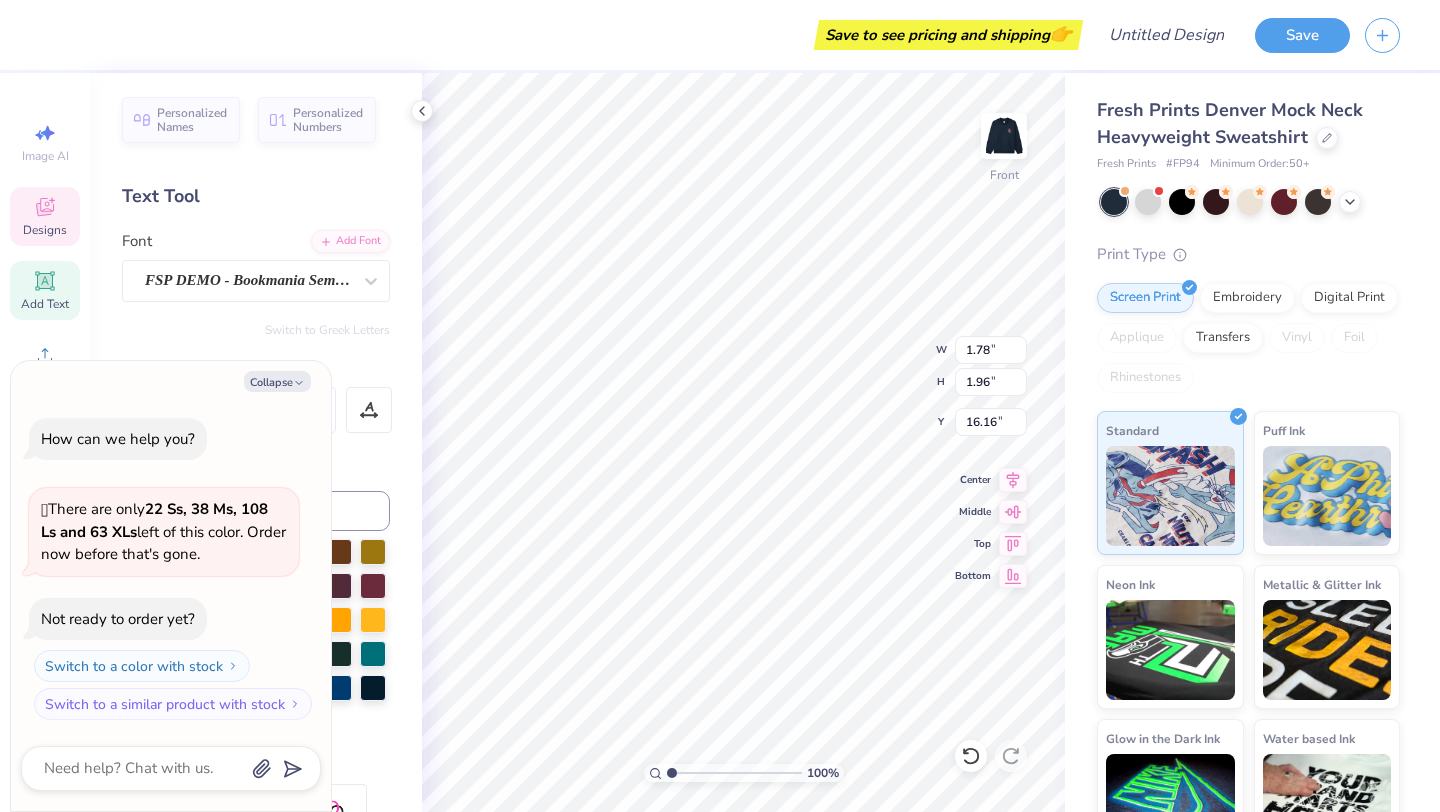 type on "x" 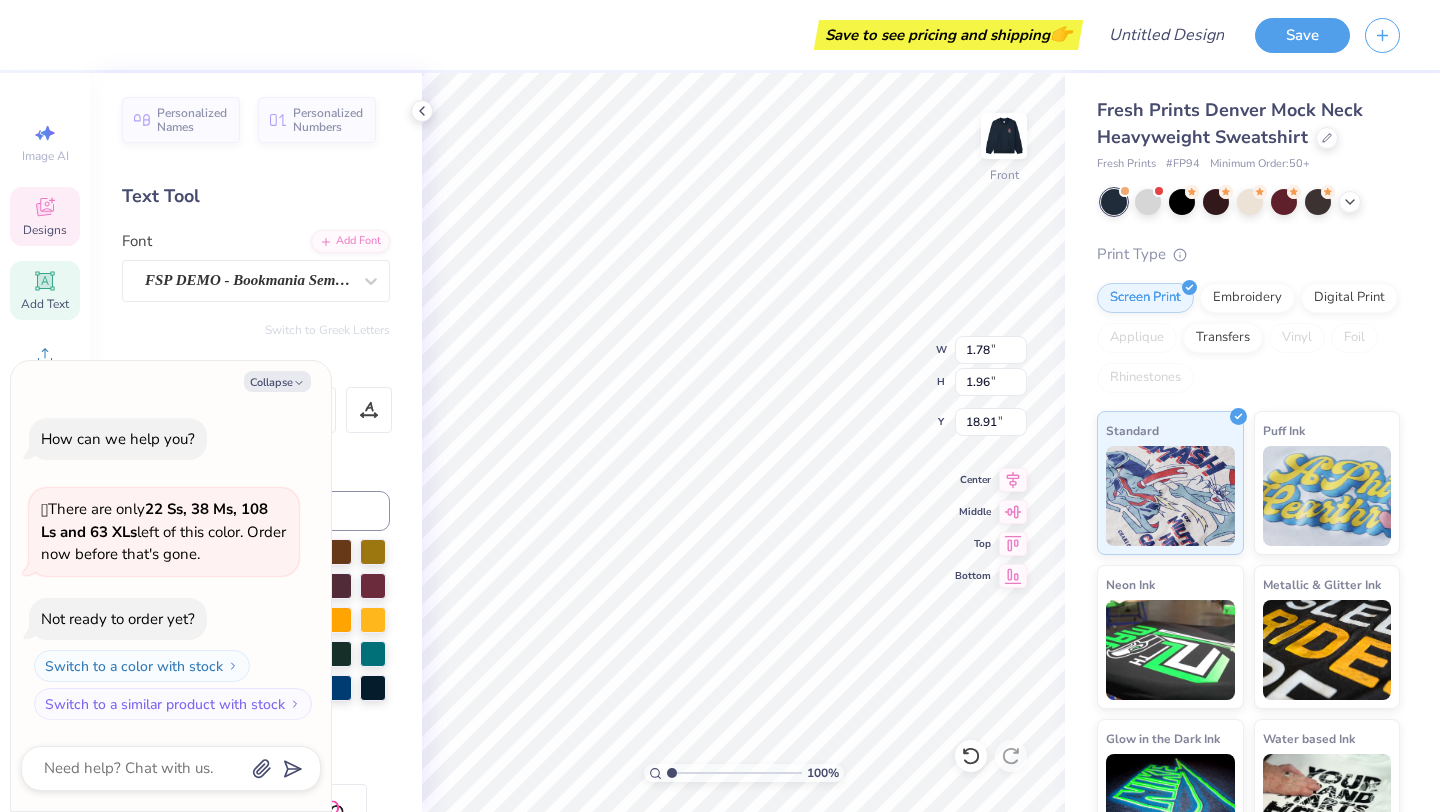 type on "x" 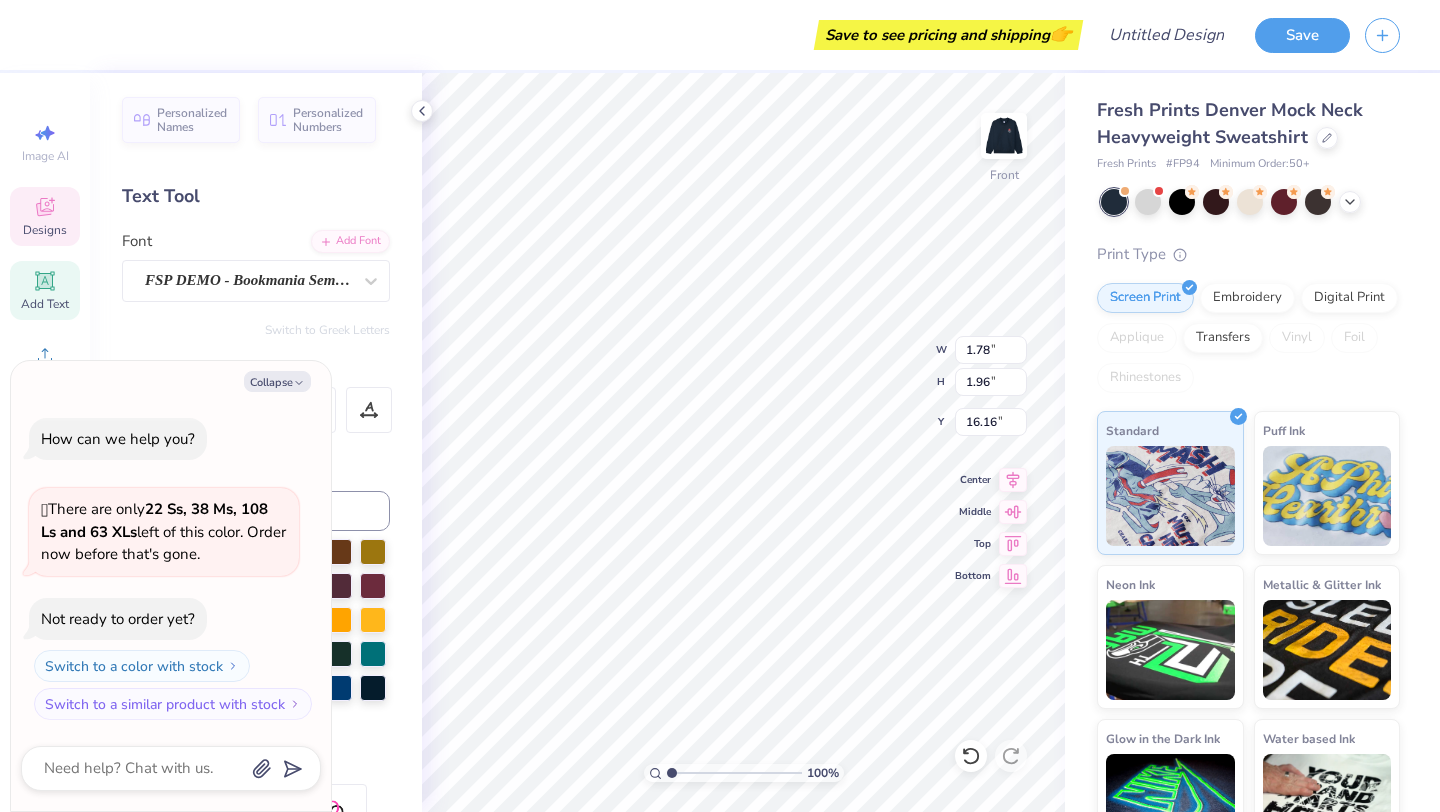 type on "x" 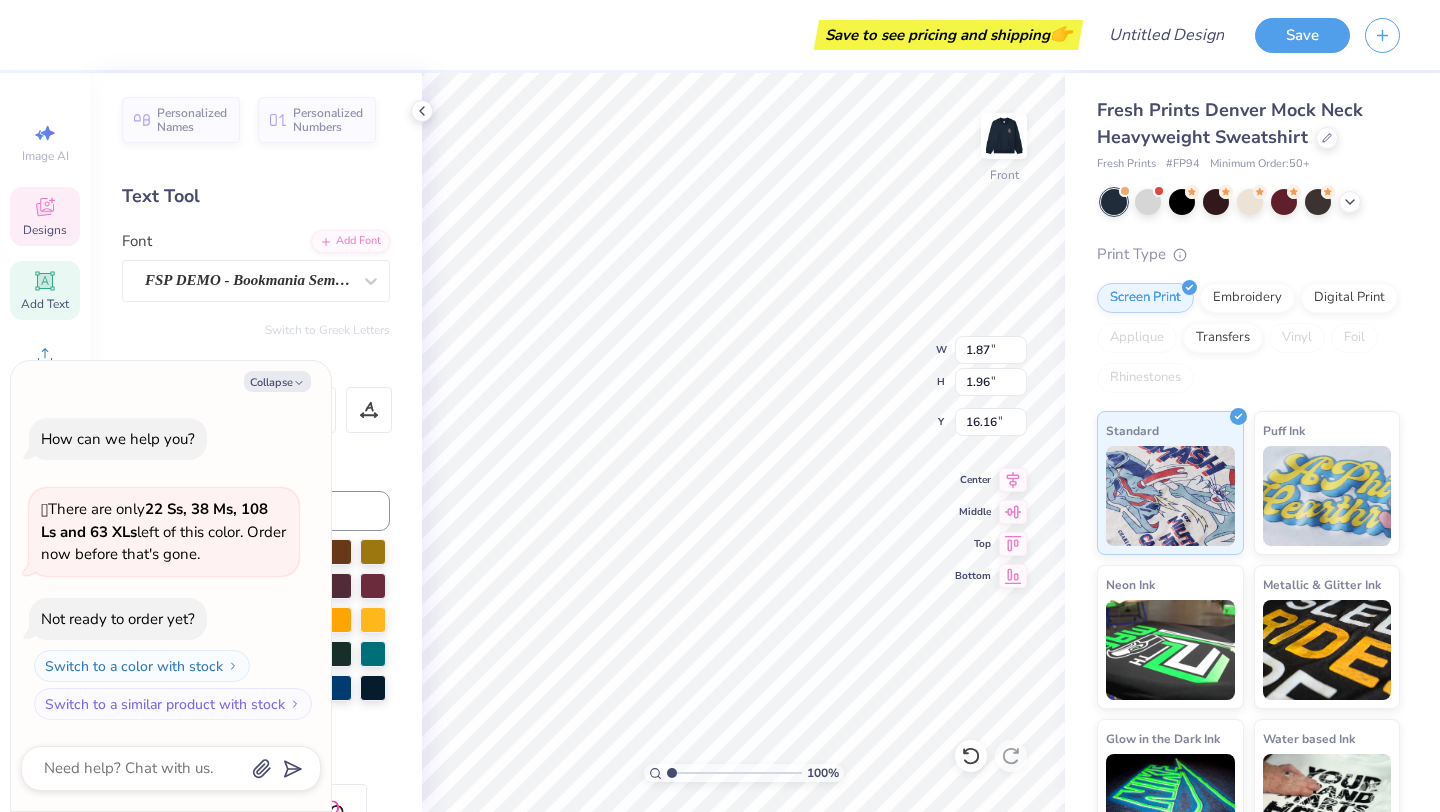 type on "x" 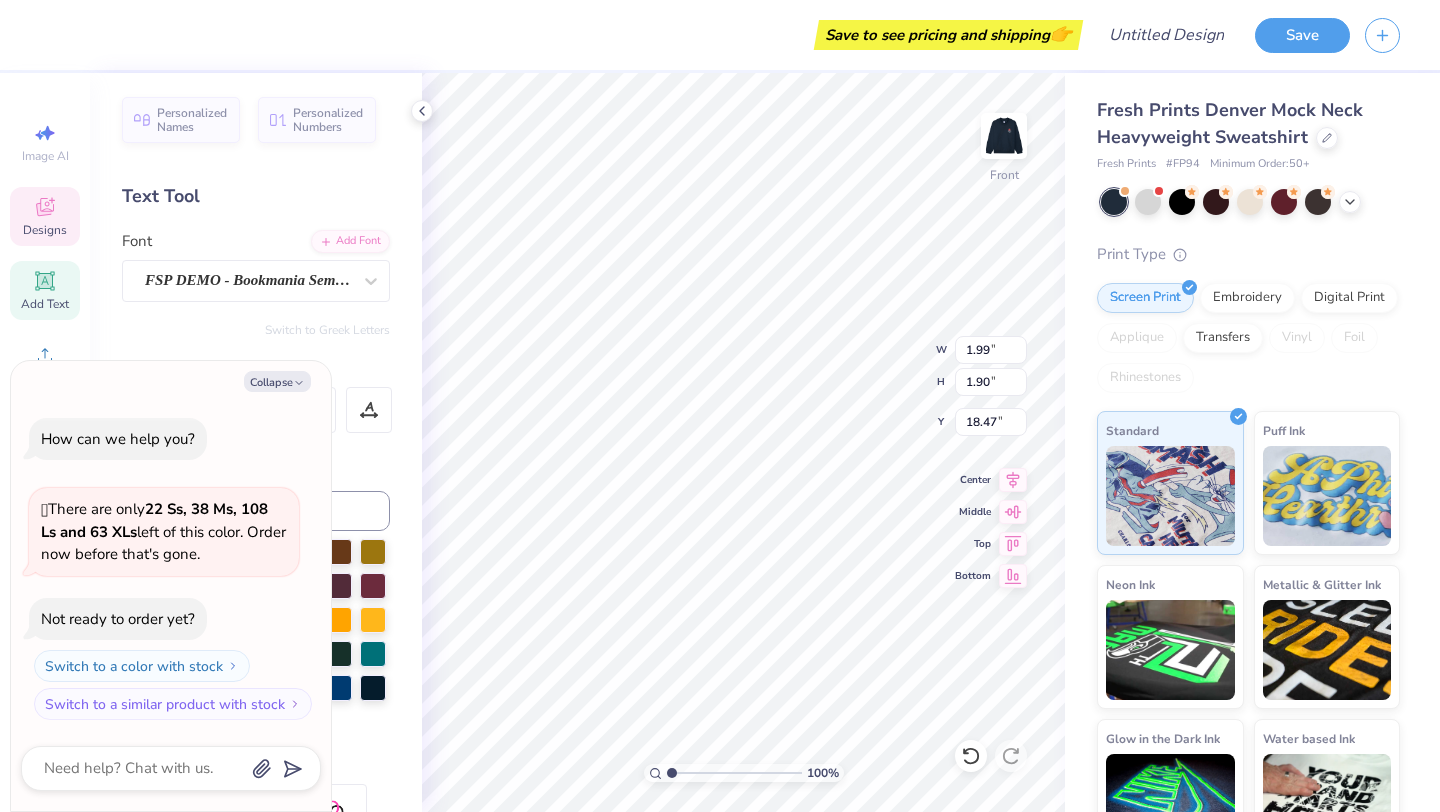 type on "x" 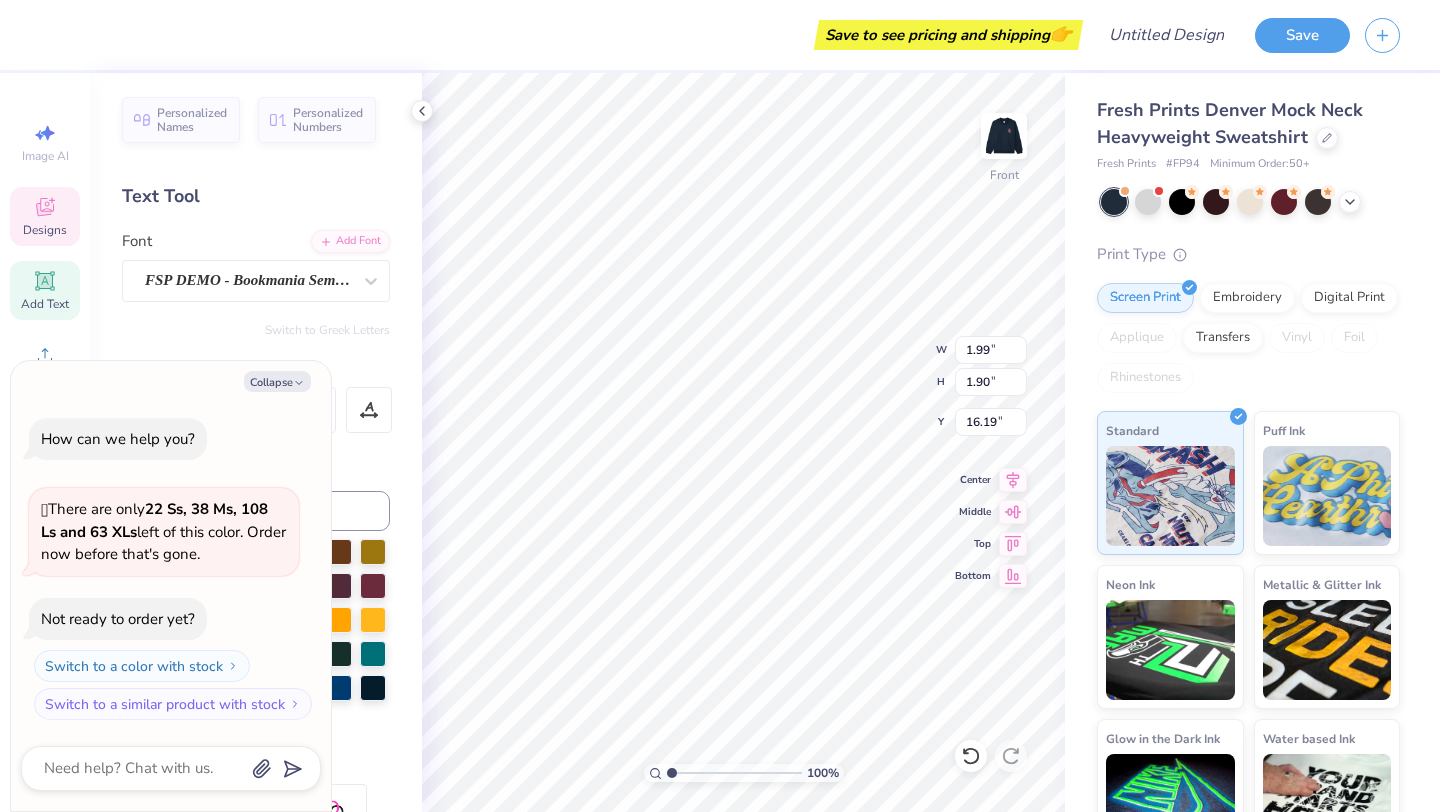type on "x" 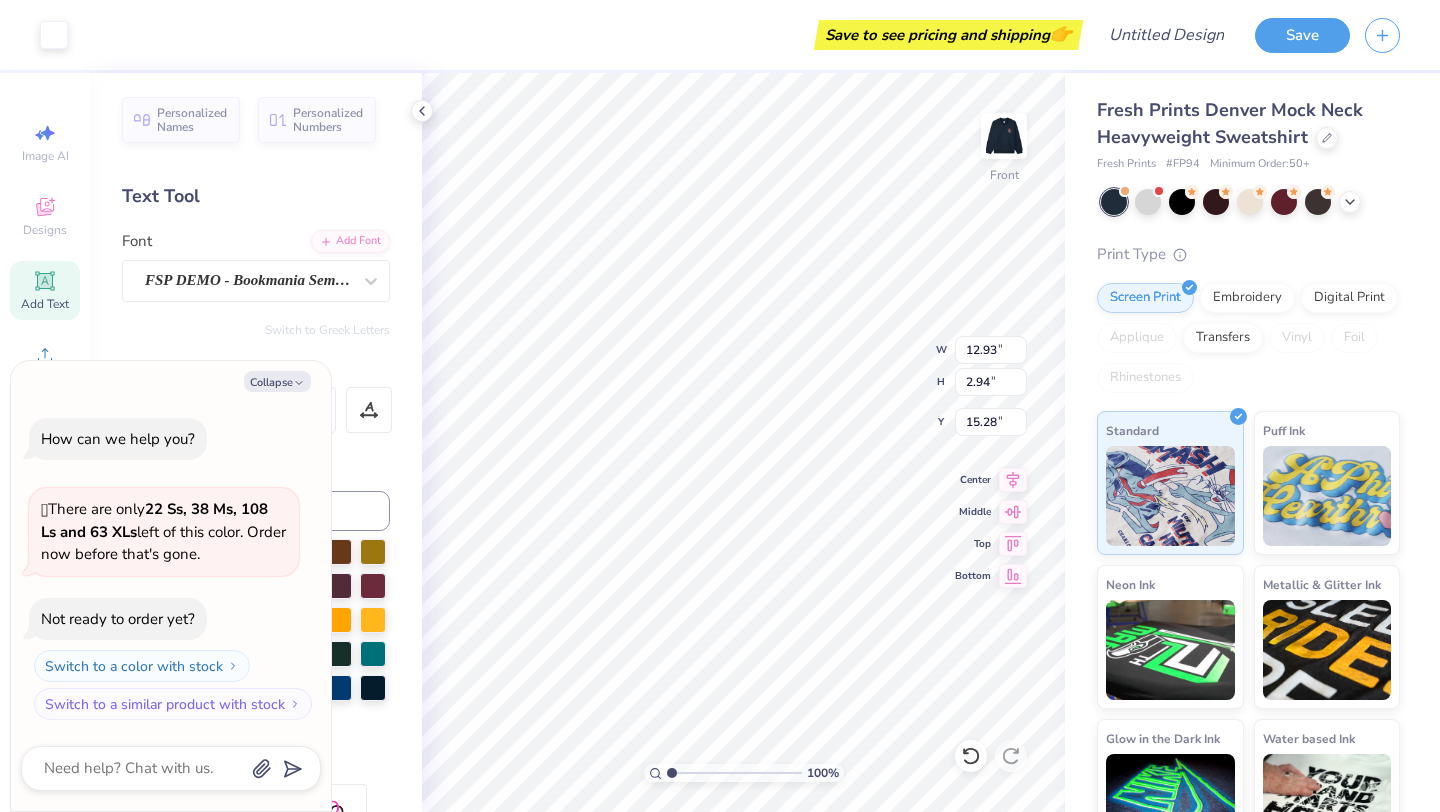 type on "x" 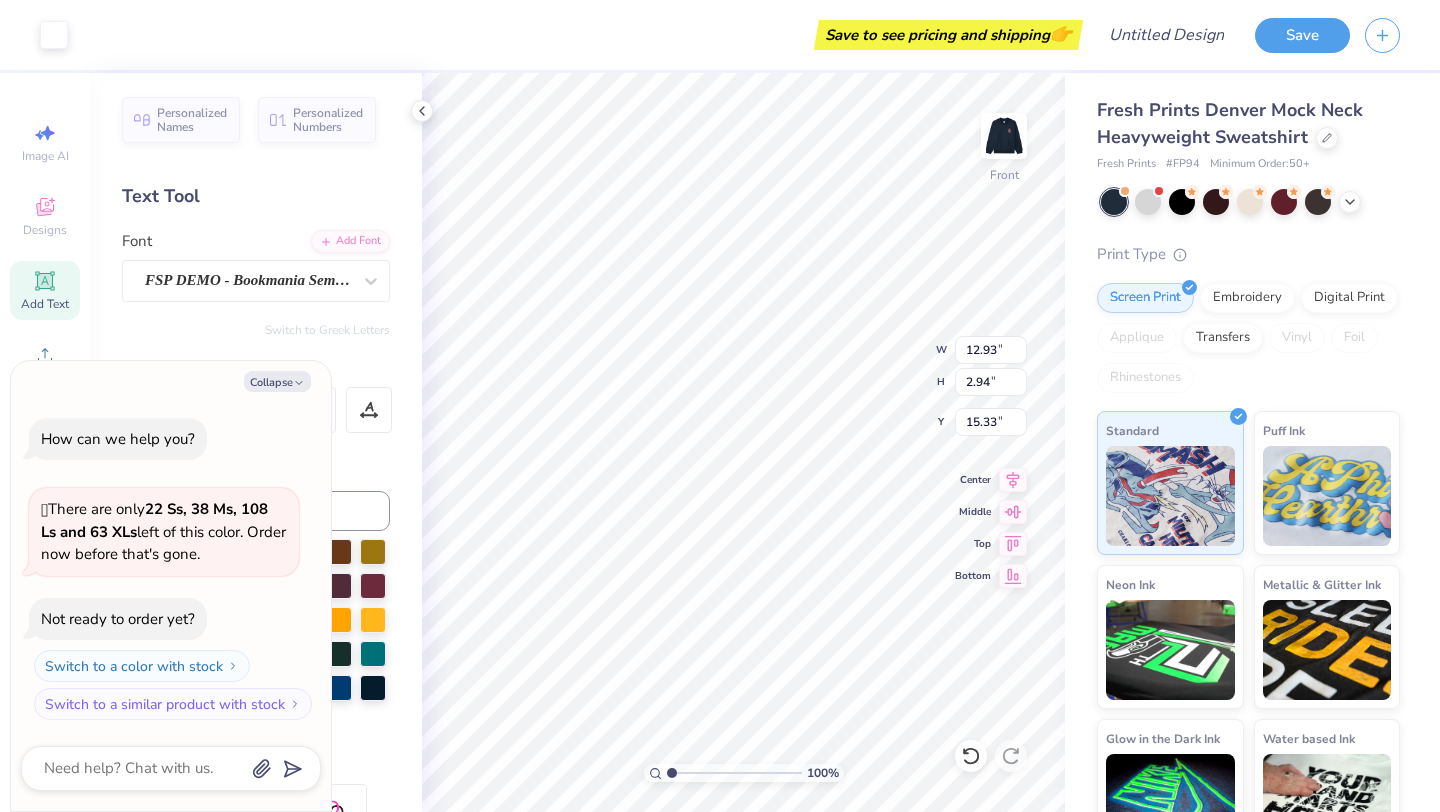 type on "x" 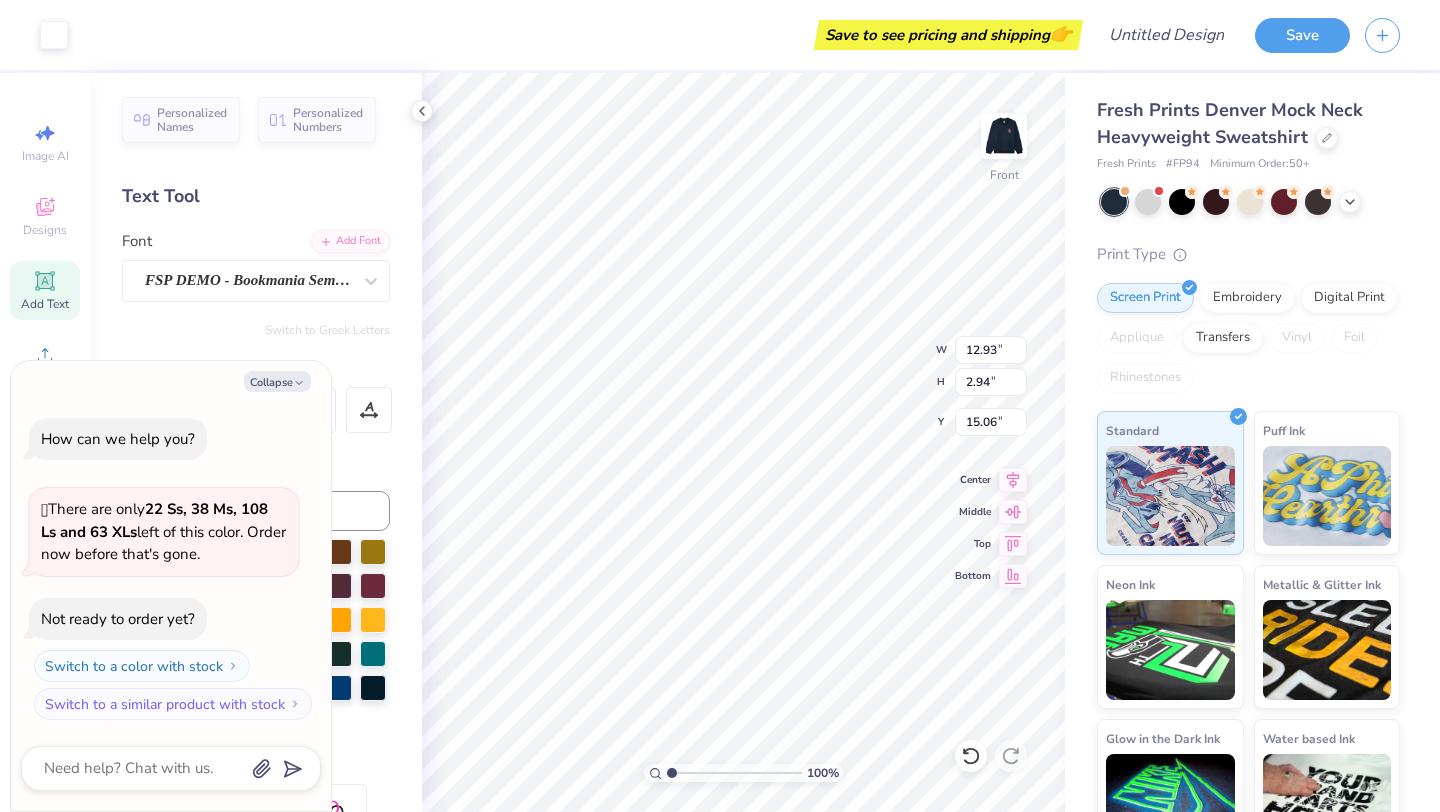 type on "x" 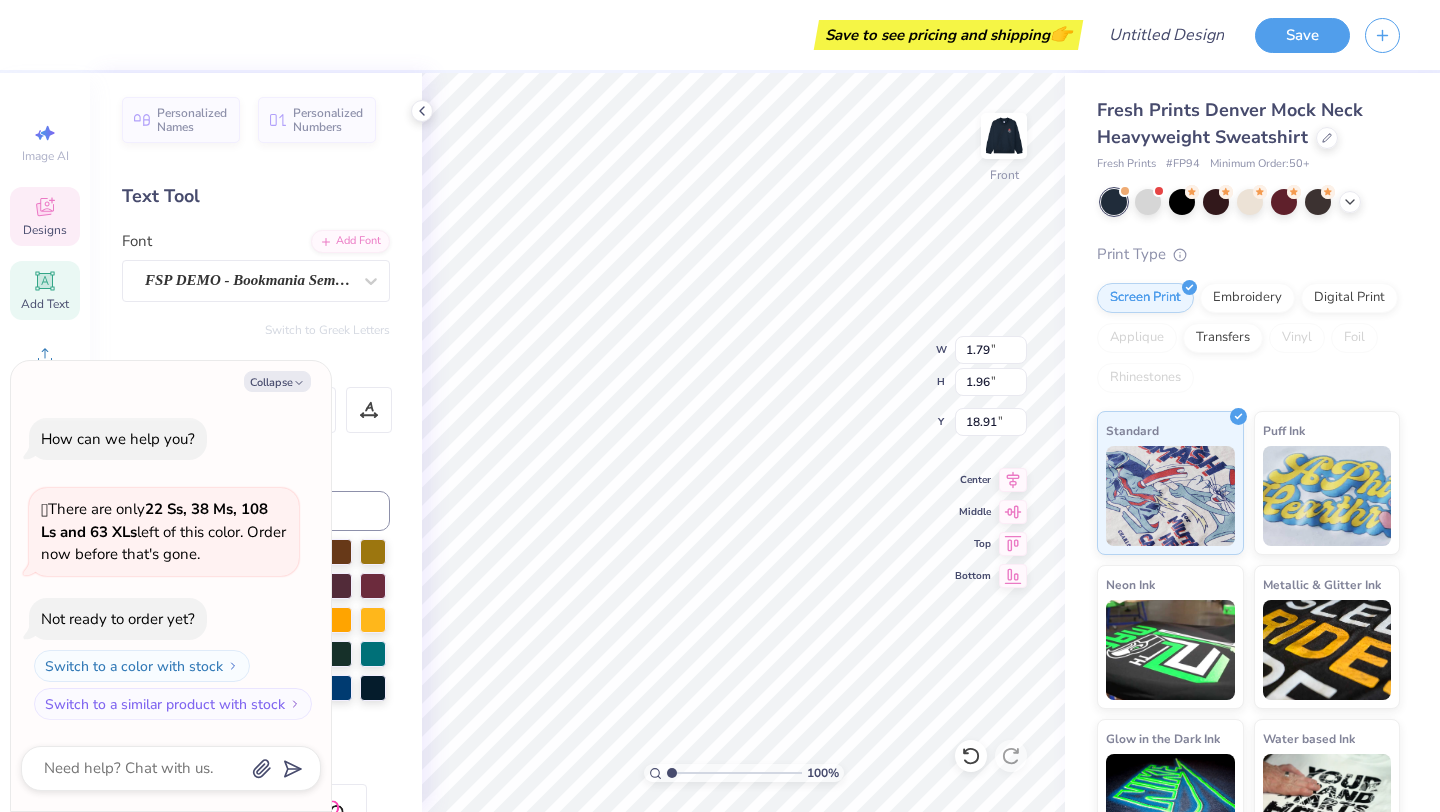 type on "x" 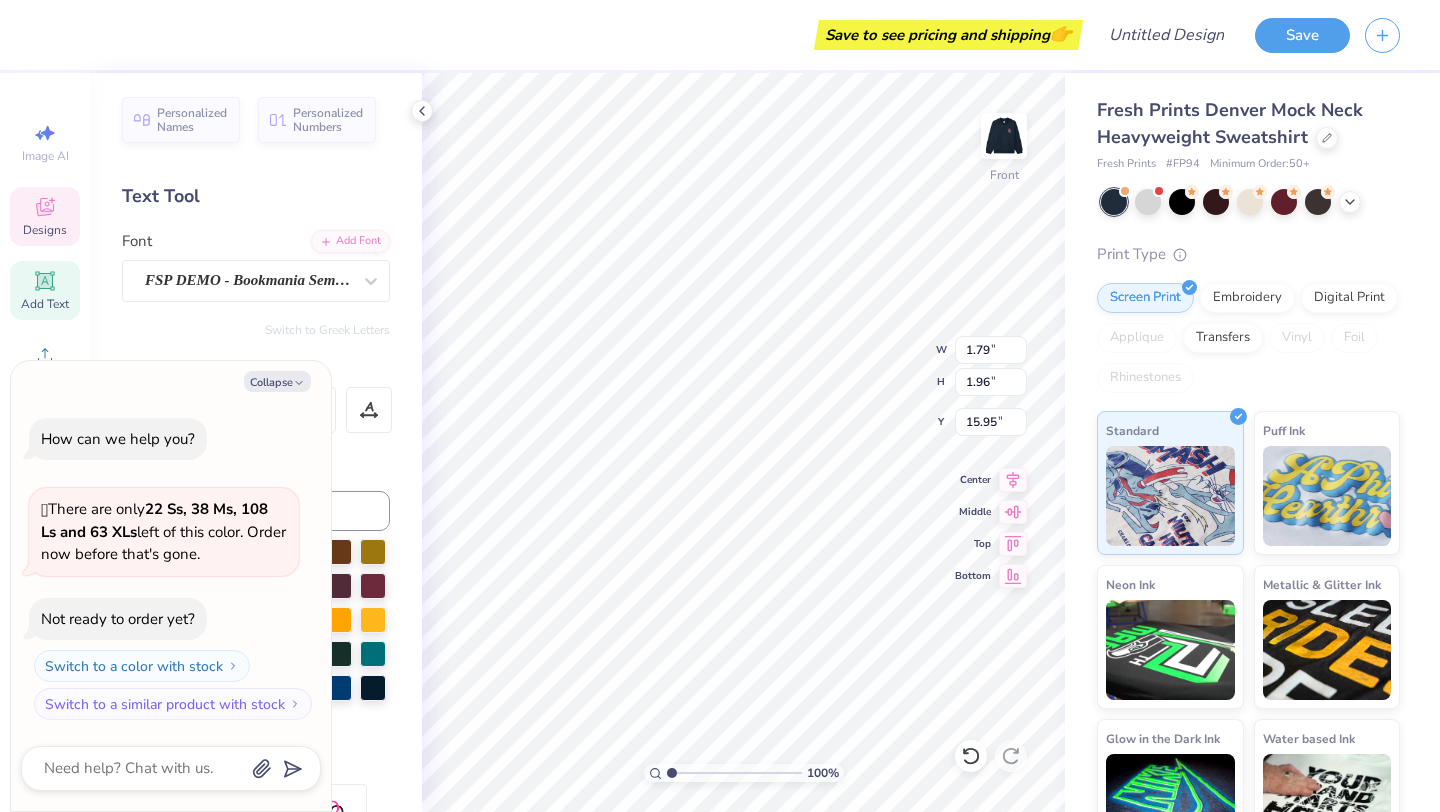 type on "x" 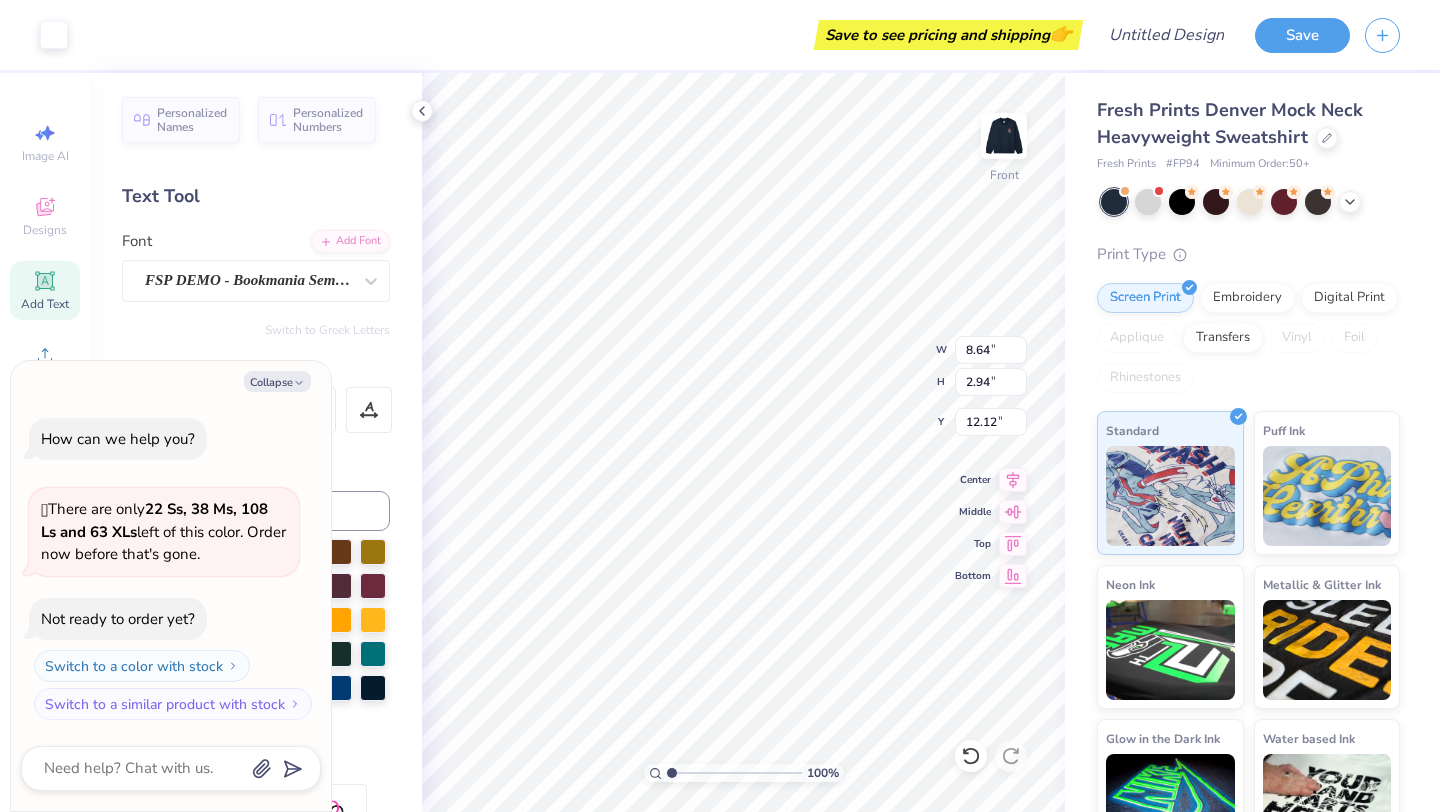 type on "x" 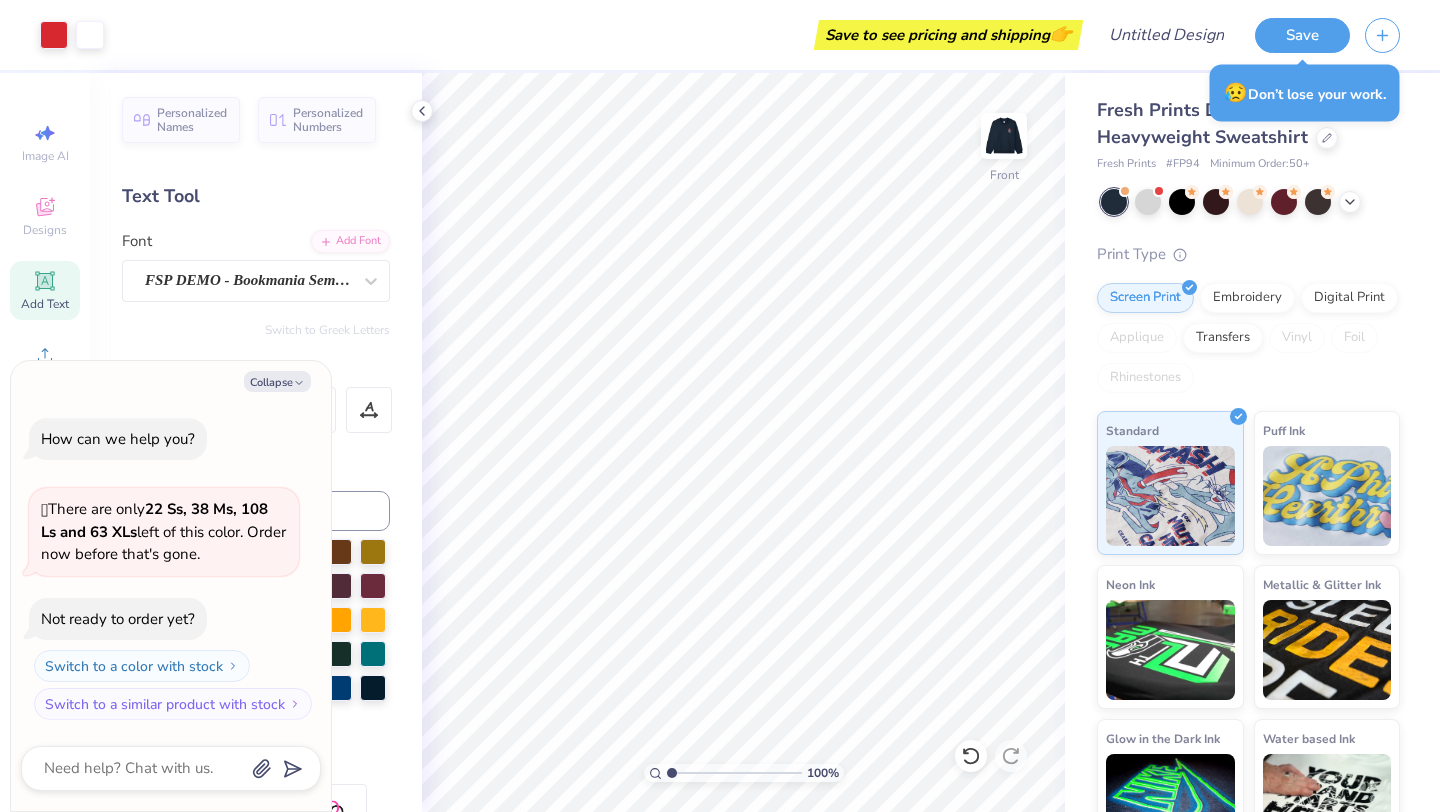 type on "x" 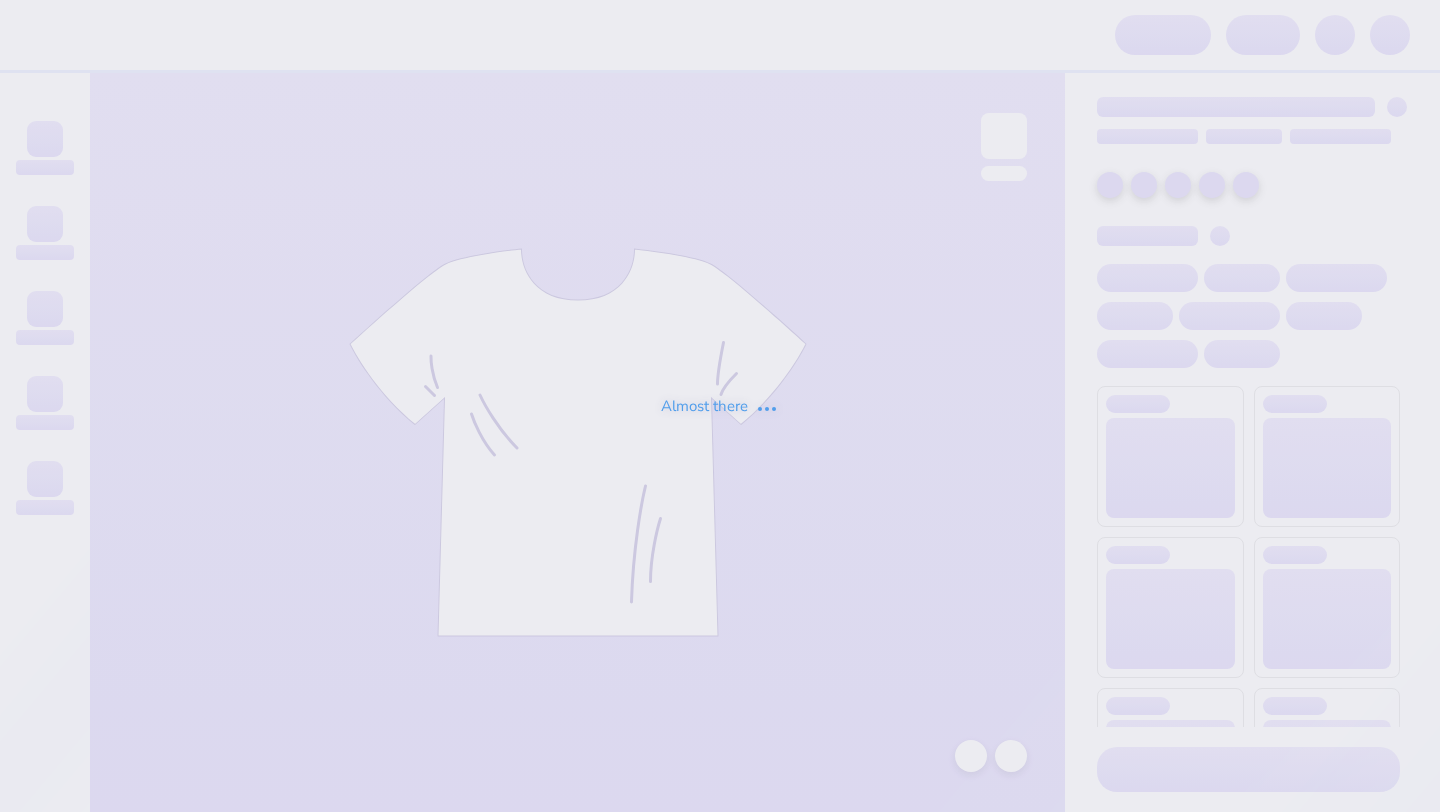 scroll, scrollTop: 0, scrollLeft: 0, axis: both 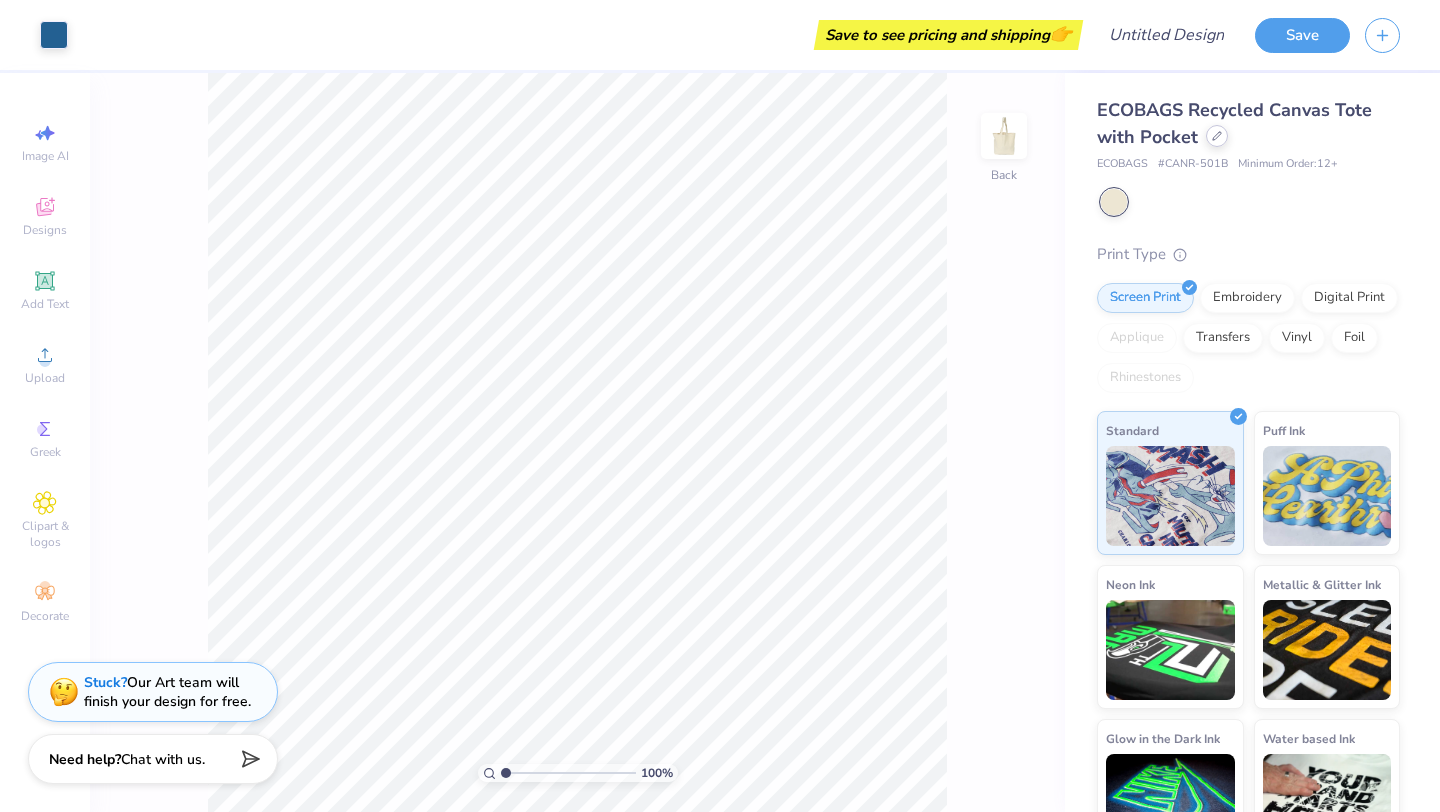 click 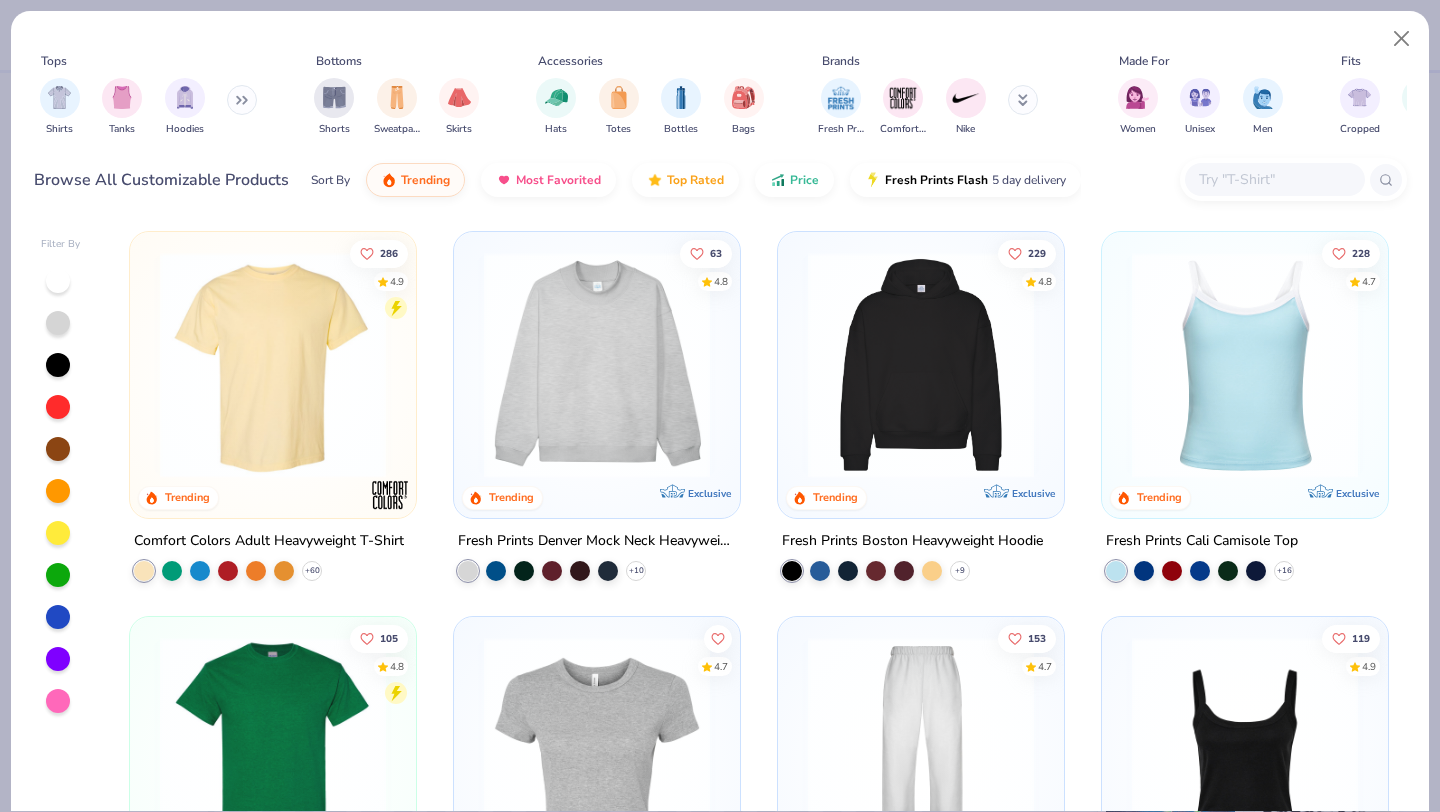 click at bounding box center (597, 365) 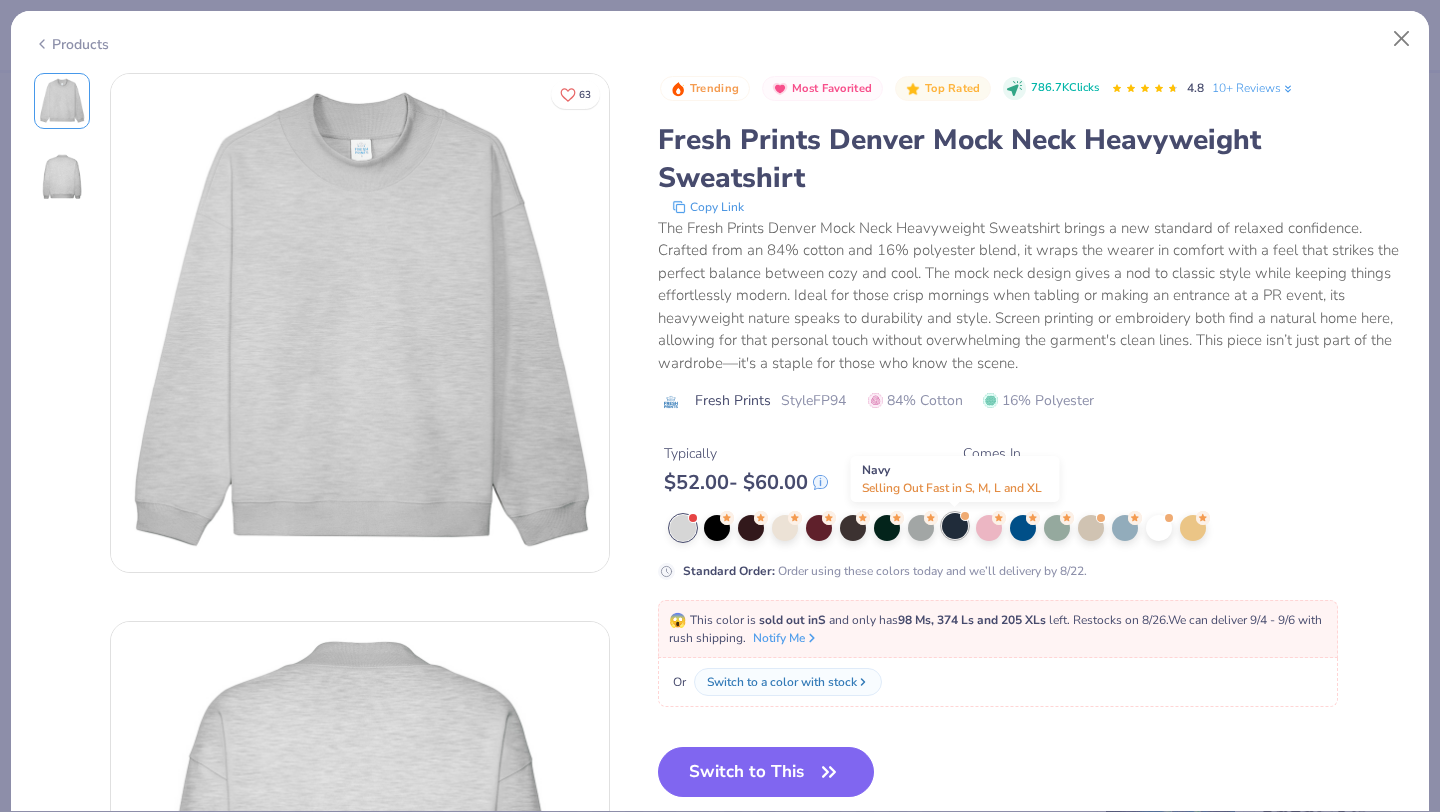 click at bounding box center [955, 526] 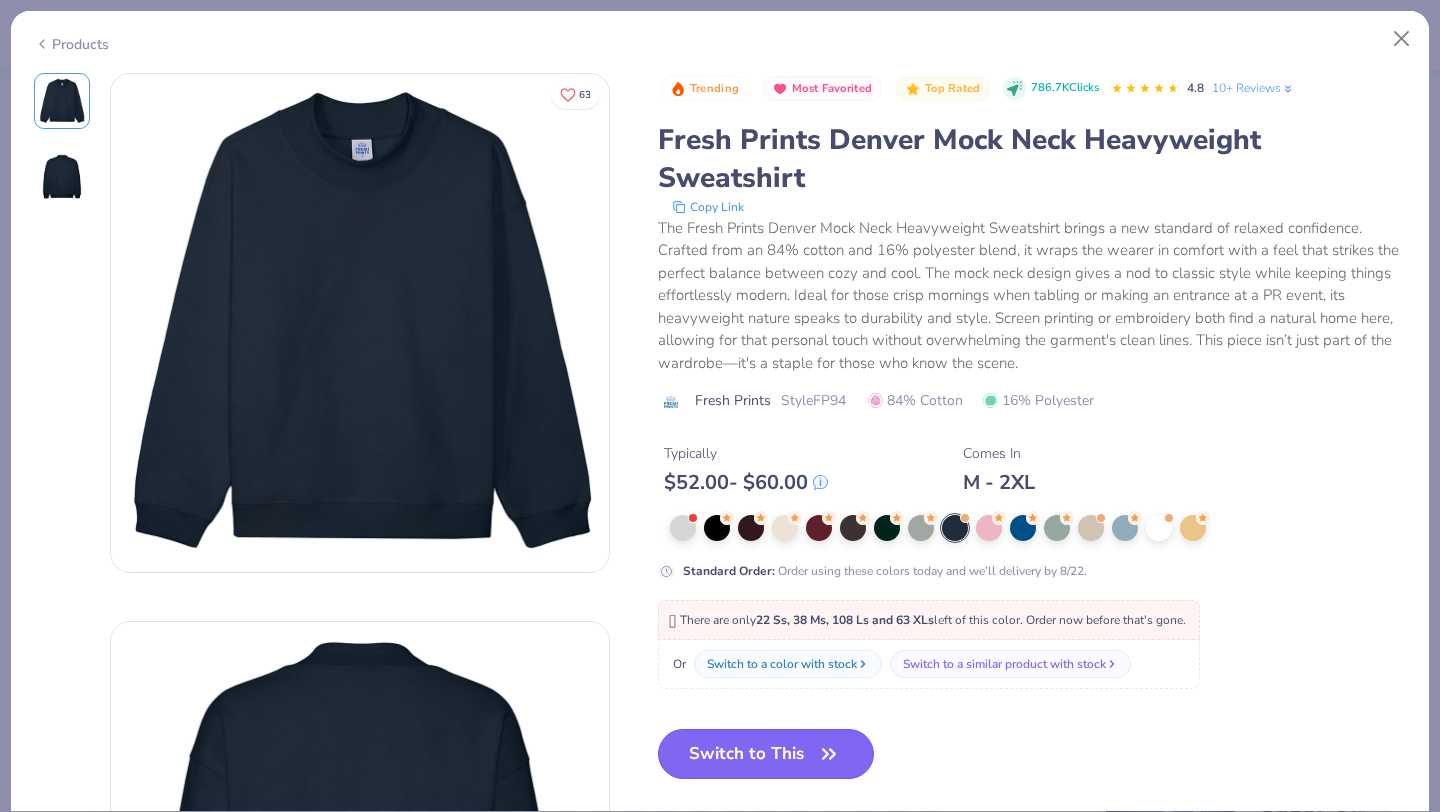 click on "Switch to This" at bounding box center (766, 754) 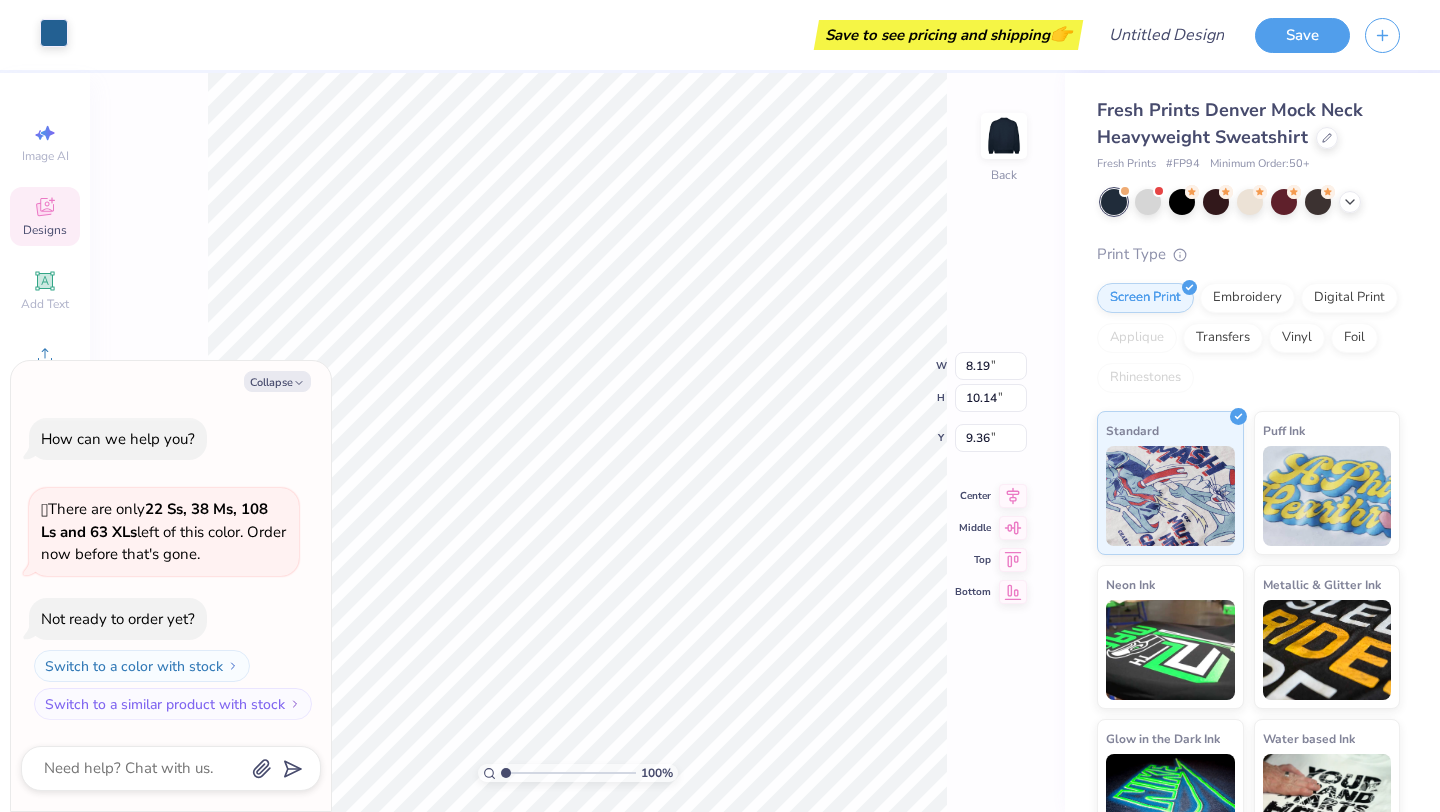 click at bounding box center (54, 33) 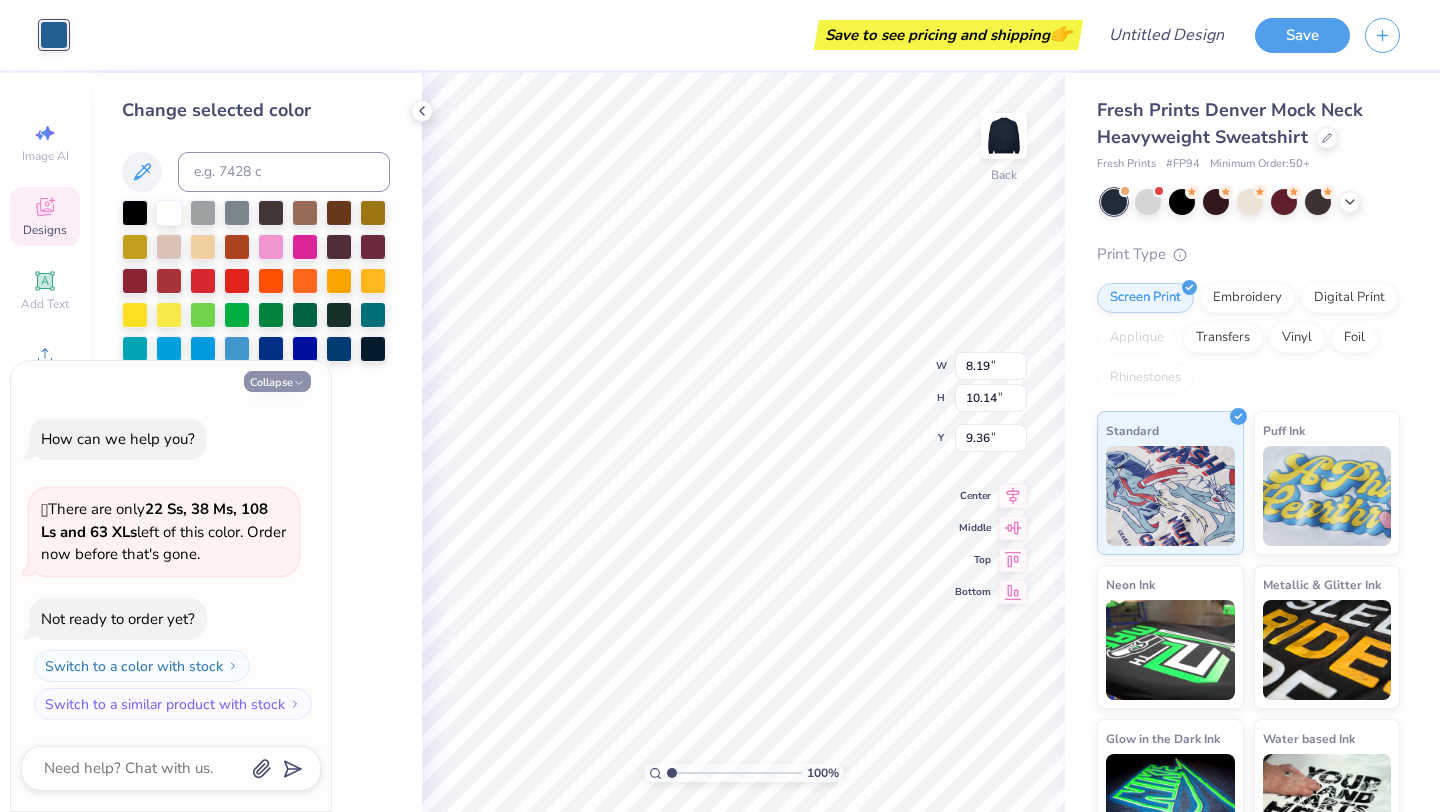 click on "Collapse" at bounding box center [277, 381] 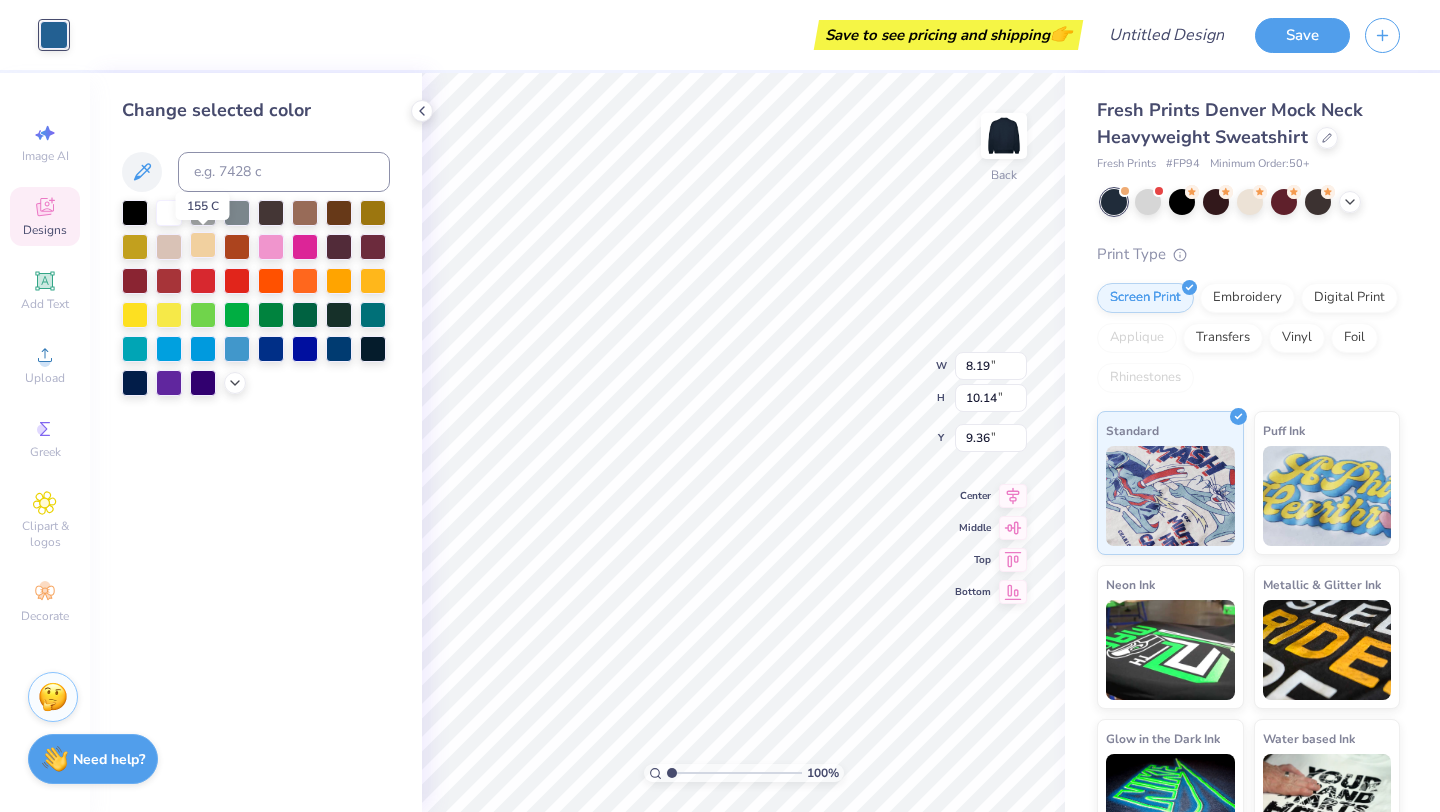click at bounding box center (203, 245) 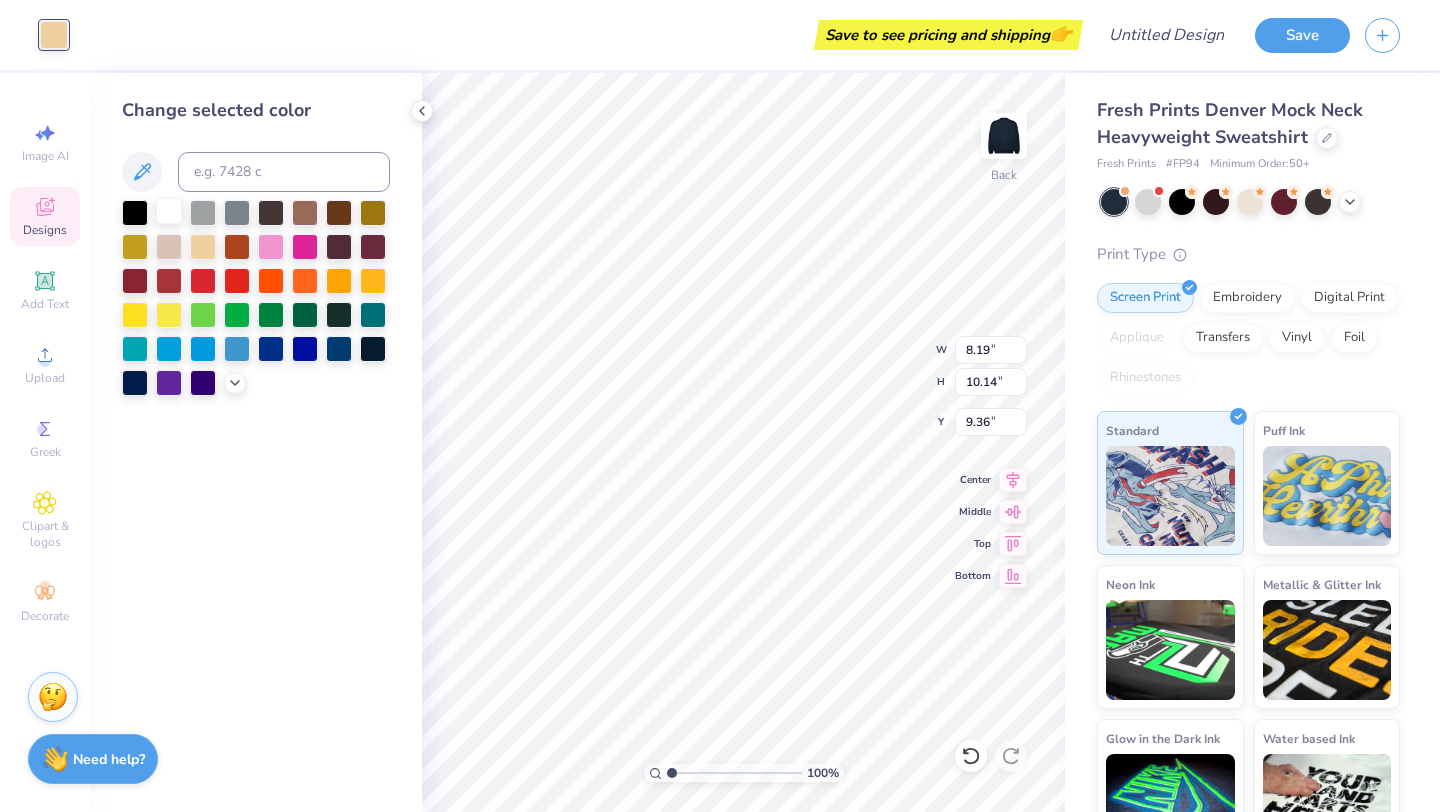 click at bounding box center (169, 211) 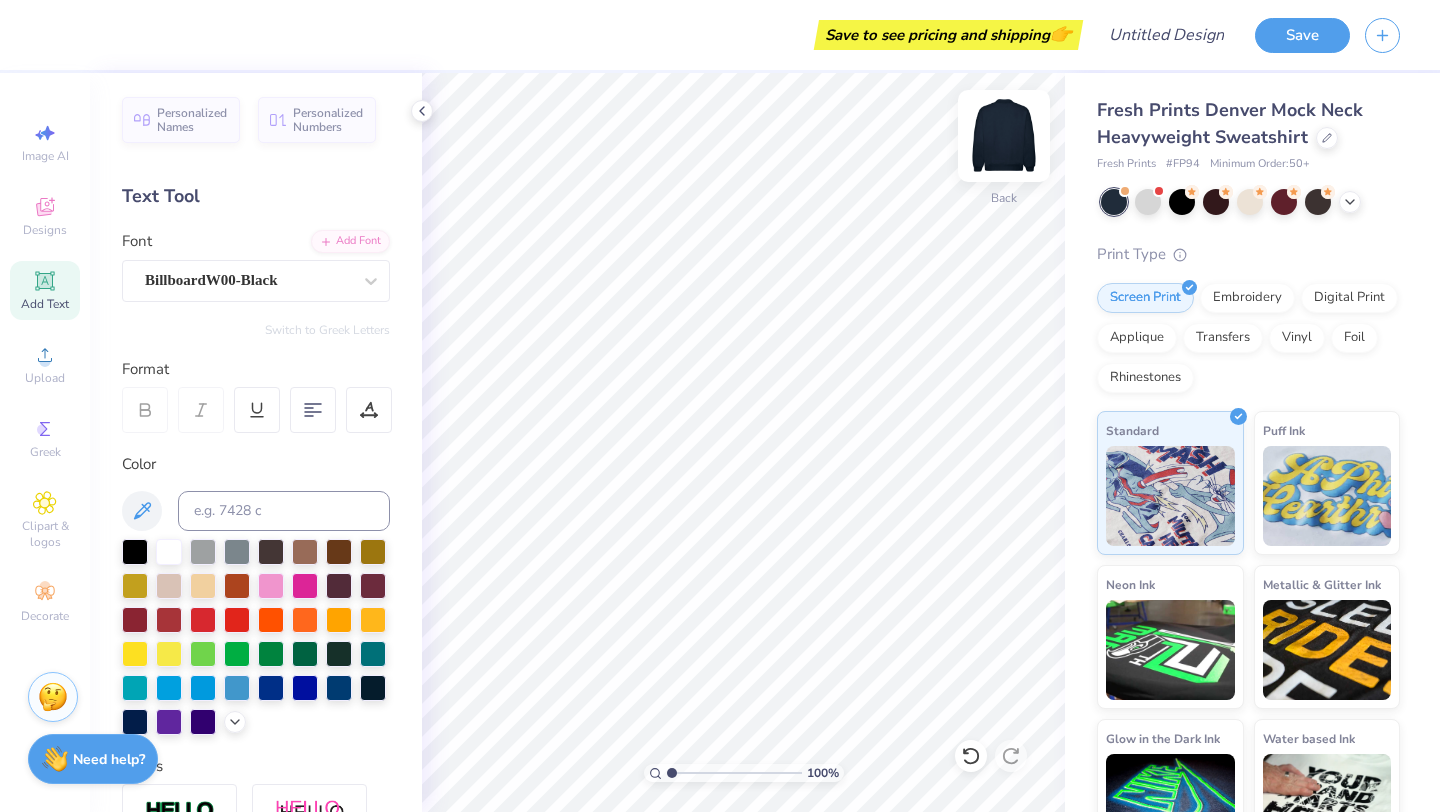 click at bounding box center [1004, 136] 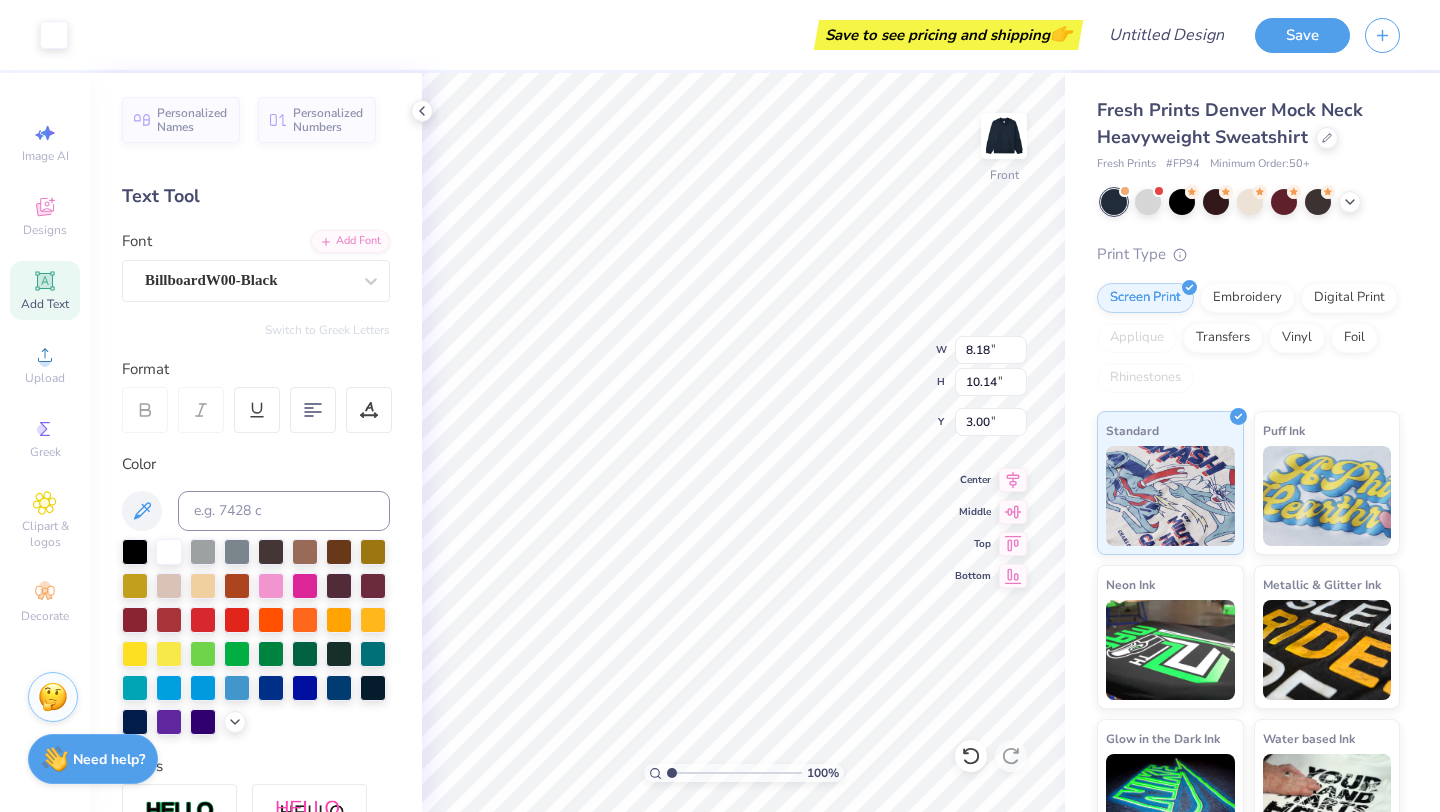 type on "3.00" 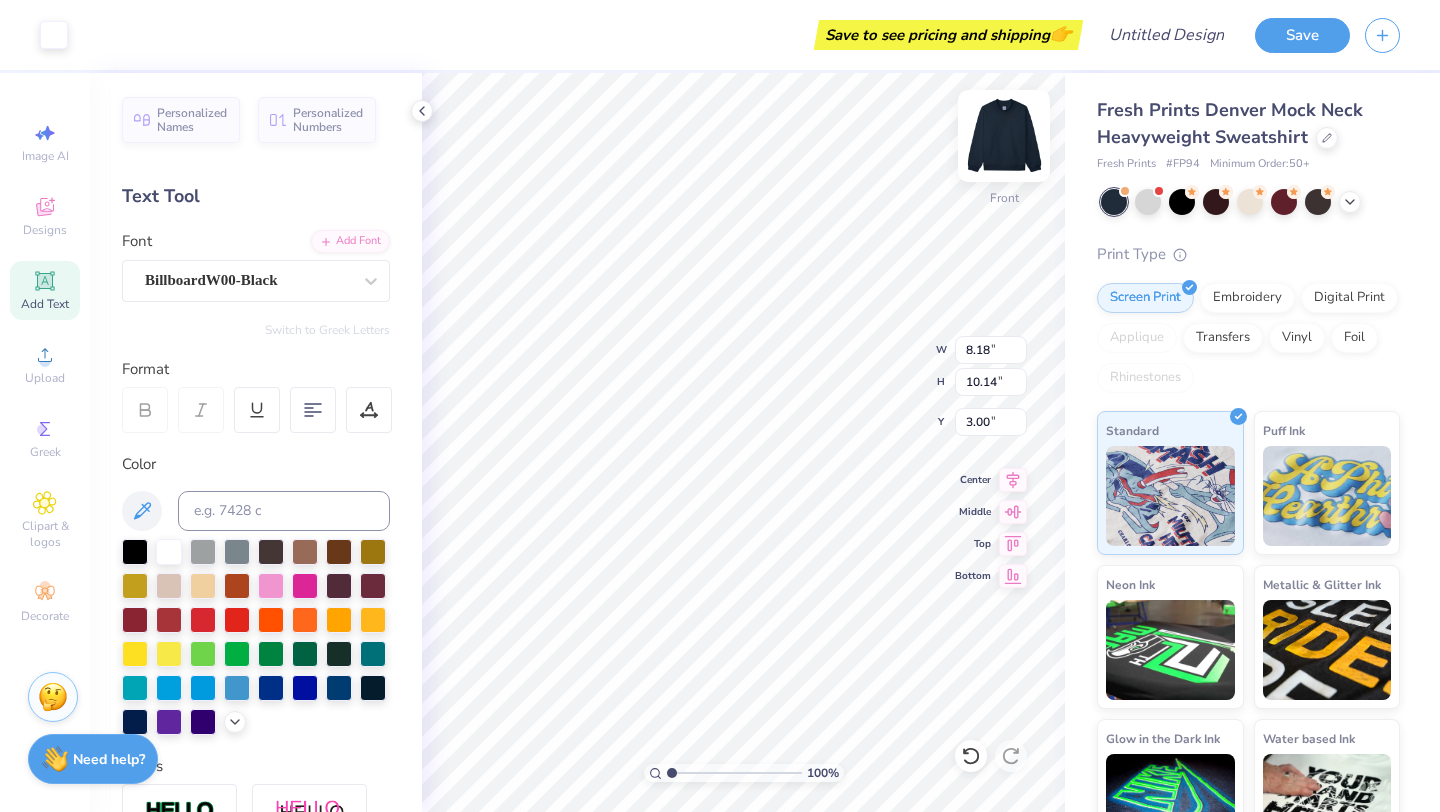 type on "12.54" 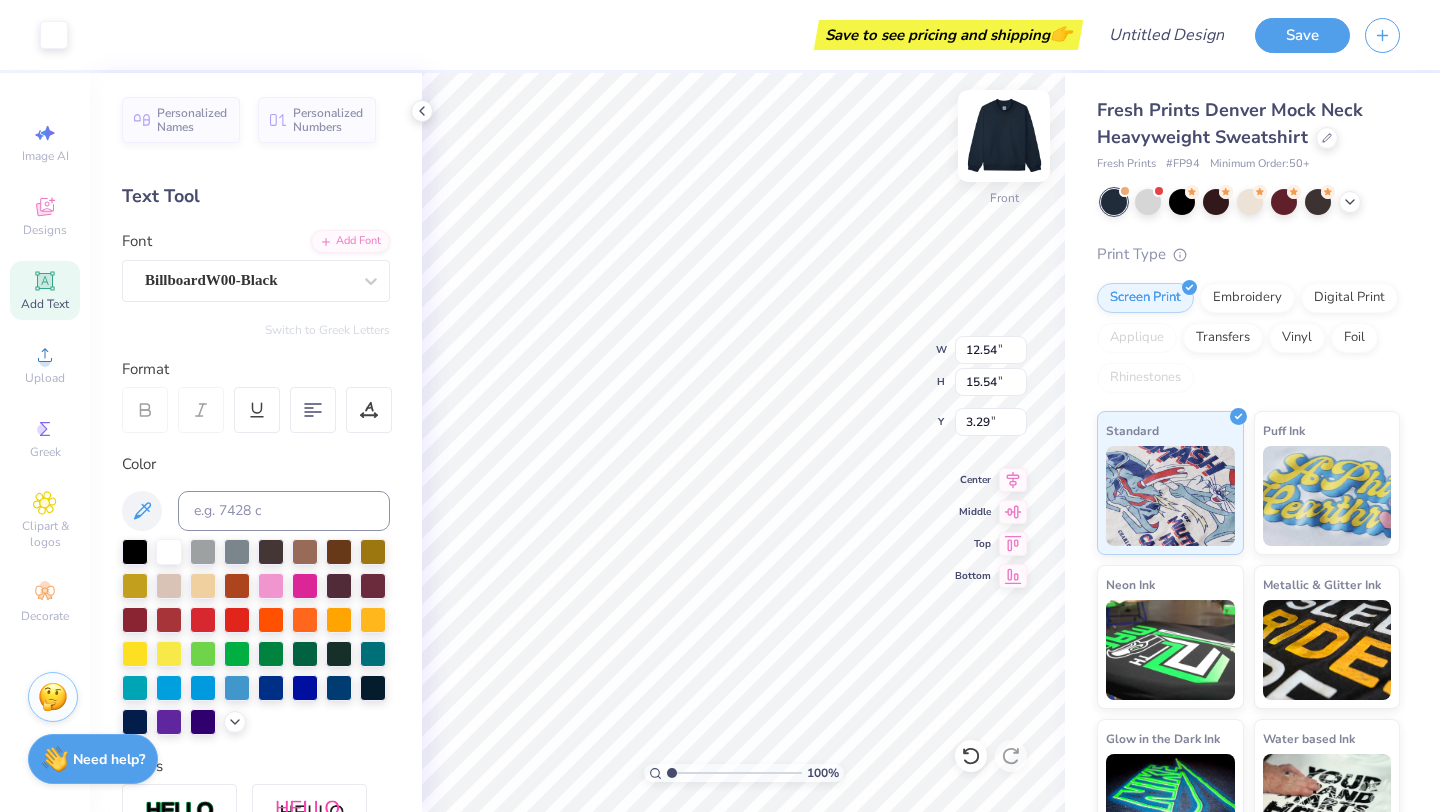 type on "13.86" 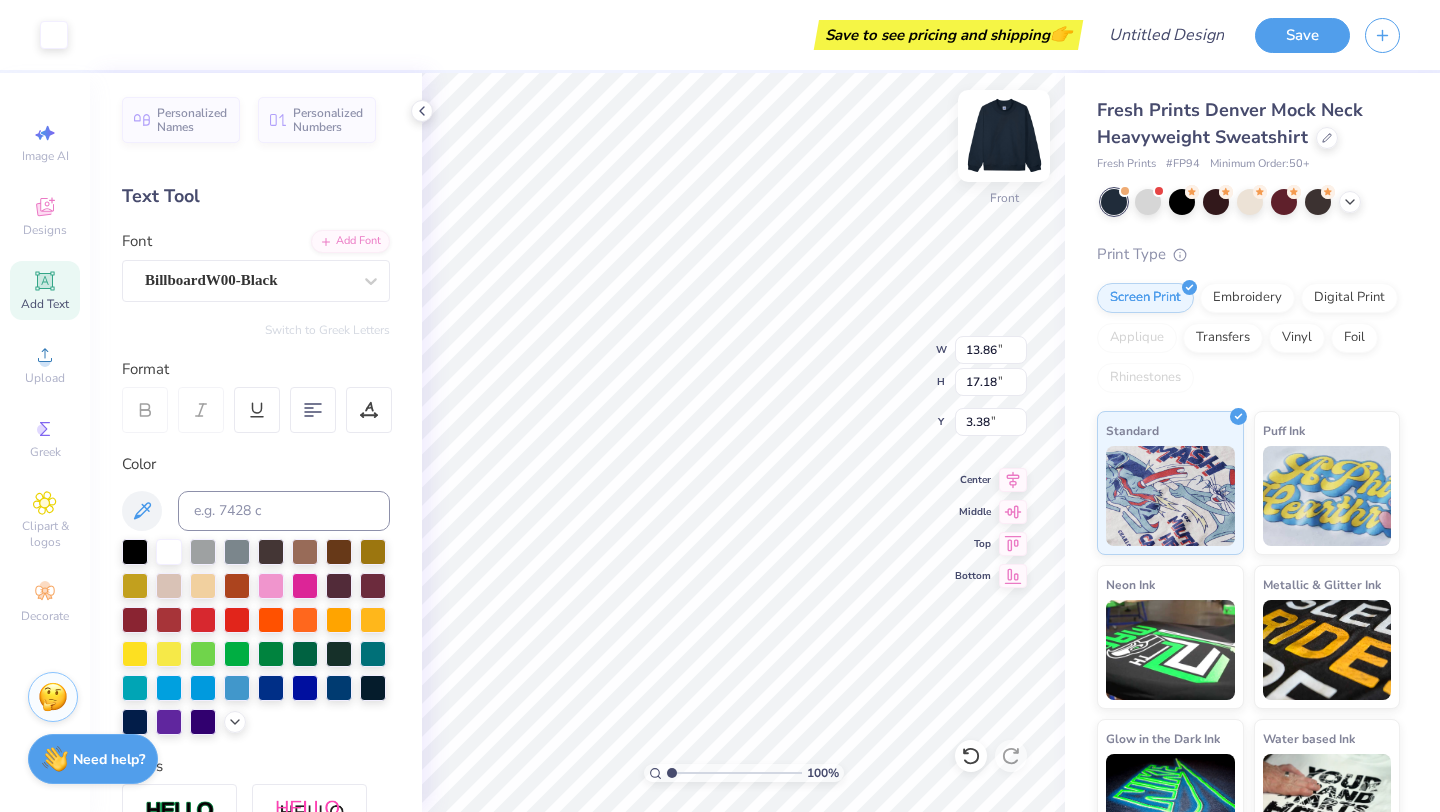 type on "3.66" 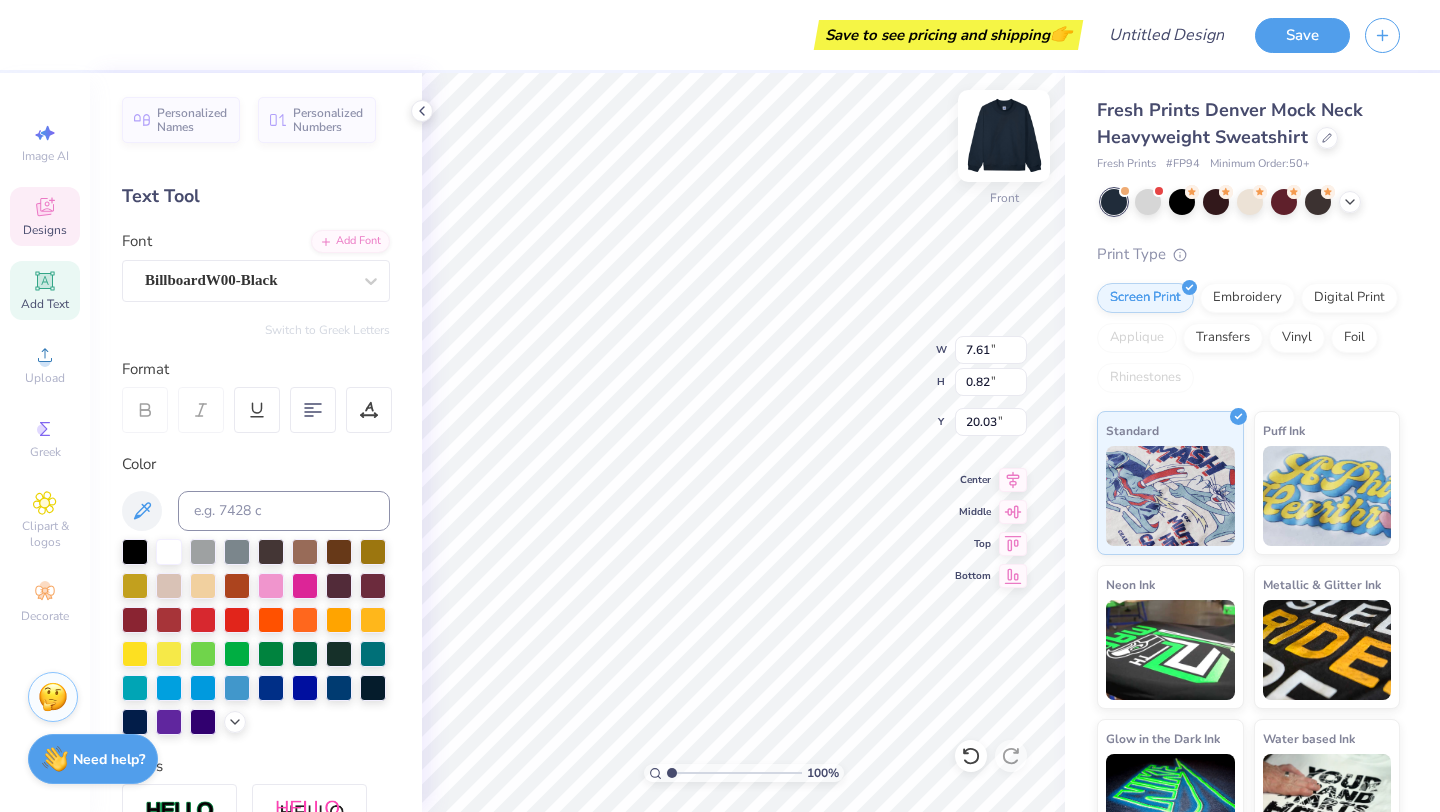 scroll, scrollTop: 0, scrollLeft: 6, axis: horizontal 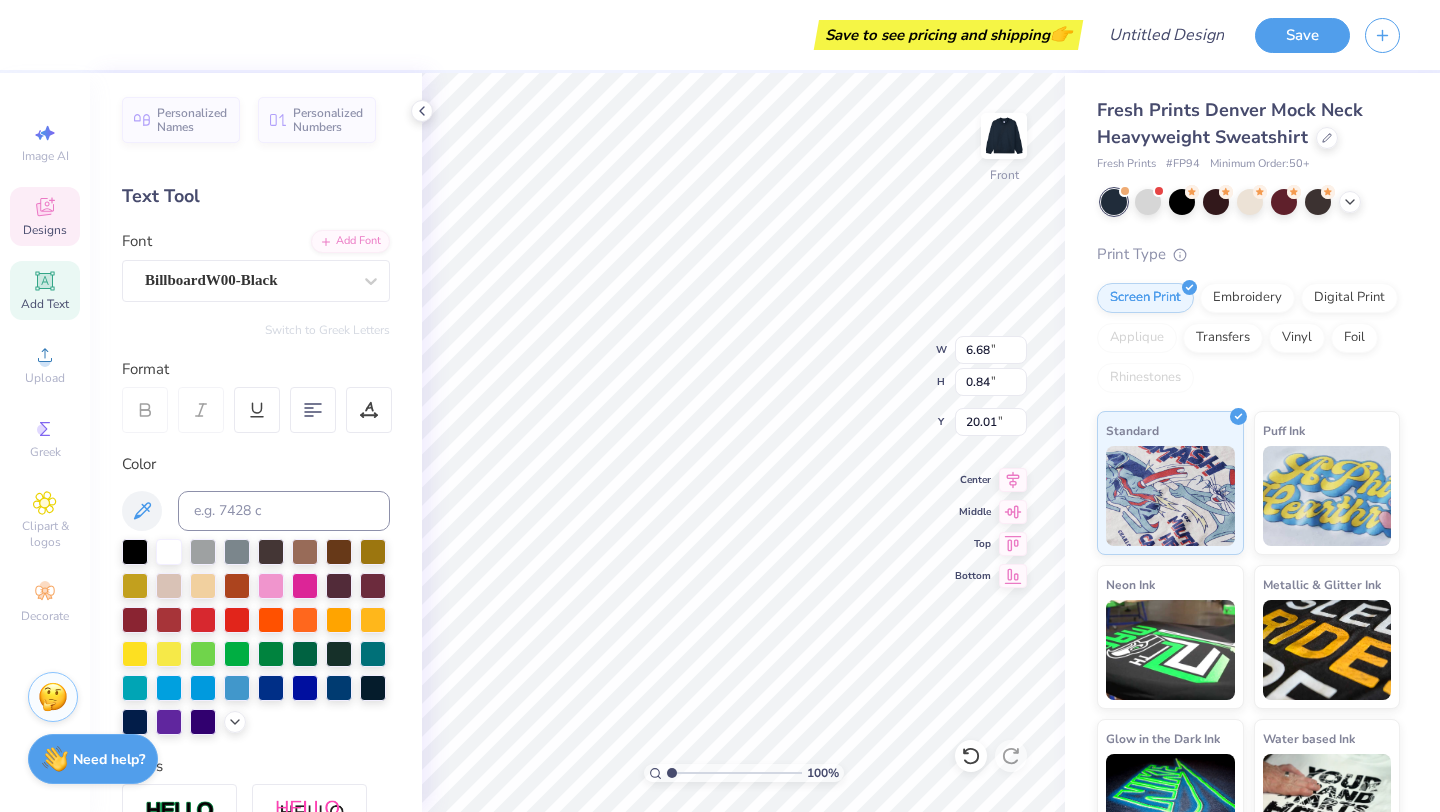 type on "Officer team 25-26" 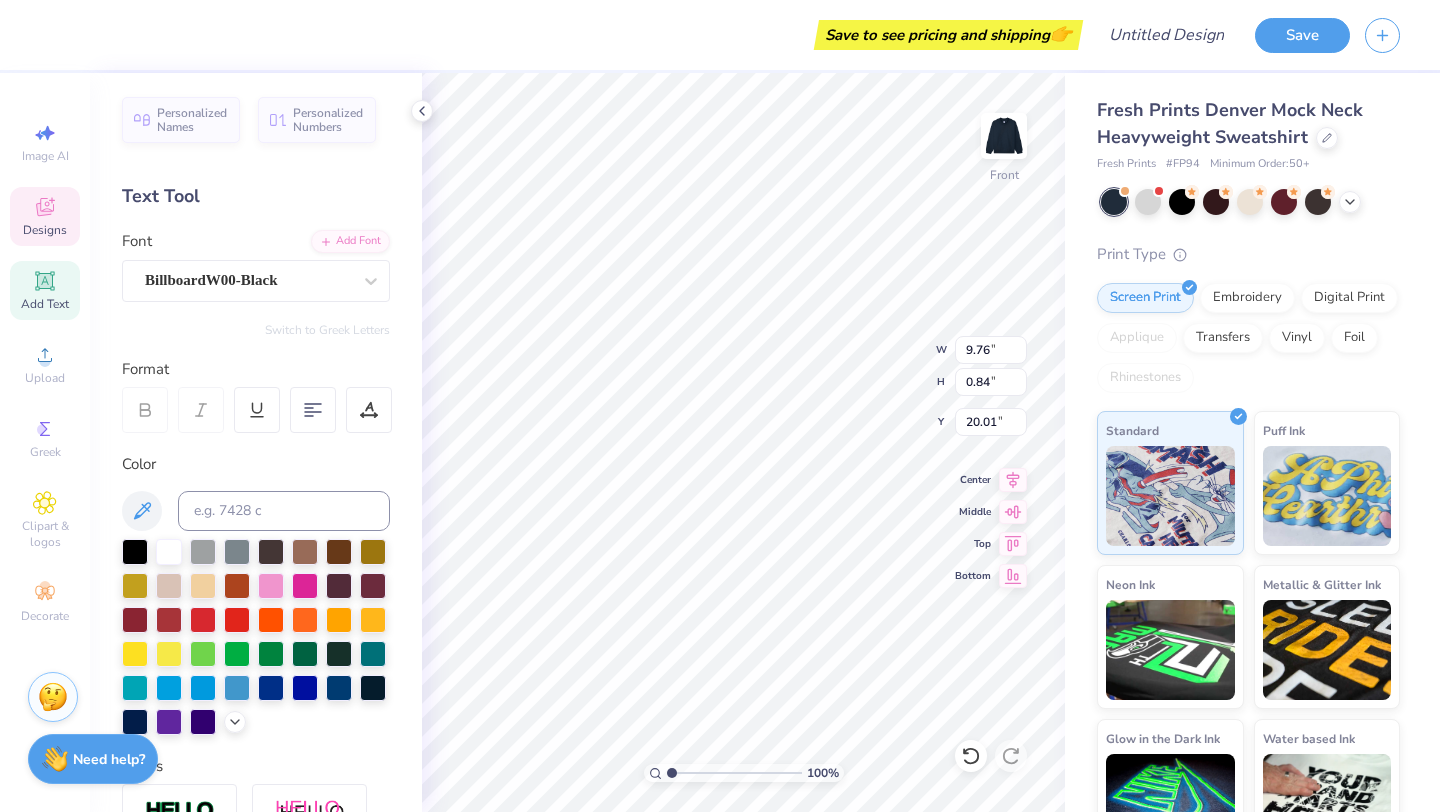 scroll, scrollTop: 0, scrollLeft: 6, axis: horizontal 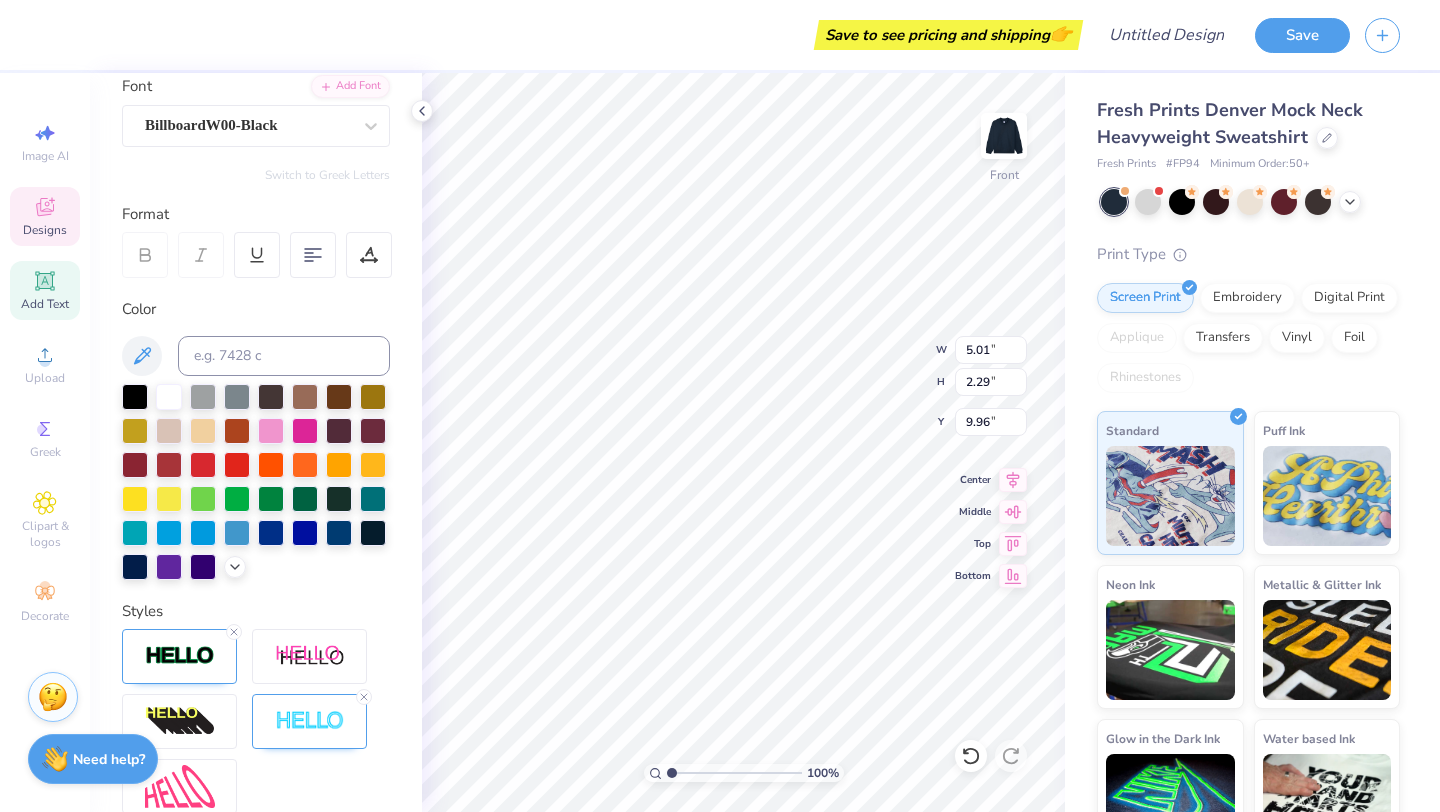 type on "5.01" 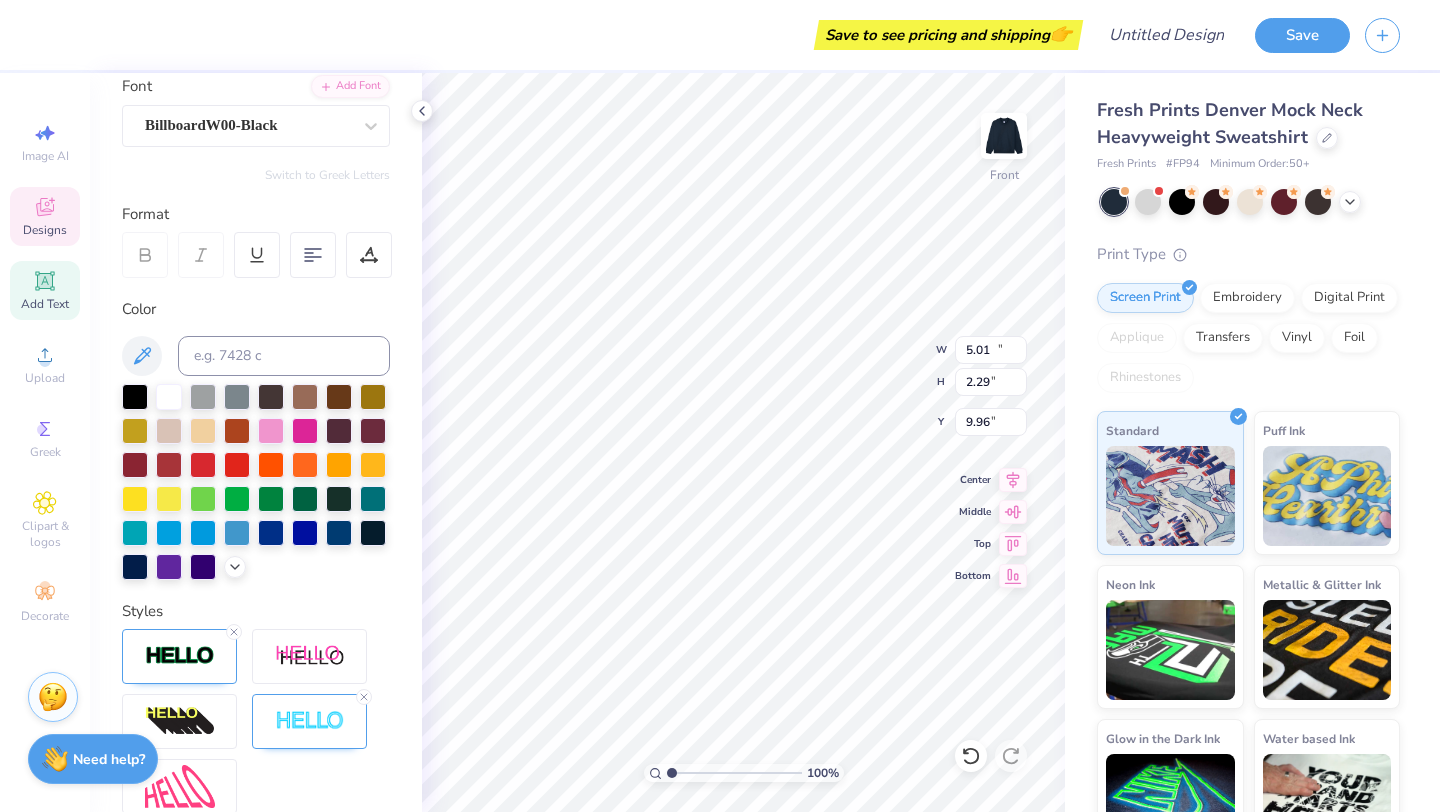 type on "10.76" 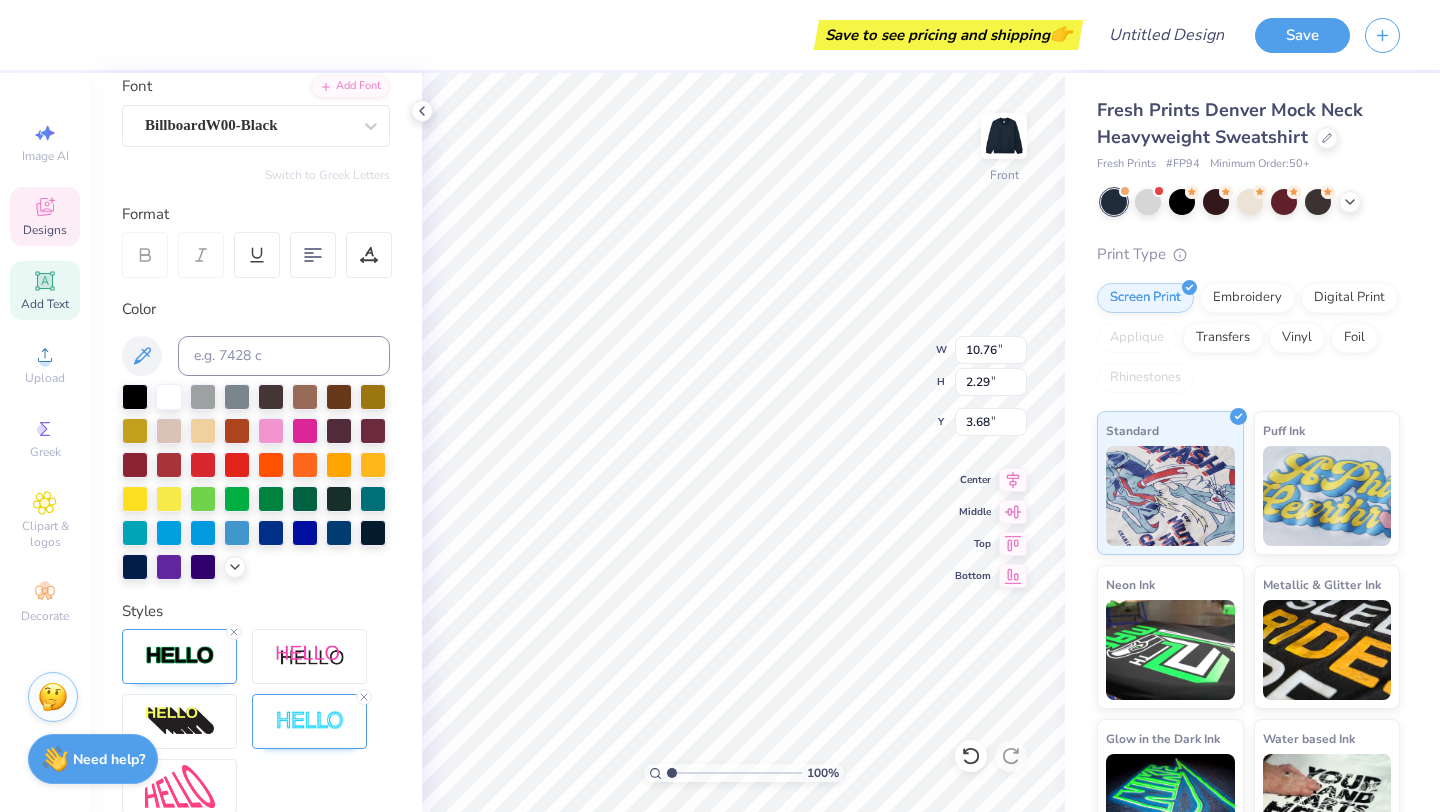 type on "A  P  P" 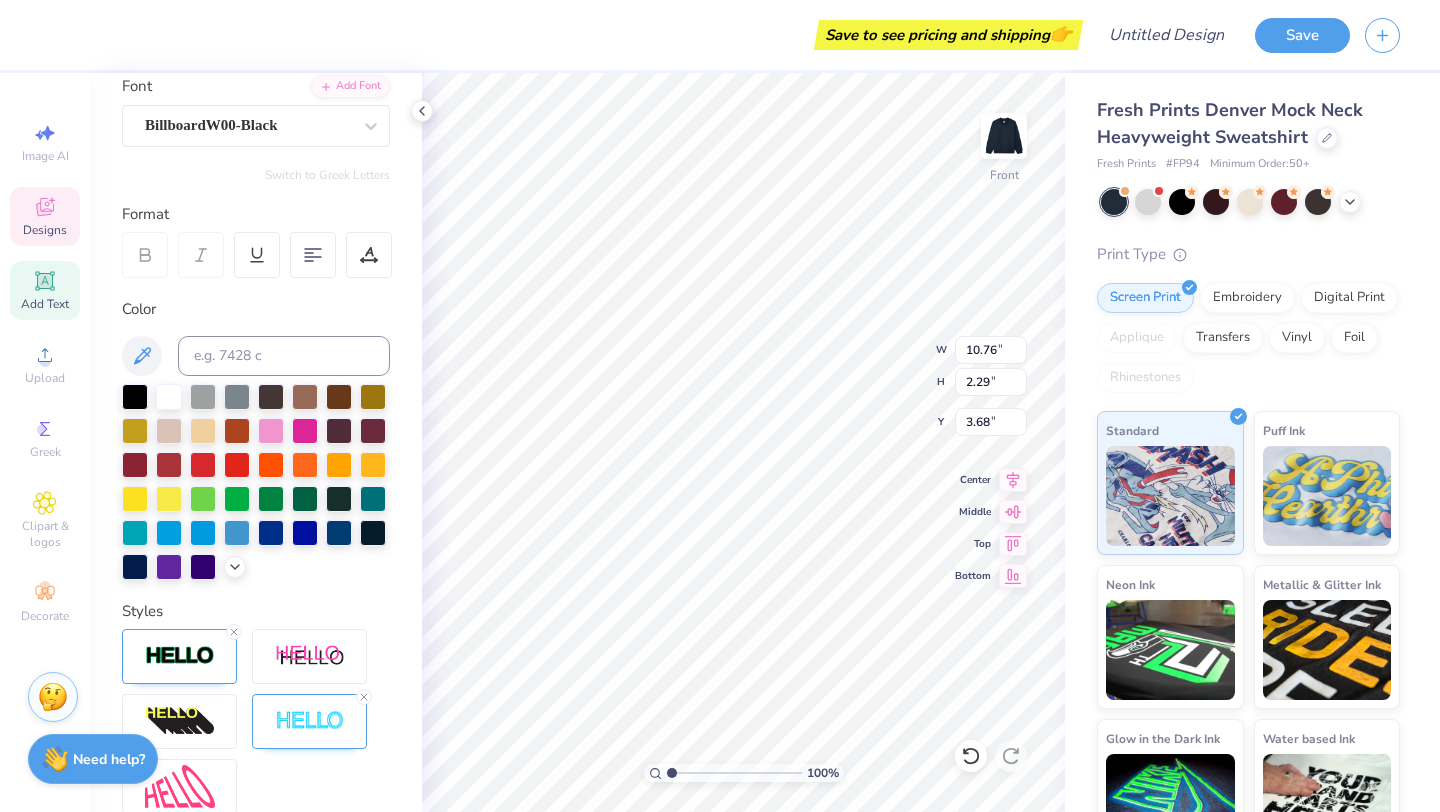 type on "7.56" 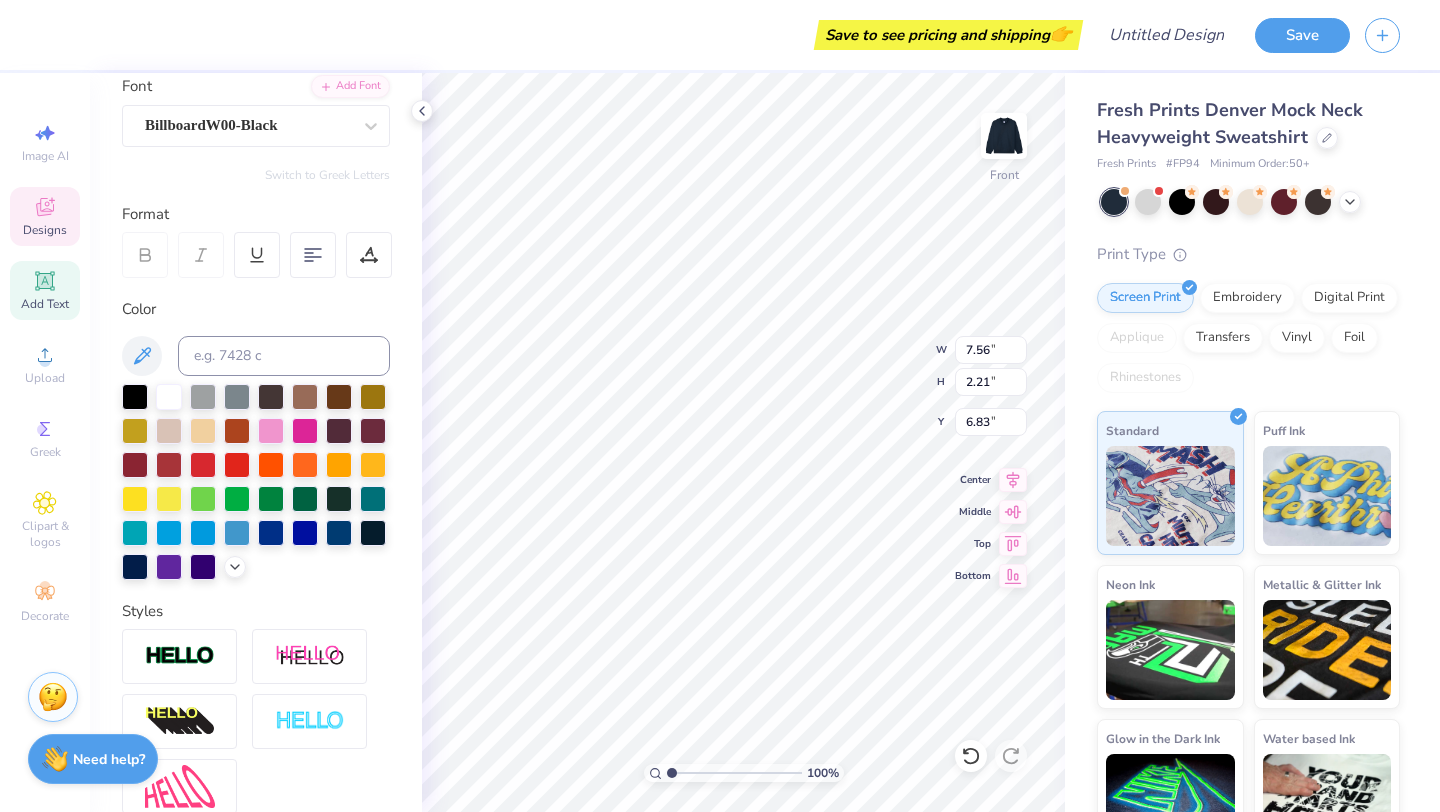 type on "1.79" 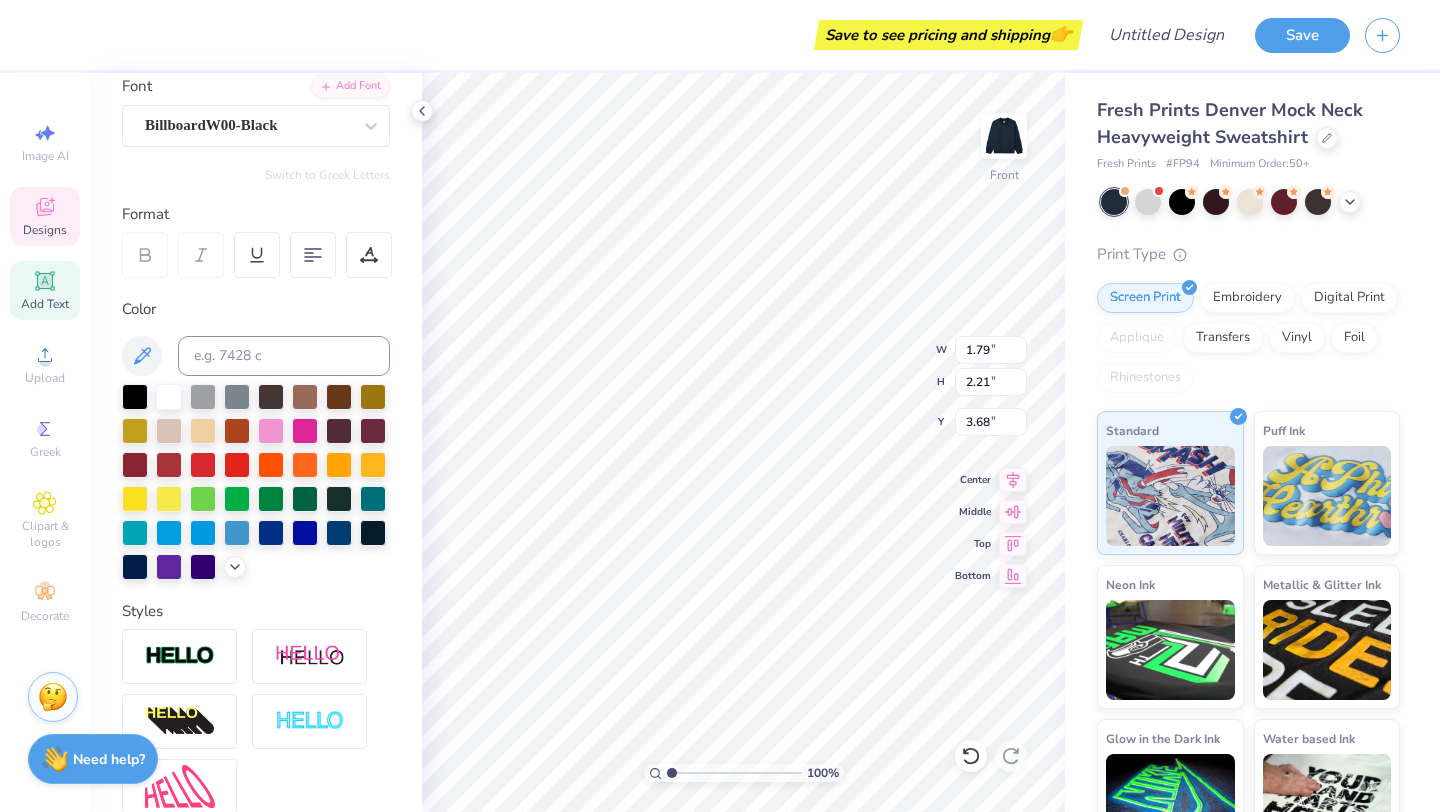 type on "D" 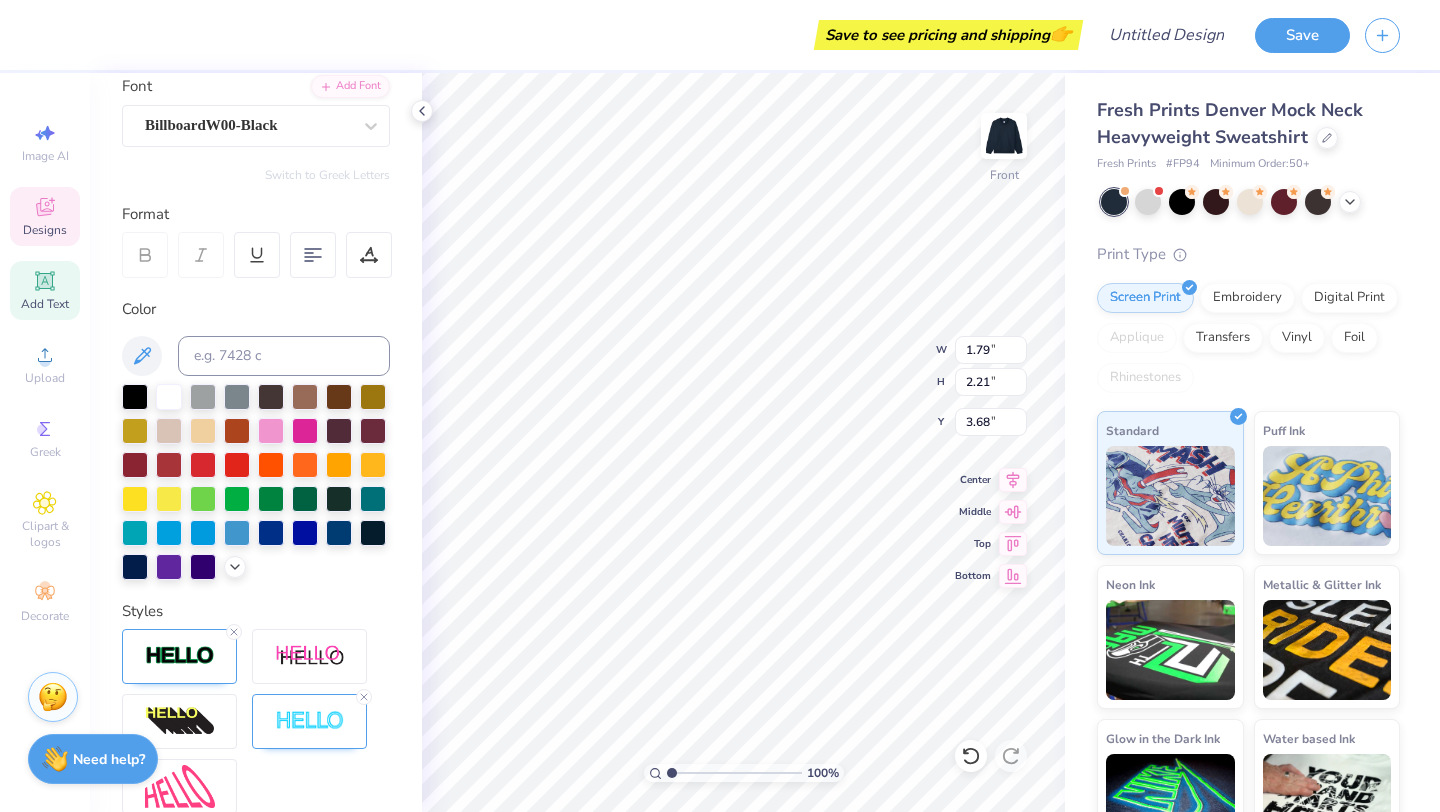 type on "7.65" 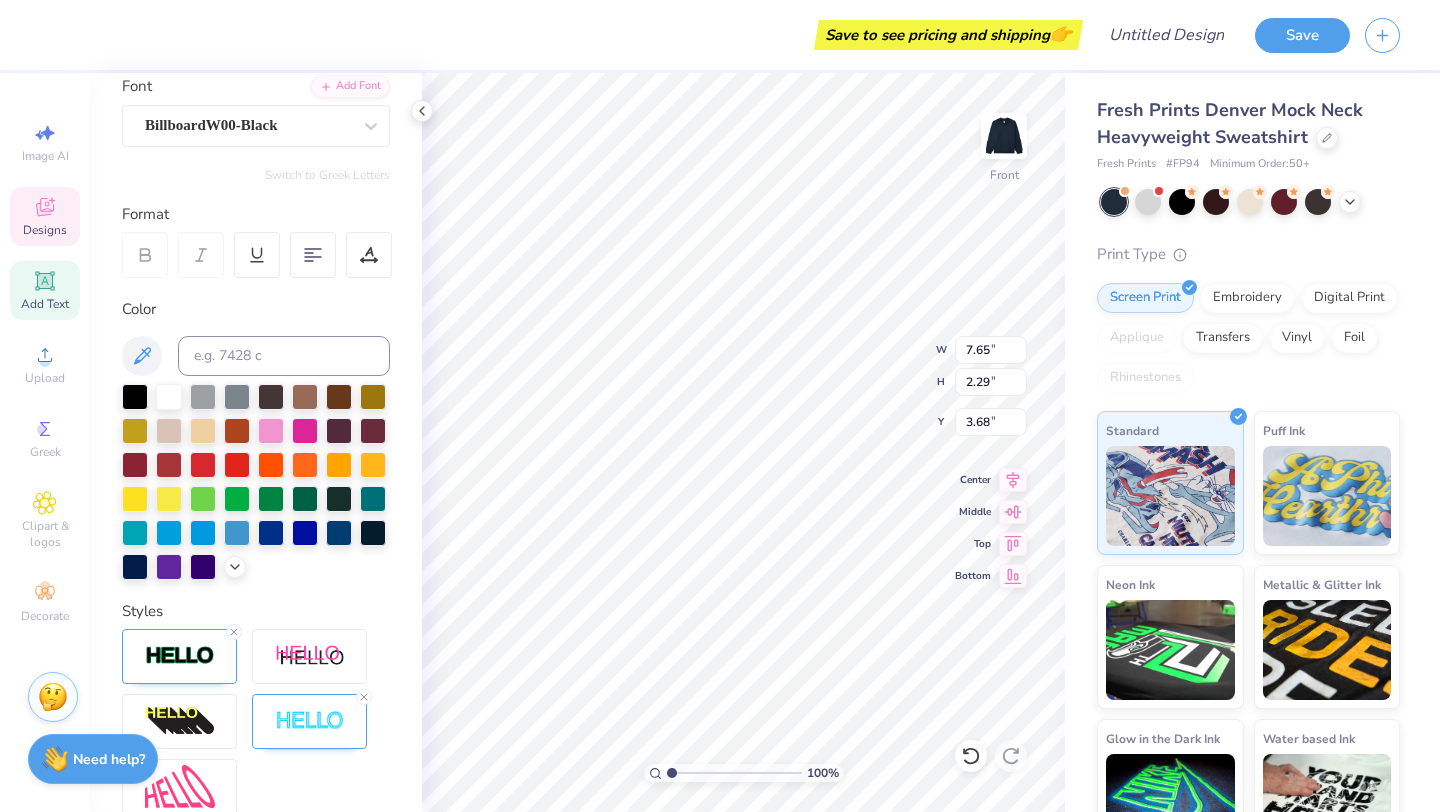 scroll, scrollTop: 0, scrollLeft: 1, axis: horizontal 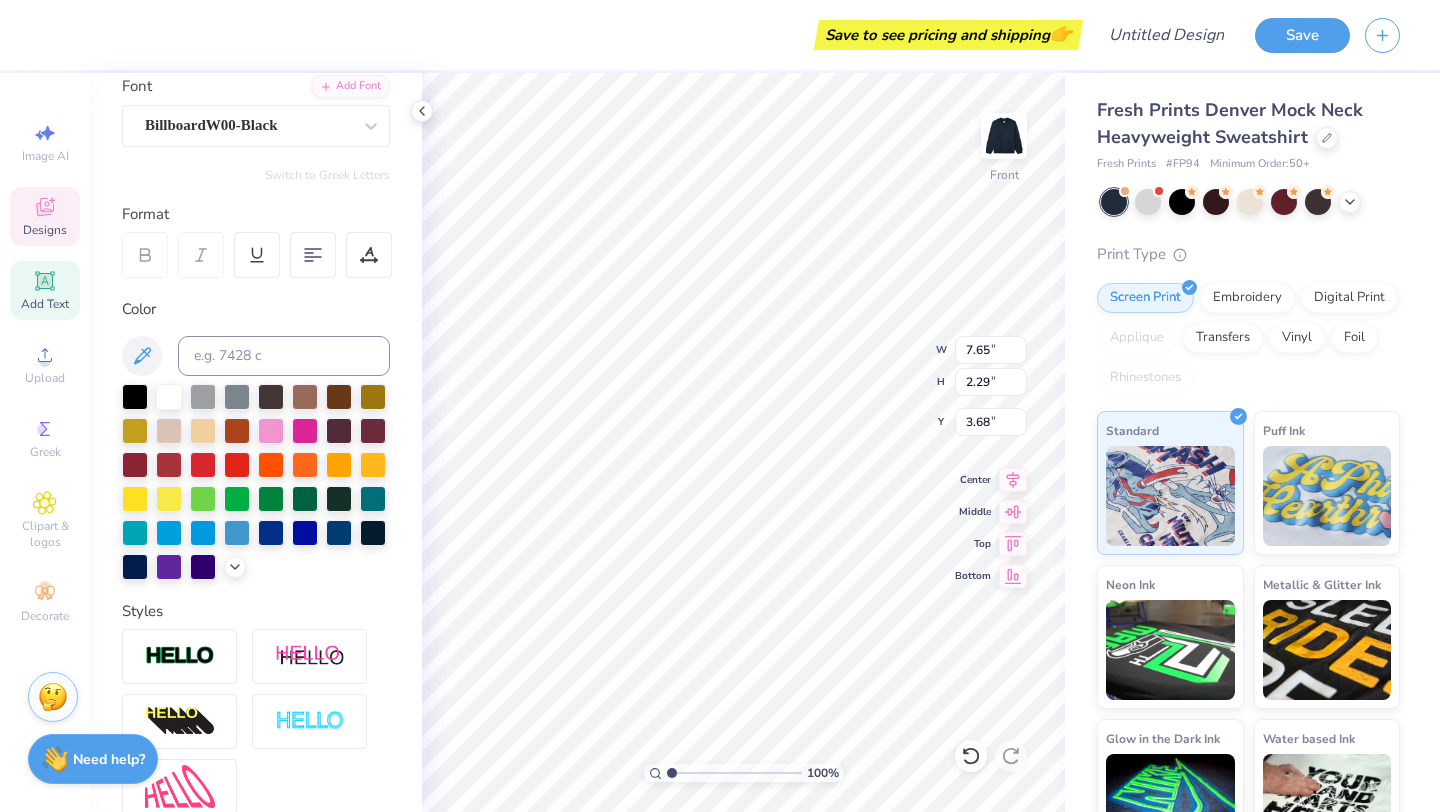 type on "1.66" 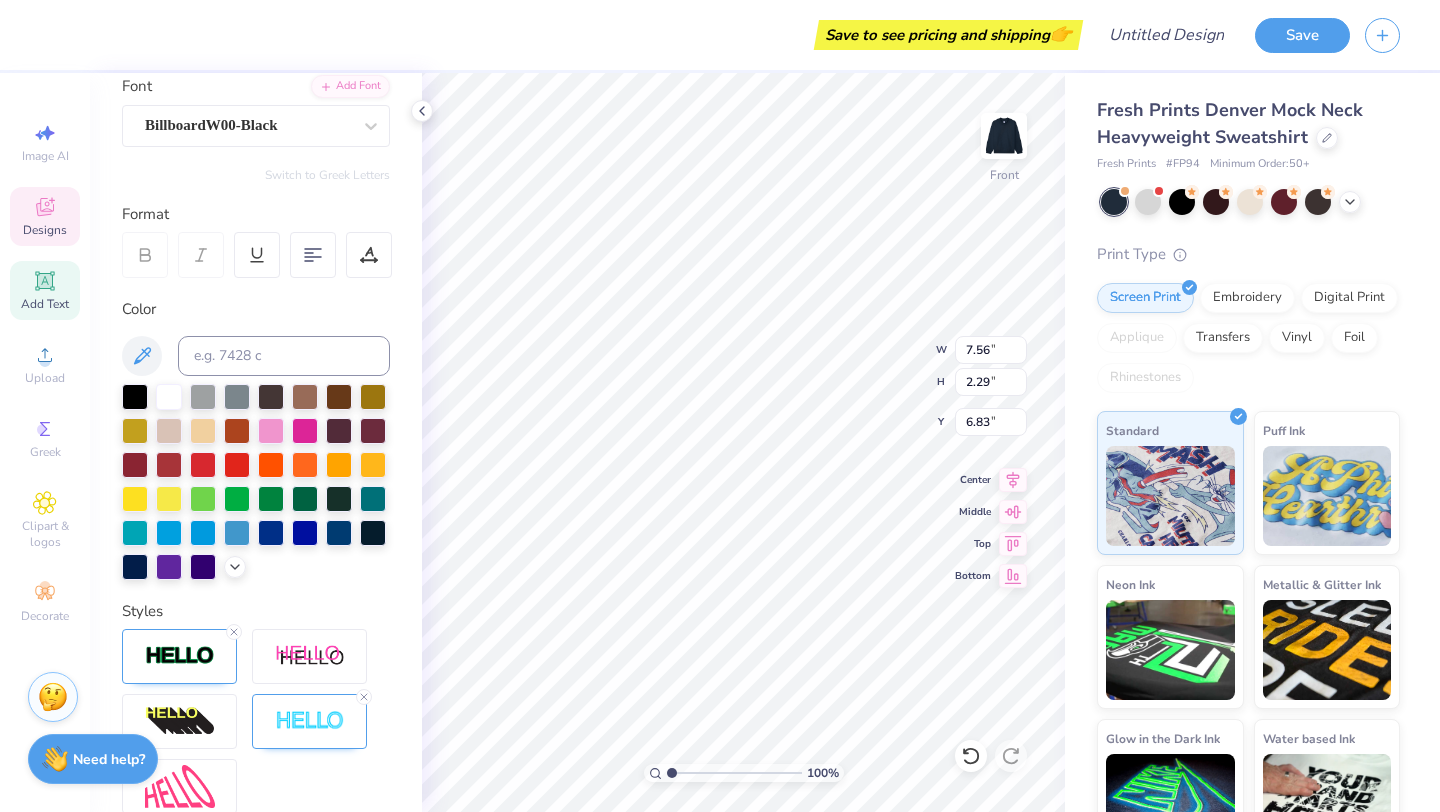 type on "3.63" 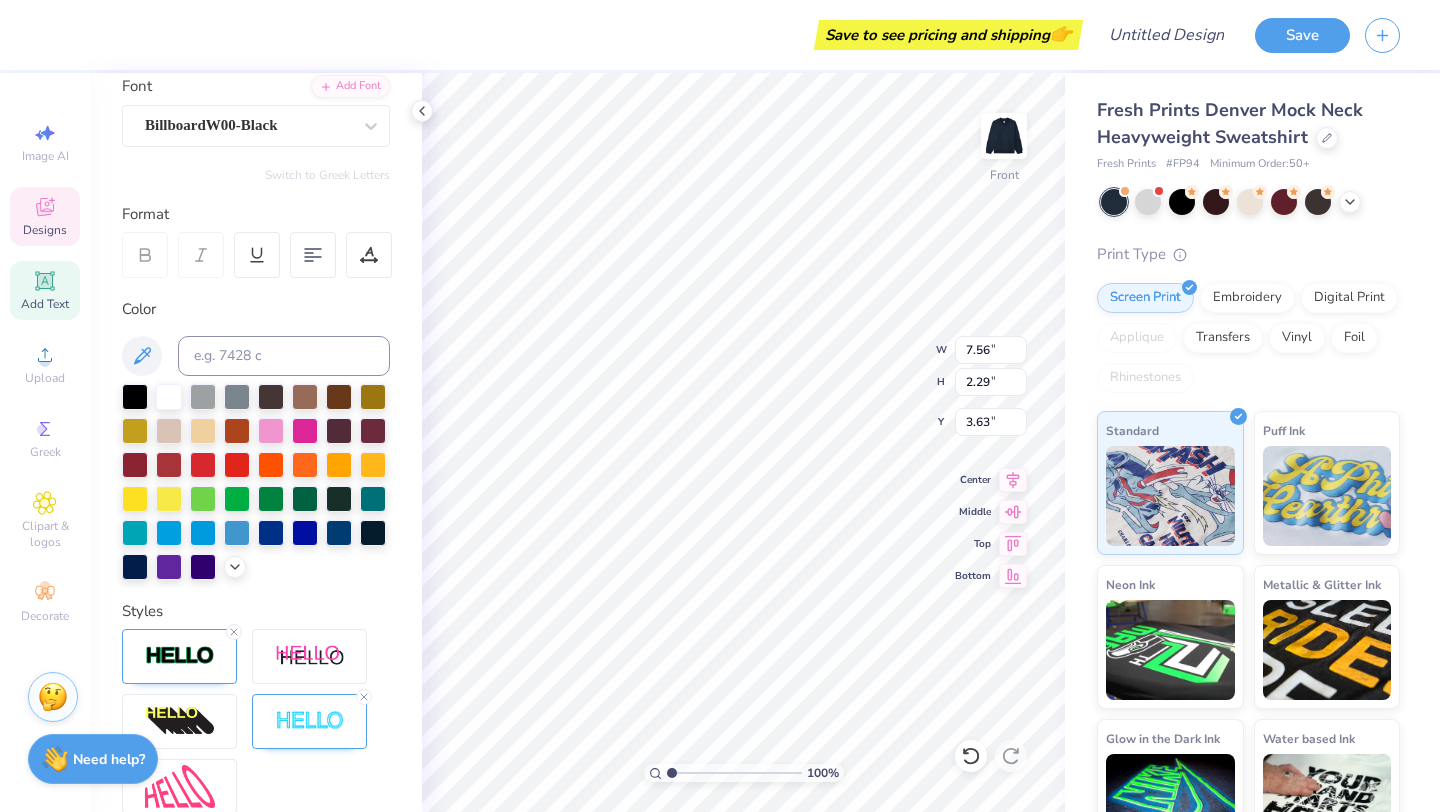 scroll, scrollTop: 0, scrollLeft: 1, axis: horizontal 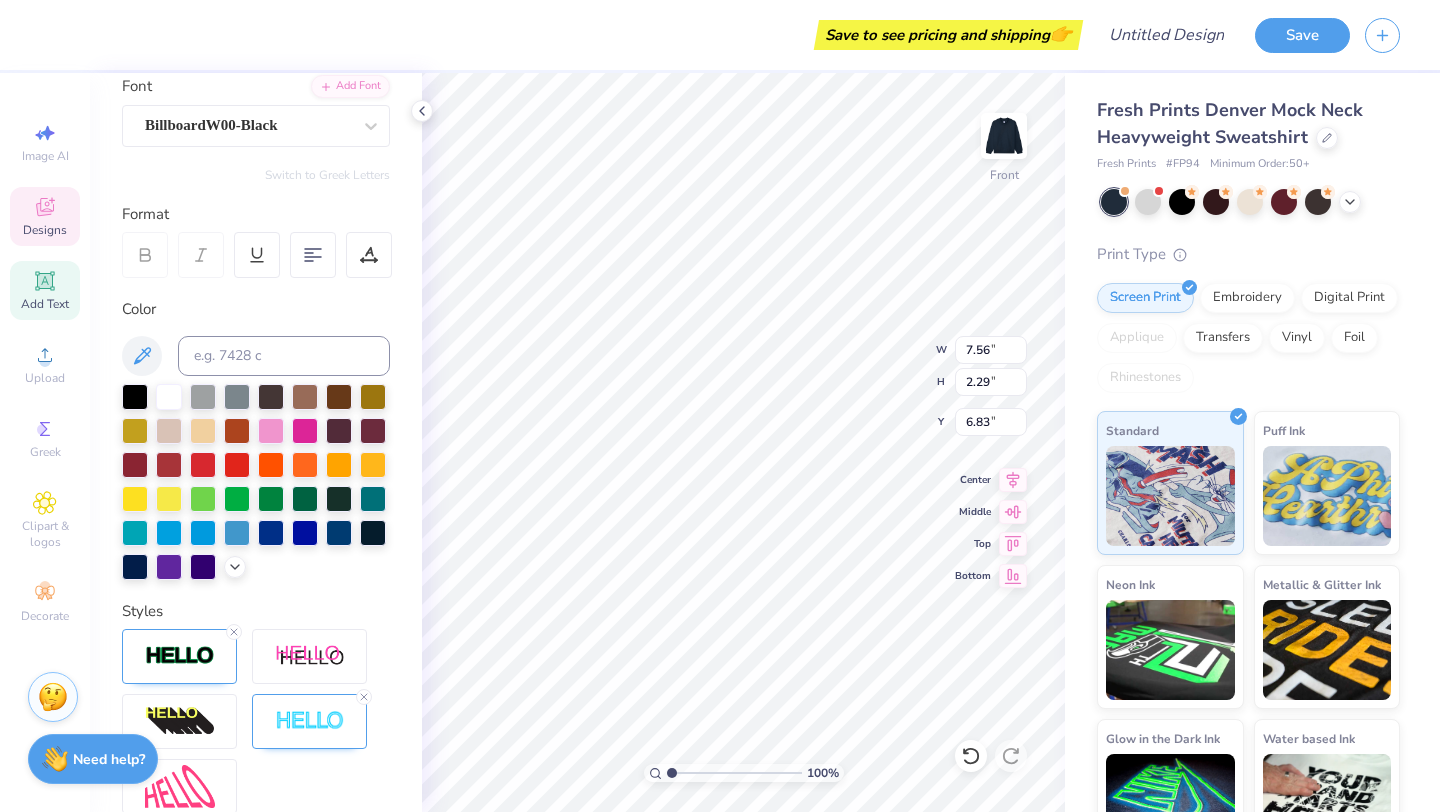 type on "8.37" 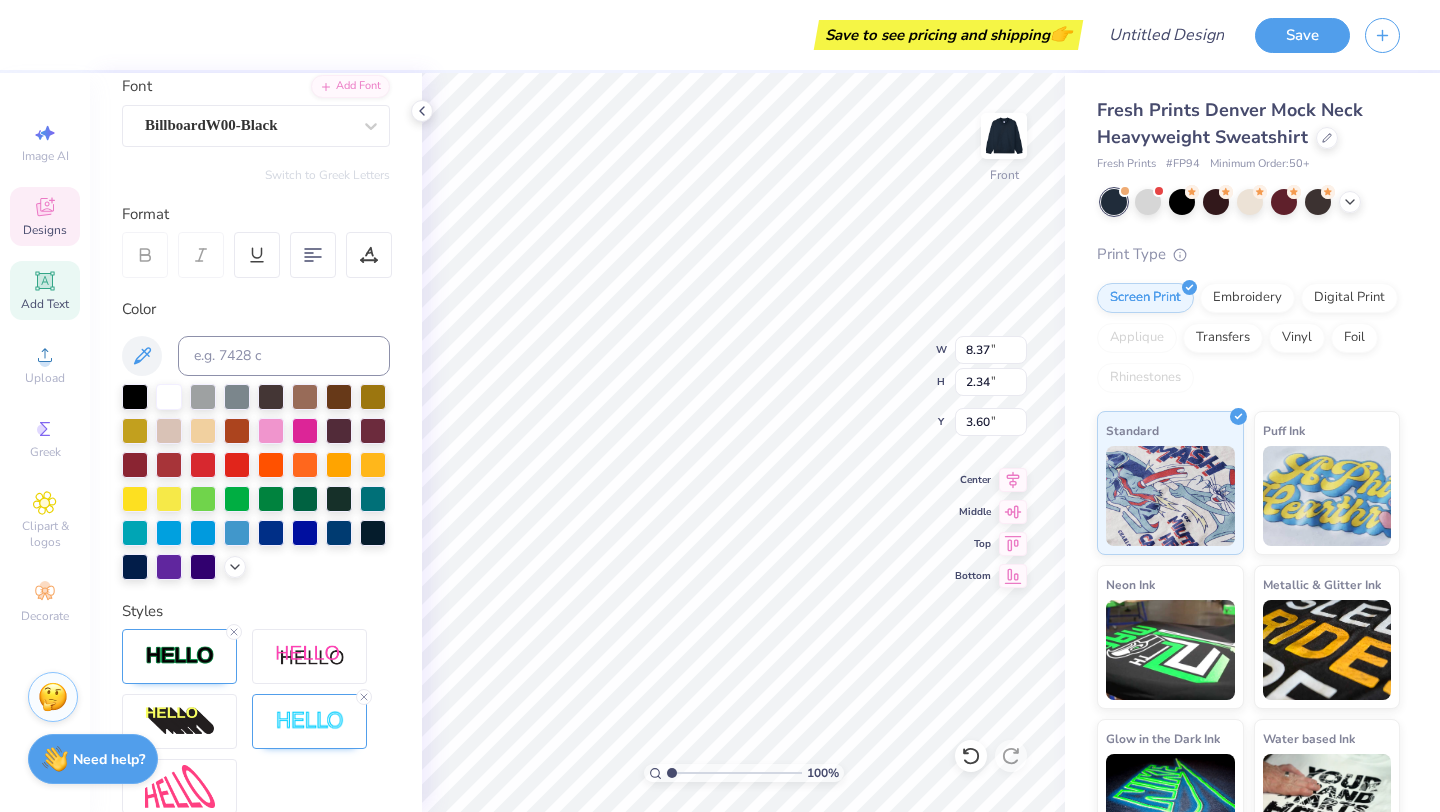 scroll, scrollTop: 0, scrollLeft: 0, axis: both 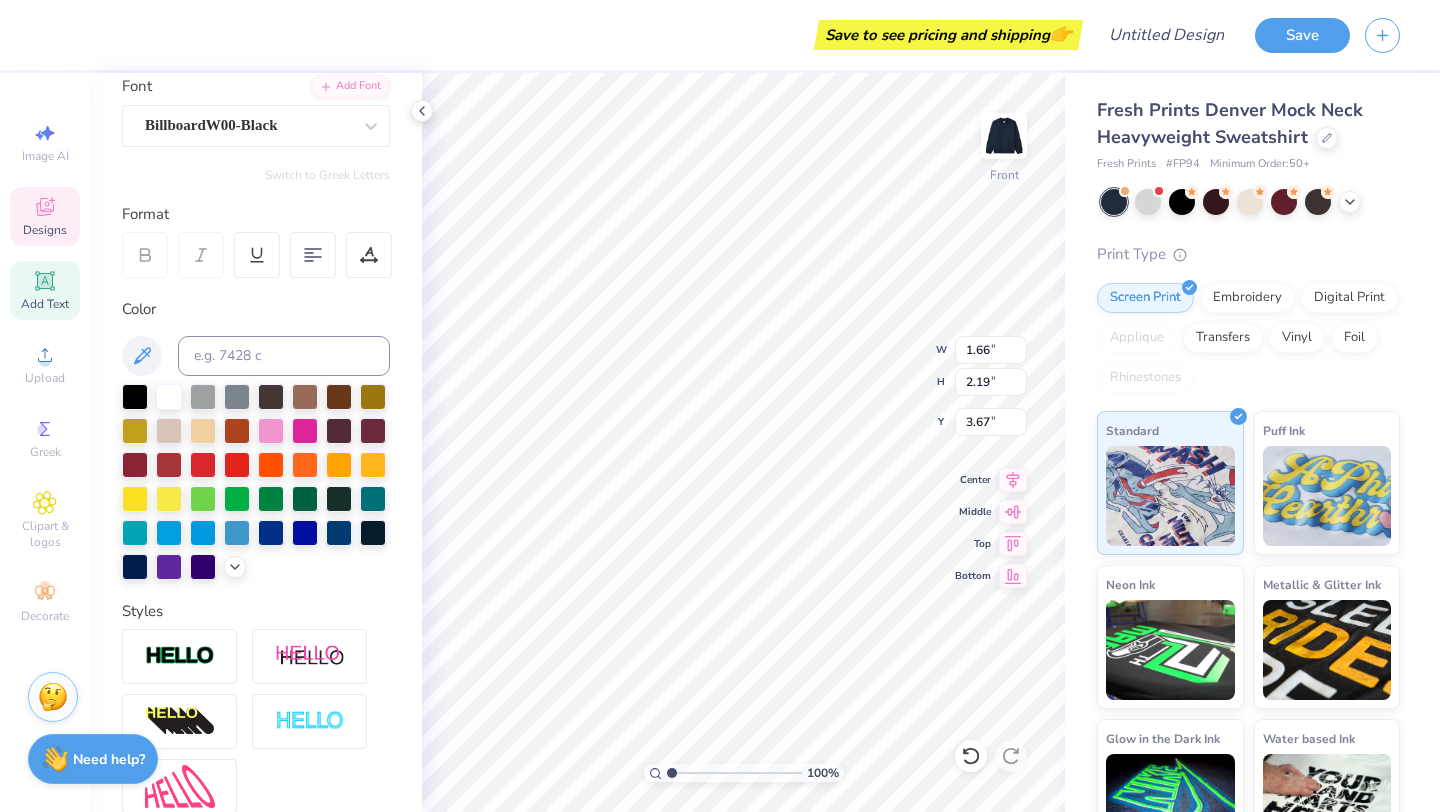 type on "8.98" 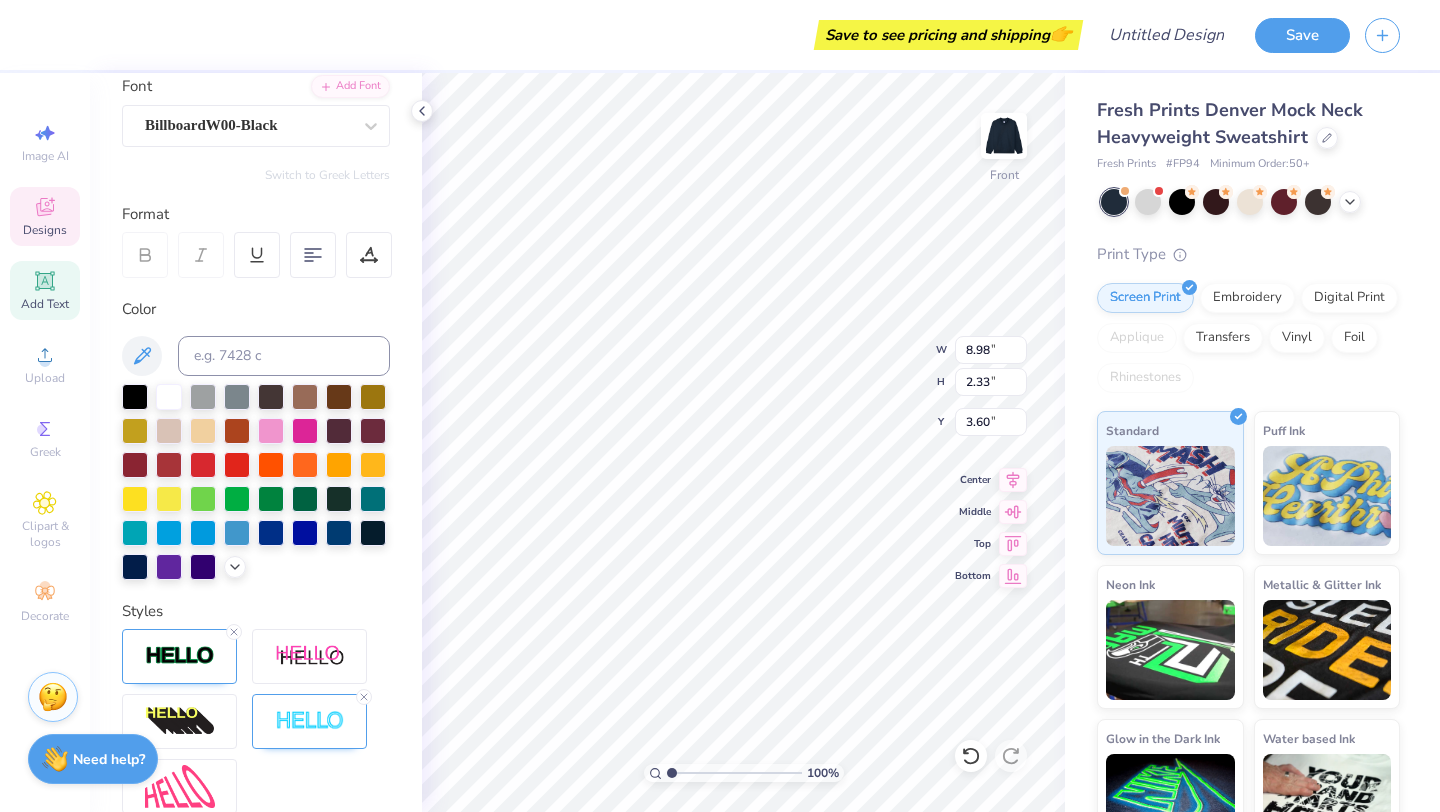 type on "3.67" 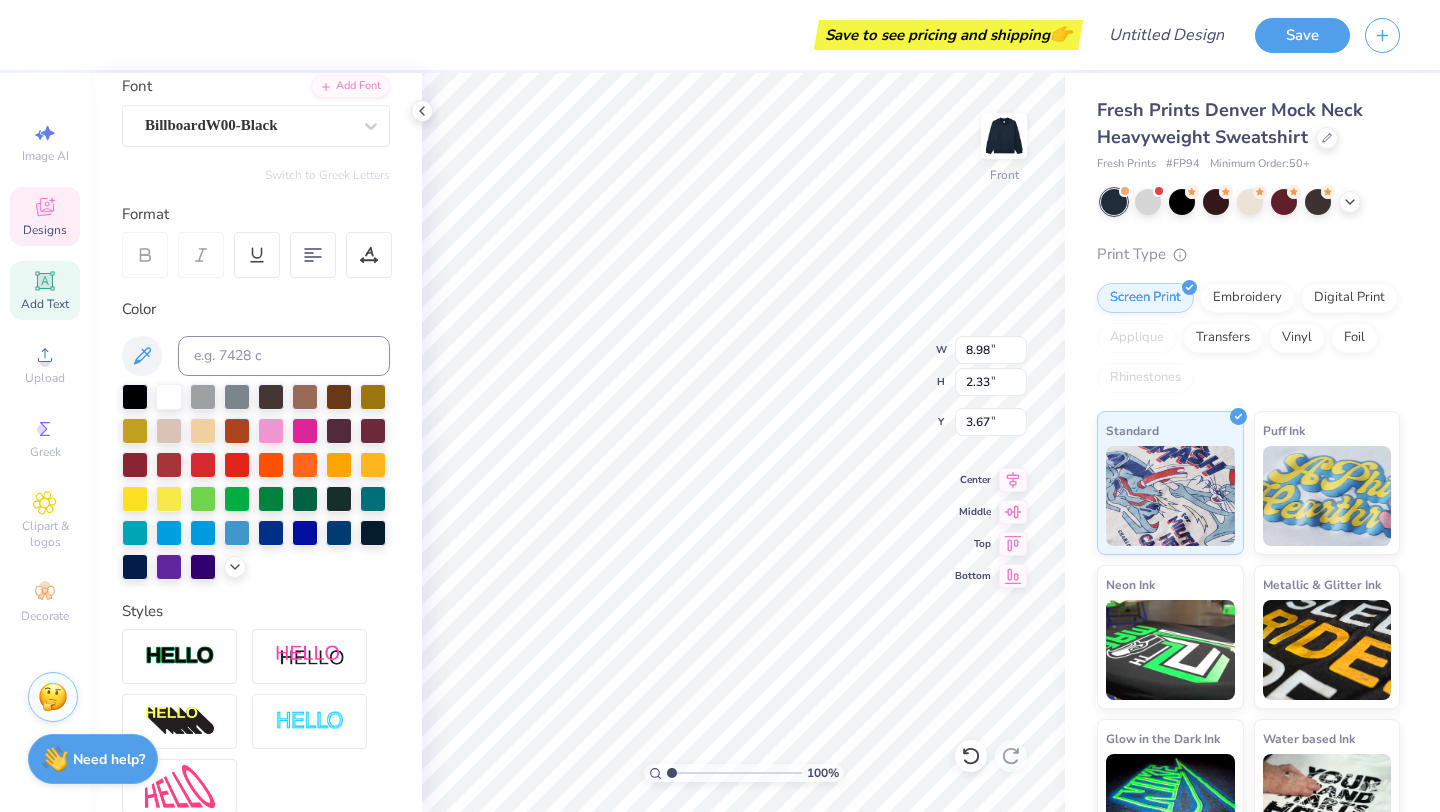 type on "1.66" 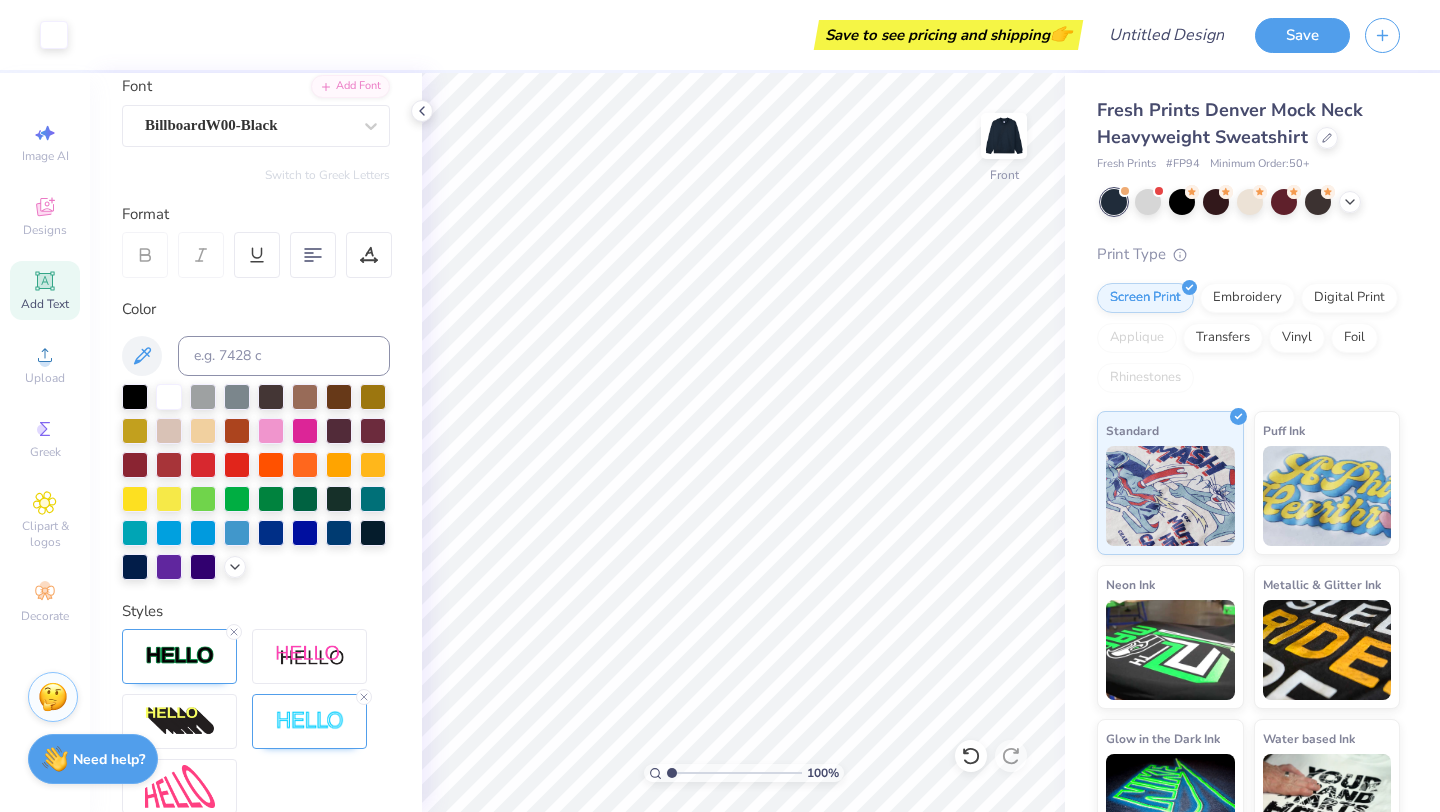 click on "Art colors Save to see pricing and shipping  👉 Design Title Save Image AI Designs Add Text Upload Greek Clipart & logos Decorate Personalized Names Personalized Numbers Text Tool  Add Font Font BillboardW00-Black Switch to Greek Letters Format Color Styles Text Shape 100  % Front Fresh Prints Denver Mock Neck Heavyweight Sweatshirt Fresh Prints # FP94 Minimum Order:  50 +   Print Type Screen Print Embroidery Digital Print Applique Transfers Vinyl Foil Rhinestones Standard Puff Ink Neon Ink Metallic & Glitter Ink Glow in the Dark Ink Water based Ink Stuck?  Our Art team will finish your design for free. Need help?  Chat with us." at bounding box center [720, 406] 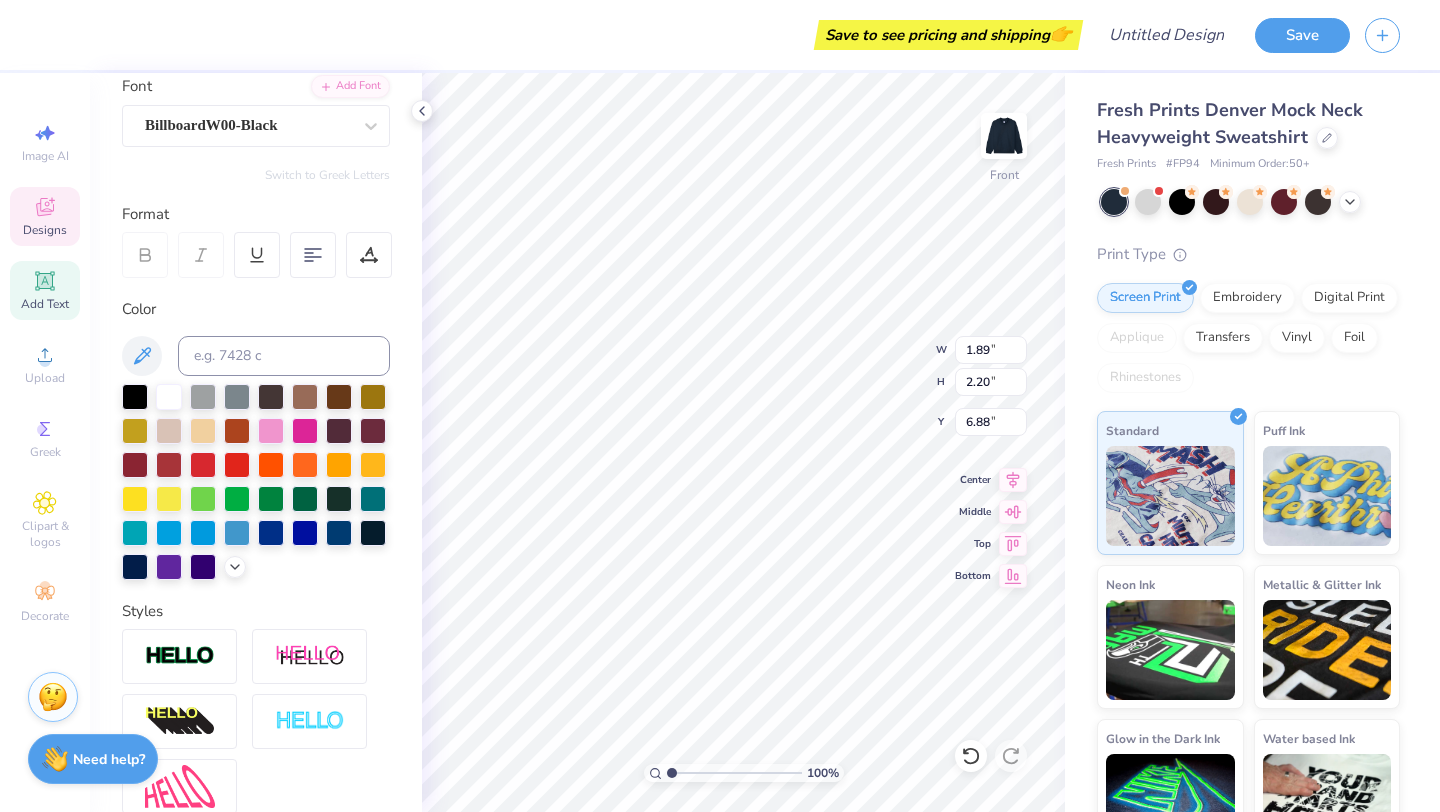 type on "e" 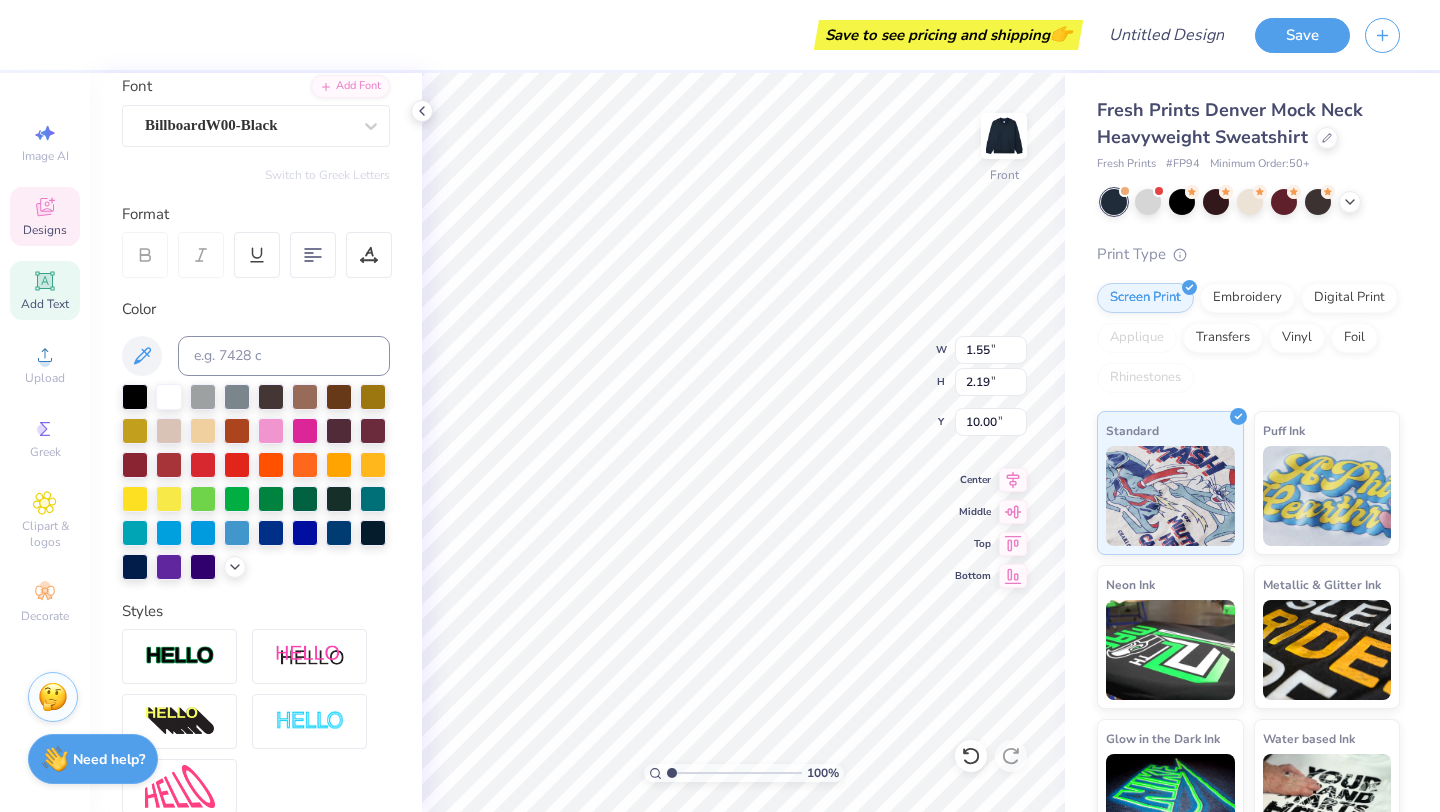 type on "1.55" 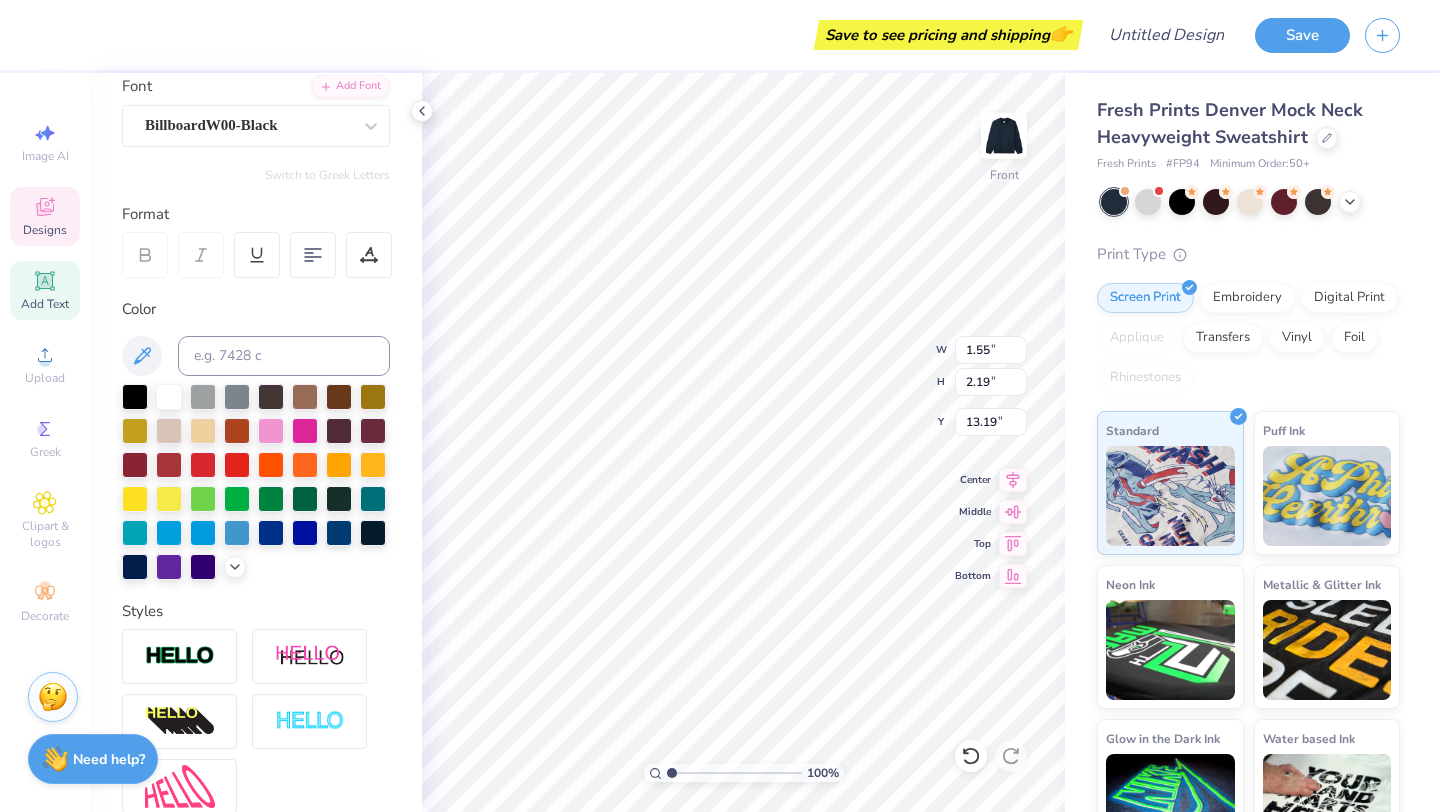 type on "a" 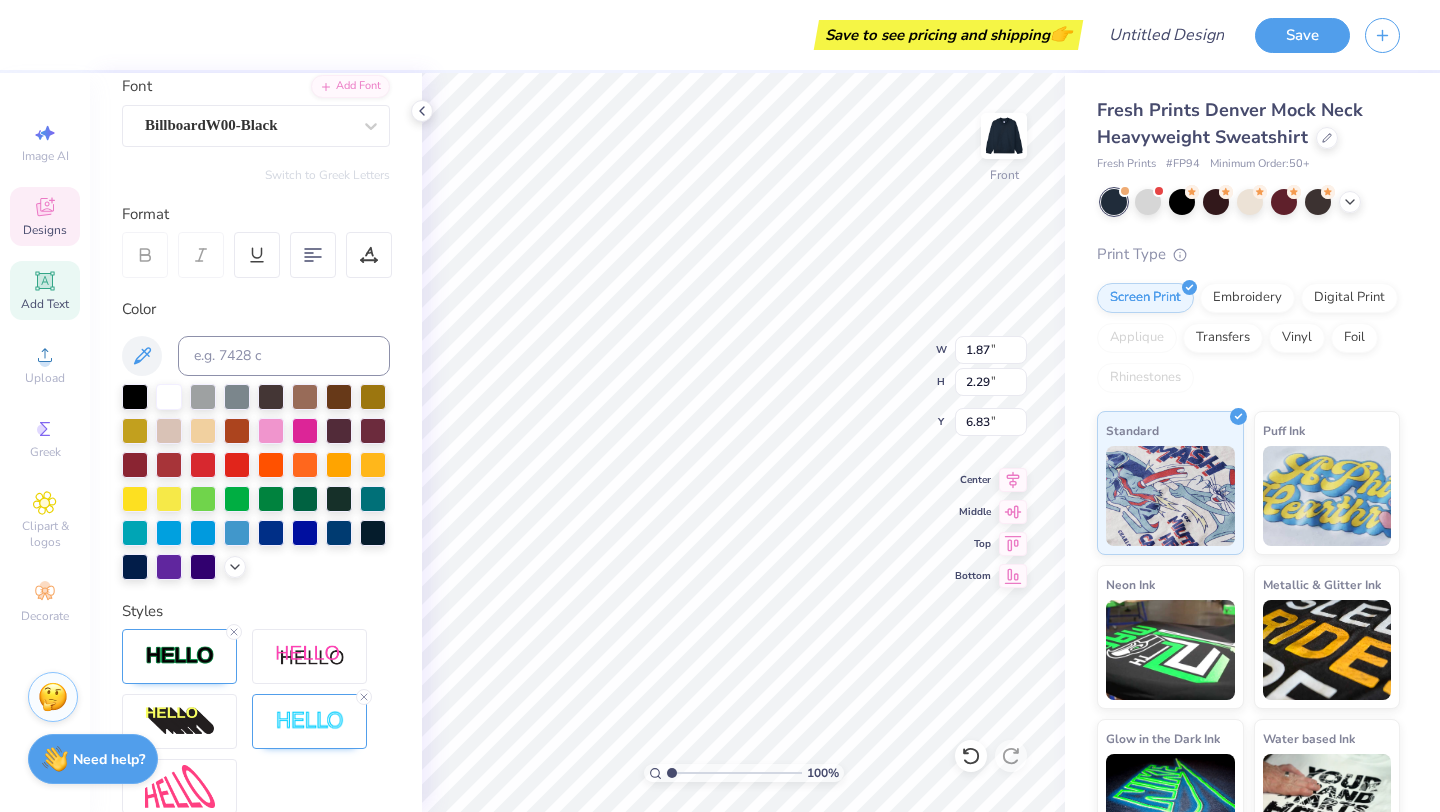 type on "d" 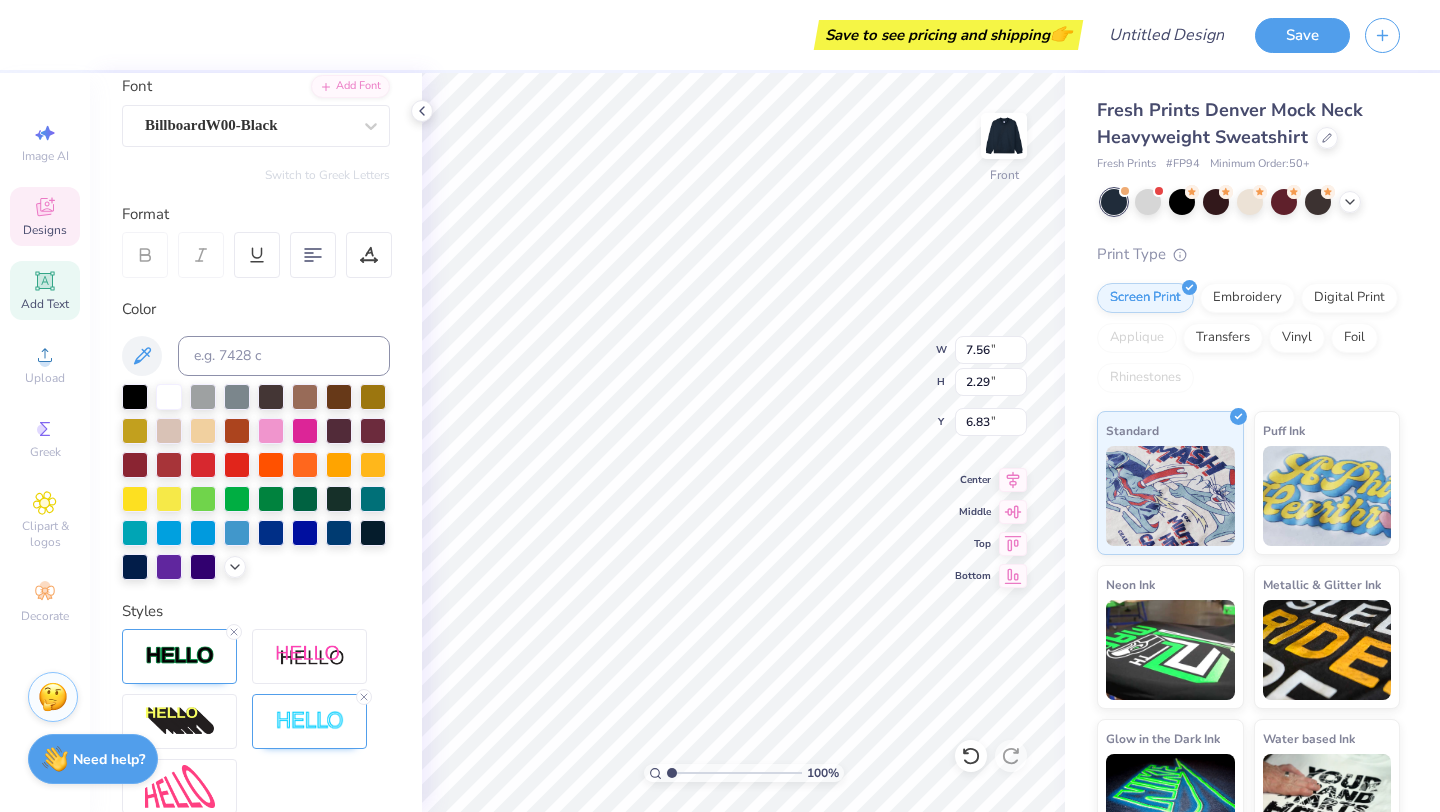 scroll, scrollTop: 0, scrollLeft: 1, axis: horizontal 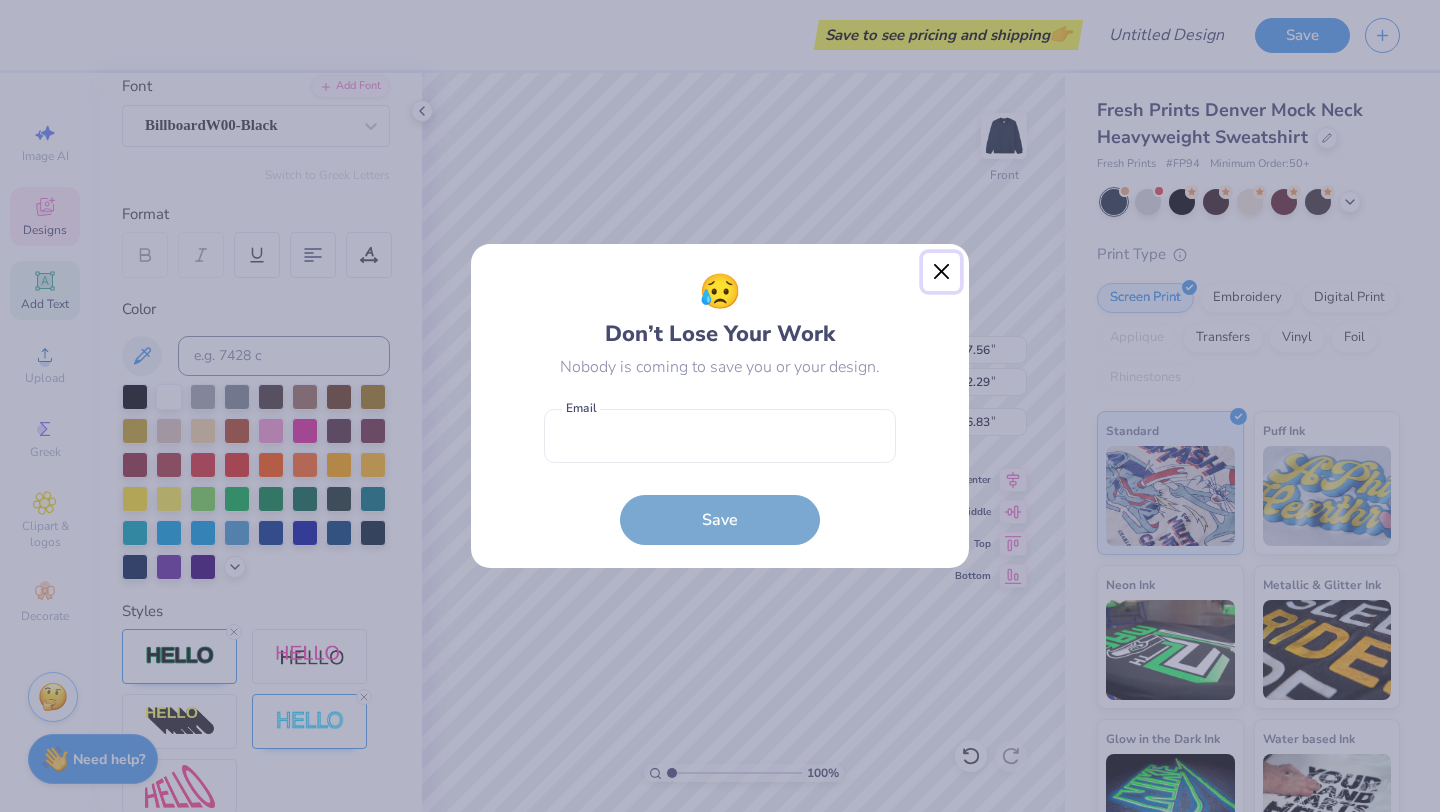 click at bounding box center (942, 272) 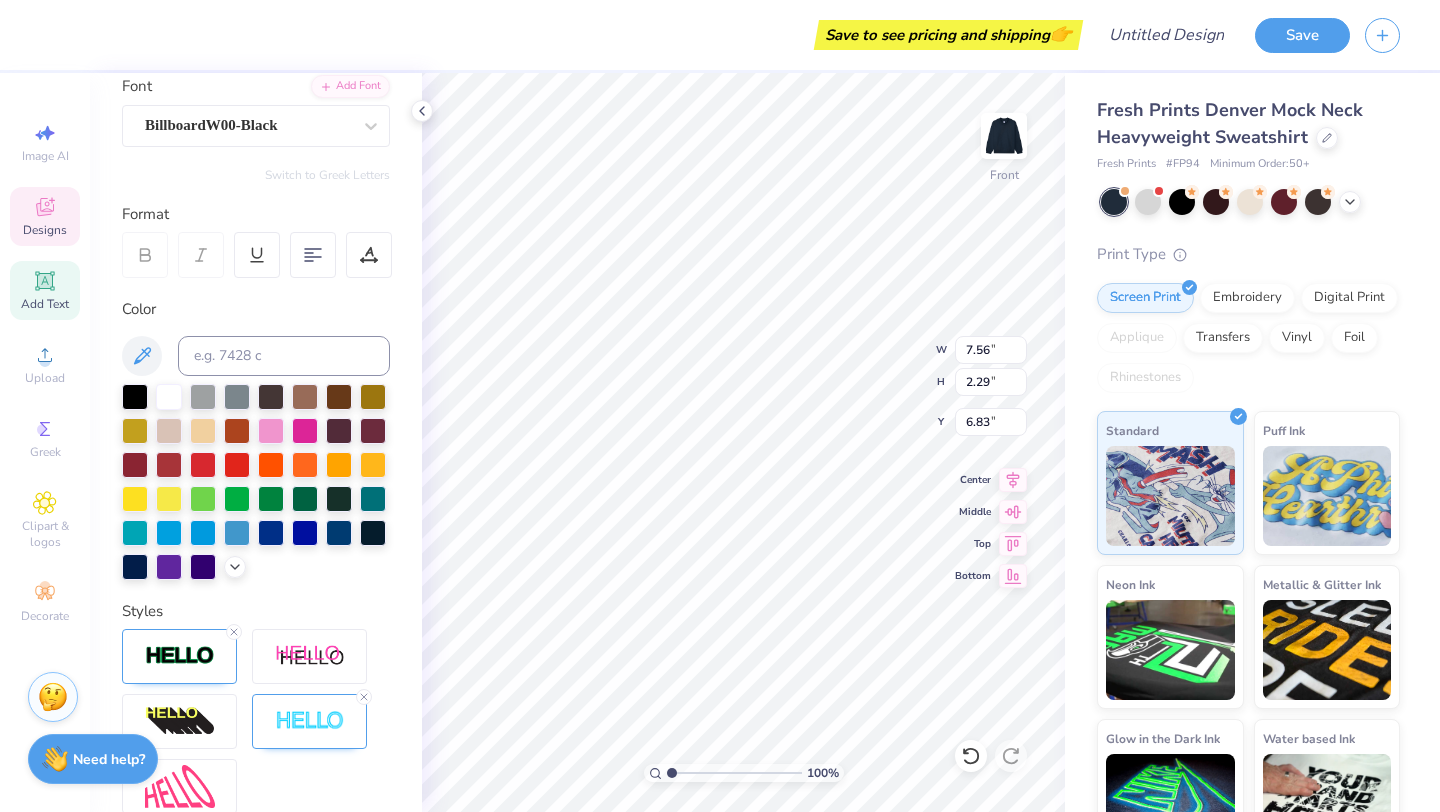 scroll, scrollTop: 0, scrollLeft: 1, axis: horizontal 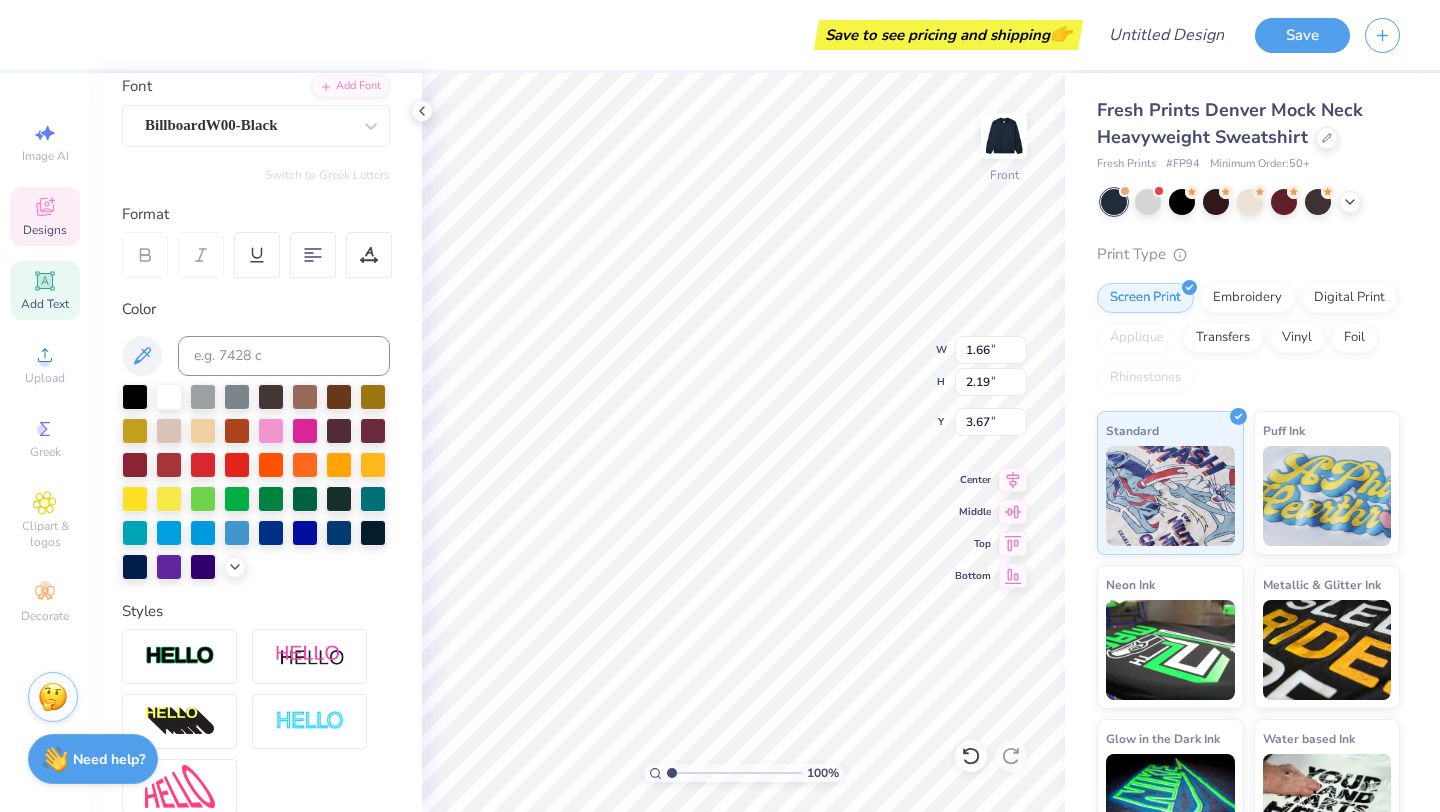 type on "1.66" 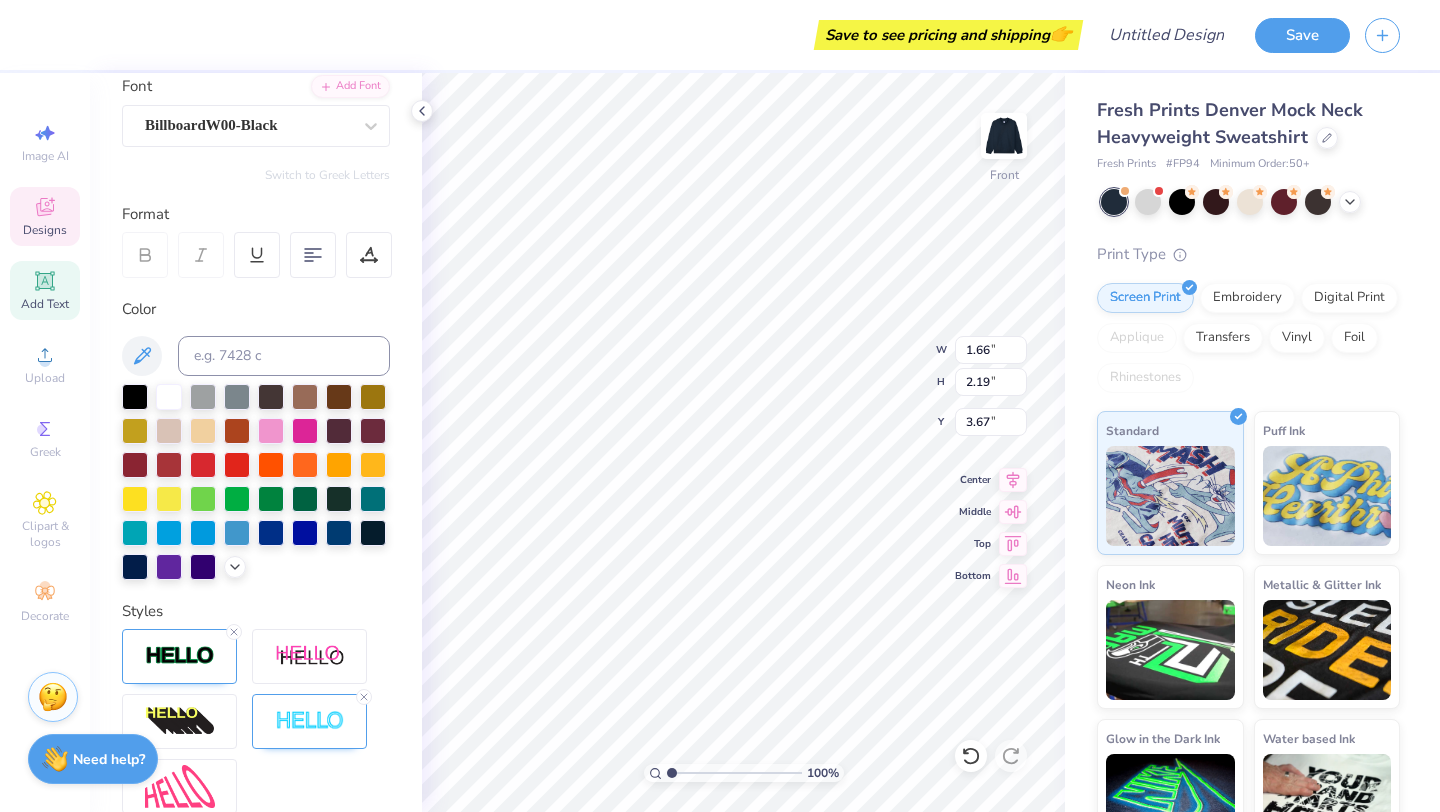 type on "5.64" 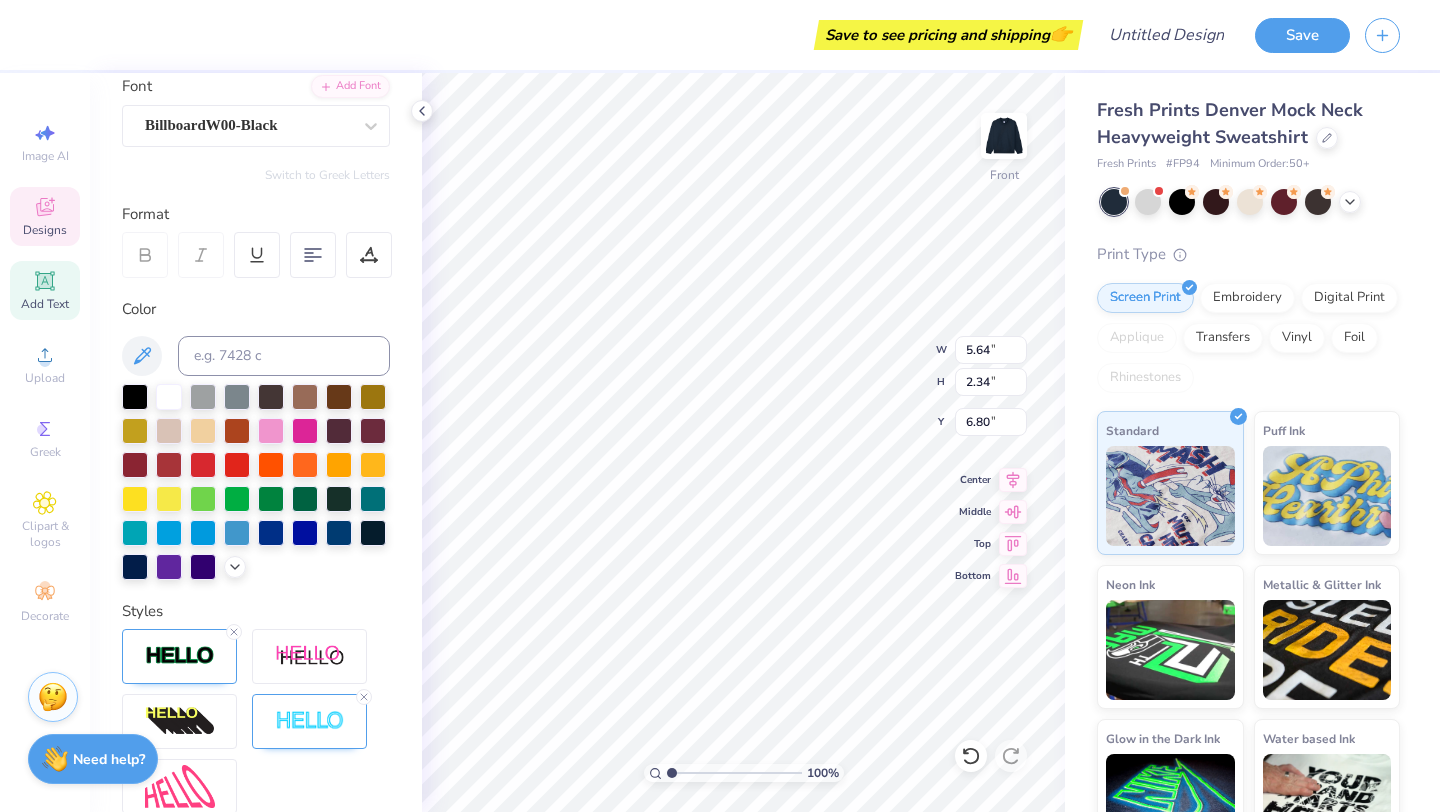 type on "6.88" 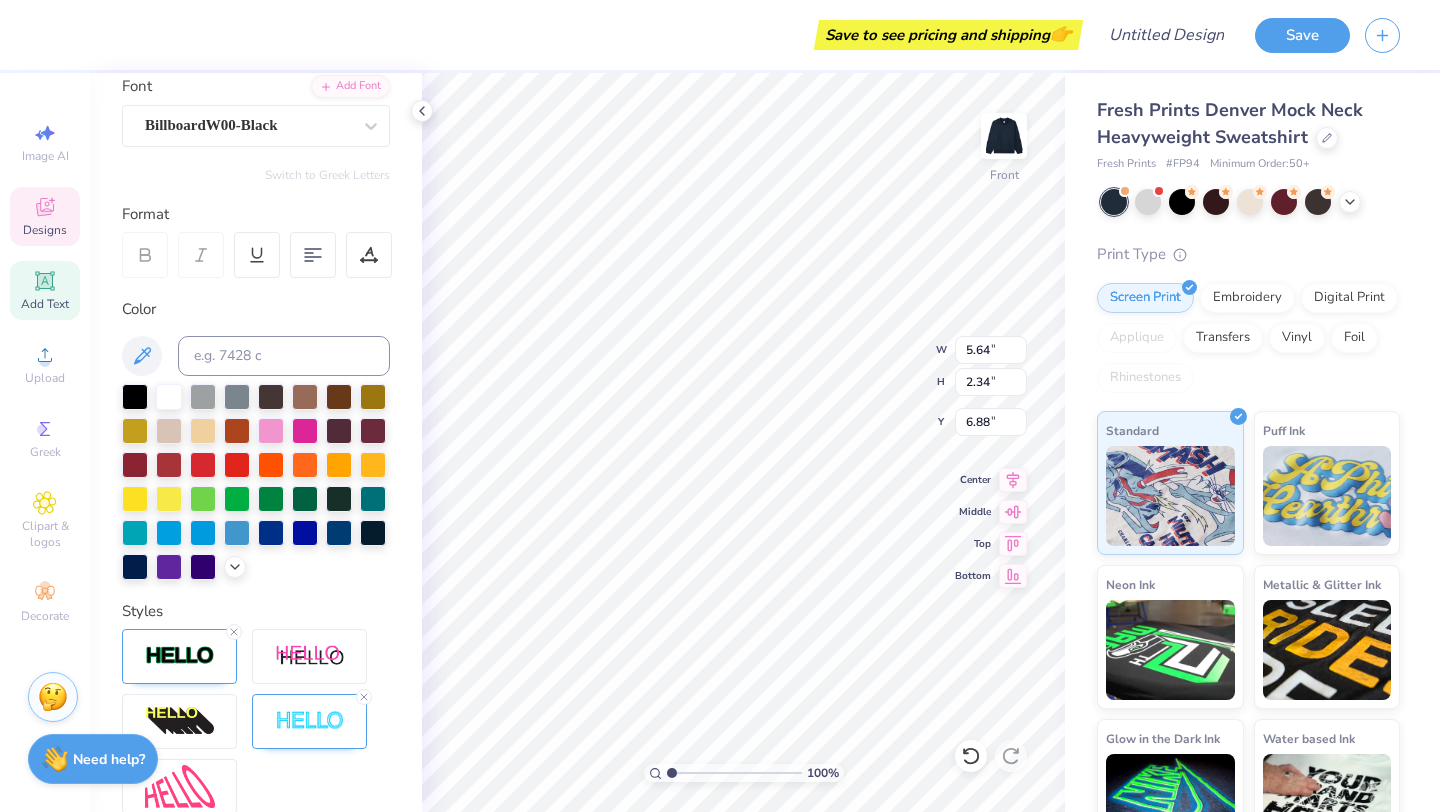 type on "1.46" 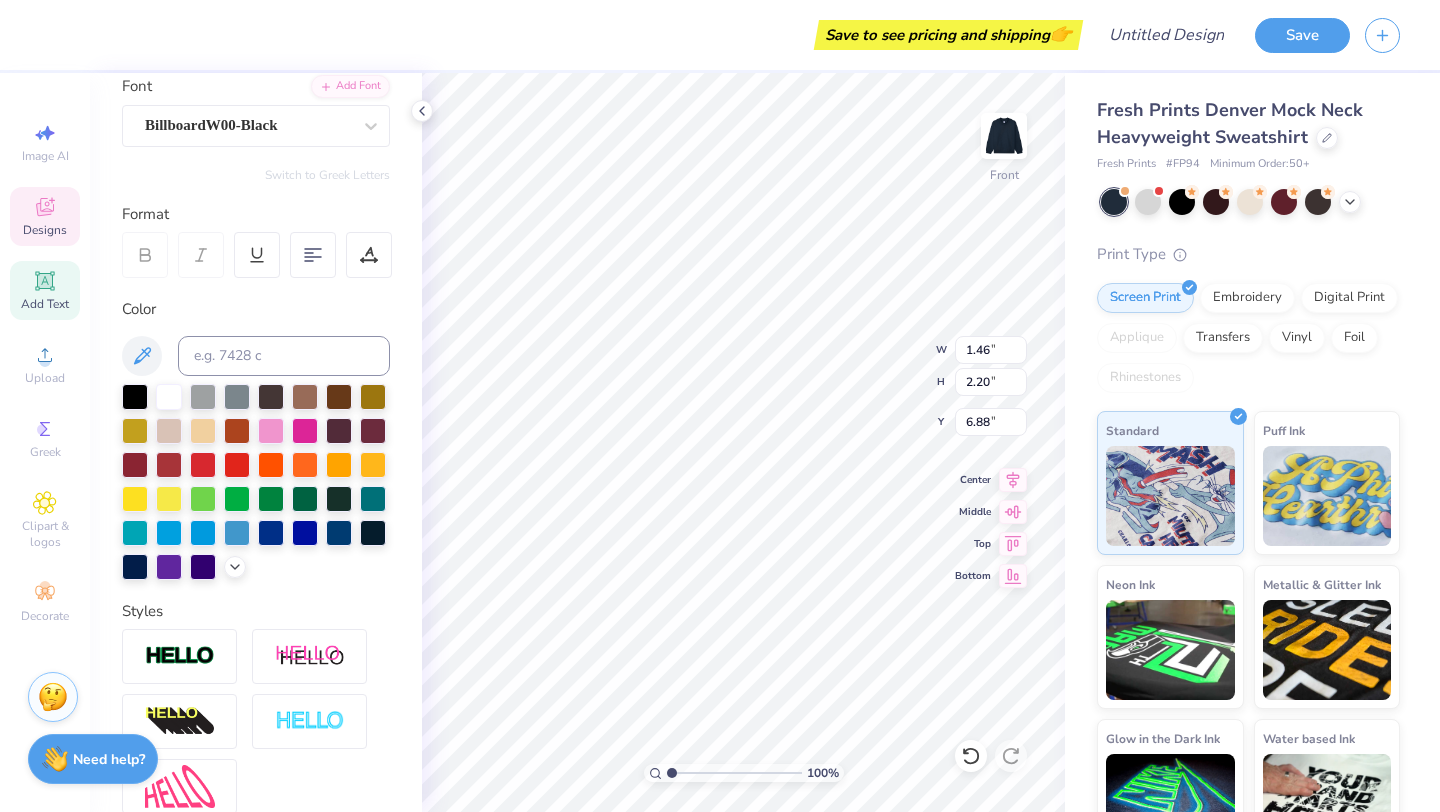 type on "6.91" 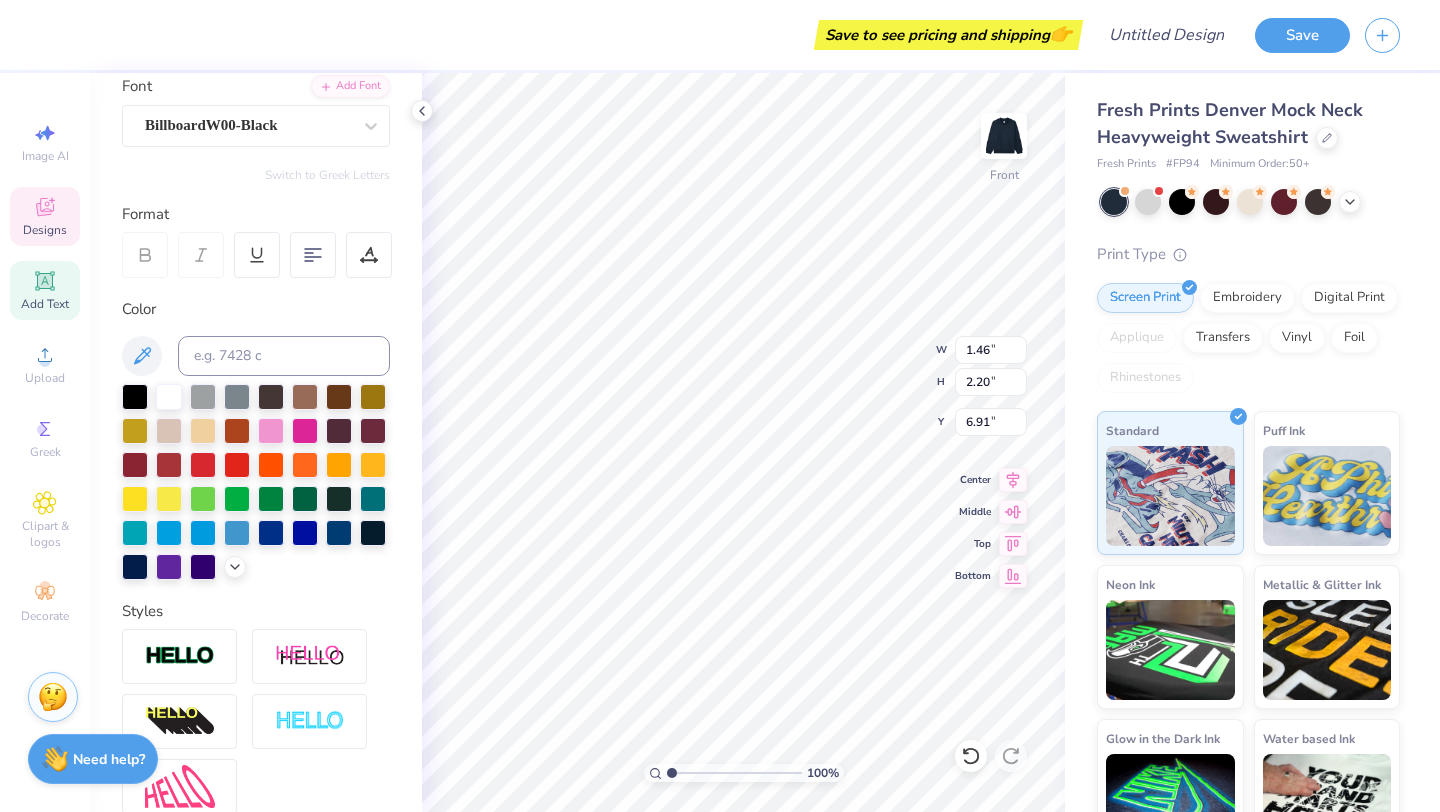 type on "1.74" 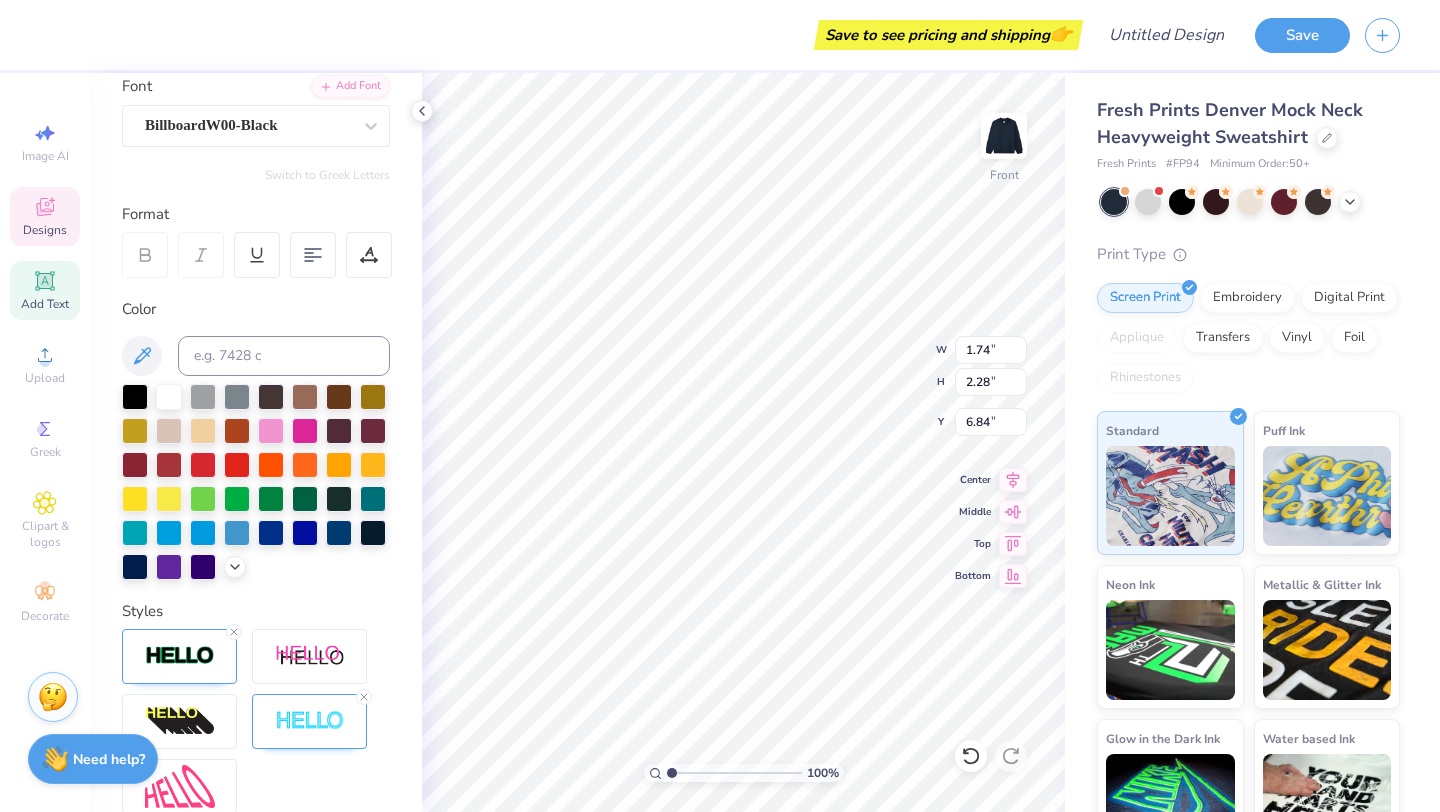 type on "6.88" 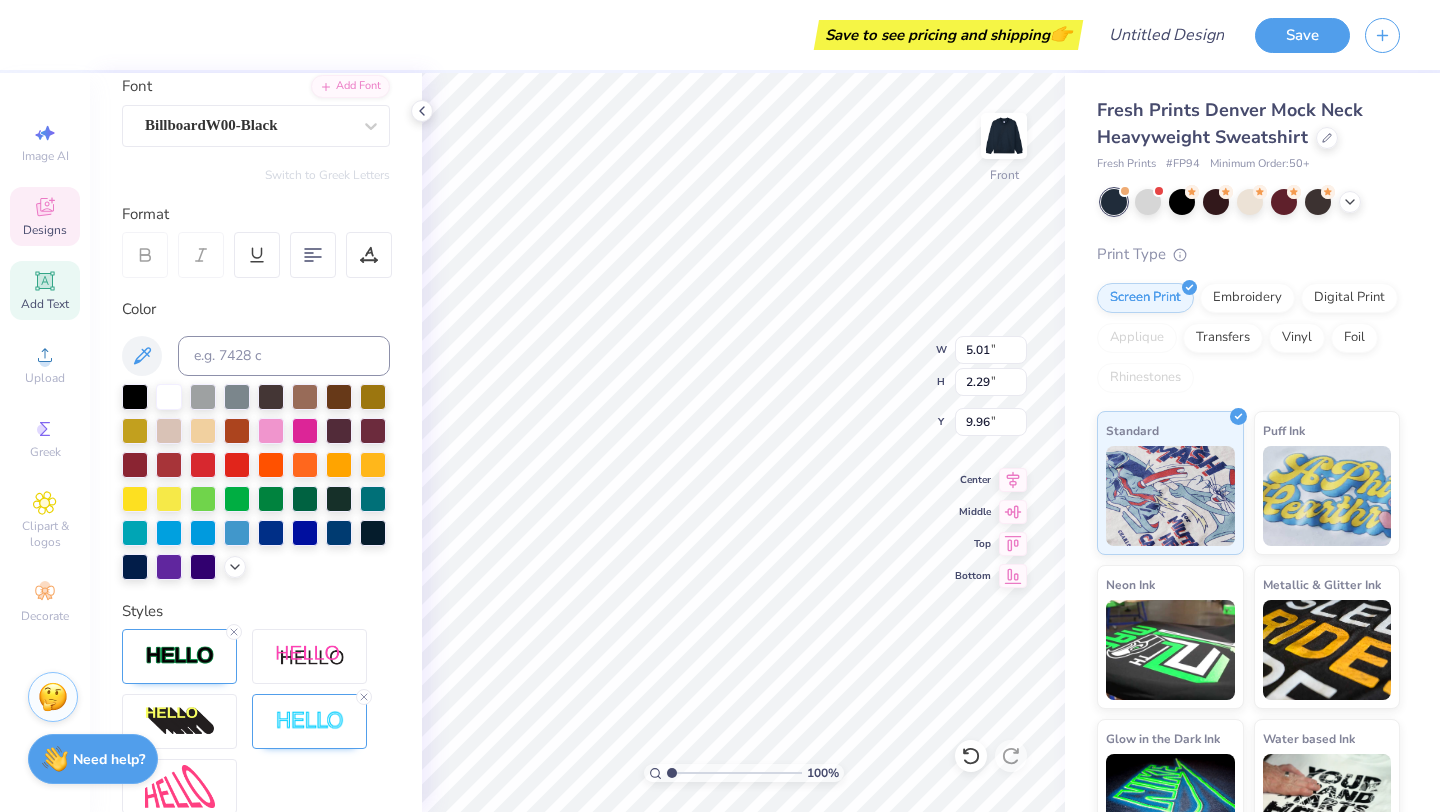 type on "k" 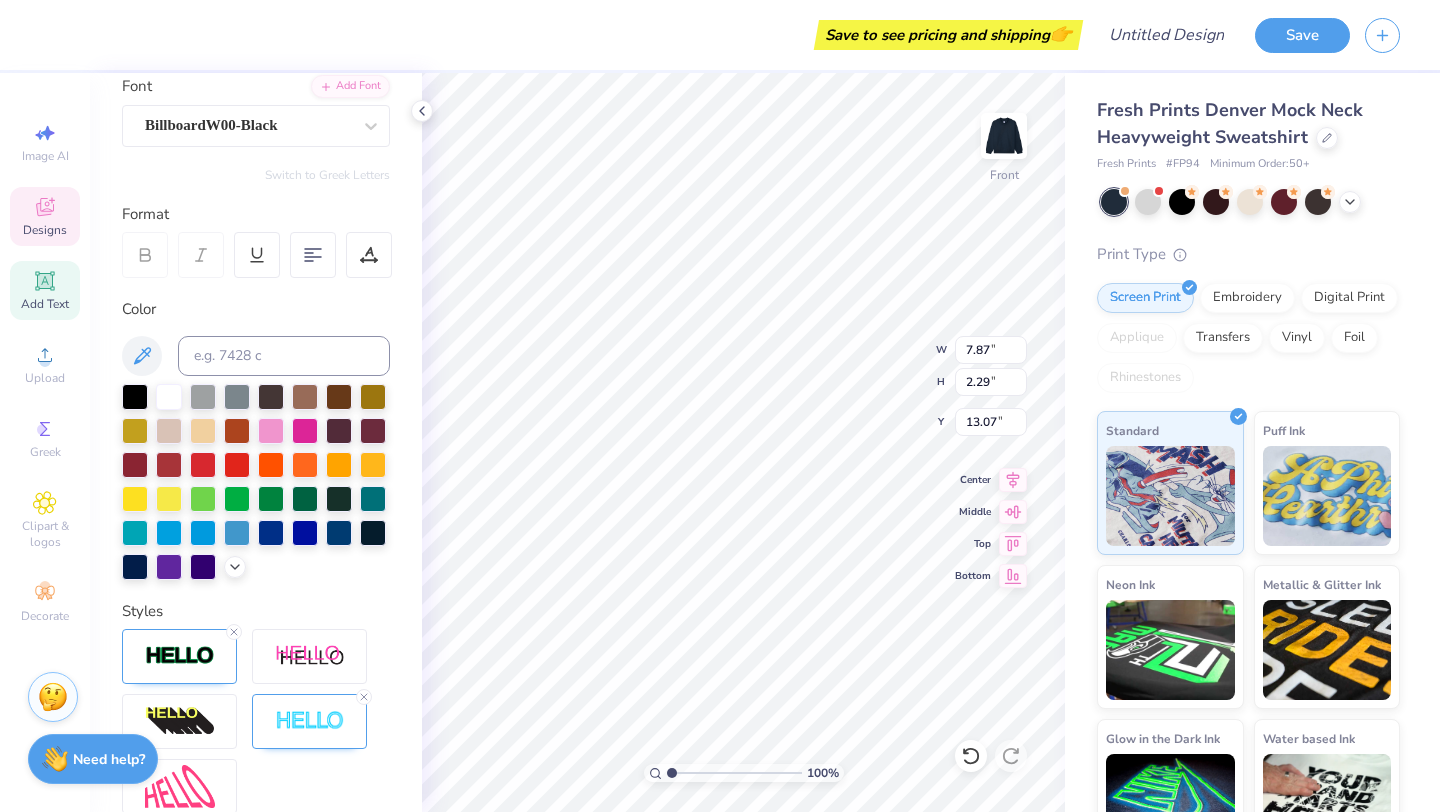 type on "7.87" 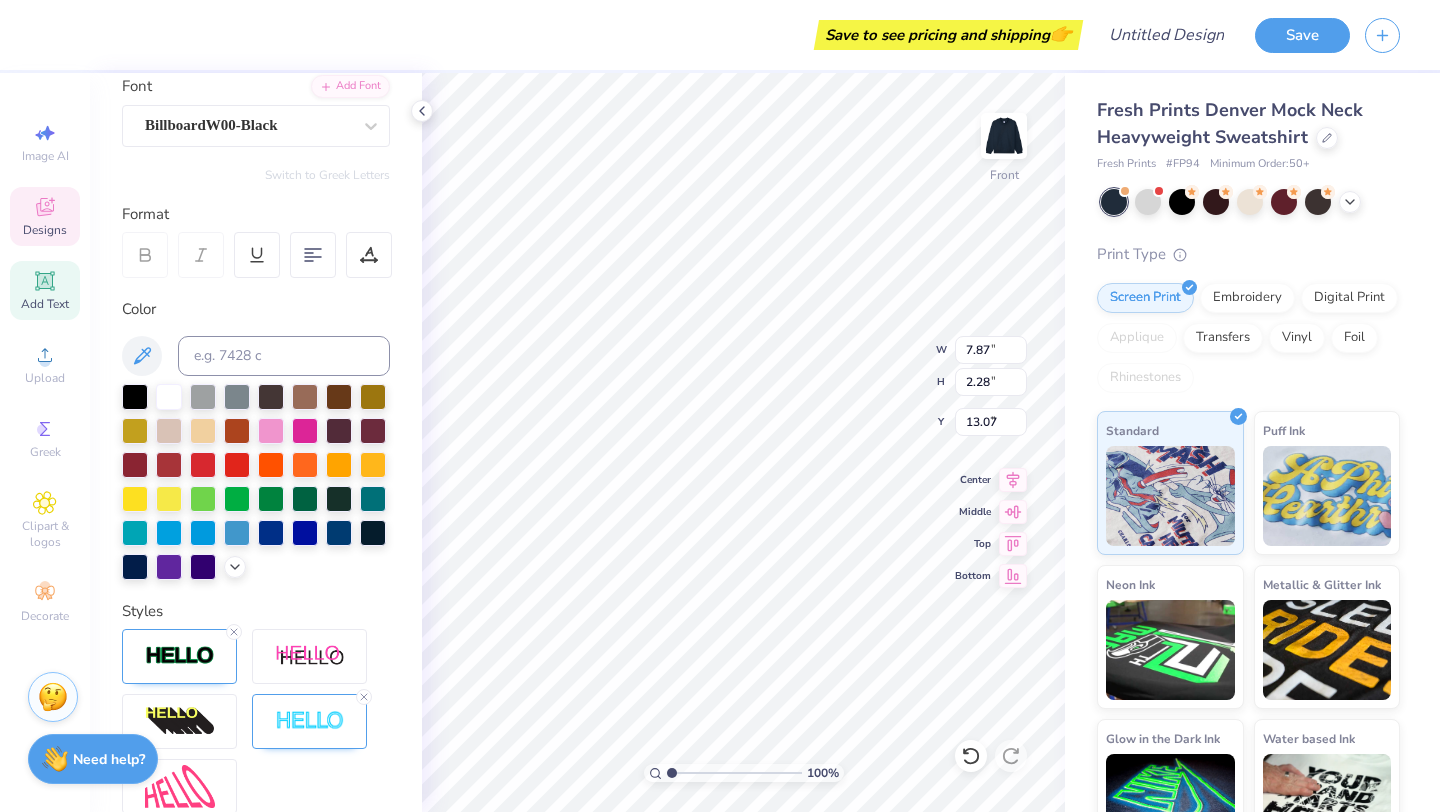 type on "5.10" 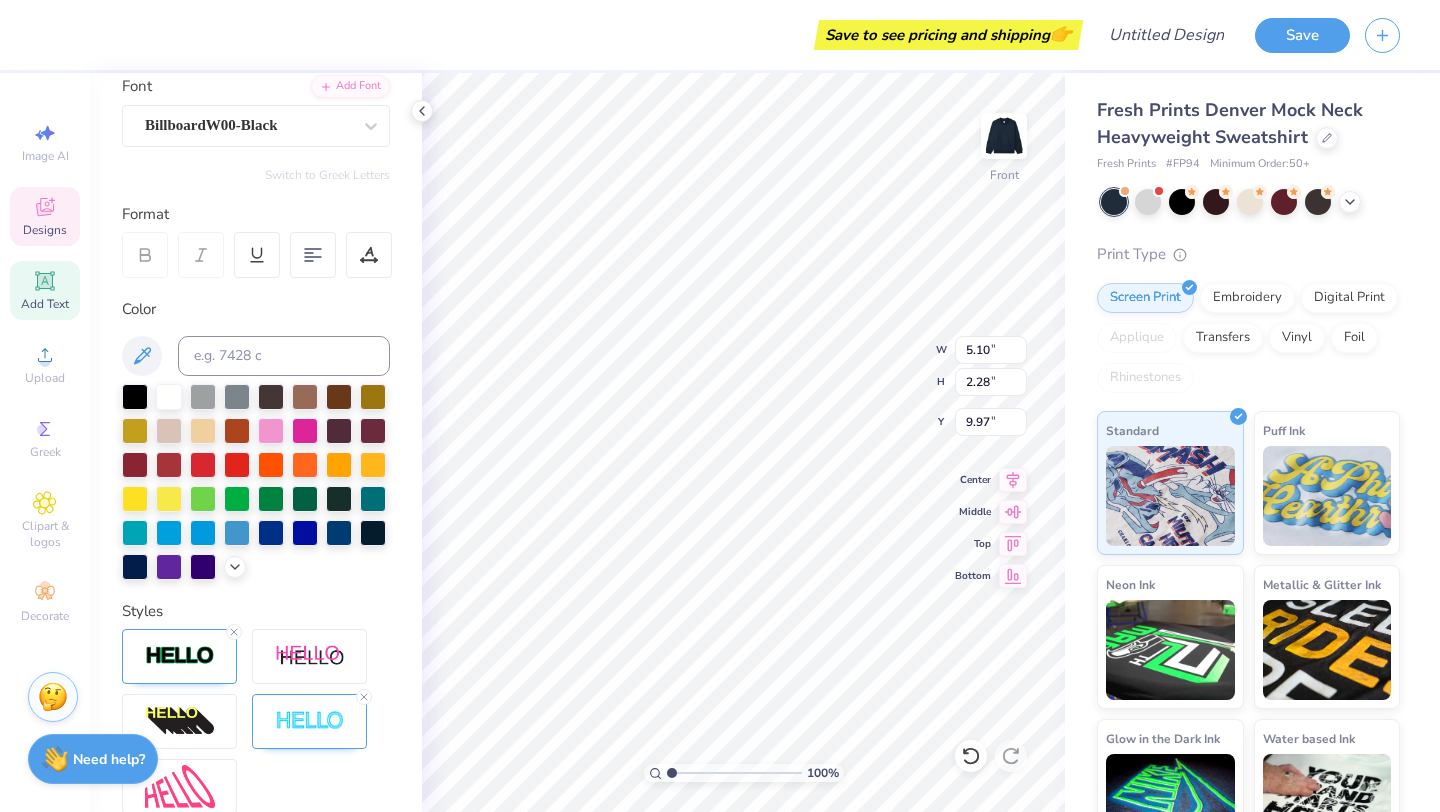 type on "1.74" 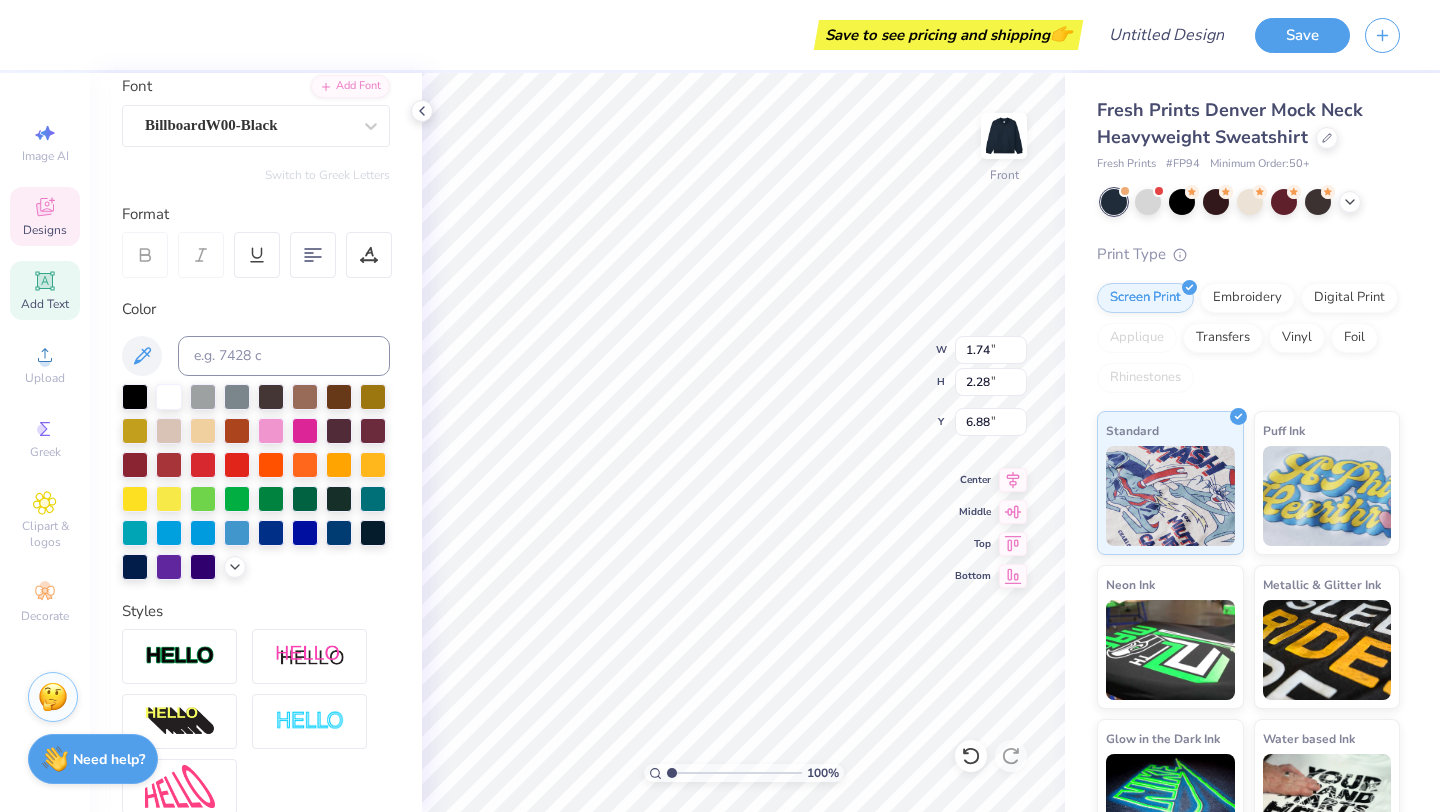 type on "1.66" 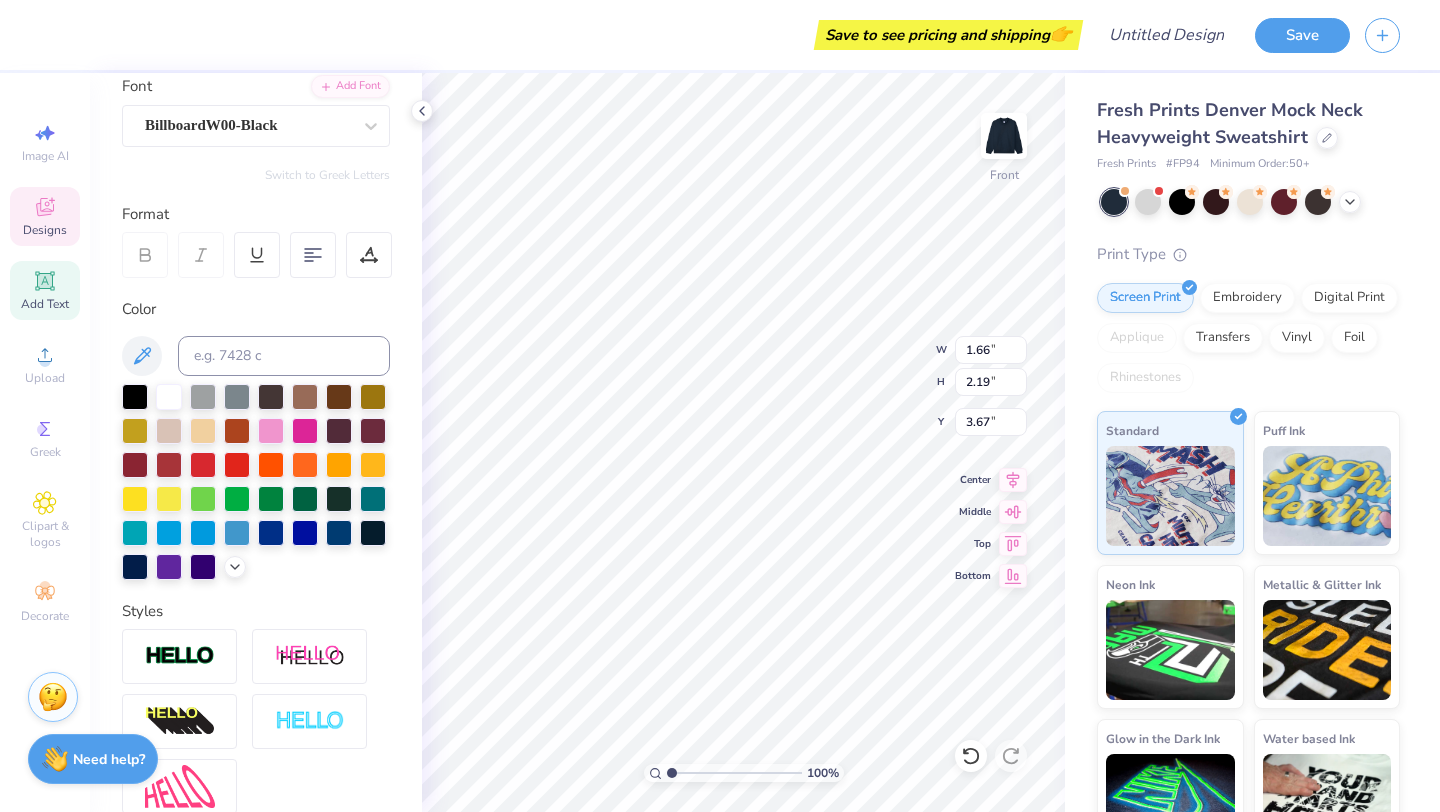 type on "1.77" 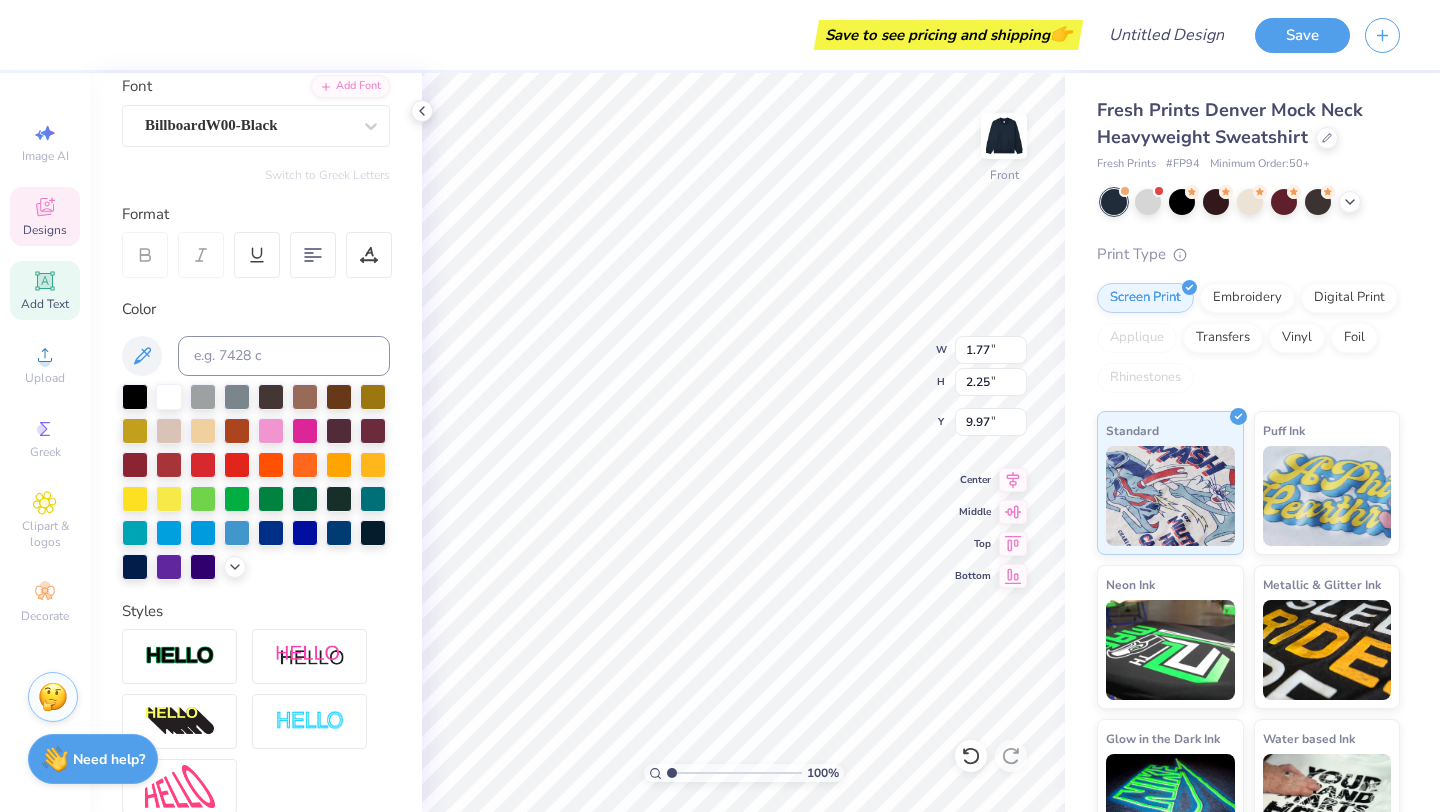 type on "4.74" 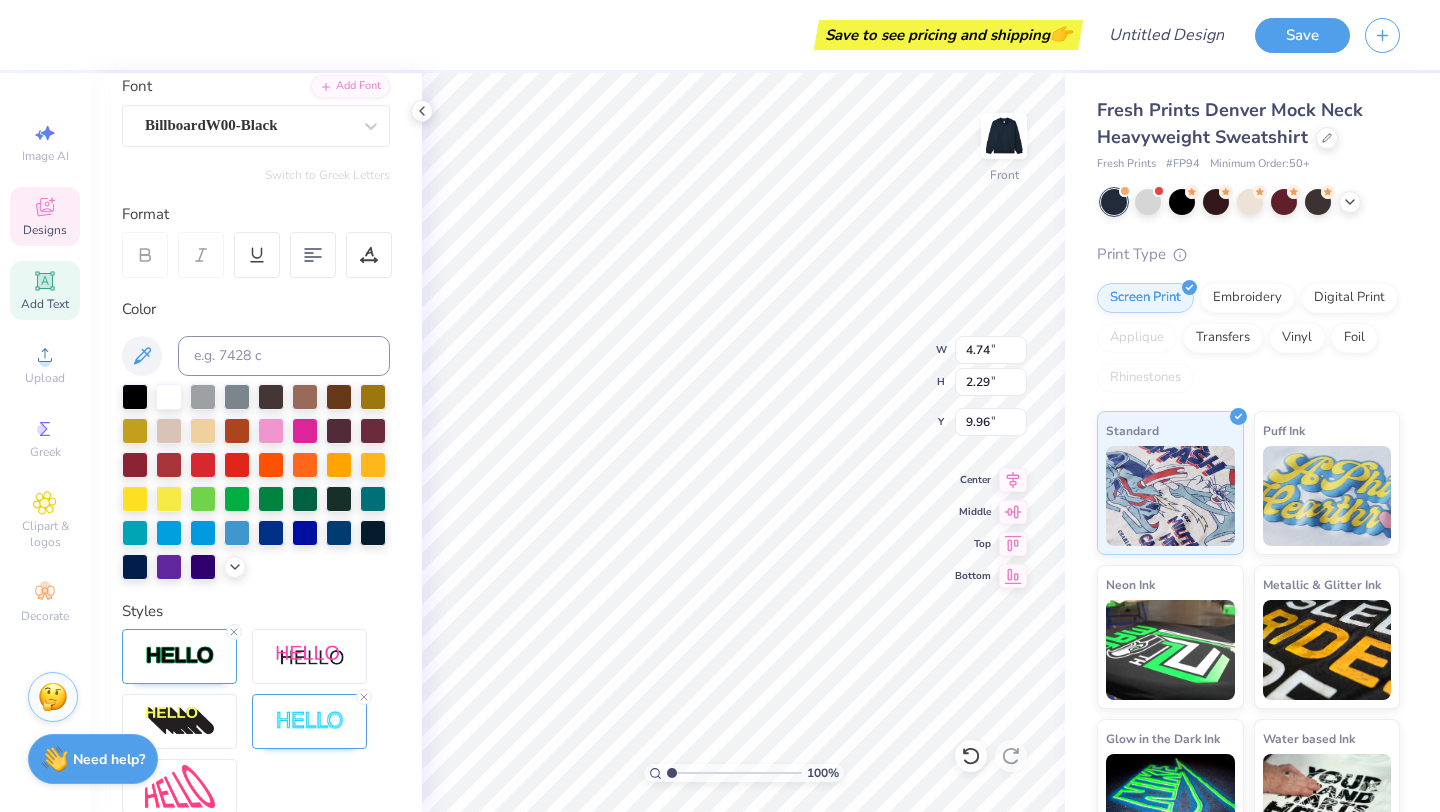 type on "P" 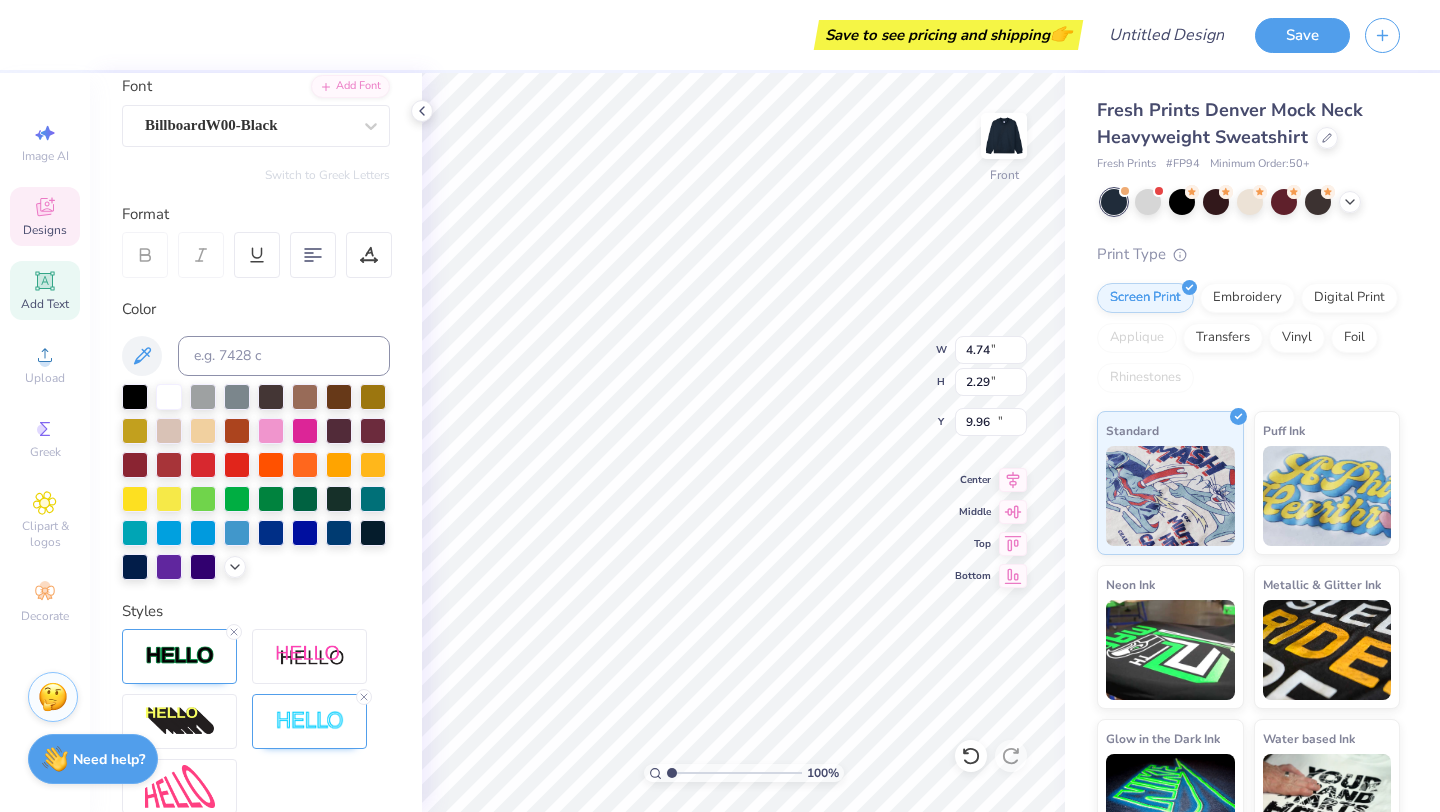 type on "1.97" 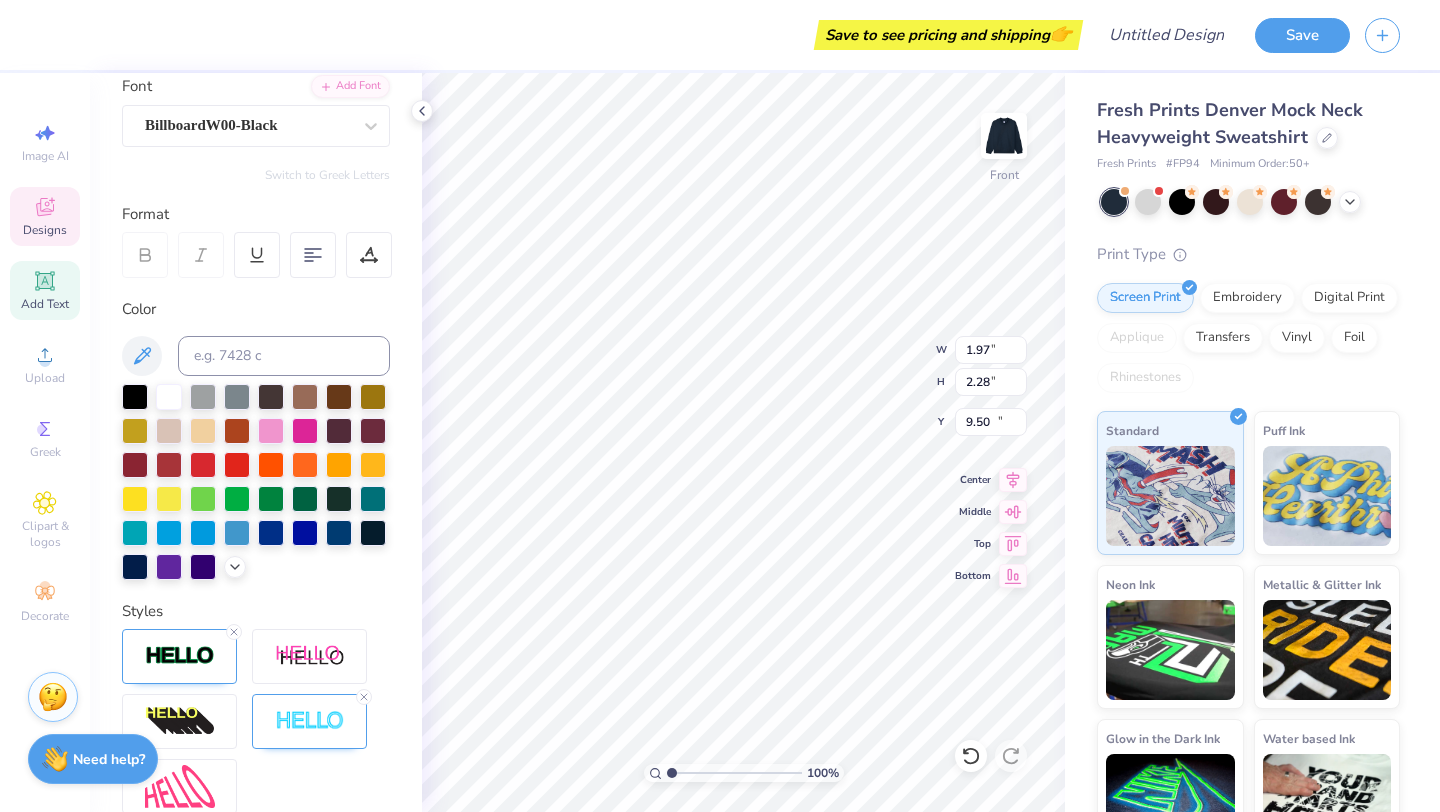type on "10.20" 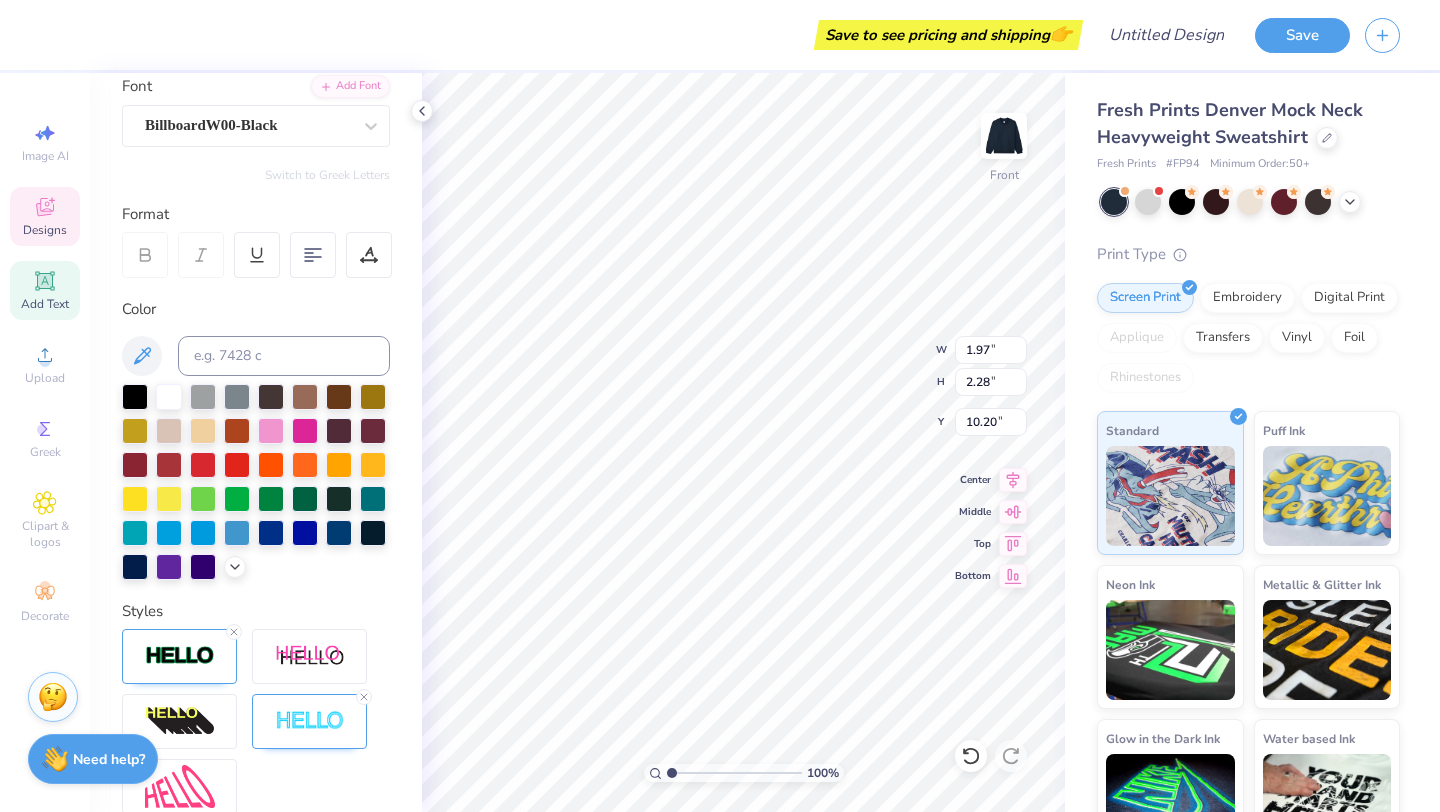 type on "1.77" 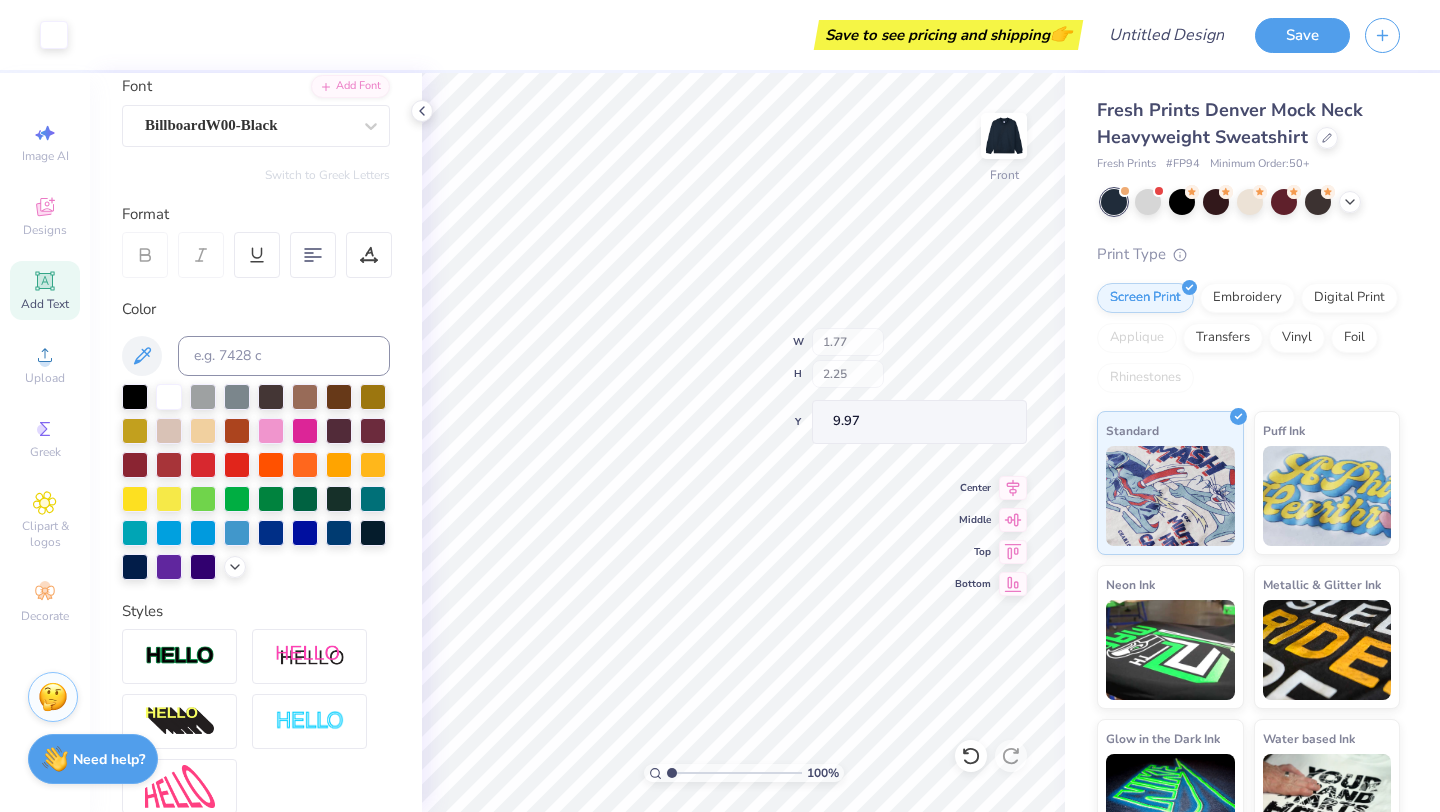type on "10.00" 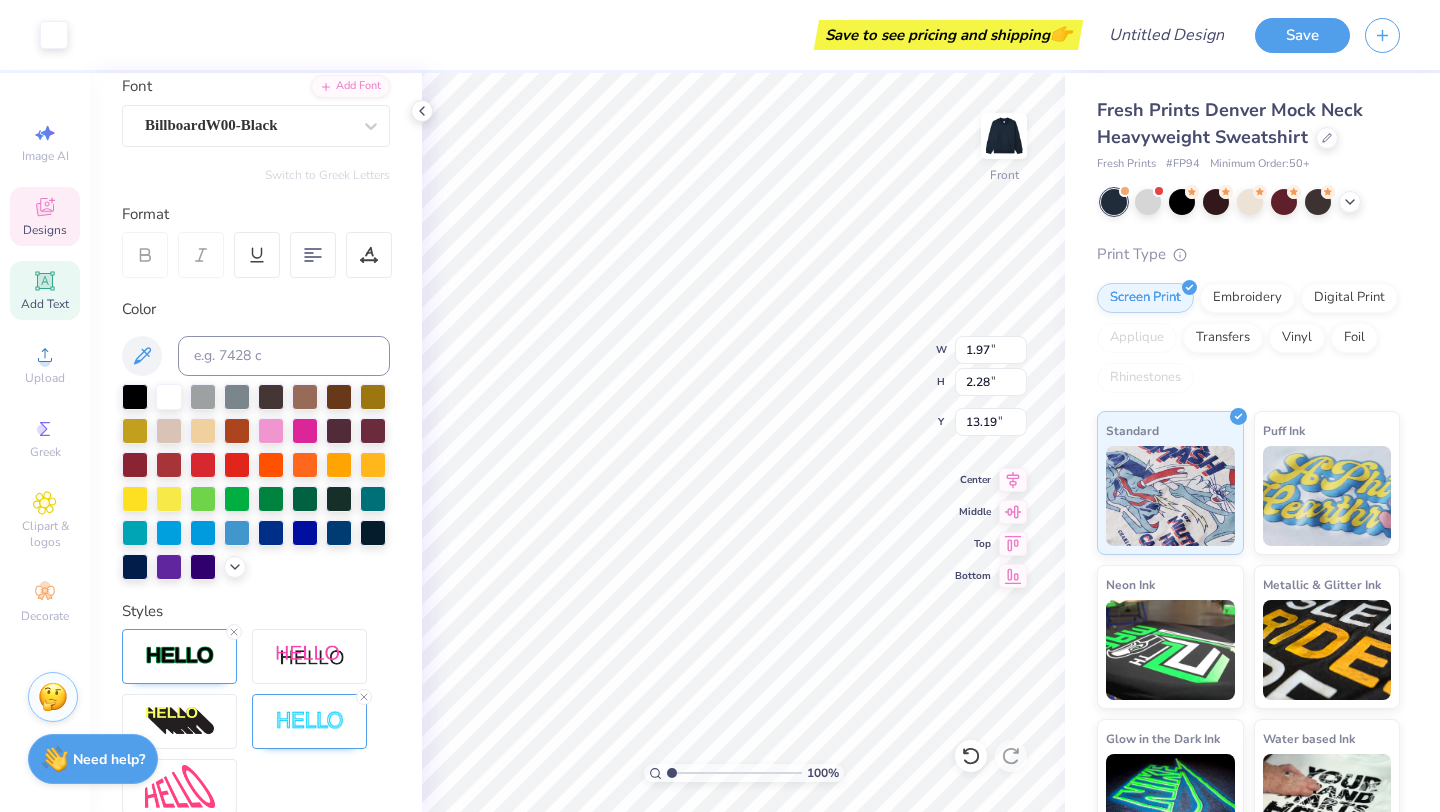 type on "13.19" 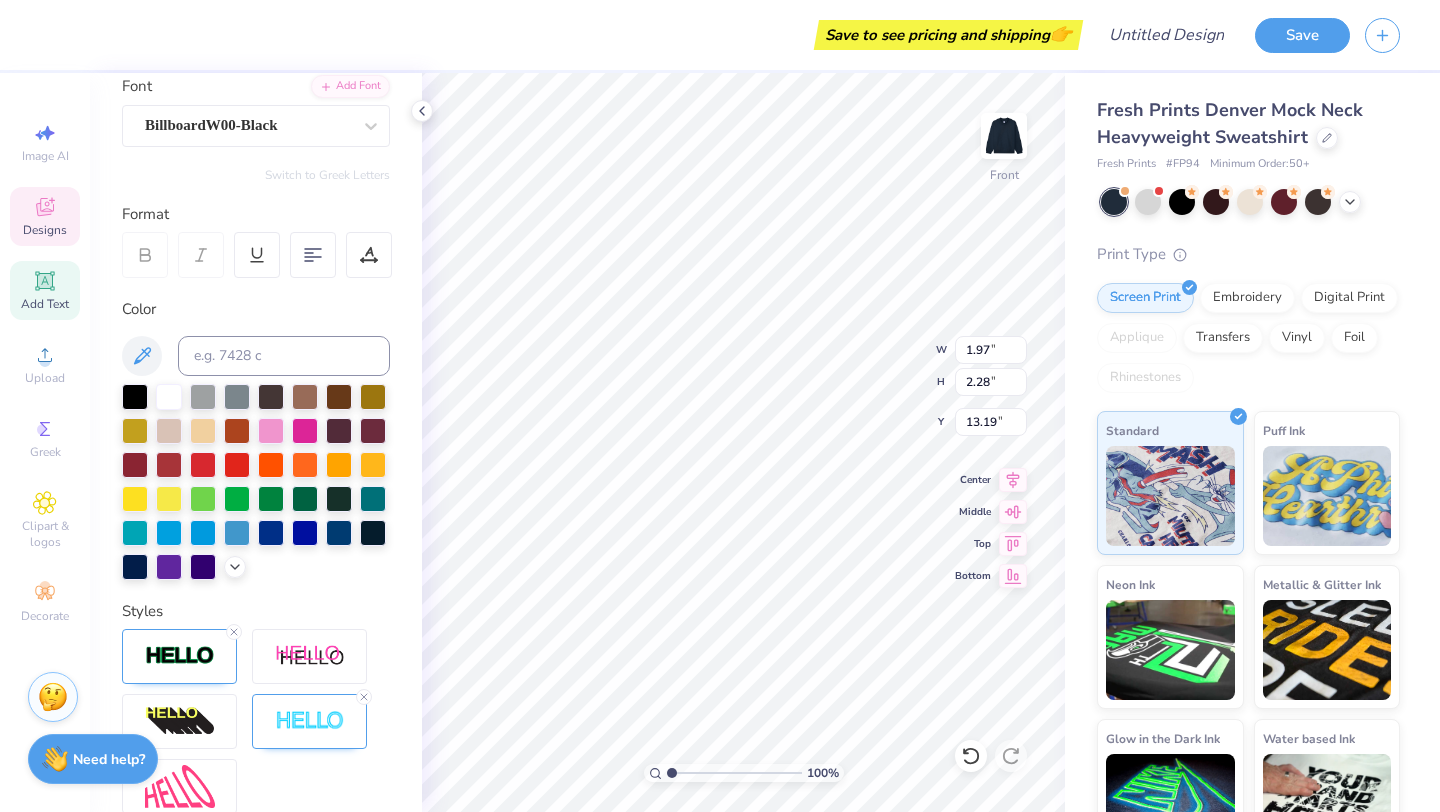 type 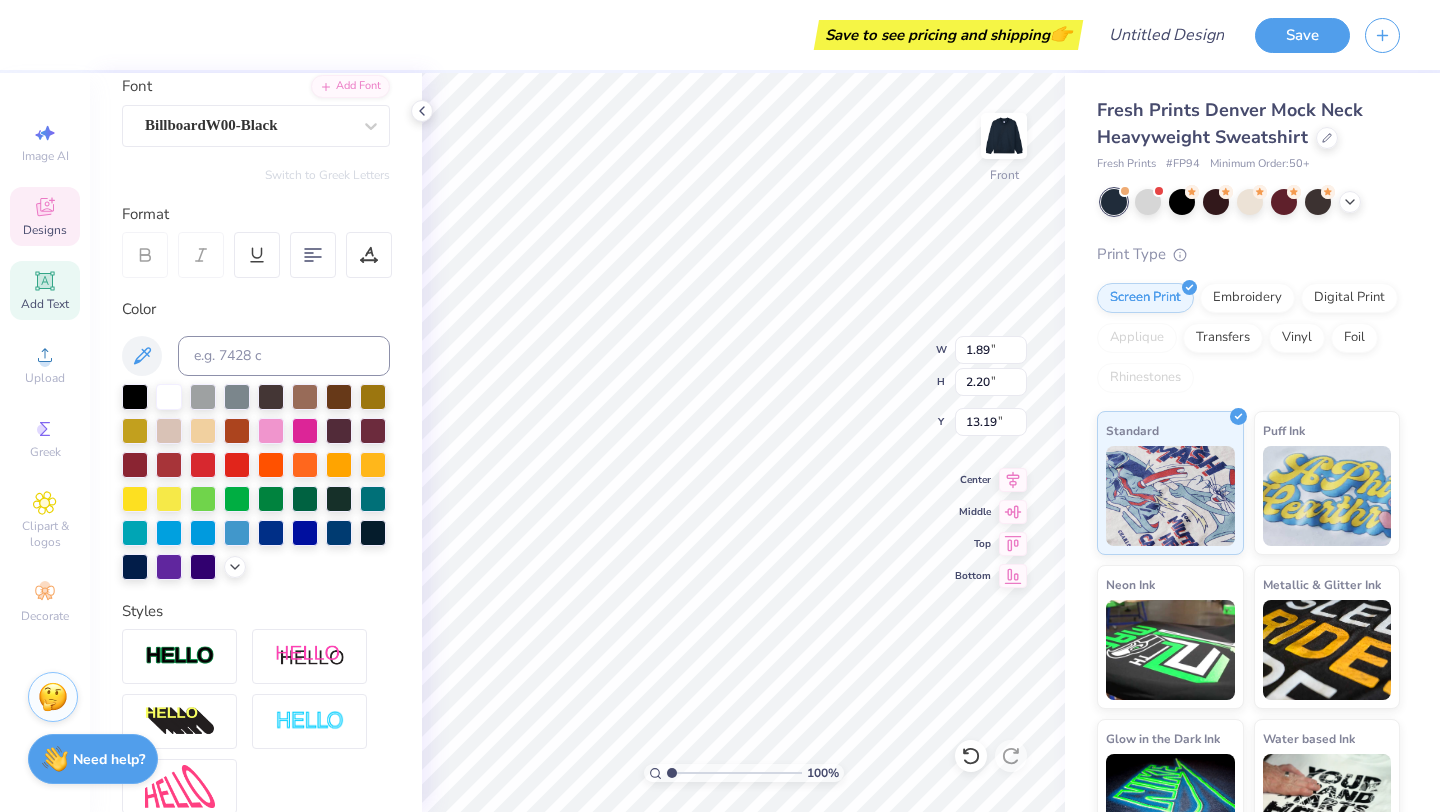 type on "13.17" 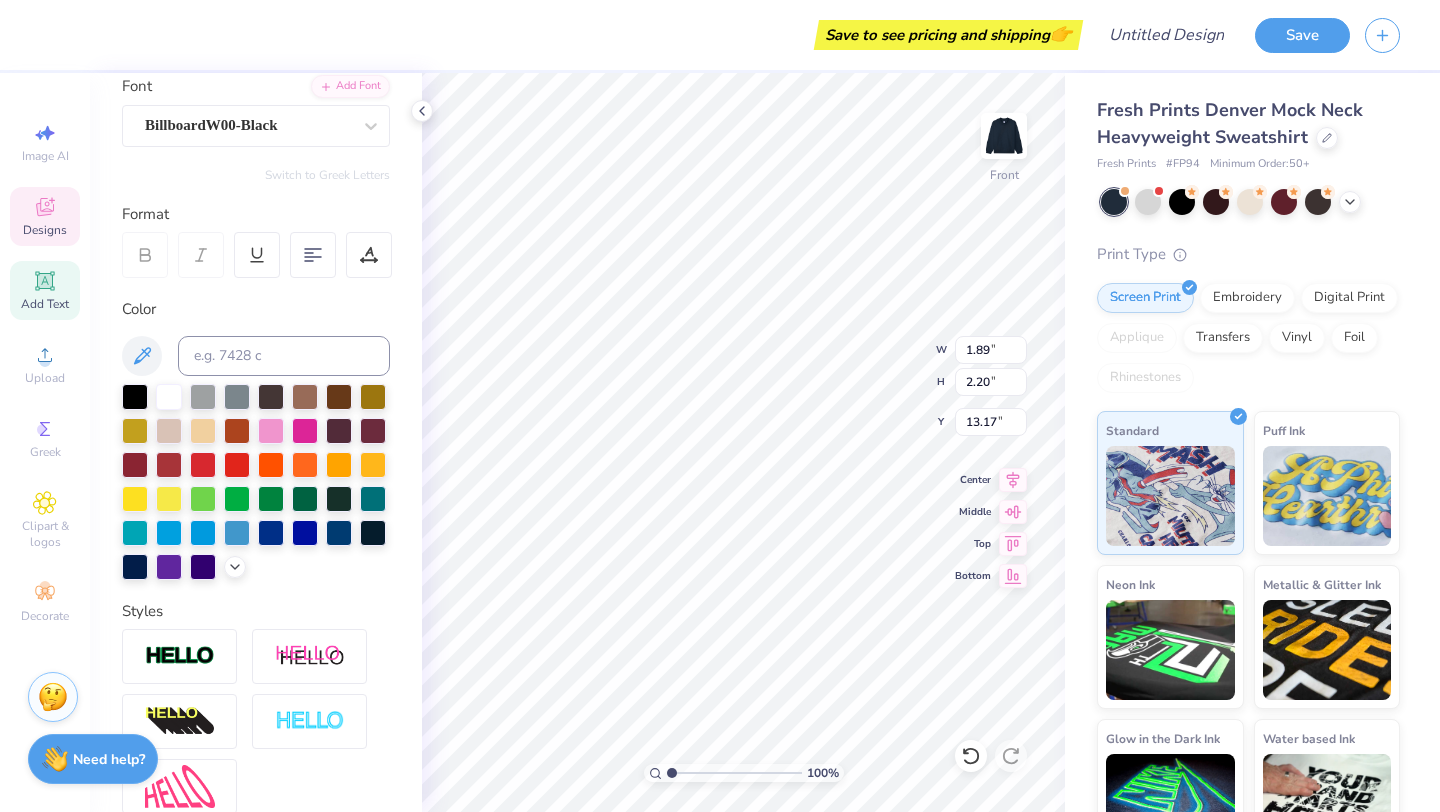 type on "7.87" 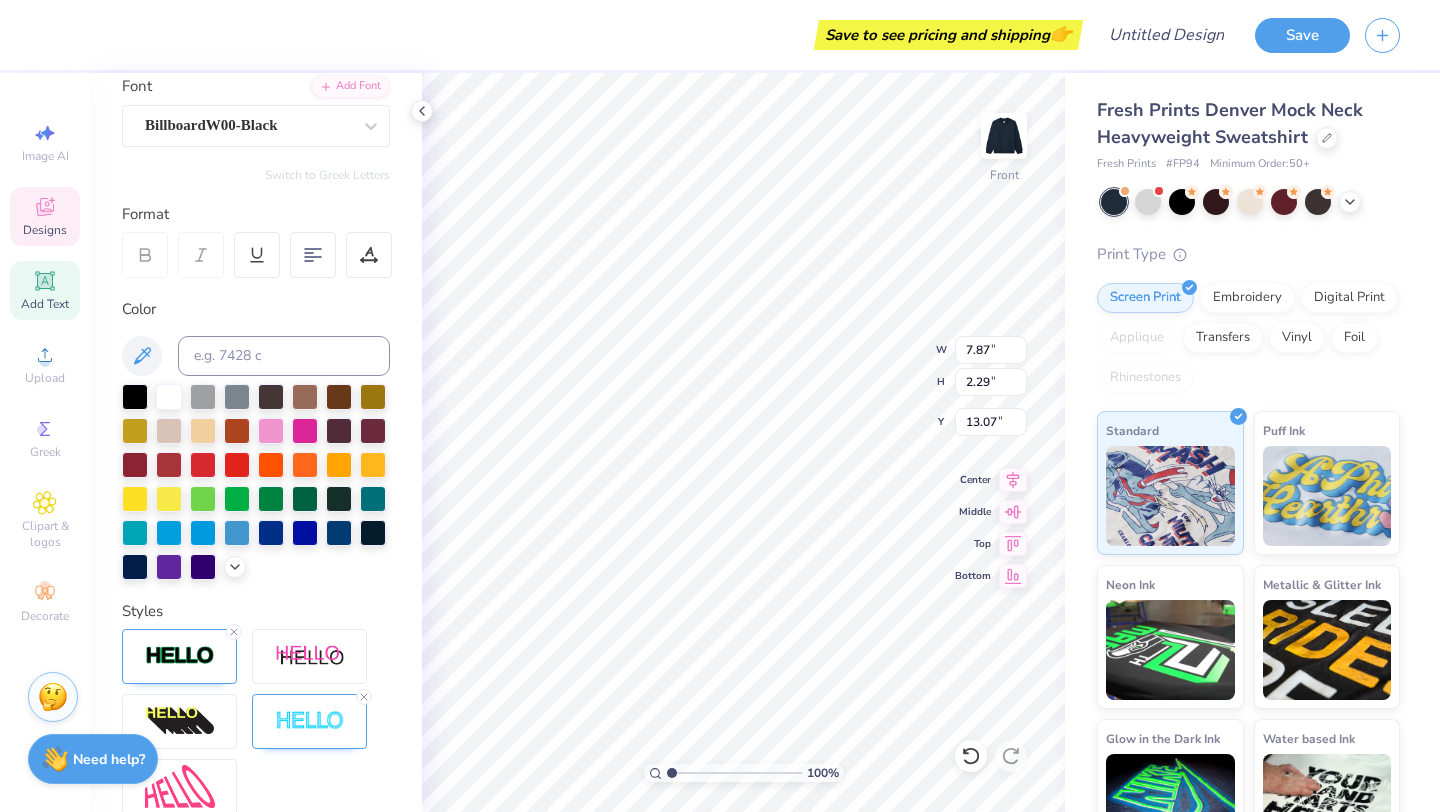 type on "13.12" 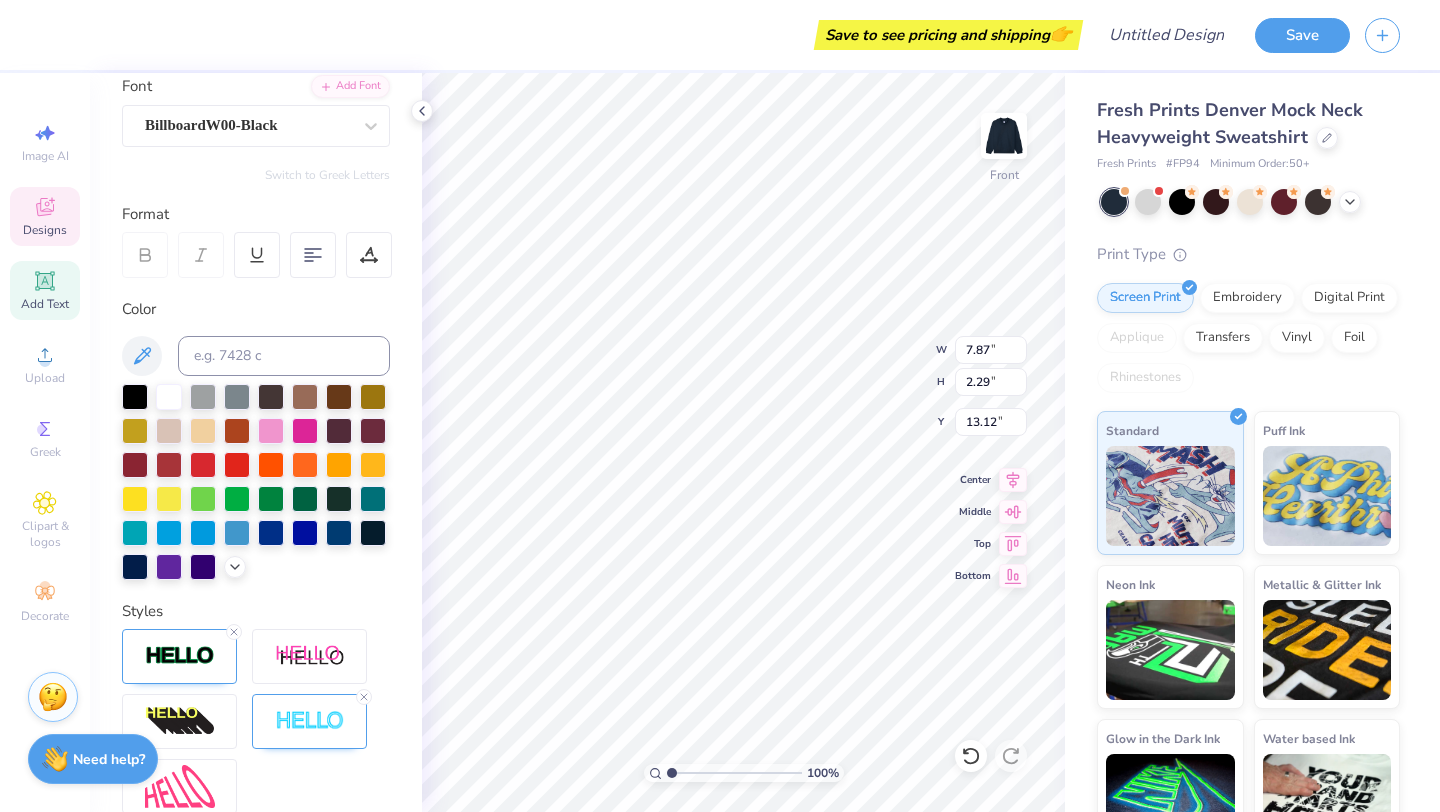 scroll, scrollTop: 0, scrollLeft: 0, axis: both 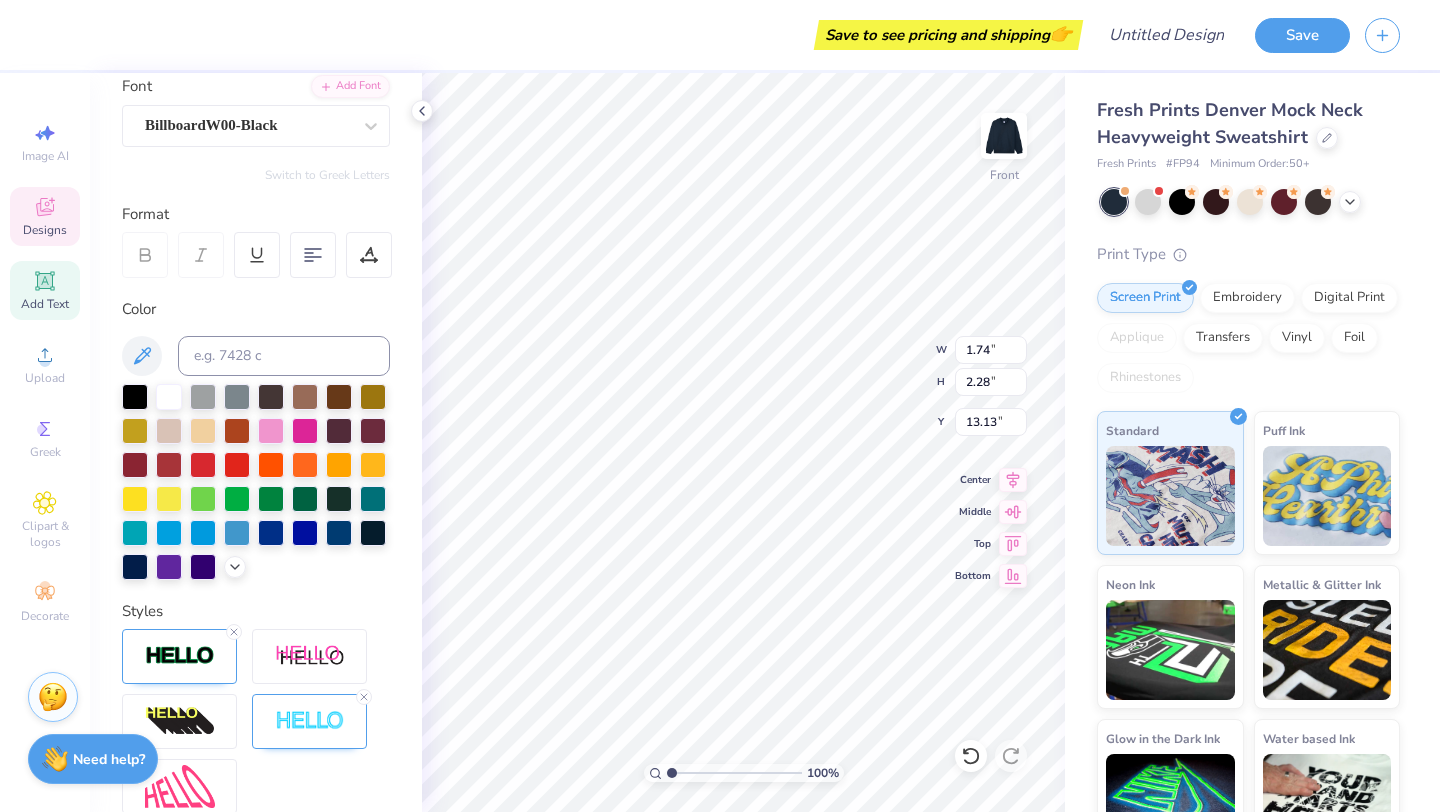 type on "d   e   c" 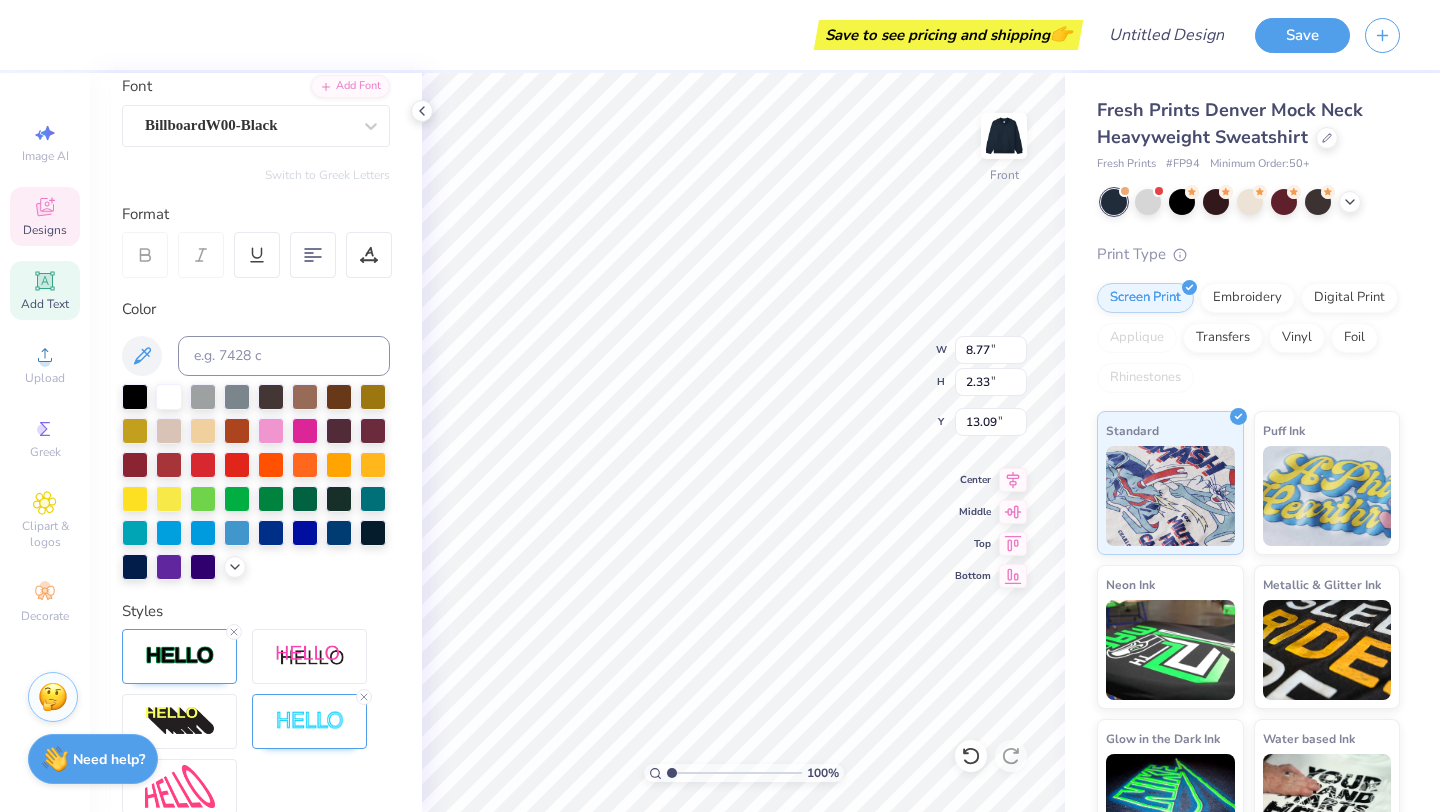 type on "13.17" 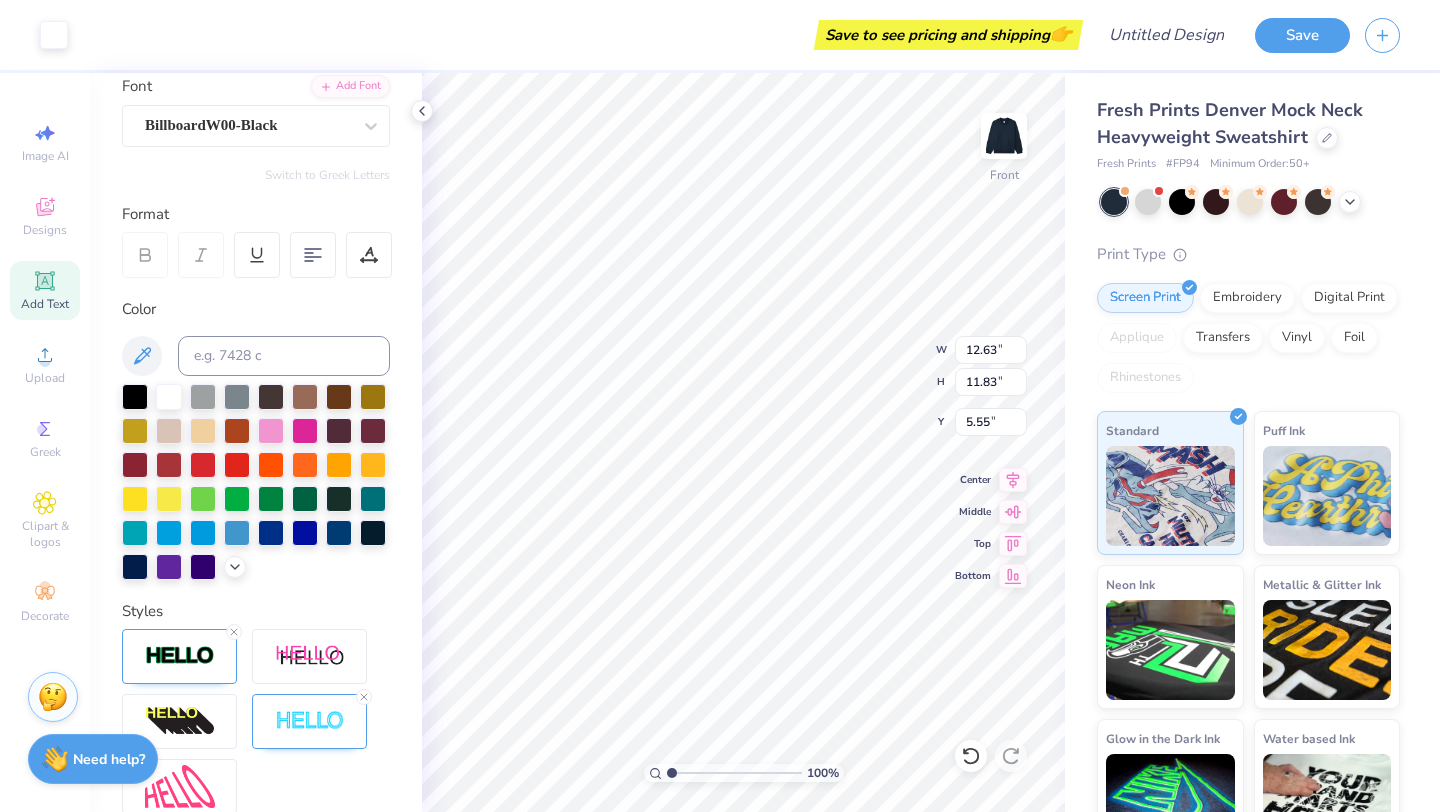 type on "5.55" 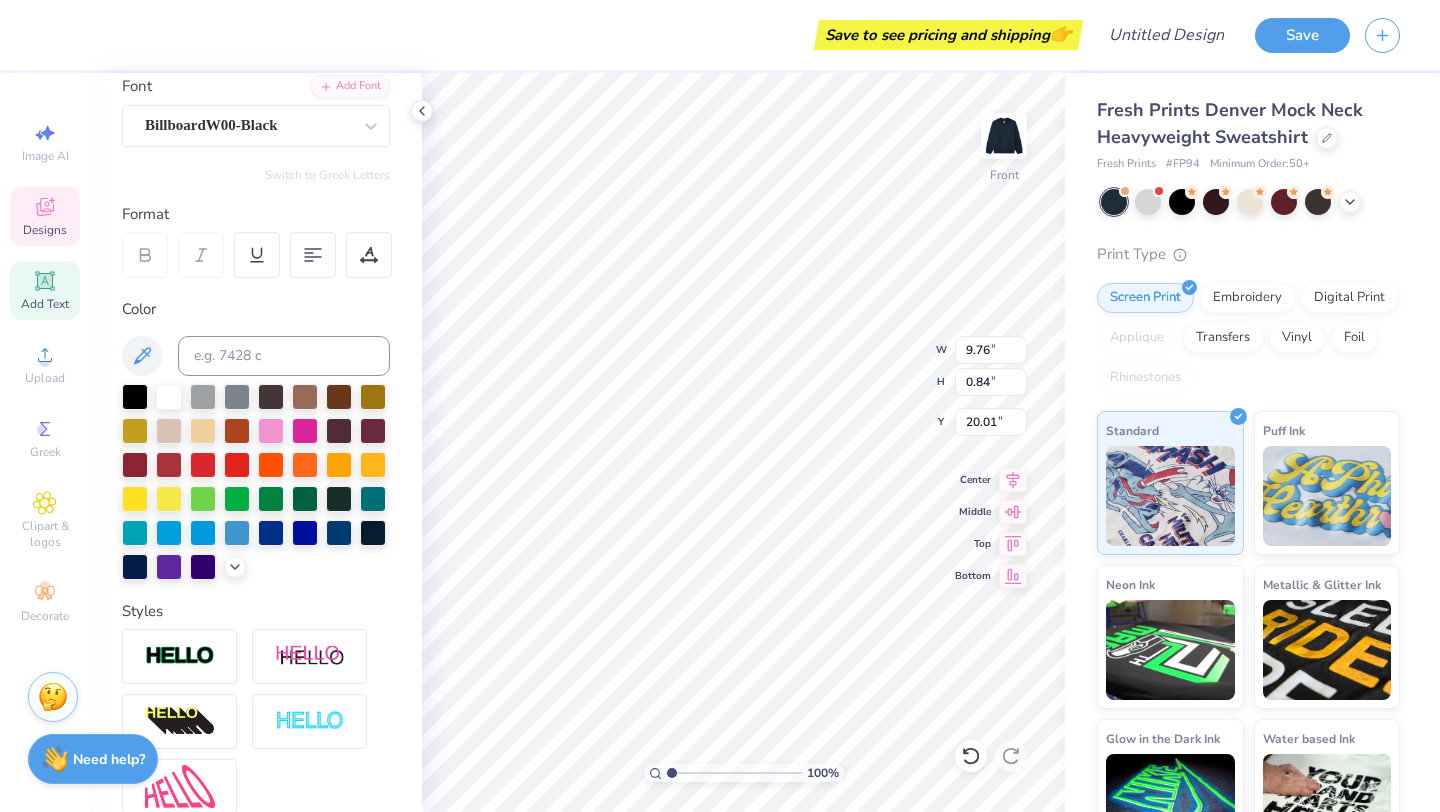 type on "19.35" 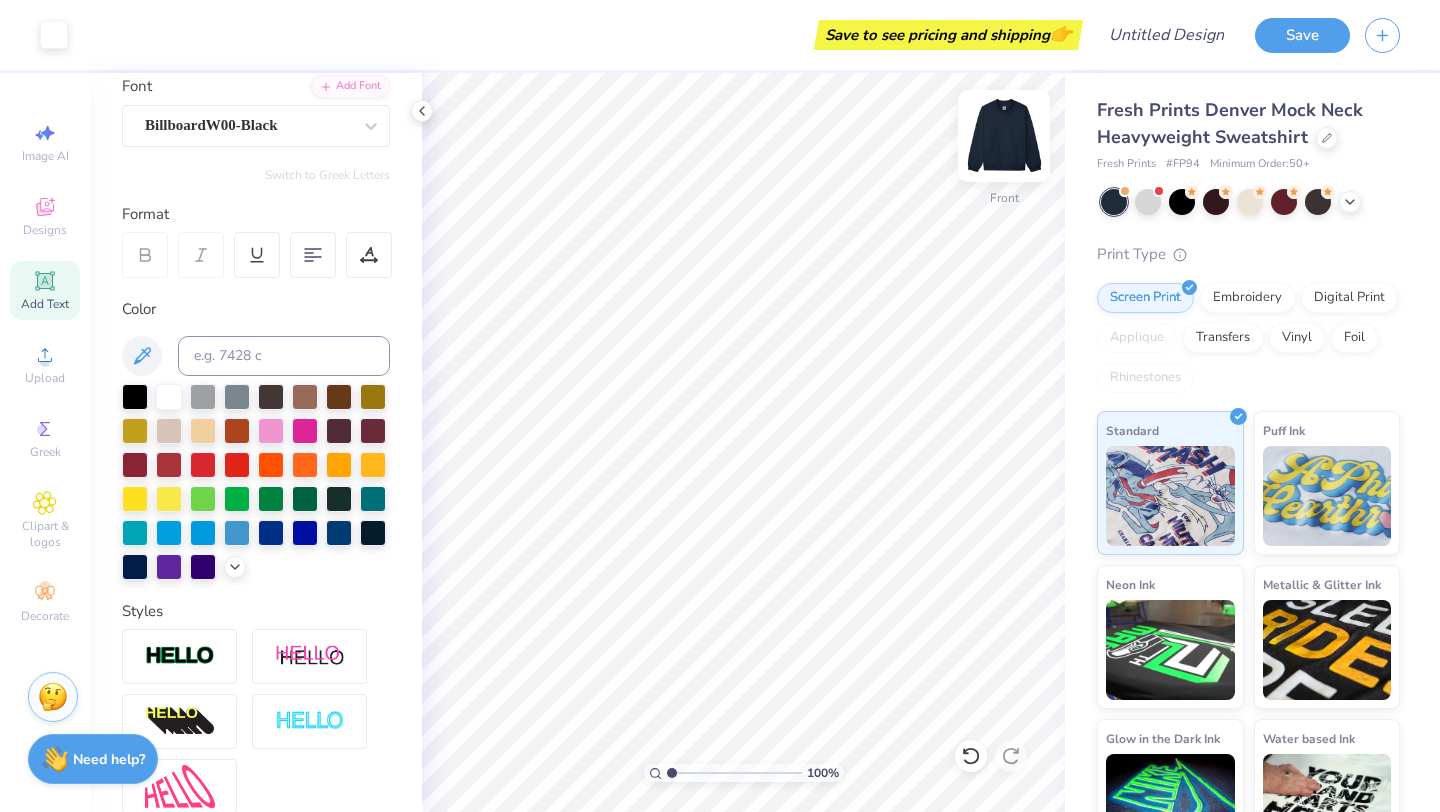 click at bounding box center (1004, 136) 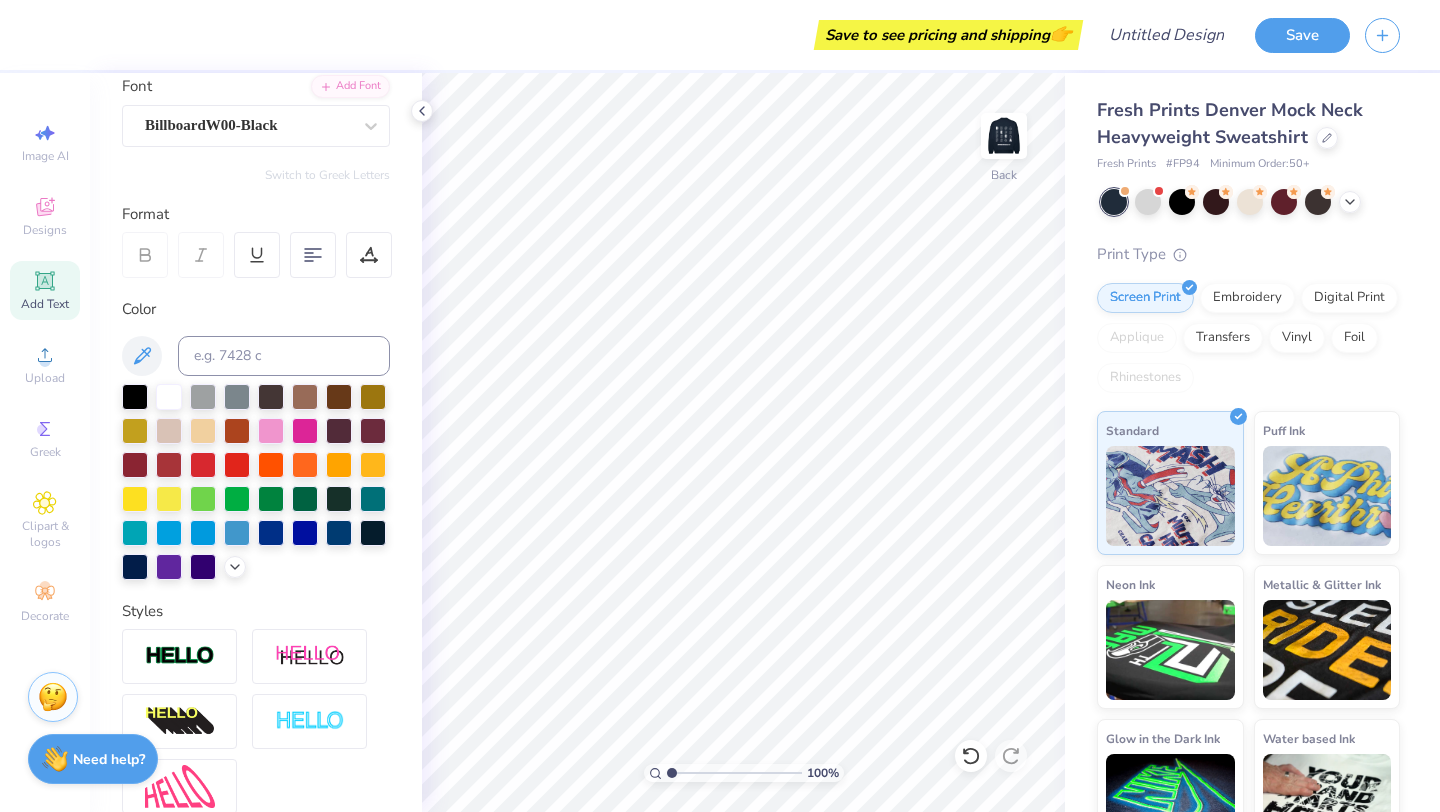 click at bounding box center (1004, 136) 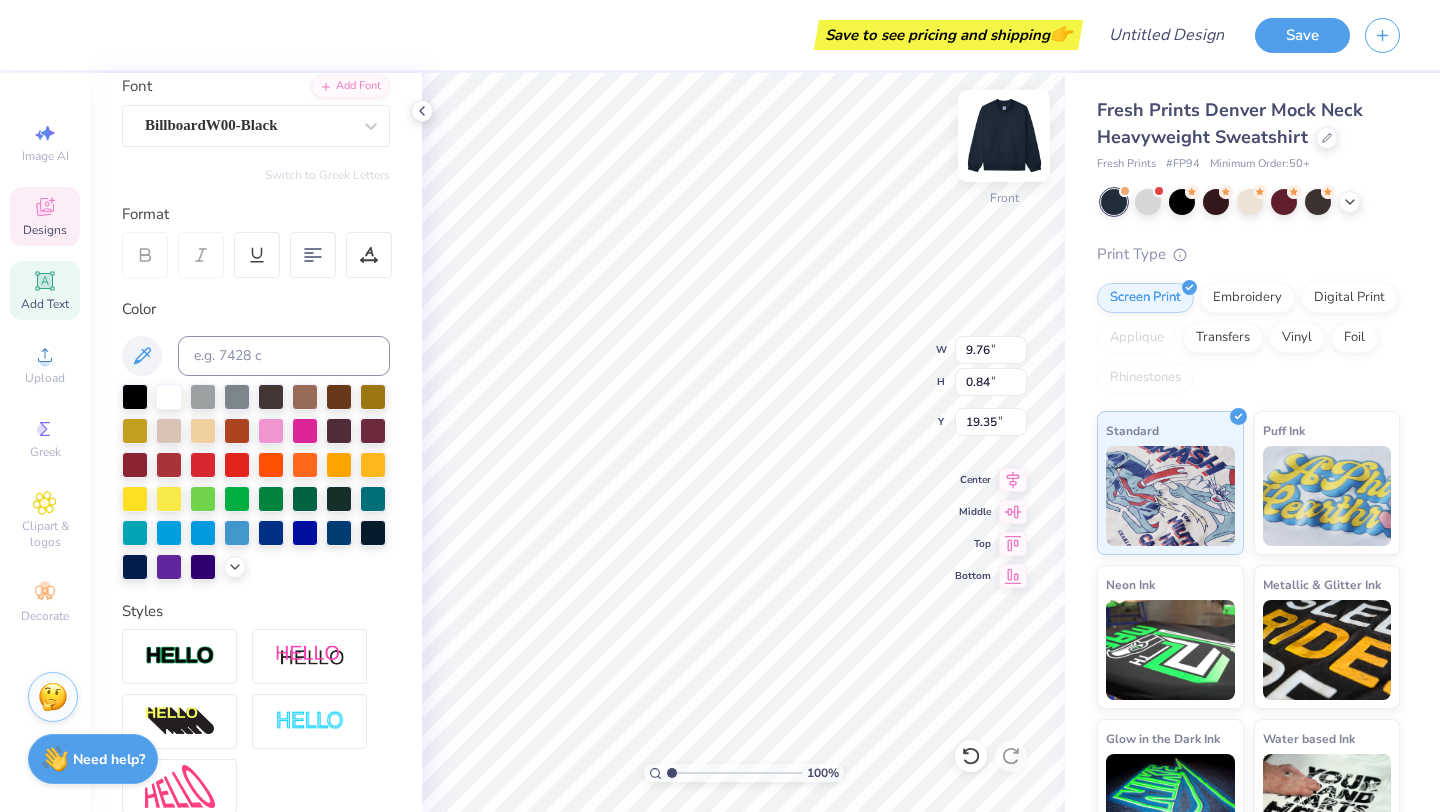 click at bounding box center [1004, 136] 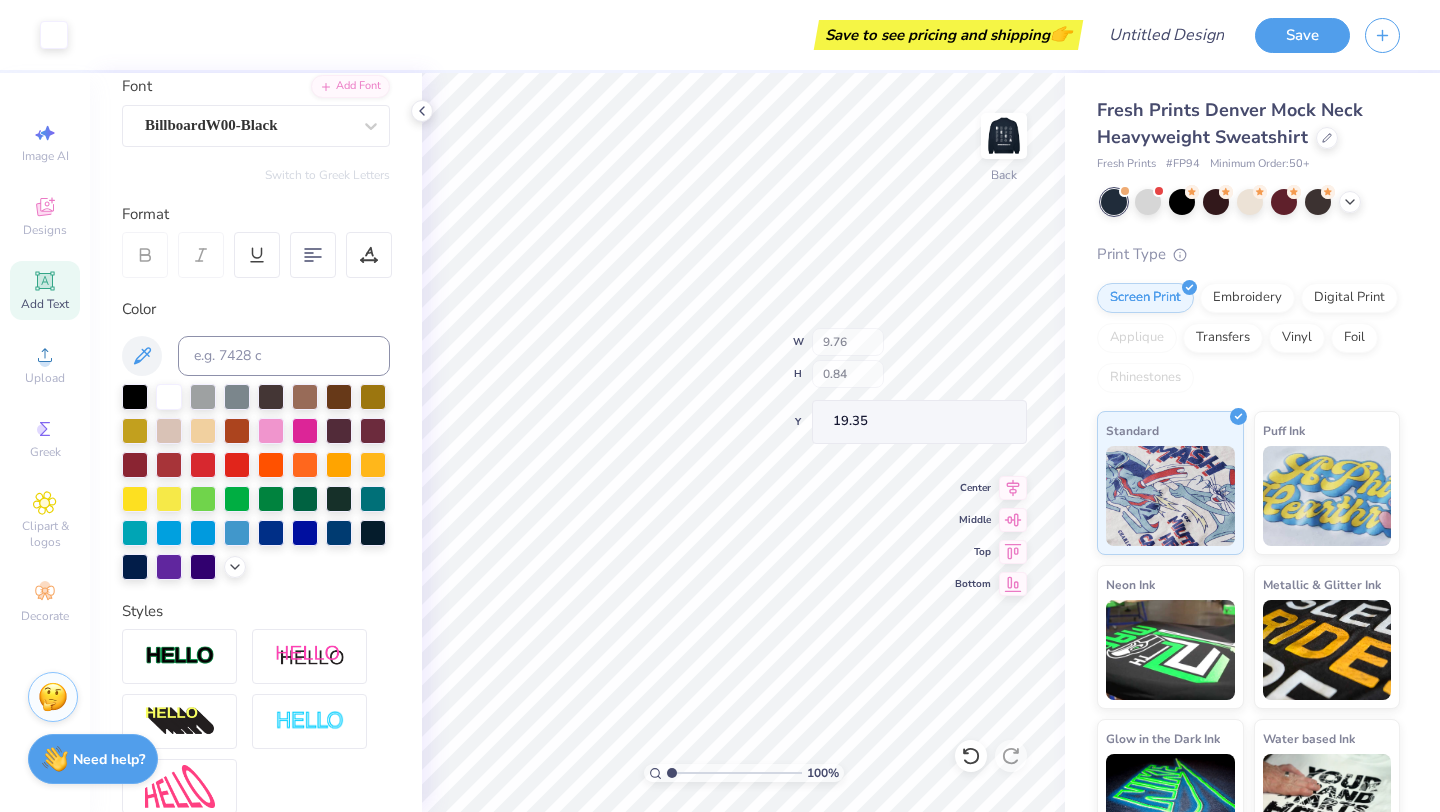 click at bounding box center [1004, 136] 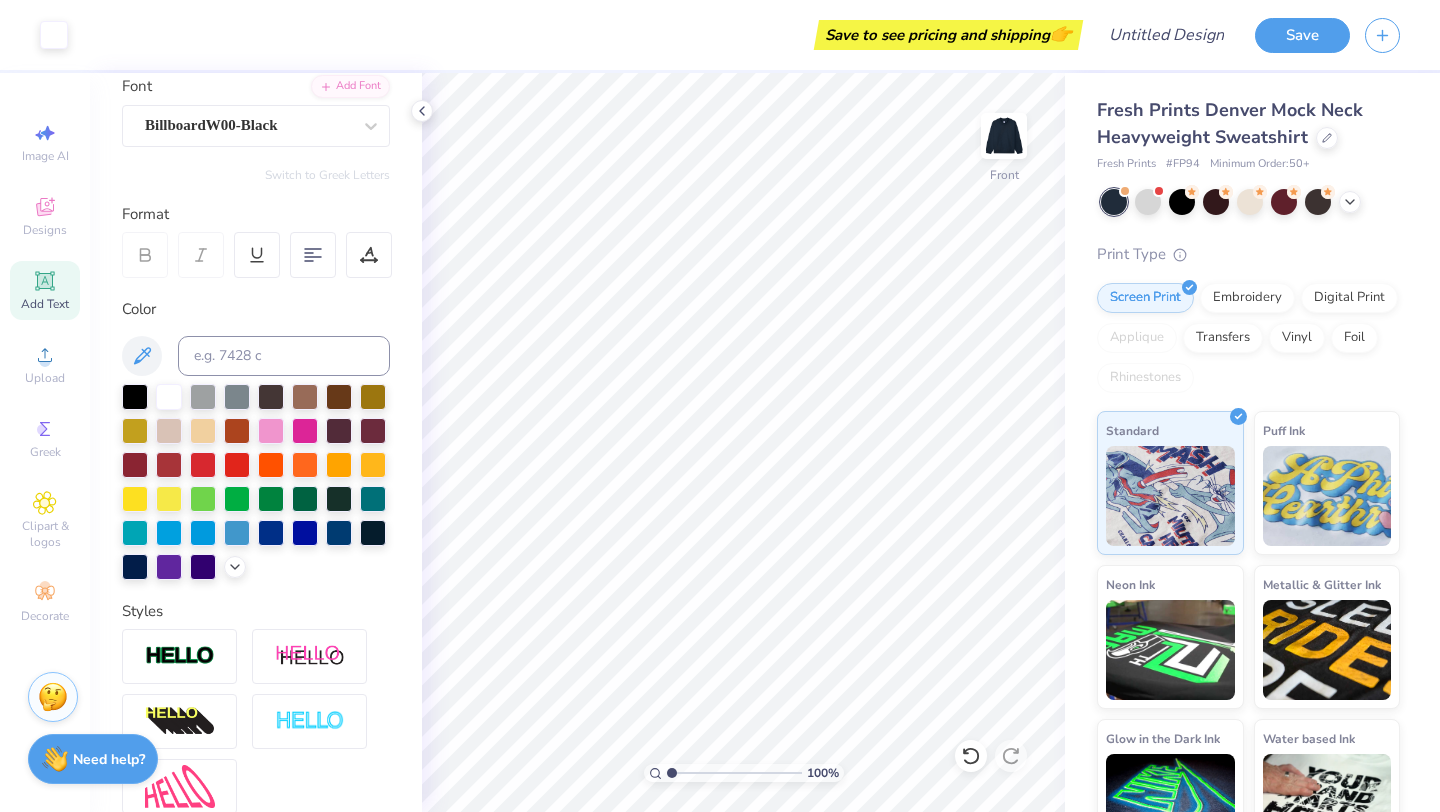 drag, startPoint x: 995, startPoint y: 139, endPoint x: 1070, endPoint y: 156, distance: 76.902534 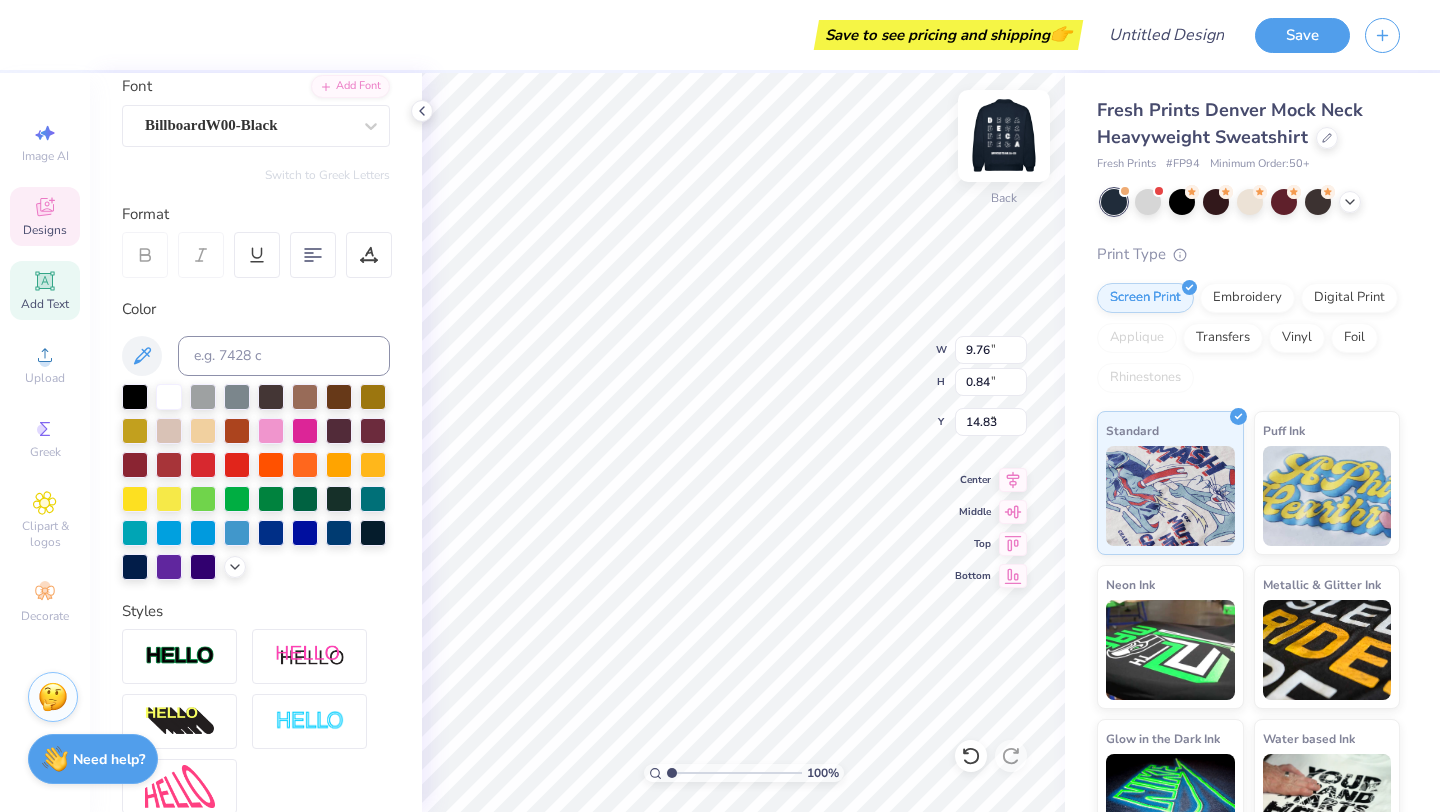 type on "2.16" 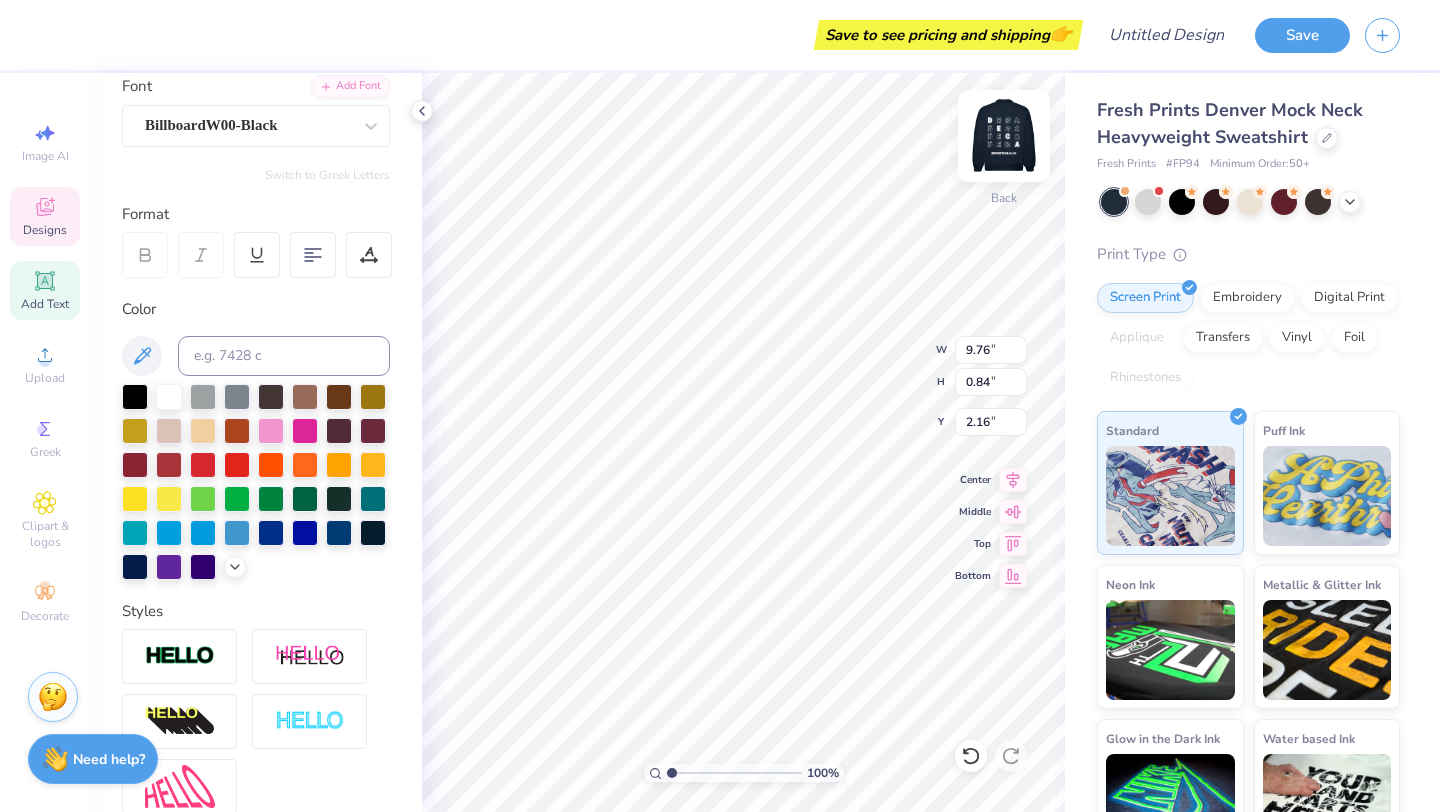 scroll, scrollTop: 0, scrollLeft: 4, axis: horizontal 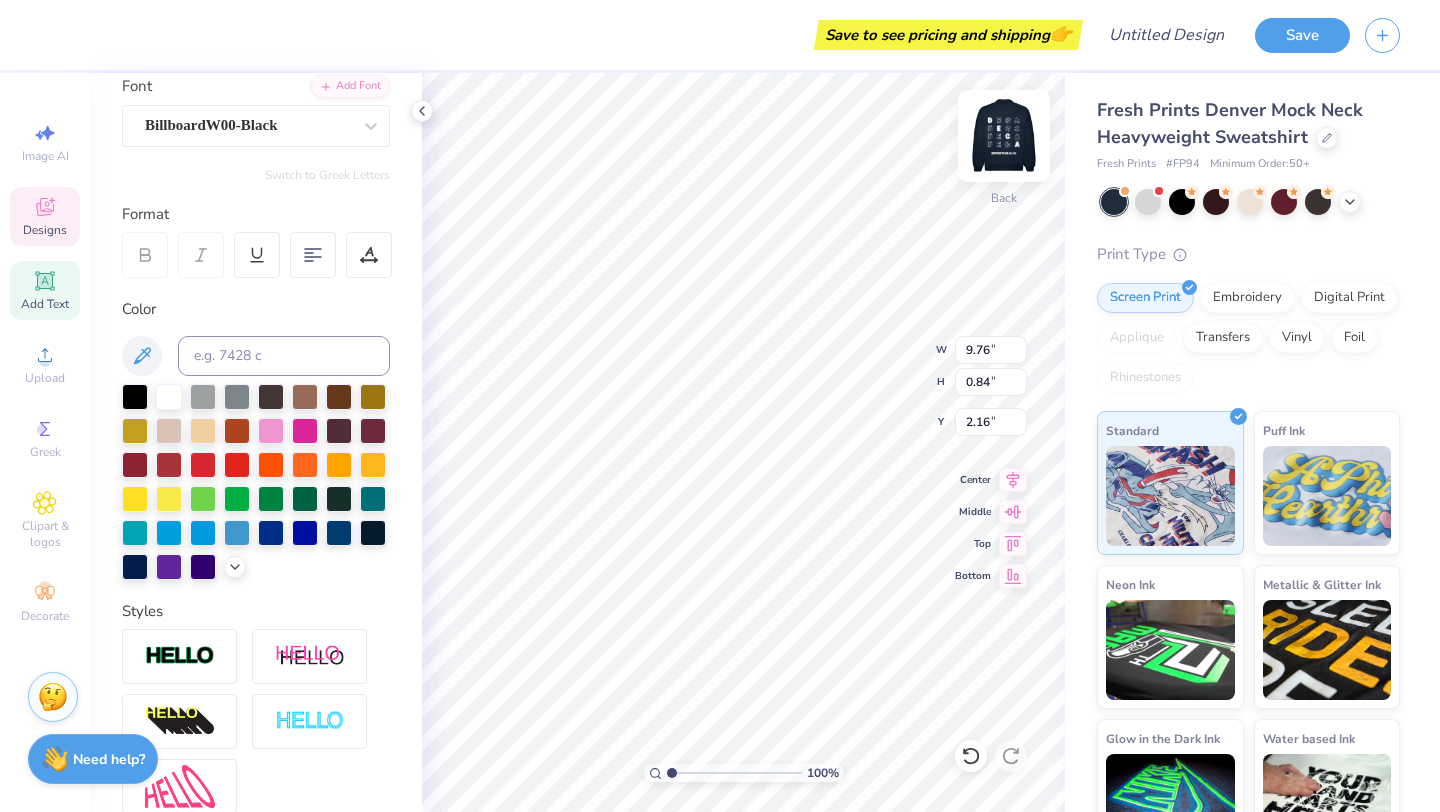 type on "2" 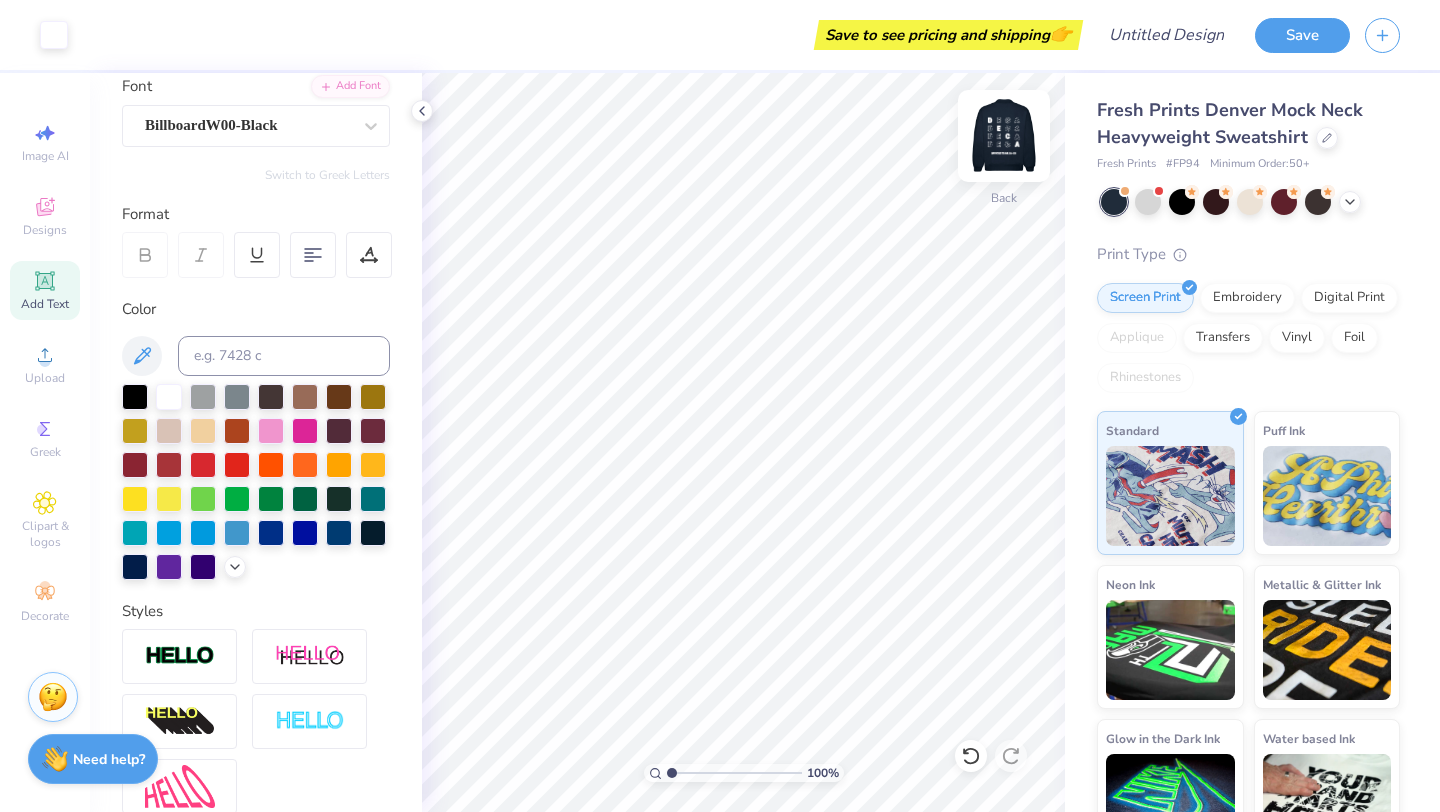 click at bounding box center [1004, 136] 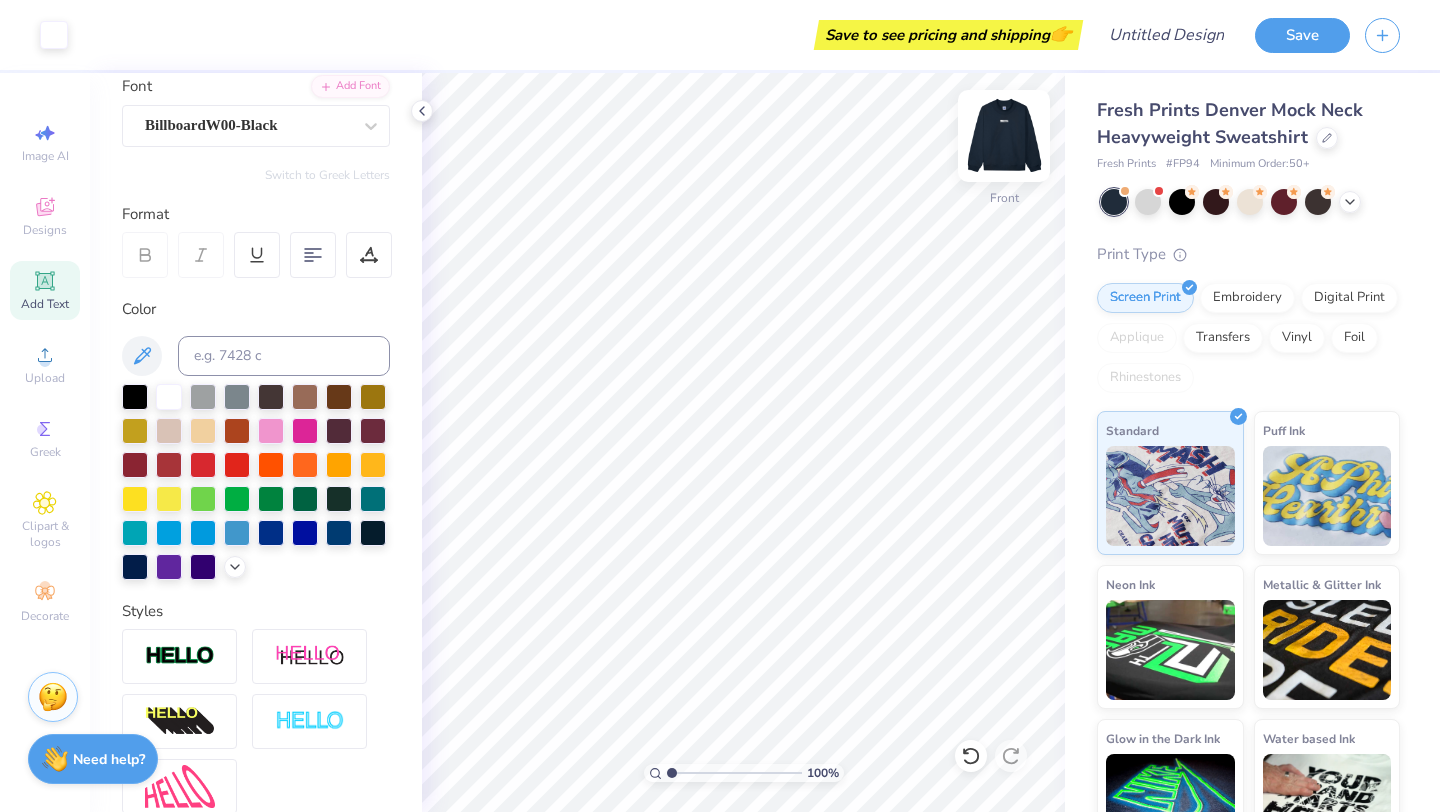 click at bounding box center (1004, 136) 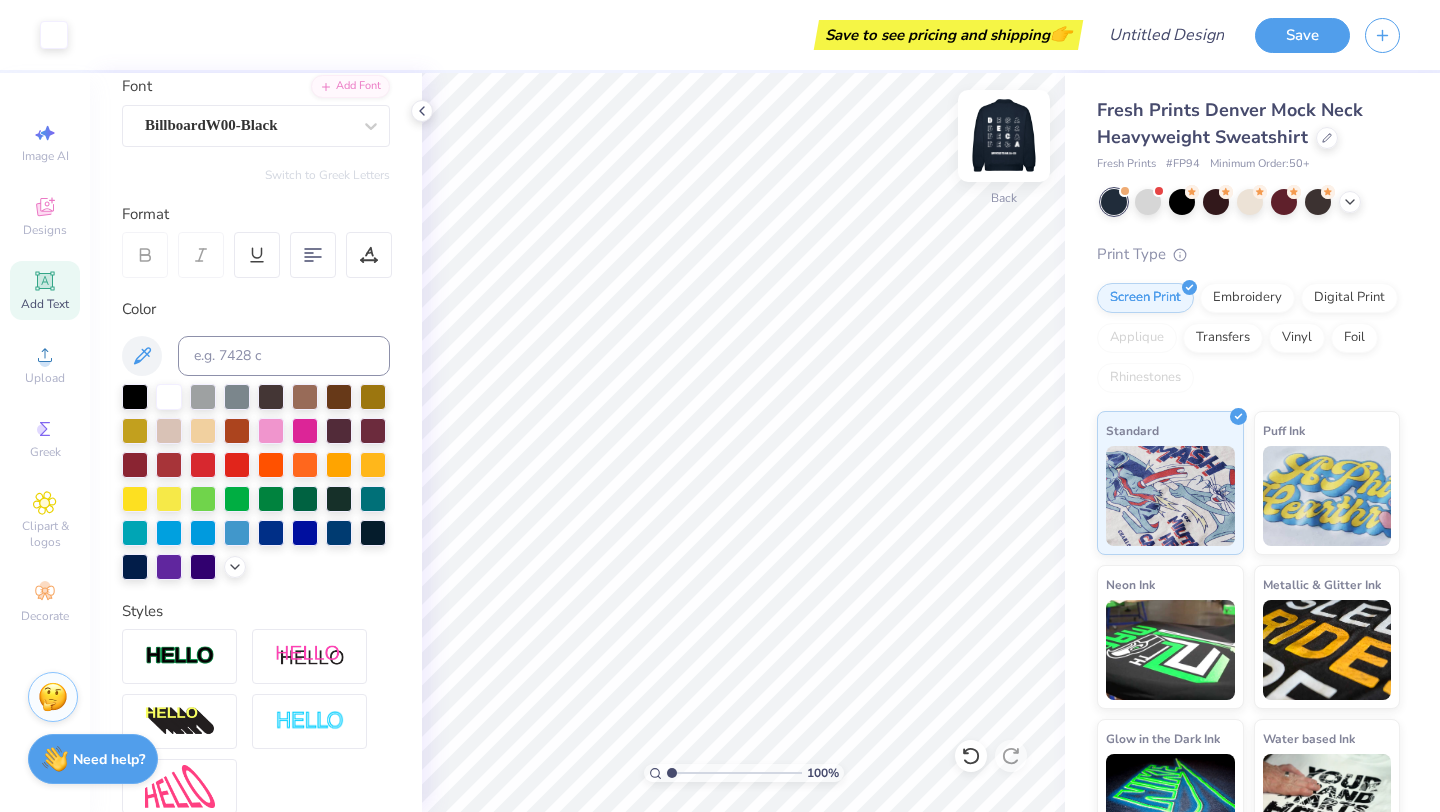click at bounding box center [1004, 136] 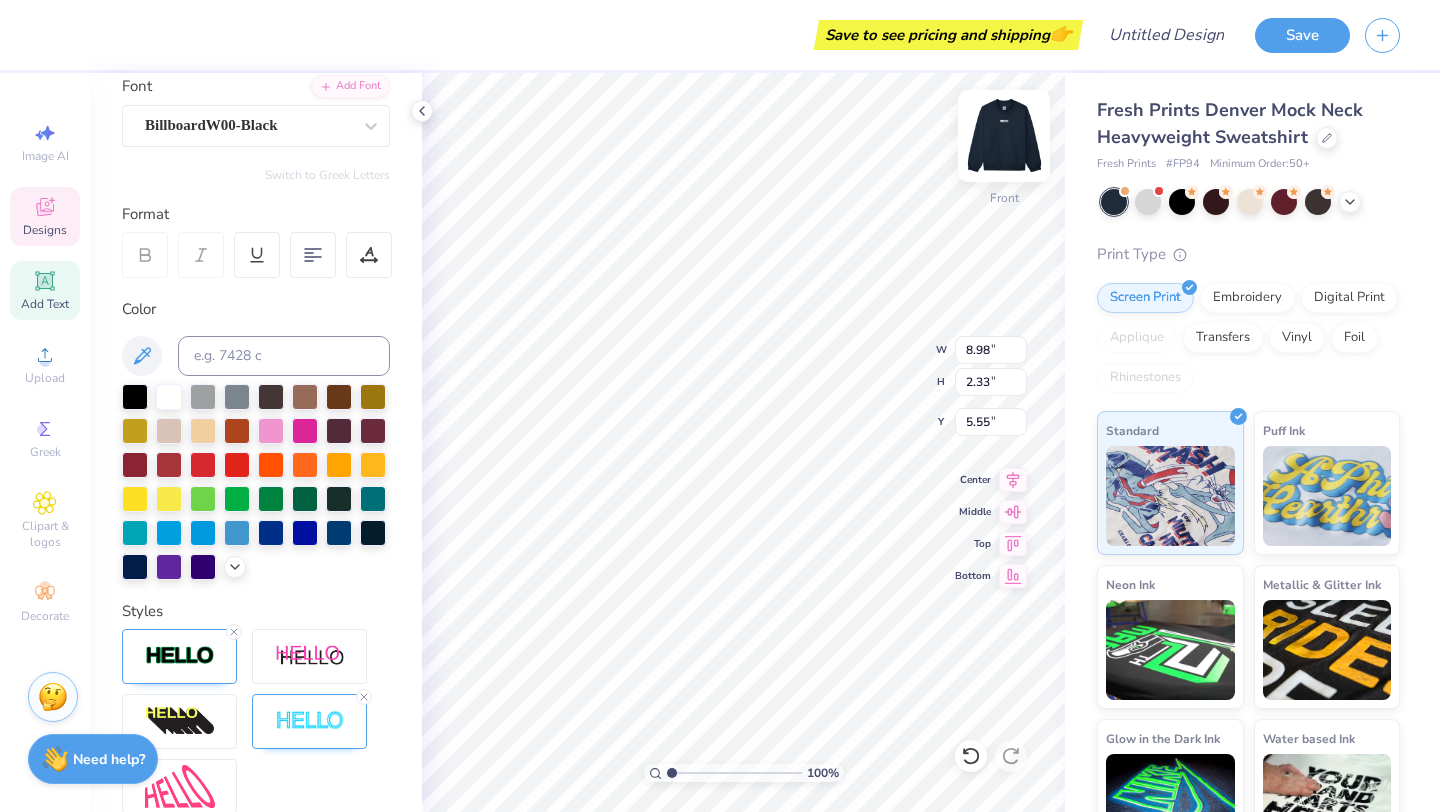 click at bounding box center (1004, 136) 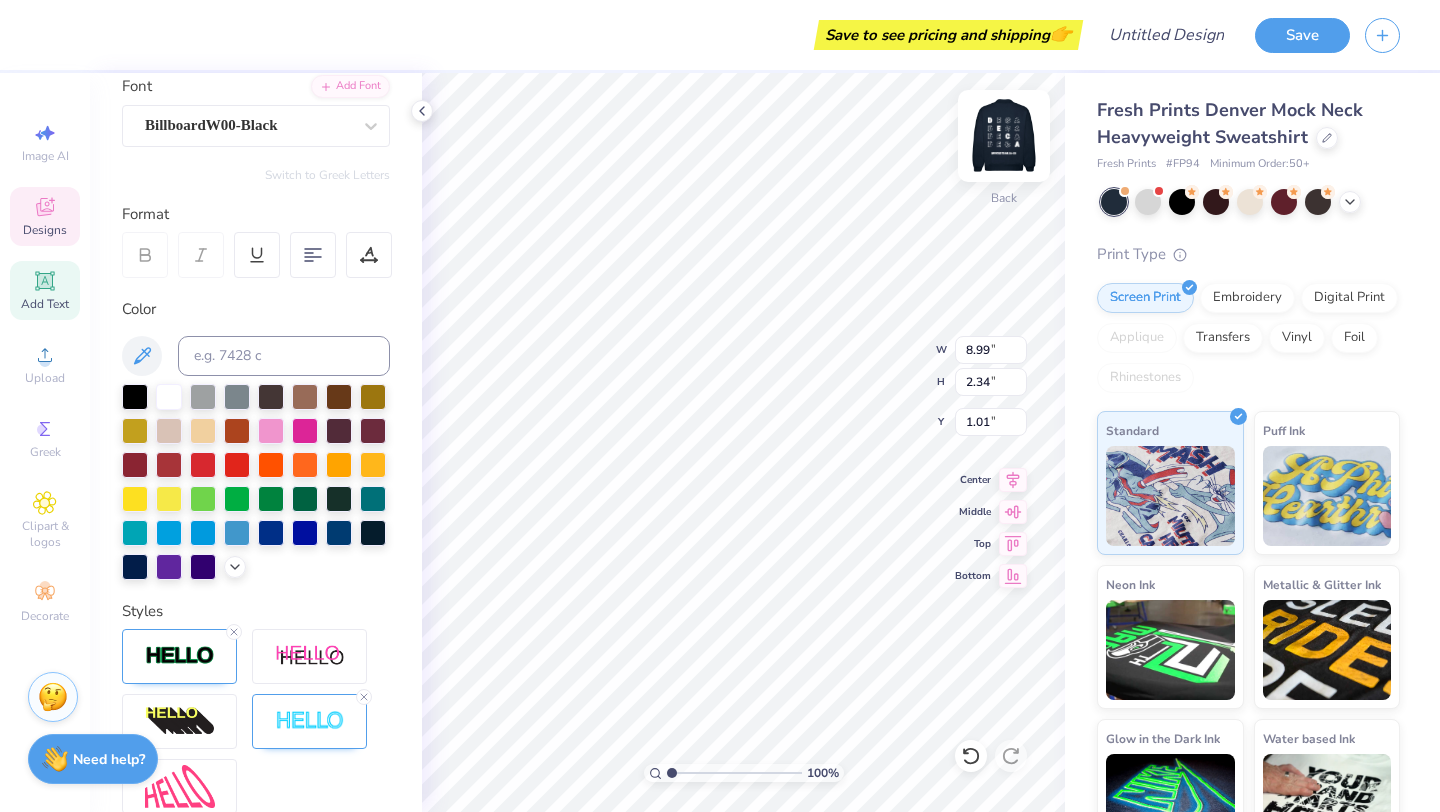 type on "6.92" 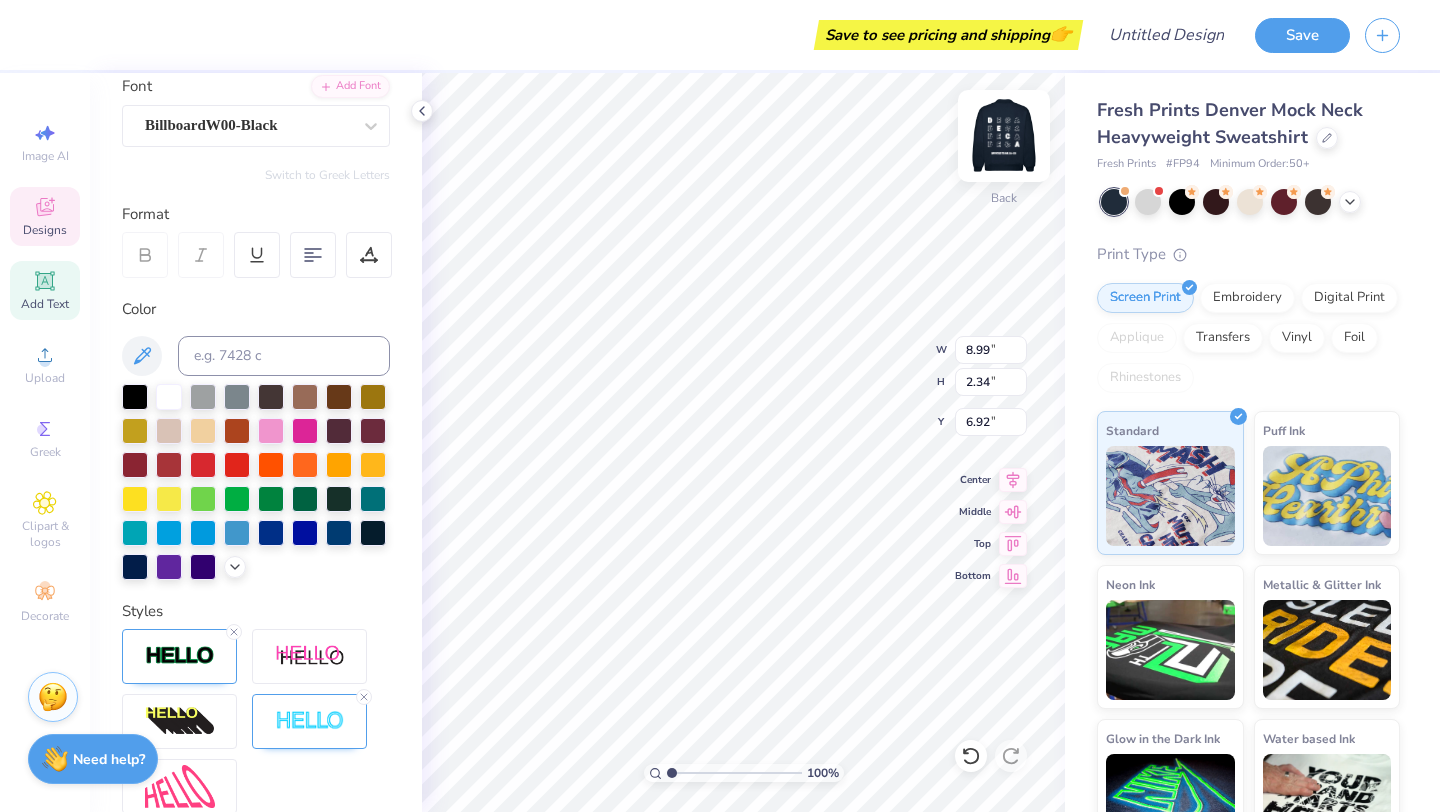 scroll, scrollTop: 0, scrollLeft: 0, axis: both 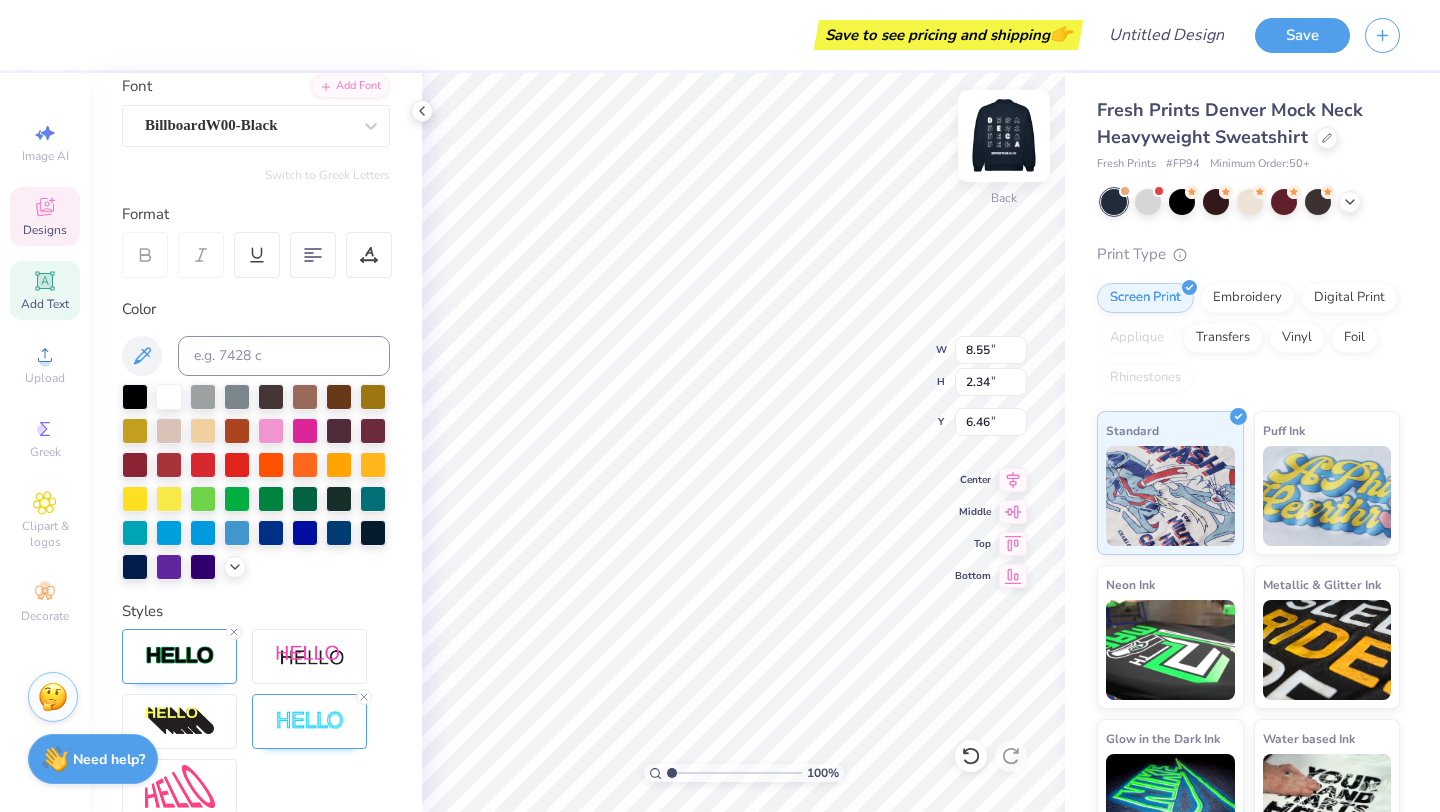 type on "4.83" 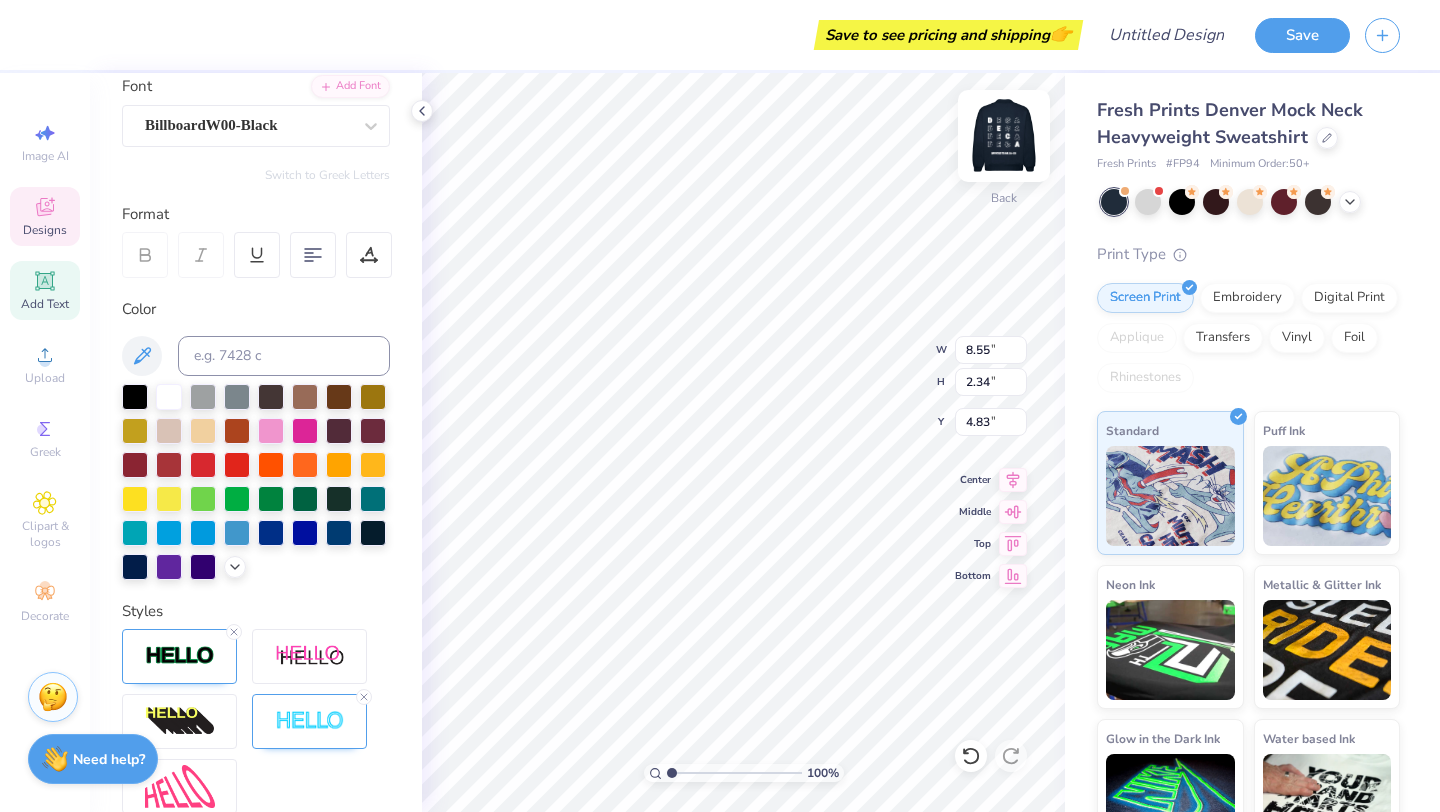 type on "3.11" 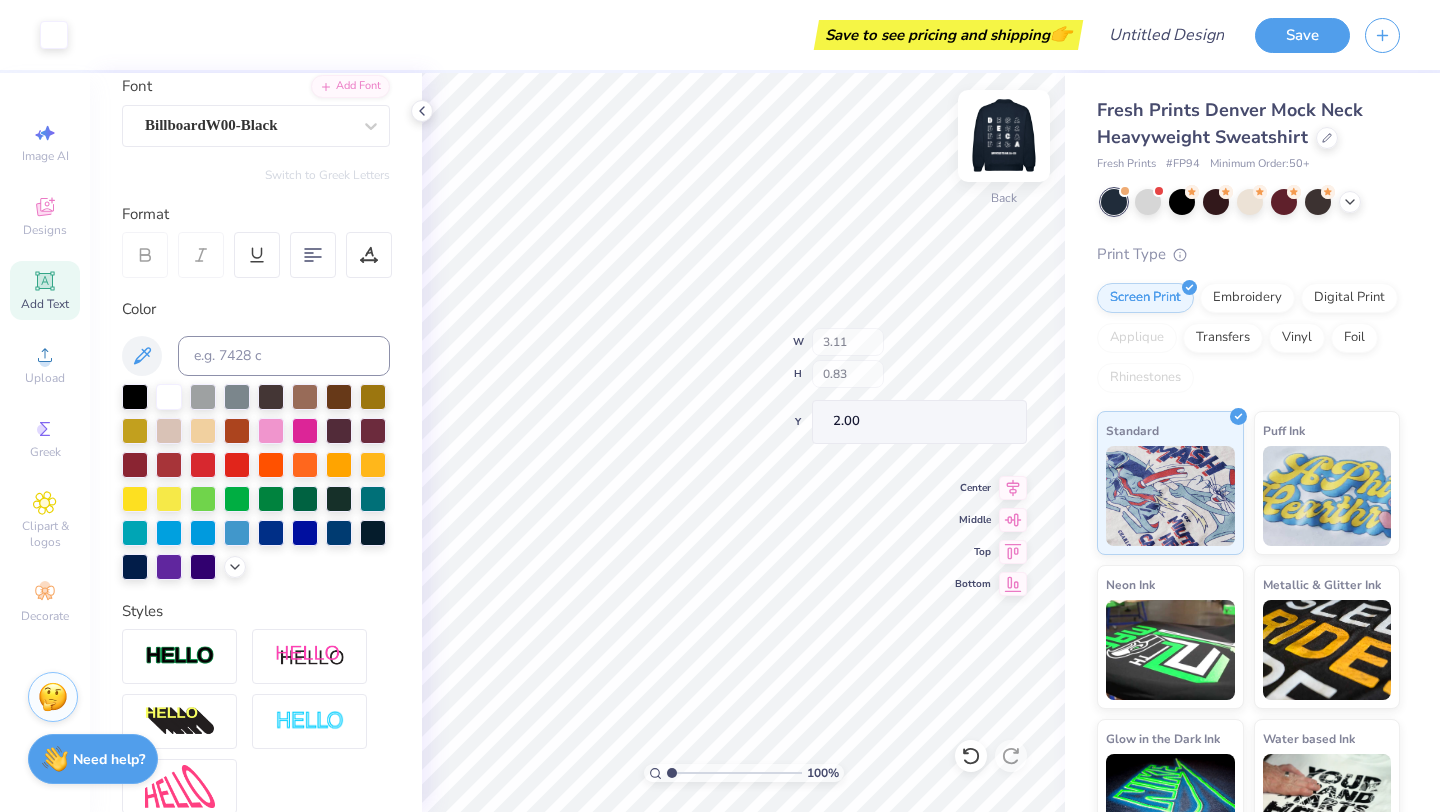 type on "2.17" 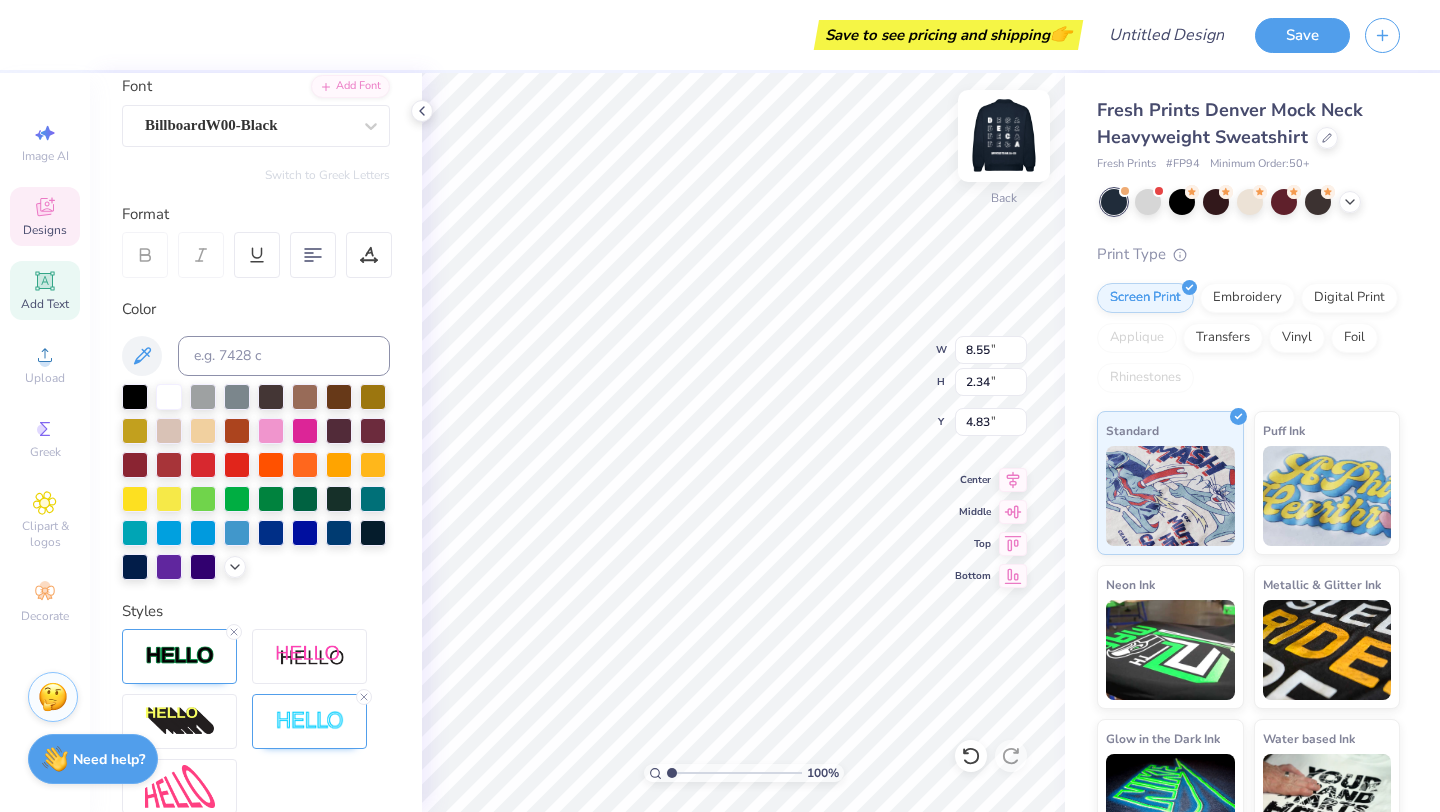 type on "2.09" 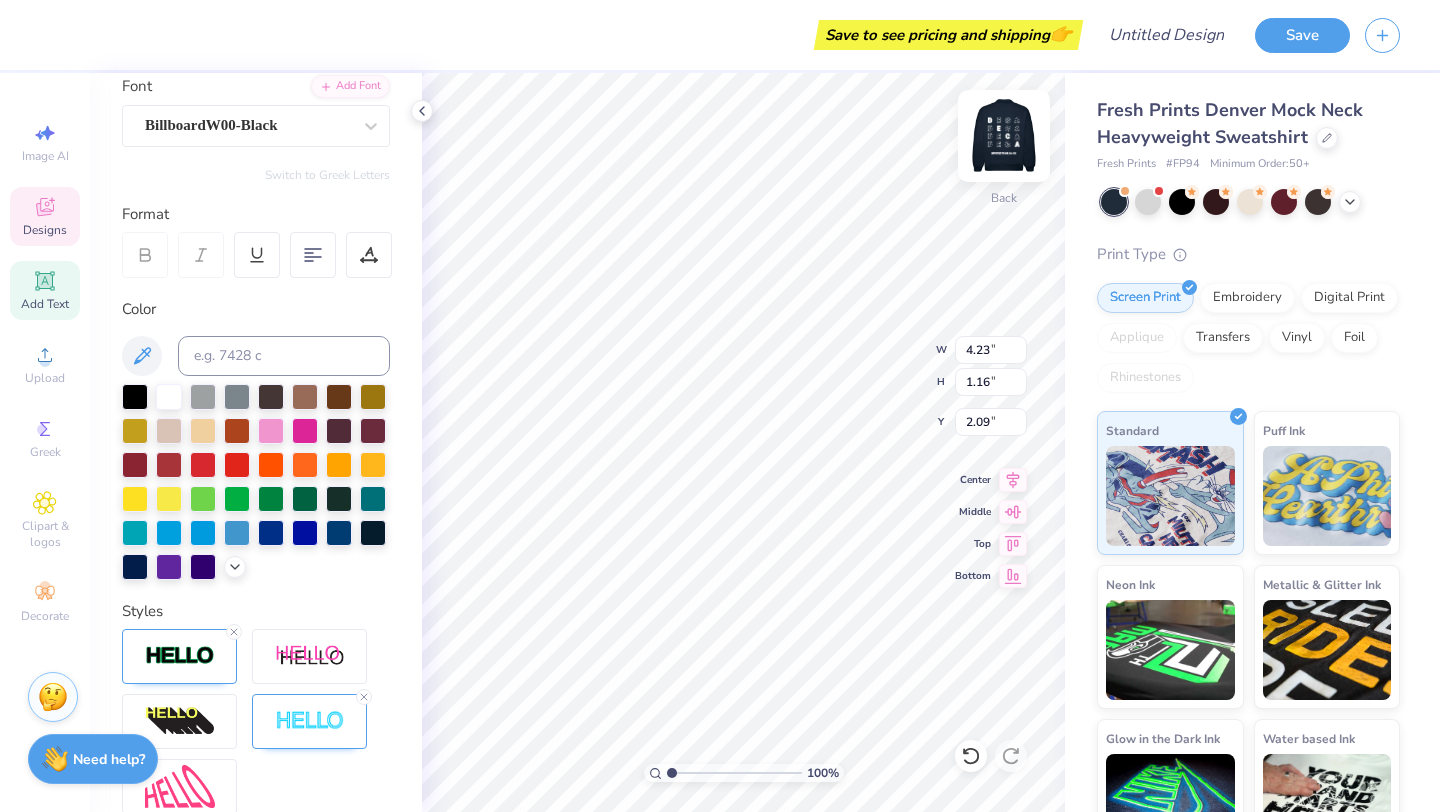 type on "4.23" 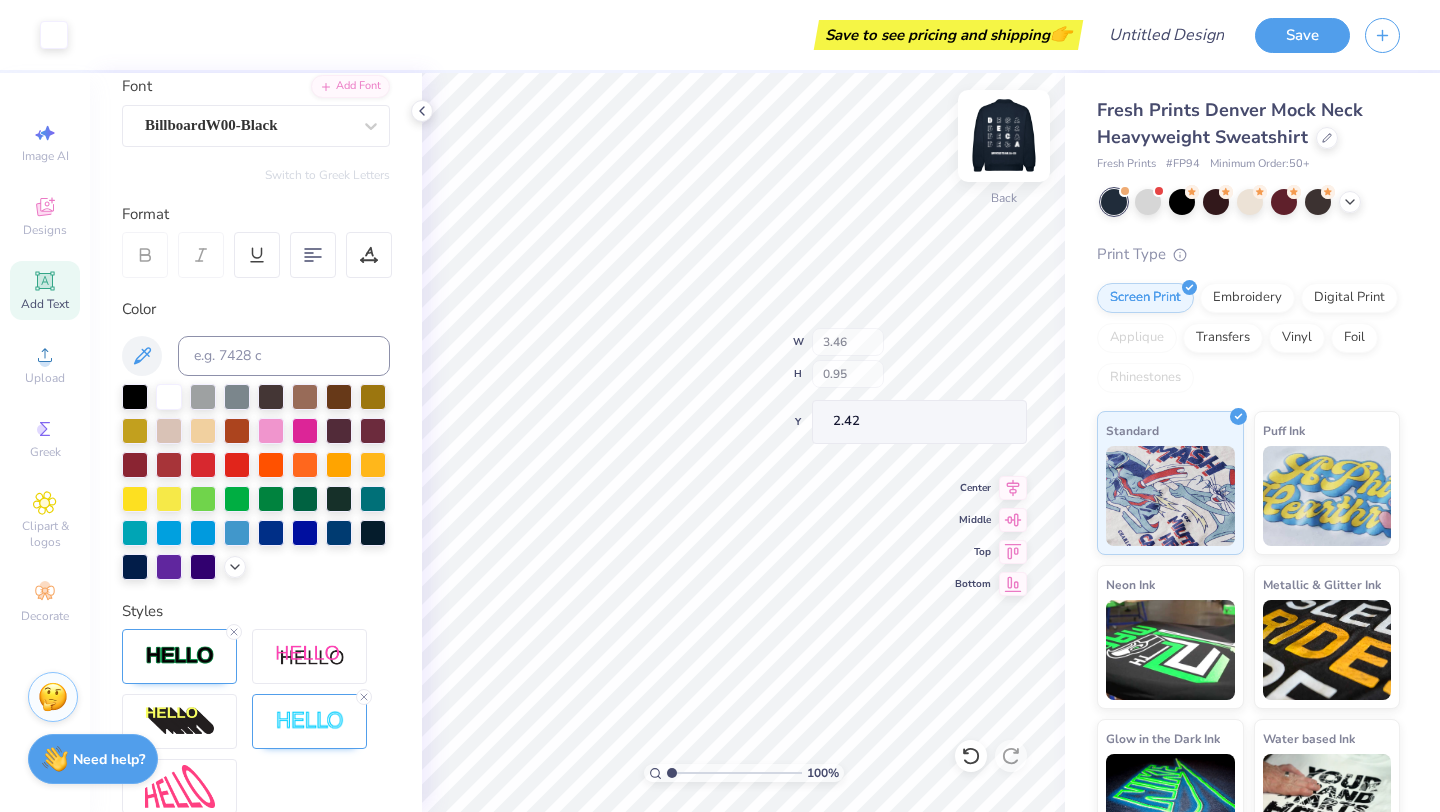 type on "3.46" 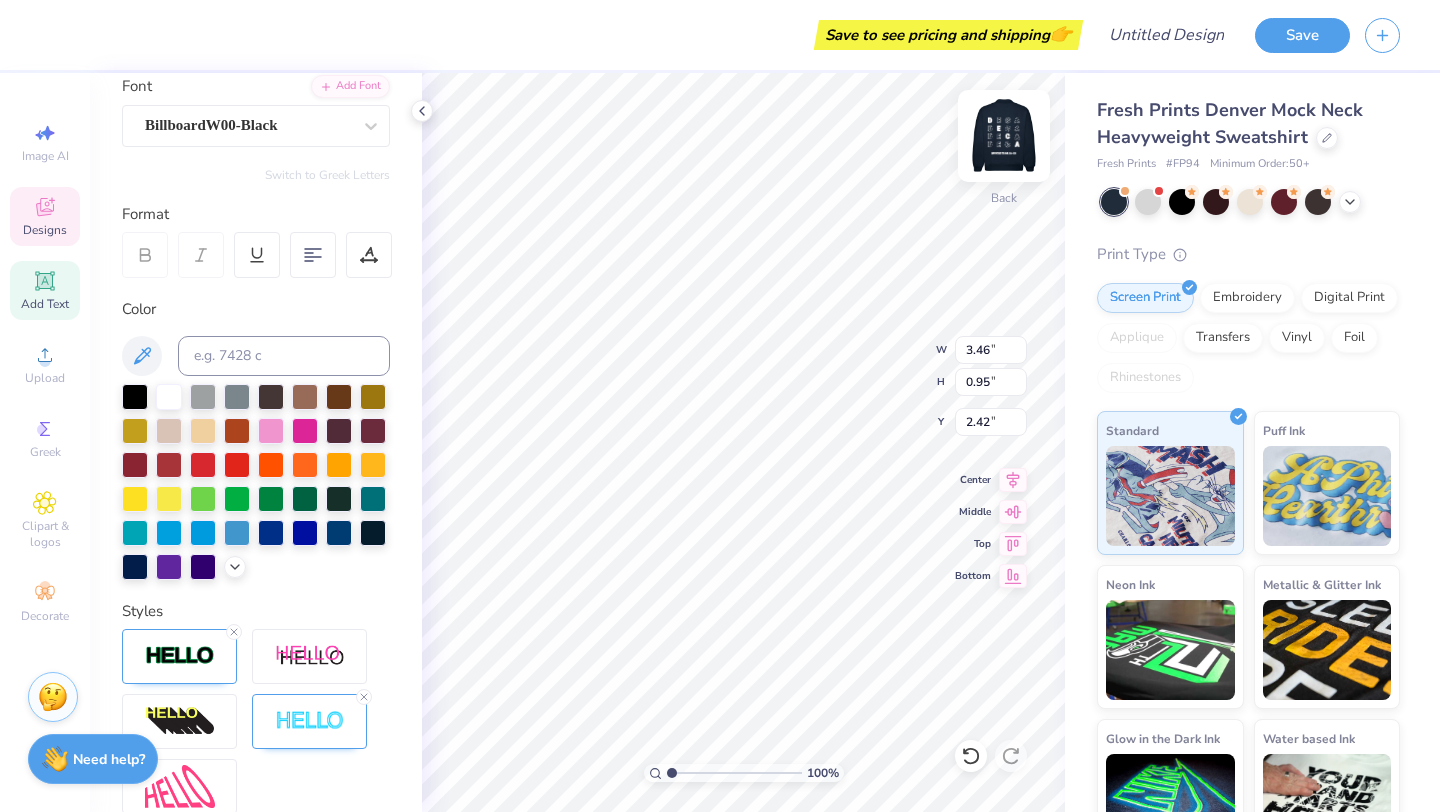 type on "2.53" 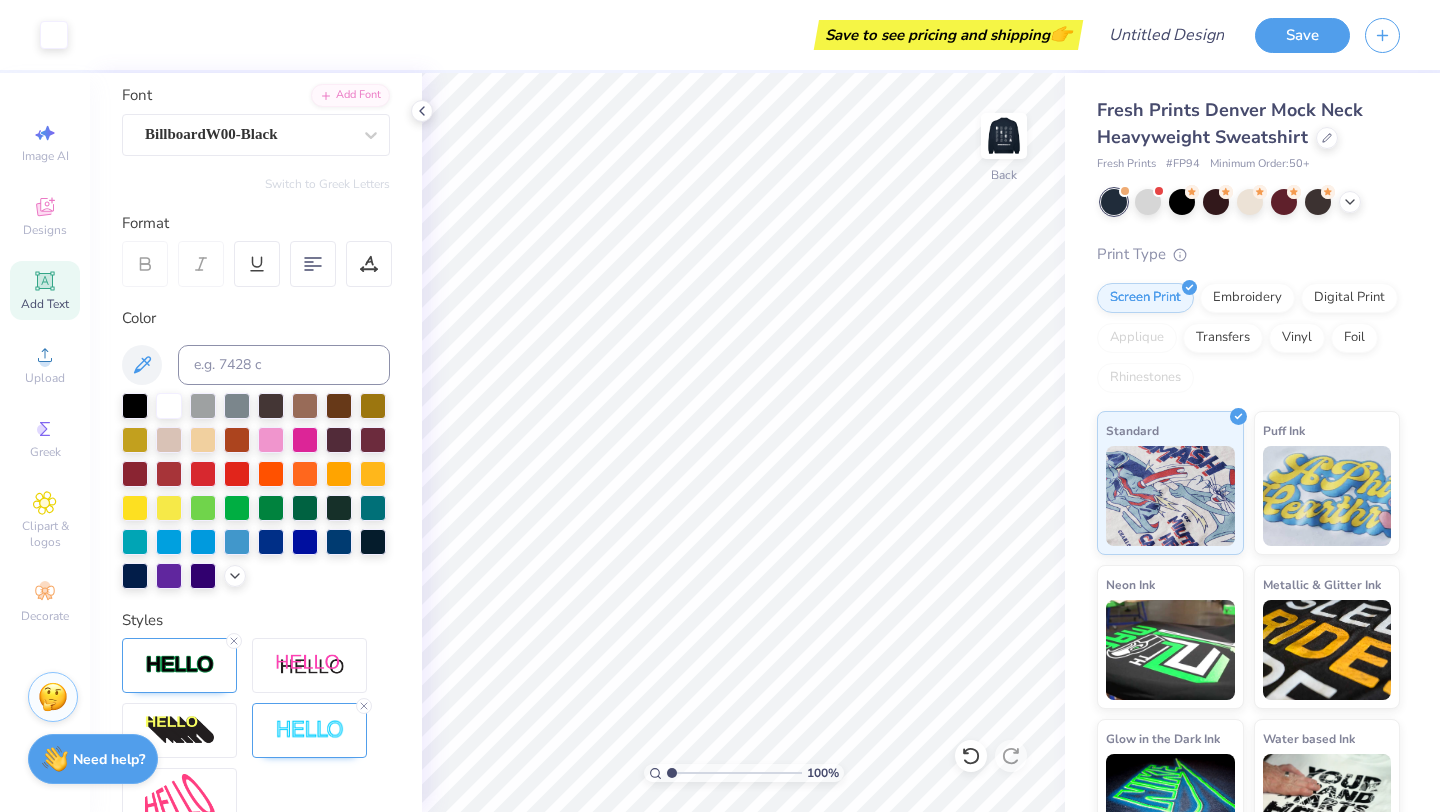 scroll, scrollTop: 0, scrollLeft: 0, axis: both 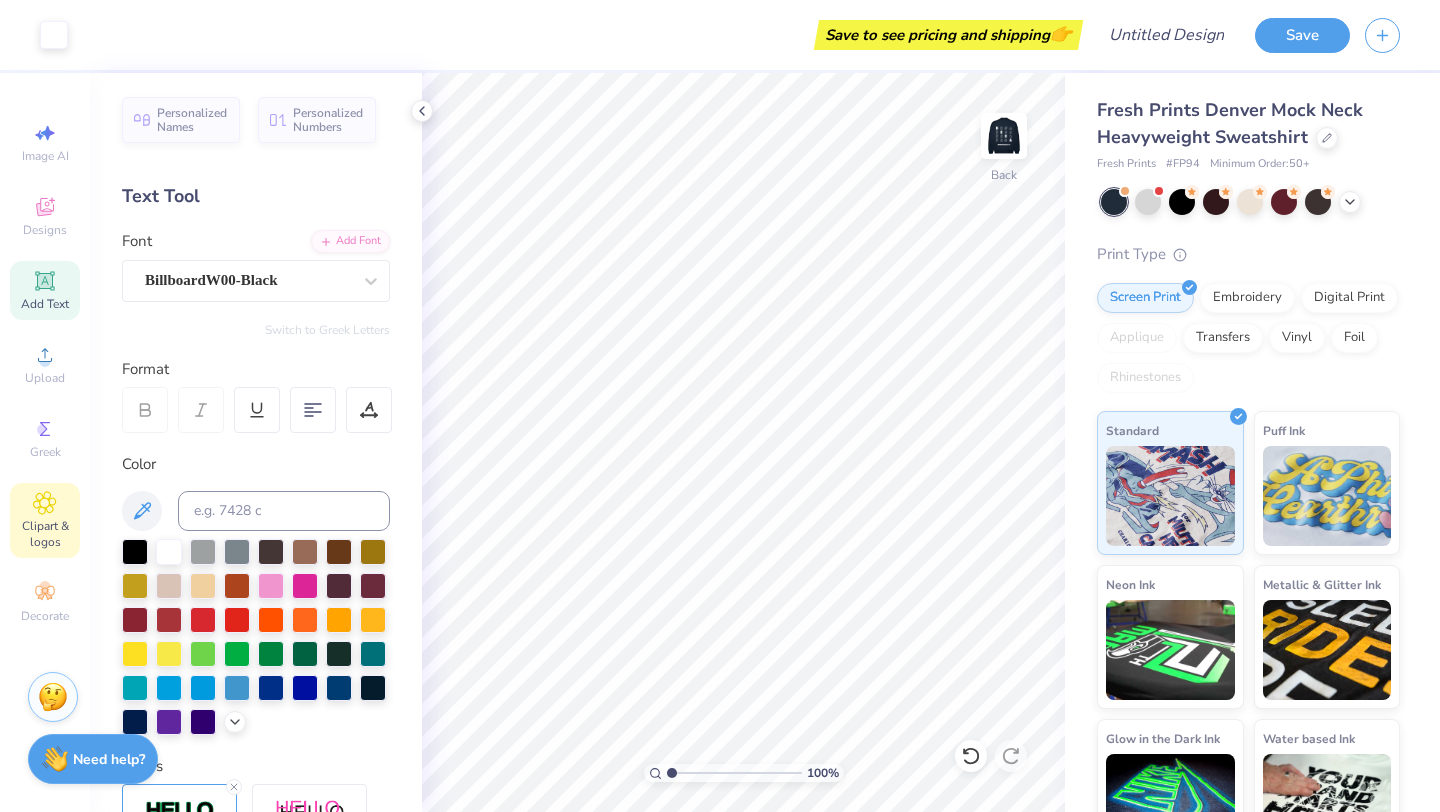 click 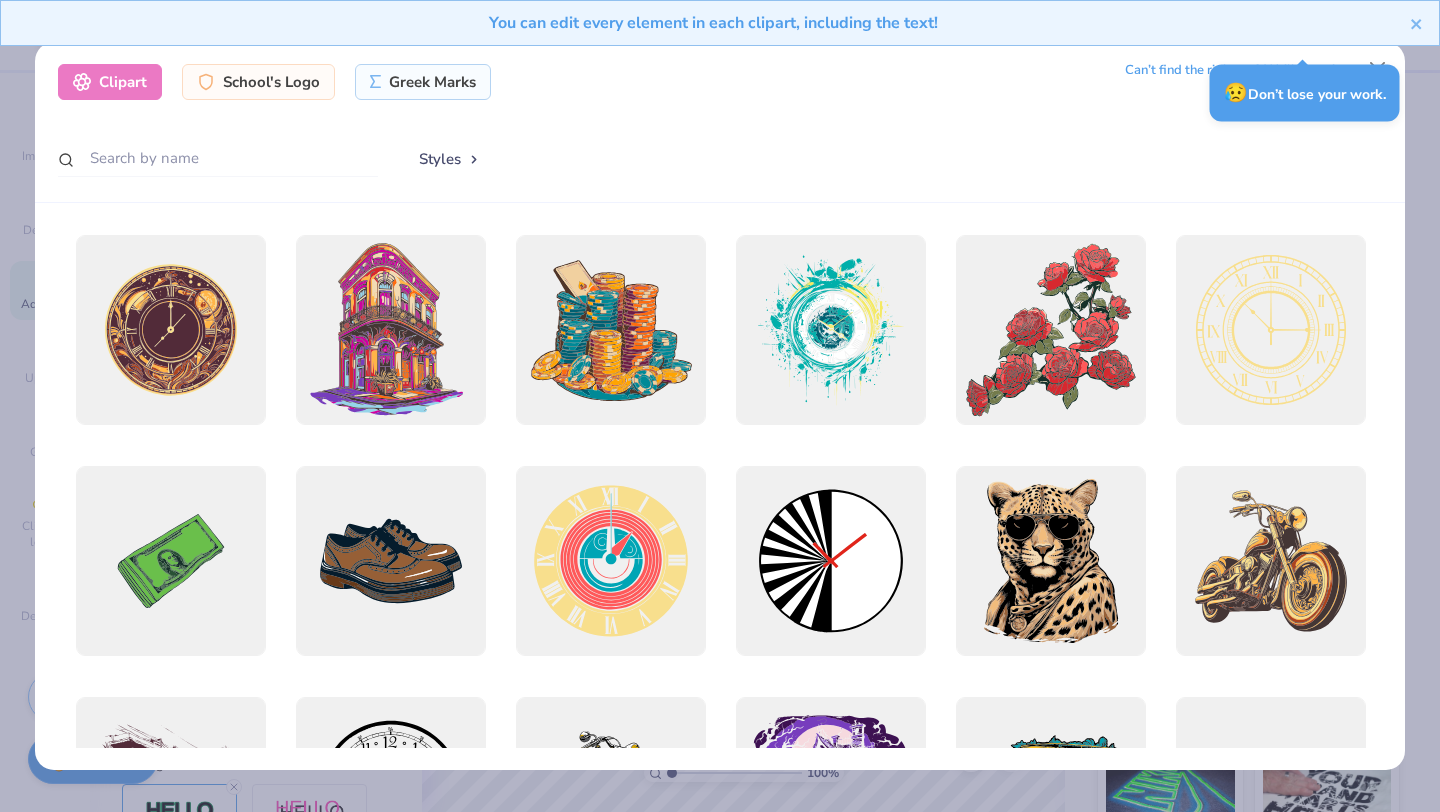 click on "Clipart School's Logo Greek Marks Can’t find the right art? We’ll draw it. Styles" at bounding box center [720, 122] 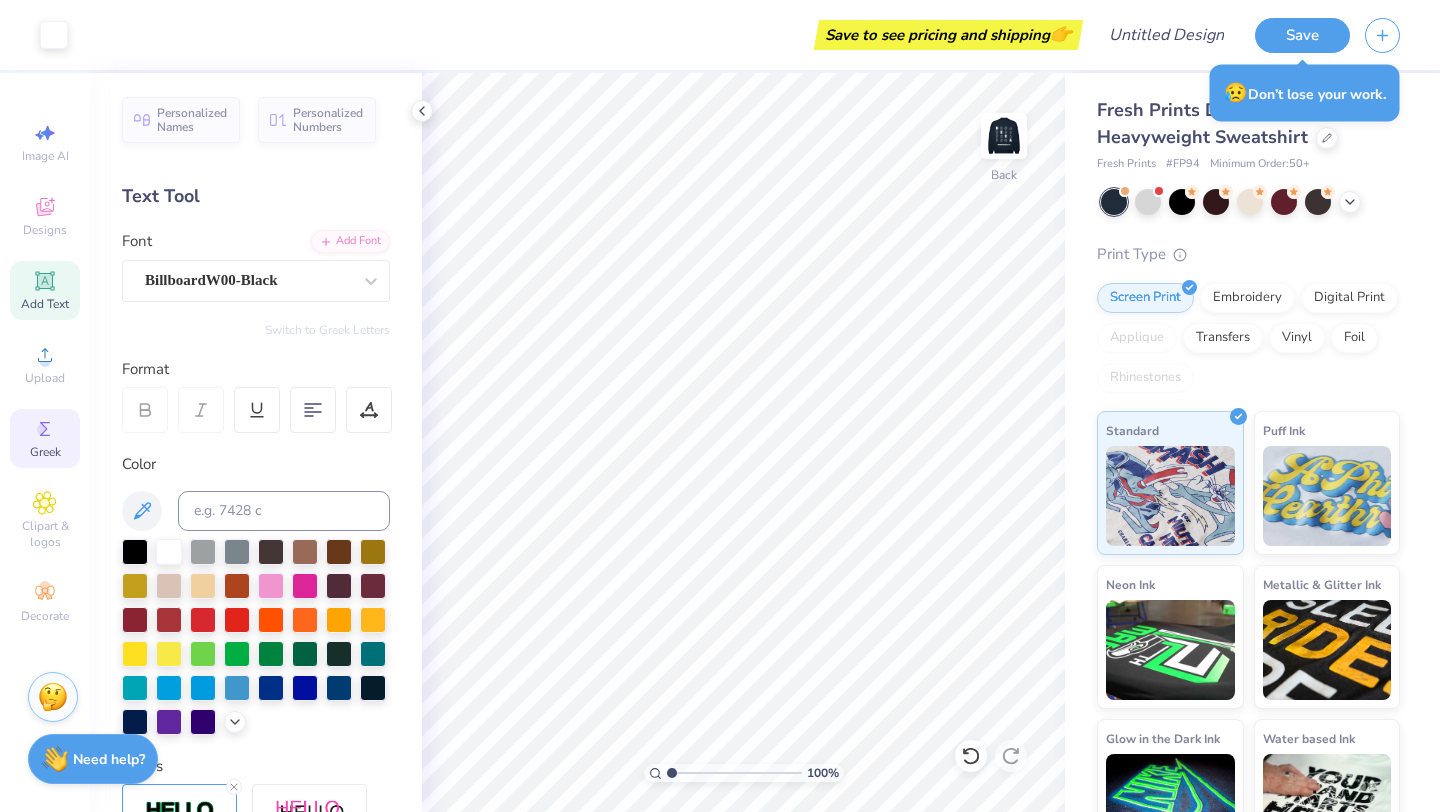 click 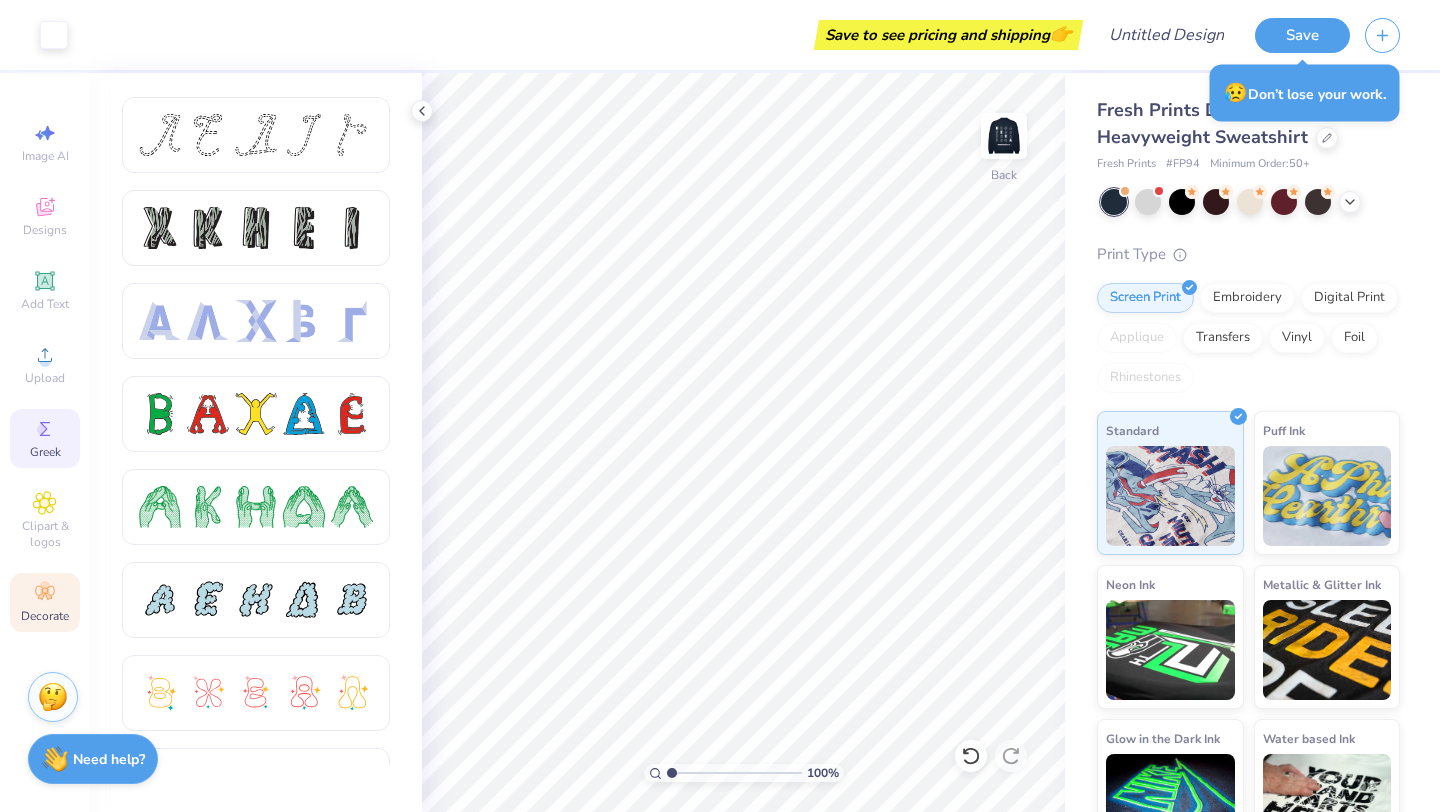 click 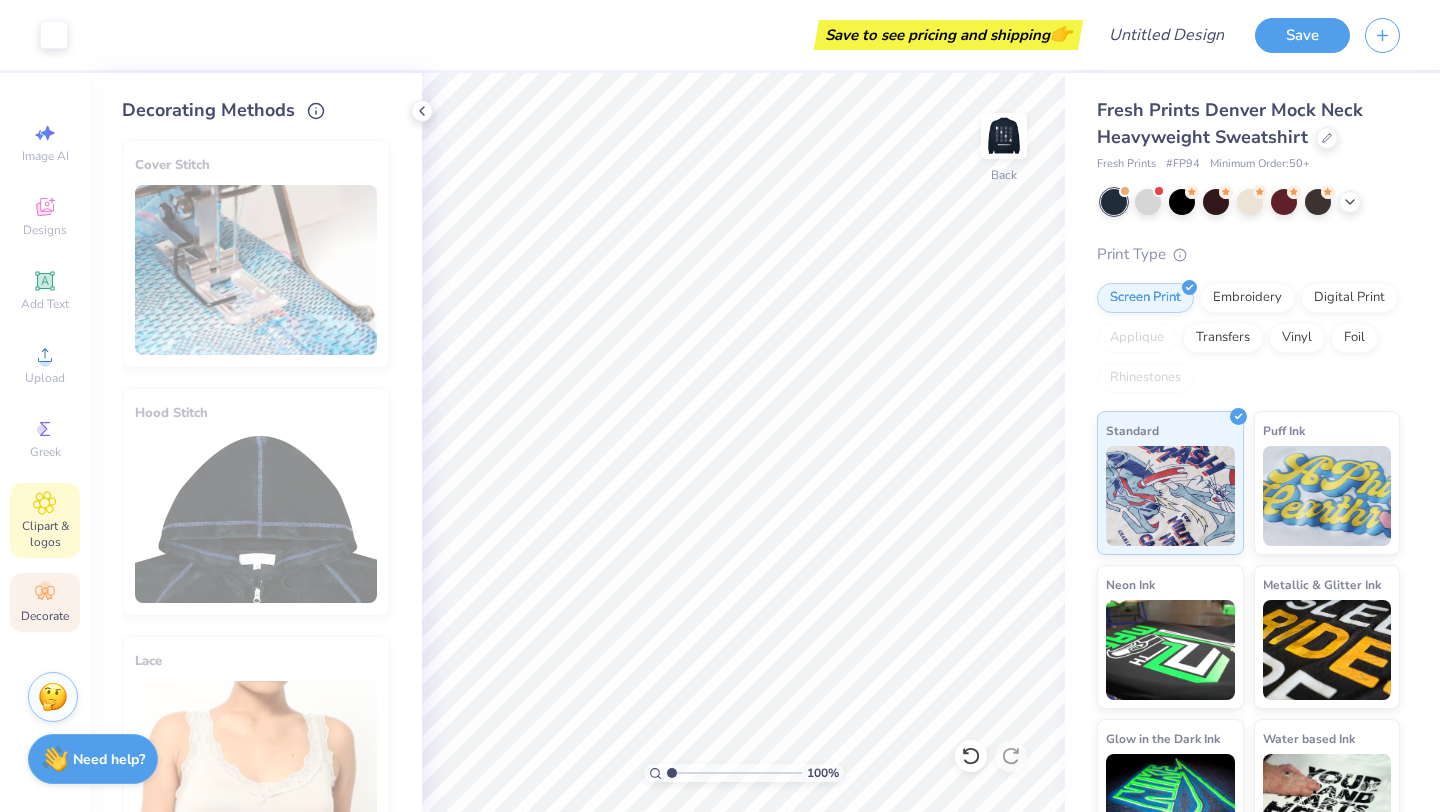 click 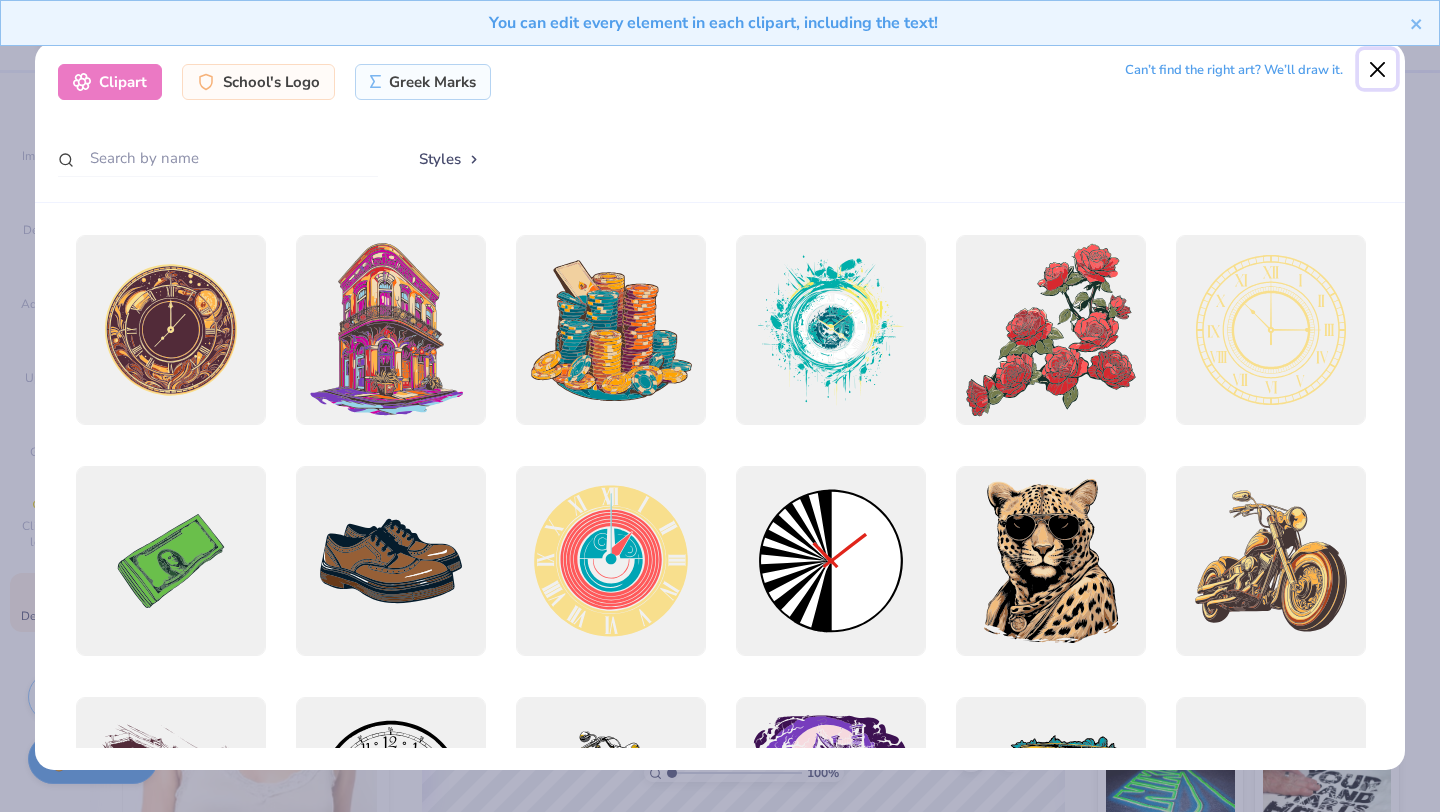 click at bounding box center (1378, 69) 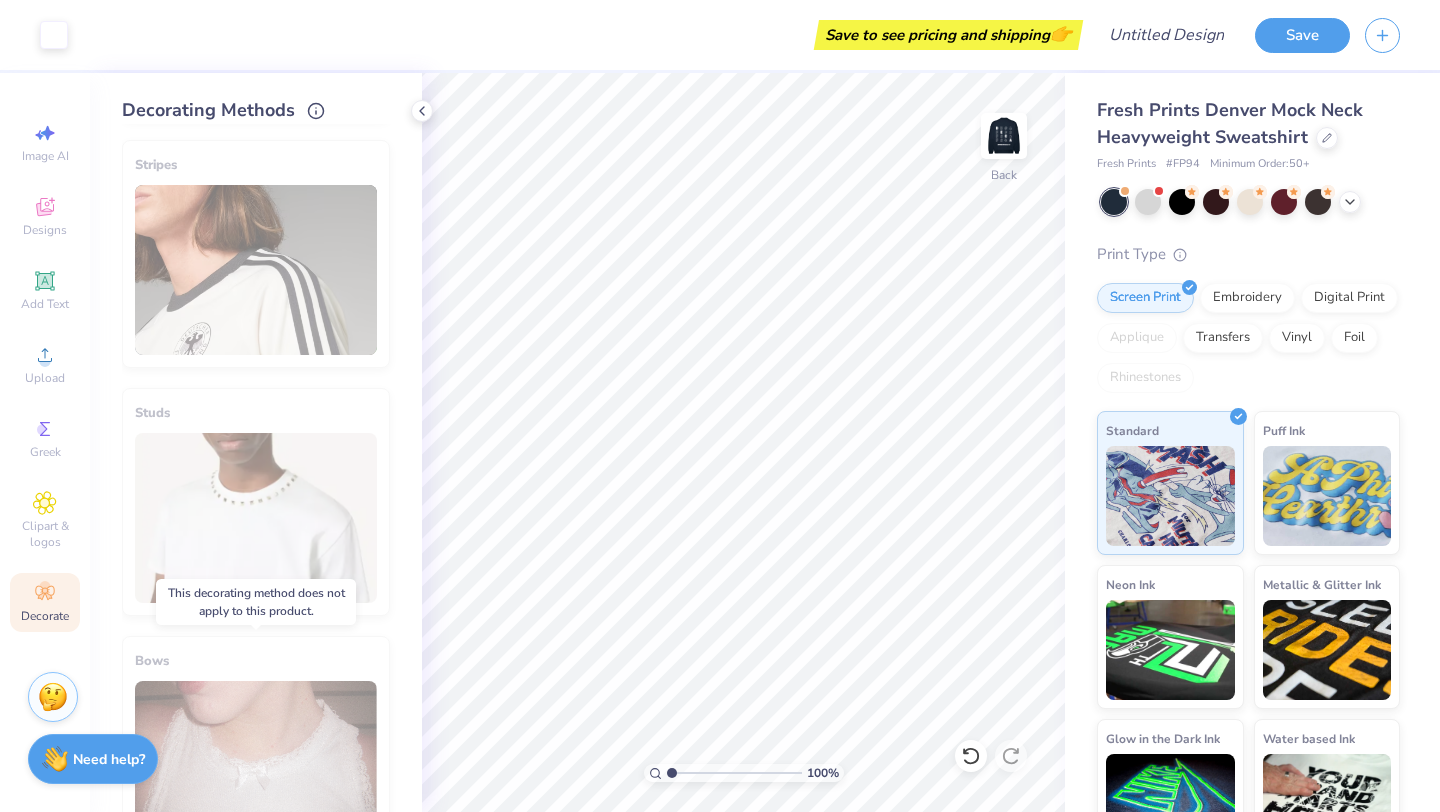 scroll, scrollTop: 747, scrollLeft: 0, axis: vertical 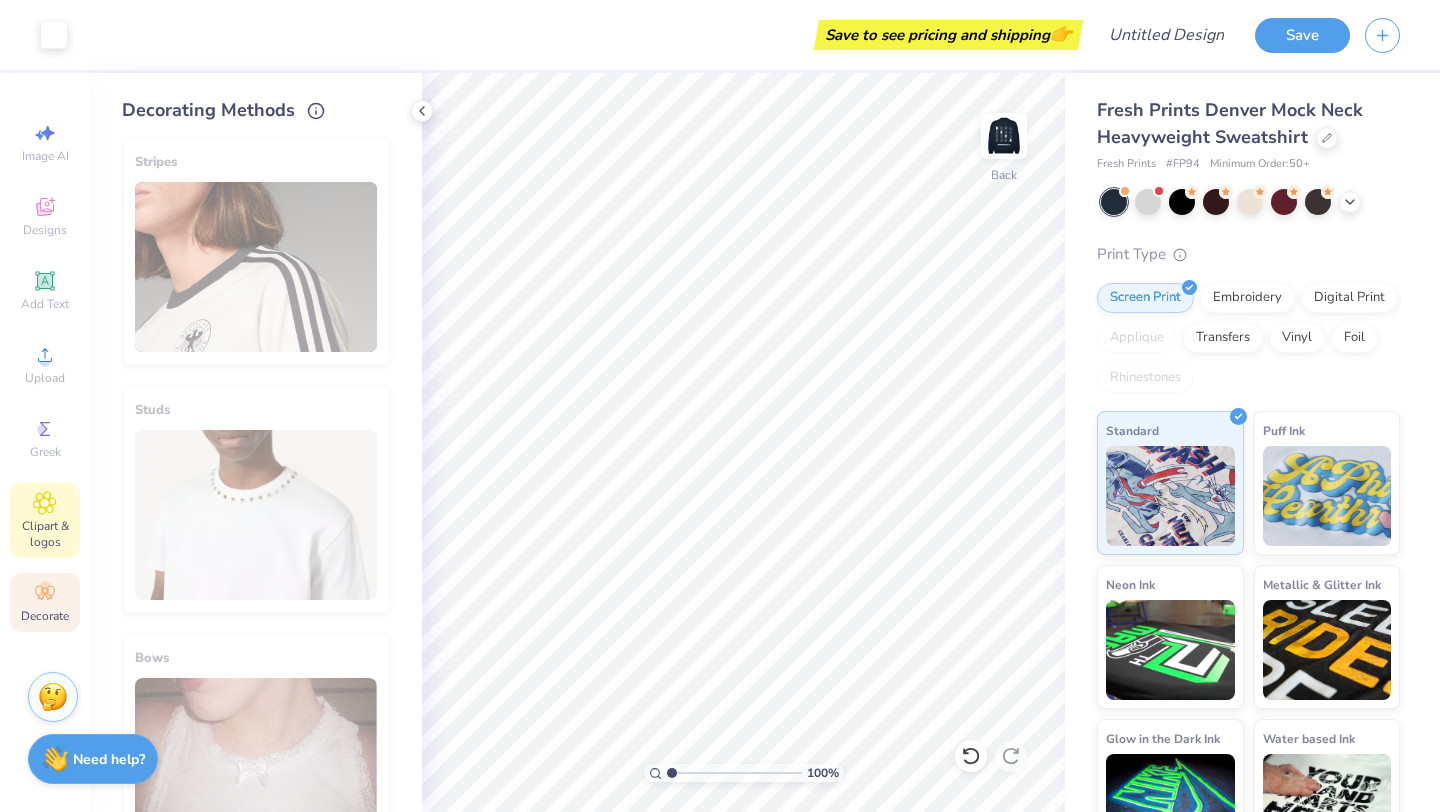 click 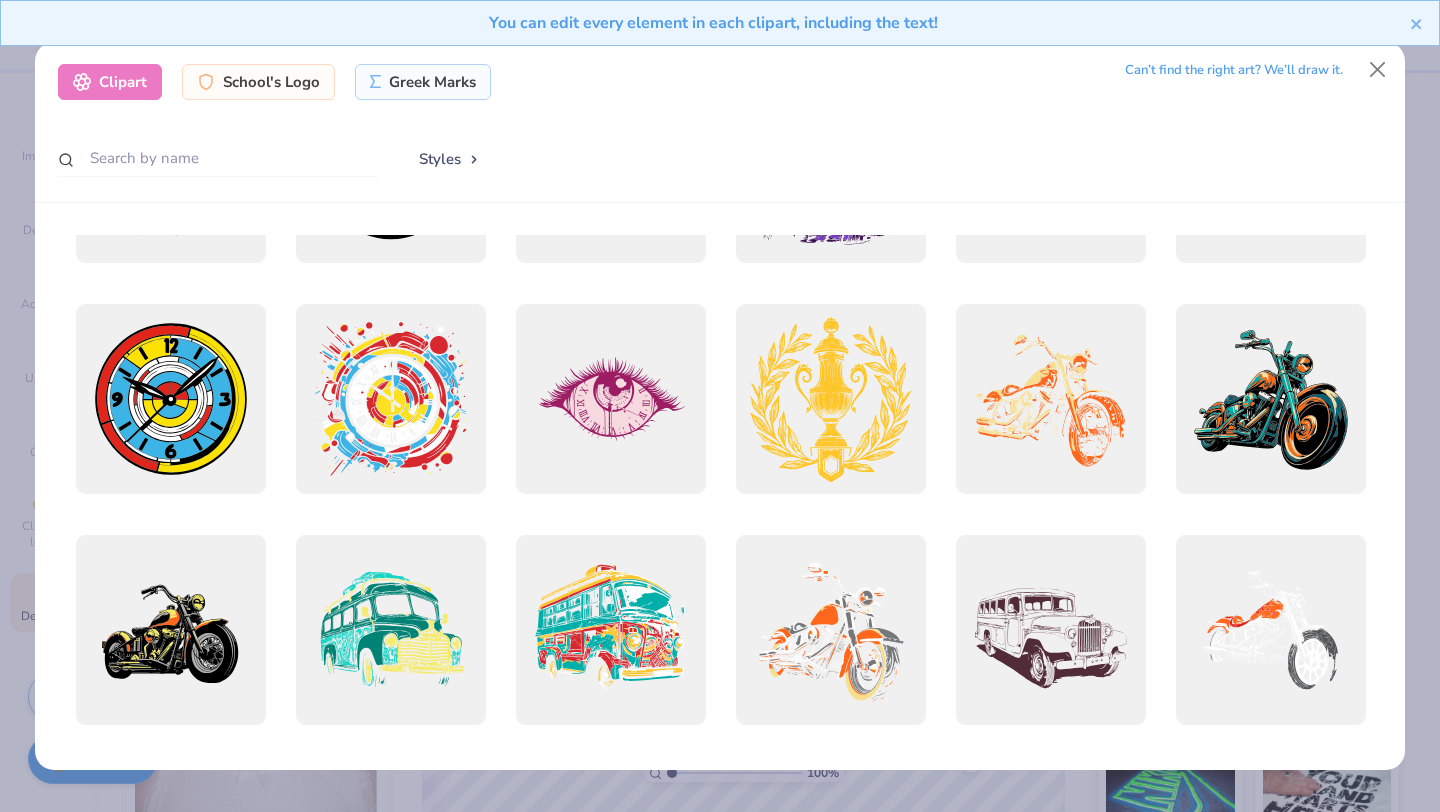scroll, scrollTop: 639, scrollLeft: 0, axis: vertical 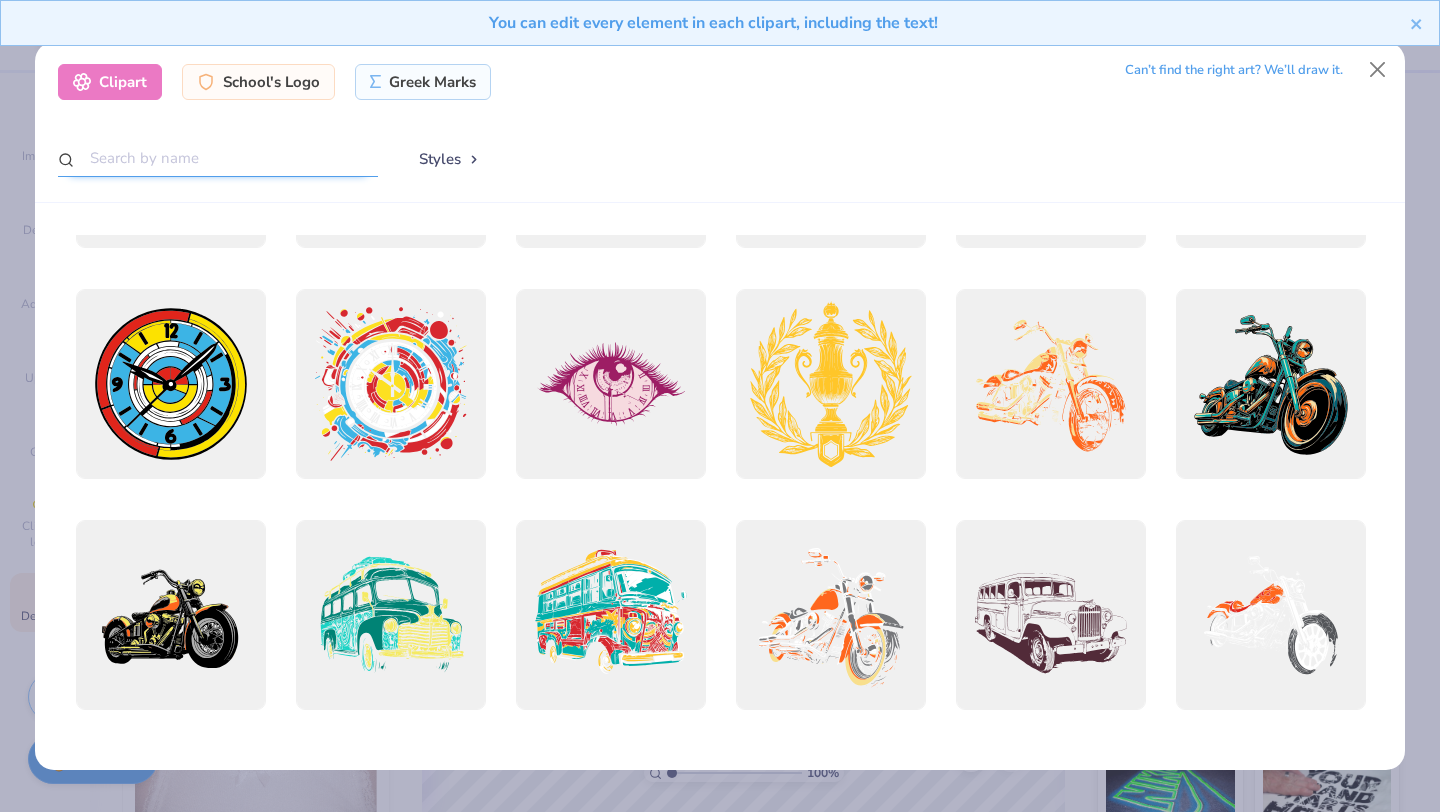 click at bounding box center (218, 158) 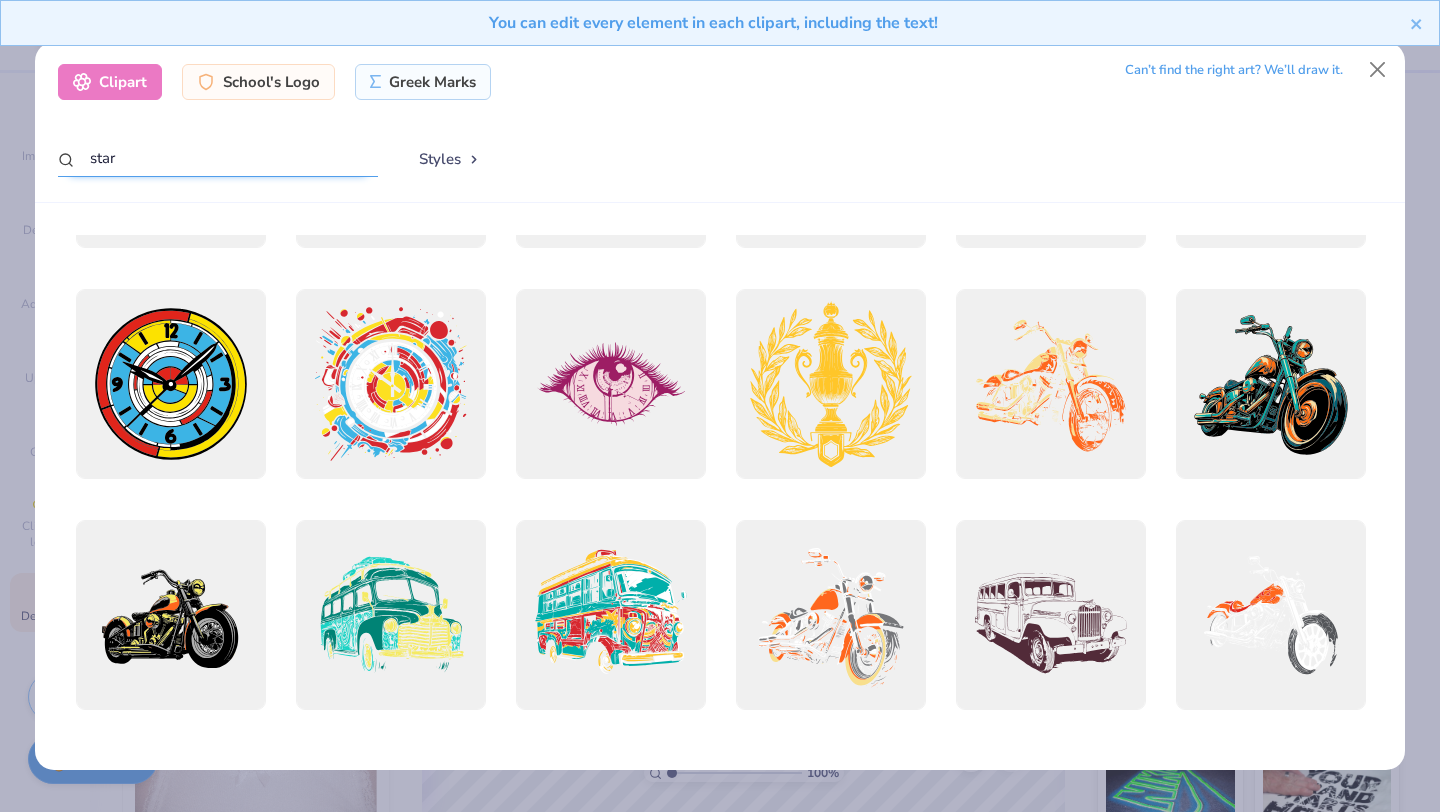 type on "star" 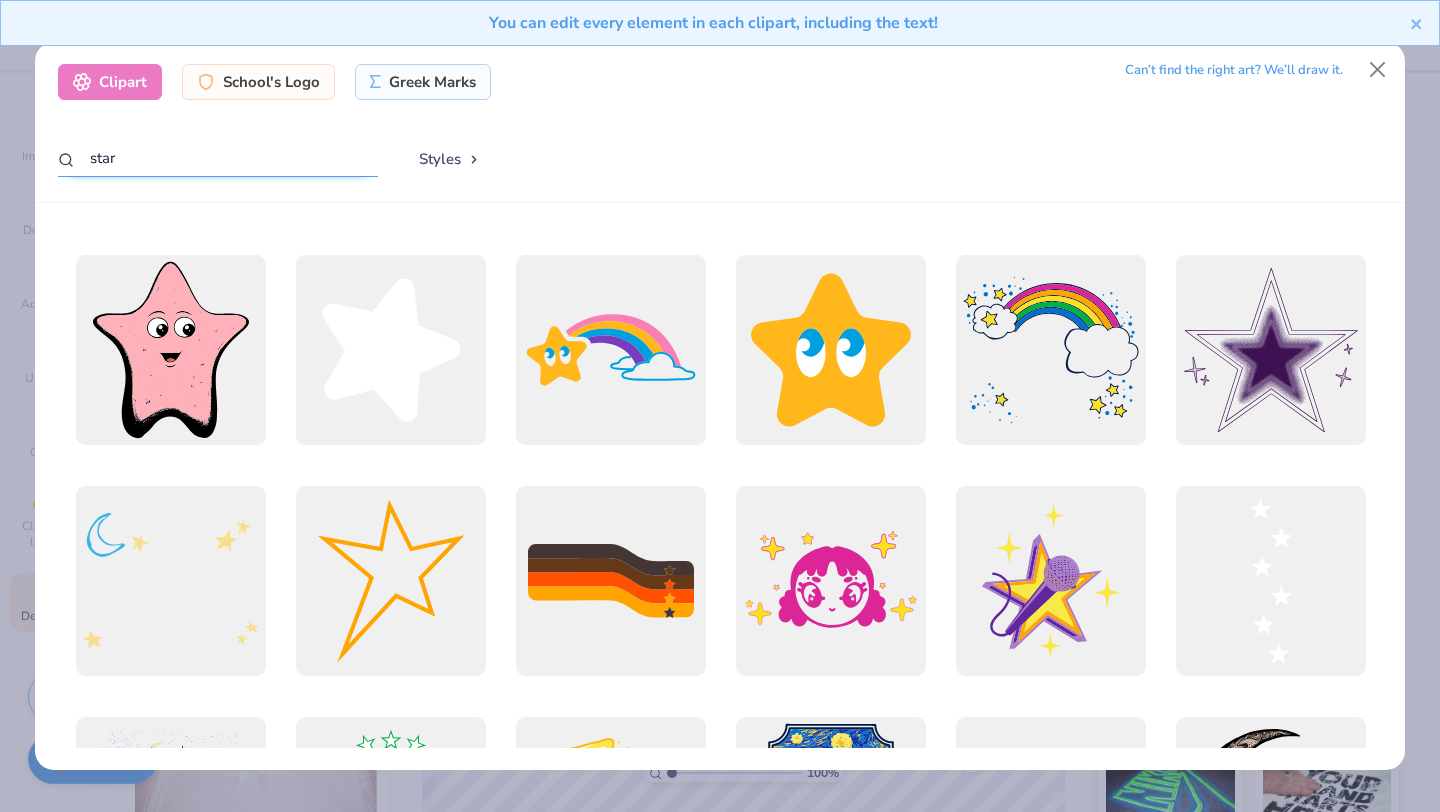 scroll, scrollTop: 581, scrollLeft: 0, axis: vertical 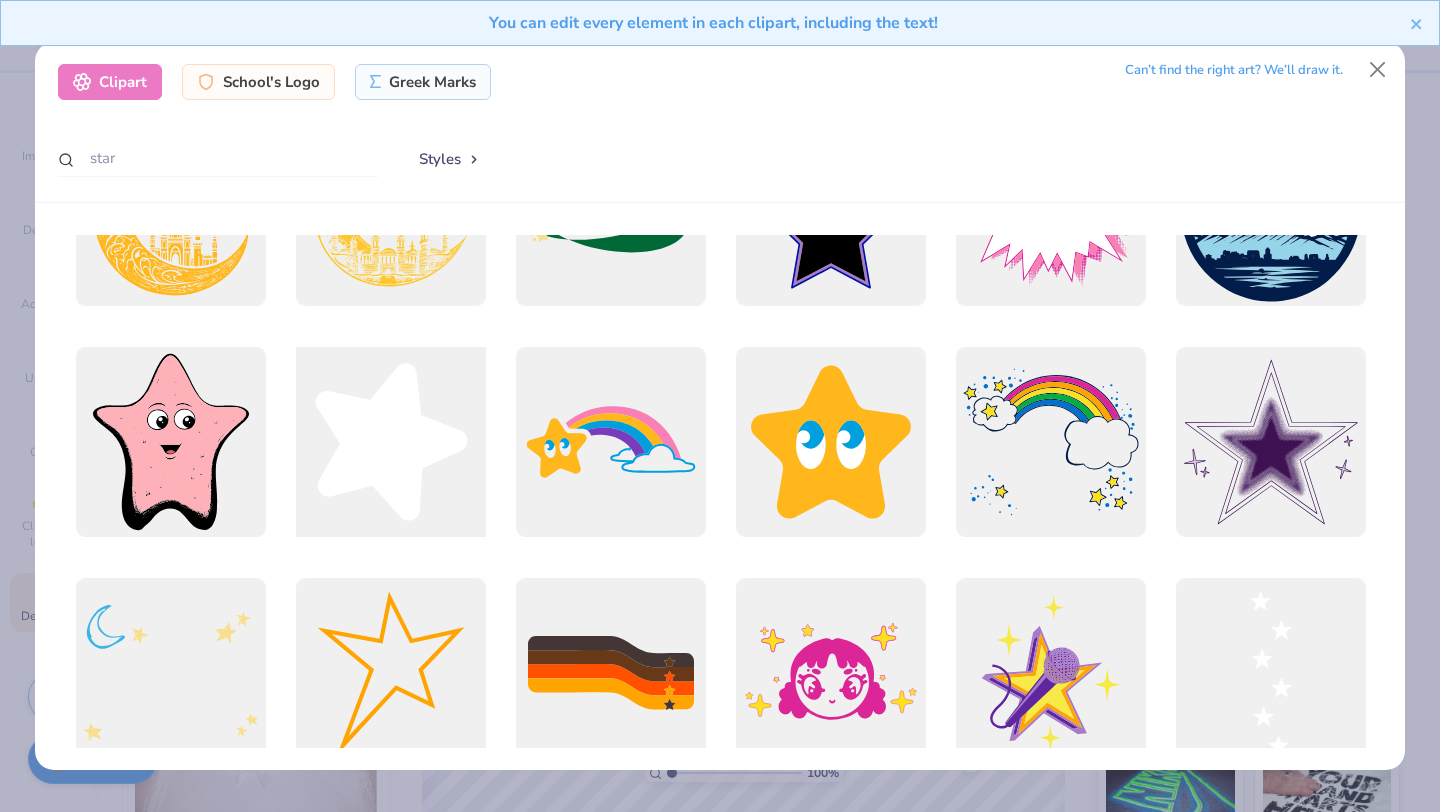 click at bounding box center [390, 442] 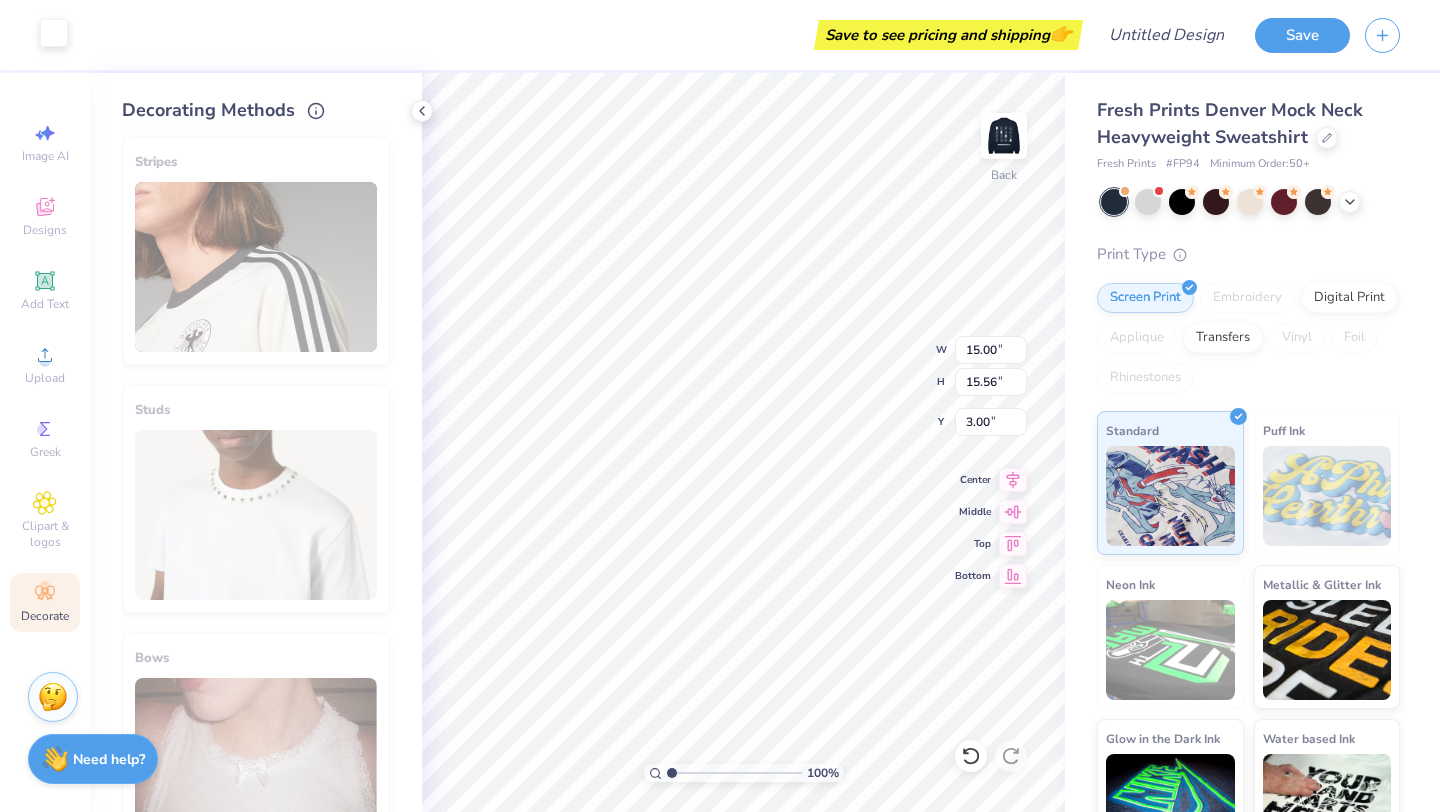 click at bounding box center [54, 33] 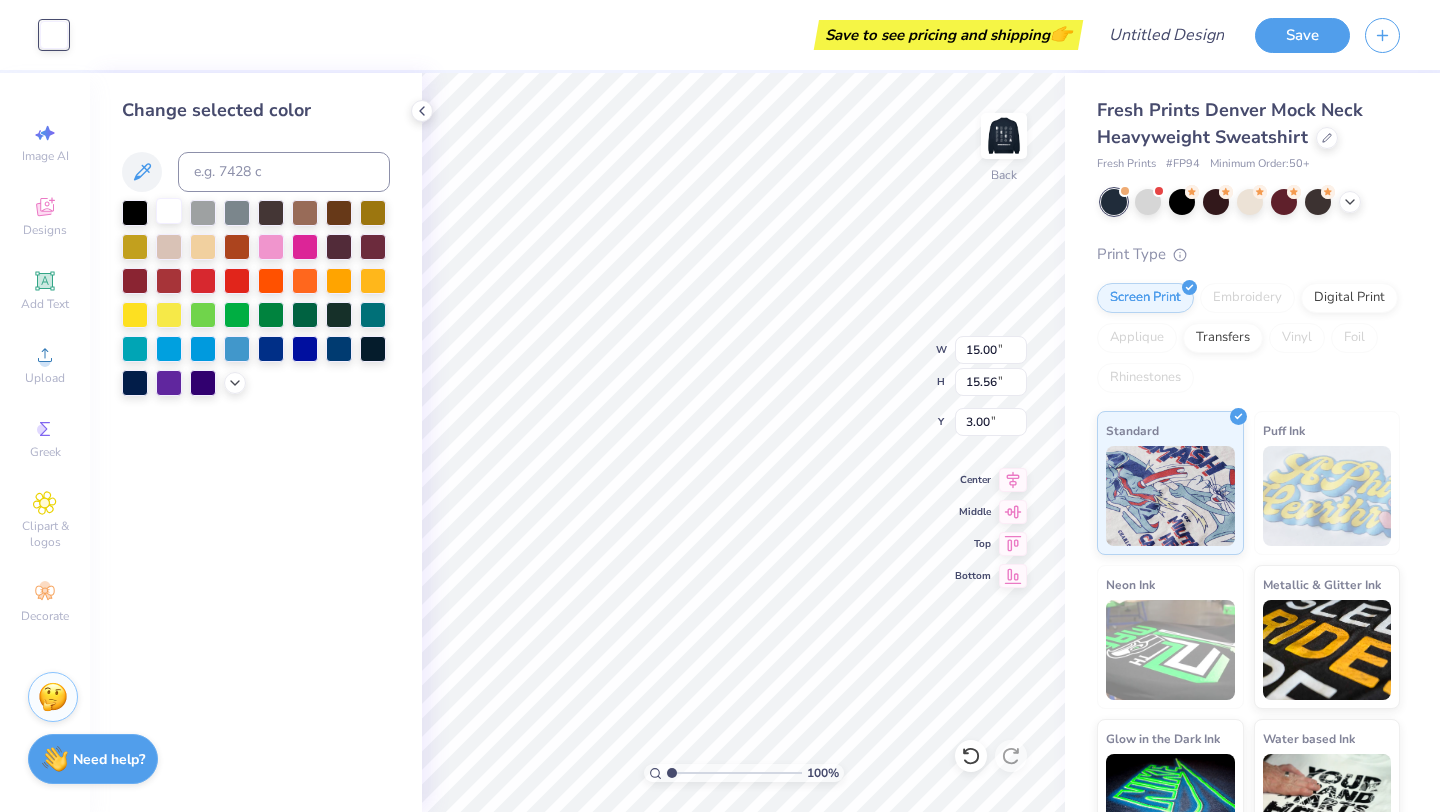 click at bounding box center (169, 211) 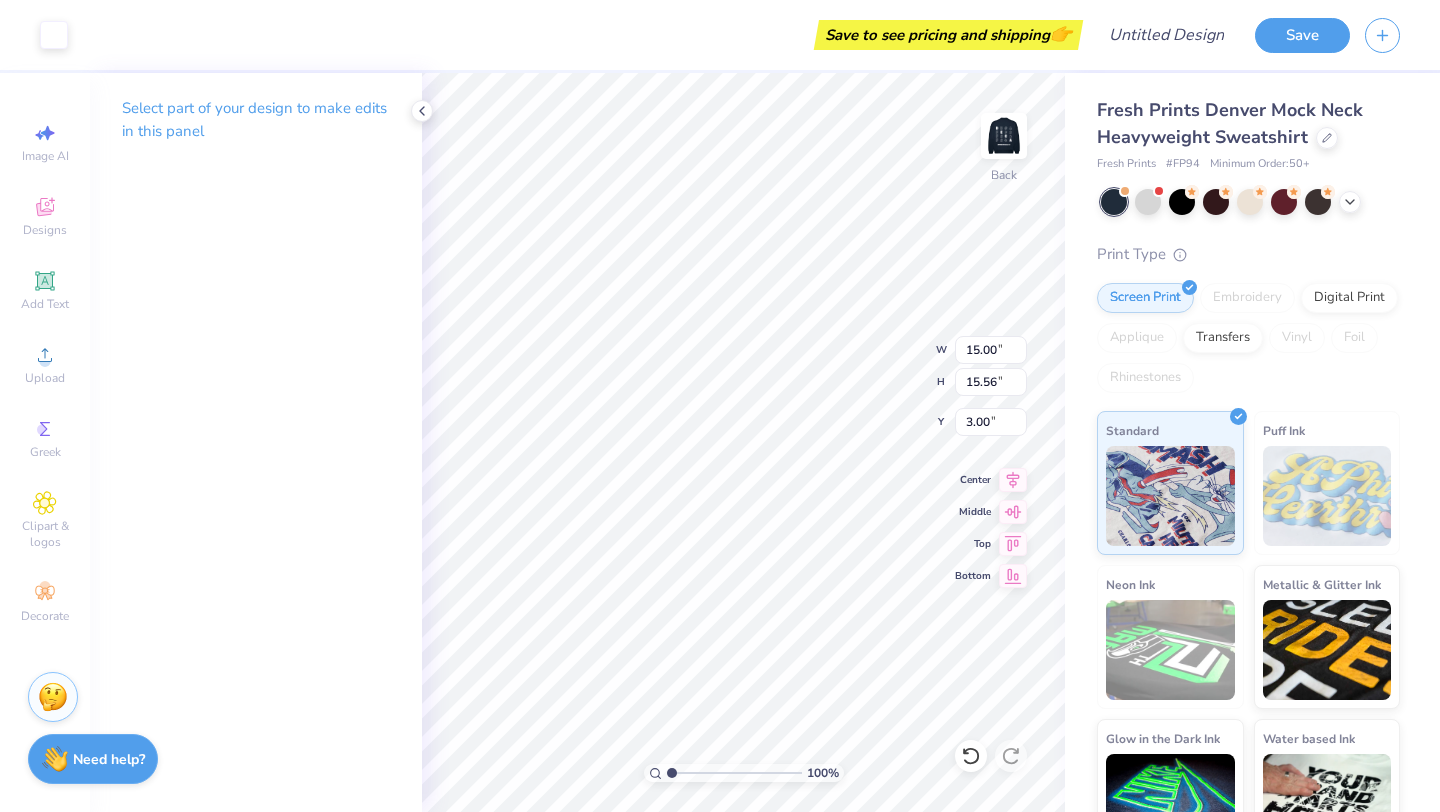 type on "0.91" 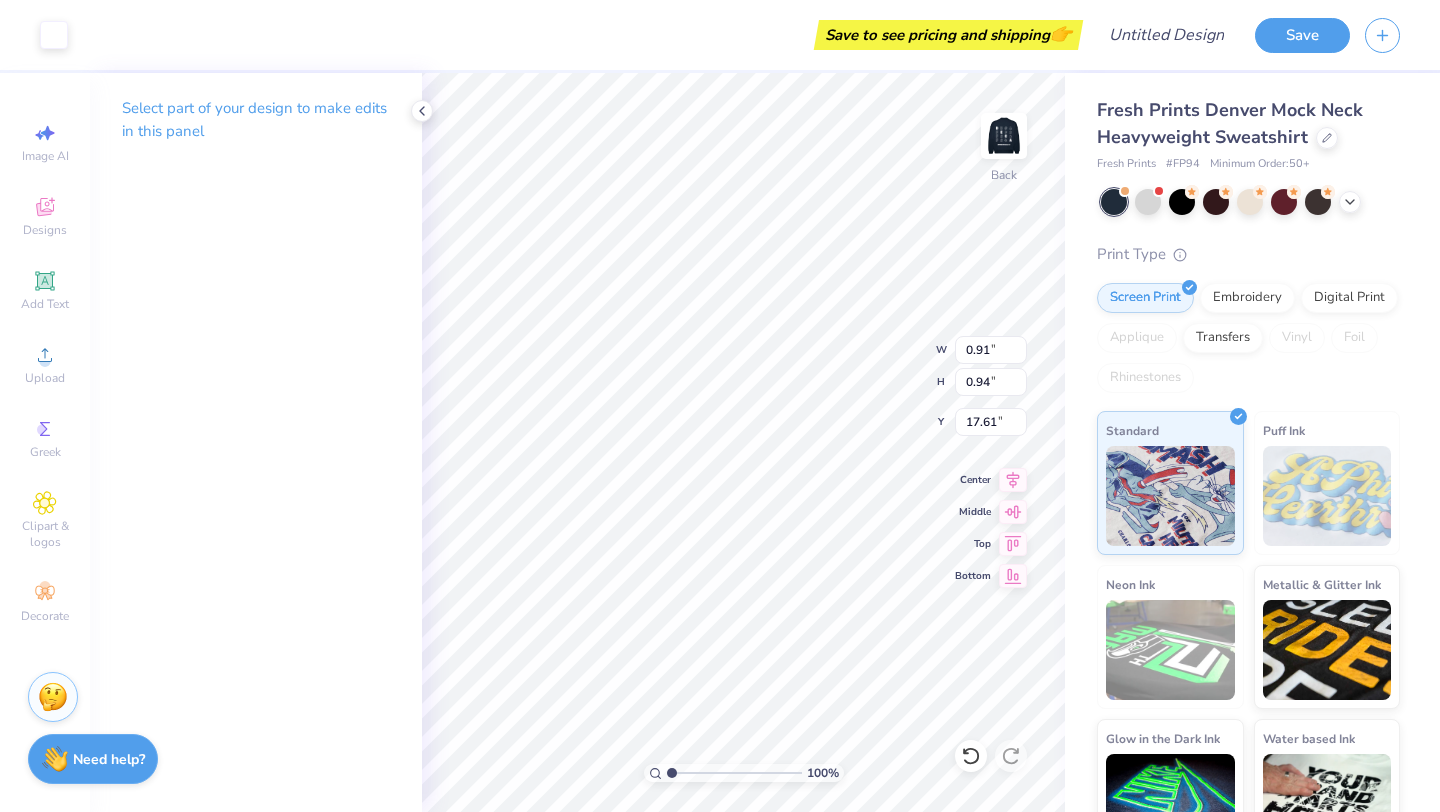 type on "2.53" 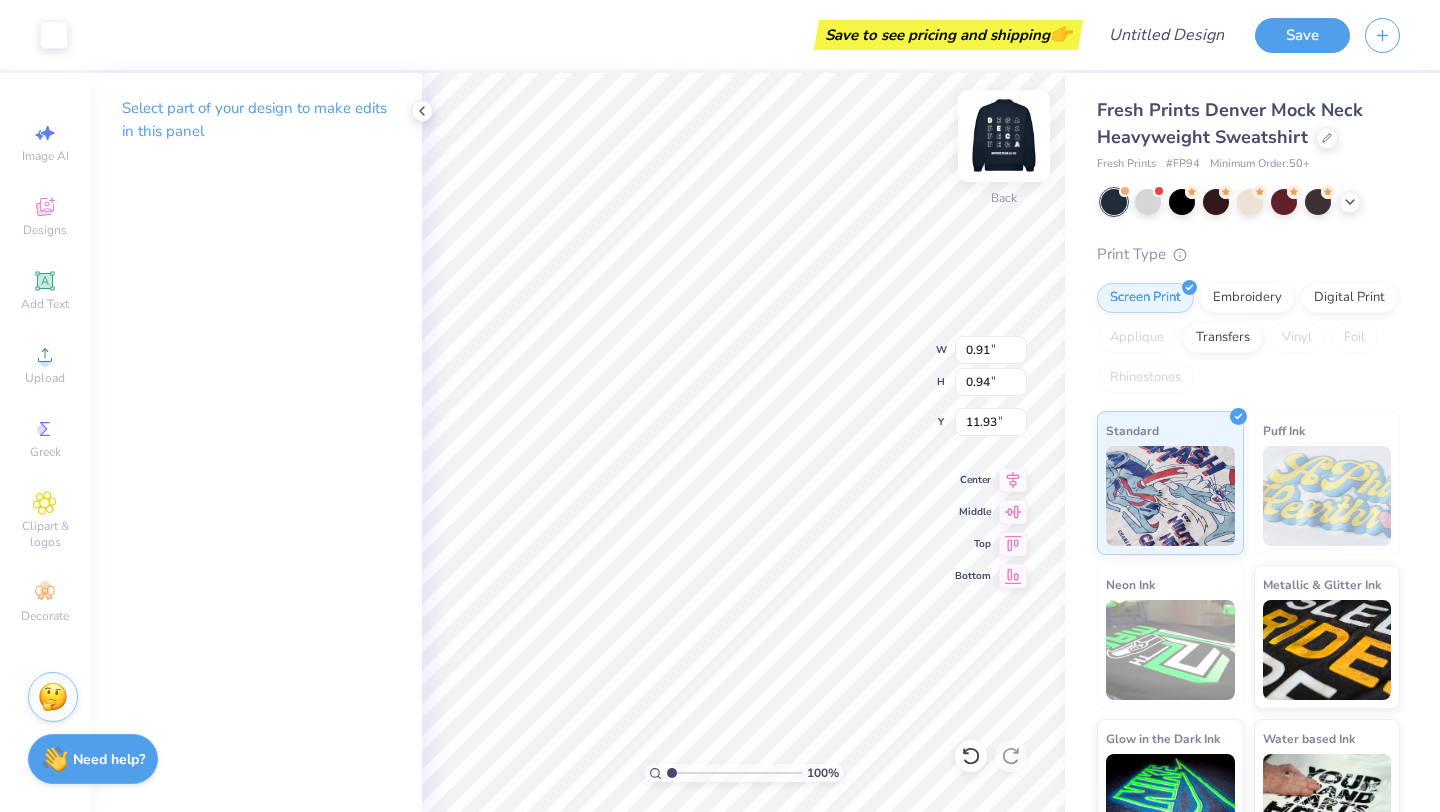 type on "11.93" 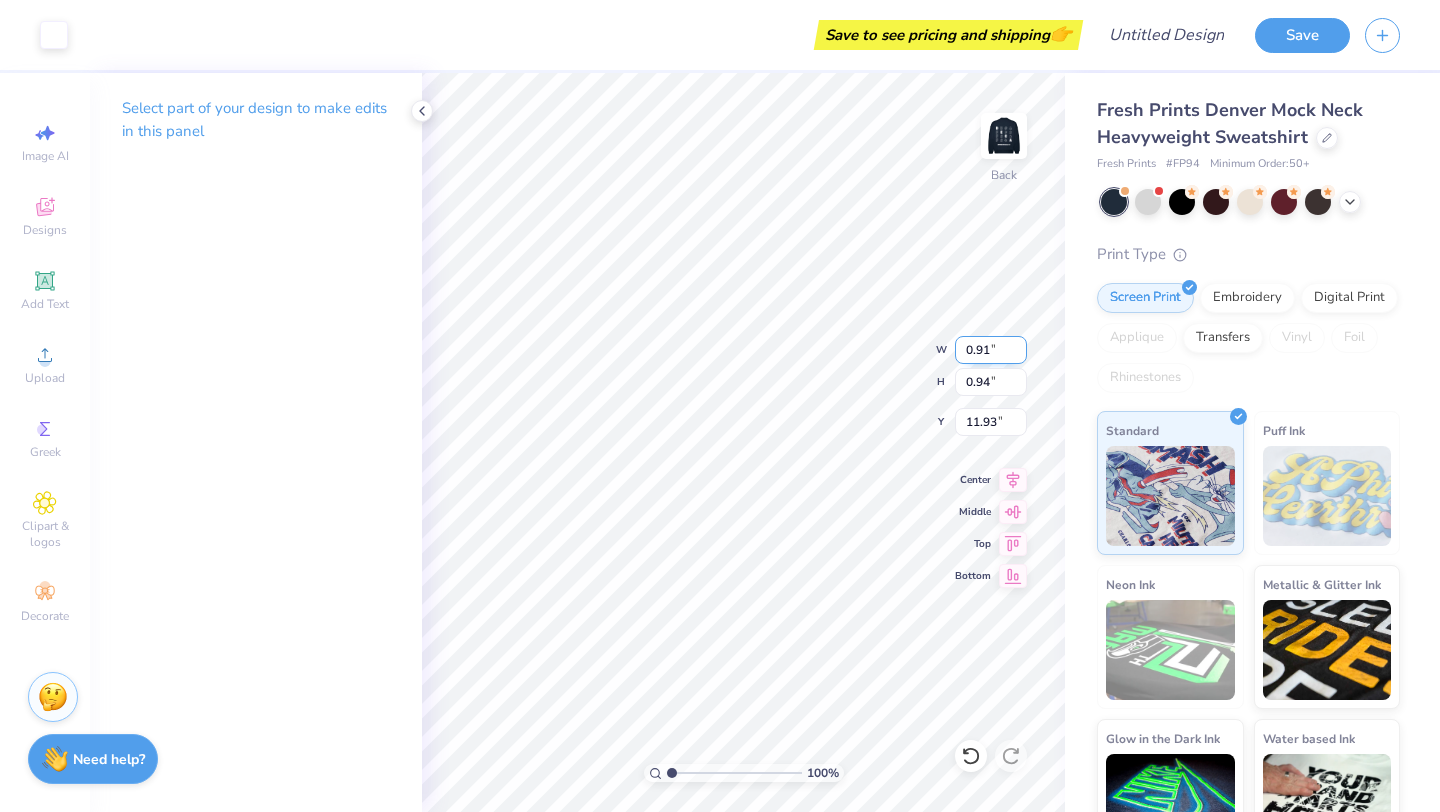 click on "100  % Back W 0.91 0.91 " H 0.94 0.94 " Y 11.93 11.93 " Center Middle Top Bottom" at bounding box center (743, 442) 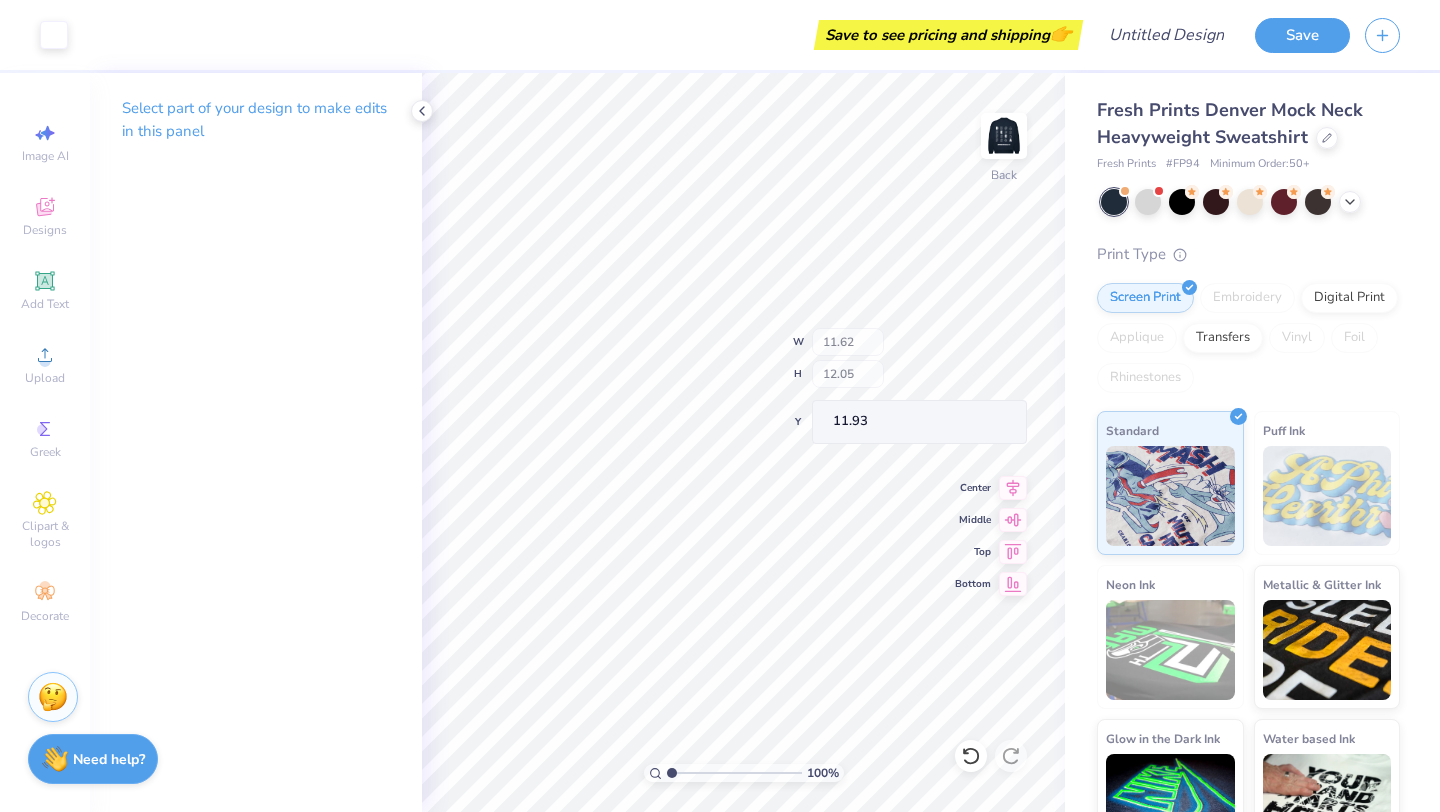 type on "11.62" 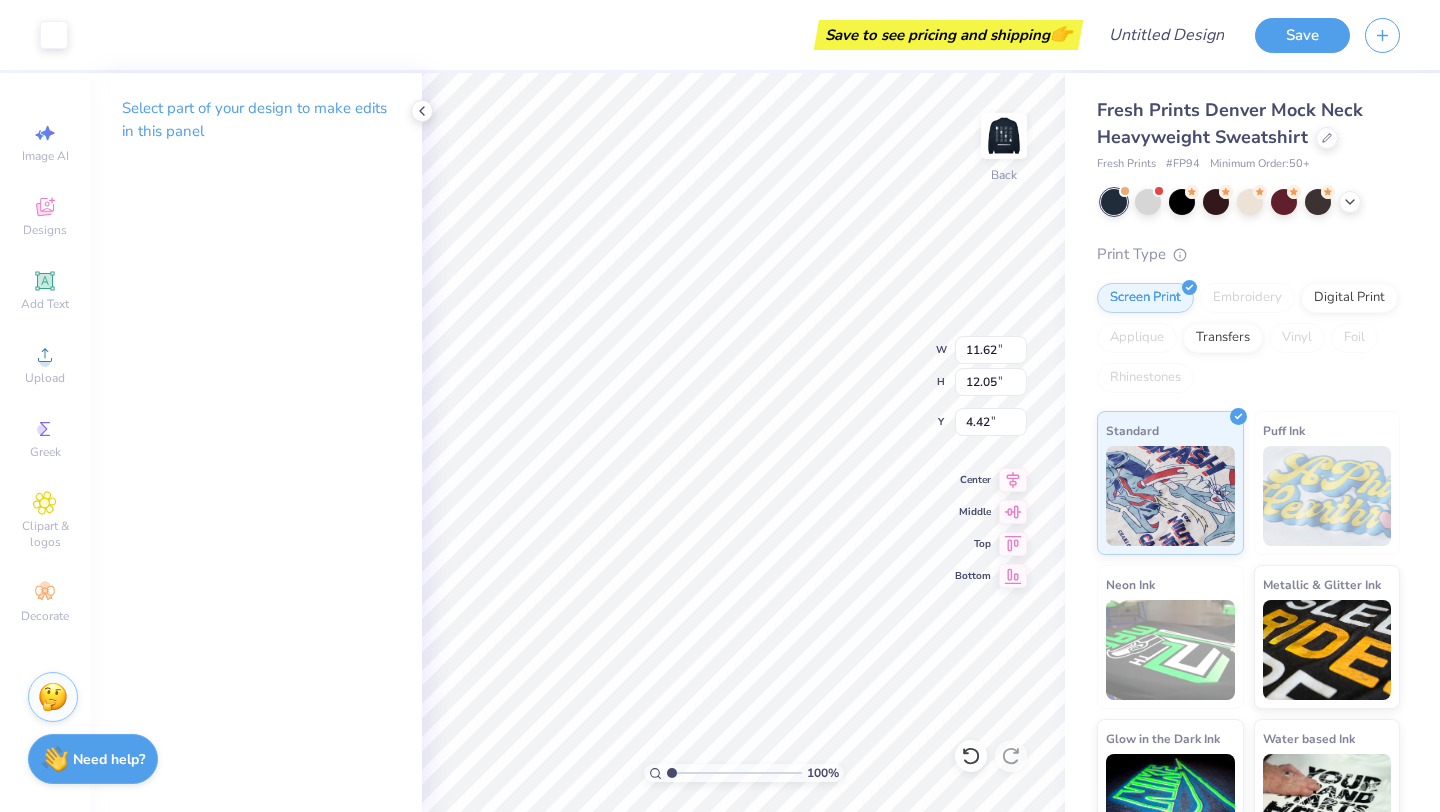 type on "7.45" 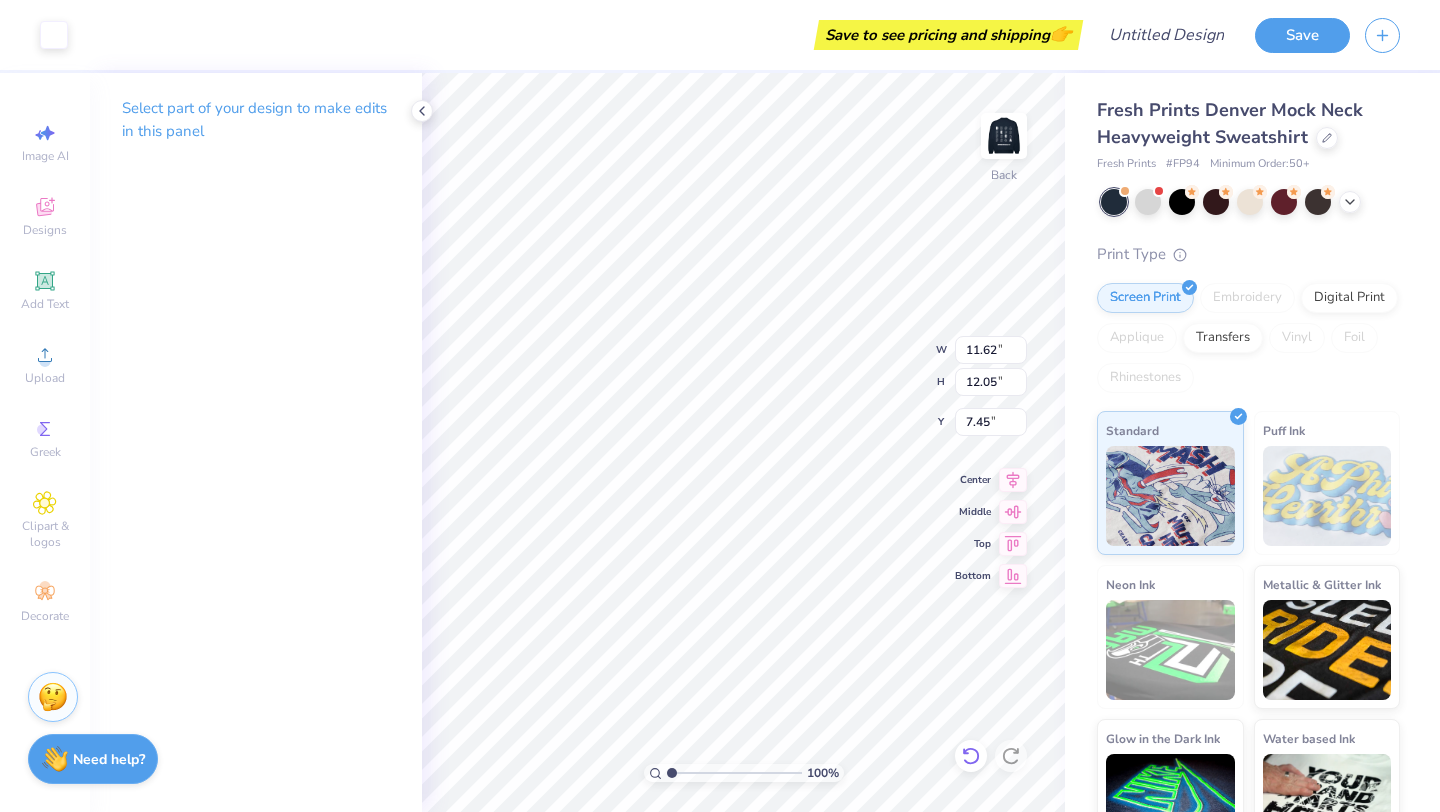 type on "6.86" 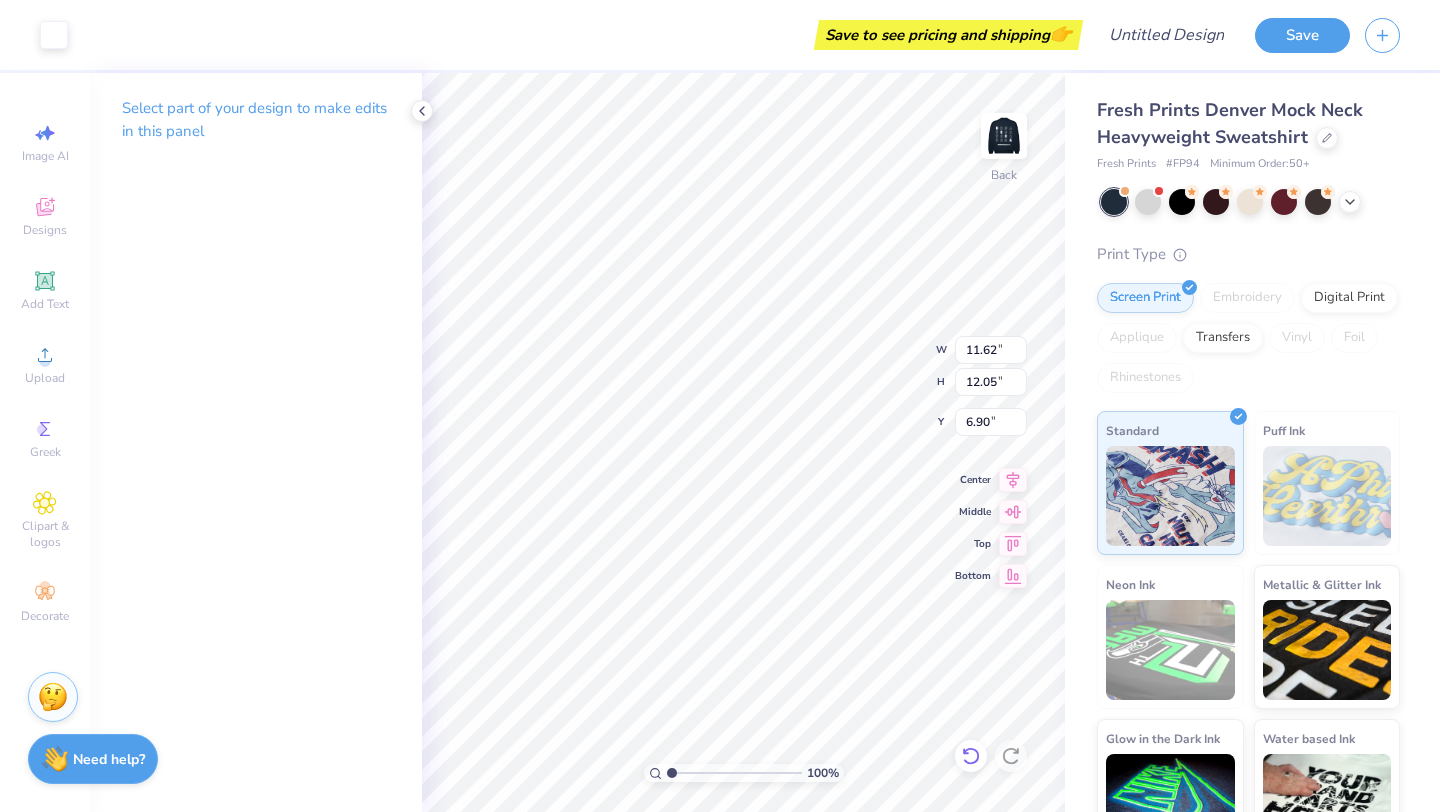 type on "6.91" 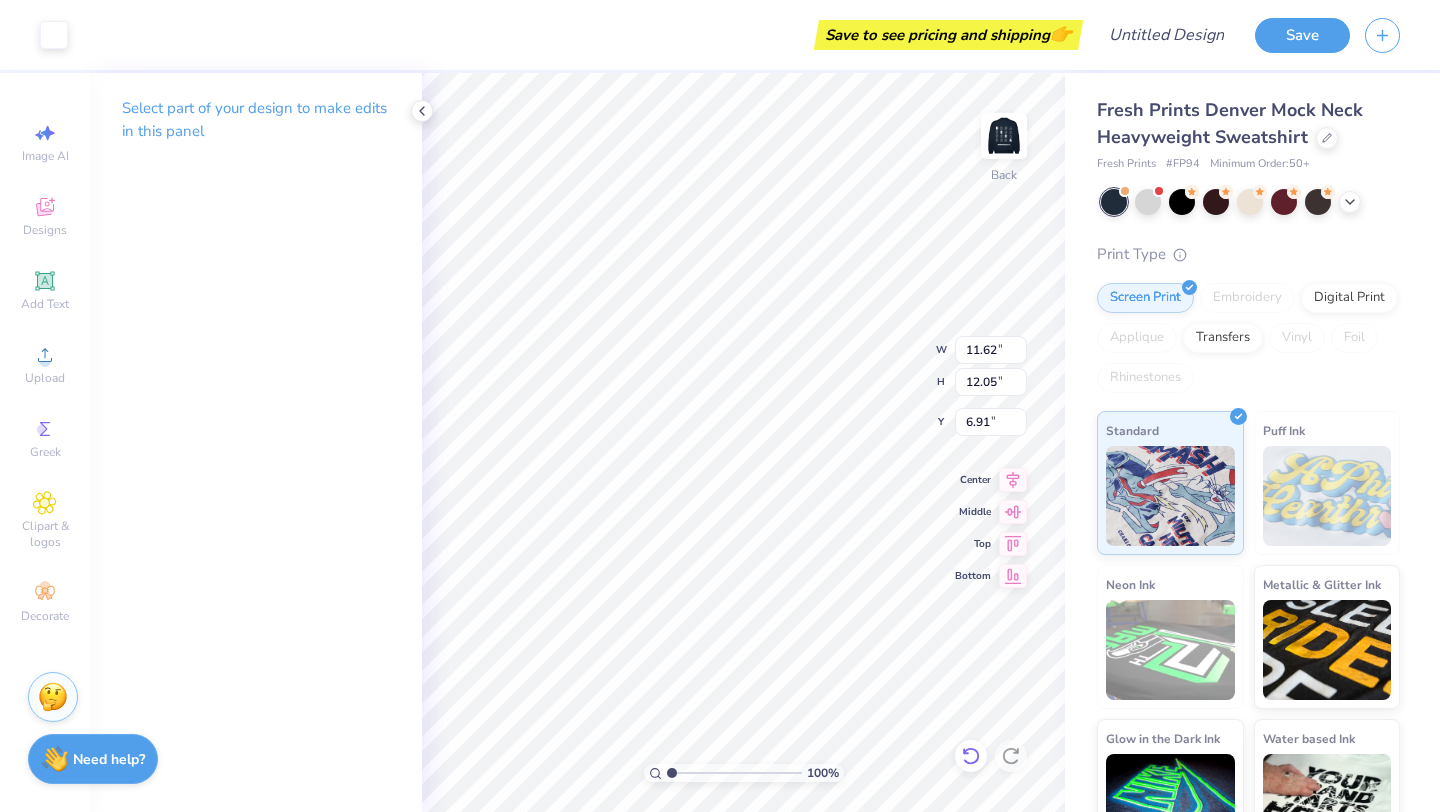 type on "12.05" 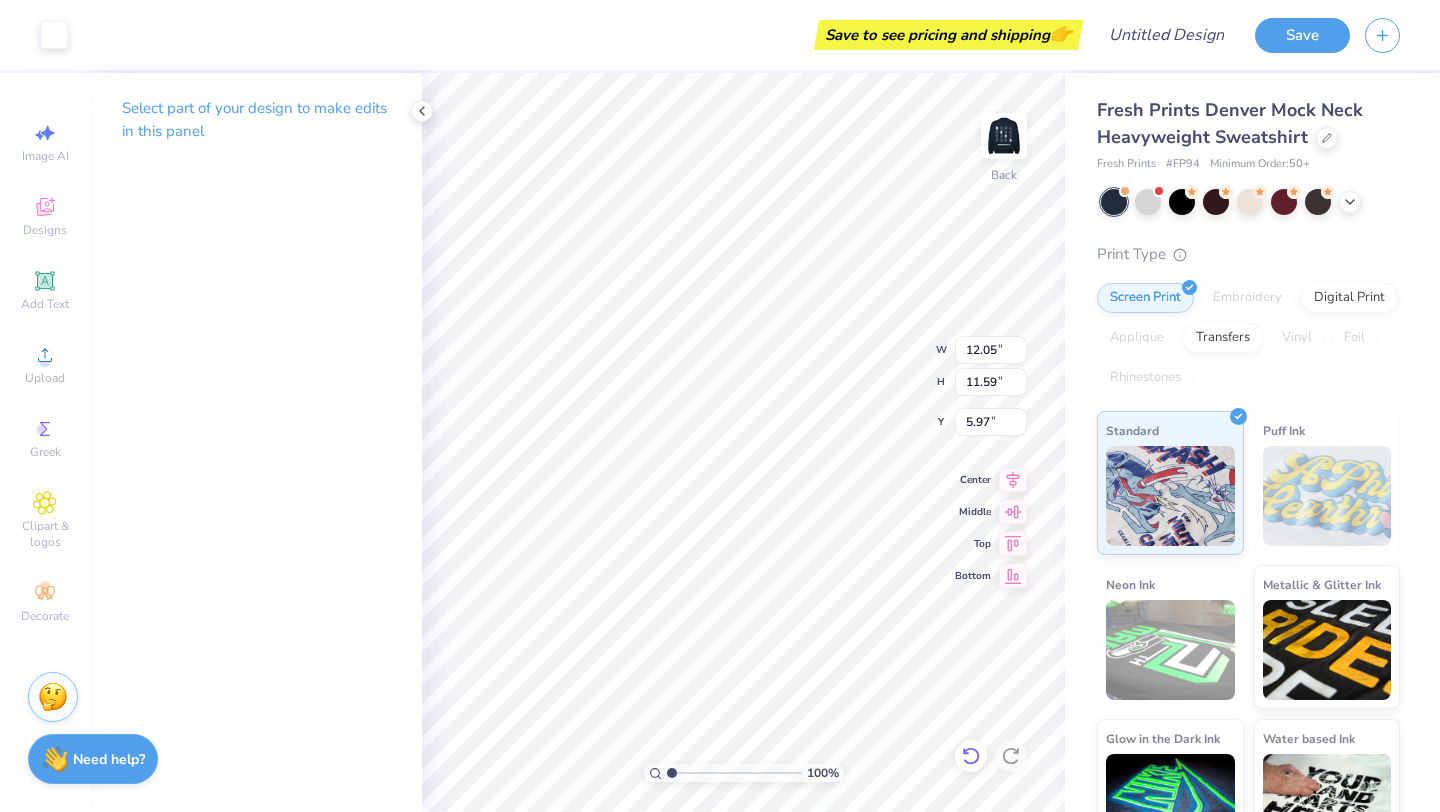 type on "5.97" 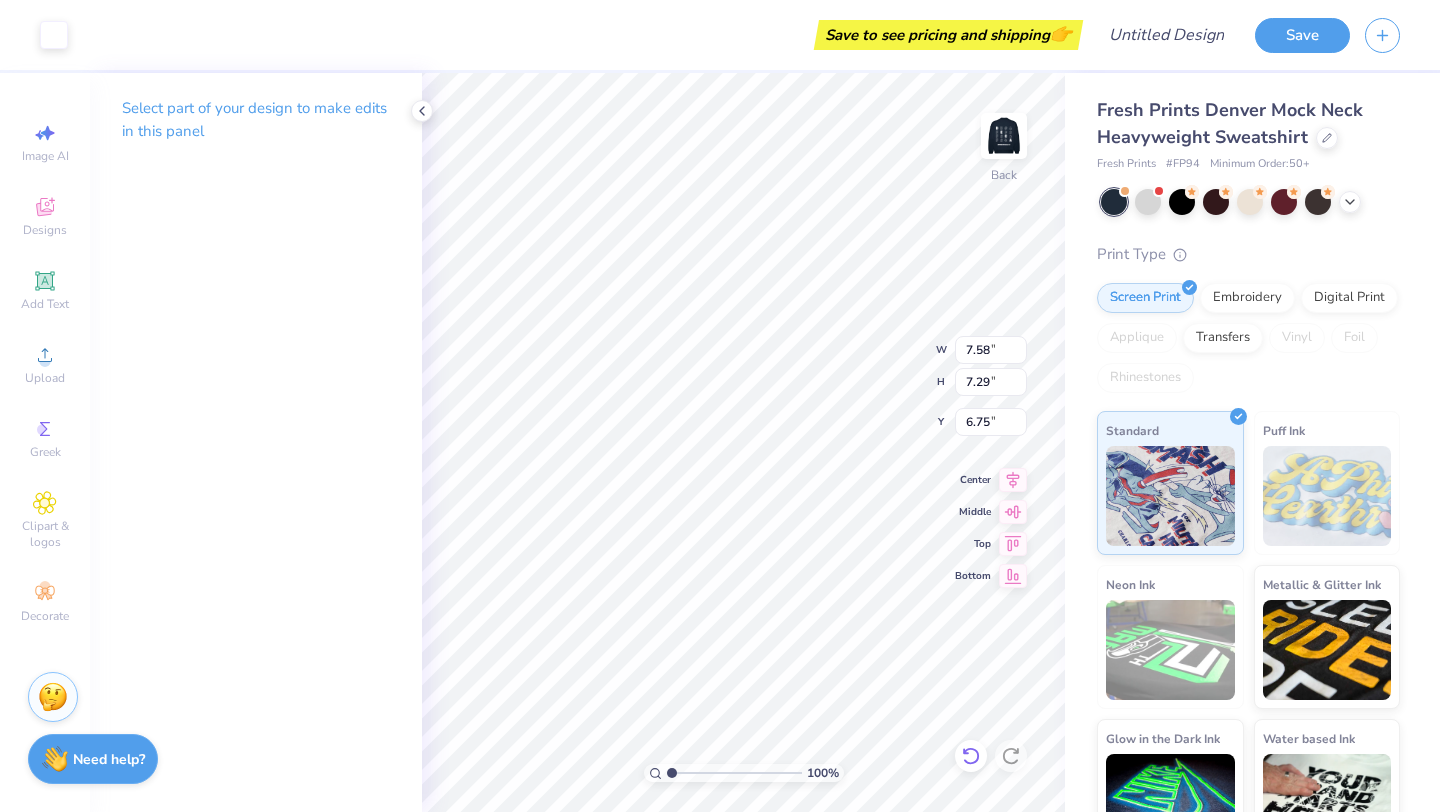 type on "6.35" 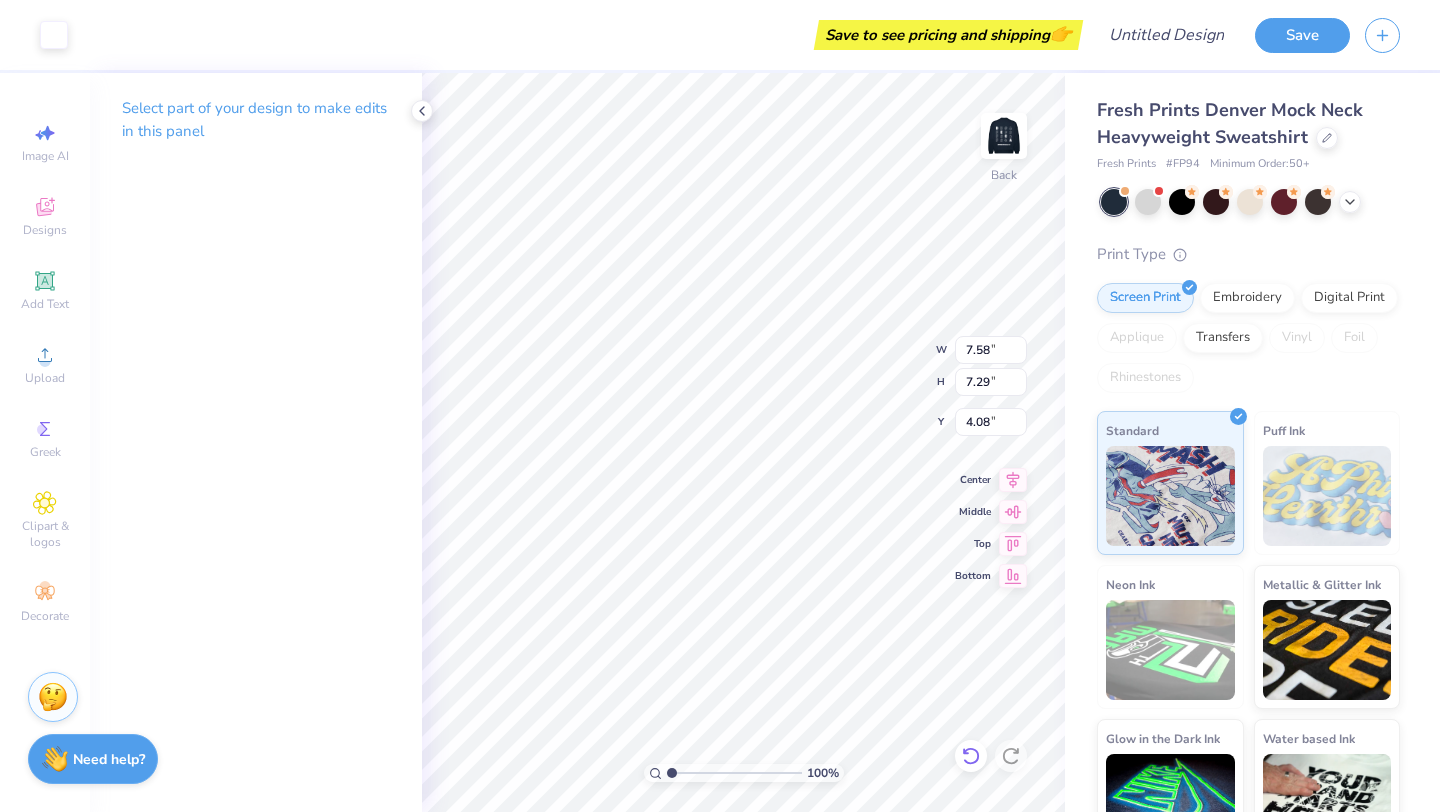 type on "3.00" 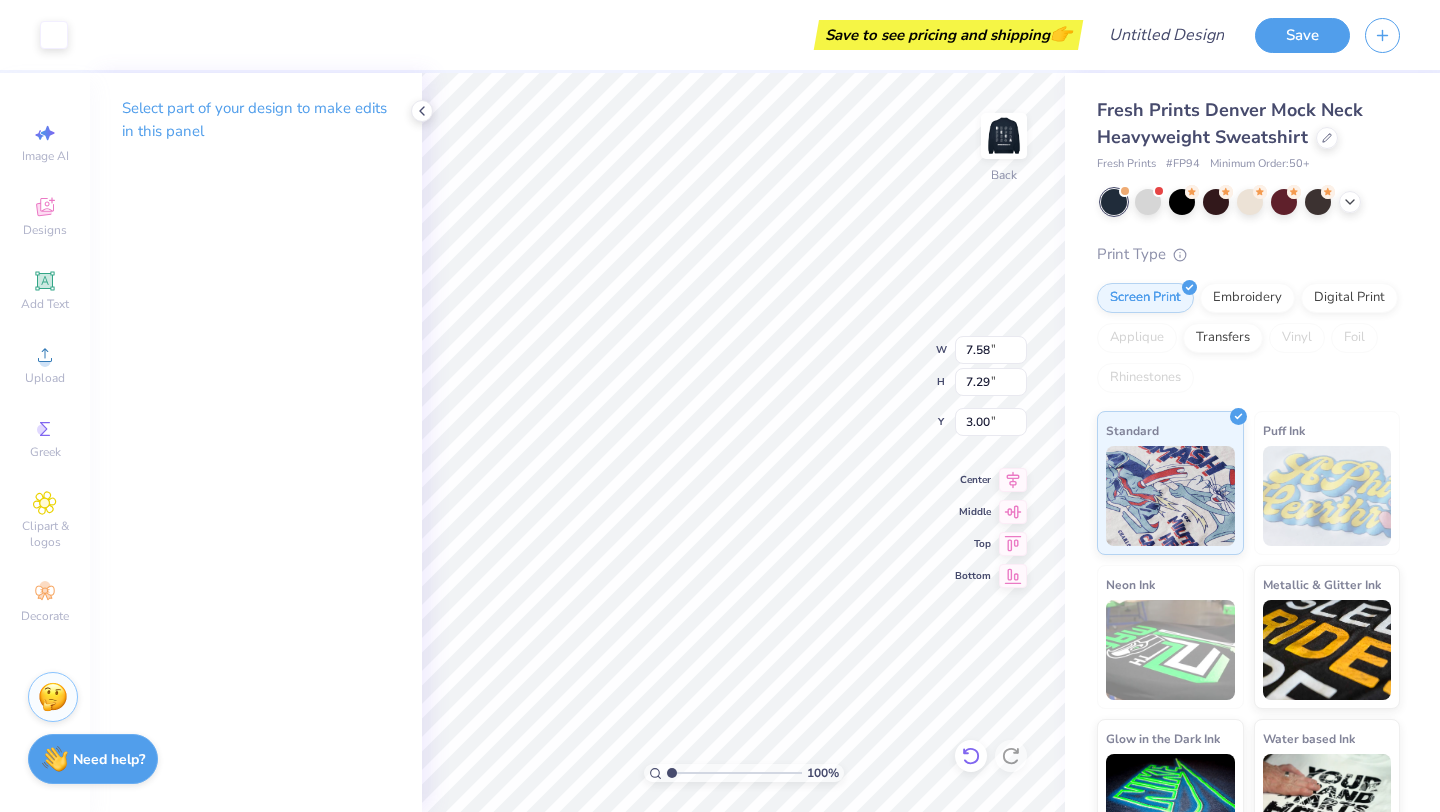 type on "1.32" 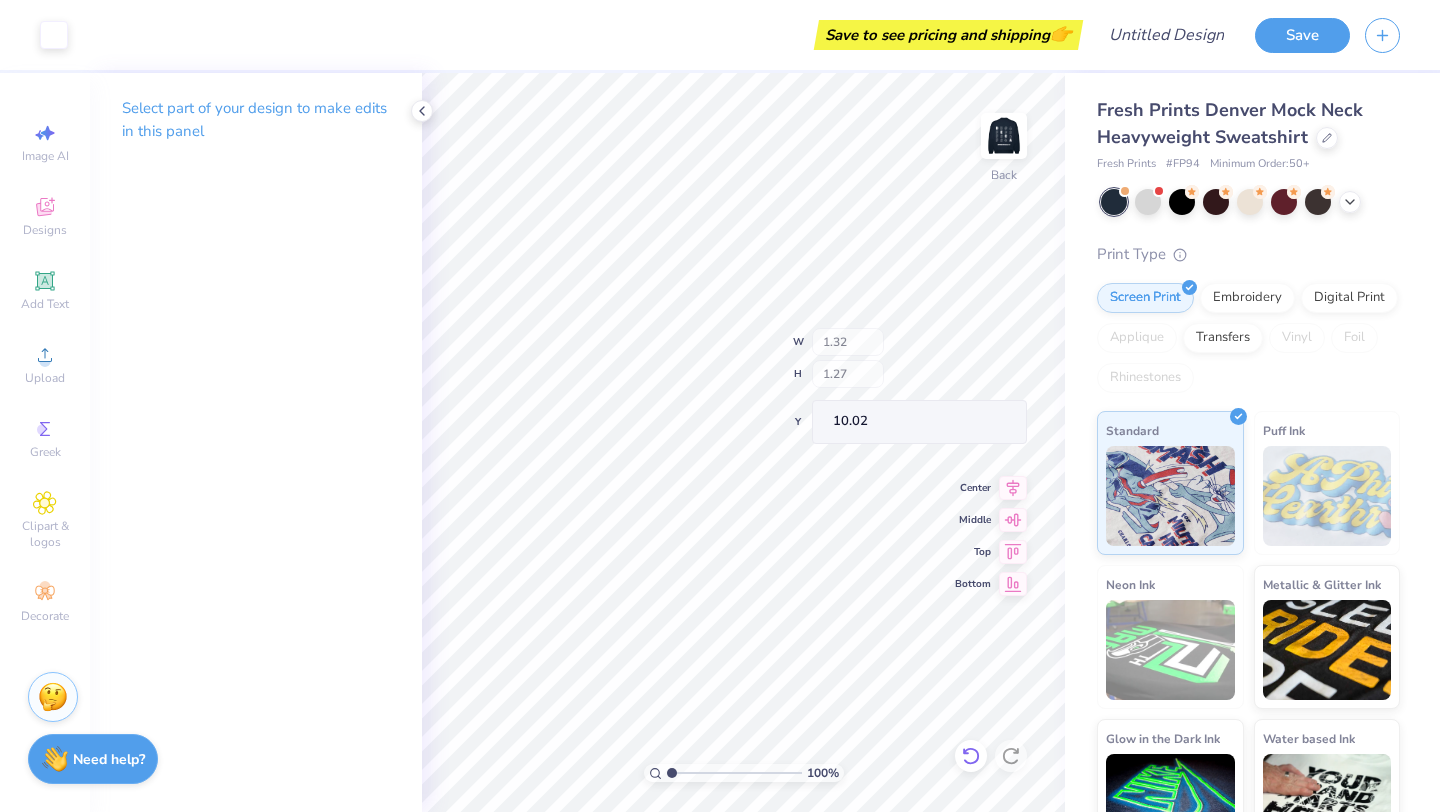 type on "2.37" 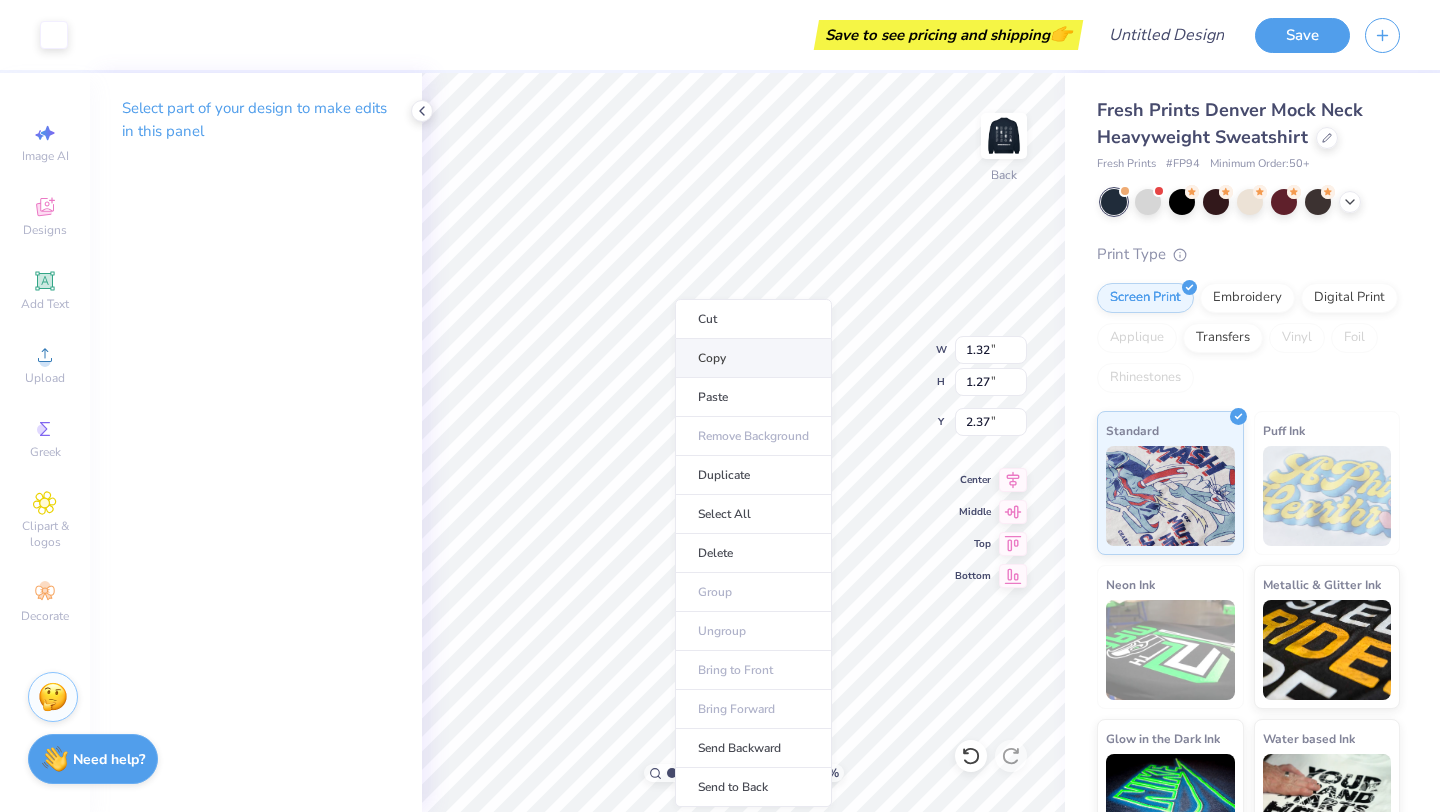 click on "Copy" at bounding box center [753, 358] 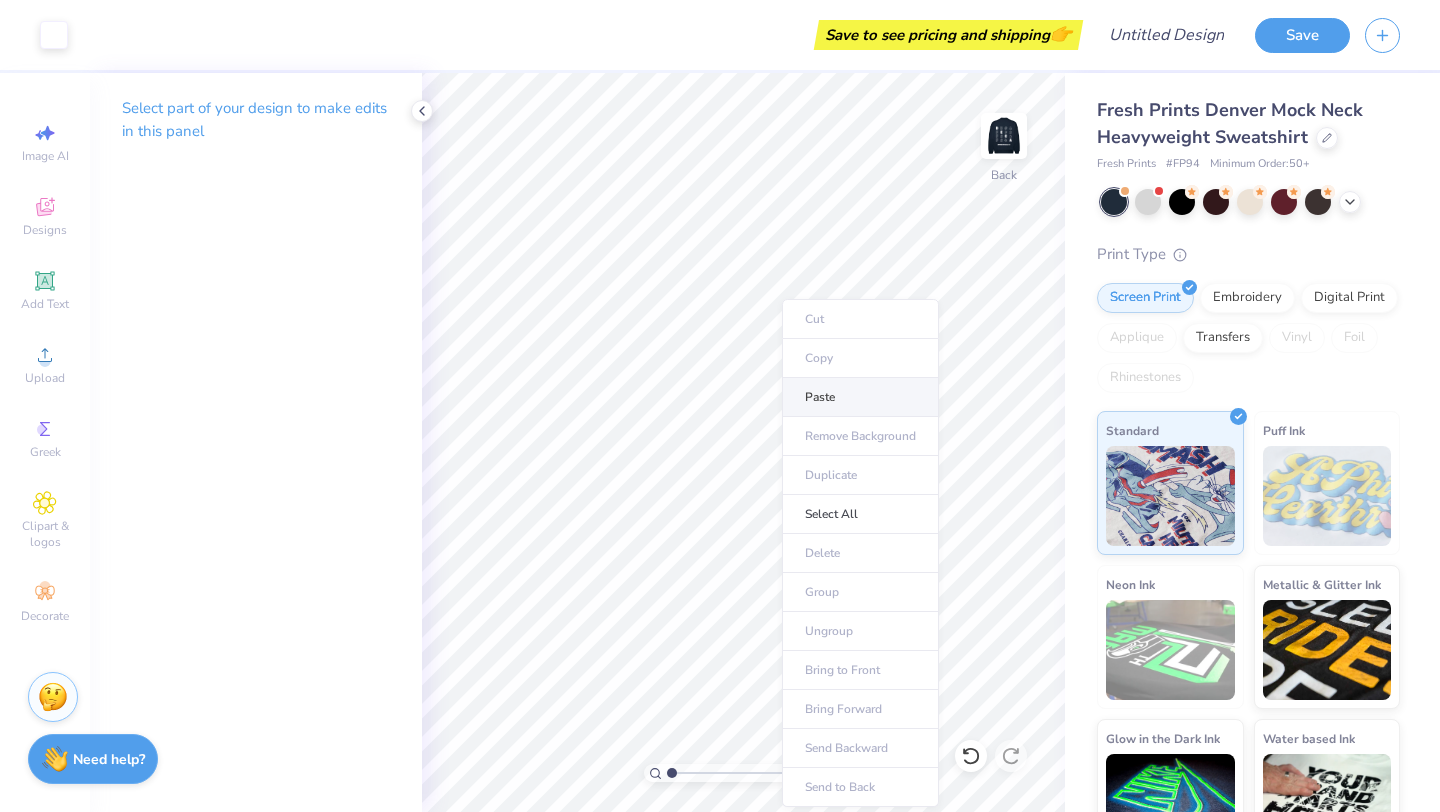 click on "Paste" at bounding box center [860, 397] 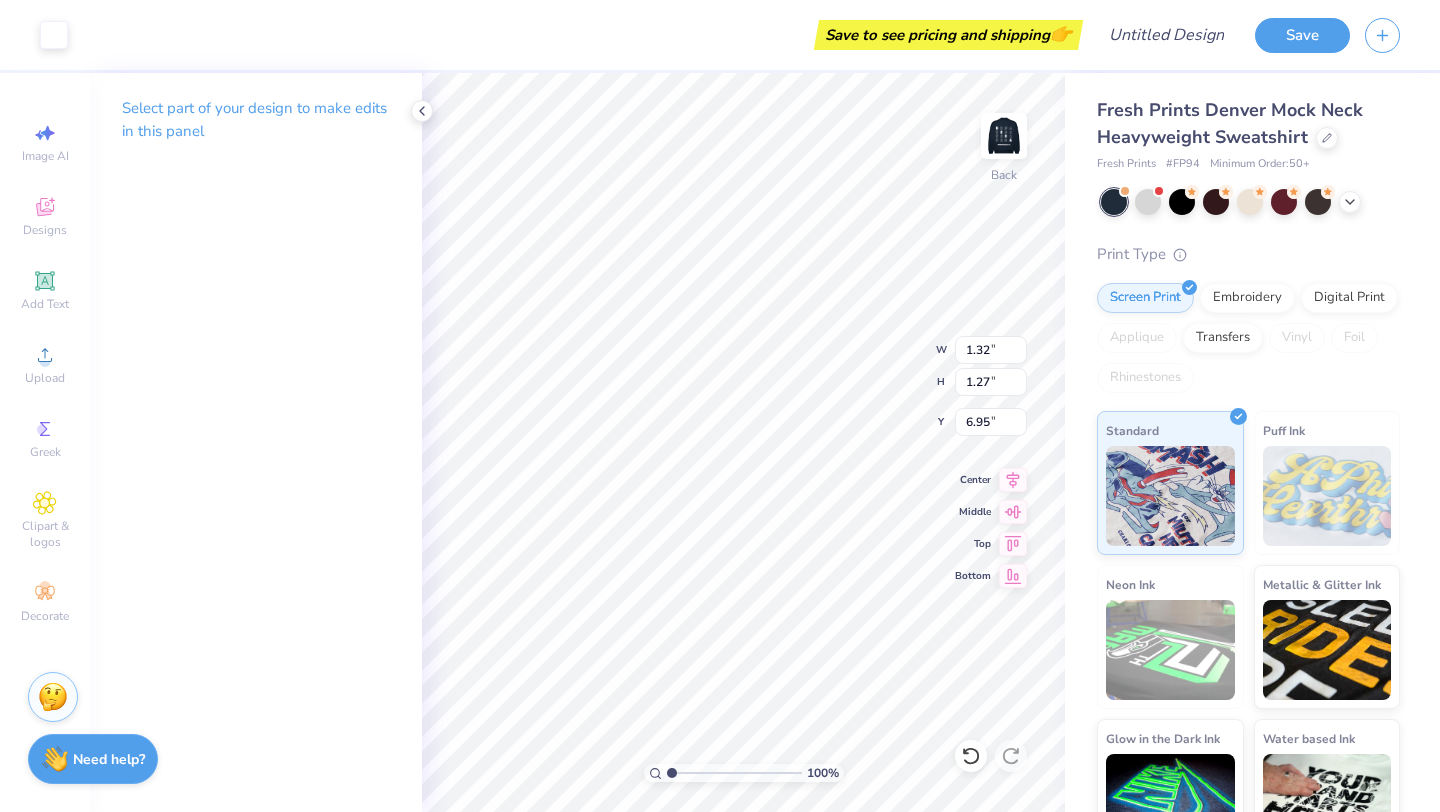 type on "2.37" 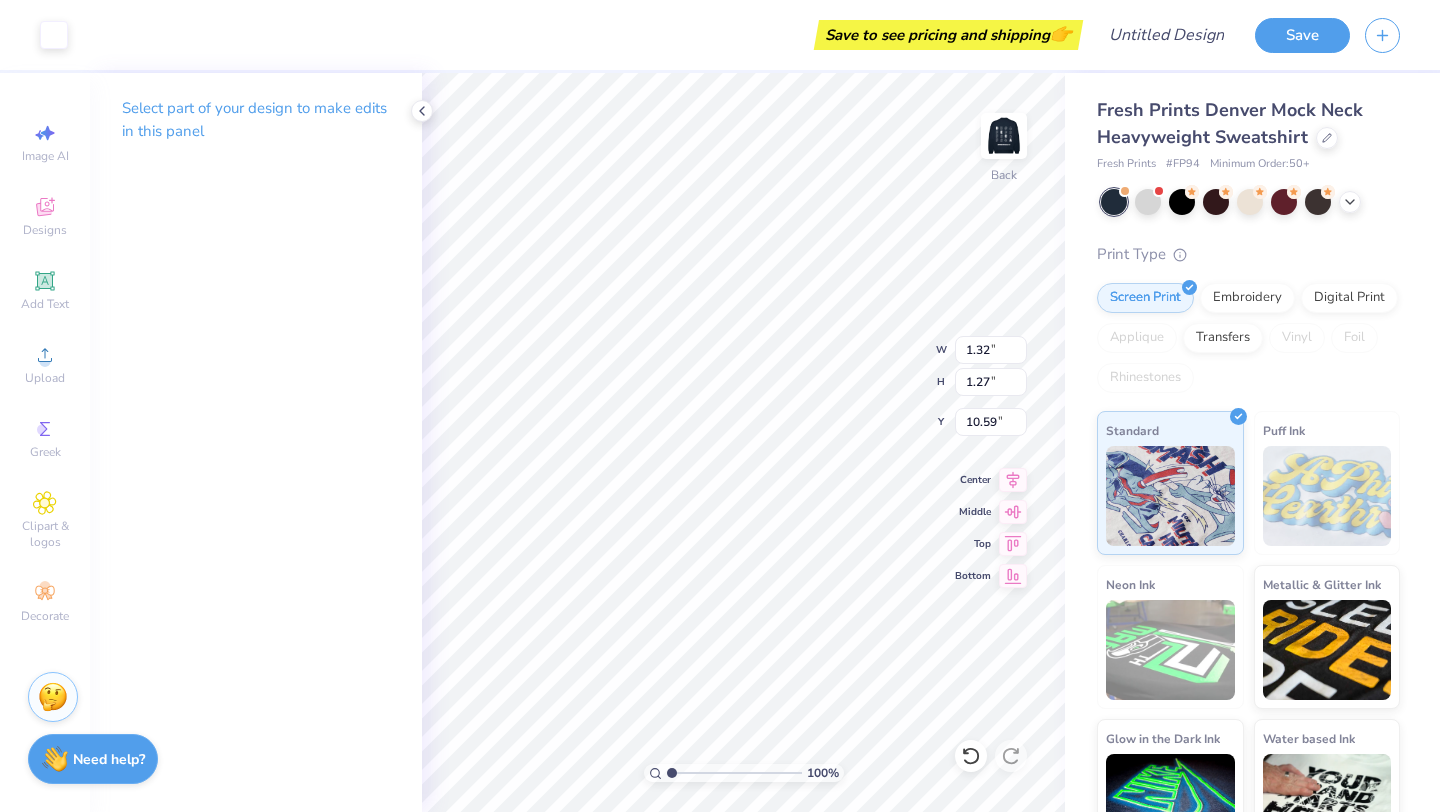 type on "18.23" 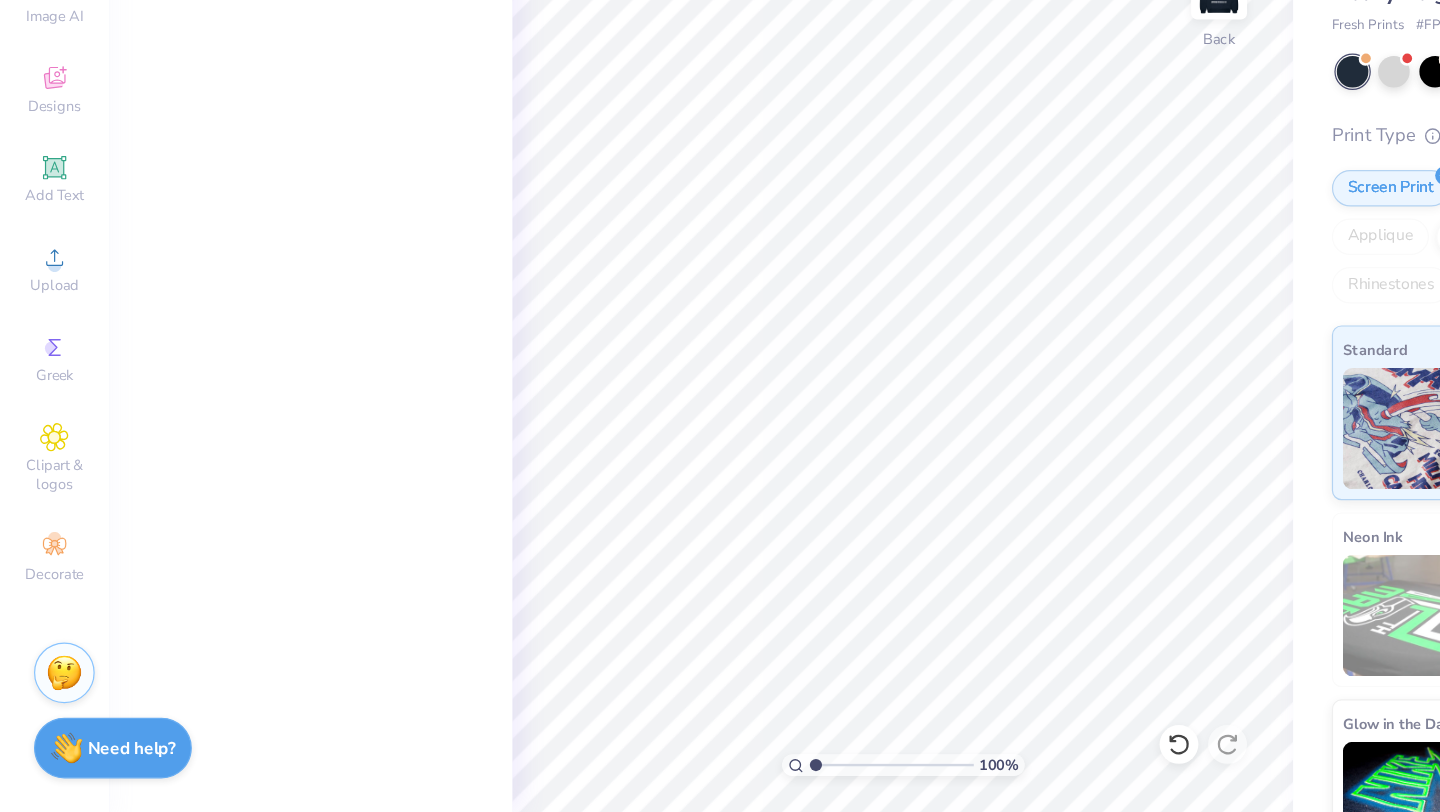 scroll, scrollTop: 0, scrollLeft: 0, axis: both 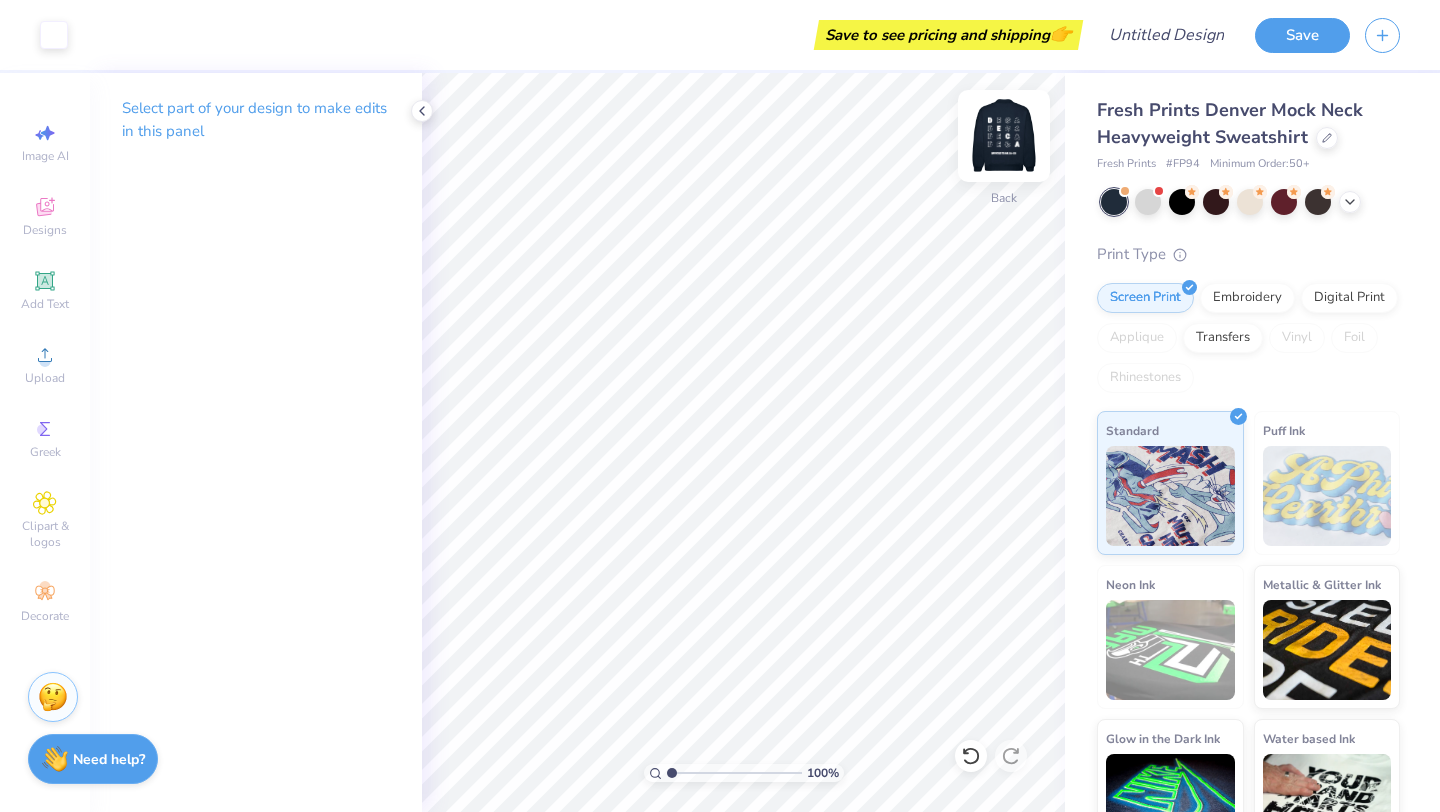 click at bounding box center [1004, 136] 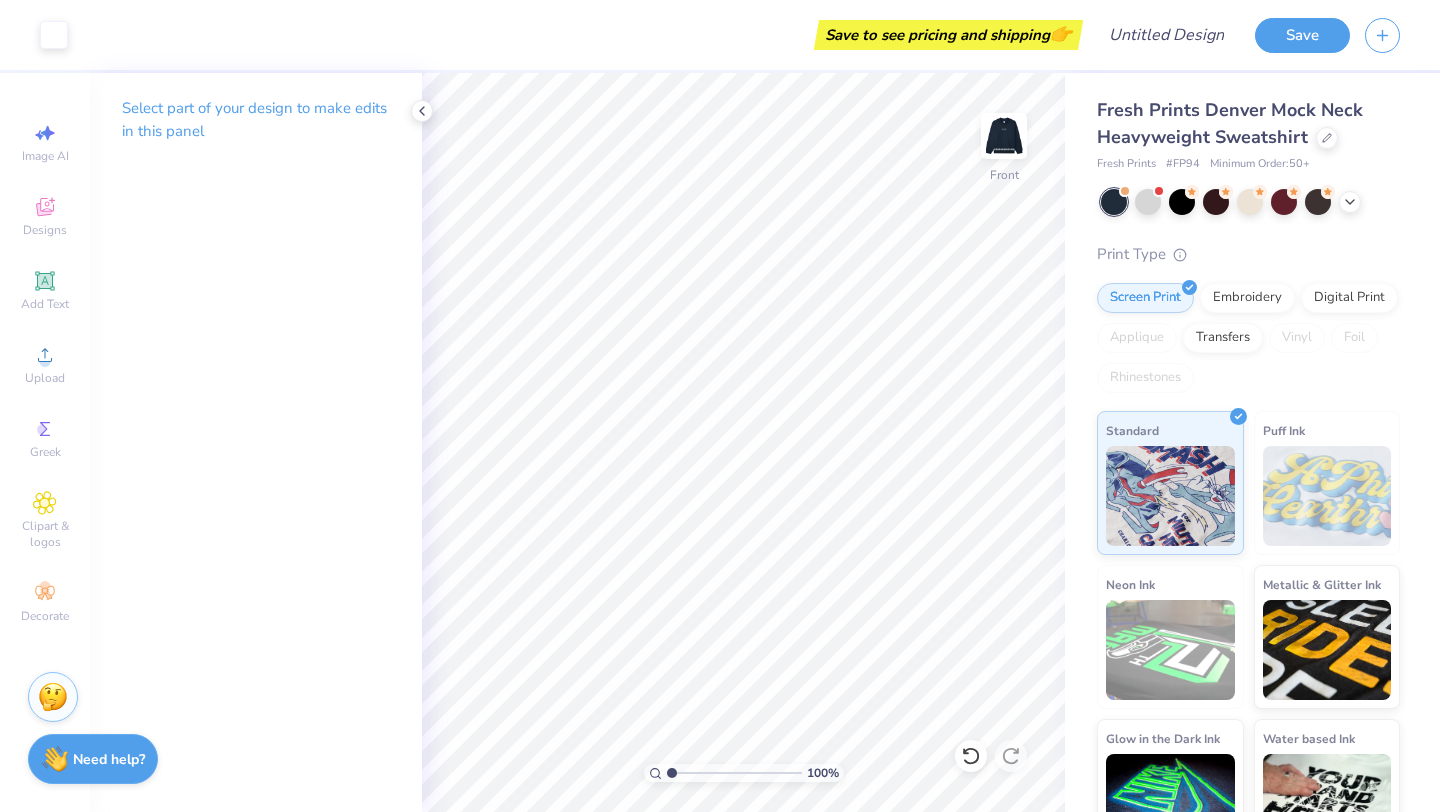 click at bounding box center [1004, 136] 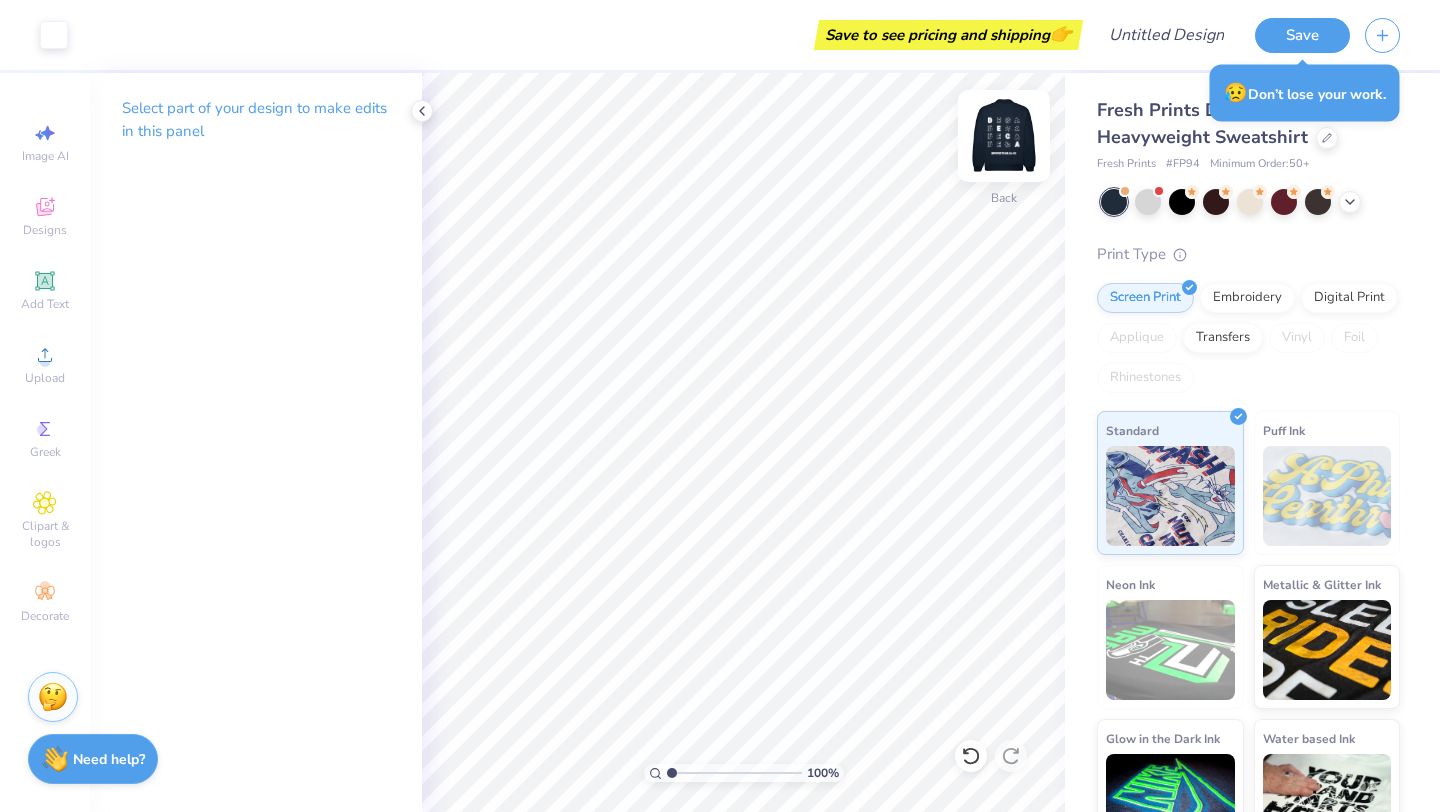click at bounding box center [1004, 136] 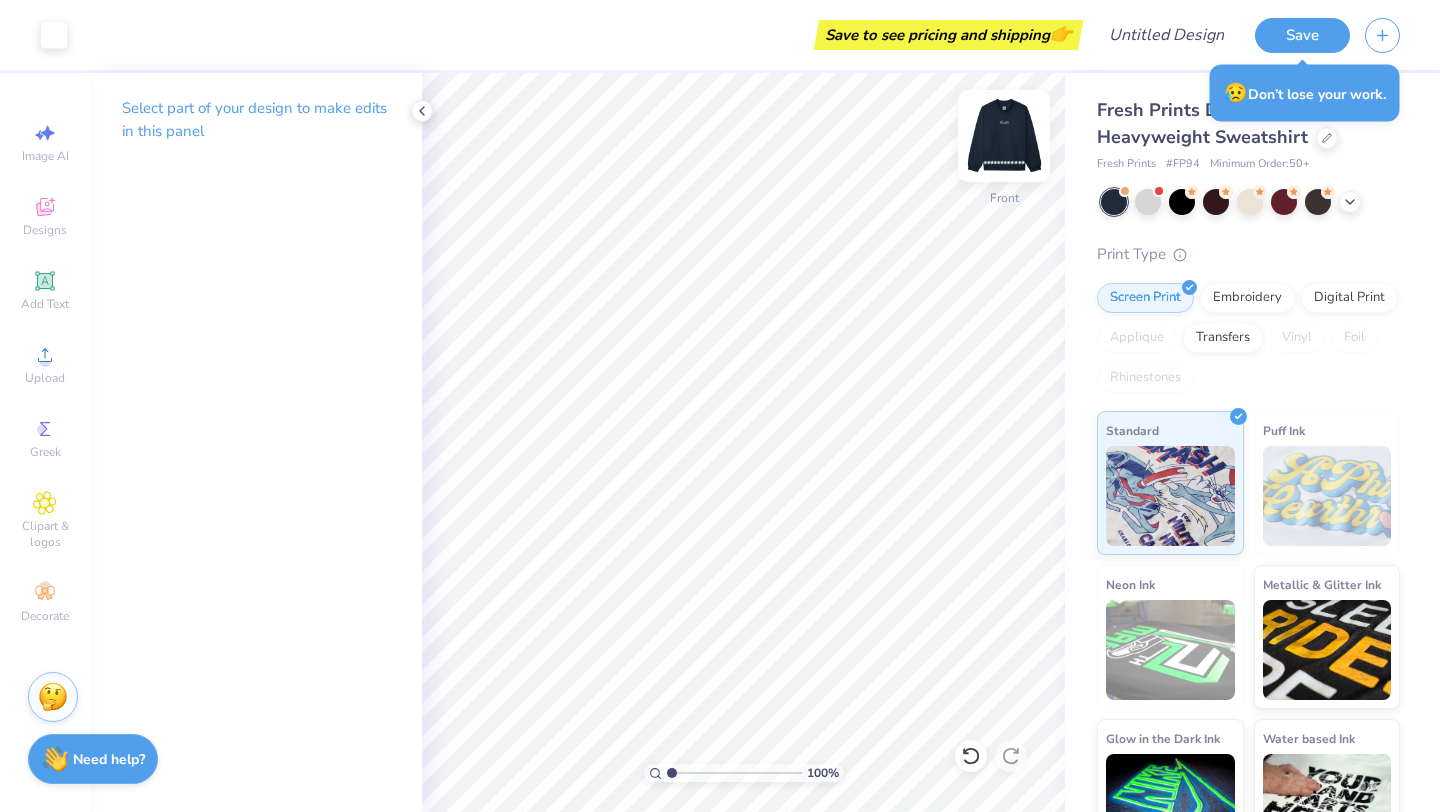 click at bounding box center (1004, 136) 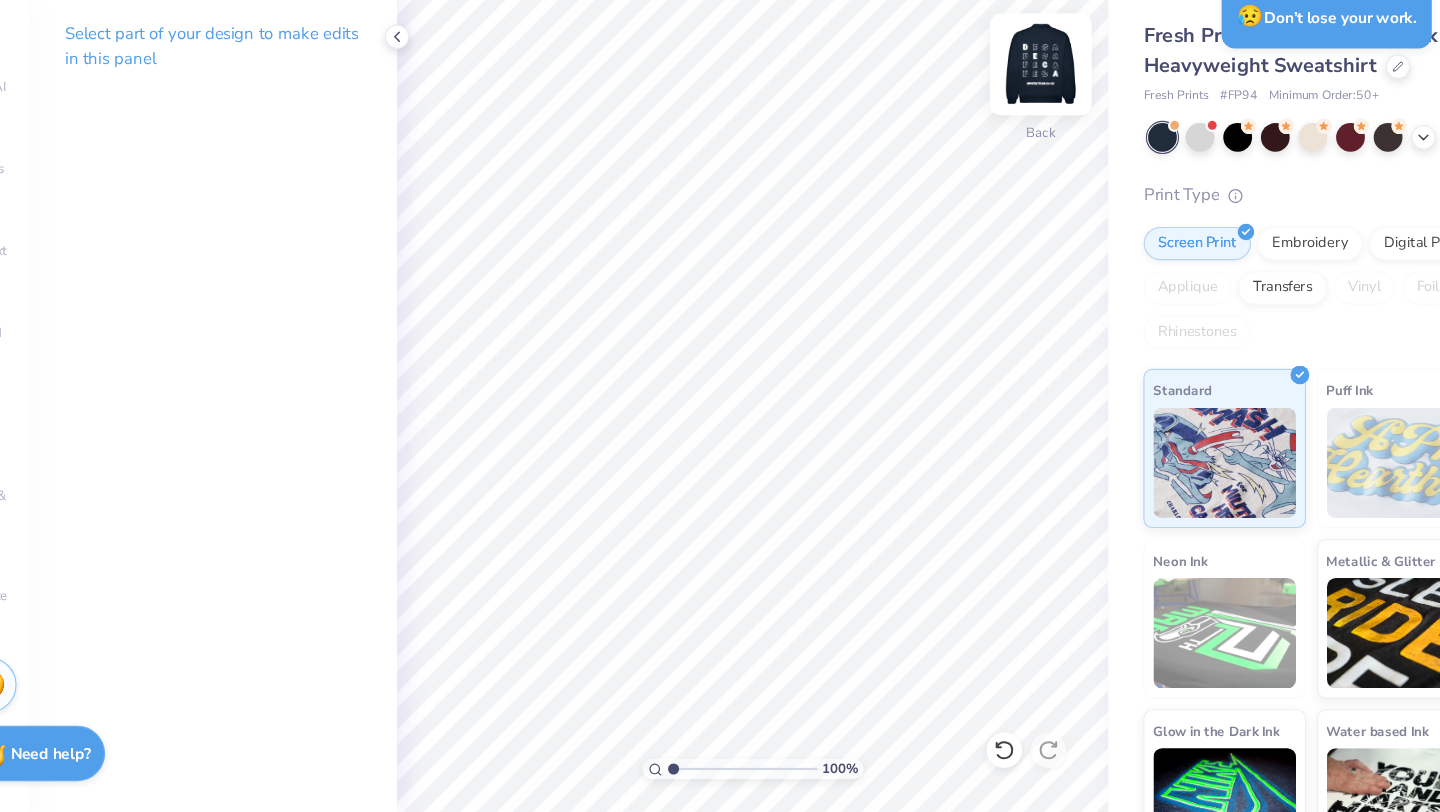 scroll, scrollTop: 0, scrollLeft: 0, axis: both 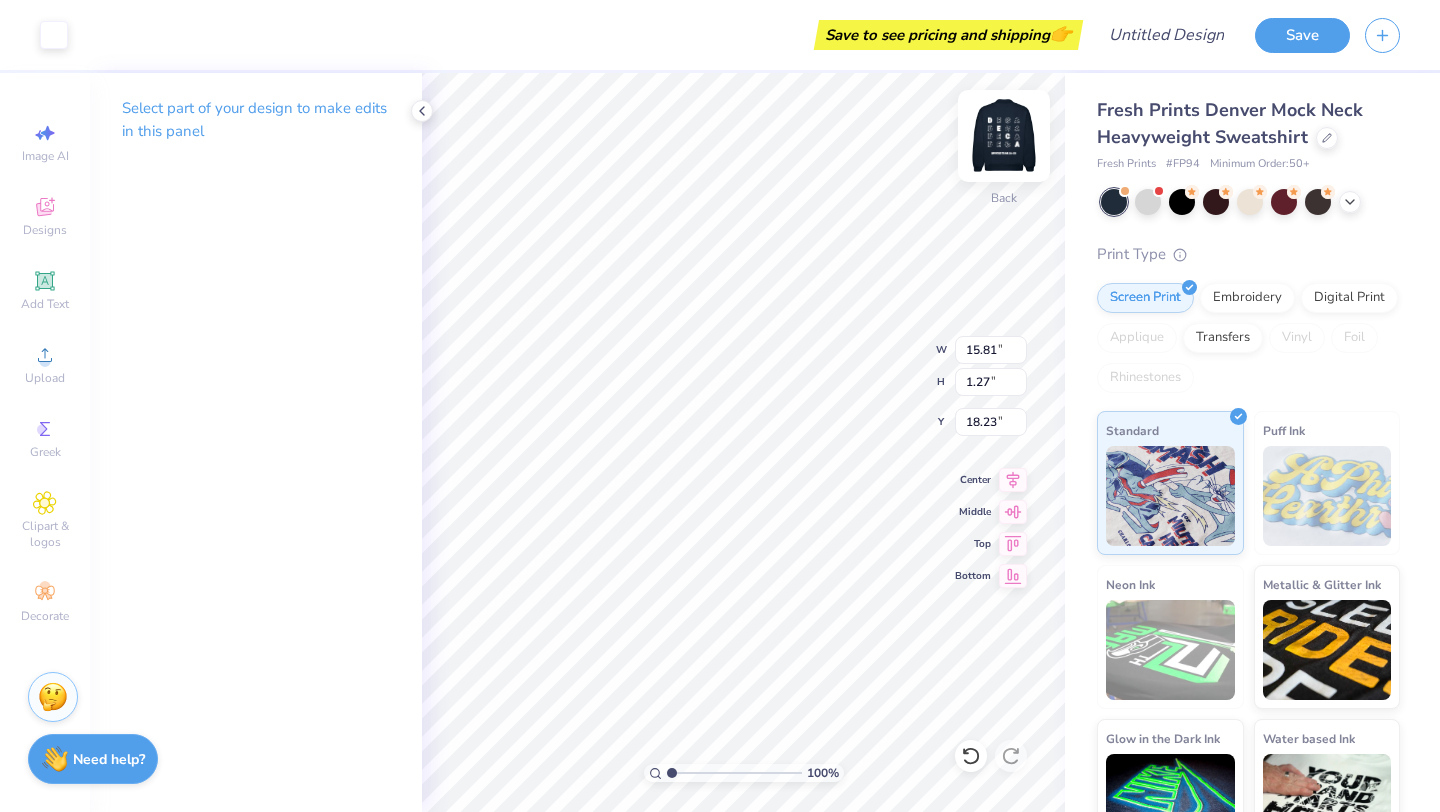 click at bounding box center [1004, 136] 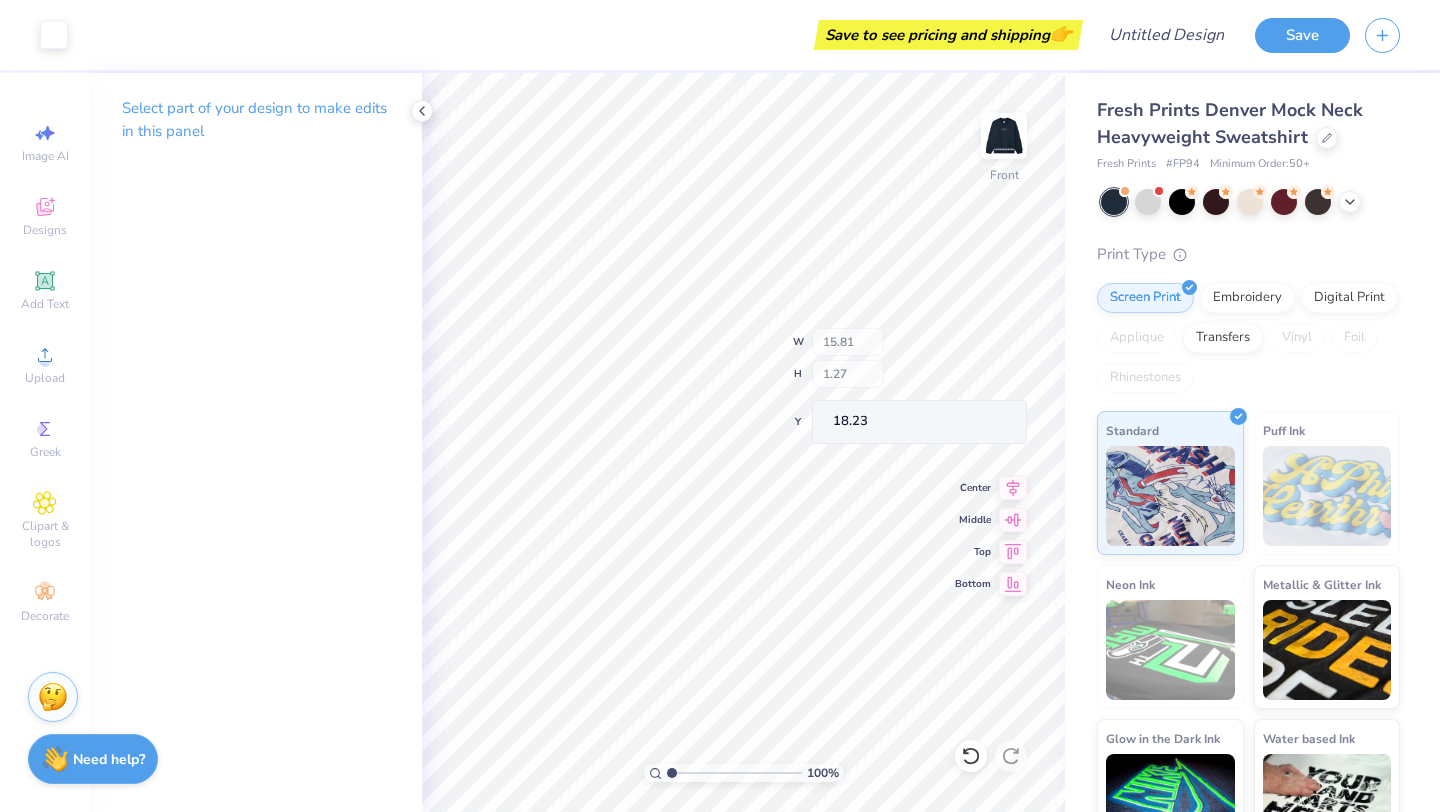 click at bounding box center (1004, 136) 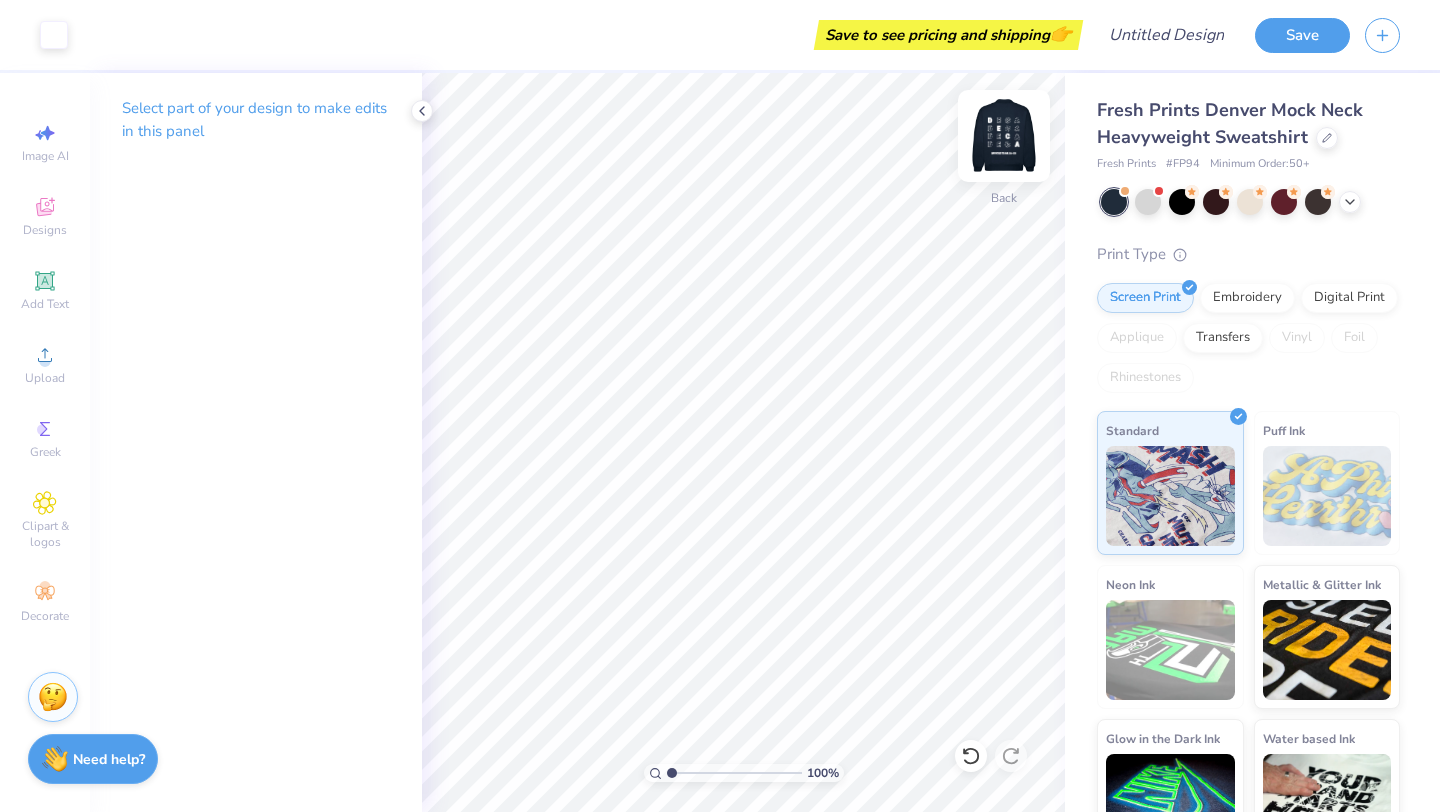 click at bounding box center [1004, 136] 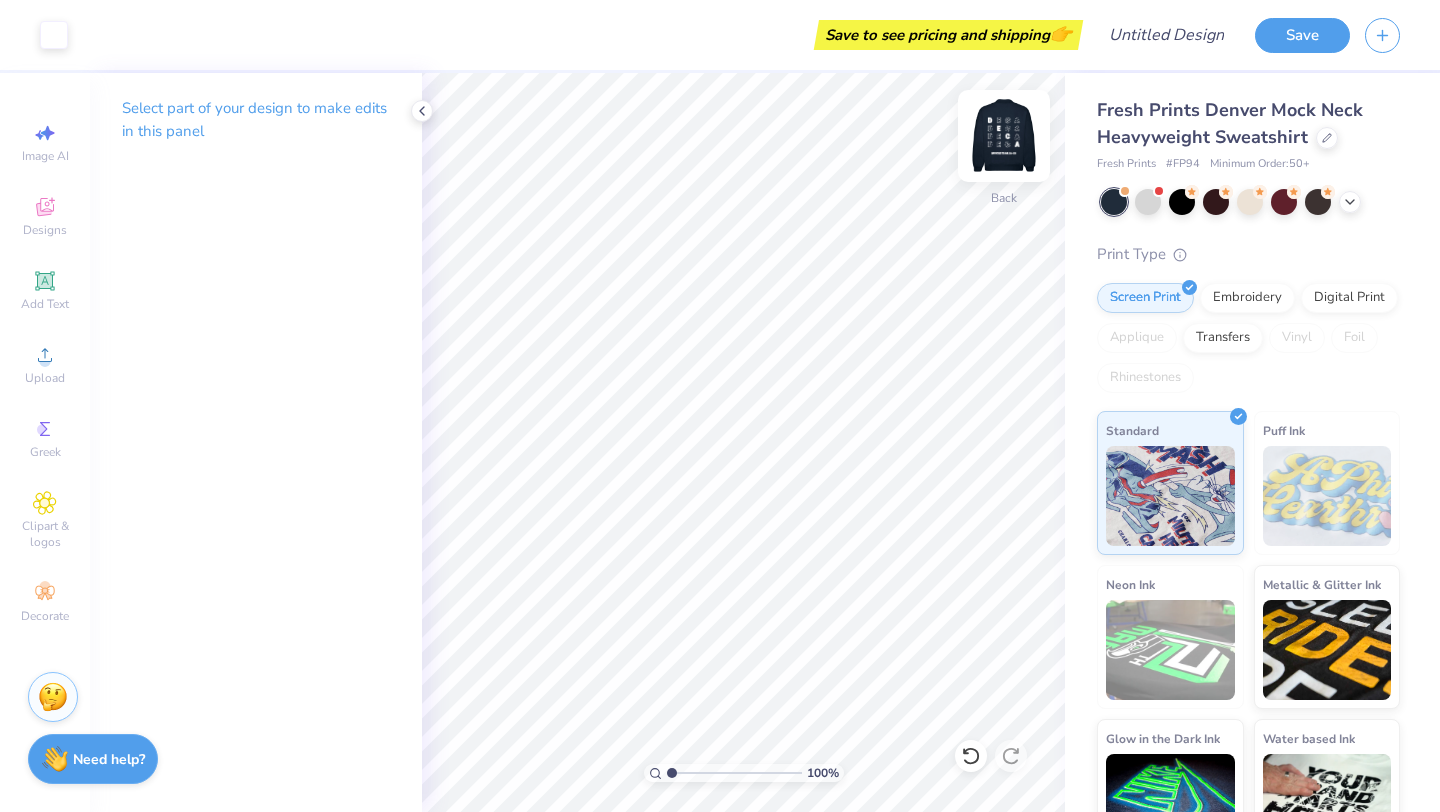 click at bounding box center (1004, 136) 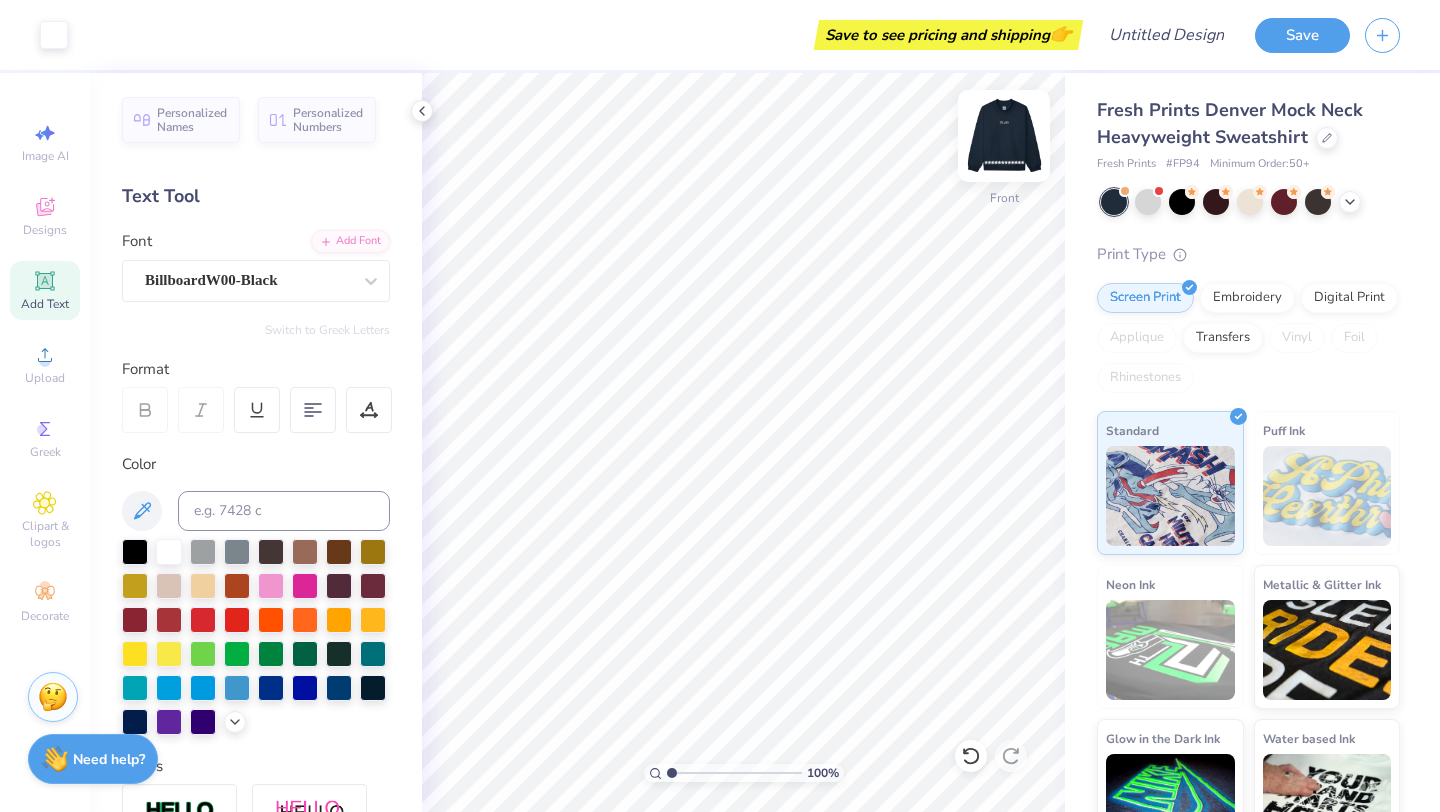 click at bounding box center [1004, 136] 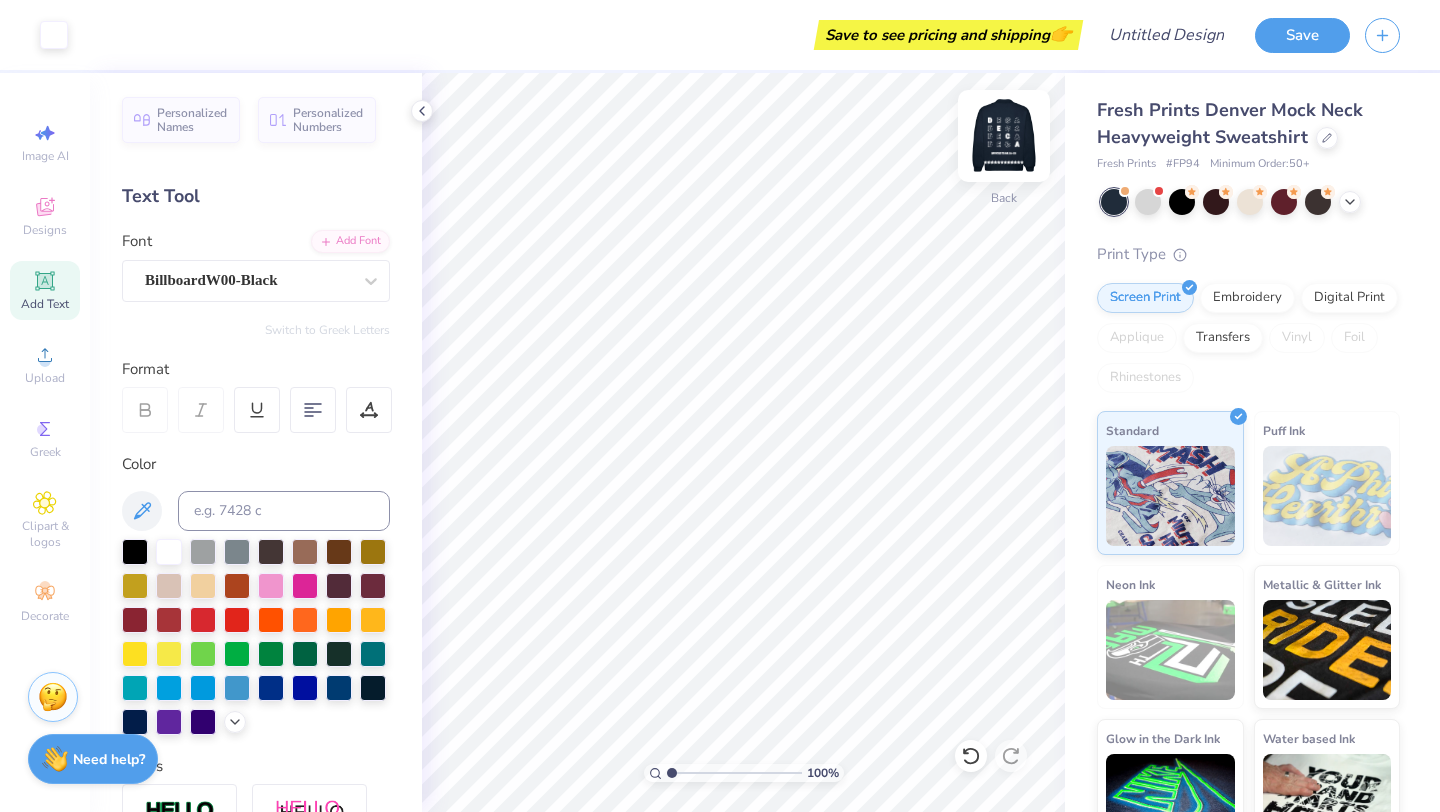 click at bounding box center (1004, 136) 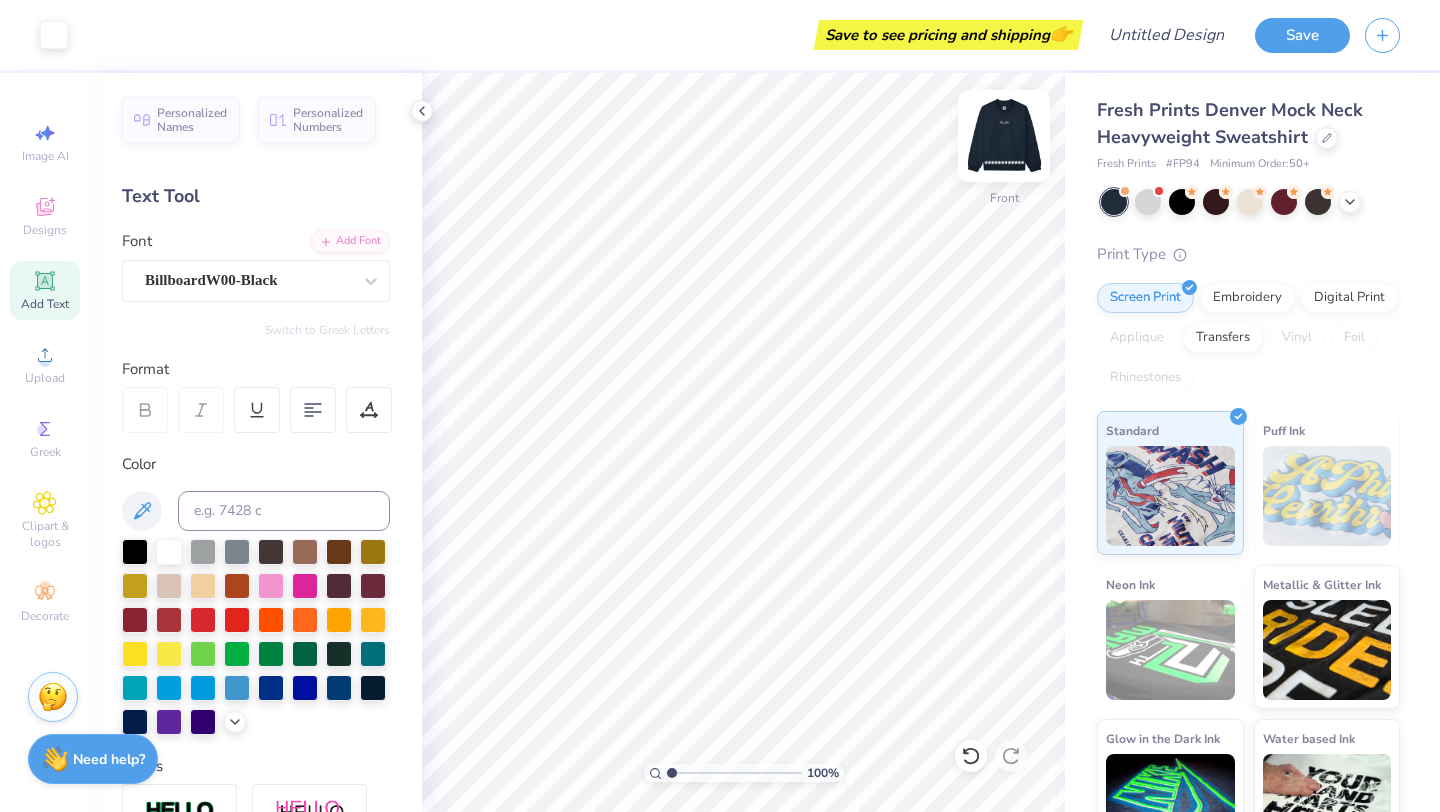 click at bounding box center [1004, 136] 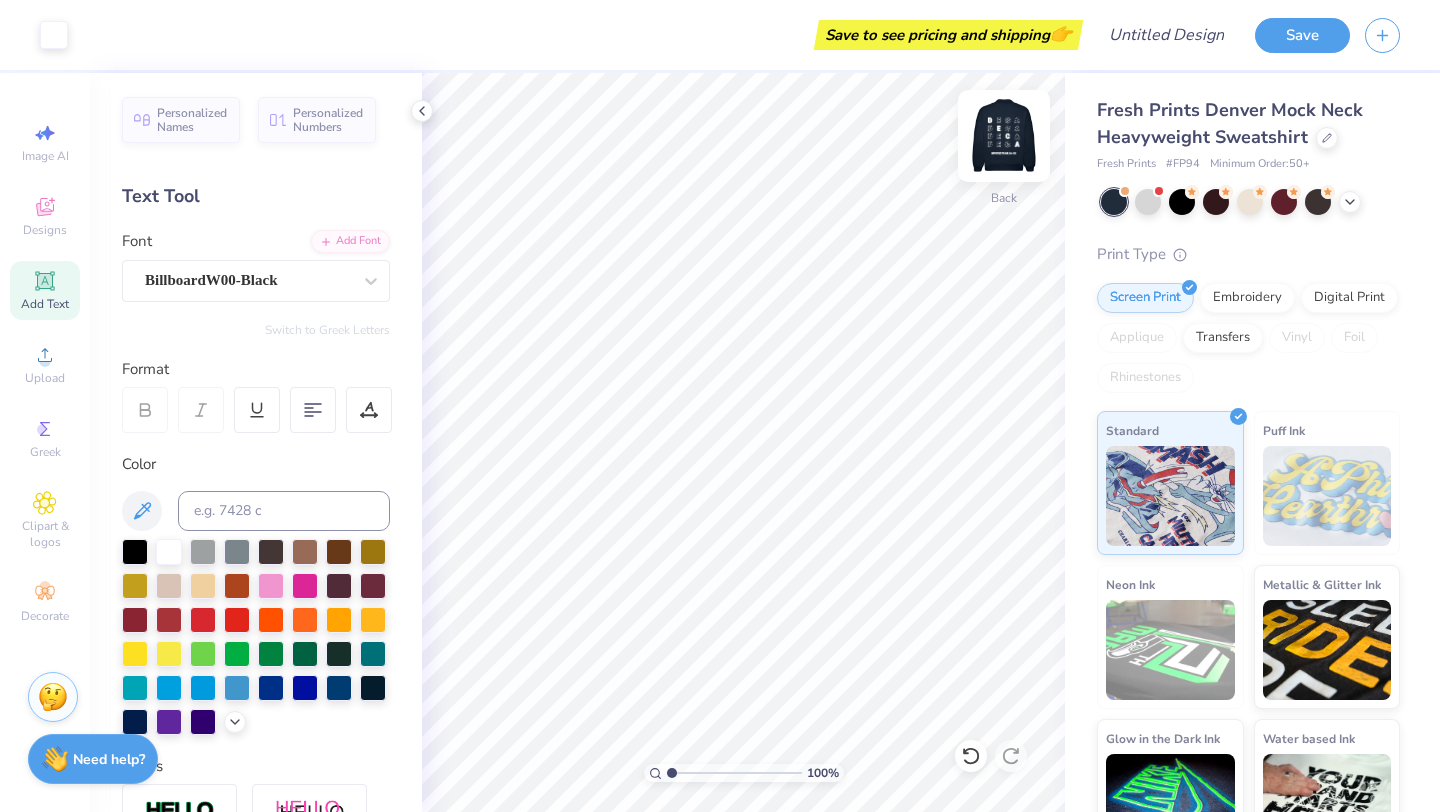 drag, startPoint x: 1008, startPoint y: 135, endPoint x: 1014, endPoint y: 125, distance: 11.661903 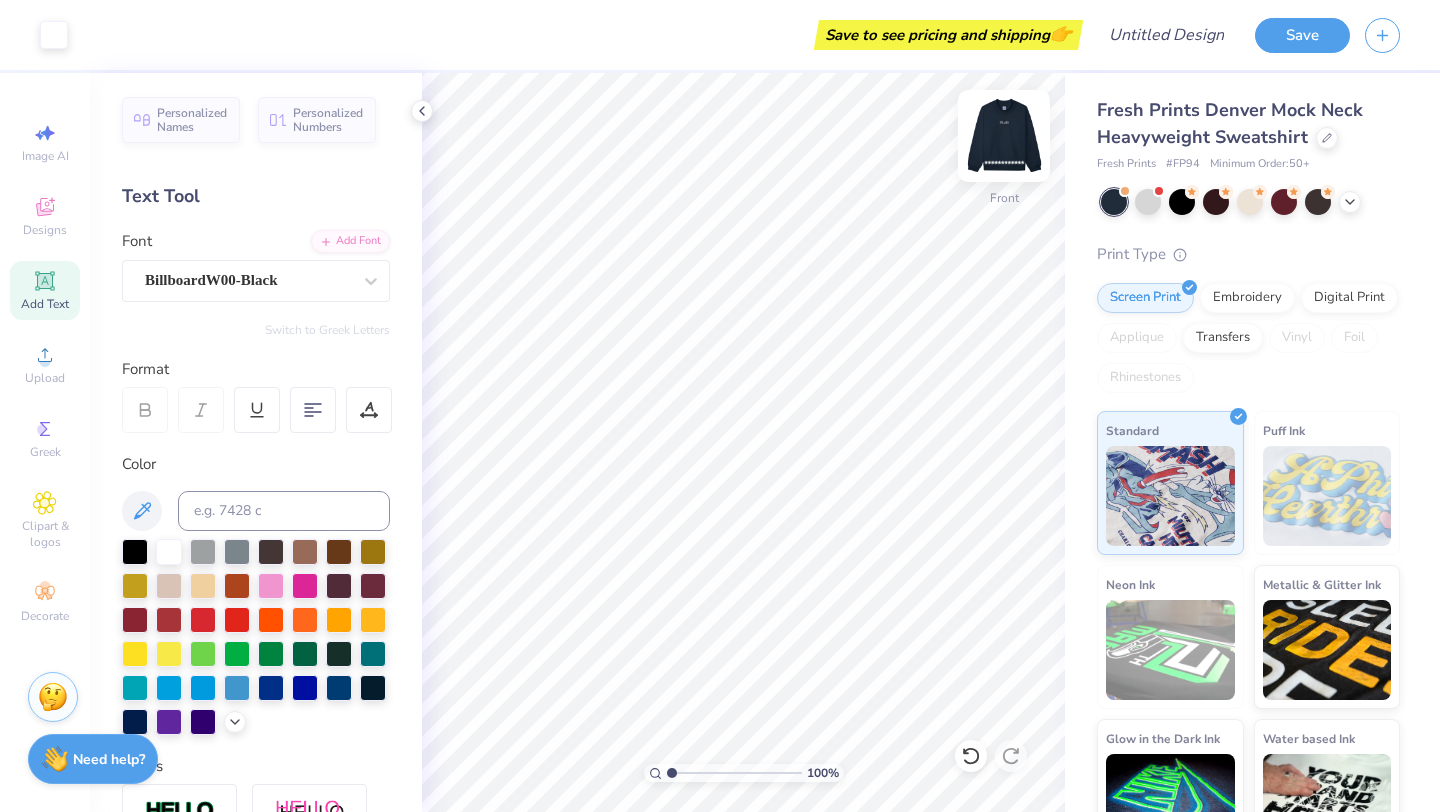 click at bounding box center [1004, 136] 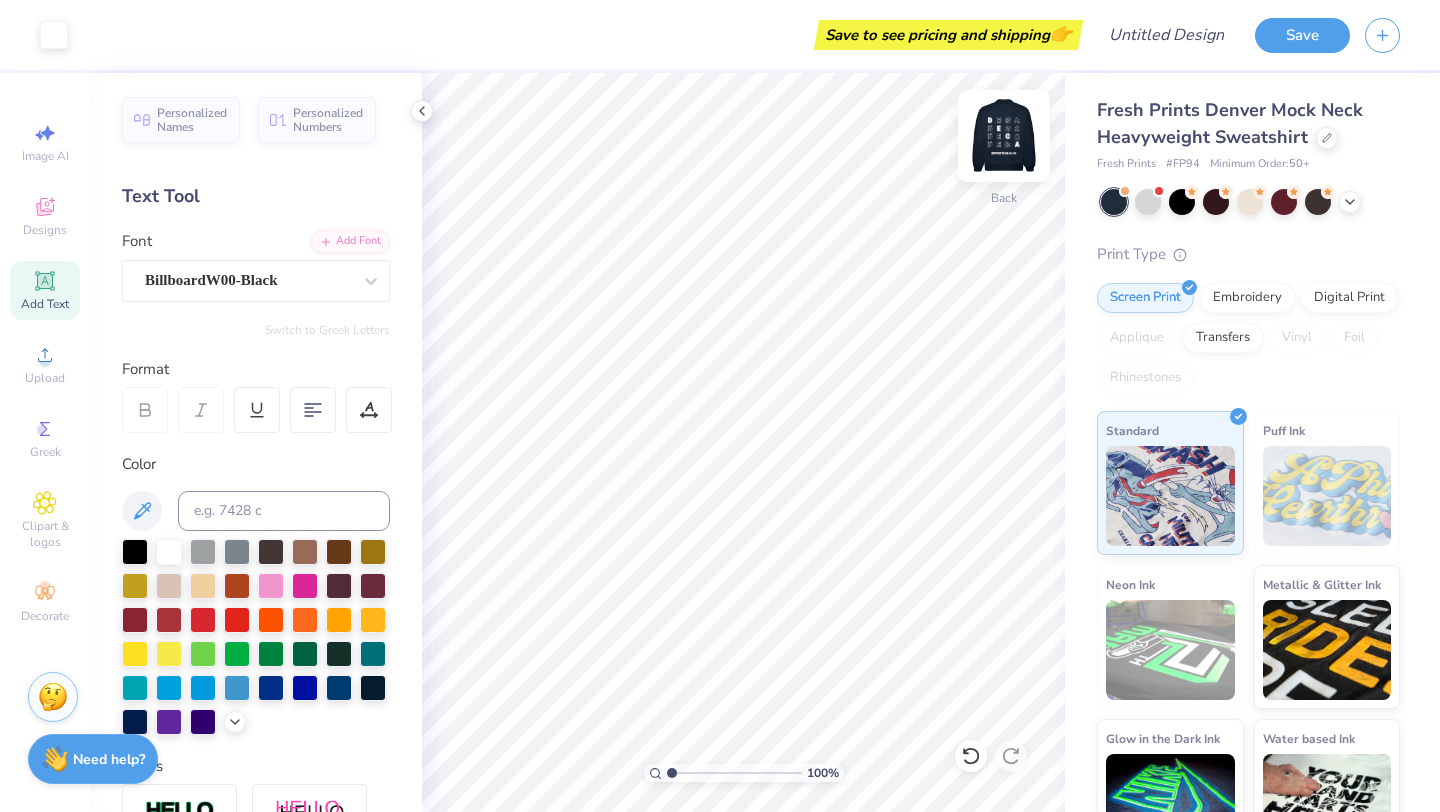 click at bounding box center [1004, 136] 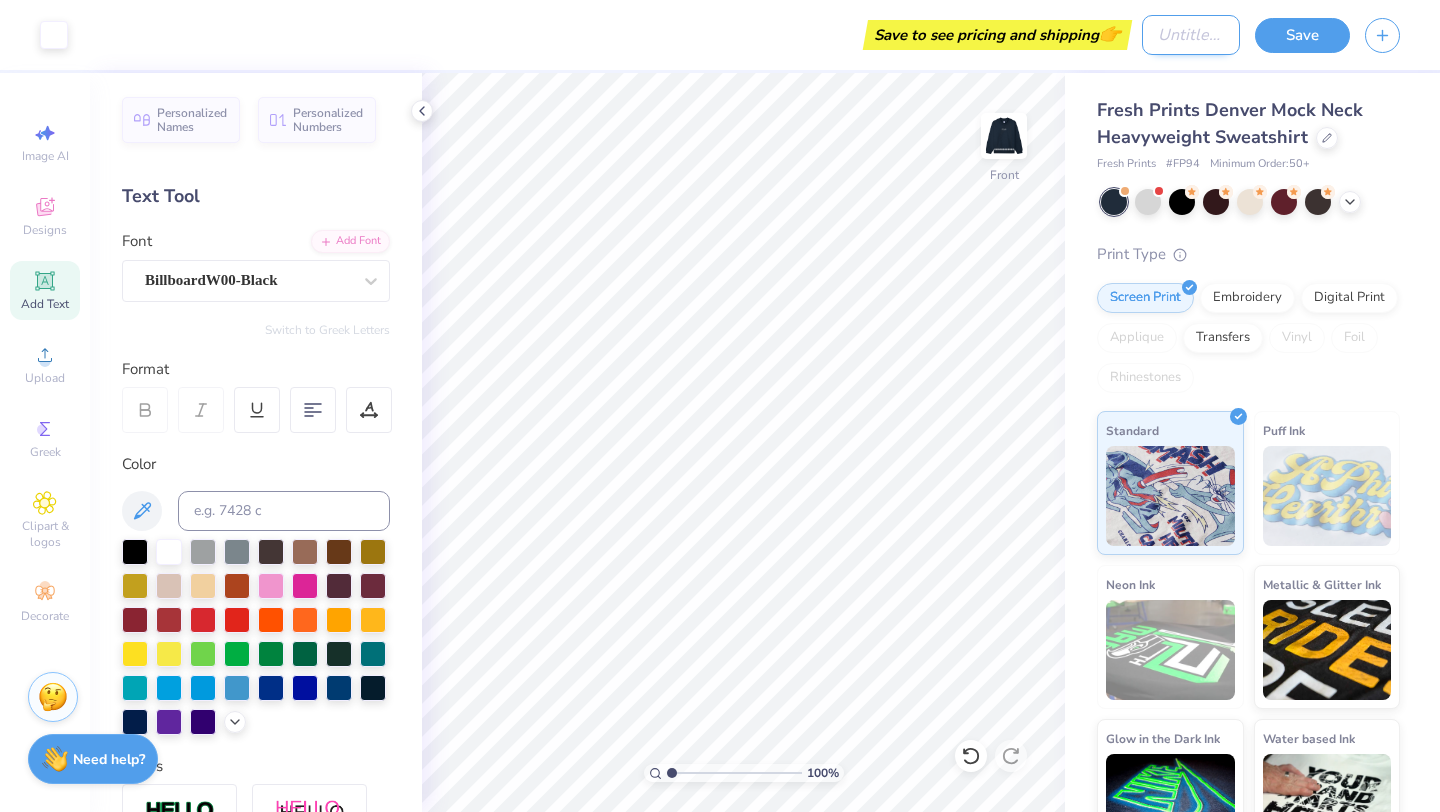 click on "Design Title" at bounding box center [1191, 35] 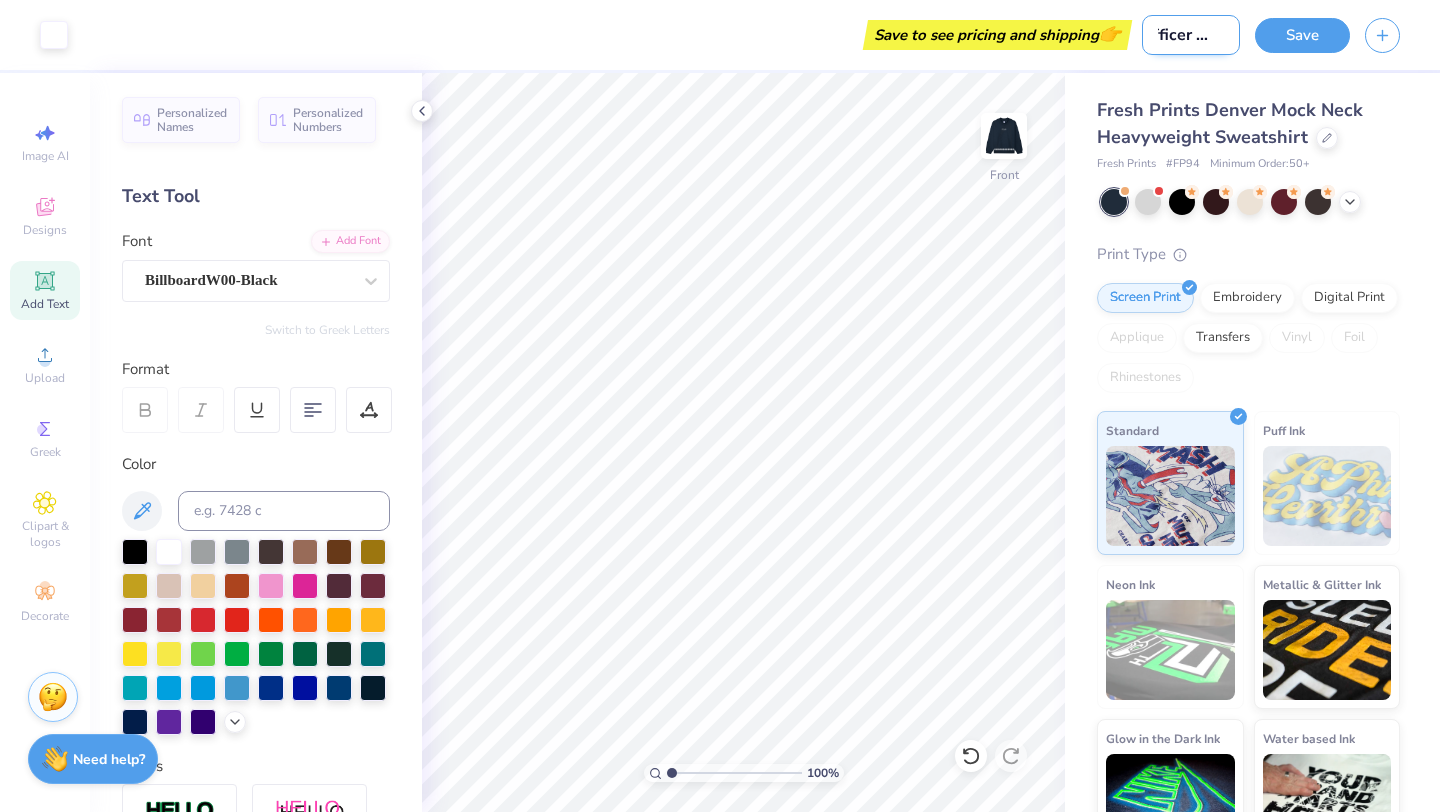 scroll, scrollTop: 0, scrollLeft: 30, axis: horizontal 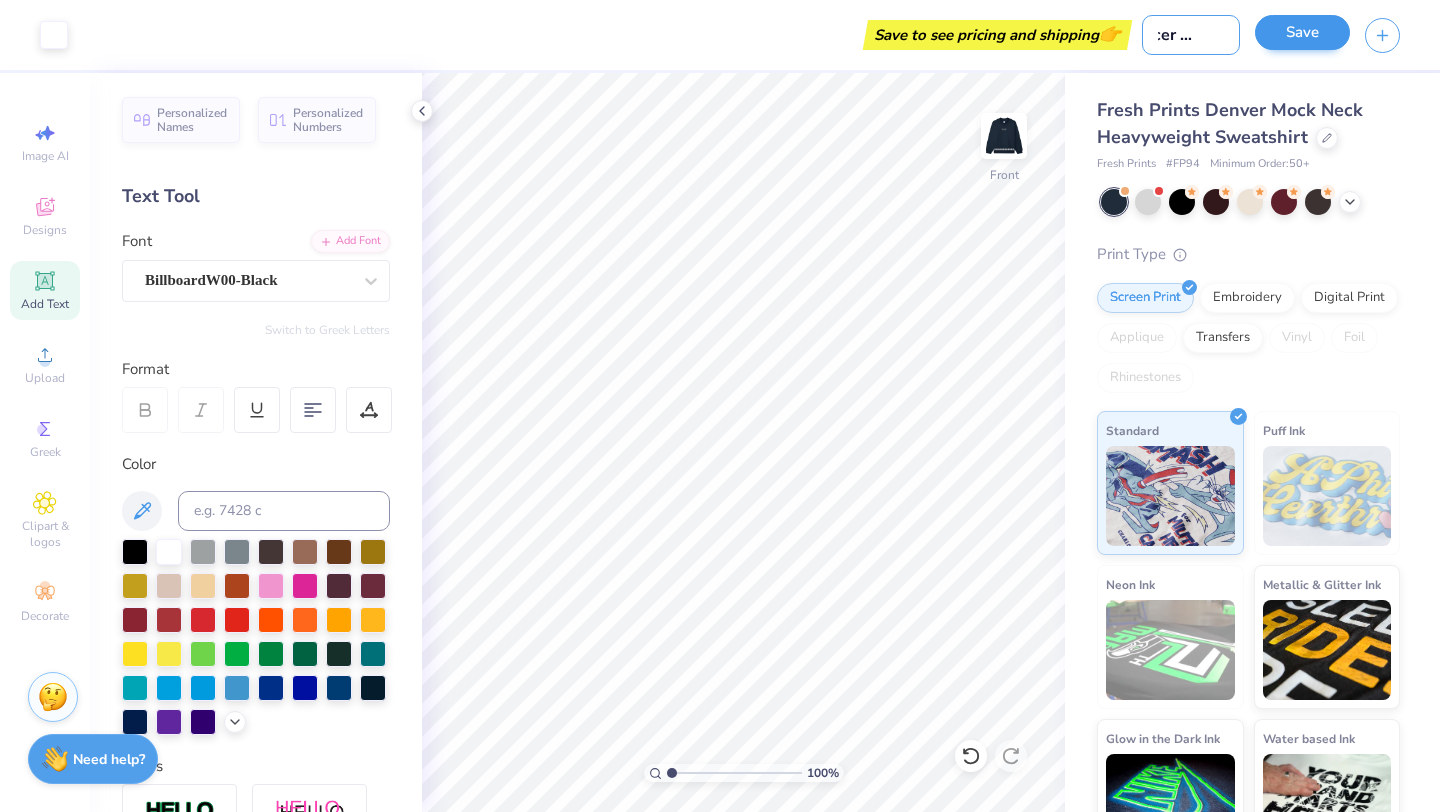 type on "officer merch" 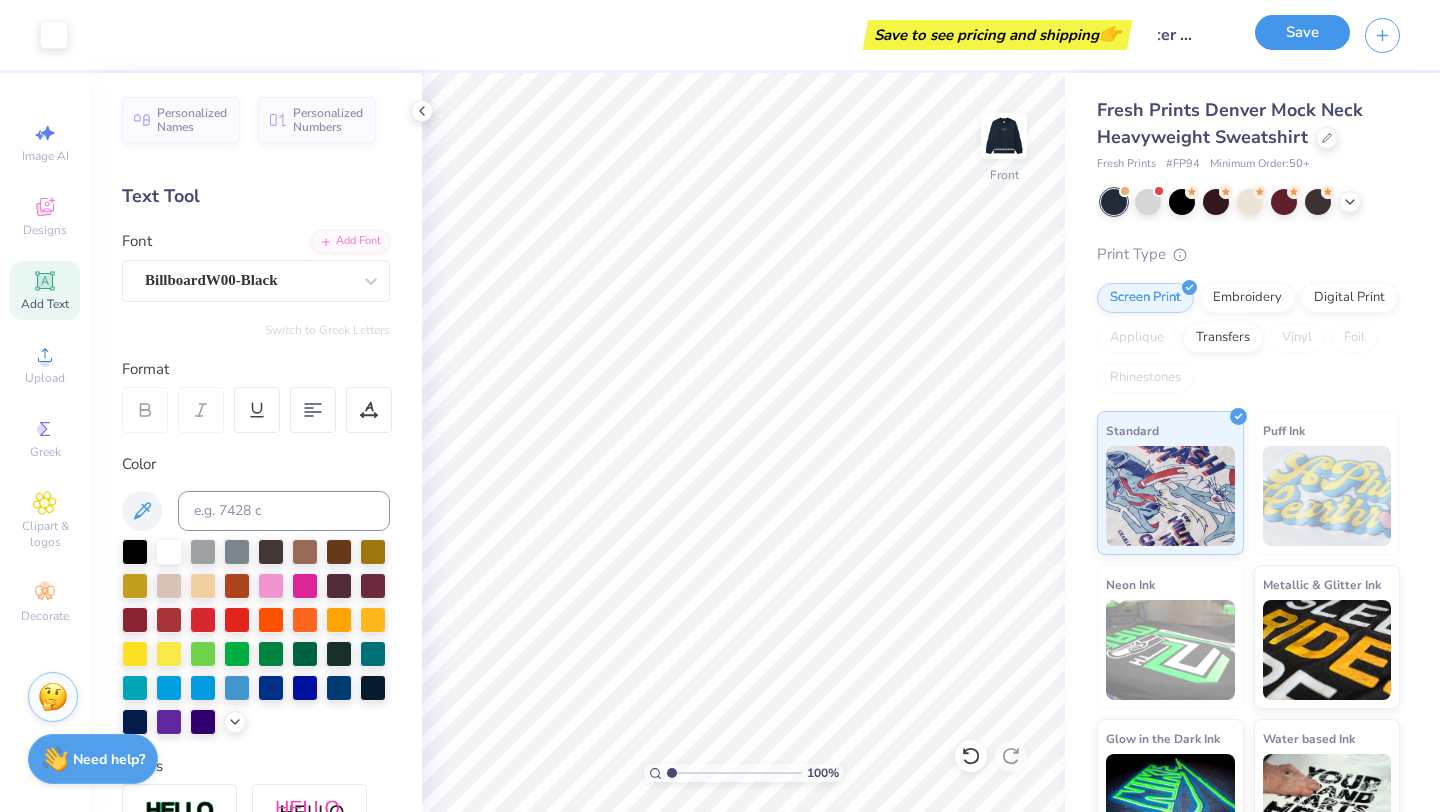 scroll, scrollTop: 0, scrollLeft: 0, axis: both 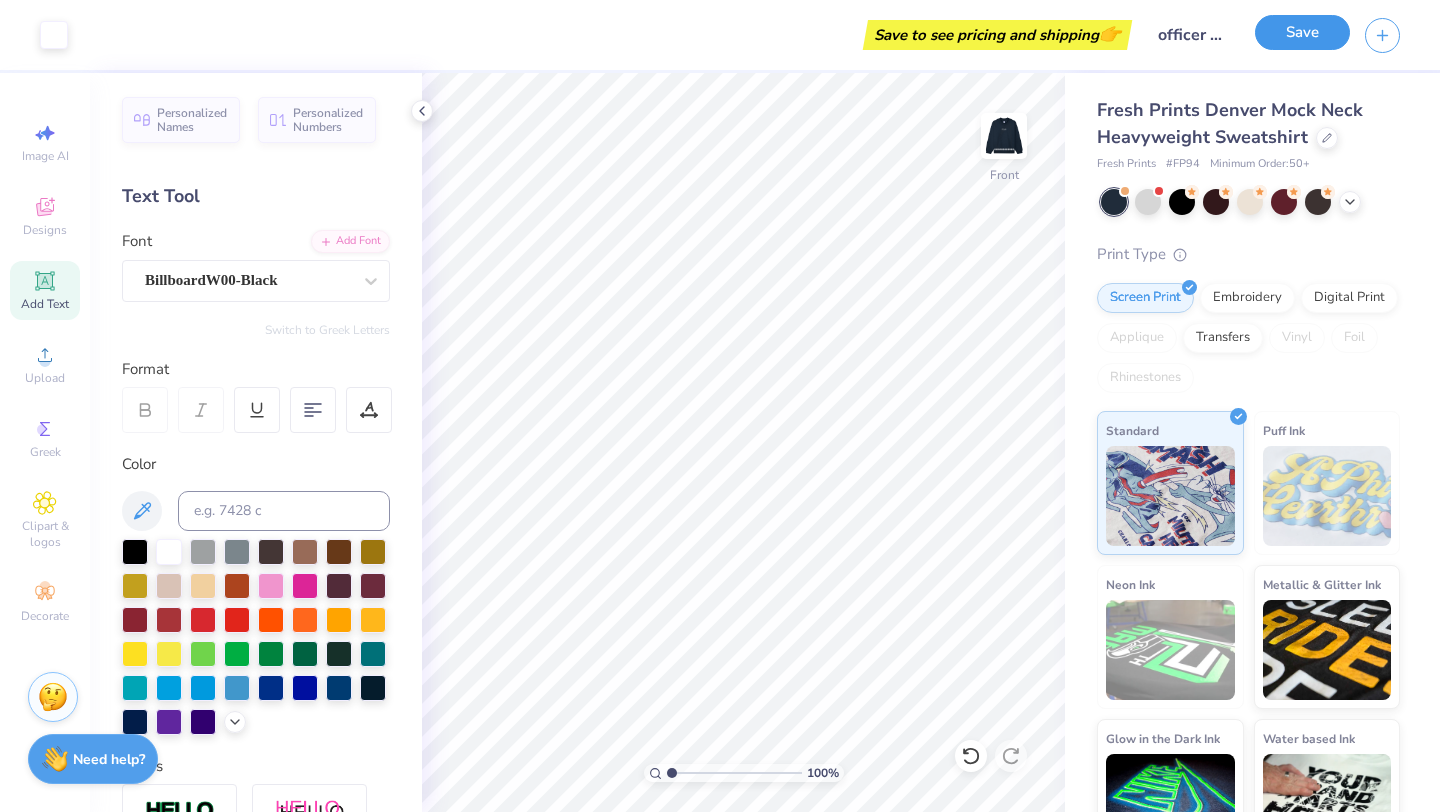 click on "Save" at bounding box center [1302, 32] 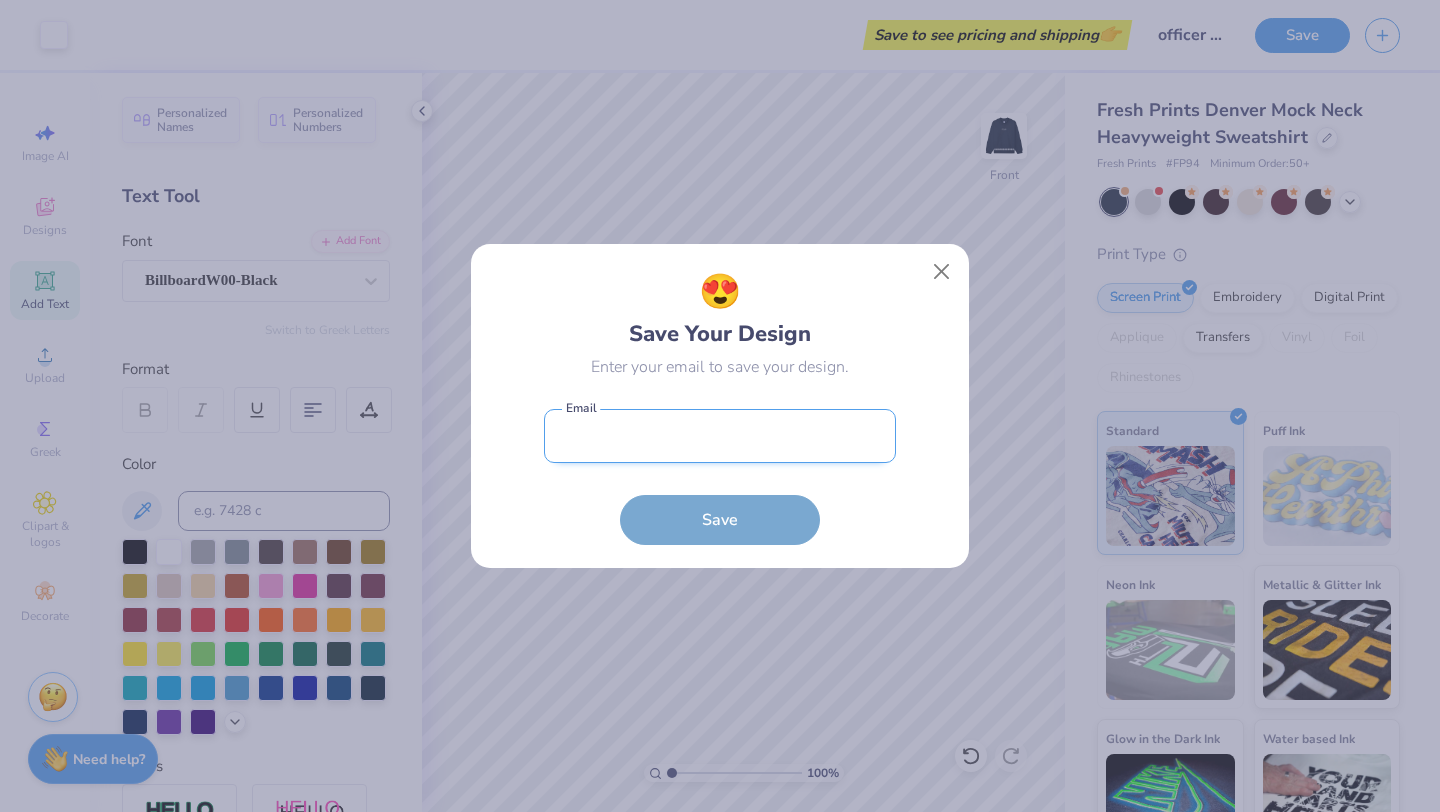 click at bounding box center (720, 436) 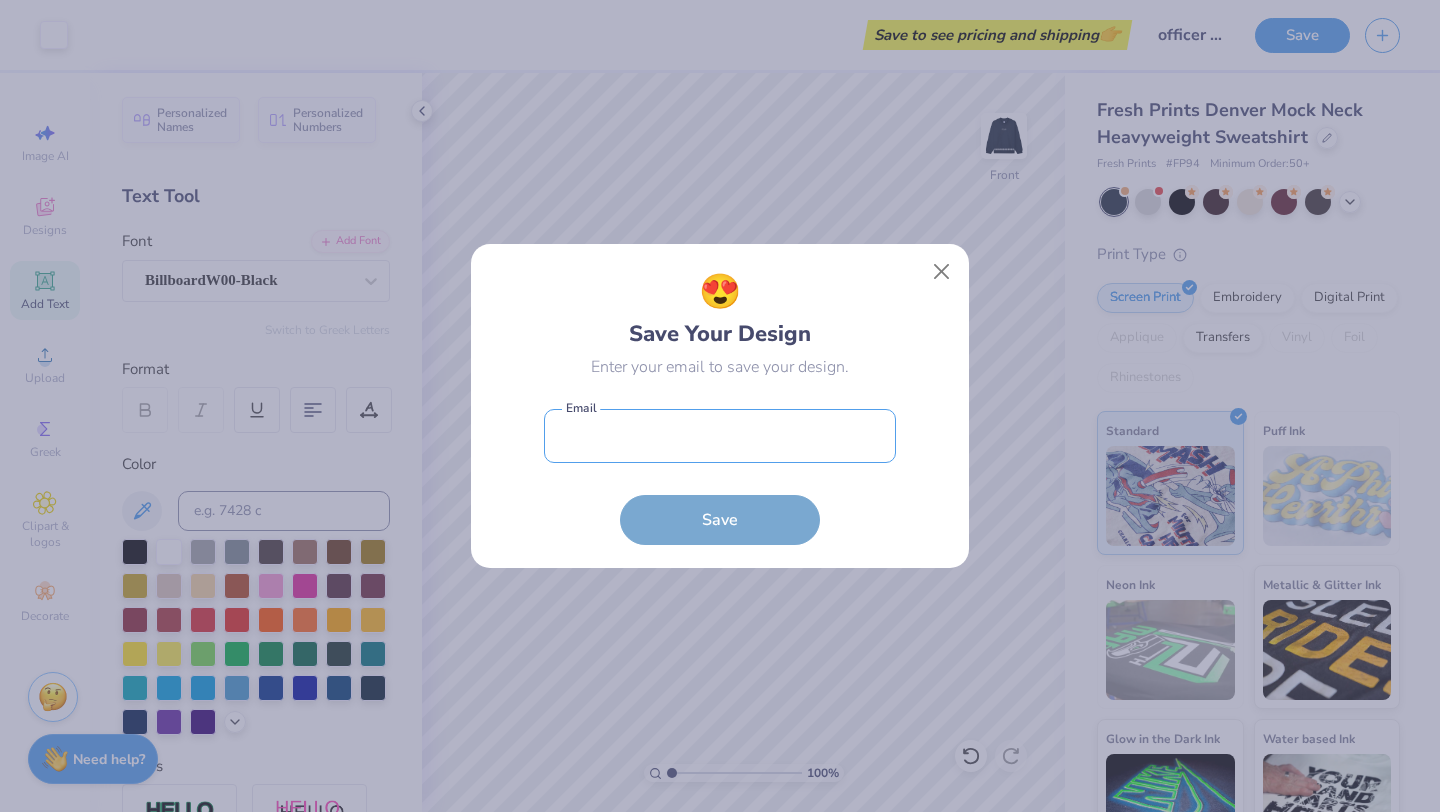 type on "mollyw137@lpsk12.org" 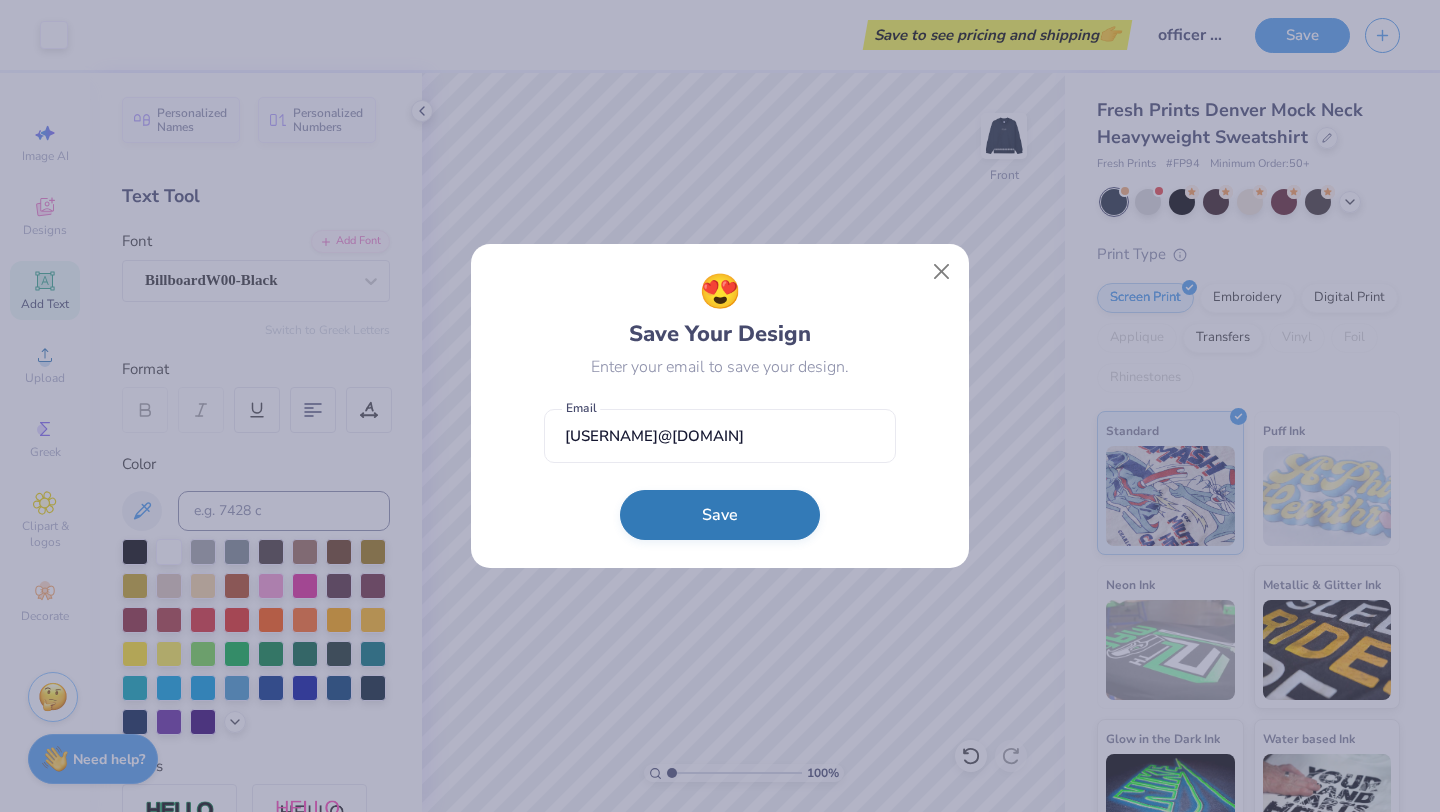 click on "Save" at bounding box center (720, 515) 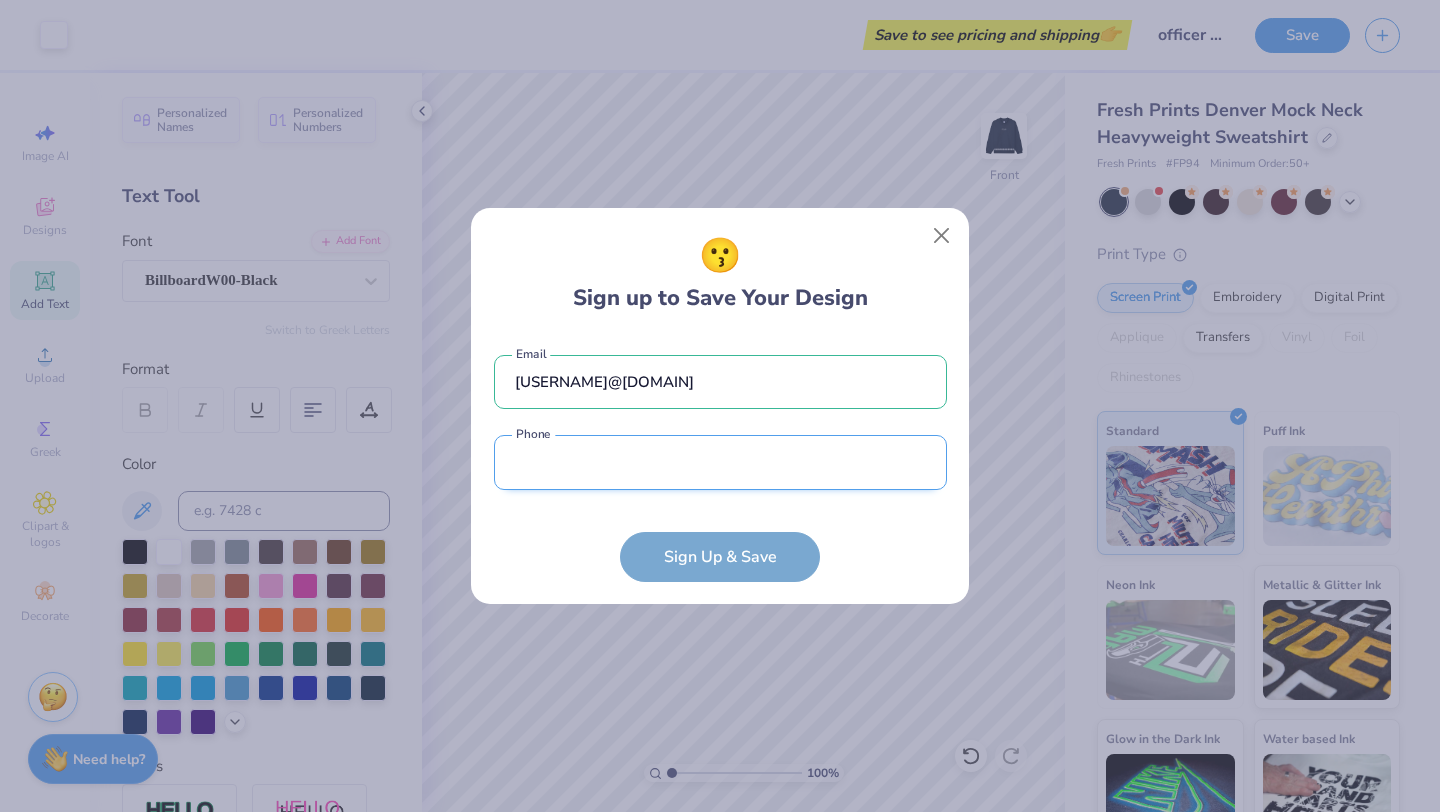click at bounding box center (720, 462) 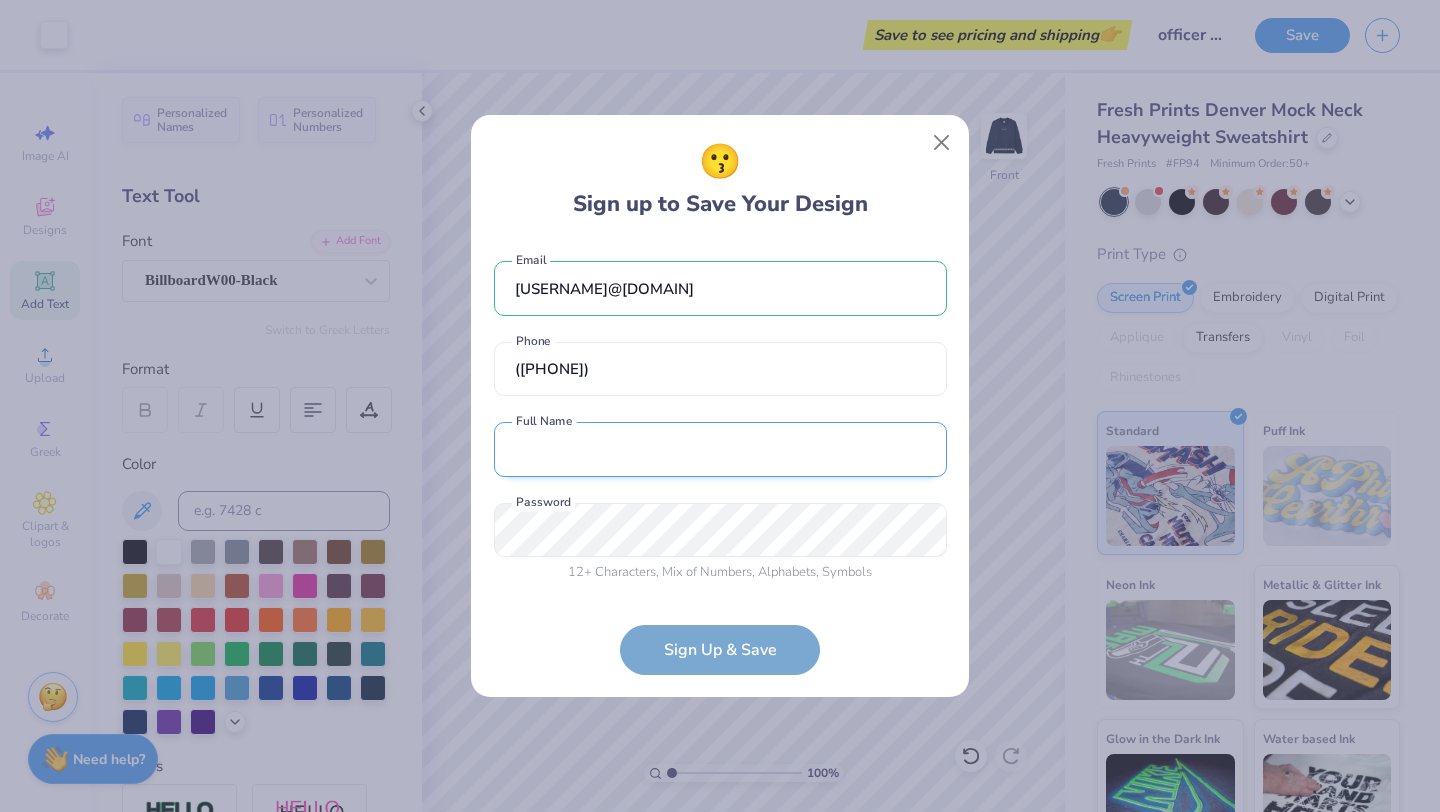 click at bounding box center [720, 449] 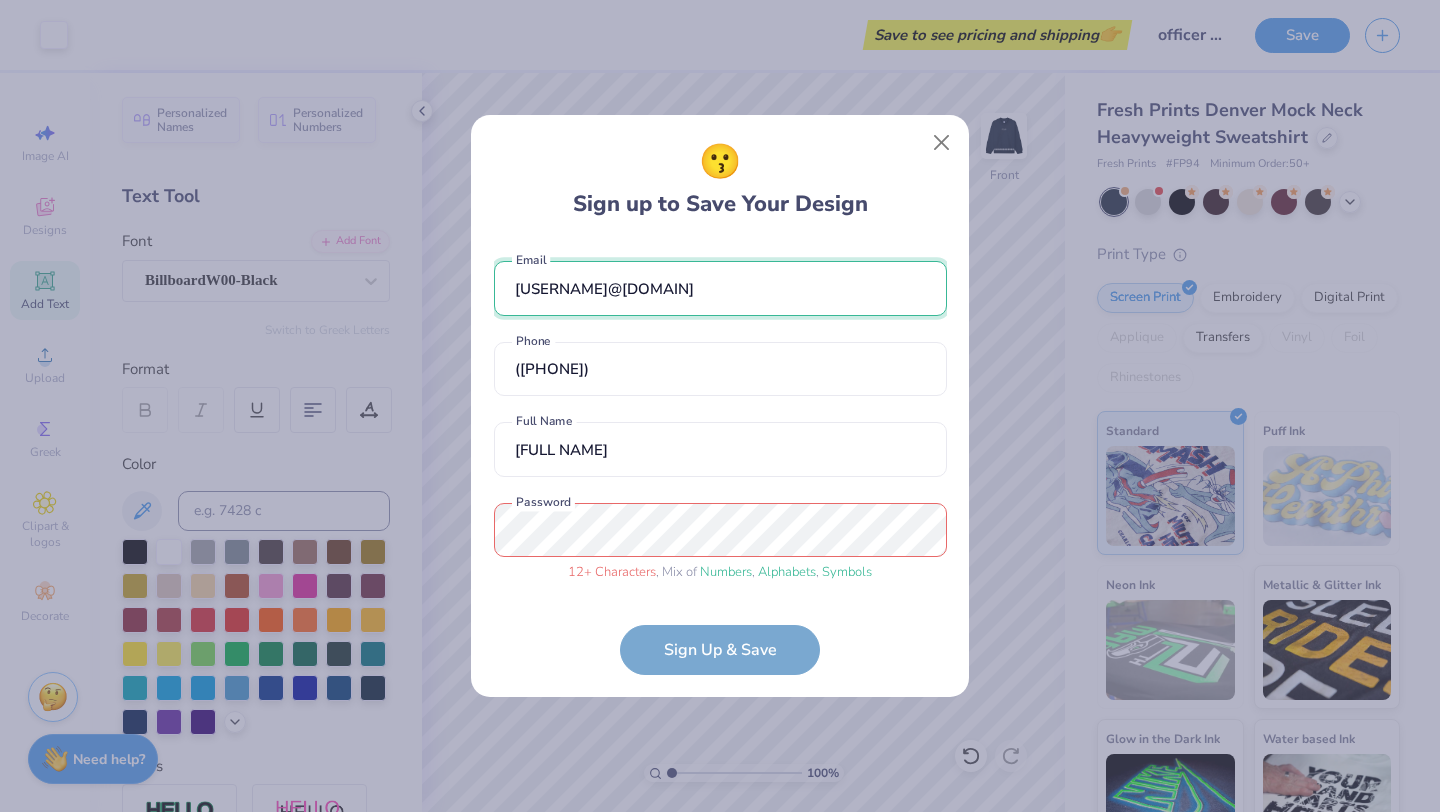 drag, startPoint x: 698, startPoint y: 293, endPoint x: 568, endPoint y: 295, distance: 130.01538 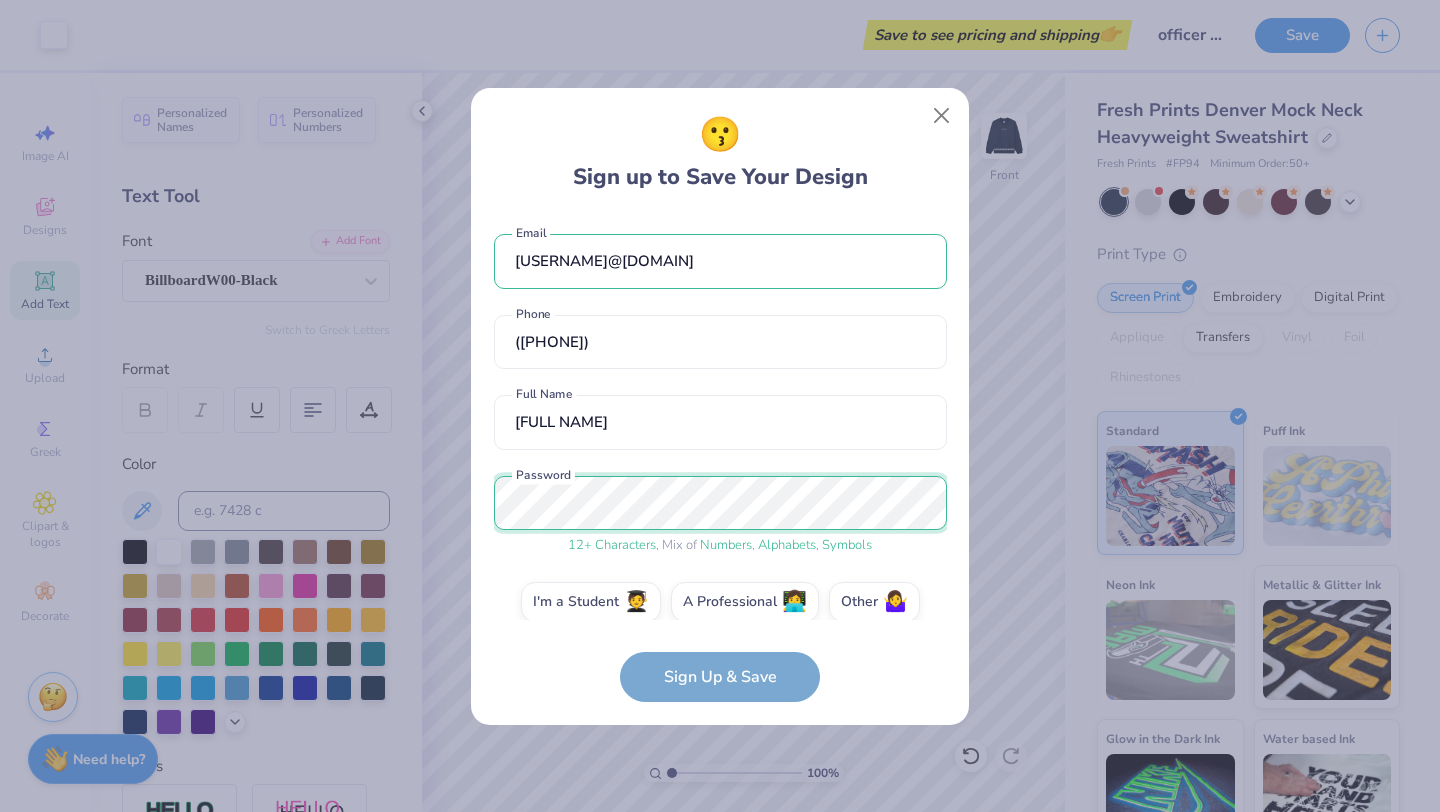 scroll, scrollTop: 21, scrollLeft: 0, axis: vertical 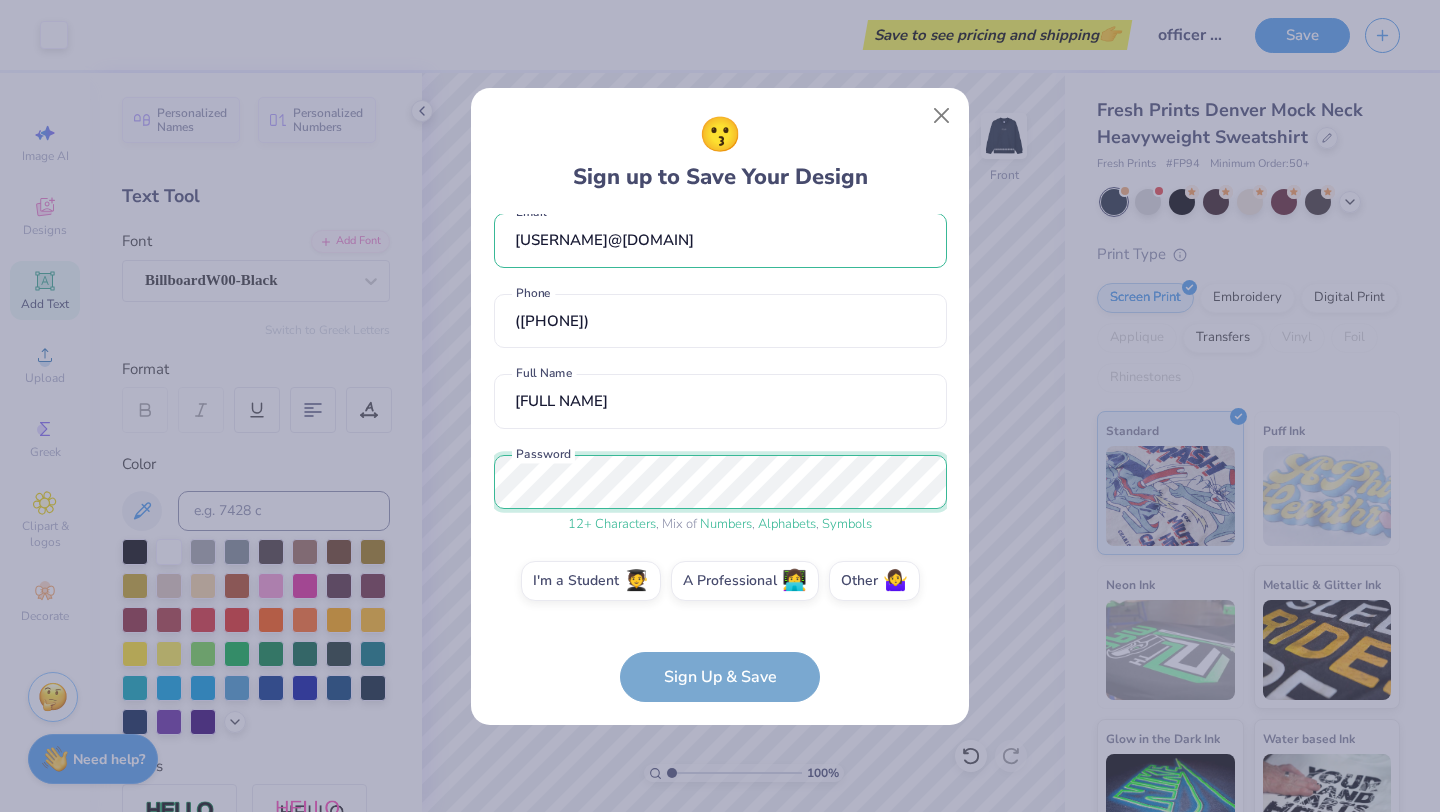 click on "😗 Sign up to Save Your Design mollywinslow24@gmail.com Email (720) 385-5211 Phone Molly Winslow Full Name 12 + Characters , Mix of   Numbers ,   Alphabets ,   Symbols Password I'm a Student 🧑‍🎓 A Professional 👩‍💻 Other 🤷‍♀️ Sign Up & Save" at bounding box center [720, 406] 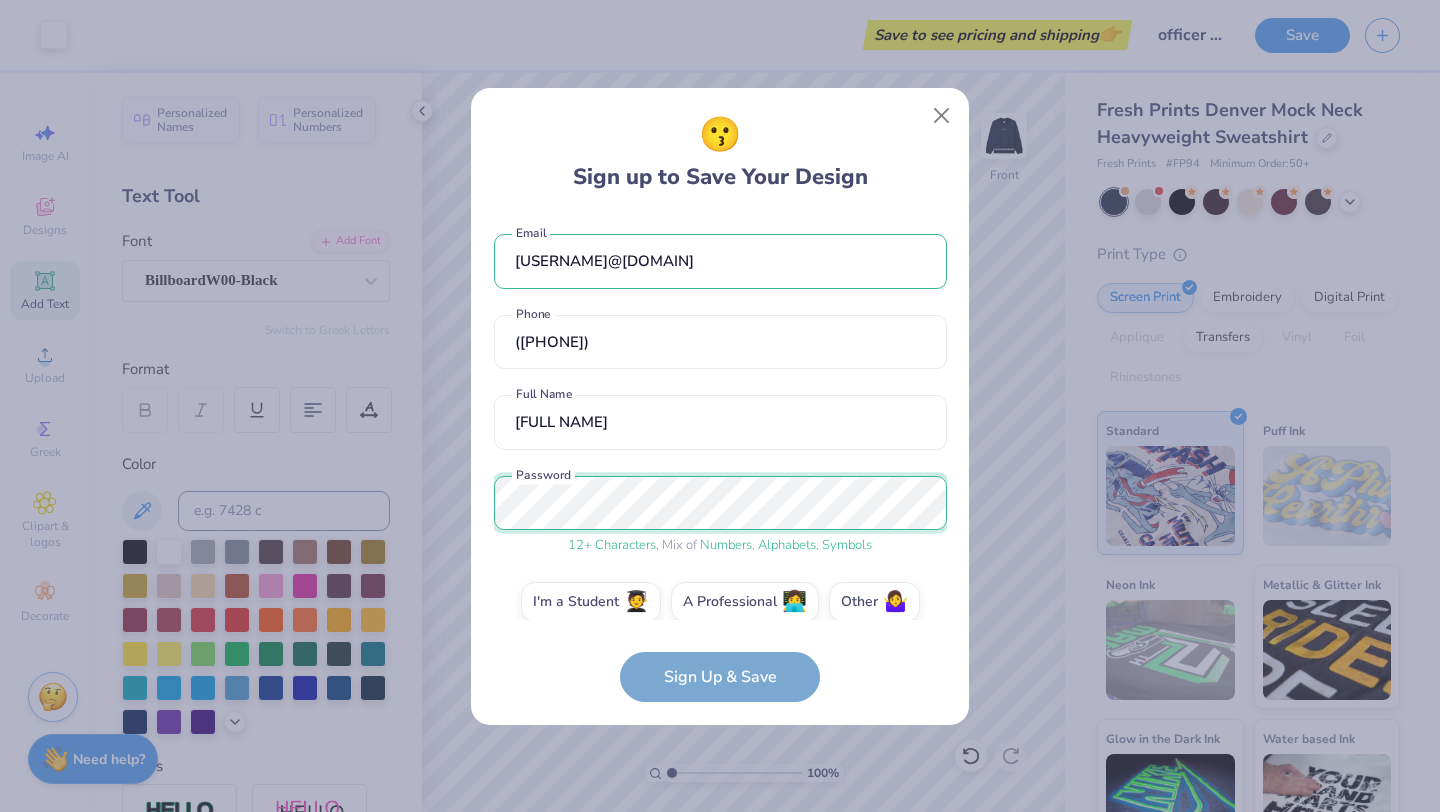 scroll, scrollTop: 21, scrollLeft: 0, axis: vertical 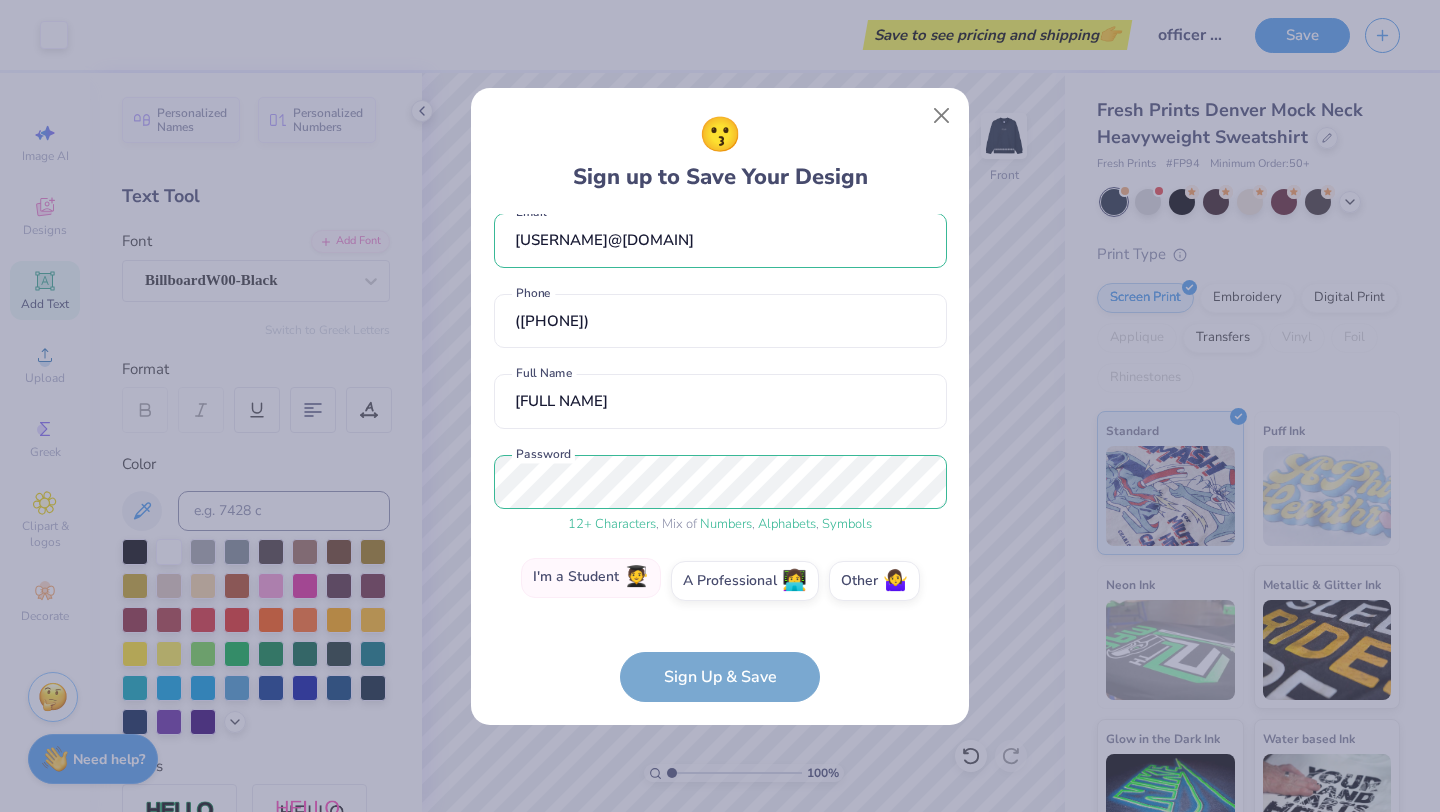 click on "I'm a Student 🧑‍🎓" at bounding box center [591, 578] 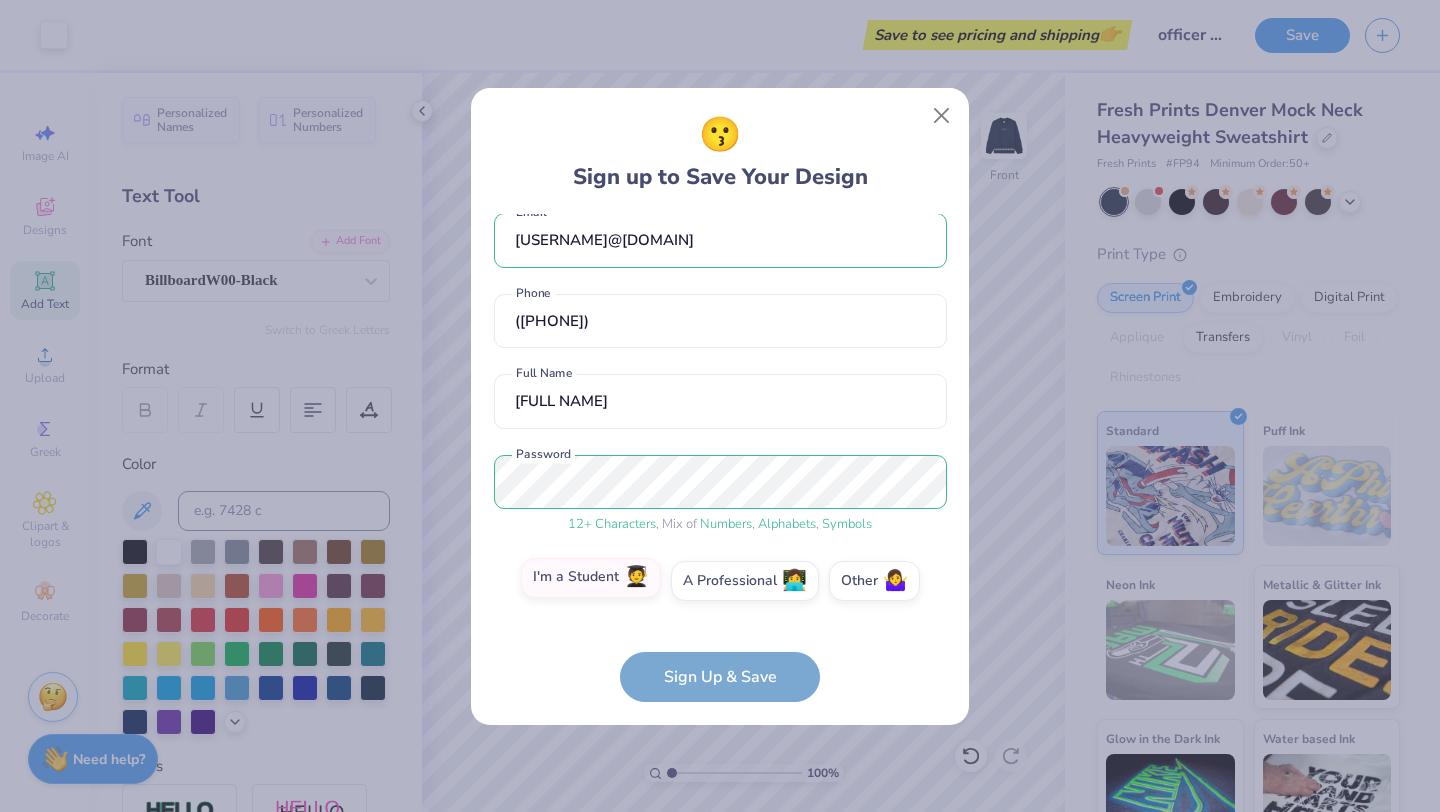 click on "I'm a Student 🧑‍🎓" at bounding box center [720, 606] 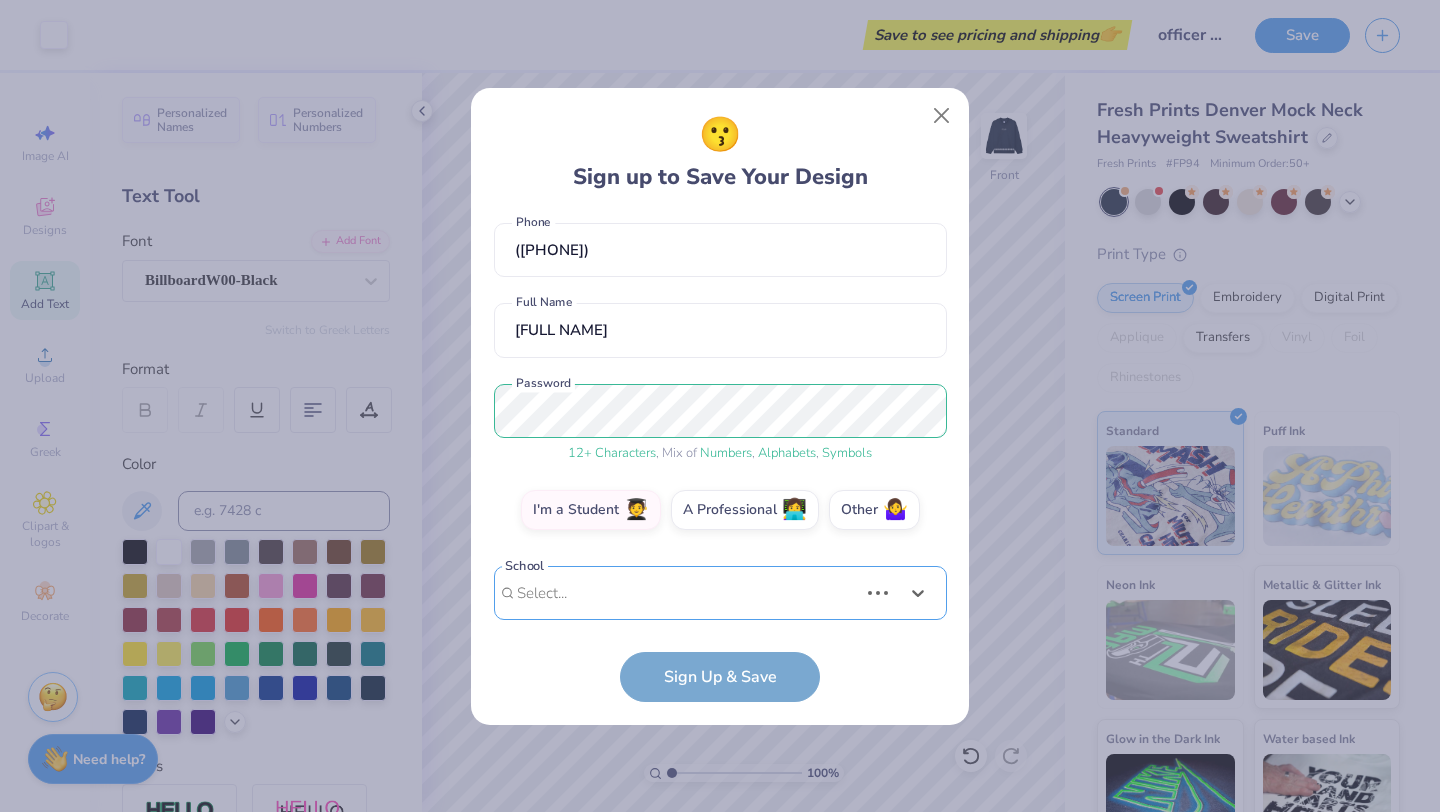 click on "Use Up and Down to choose options, press Enter to select the currently focused option, press Escape to exit the menu, press Tab to select the option and exit the menu. Select... Loading..." at bounding box center [720, 623] 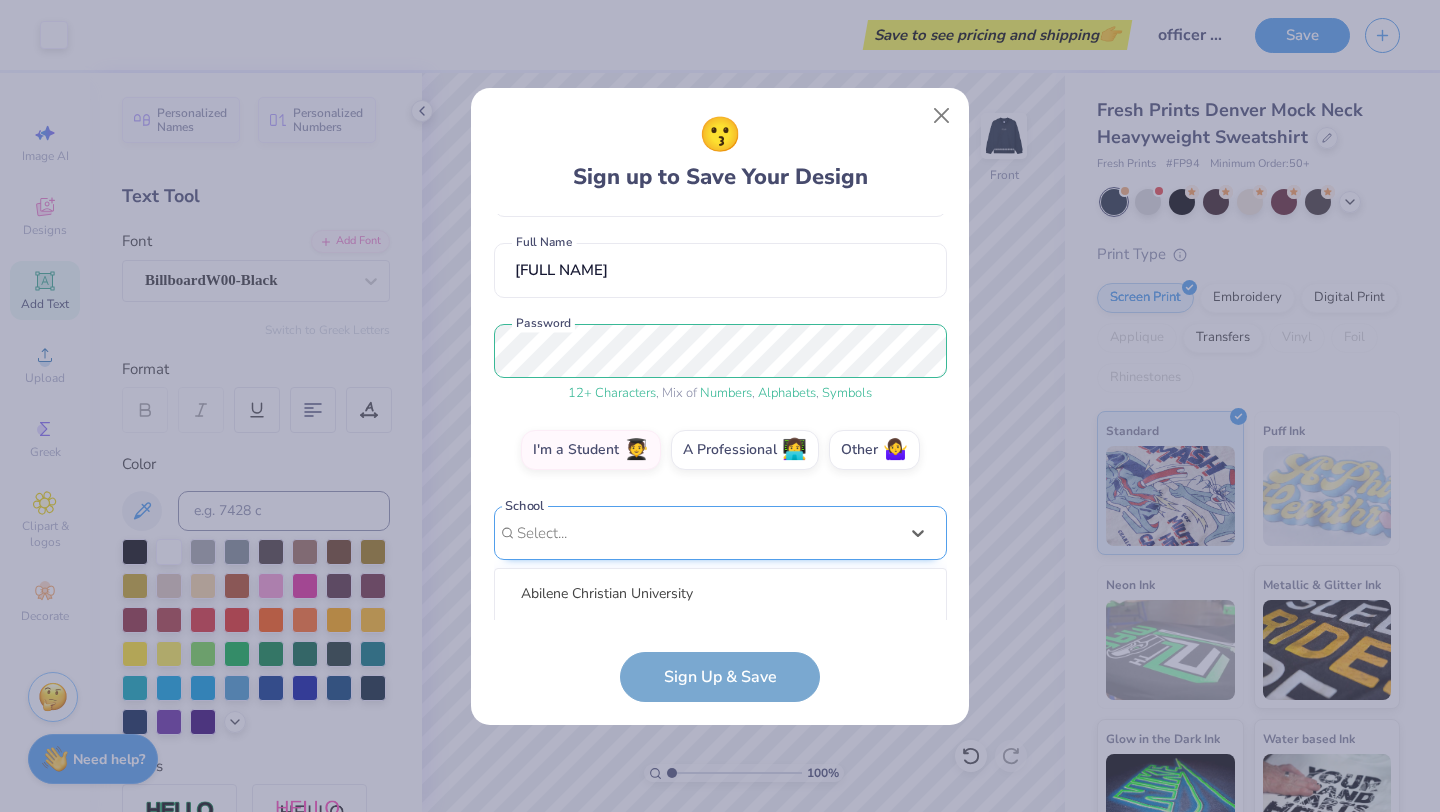scroll, scrollTop: 402, scrollLeft: 0, axis: vertical 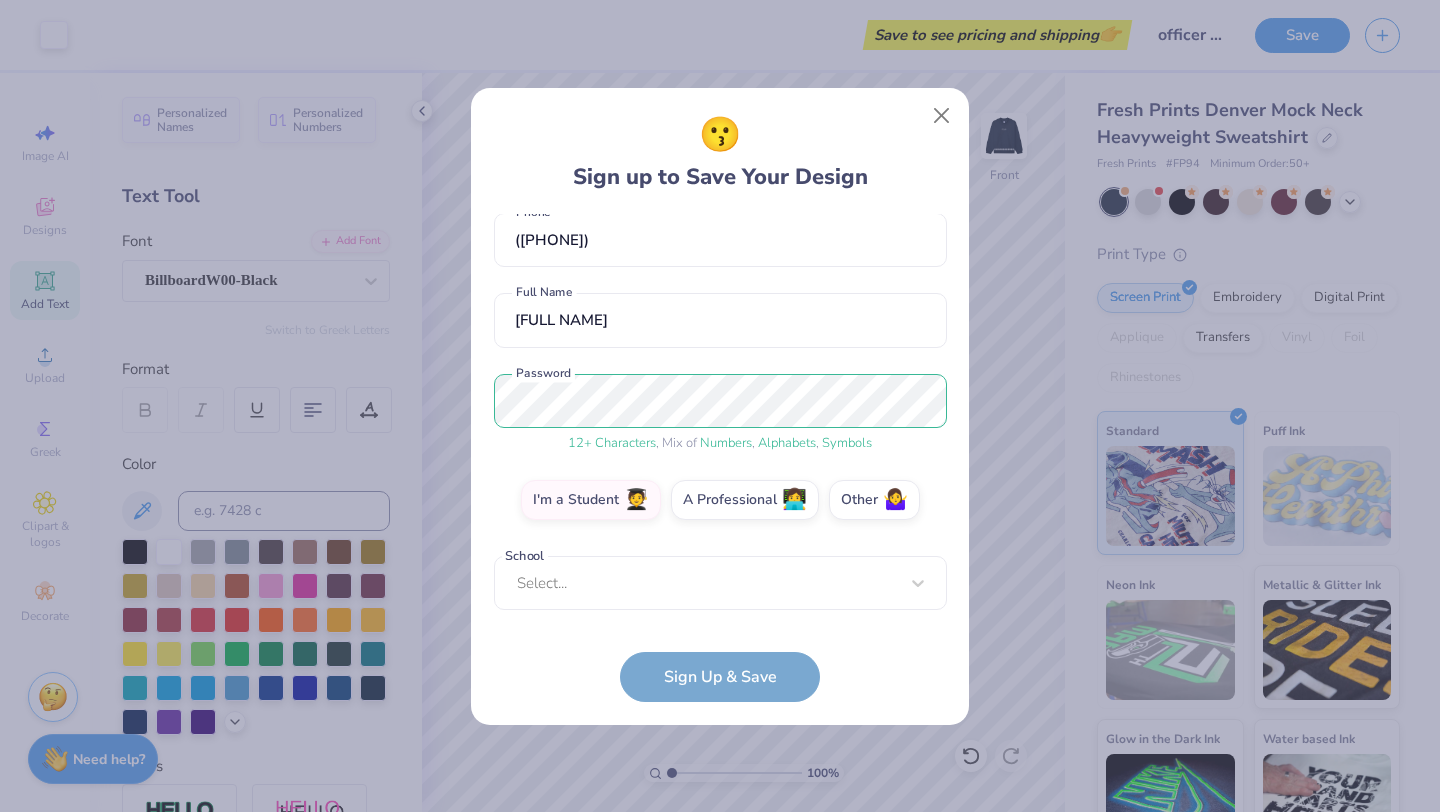 click on "mollywinslow24@gmail.com Email (720) 385-5211 Phone Molly Winslow Full Name 12 + Characters , Mix of   Numbers ,   Alphabets ,   Symbols Password I'm a Student 🧑‍🎓 A Professional 👩‍💻 Other 🤷‍♀️ School Select... School cannot be null Sign Up & Save" at bounding box center [720, 458] 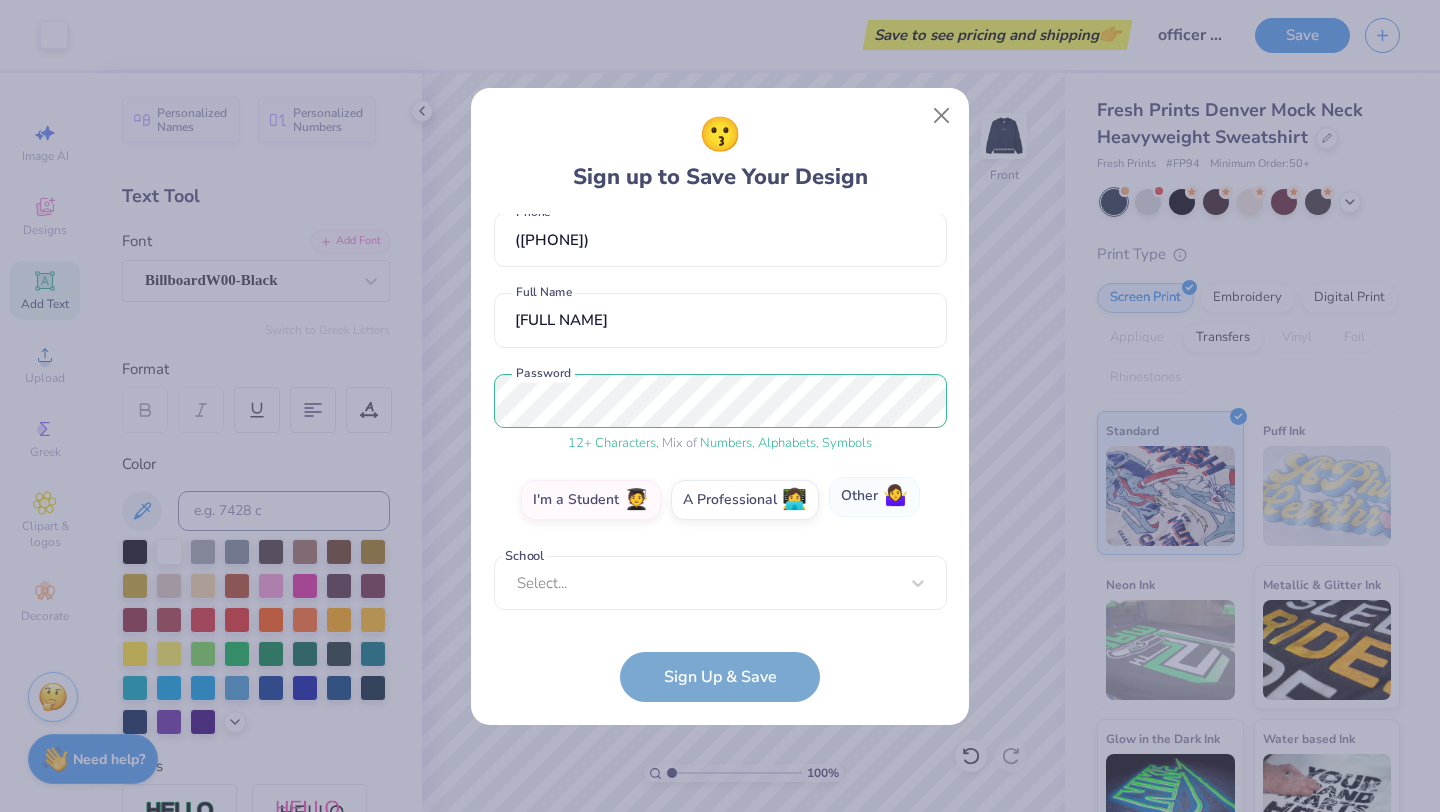 click on "Other 🤷‍♀️" at bounding box center (874, 497) 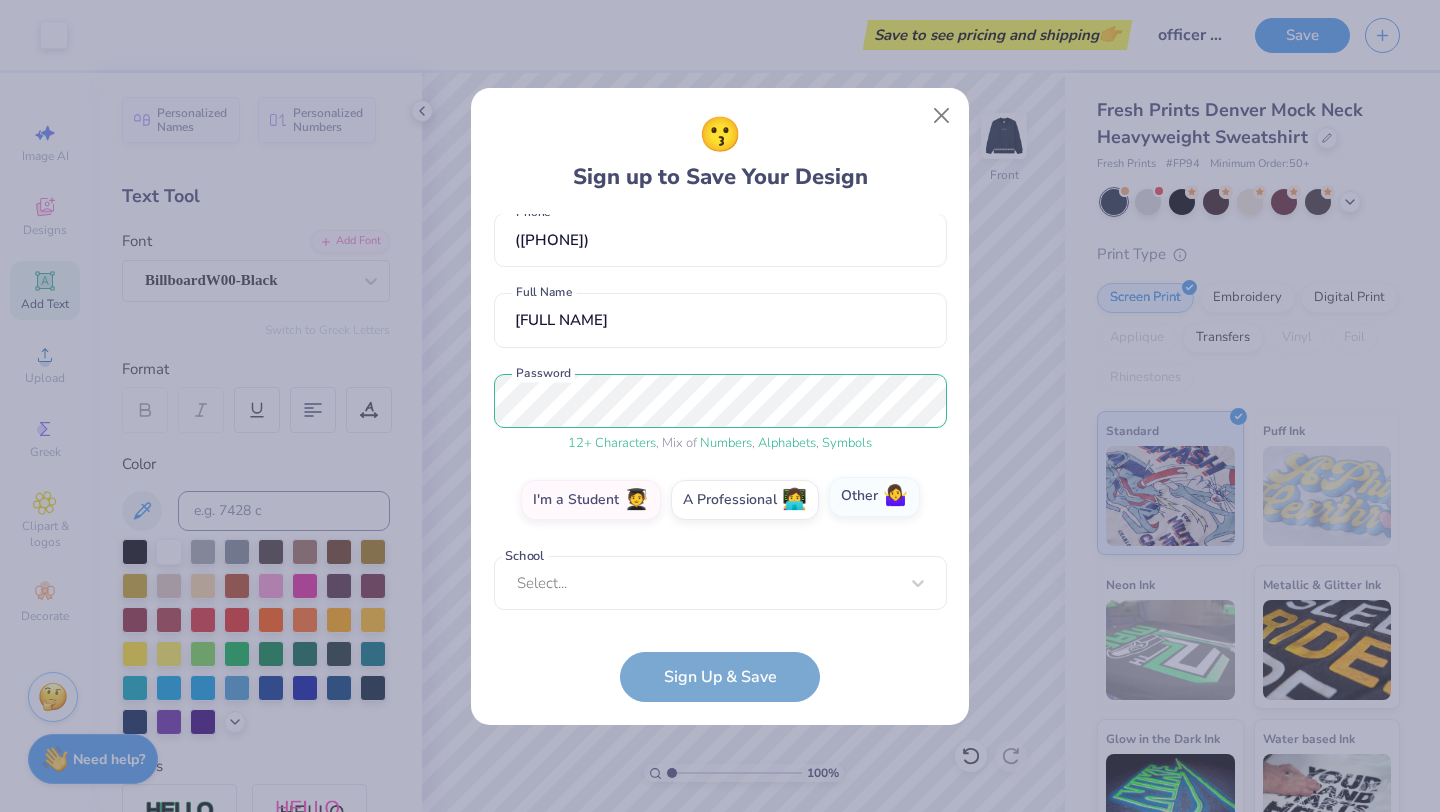 click on "Other 🤷‍♀️" at bounding box center [720, 606] 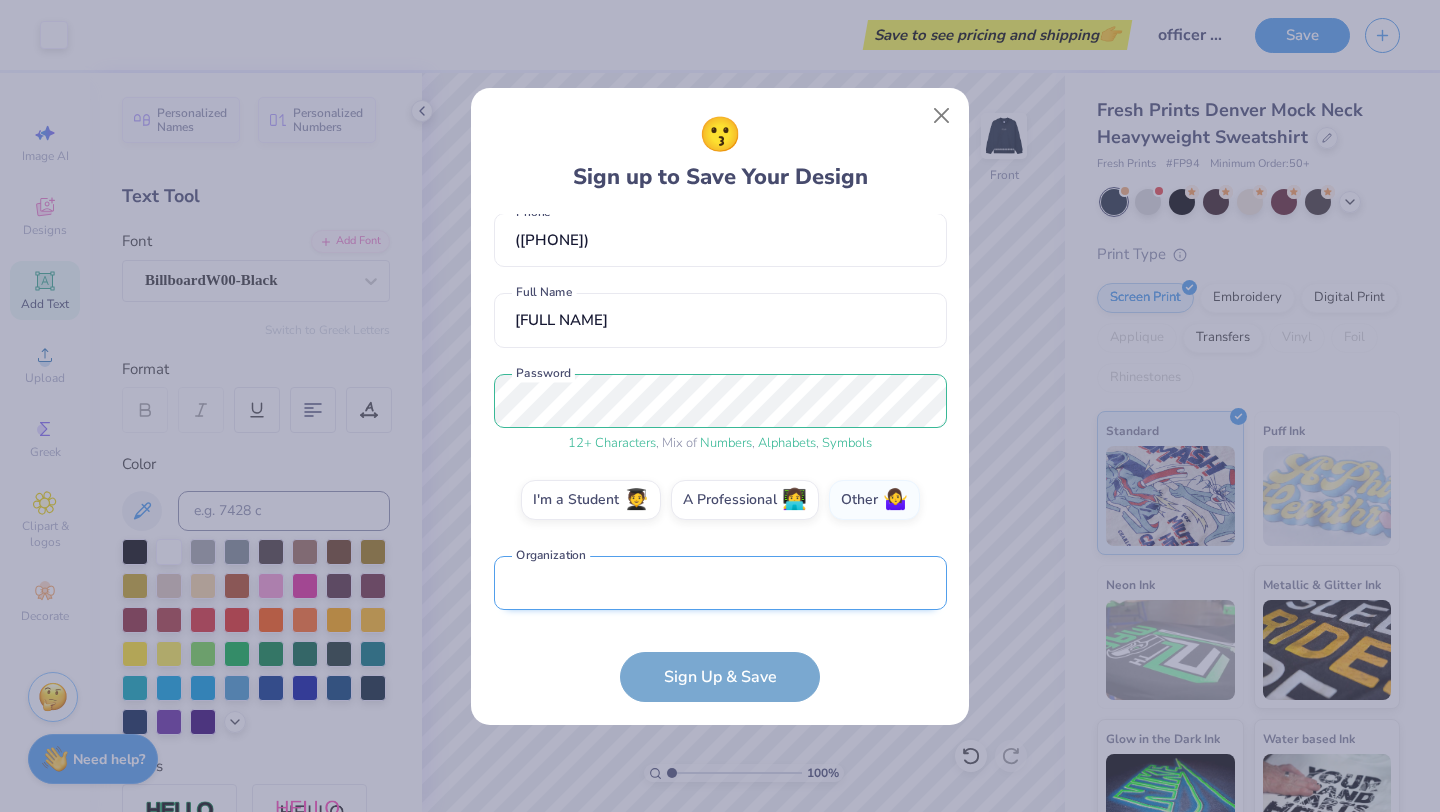 click at bounding box center [720, 583] 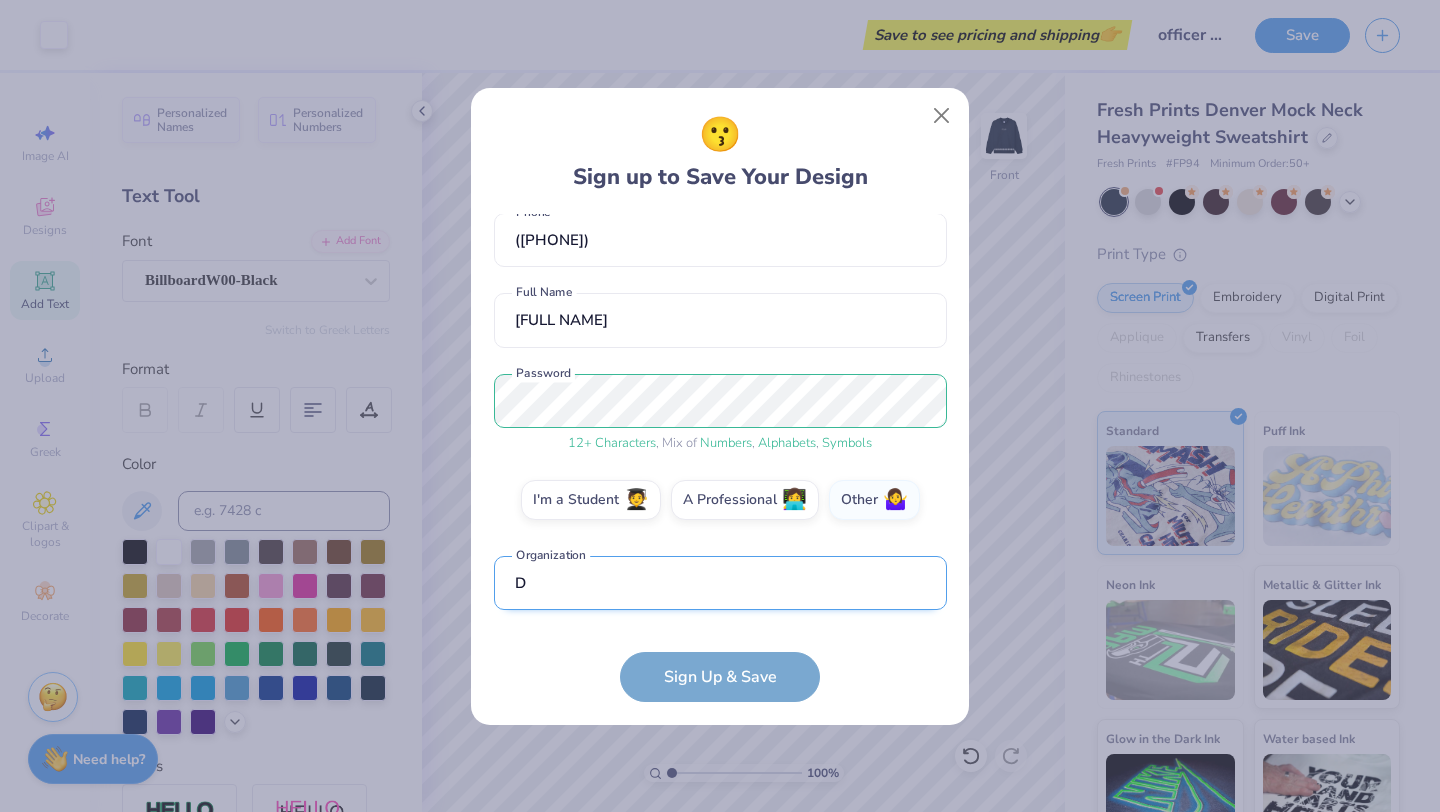 scroll, scrollTop: 221, scrollLeft: 0, axis: vertical 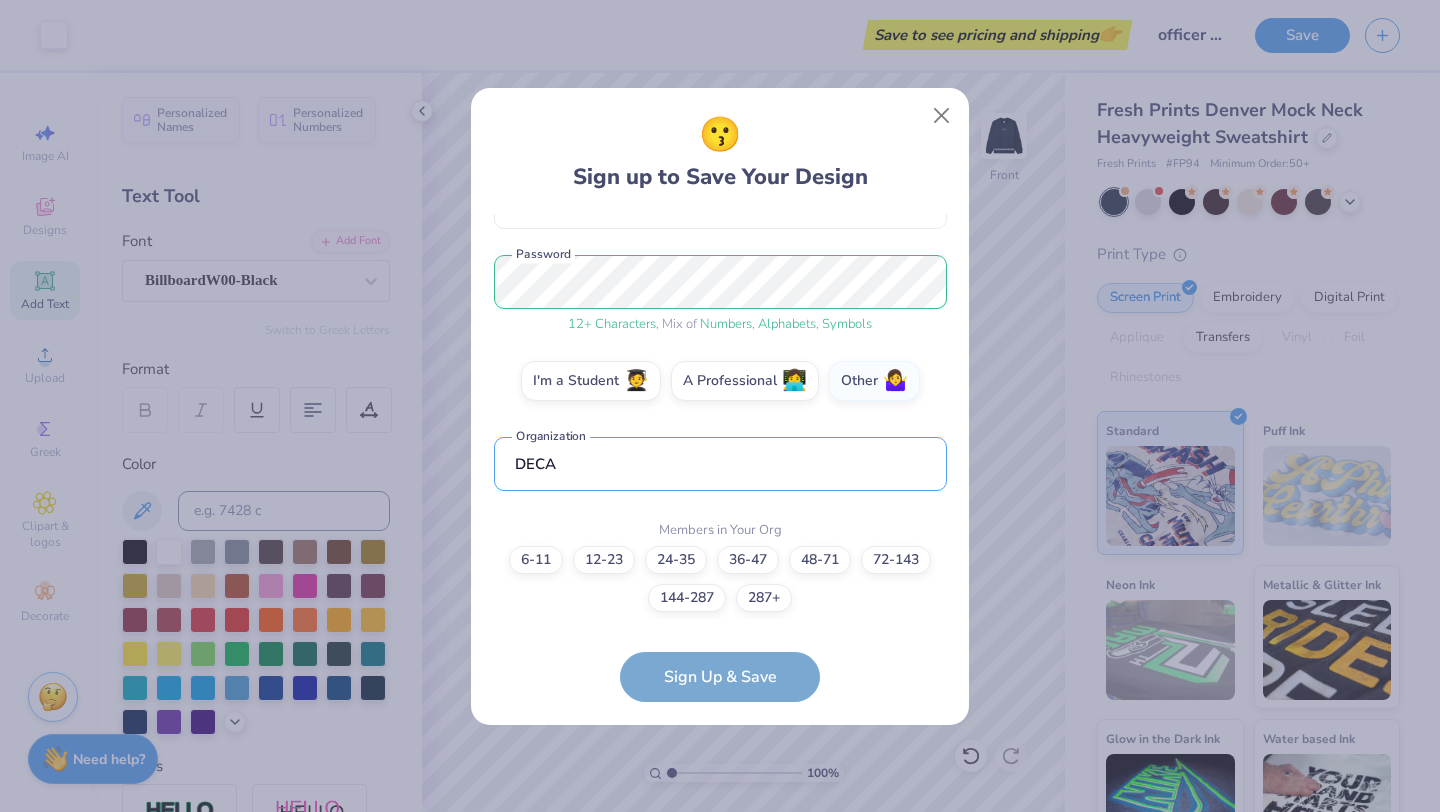 type on "DECA" 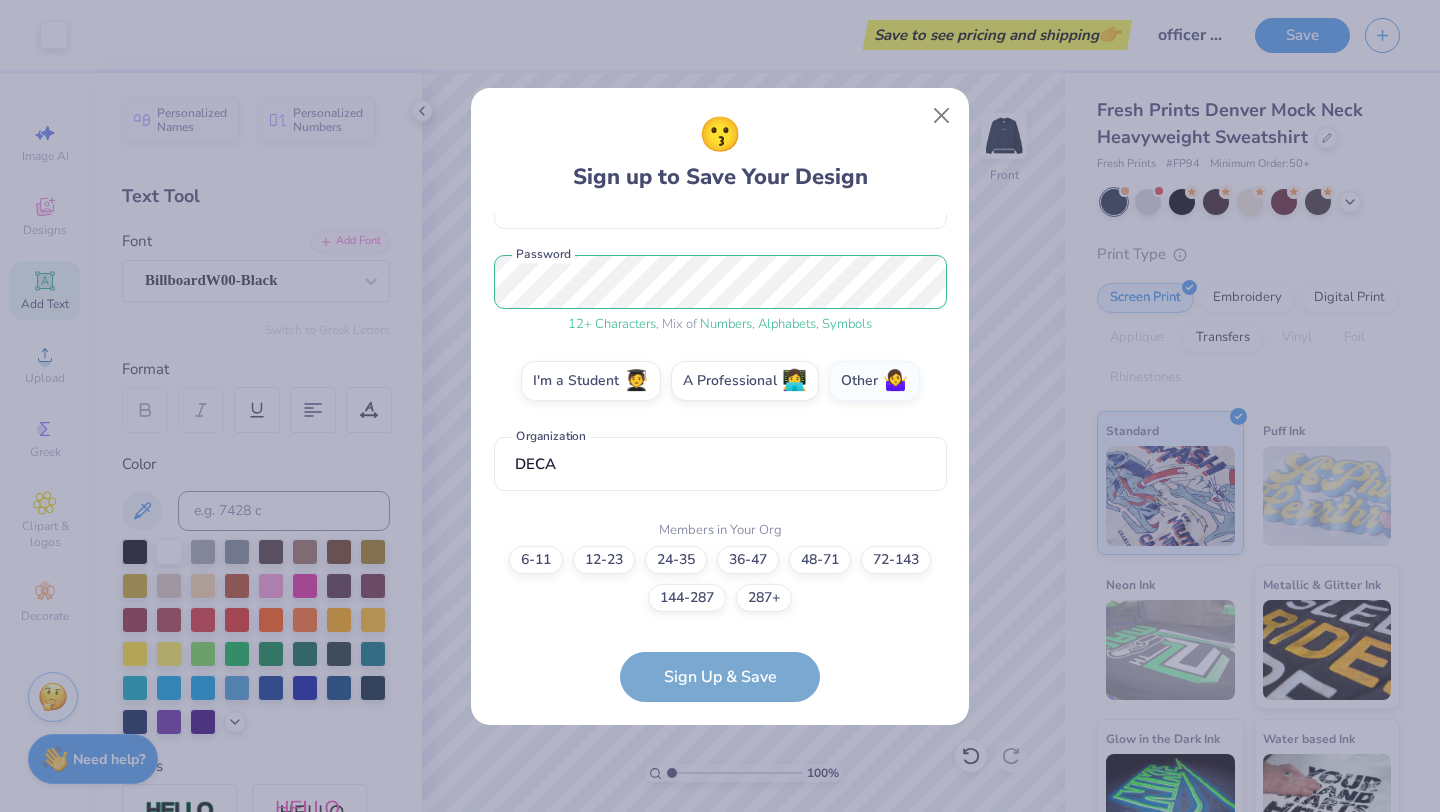 click on "mollywinslow24@gmail.com Email (720) 385-5211 Phone Molly Winslow Full Name 12 + Characters , Mix of   Numbers ,   Alphabets ,   Symbols Password I'm a Student 🧑‍🎓 A Professional 👩‍💻 Other 🤷‍♀️ DECA Organization Members in Your Org 6-11 12-23 24-35 36-47 48-71 72-143 144-287 287+ Sign Up & Save" at bounding box center [720, 458] 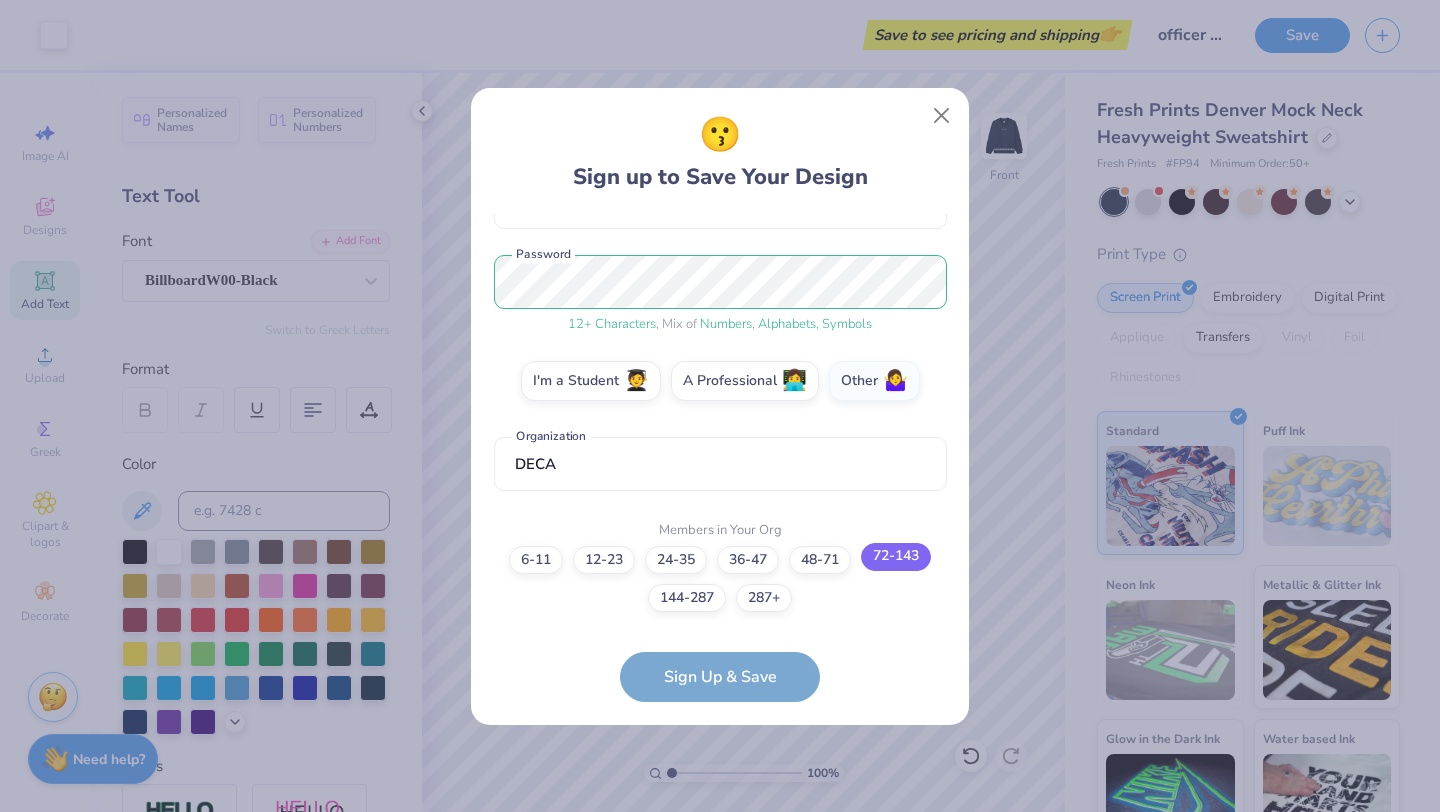click on "72-143" at bounding box center [896, 557] 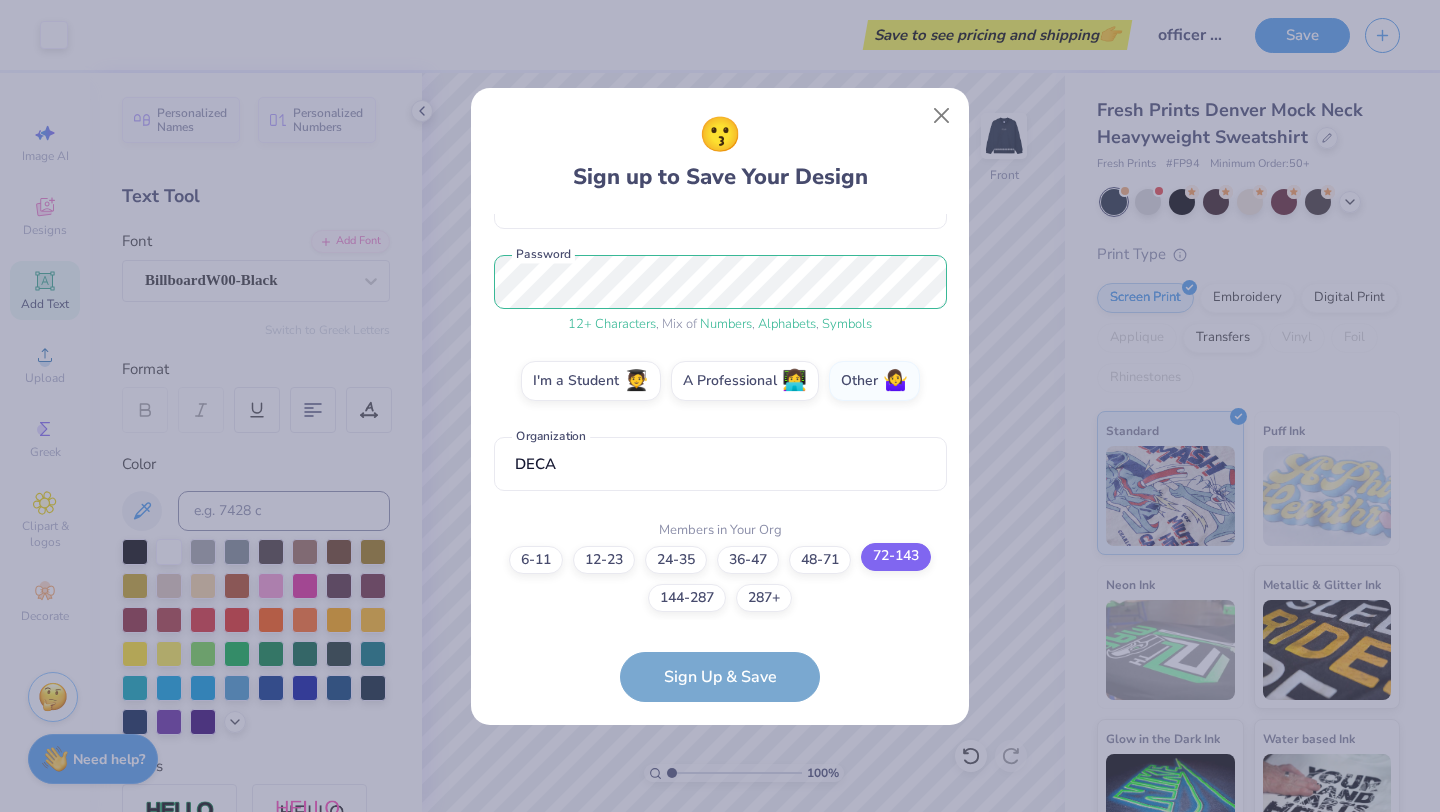 click on "72-143" at bounding box center (720, 799) 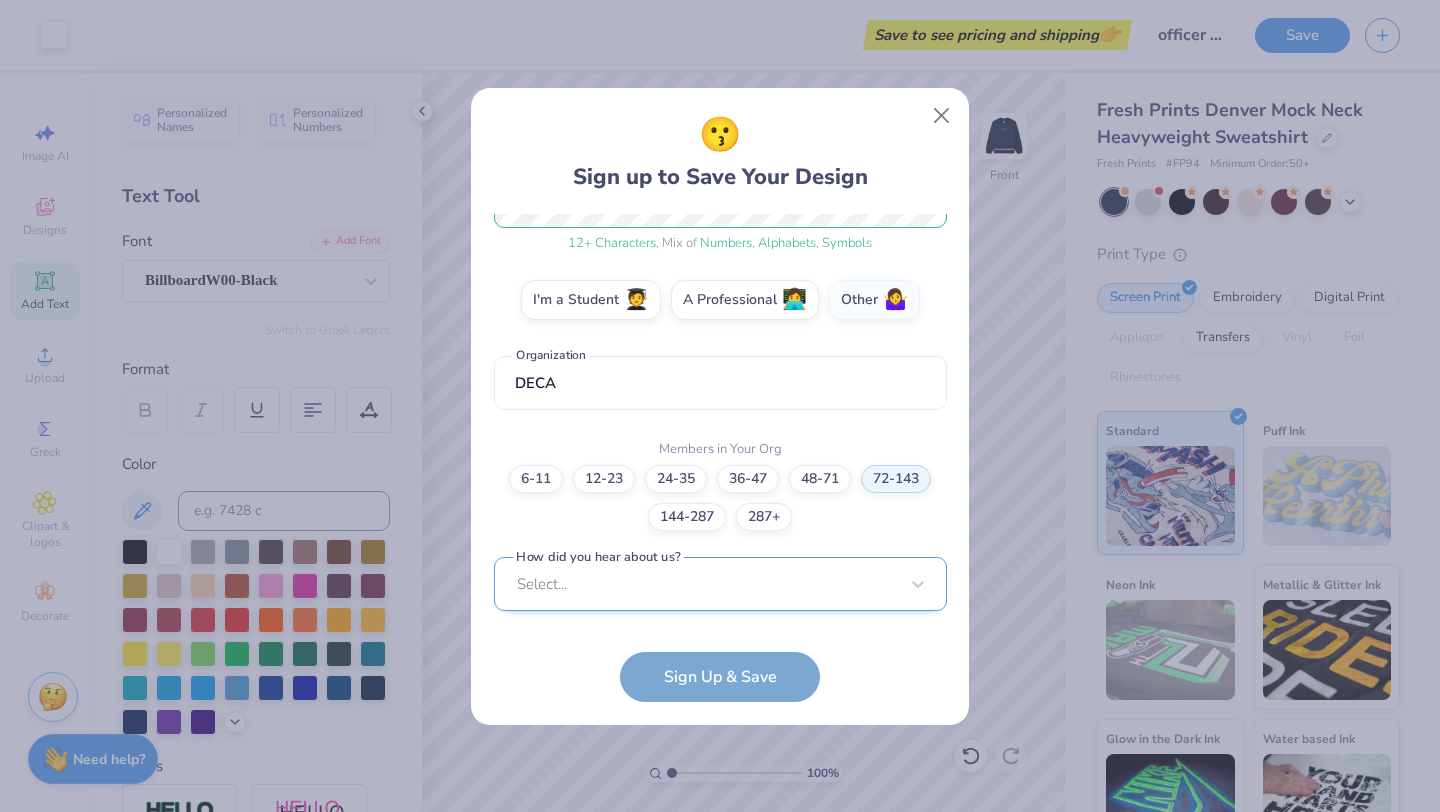 click on "Select..." at bounding box center [720, 584] 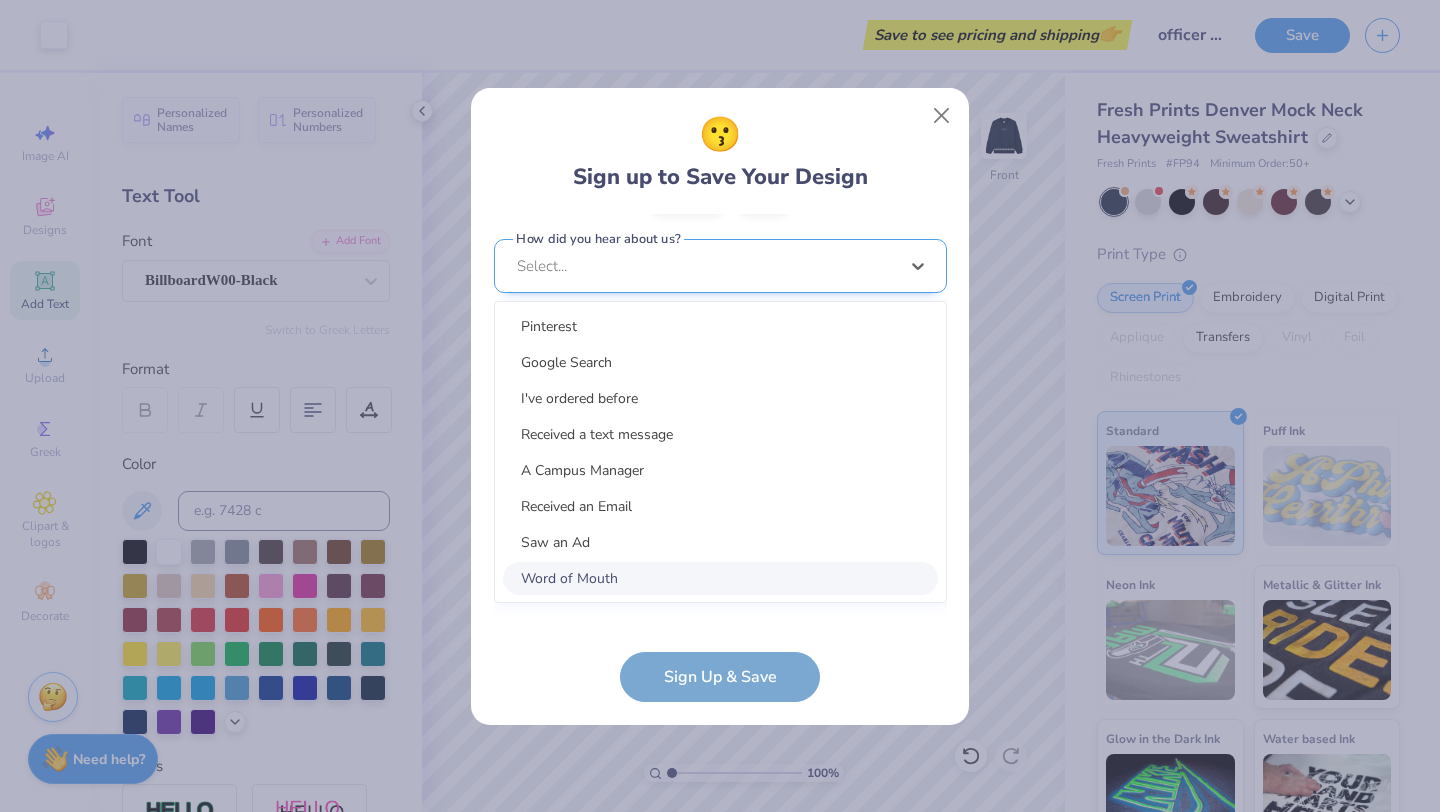 scroll, scrollTop: 602, scrollLeft: 0, axis: vertical 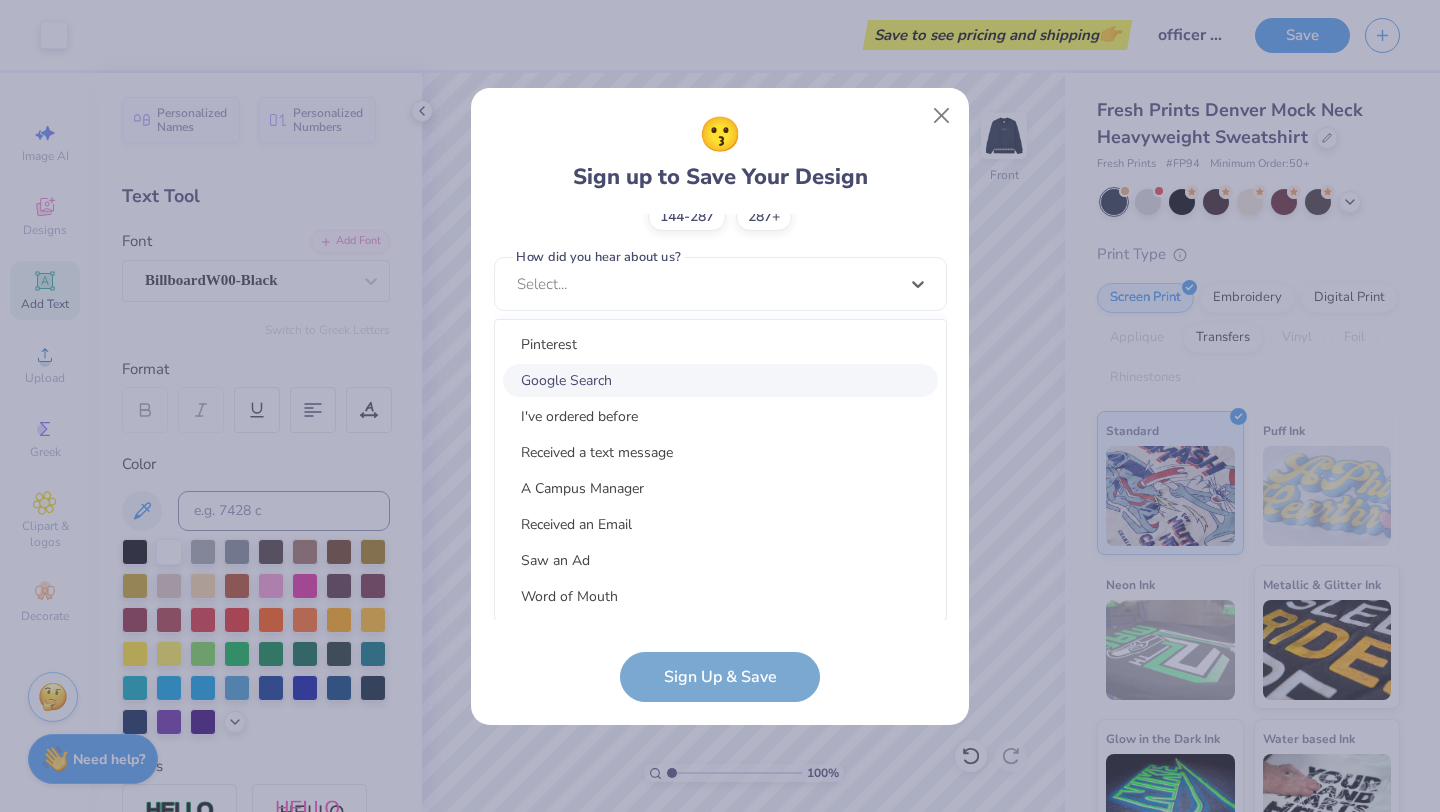 click on "Google Search" at bounding box center [720, 380] 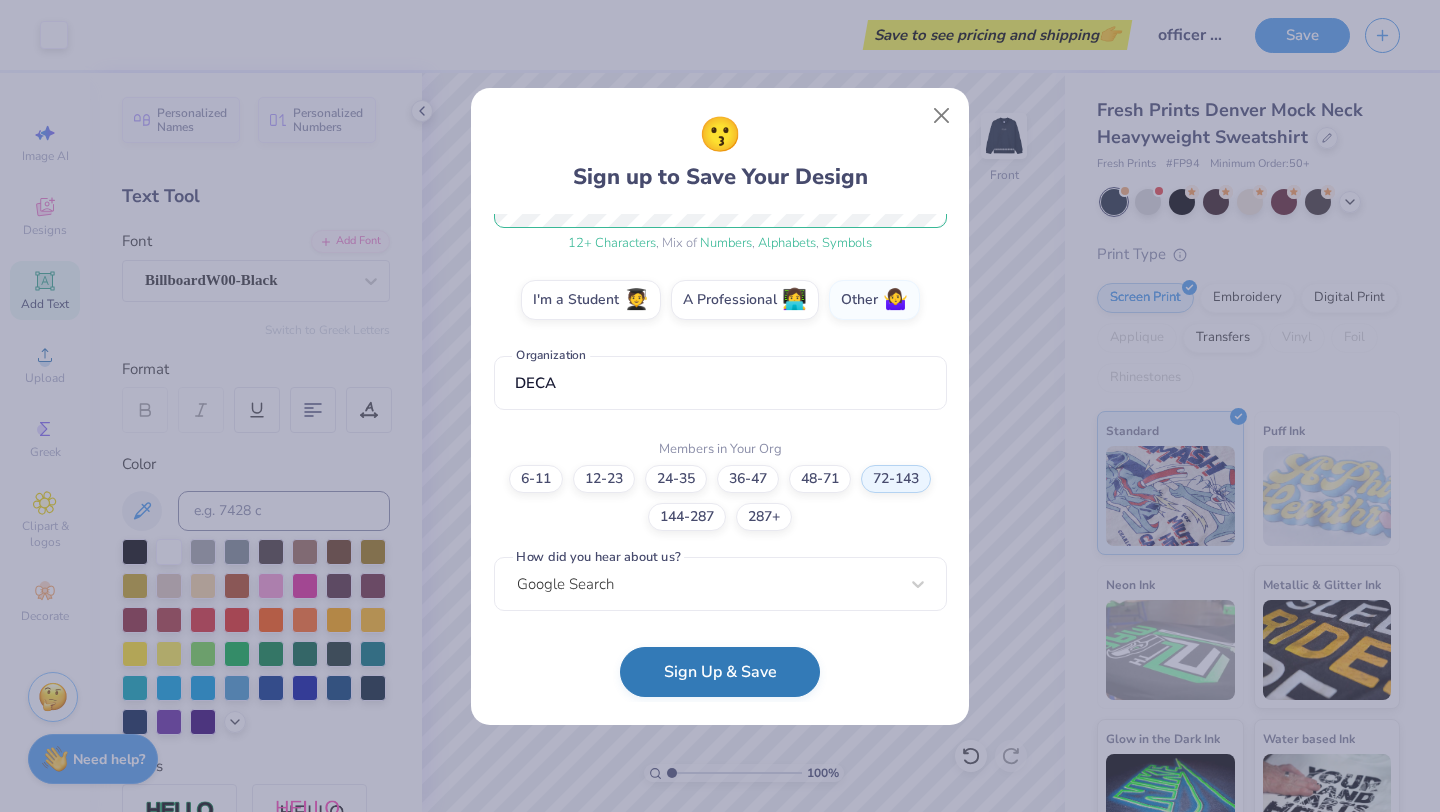 click on "Sign Up & Save" at bounding box center (720, 672) 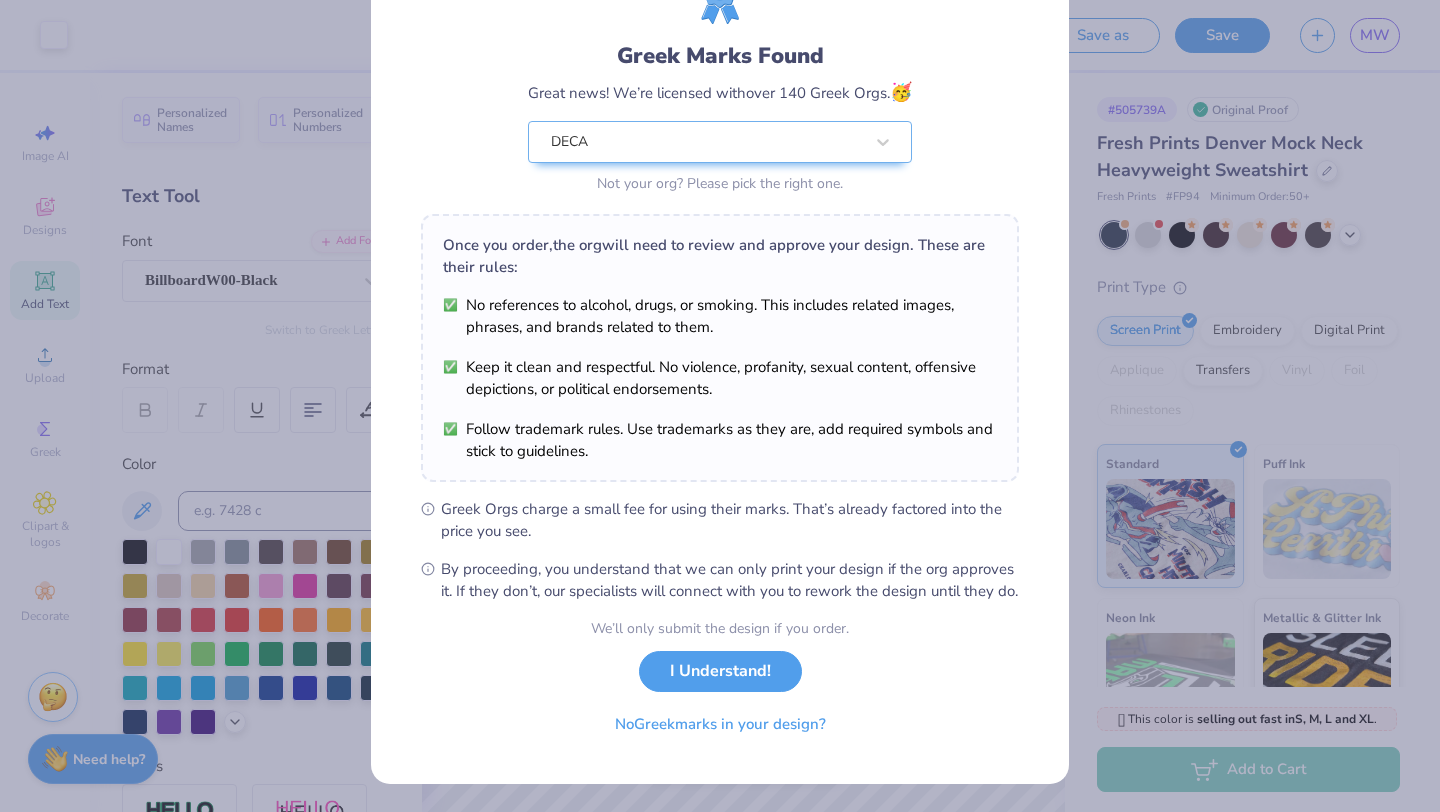 scroll, scrollTop: 124, scrollLeft: 0, axis: vertical 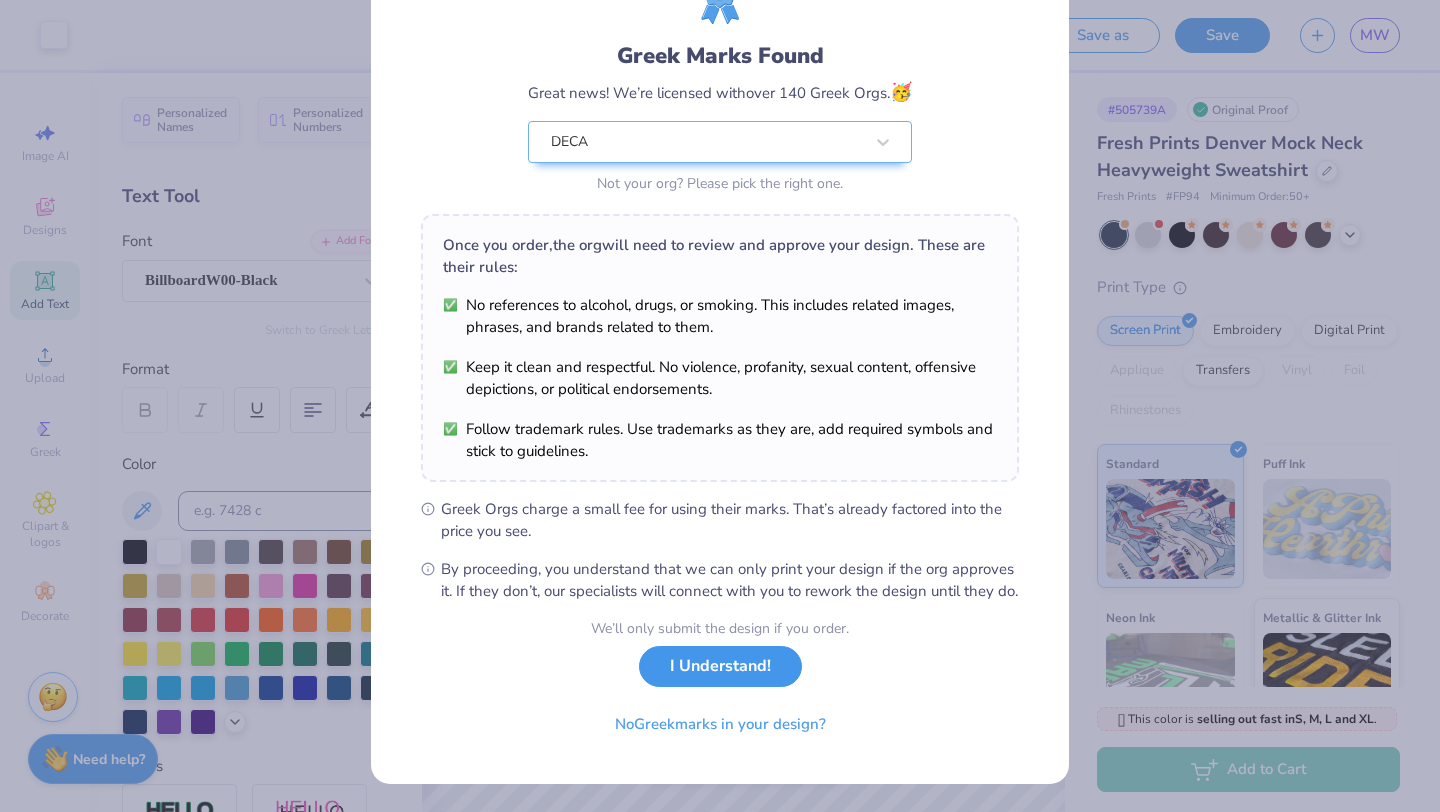 click on "I Understand!" at bounding box center [720, 666] 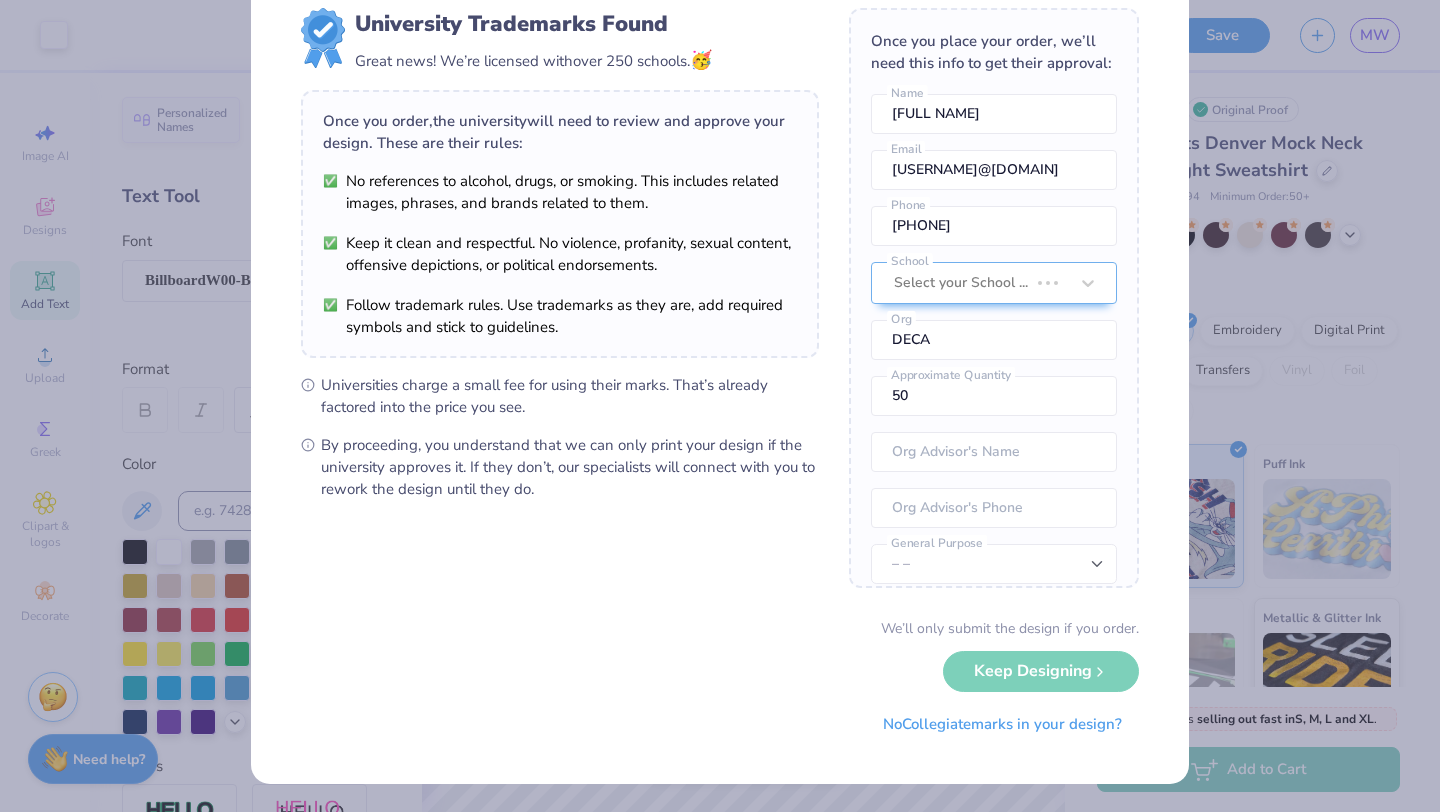scroll, scrollTop: 0, scrollLeft: 0, axis: both 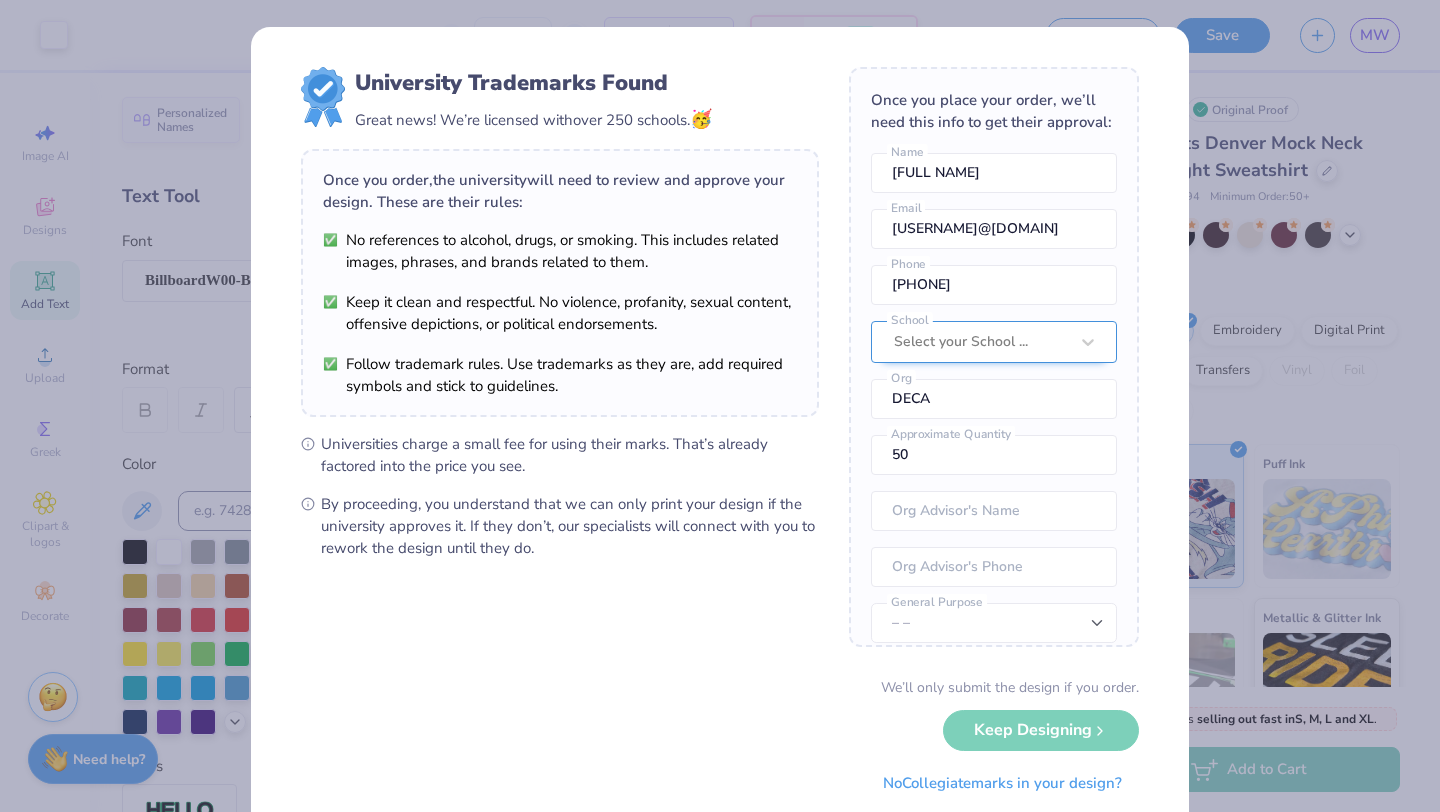 click on "Select your School ..." at bounding box center [994, 342] 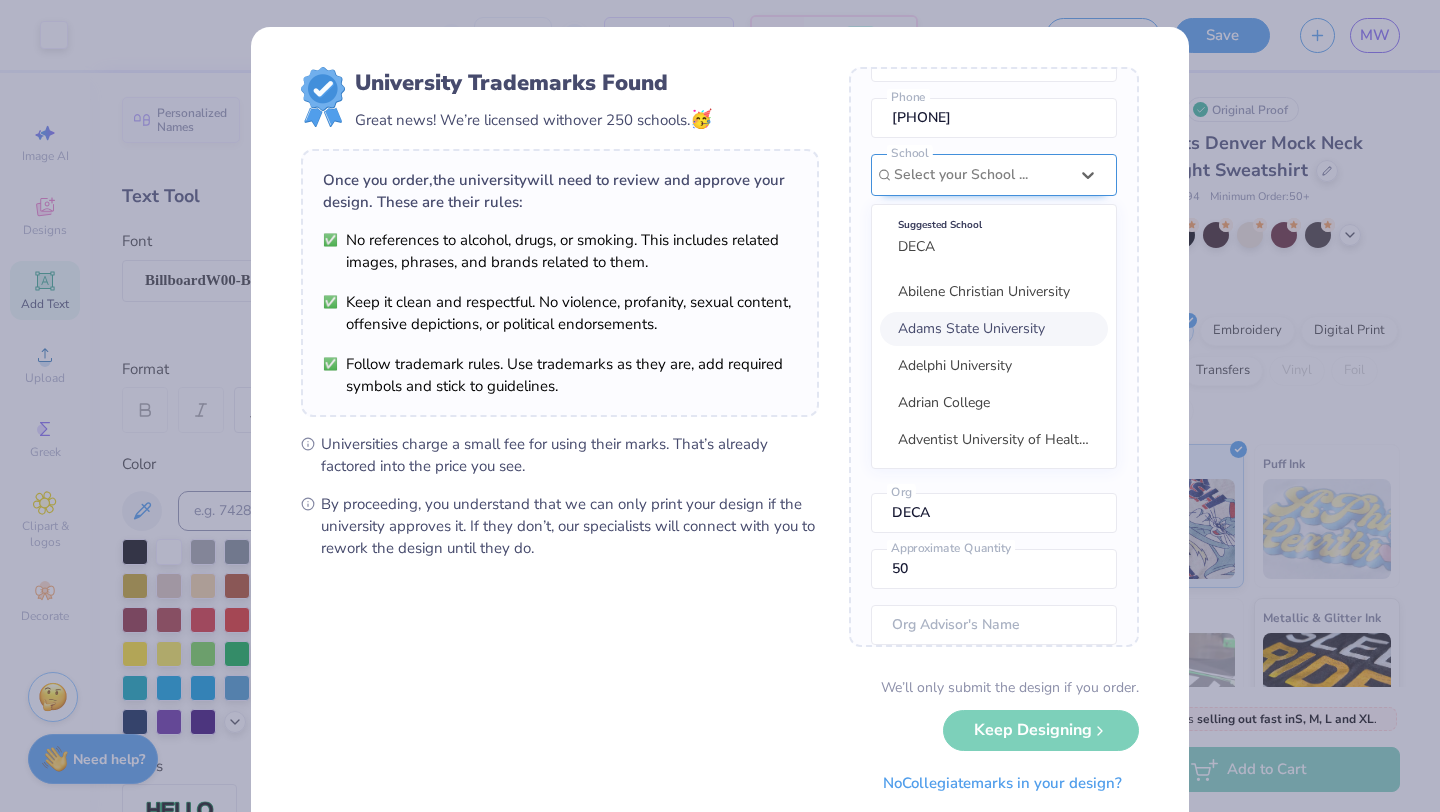scroll, scrollTop: 167, scrollLeft: 0, axis: vertical 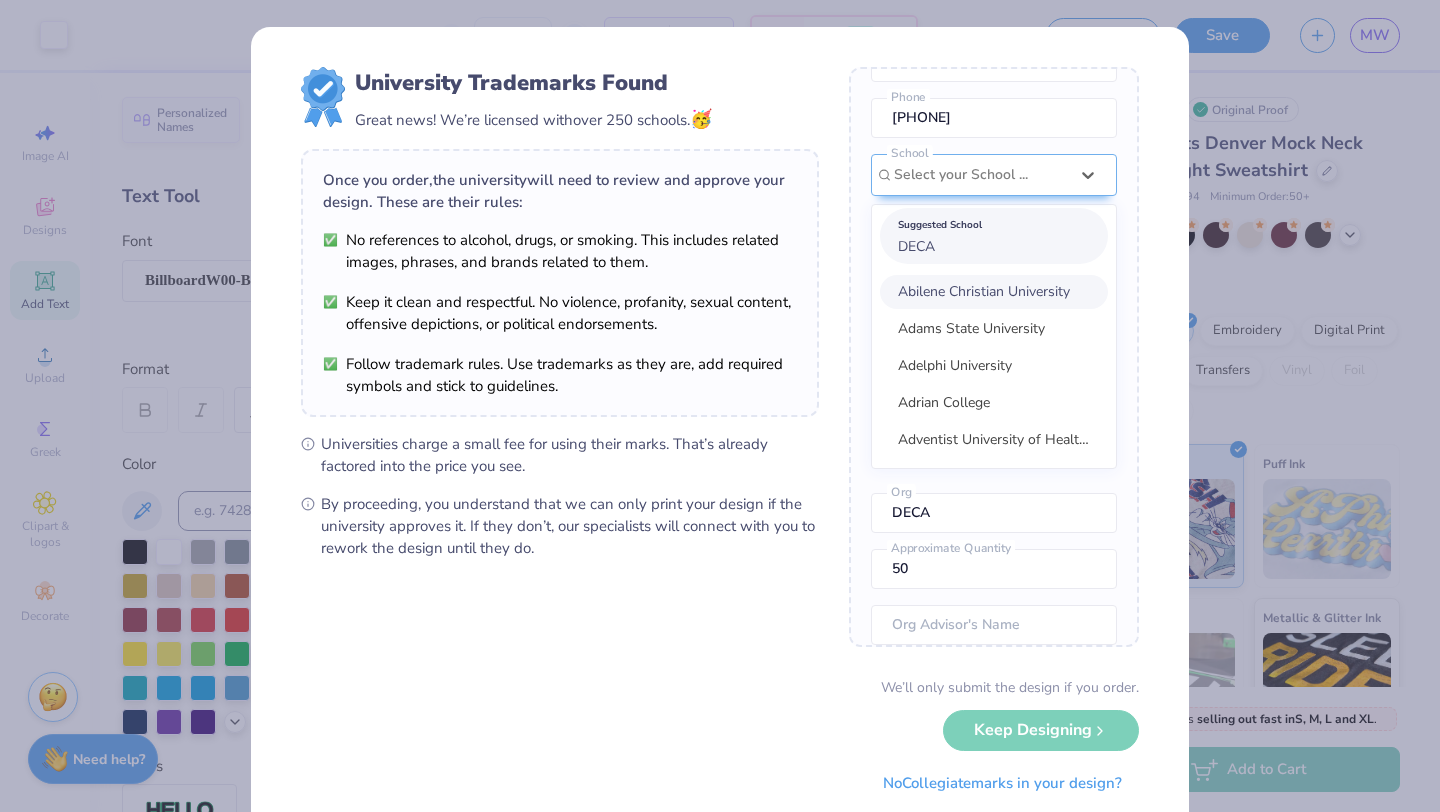 click on "DECA" at bounding box center (916, 246) 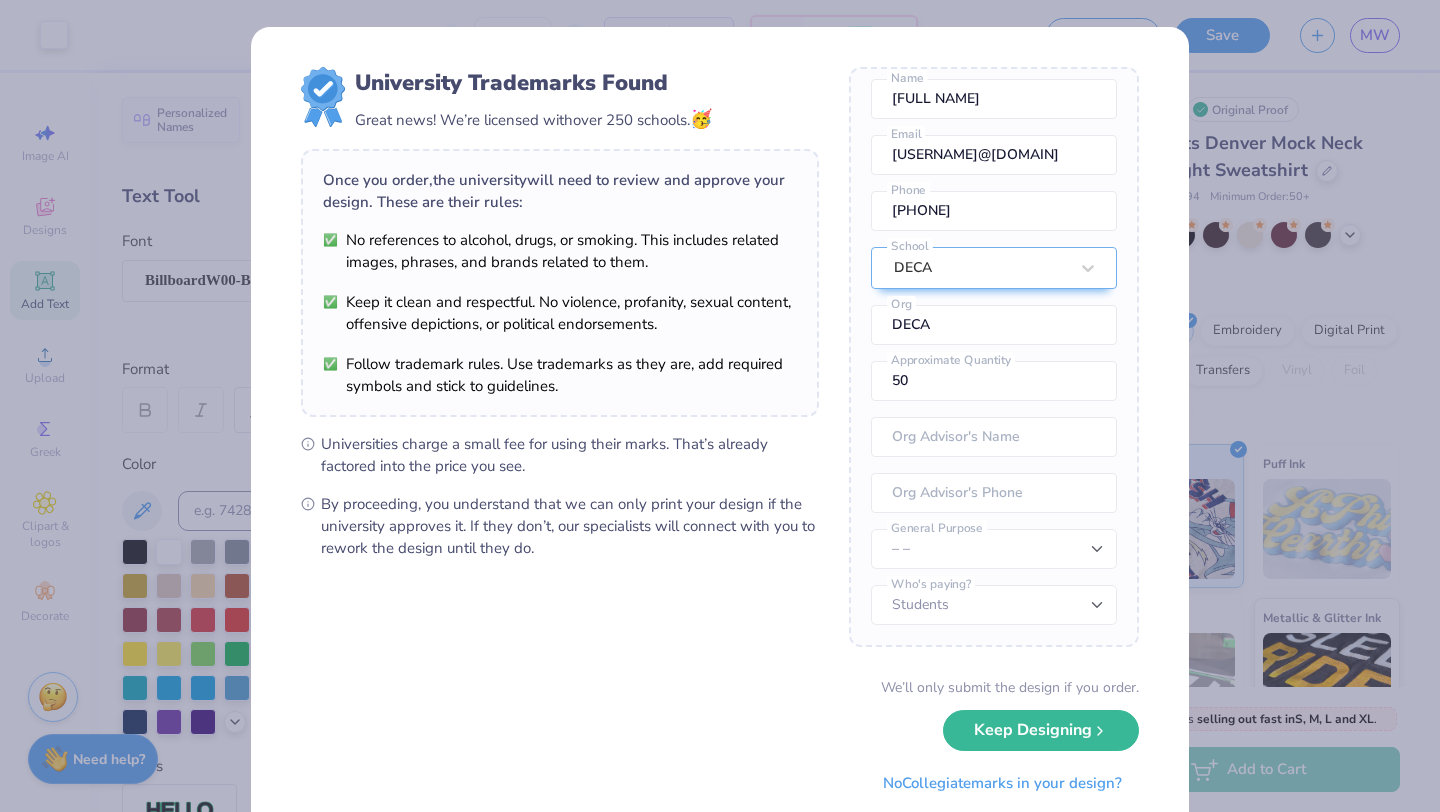 scroll, scrollTop: 74, scrollLeft: 0, axis: vertical 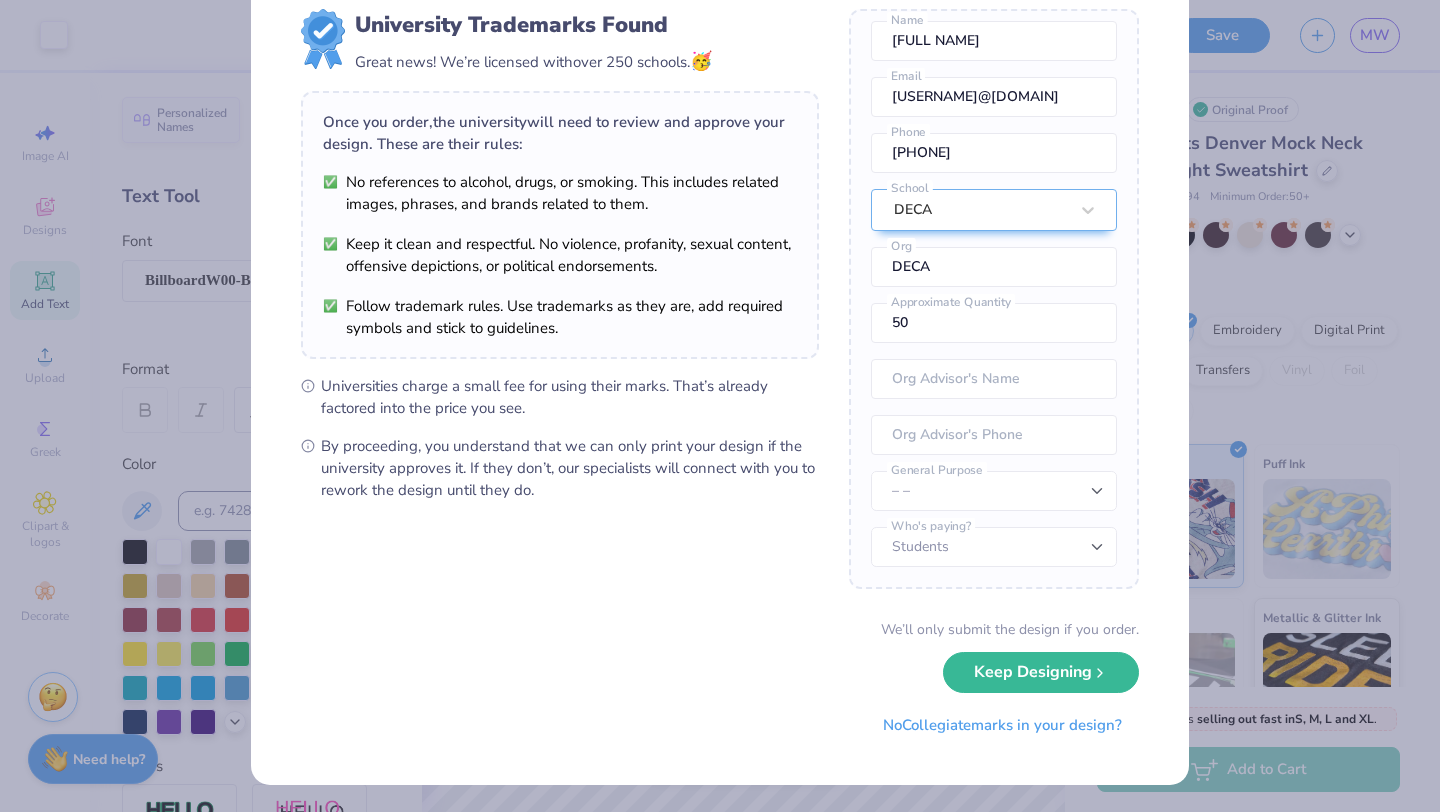 click on "University Trademarks Found Great news! We’re licensed with  over 250 schools. 🥳 Once you order,  the university  will need to review and approve your design. These are their rules: No references to alcohol, drugs, or smoking. This includes related images, phrases, and brands related to them. Keep it clean and respectful. No violence, profanity, sexual content, offensive depictions, or political endorsements. Follow trademark rules. Use trademarks as they are, add required symbols and stick to guidelines. Universities charge a small fee for using their marks. That’s already factored into the price you see. By proceeding, you understand that we can only print your design if the university approves it. If they don’t, our specialists will connect with you to rework the design until they do. Once you place your order, we’ll need this info to get their approval: Molly Winslow Name mollywinslow24@gmail.com Email 7203855211 Phone DECA School DECA Org 50 Approximate Quantity Org Advisor's Name – – No" at bounding box center [720, 377] 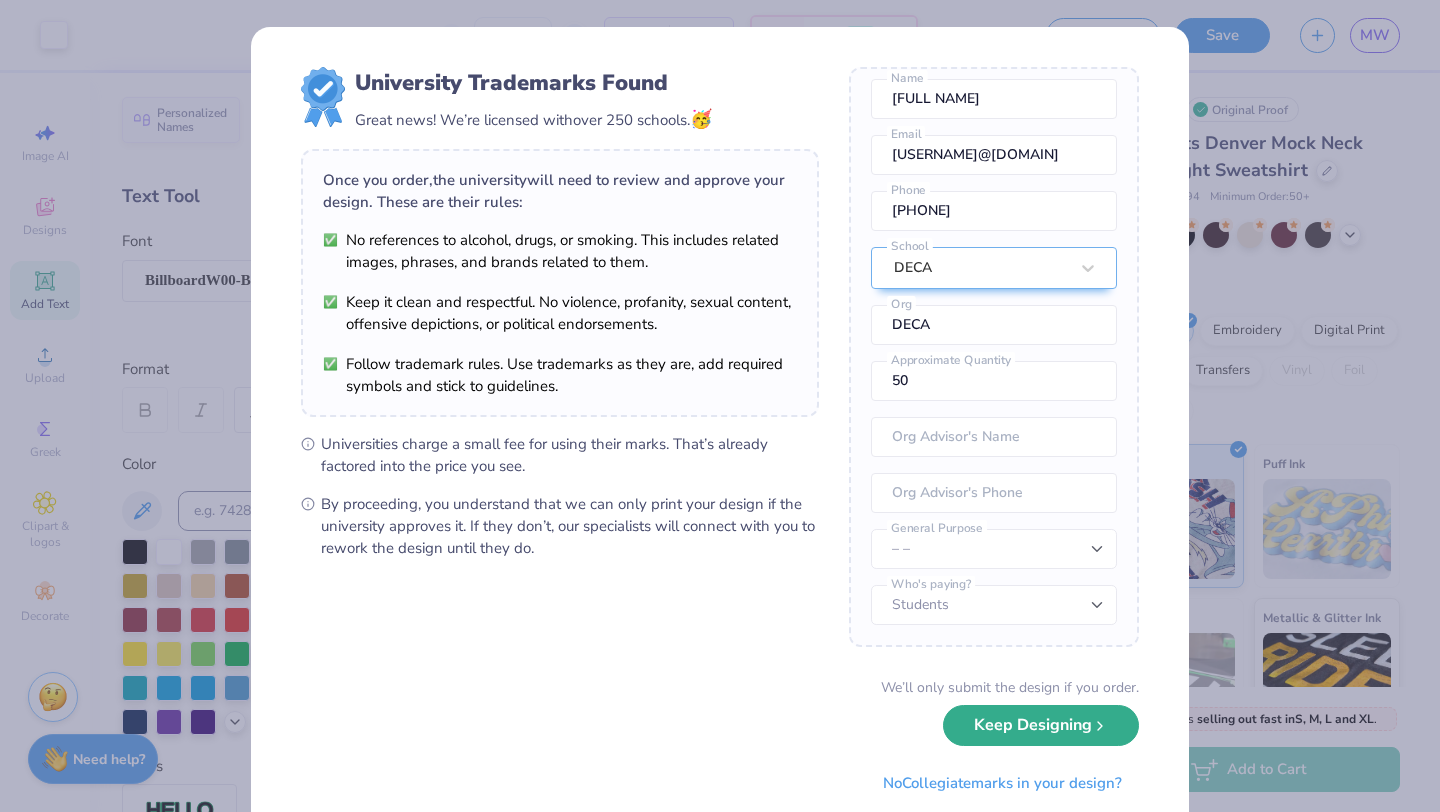 click on "Keep Designing" at bounding box center (1041, 725) 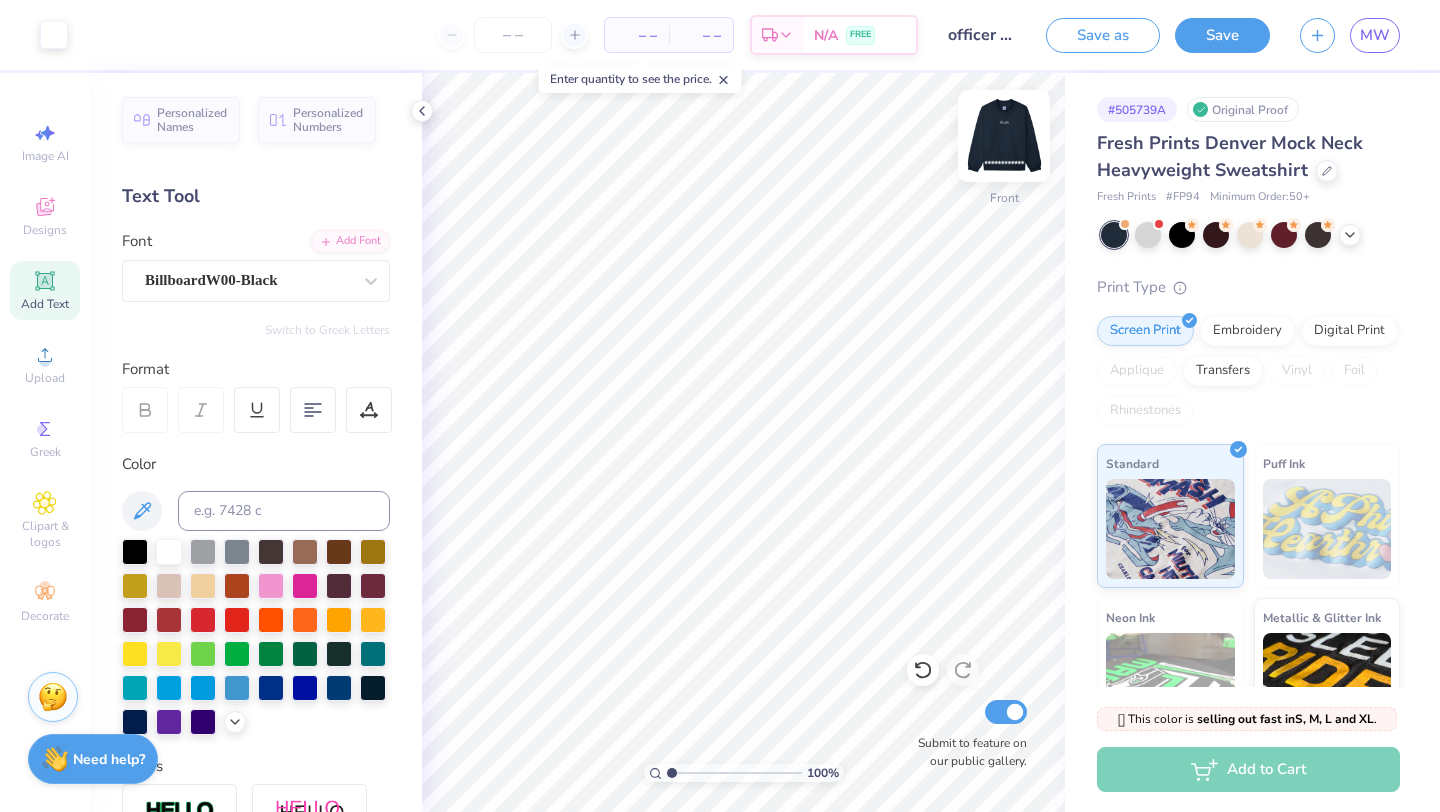 click at bounding box center [1004, 136] 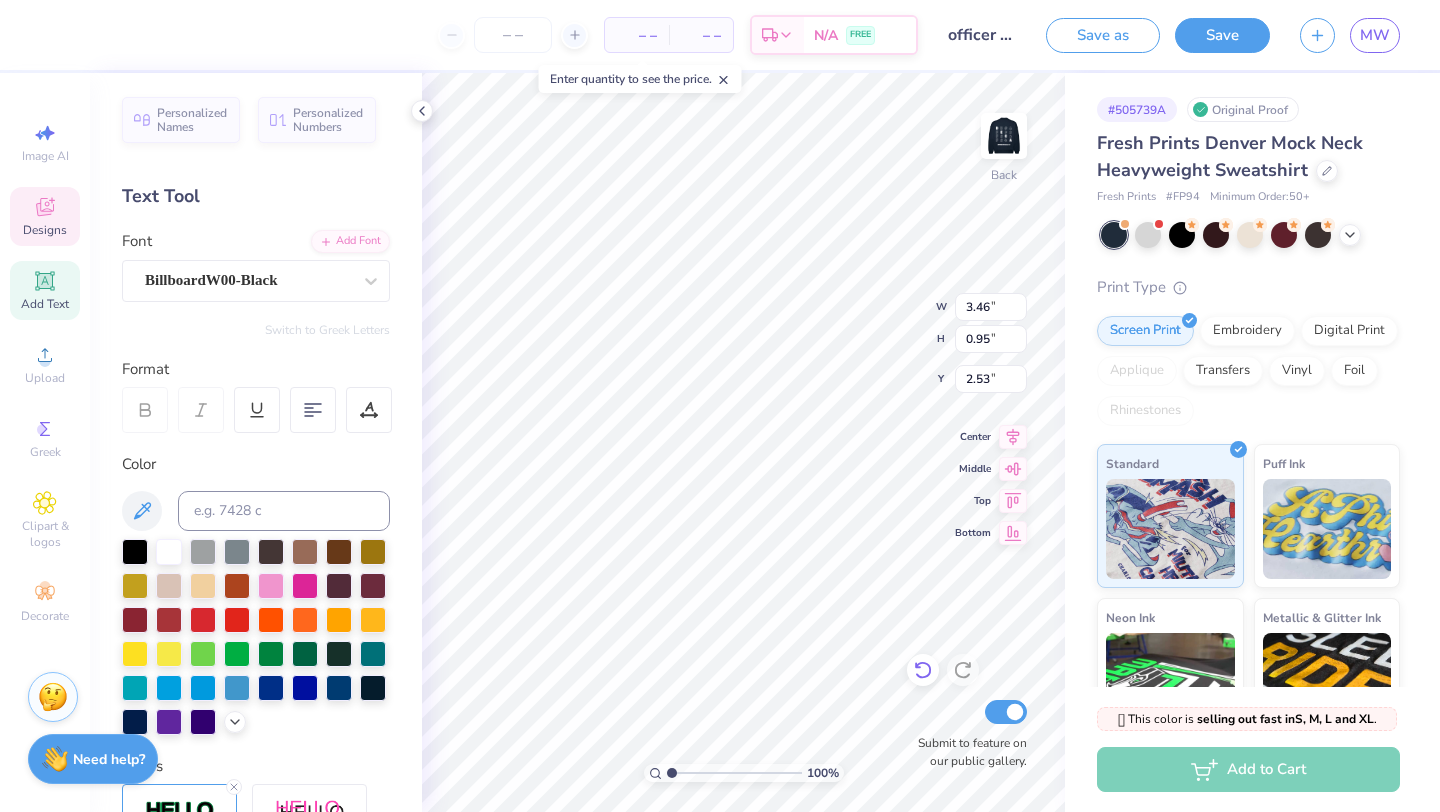 scroll, scrollTop: 0, scrollLeft: 0, axis: both 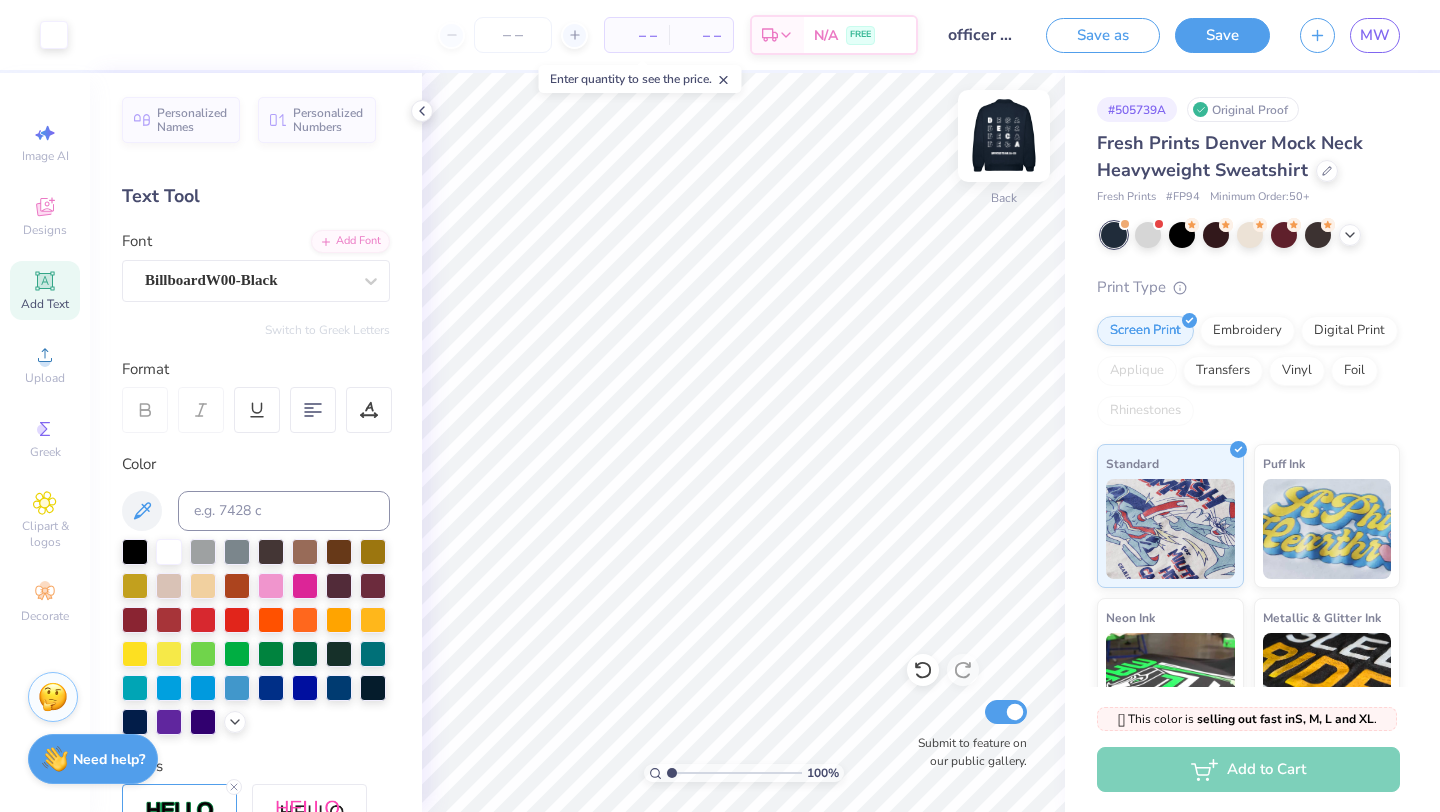 click at bounding box center [1004, 136] 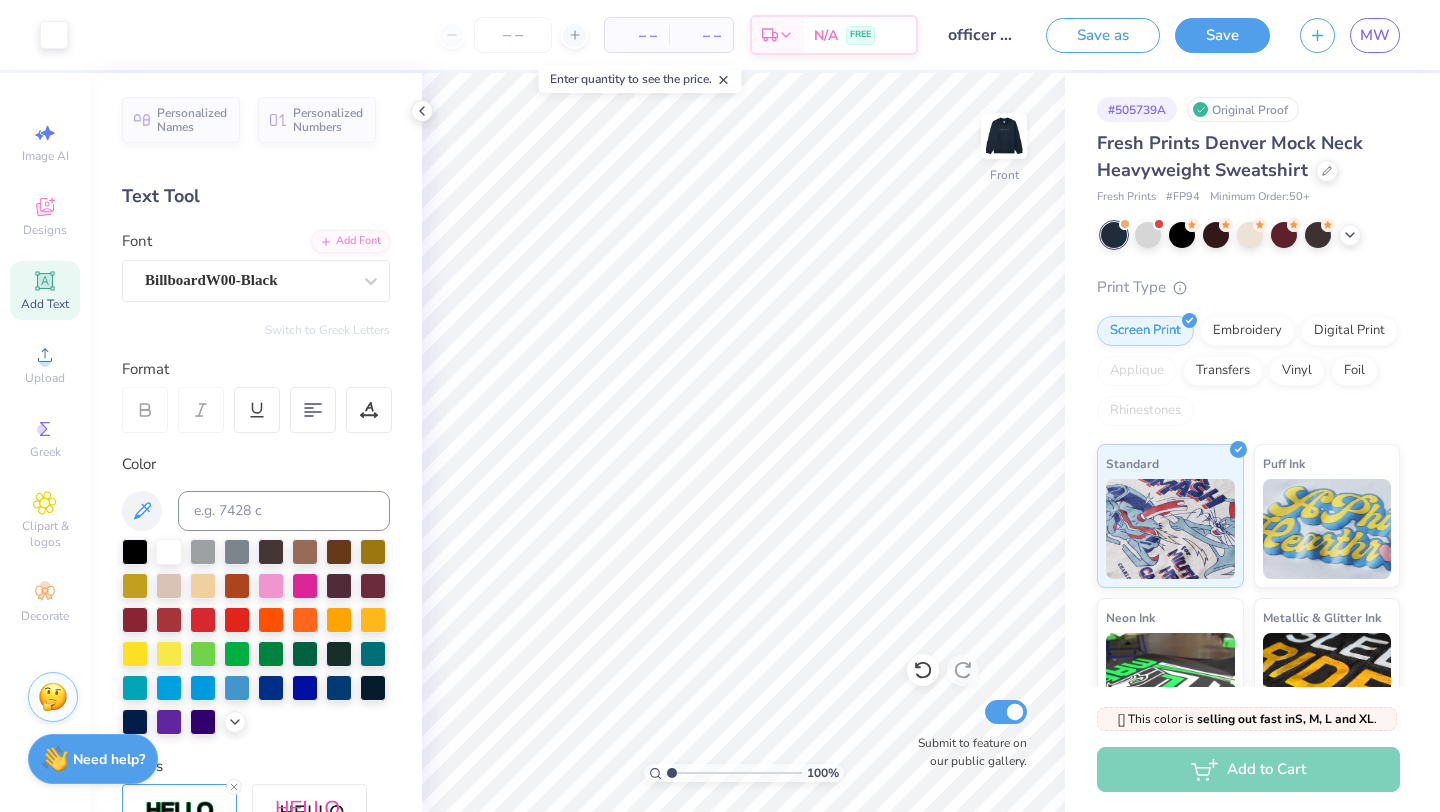 click at bounding box center [1004, 136] 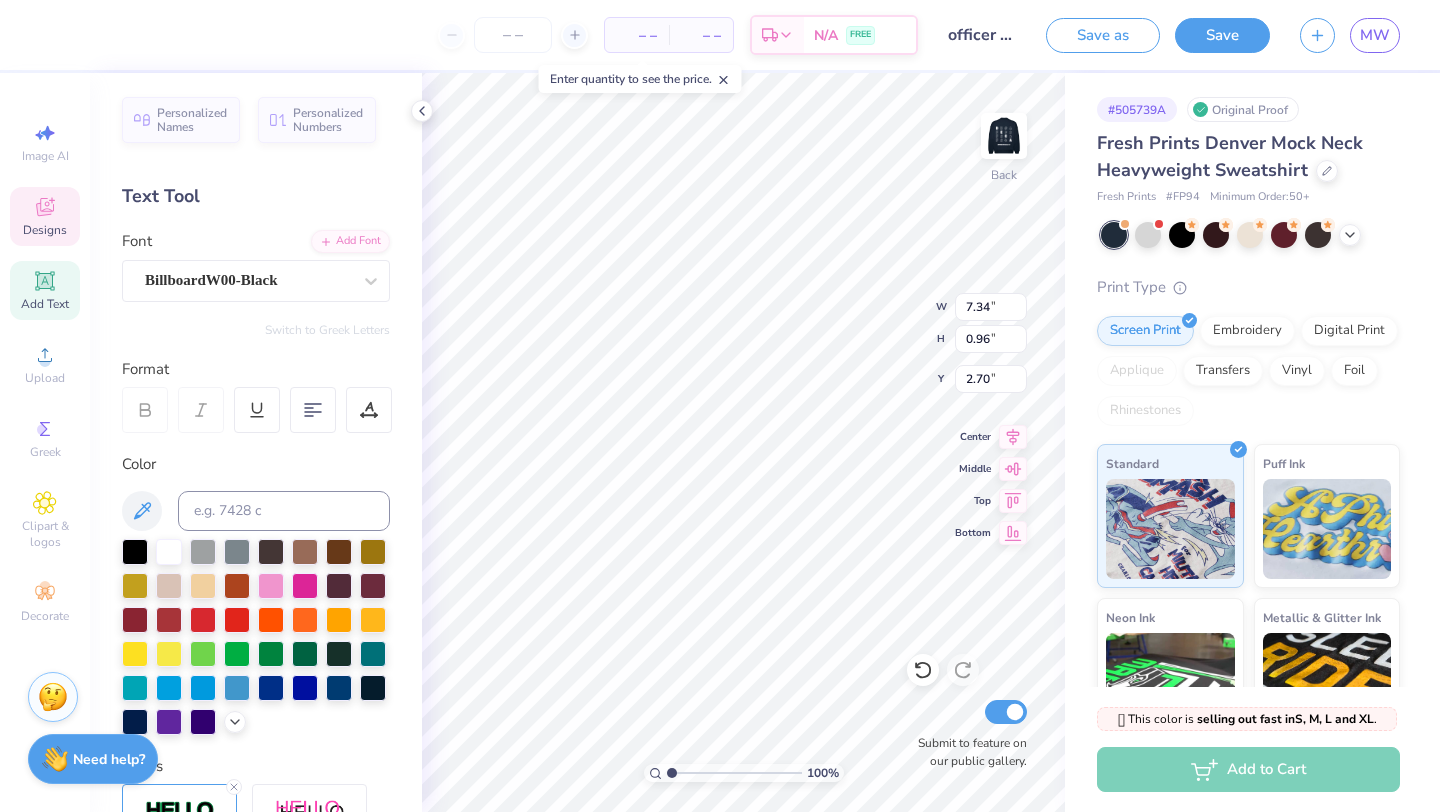 type on "2.52" 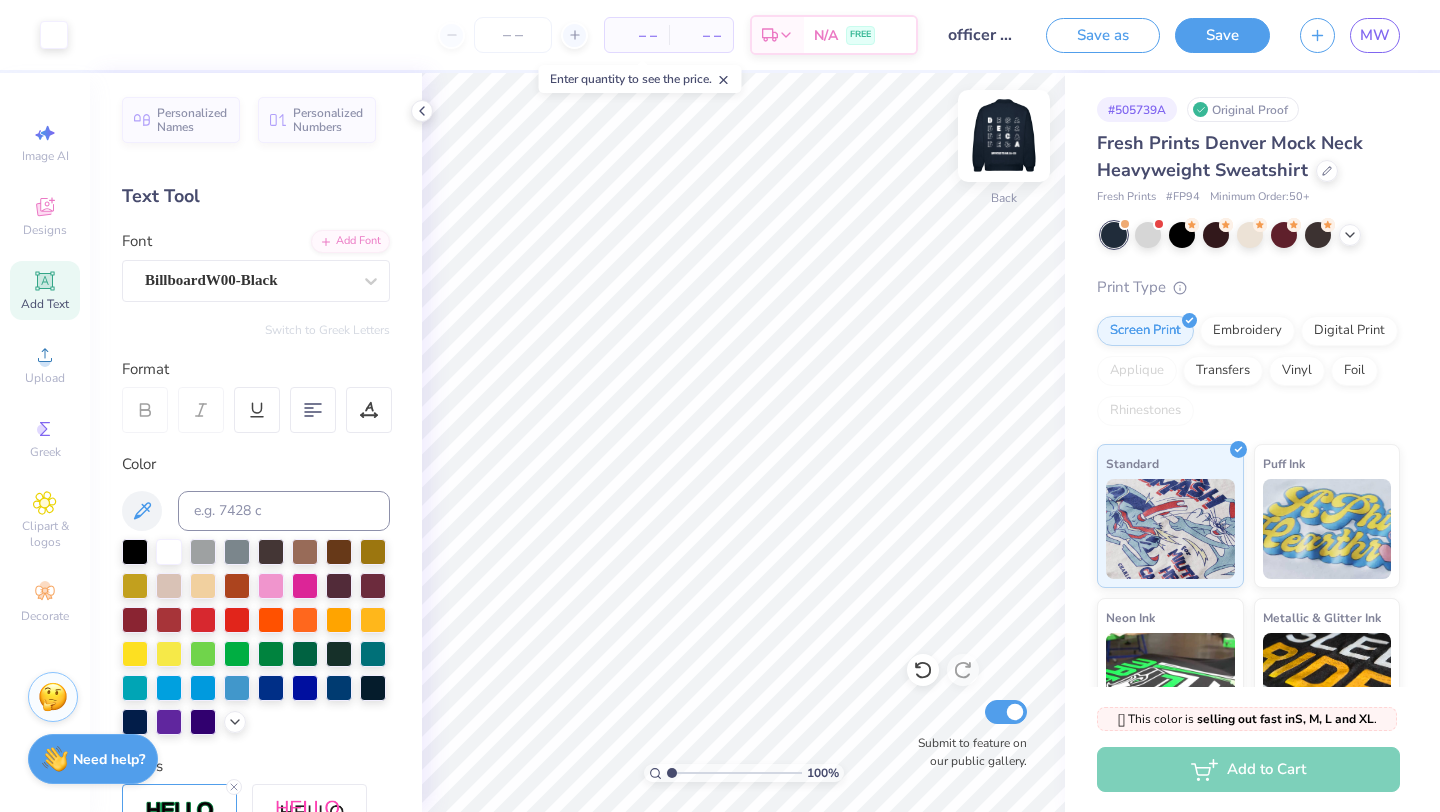 click at bounding box center (1004, 136) 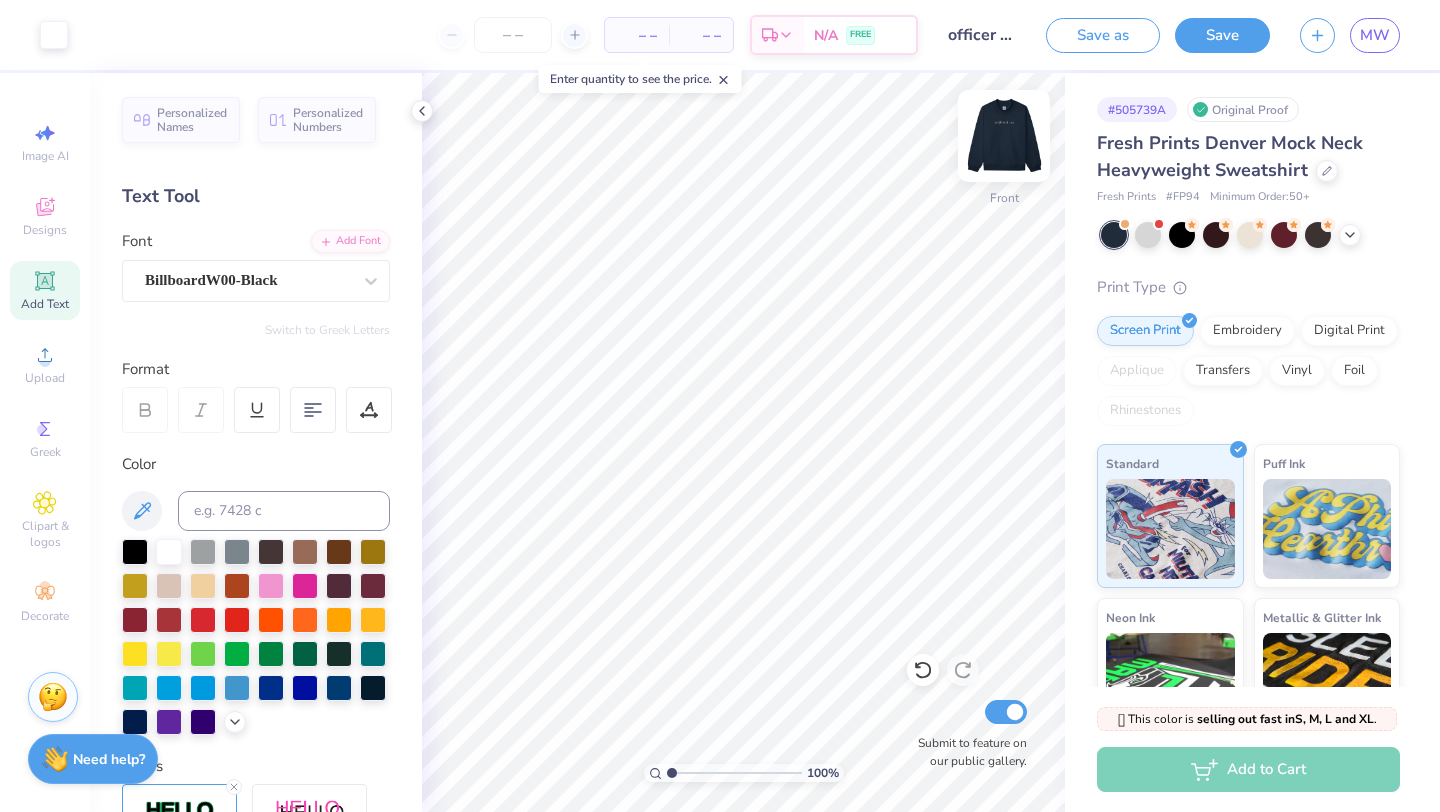 click at bounding box center [1004, 136] 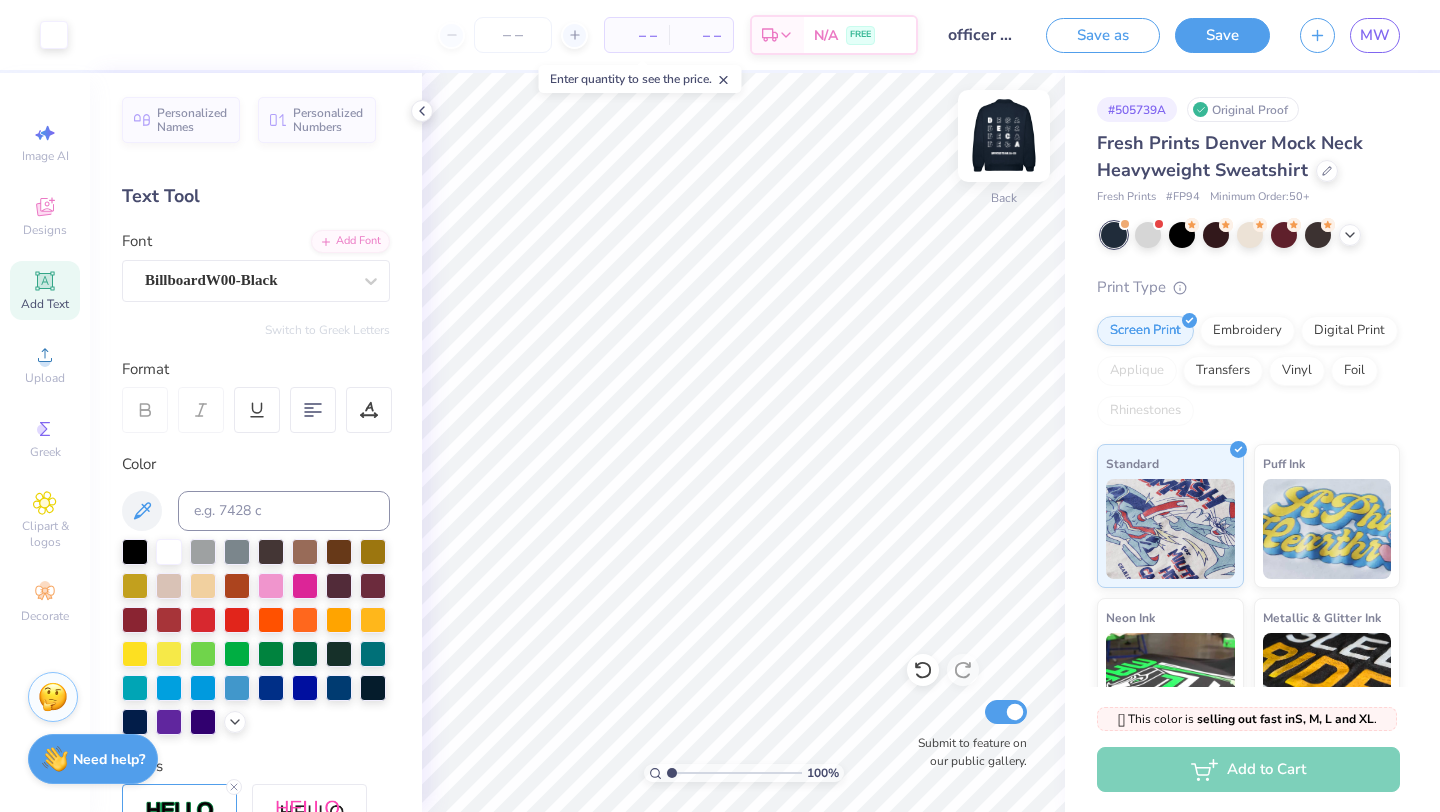 click at bounding box center (1004, 136) 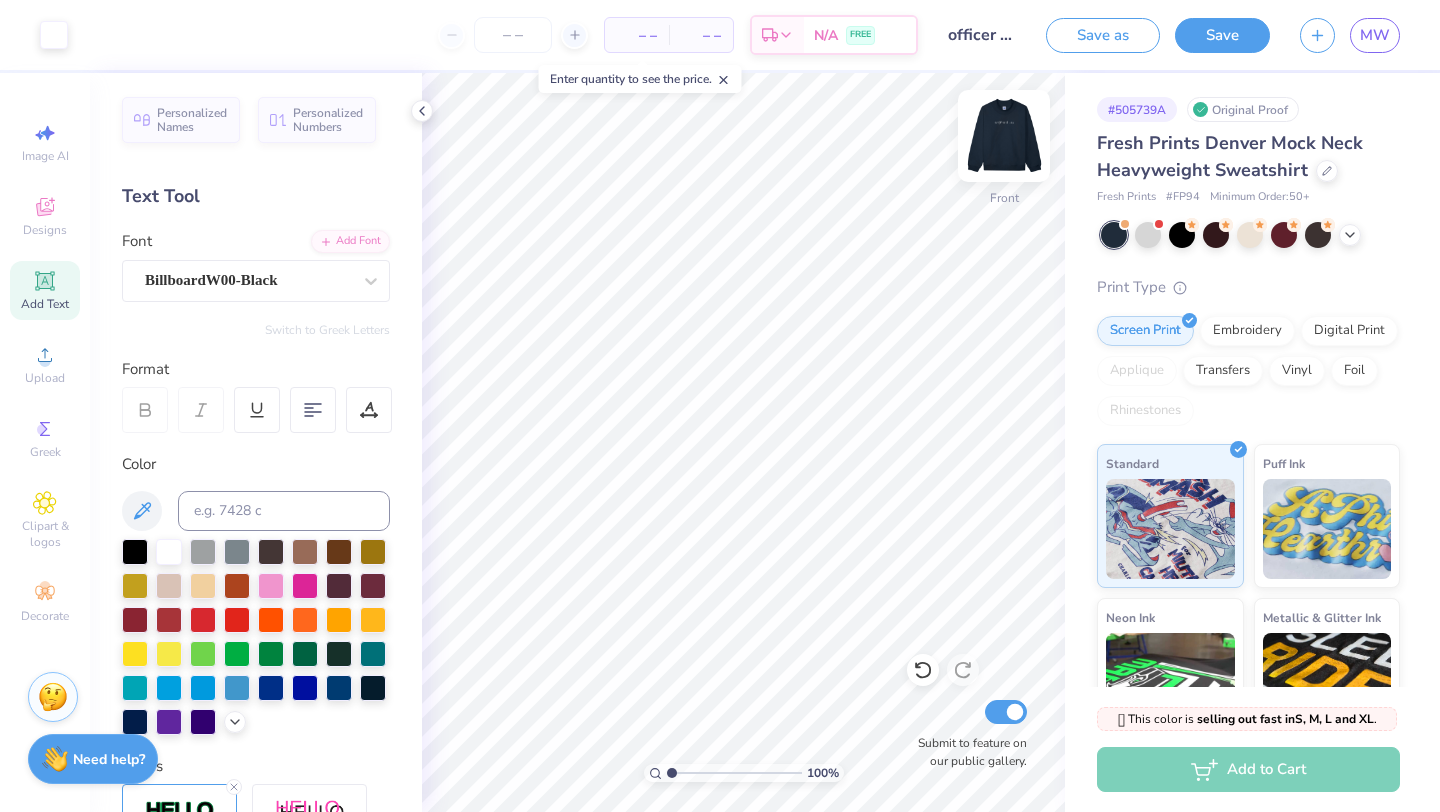 click at bounding box center (1004, 136) 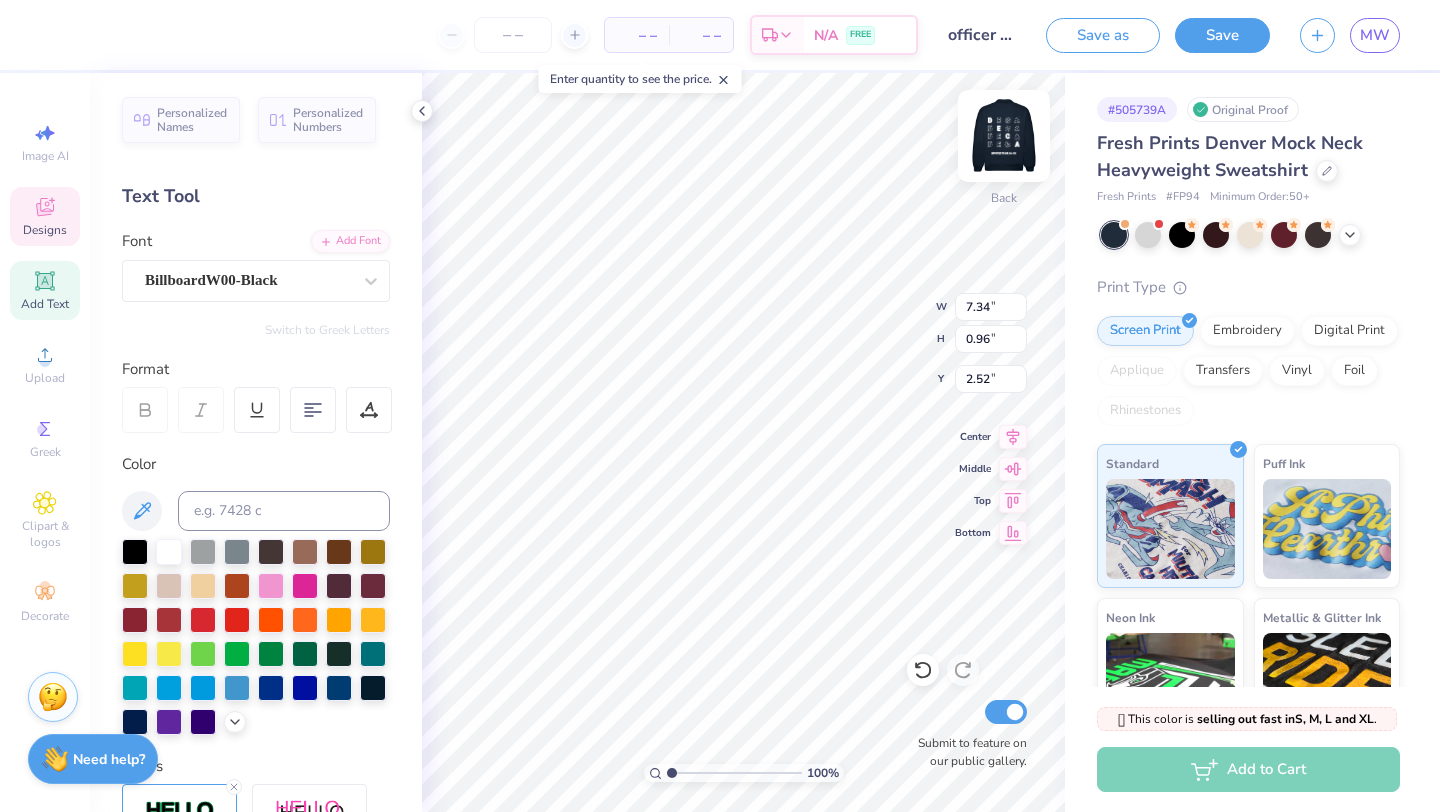 scroll, scrollTop: 0, scrollLeft: 3, axis: horizontal 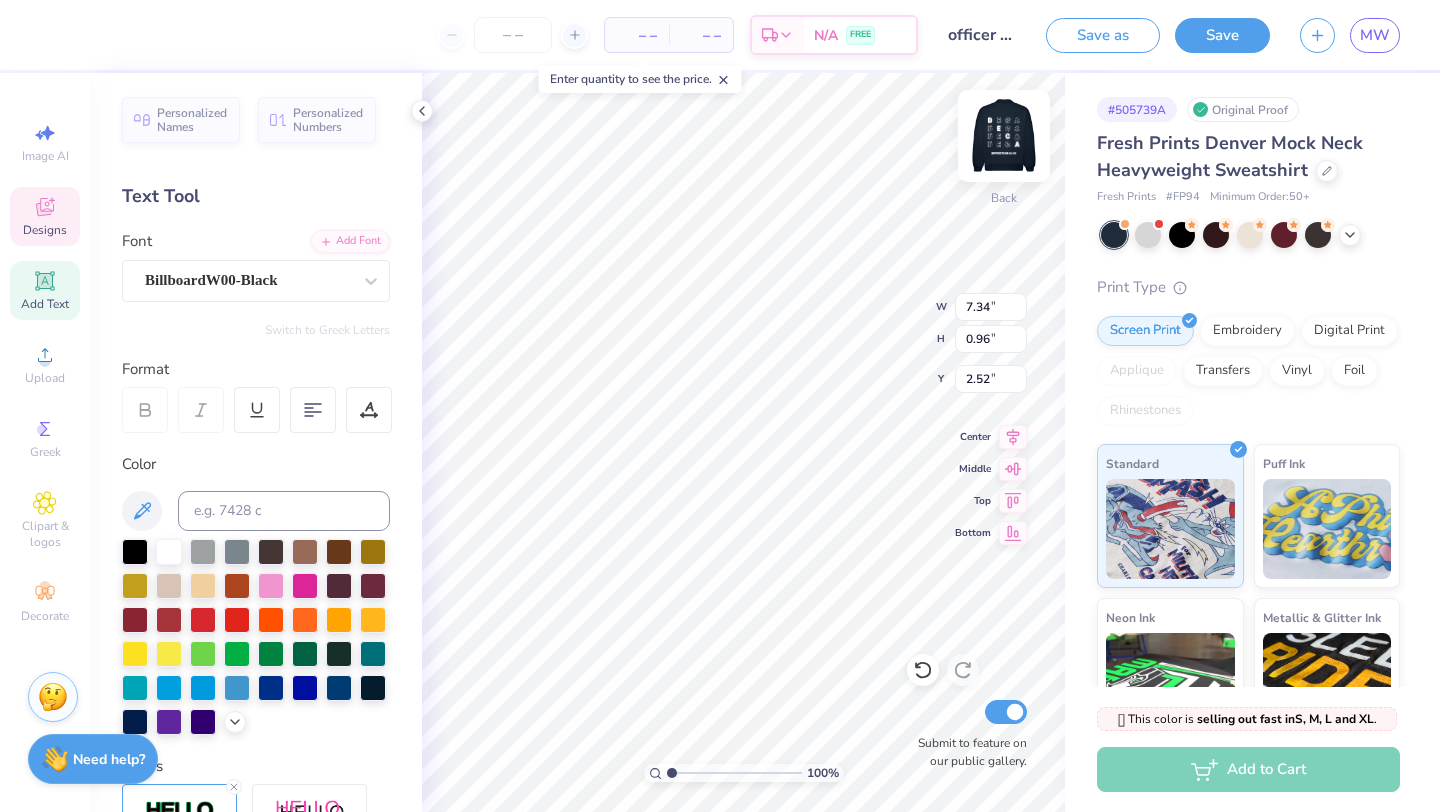 type on "25
26" 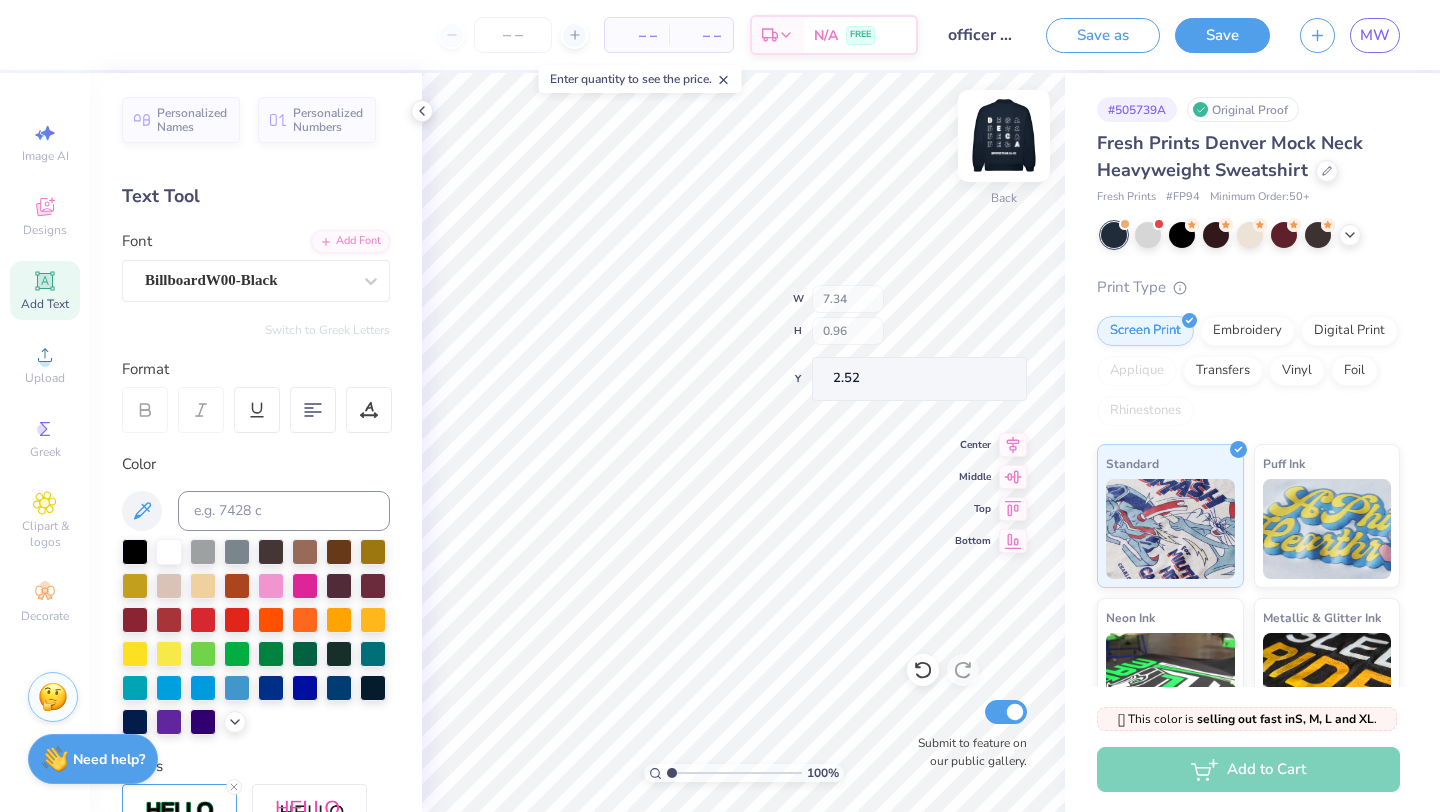 type on "1.37" 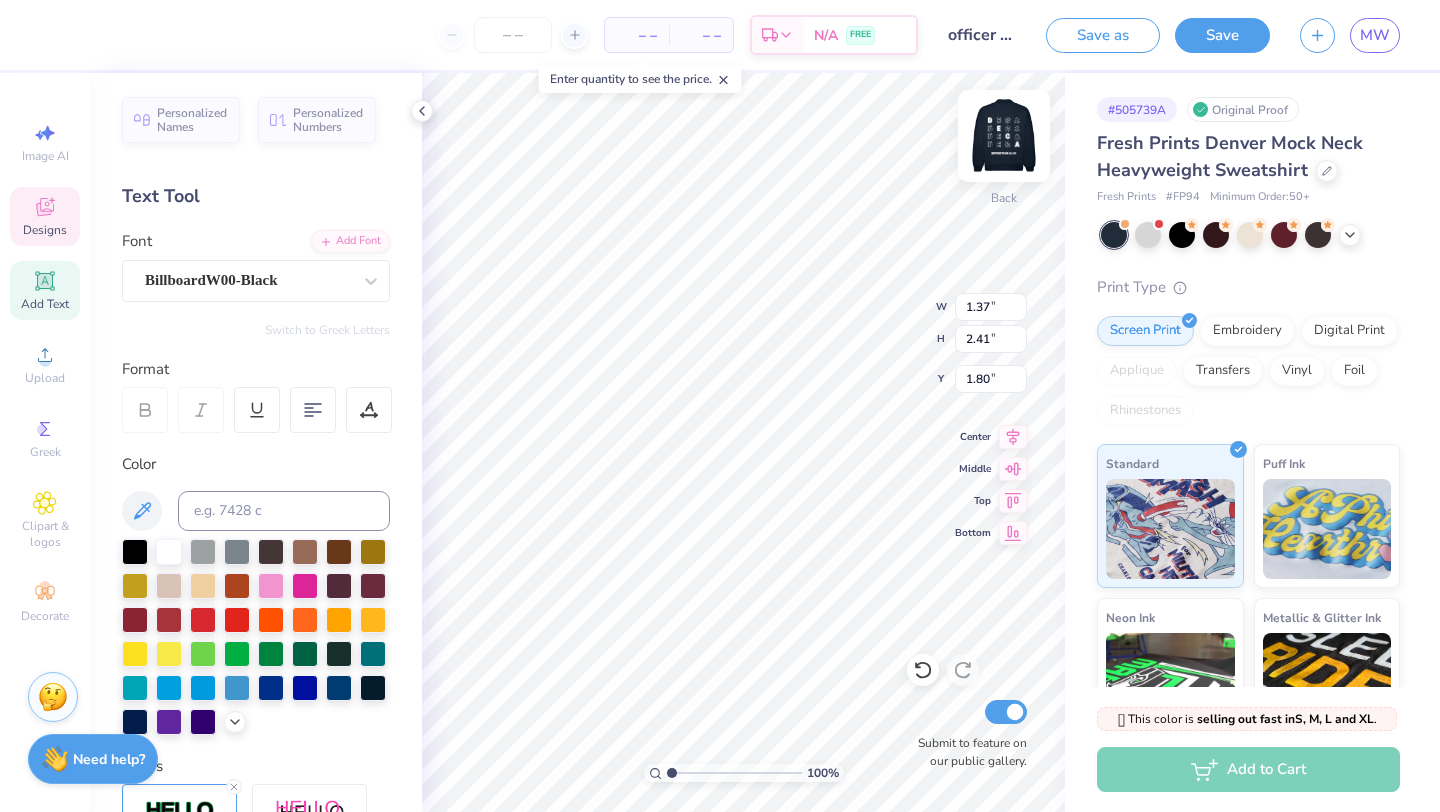 type on "0.59" 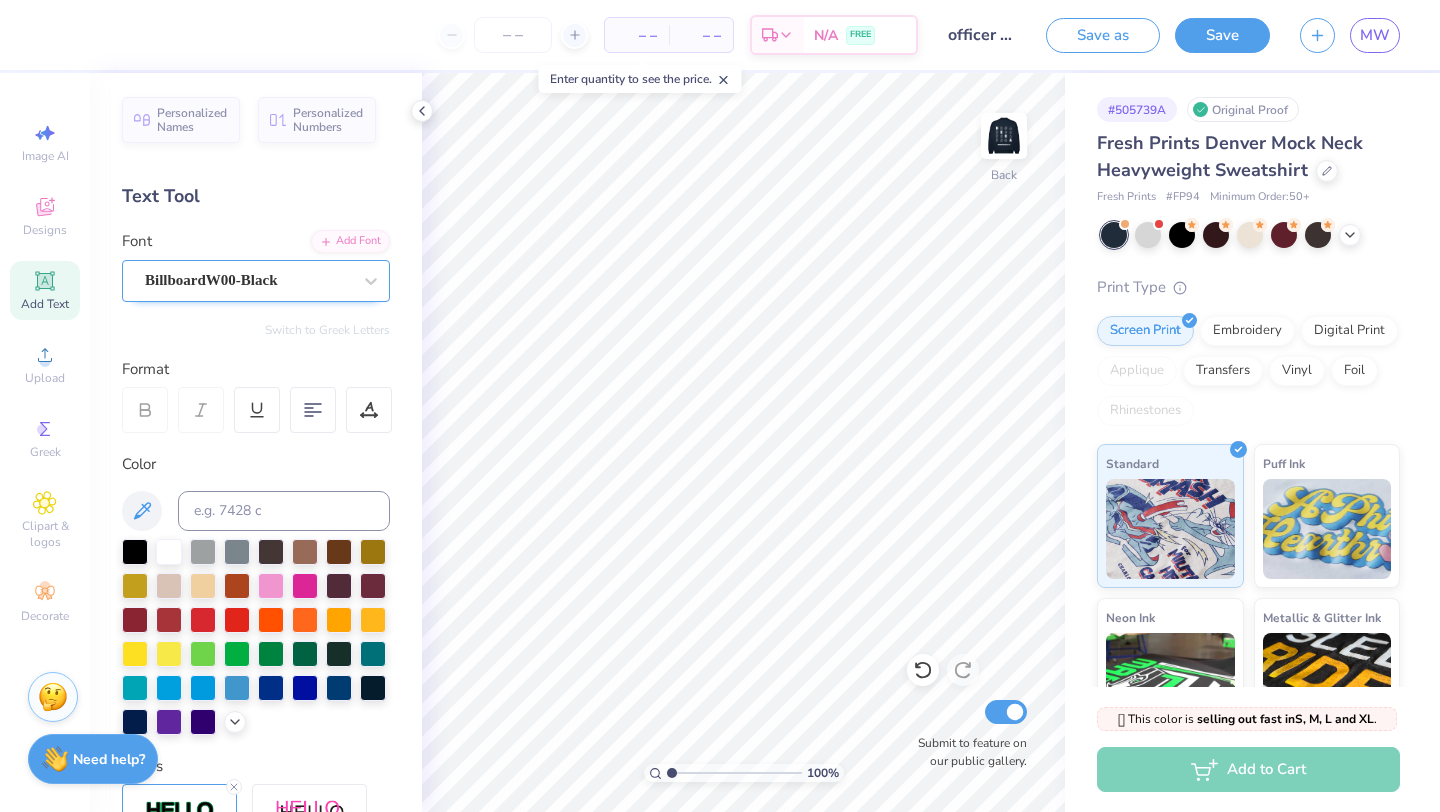 click on "BillboardW00-Black" at bounding box center (248, 280) 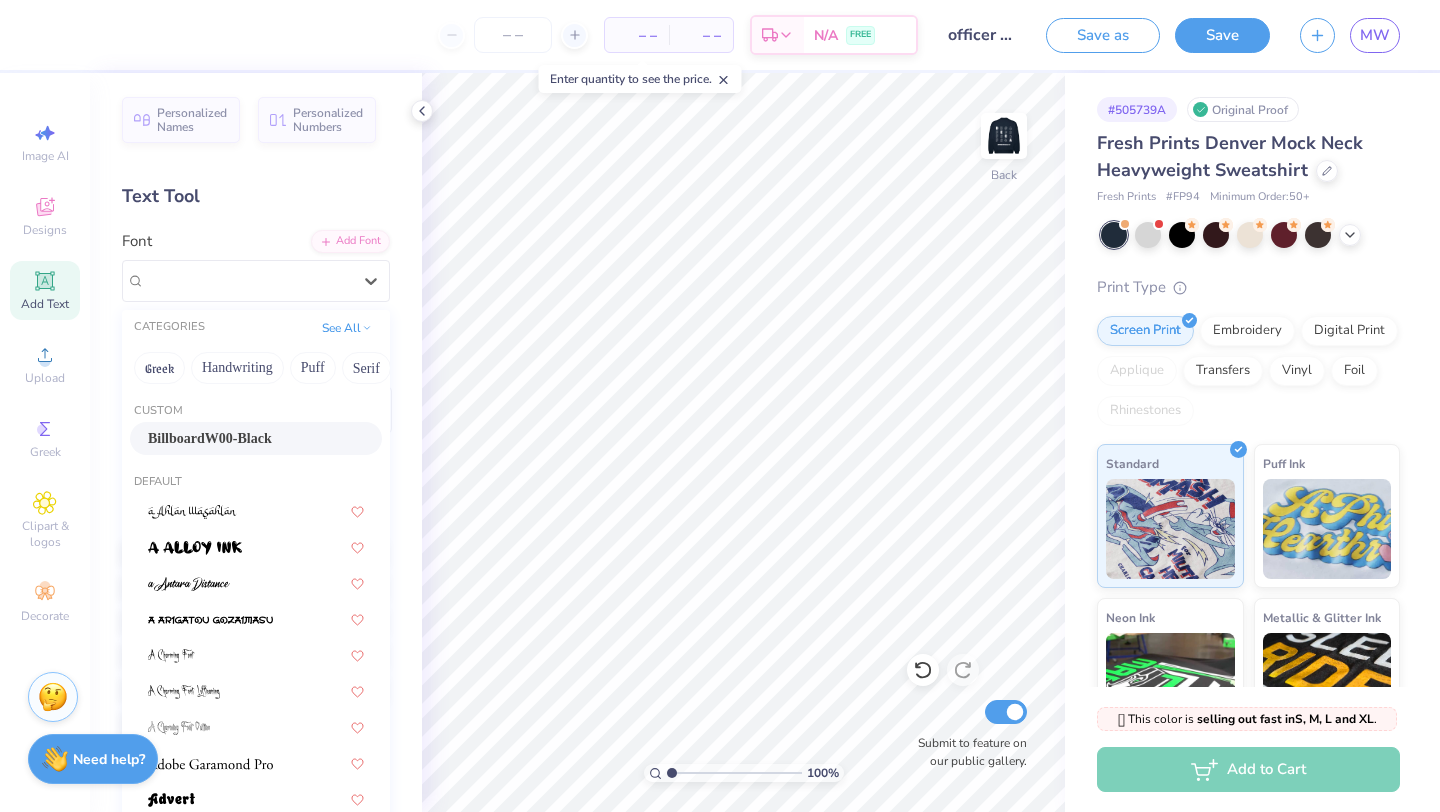 click on "BillboardW00-Black" at bounding box center (210, 438) 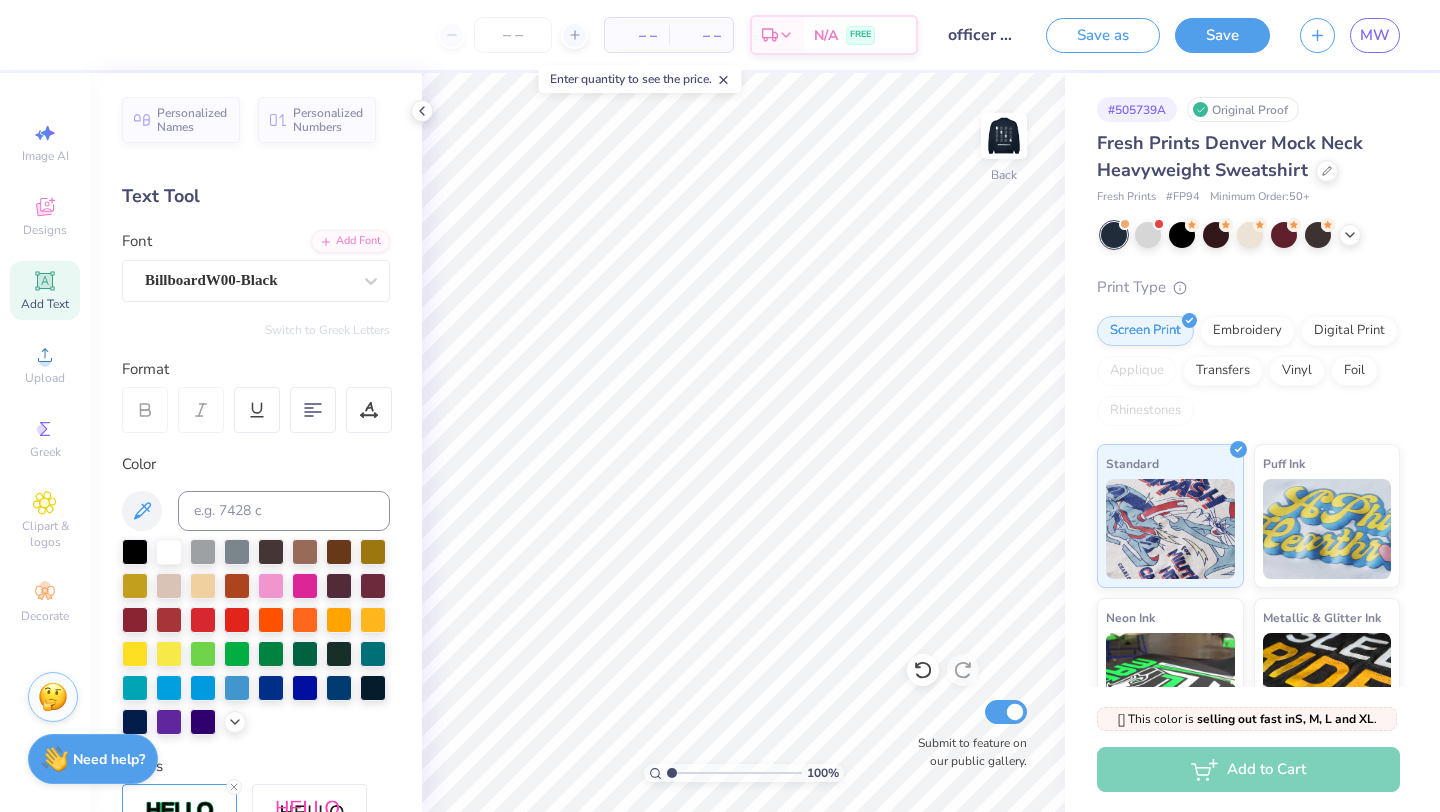 click on "Personalized Names Personalized Numbers Text Tool  Add Font Font BillboardW00-Black Switch to Greek Letters Format Color Styles Text Shape" at bounding box center [256, 442] 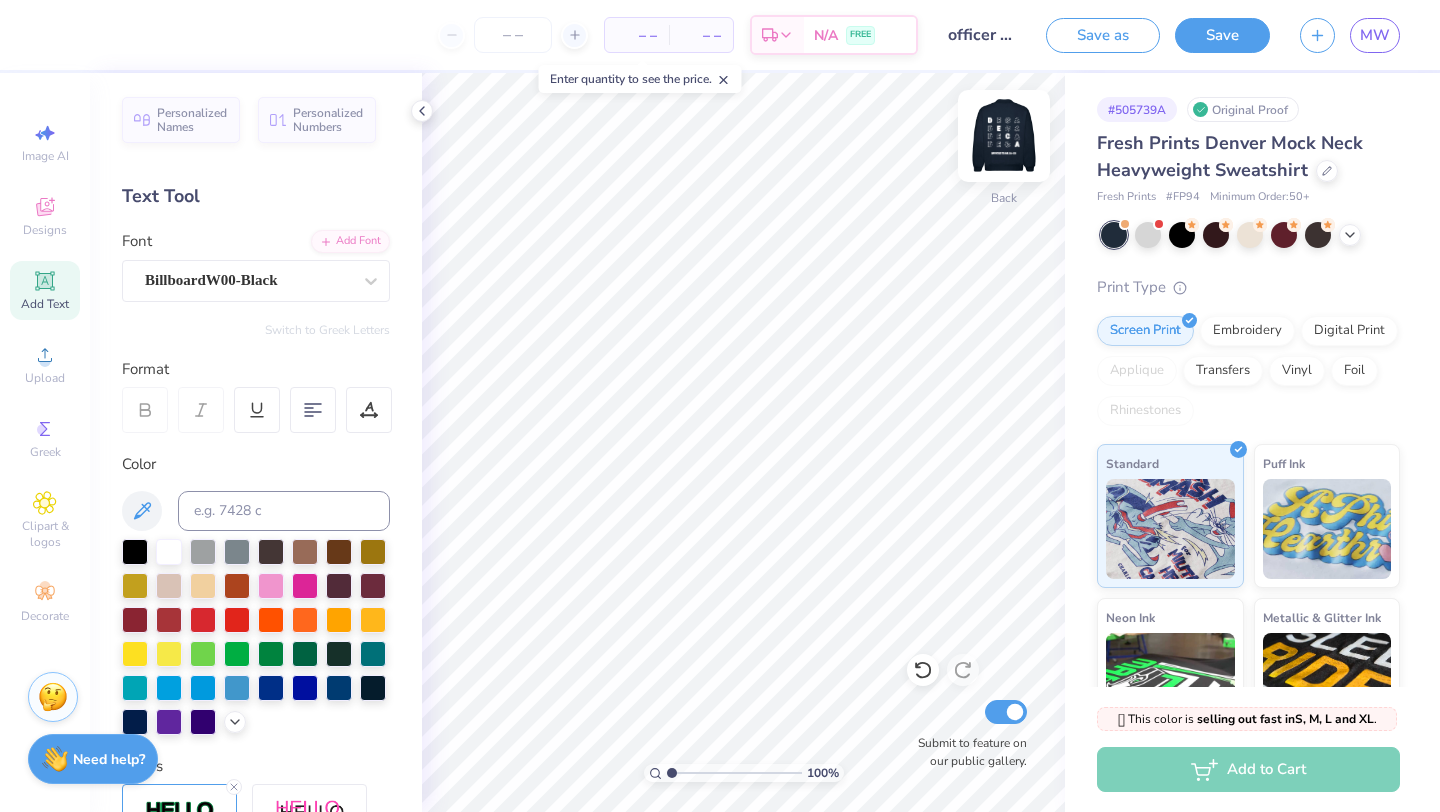 click at bounding box center [1004, 136] 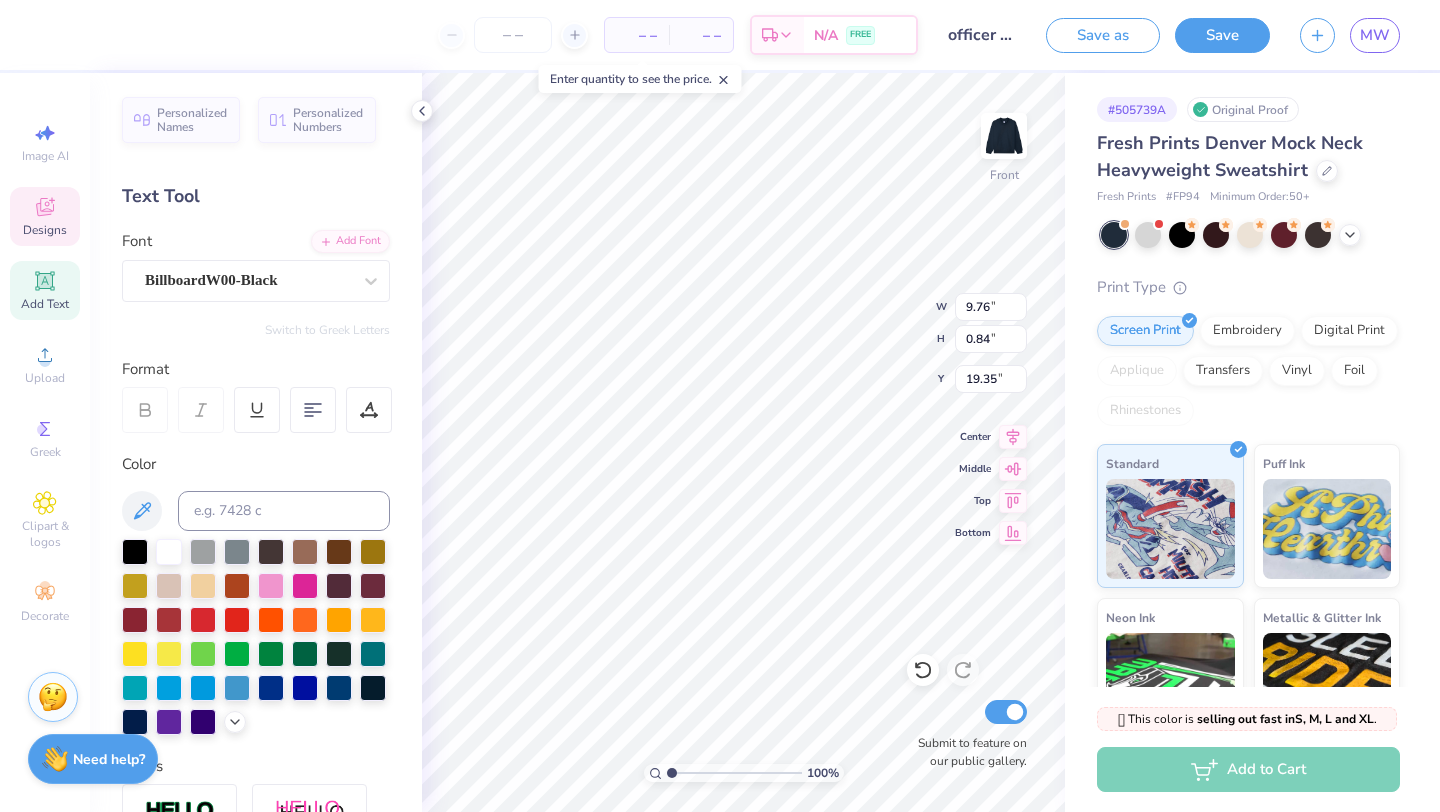 click at bounding box center (1004, 136) 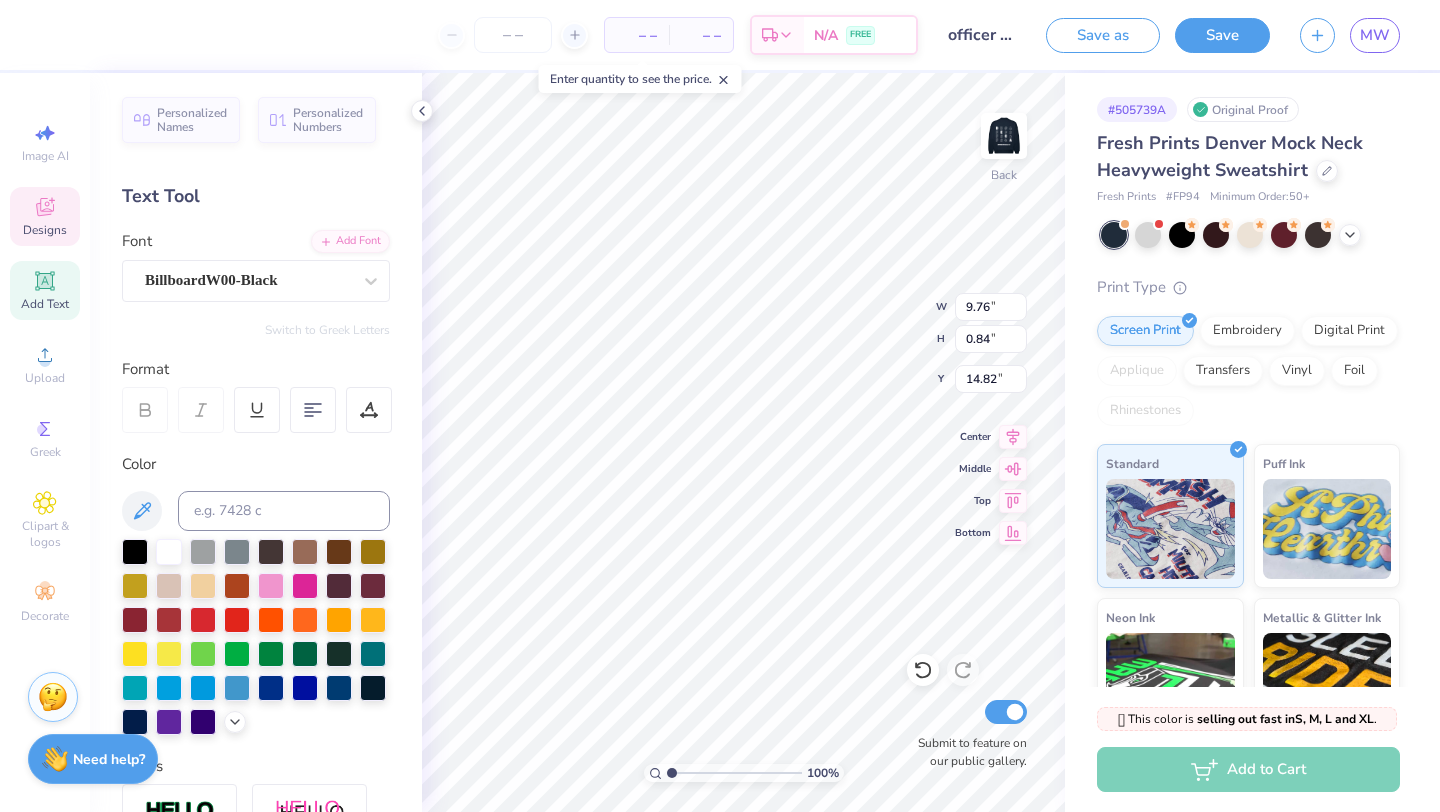 scroll, scrollTop: 0, scrollLeft: 6, axis: horizontal 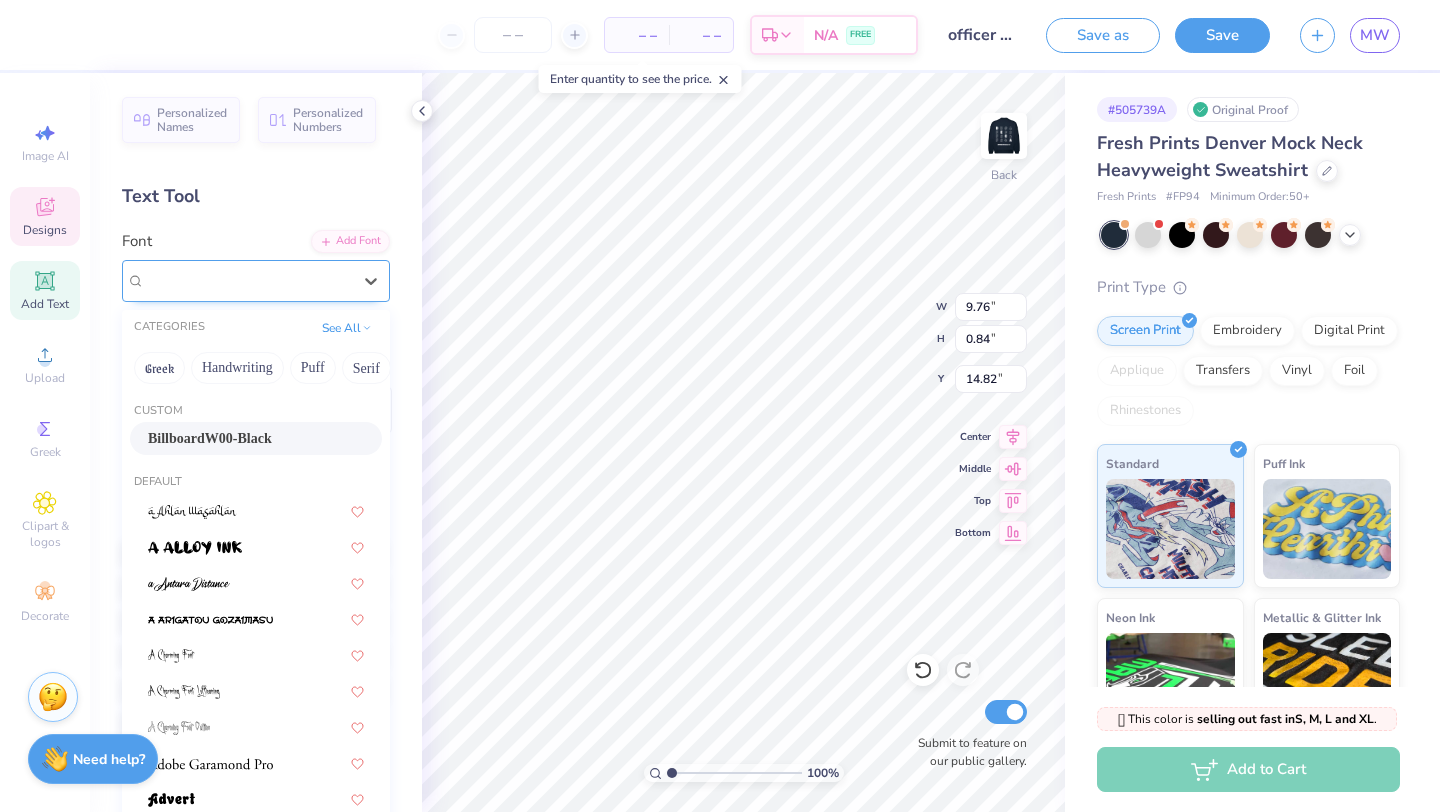 click on "BillboardW00-Black" at bounding box center (248, 280) 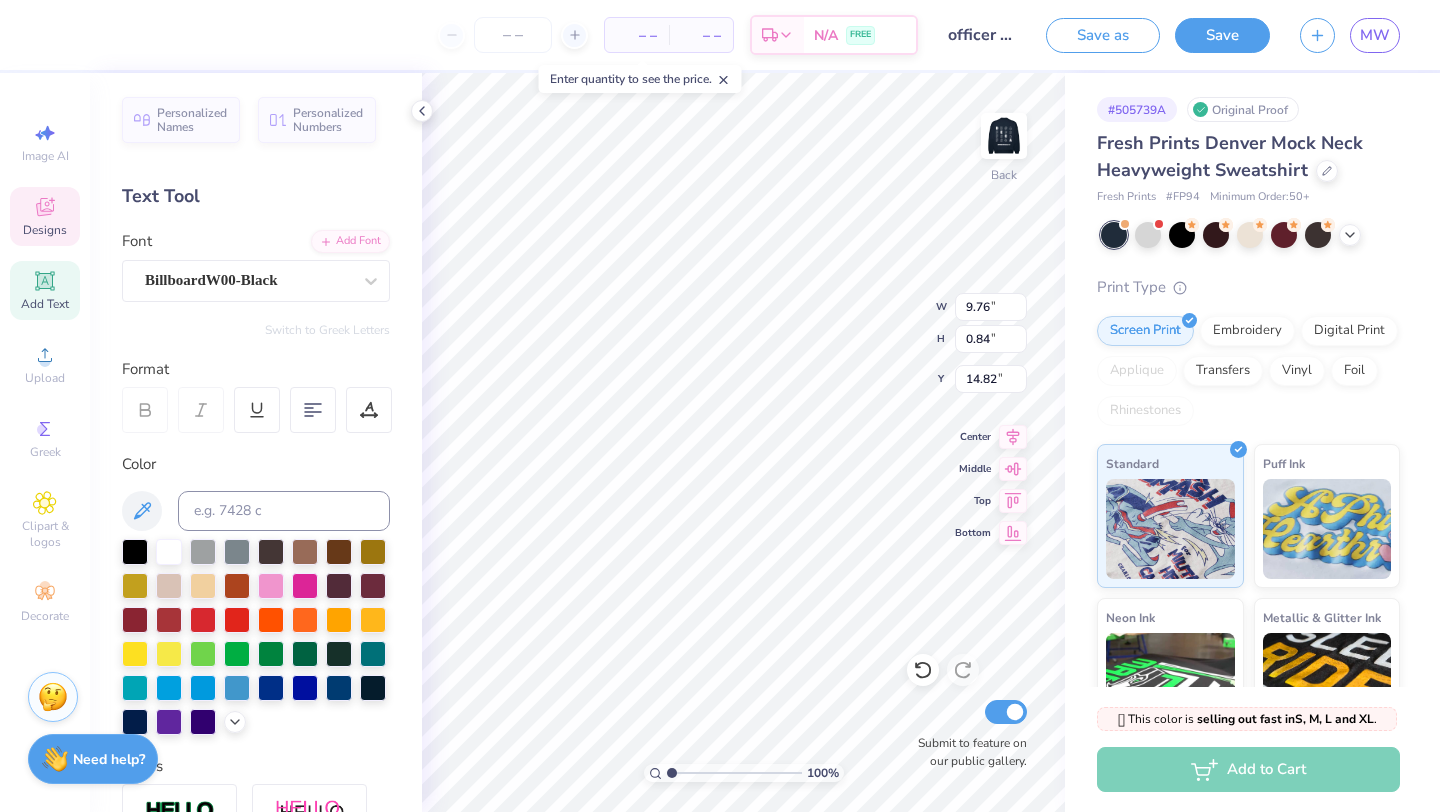 scroll, scrollTop: 1, scrollLeft: 0, axis: vertical 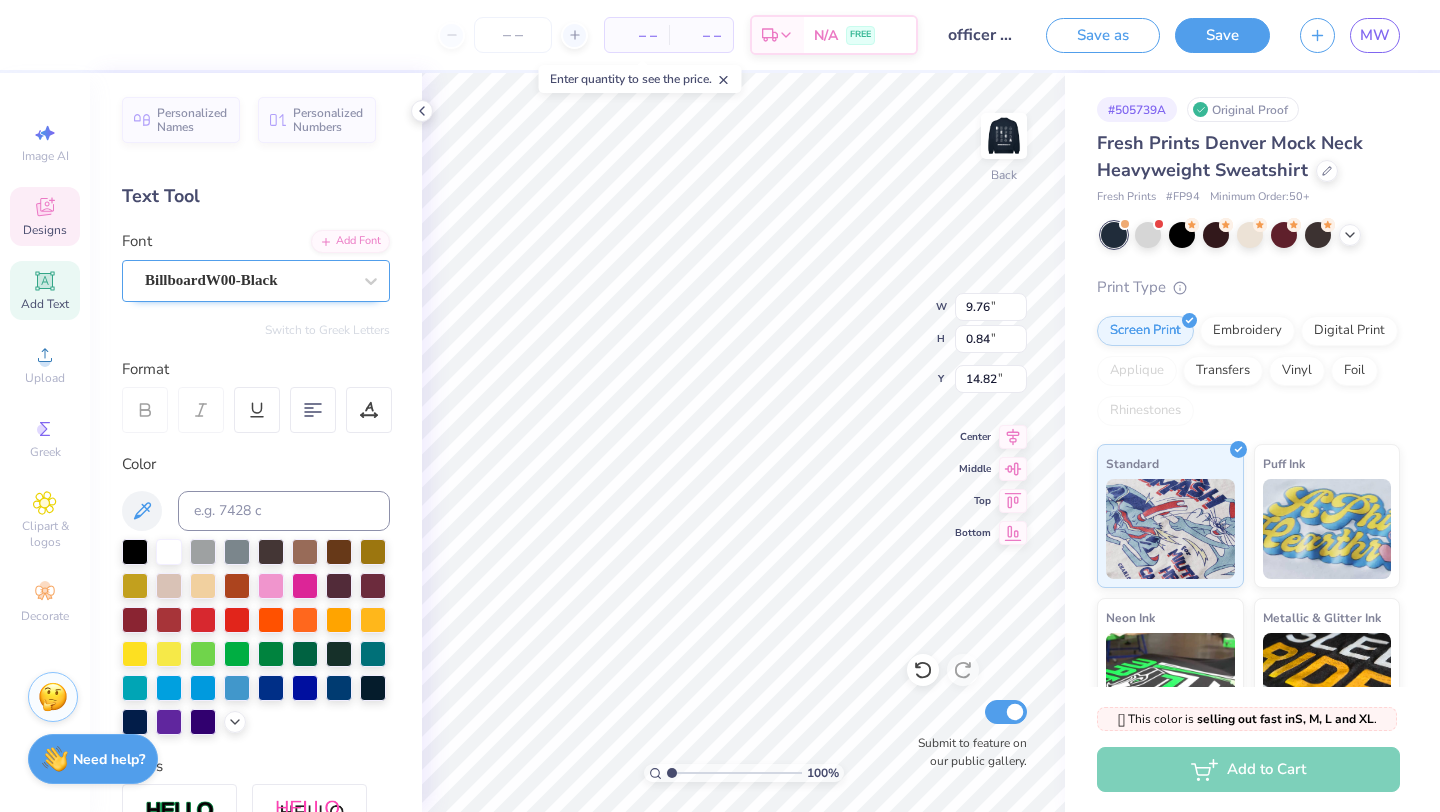 type on "25
26" 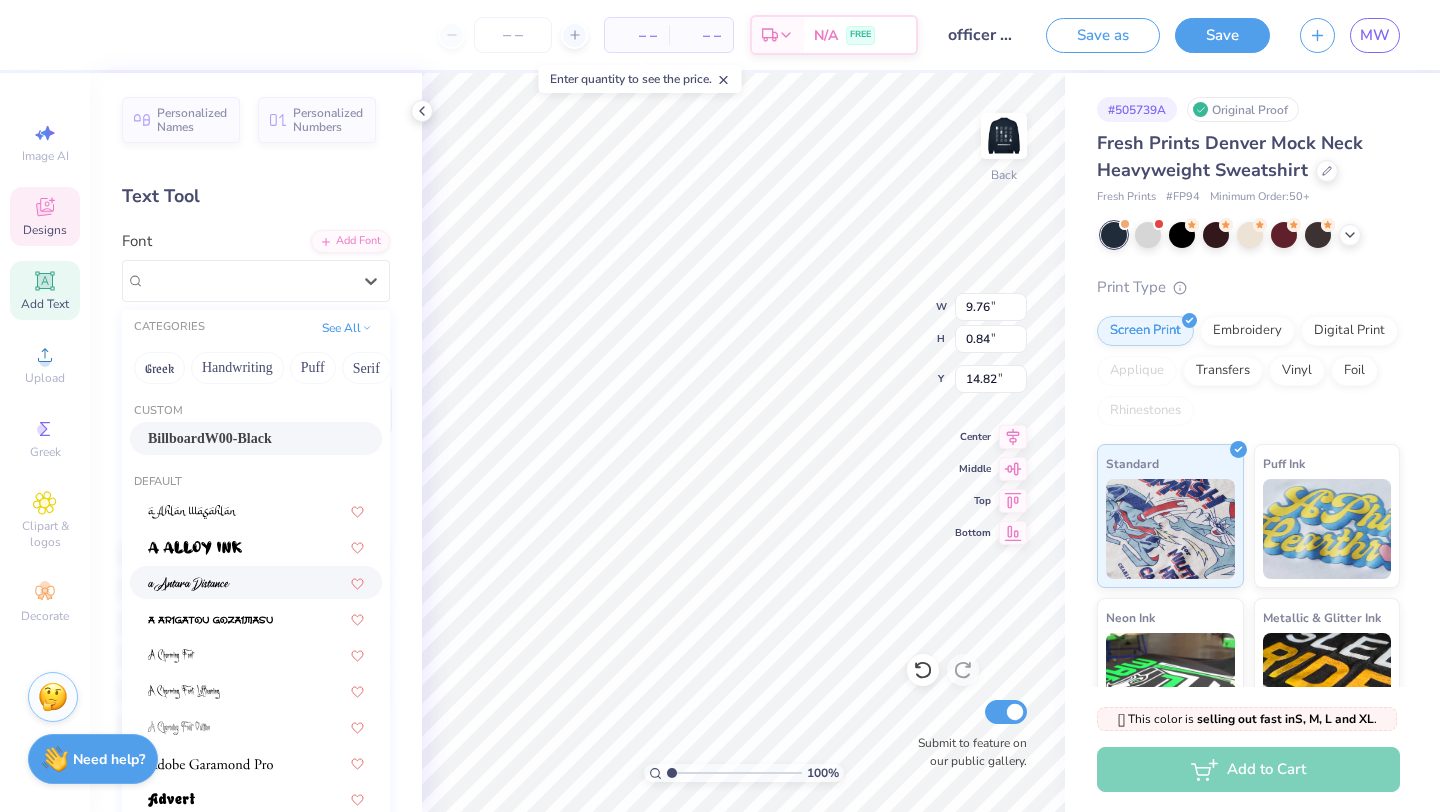 click at bounding box center [256, 582] 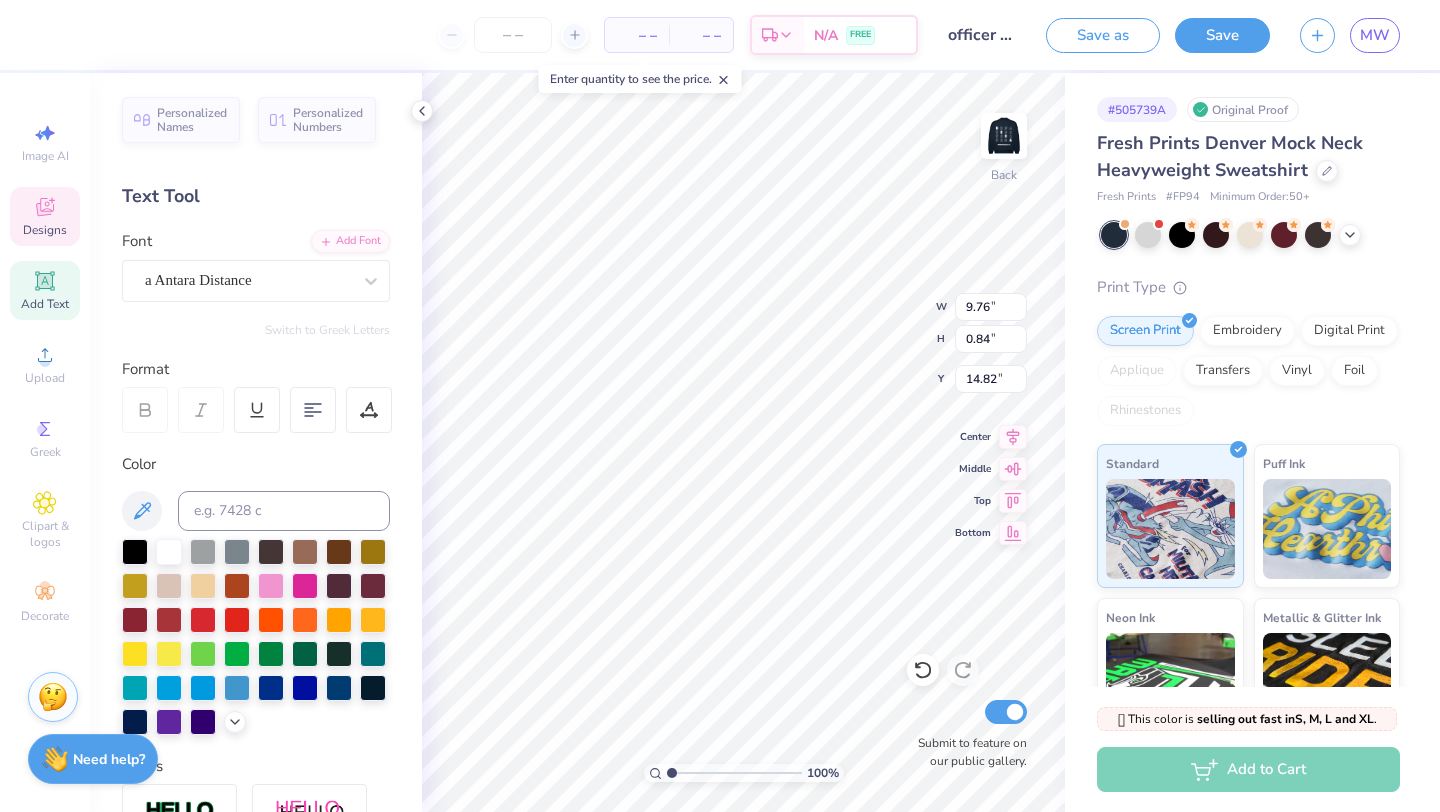 click on "Personalized Names Personalized Numbers Text Tool  Add Font Font a Antara Distance Switch to Greek Letters Format Color Styles Text Shape" at bounding box center (256, 442) 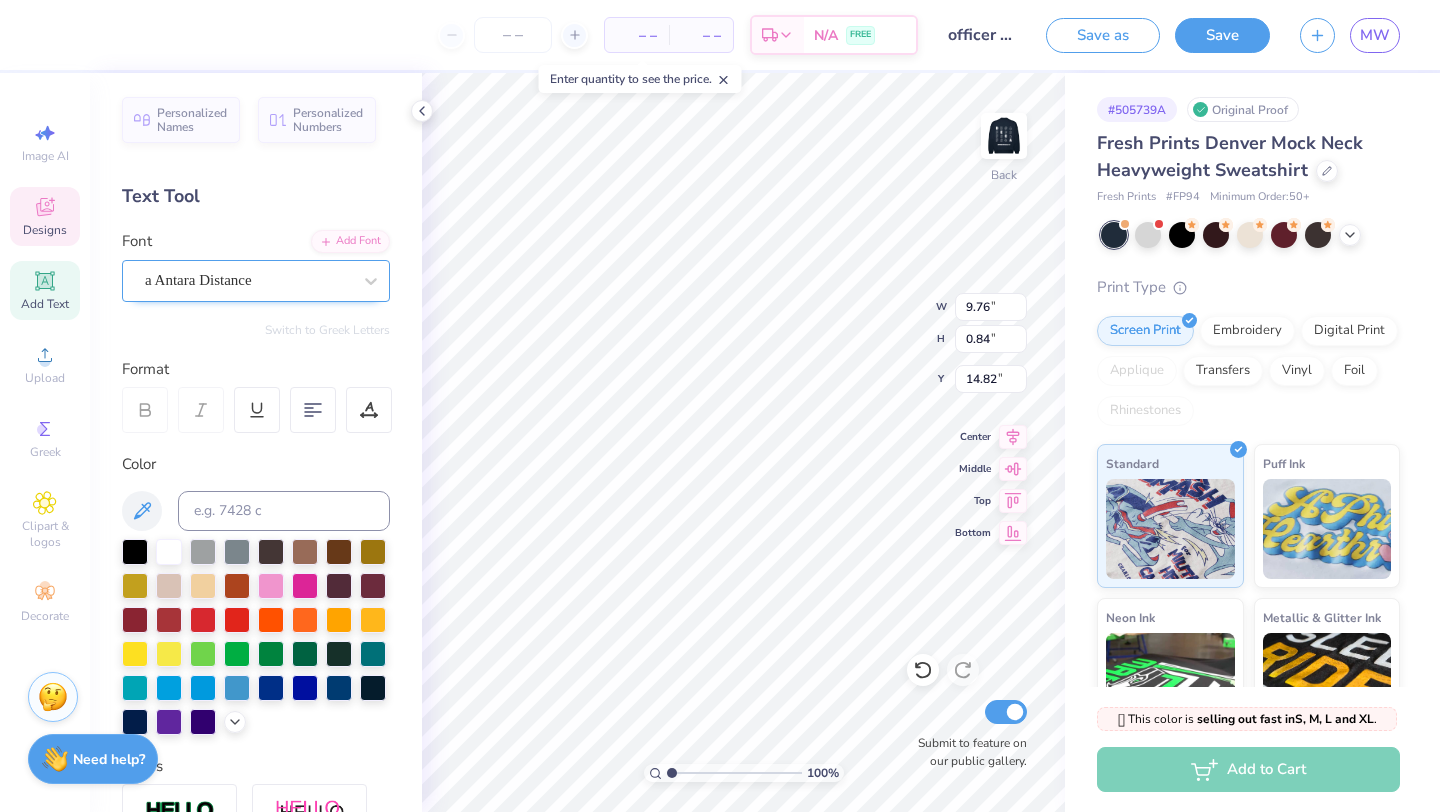 click on "a Antara Distance" at bounding box center (248, 280) 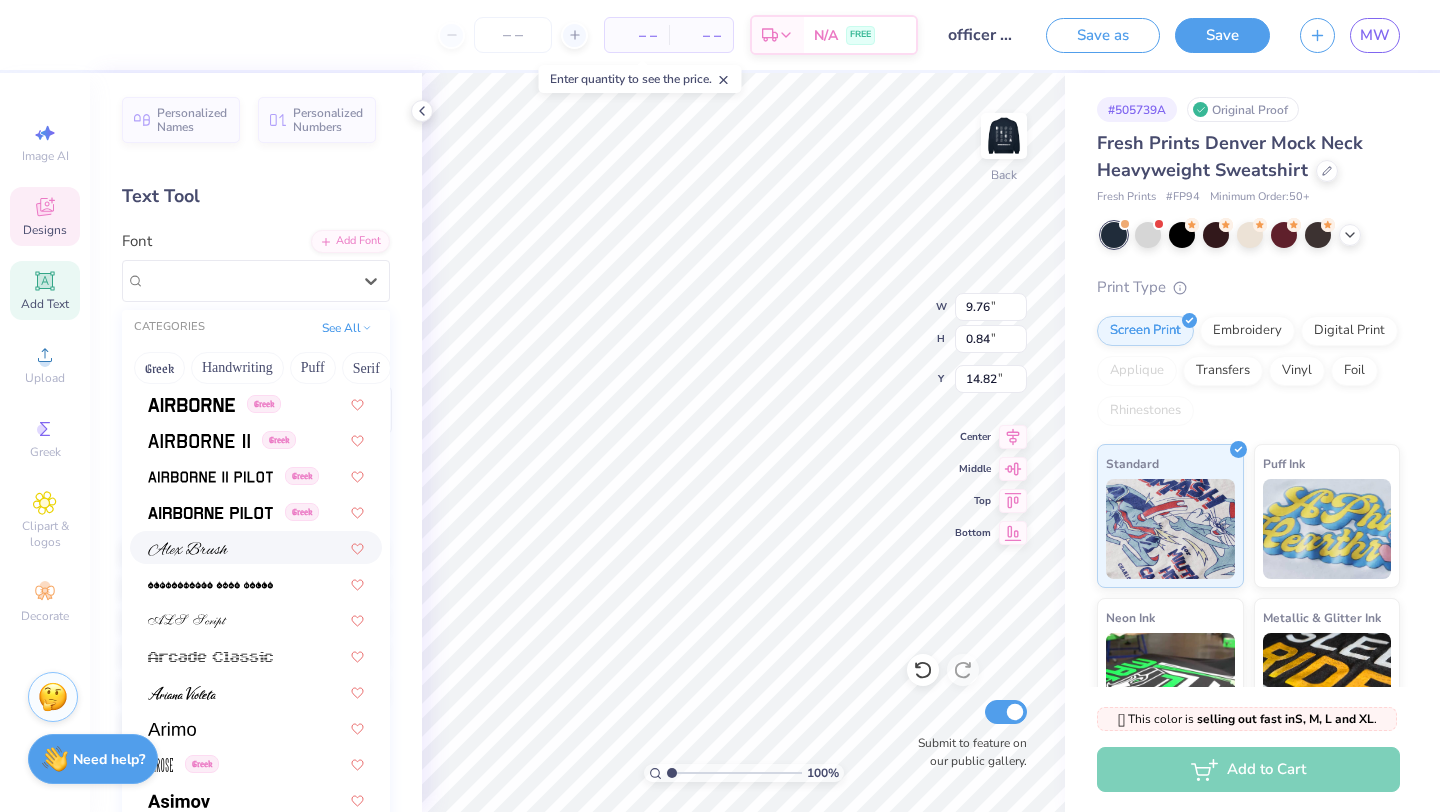 scroll, scrollTop: 434, scrollLeft: 0, axis: vertical 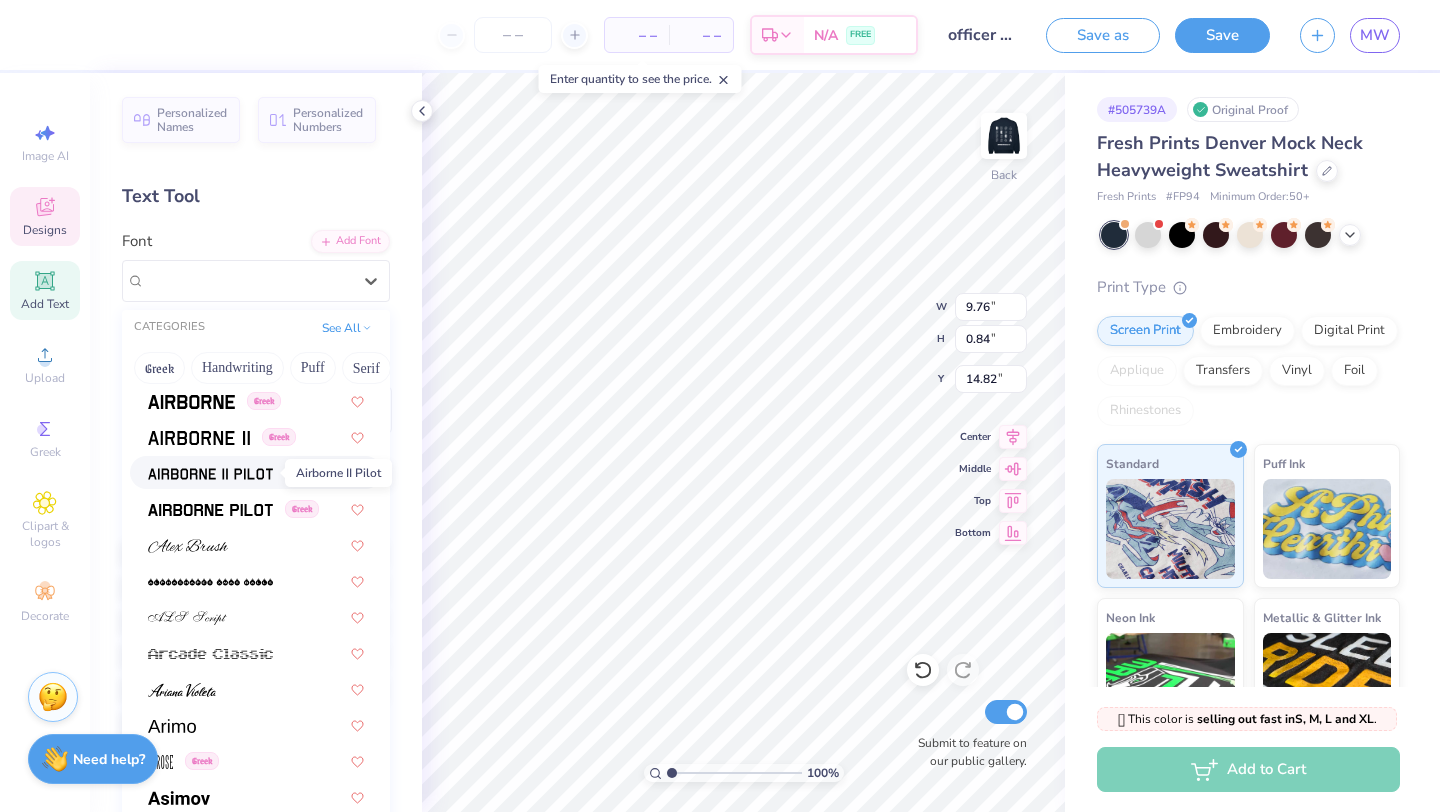 click at bounding box center (210, 474) 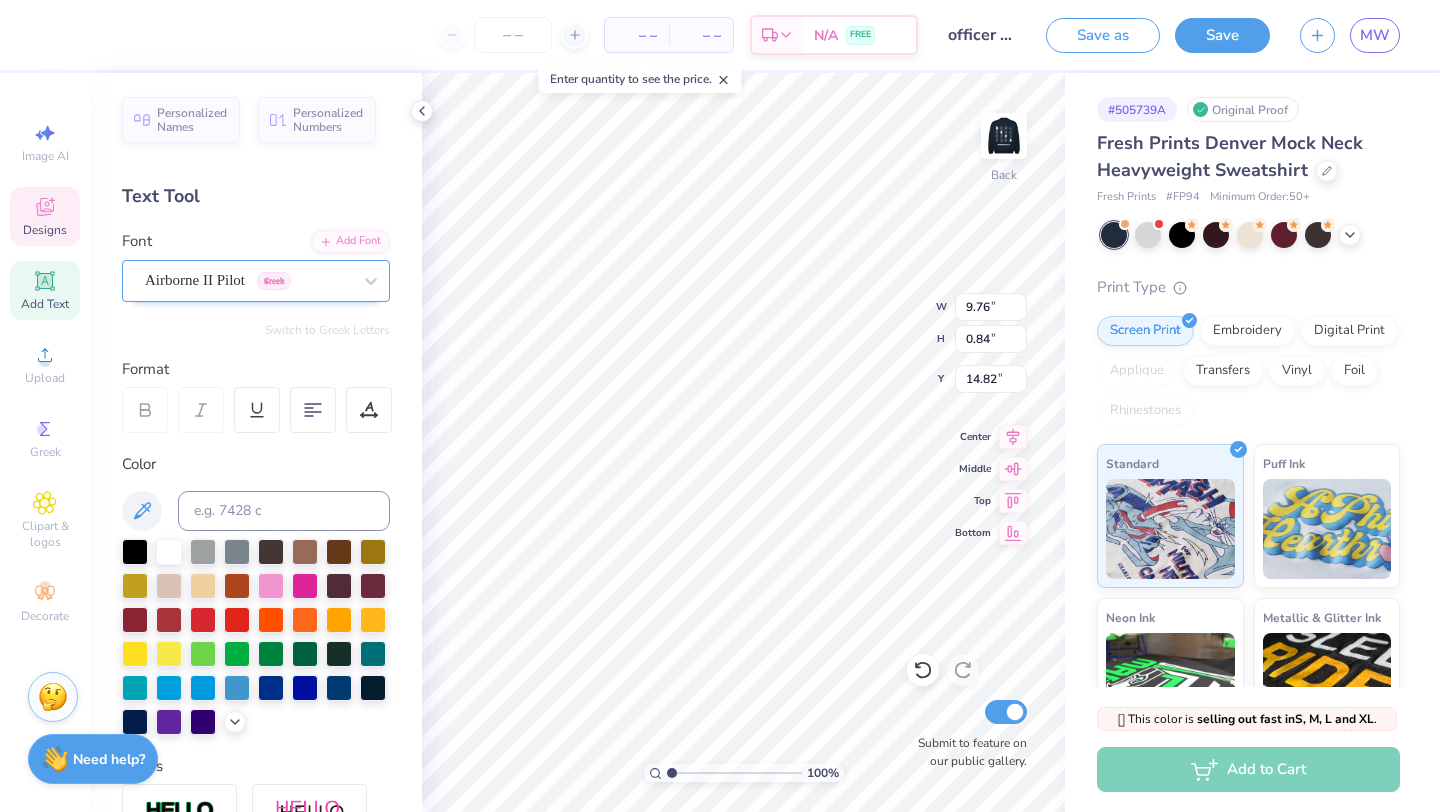 click on "Airborne II Pilot Greek" at bounding box center [248, 280] 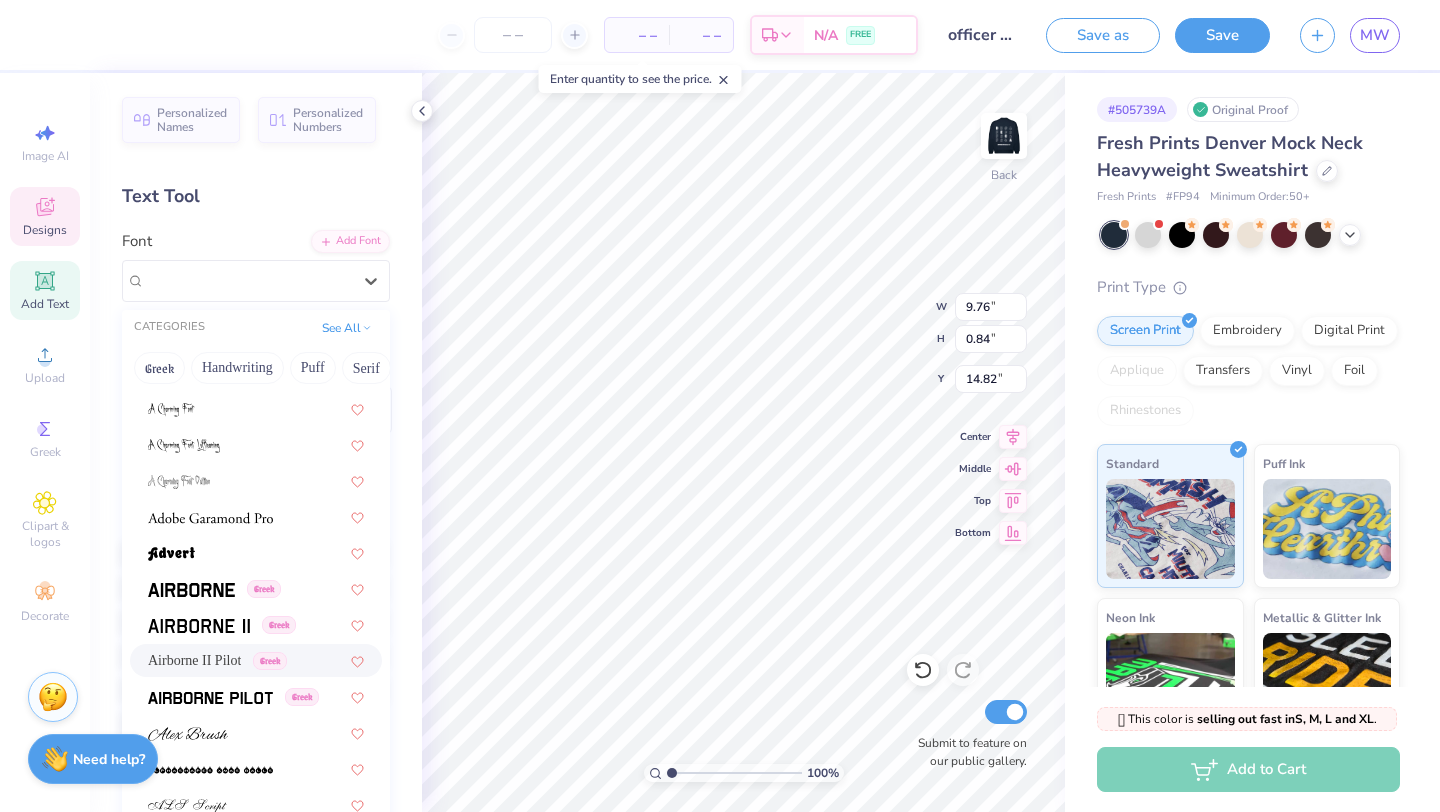 scroll, scrollTop: 250, scrollLeft: 0, axis: vertical 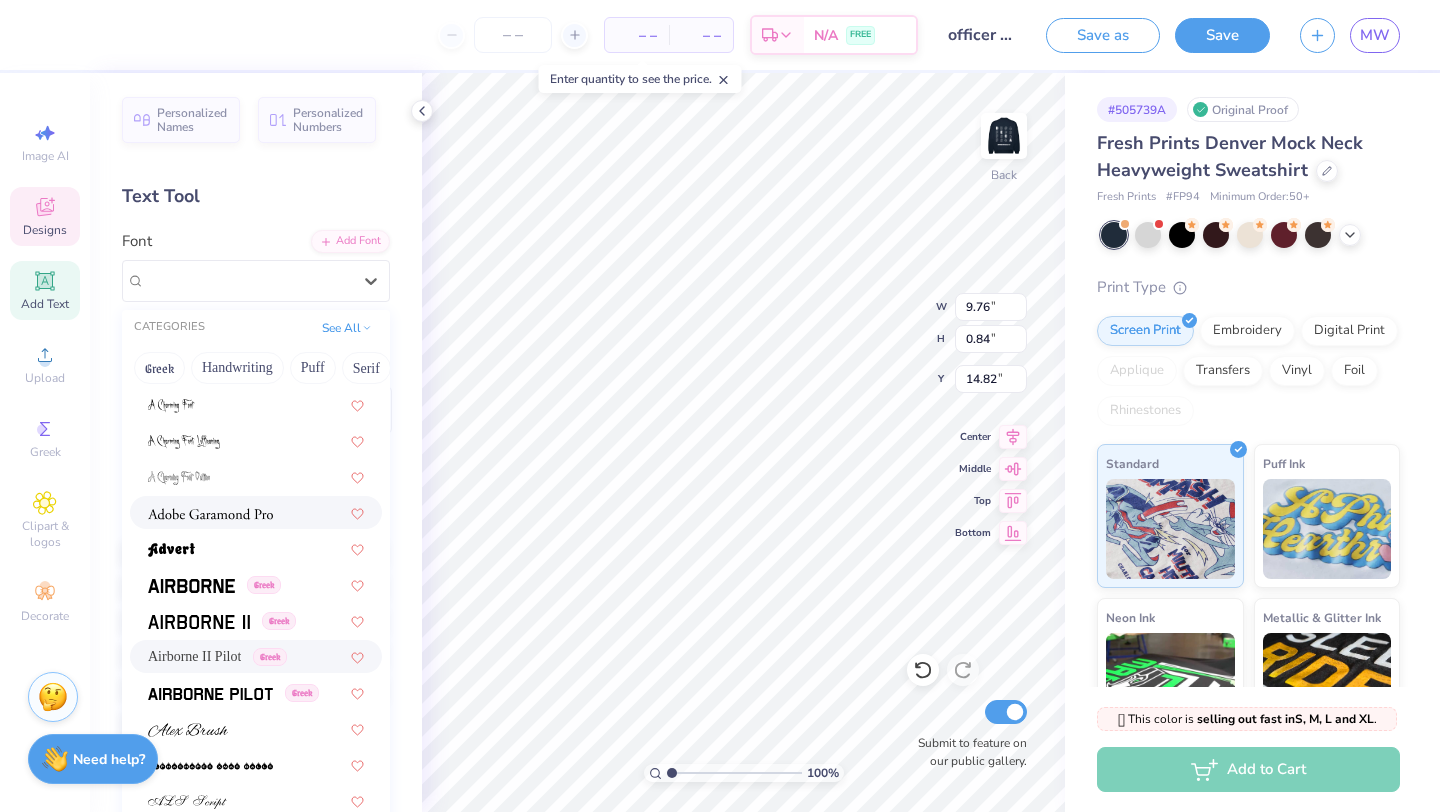 click at bounding box center [210, 514] 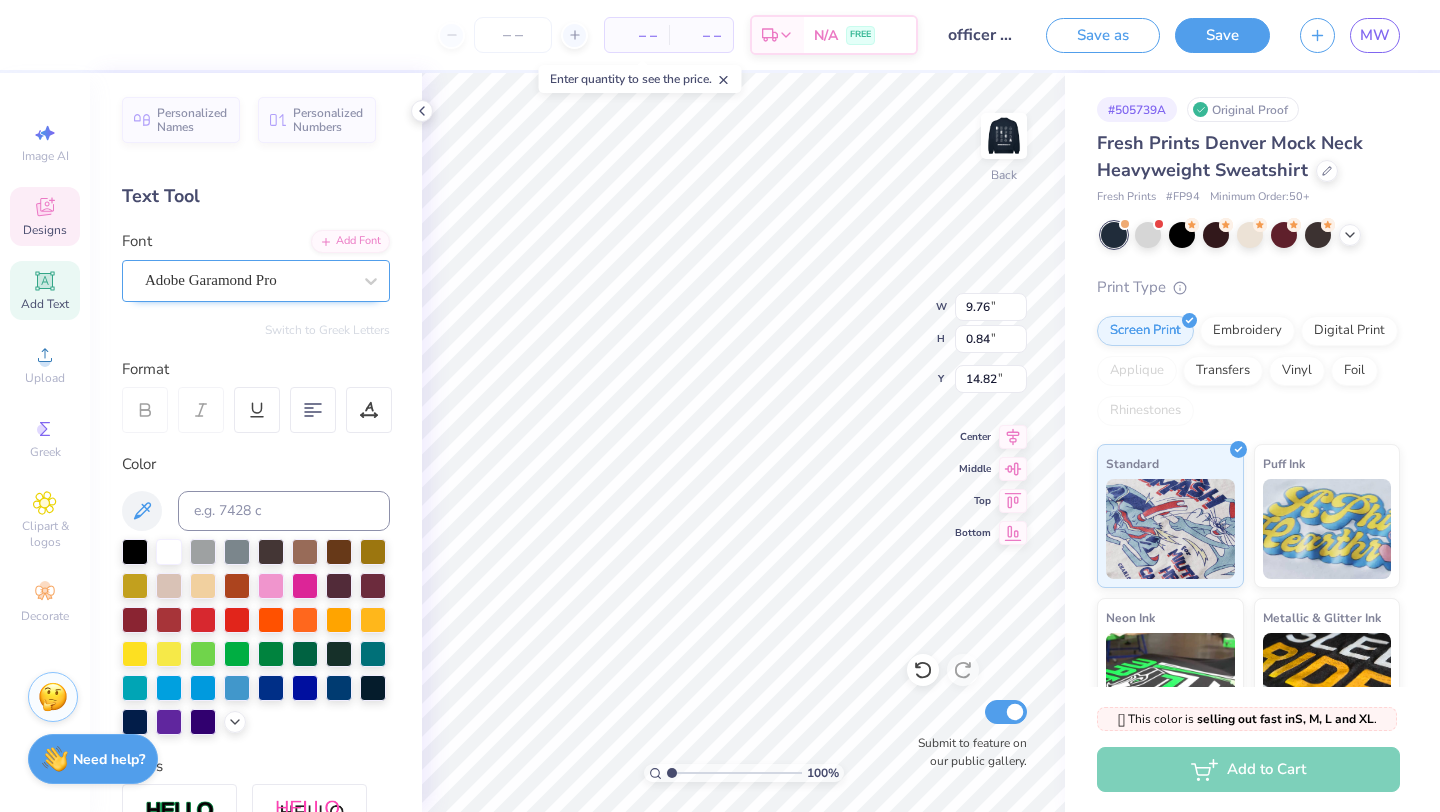 click on "Adobe Garamond Pro" at bounding box center [256, 281] 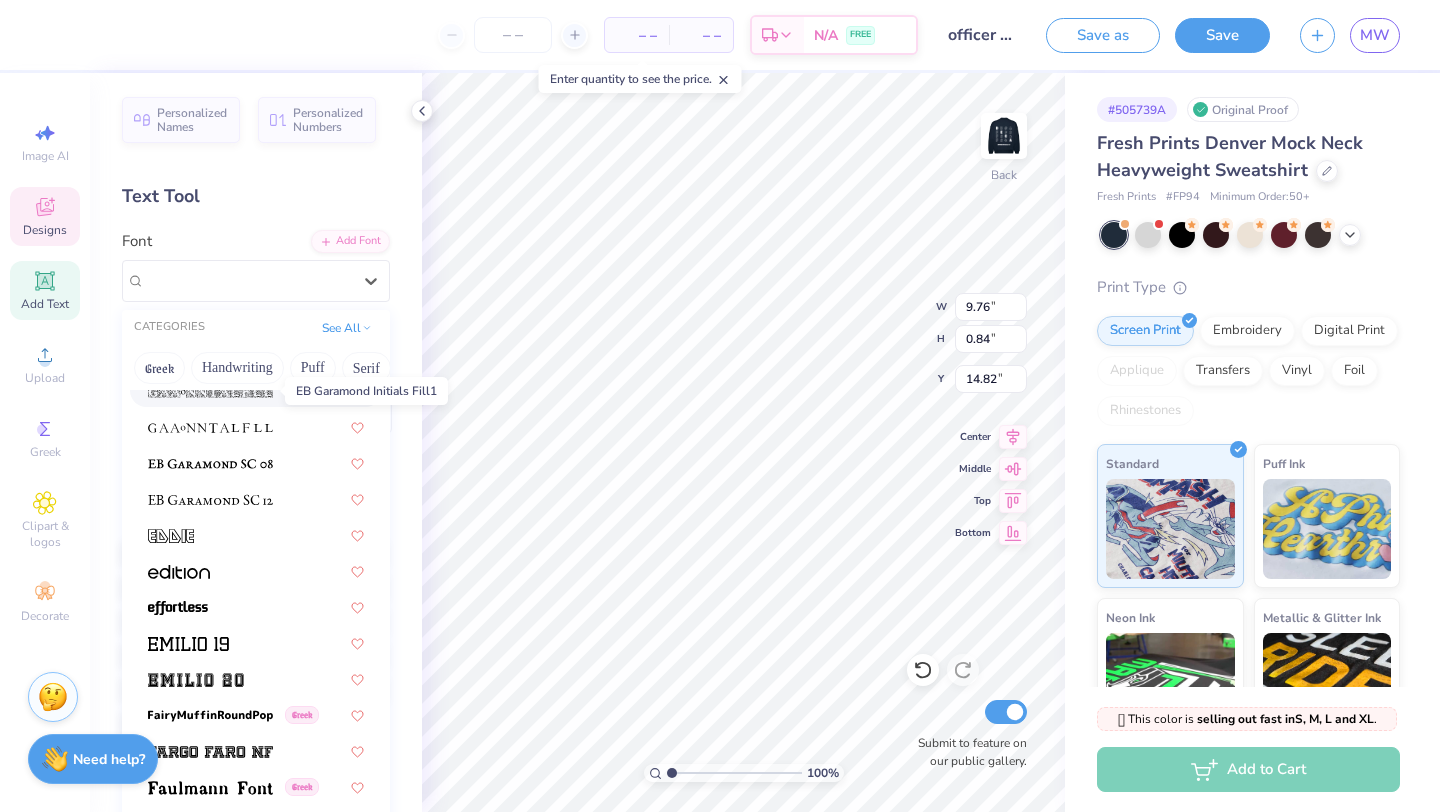 scroll, scrollTop: 3944, scrollLeft: 0, axis: vertical 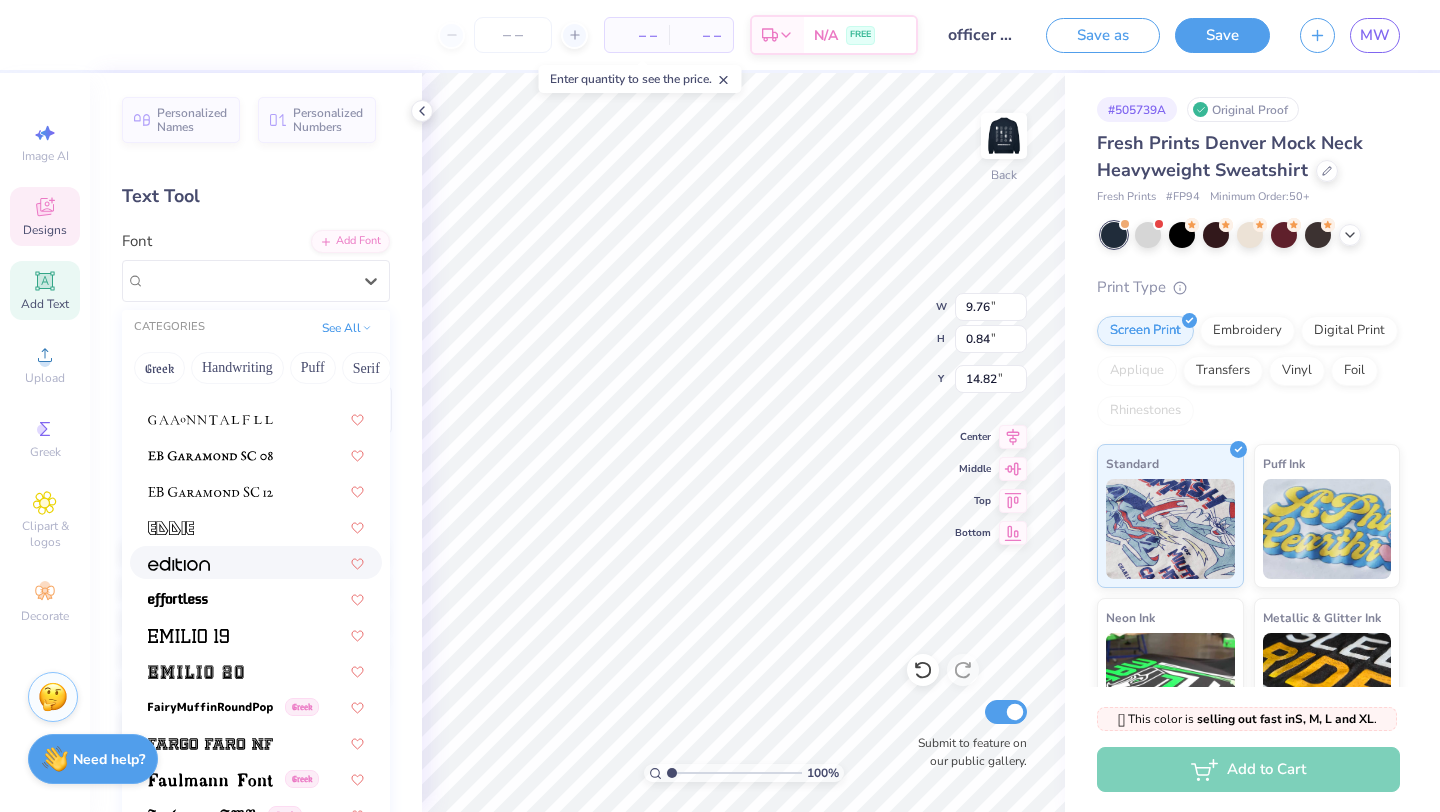 click at bounding box center (179, 562) 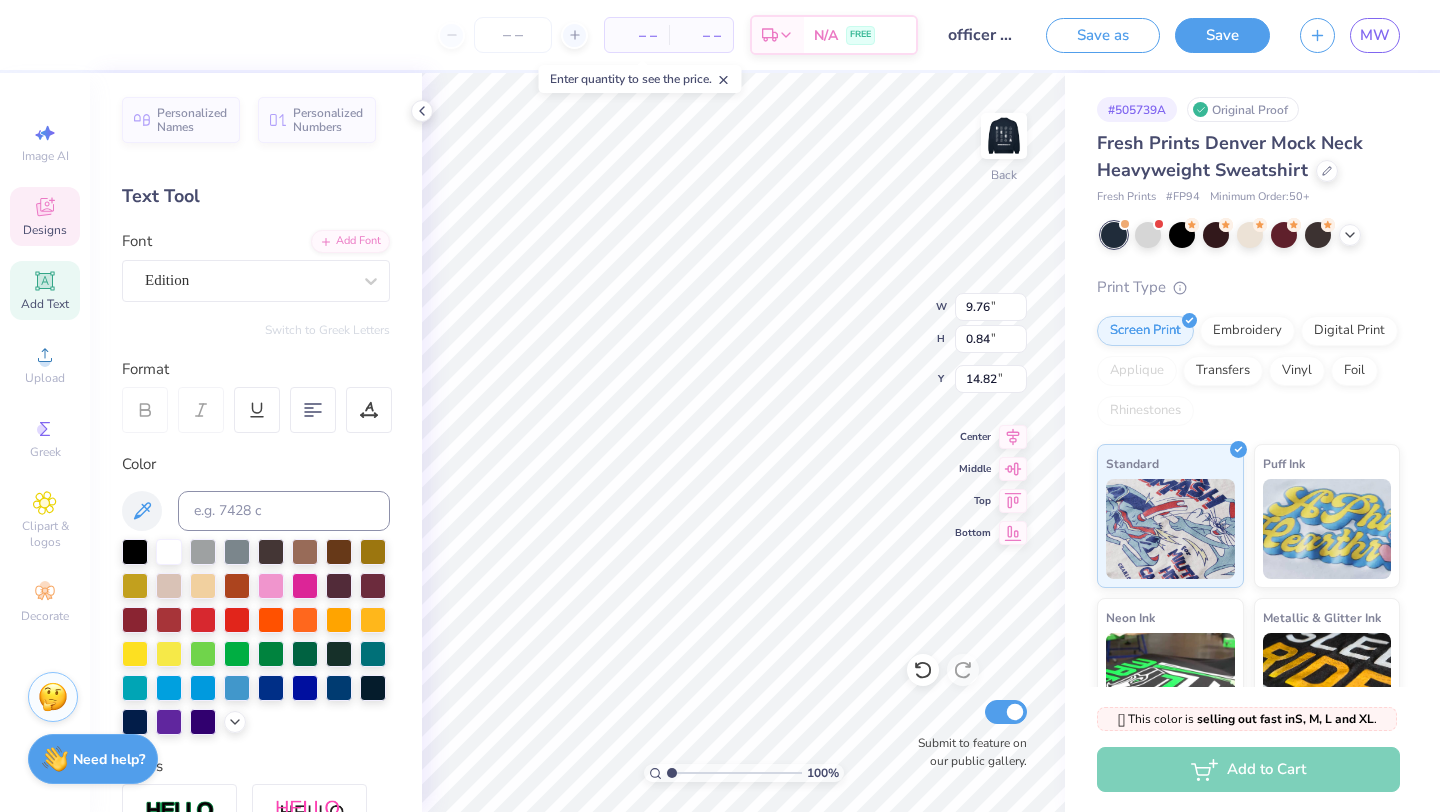 scroll, scrollTop: 1, scrollLeft: 0, axis: vertical 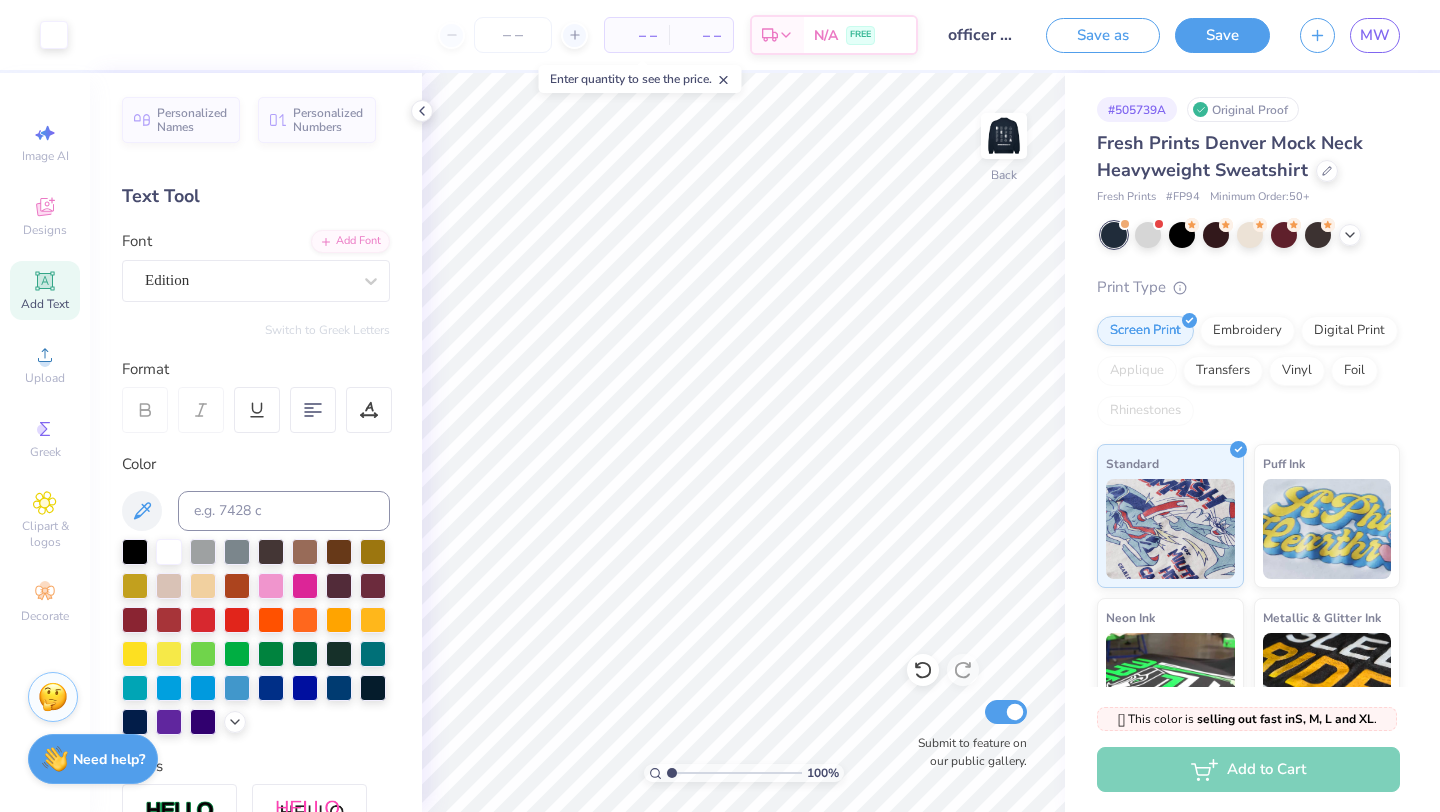 click 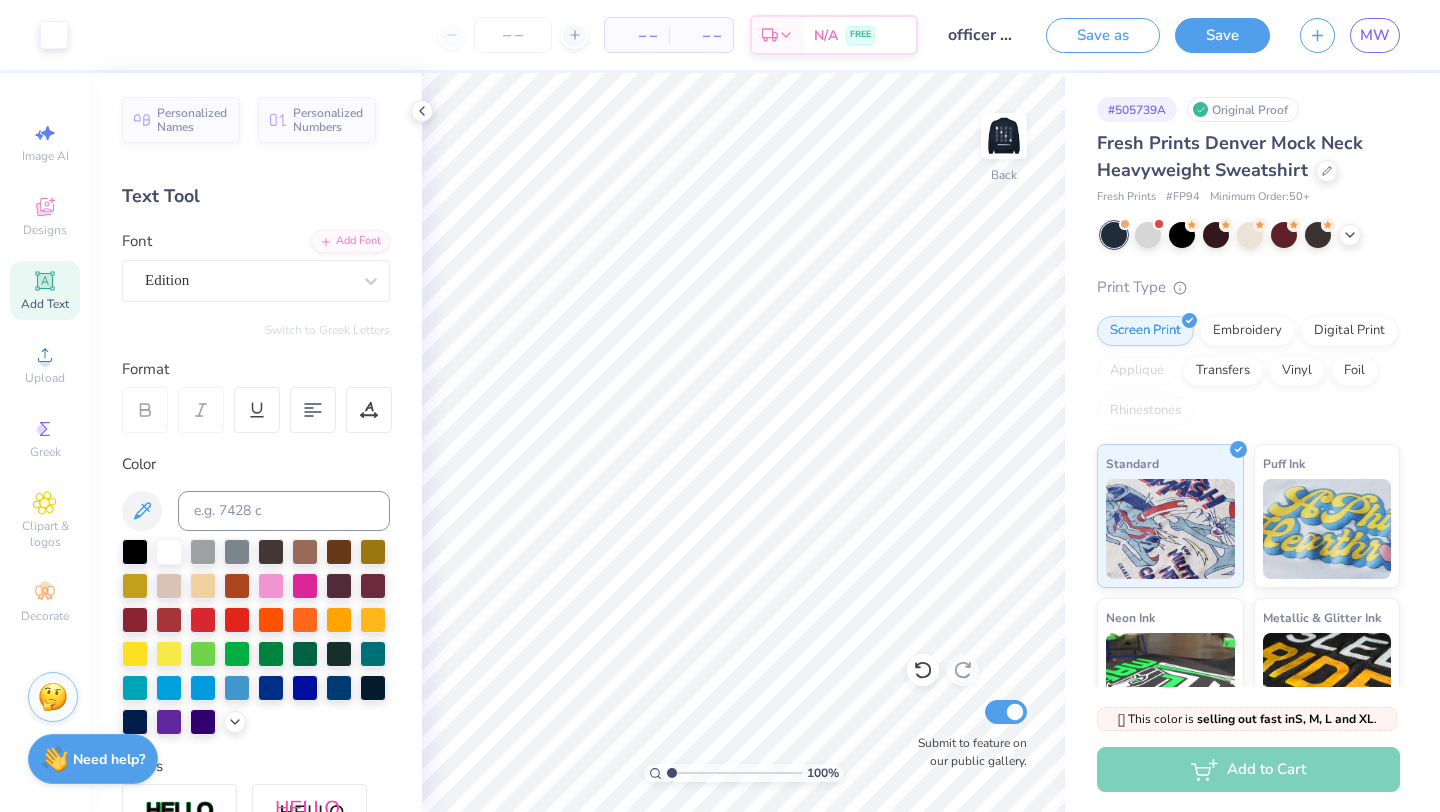 type on "1.19" 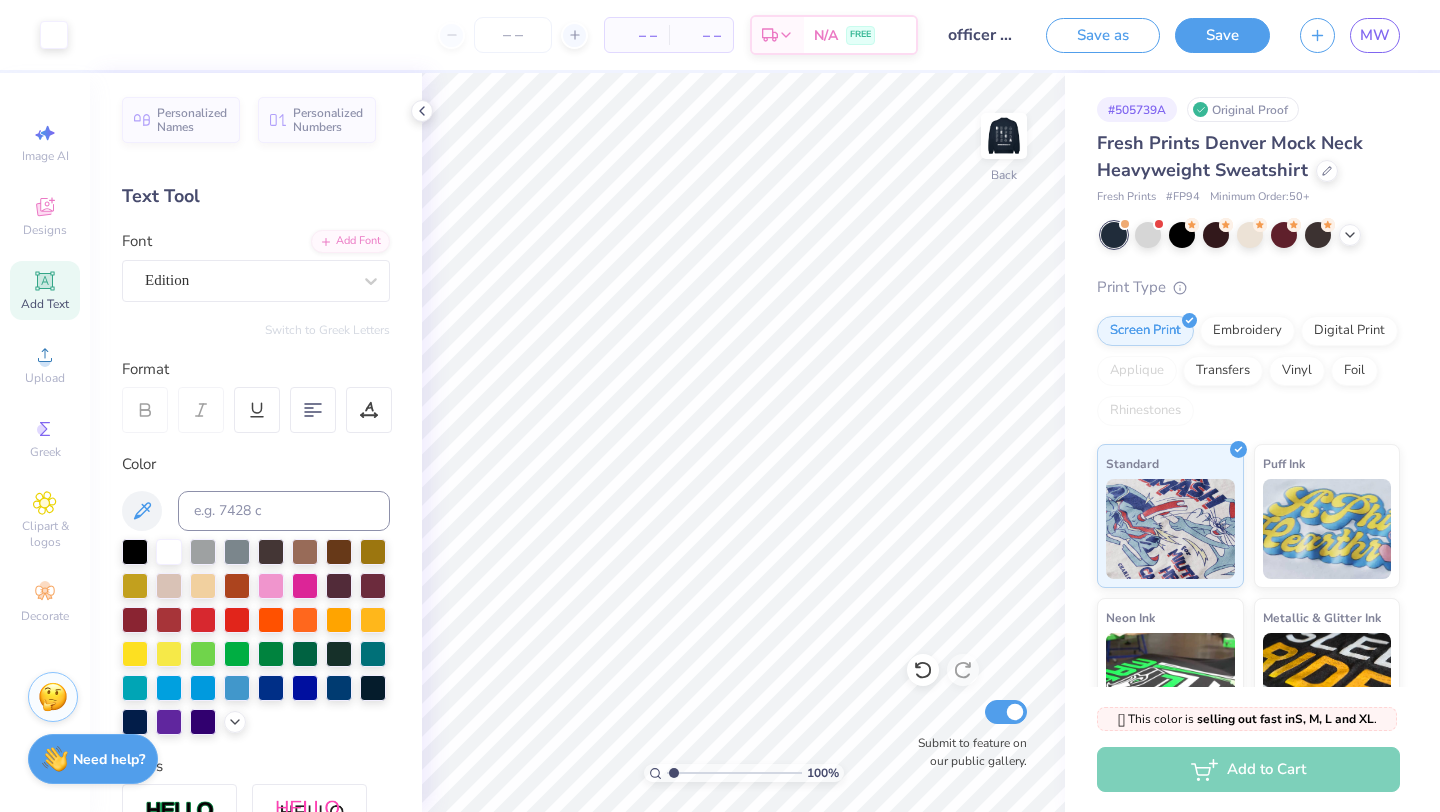 type on "x" 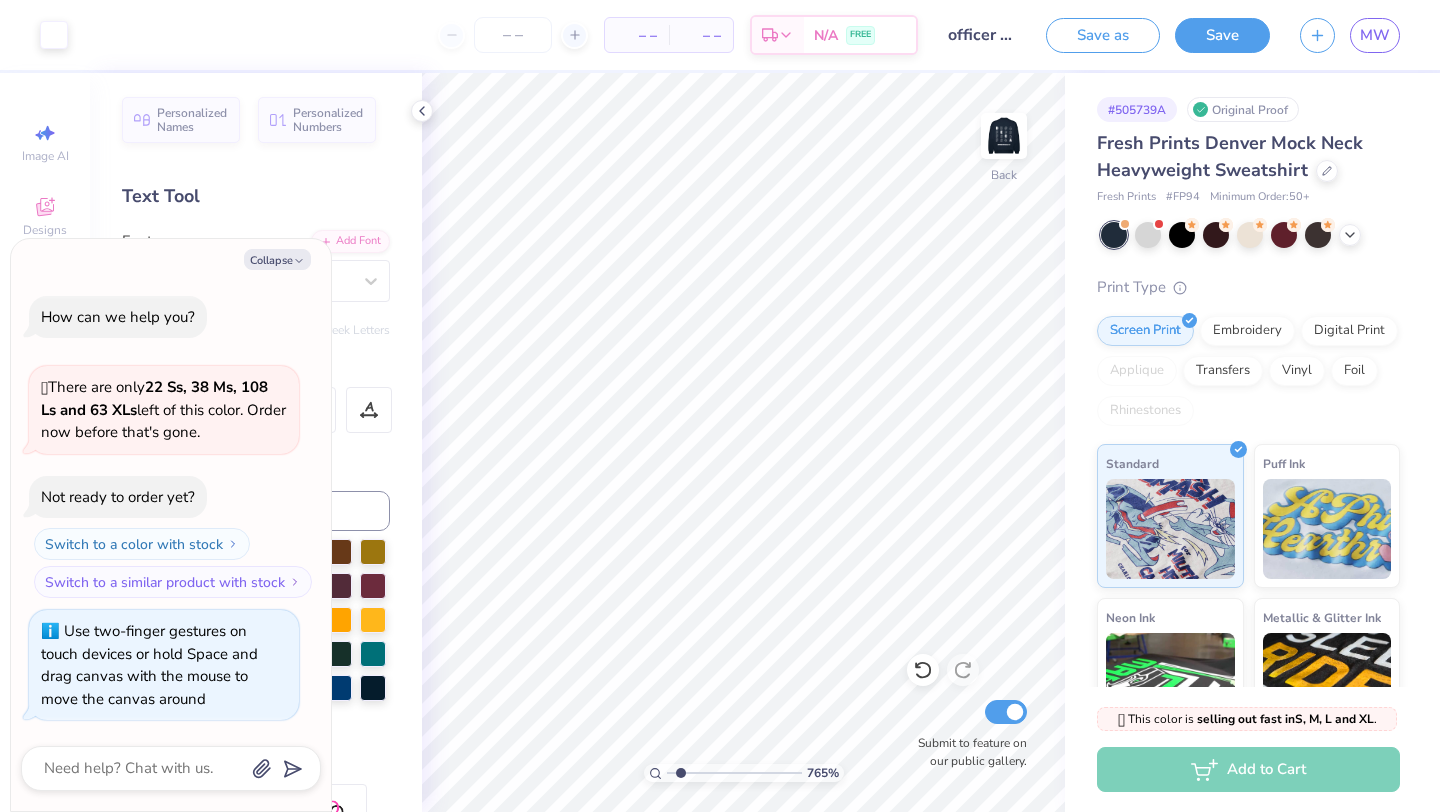 type on "1" 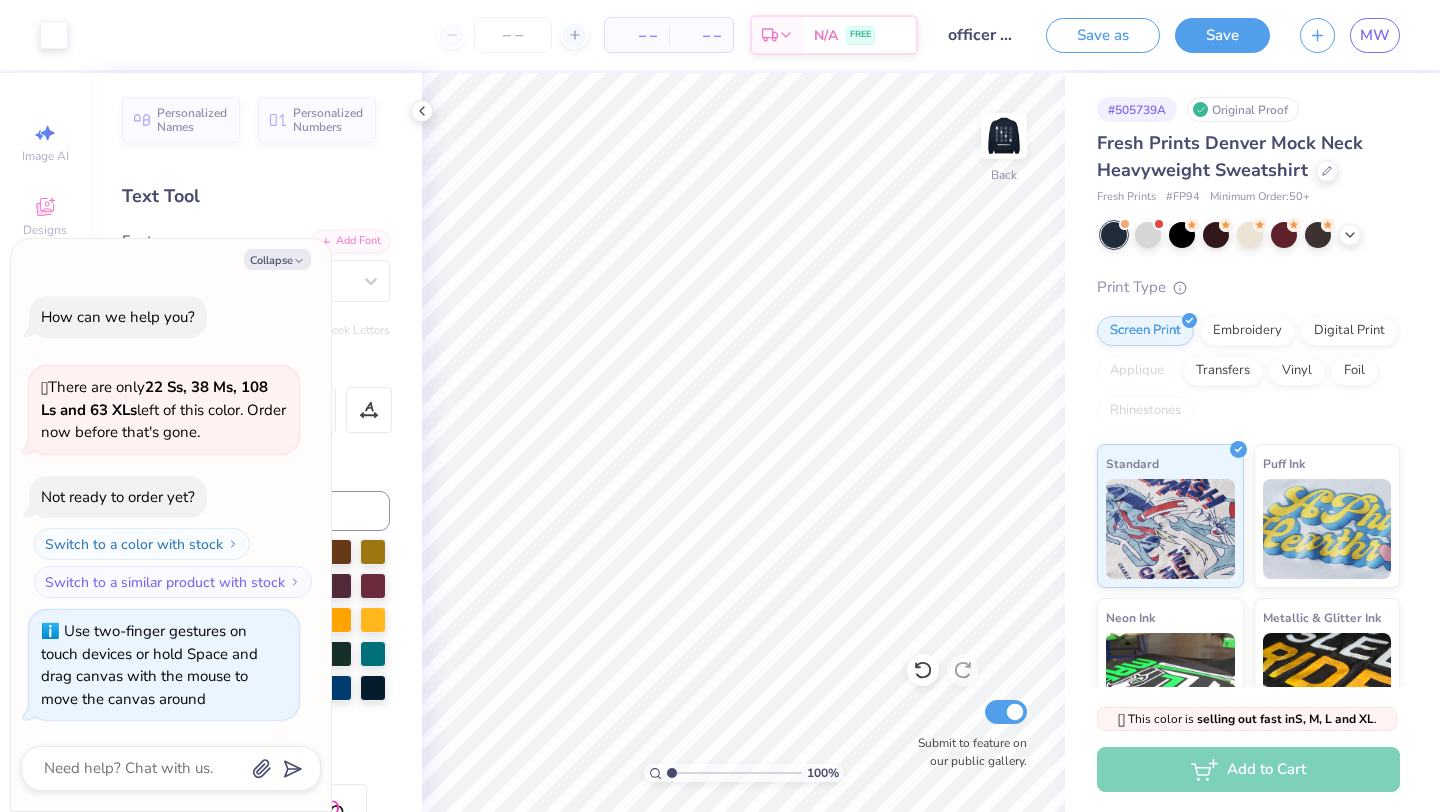 drag, startPoint x: 673, startPoint y: 769, endPoint x: 600, endPoint y: 764, distance: 73.171036 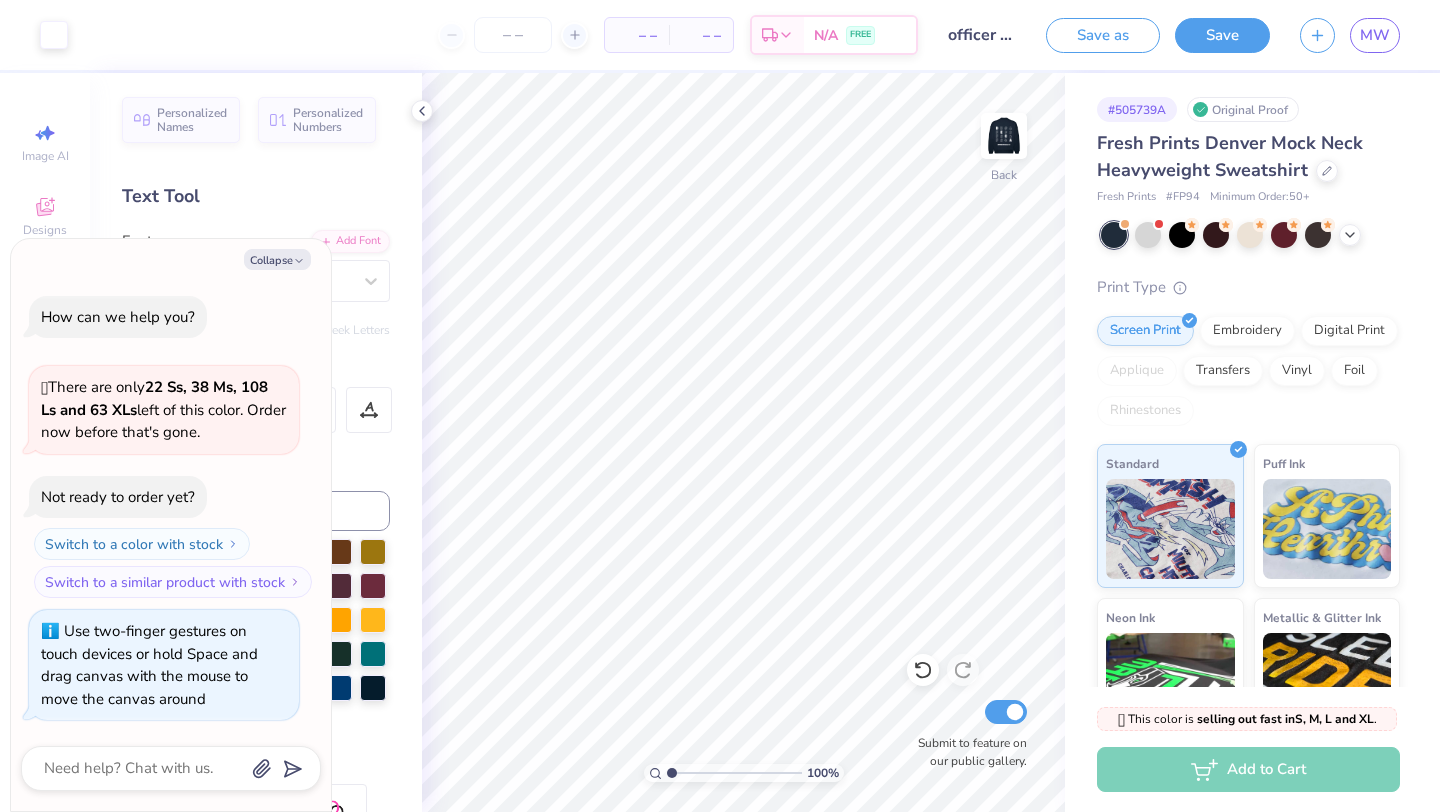 click 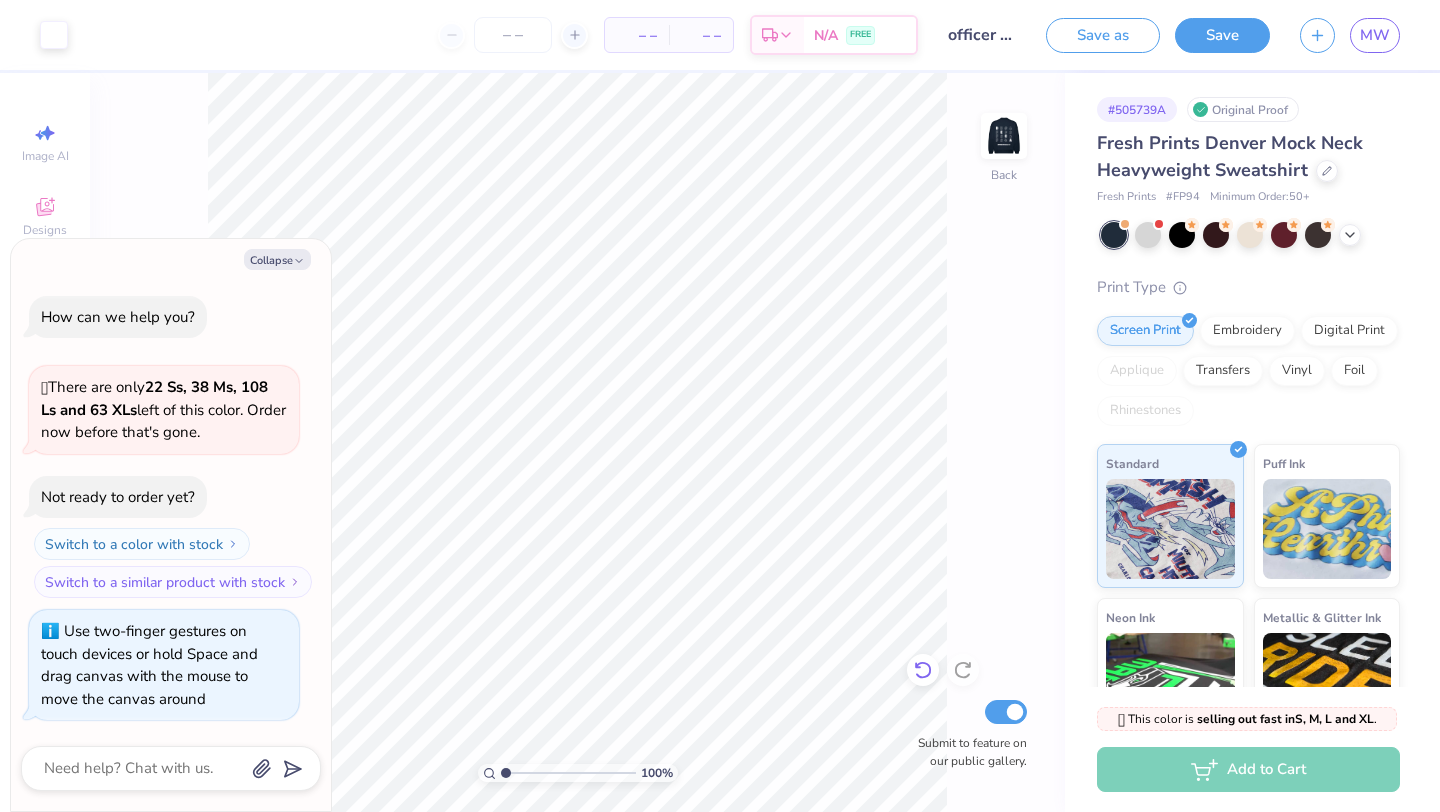 click 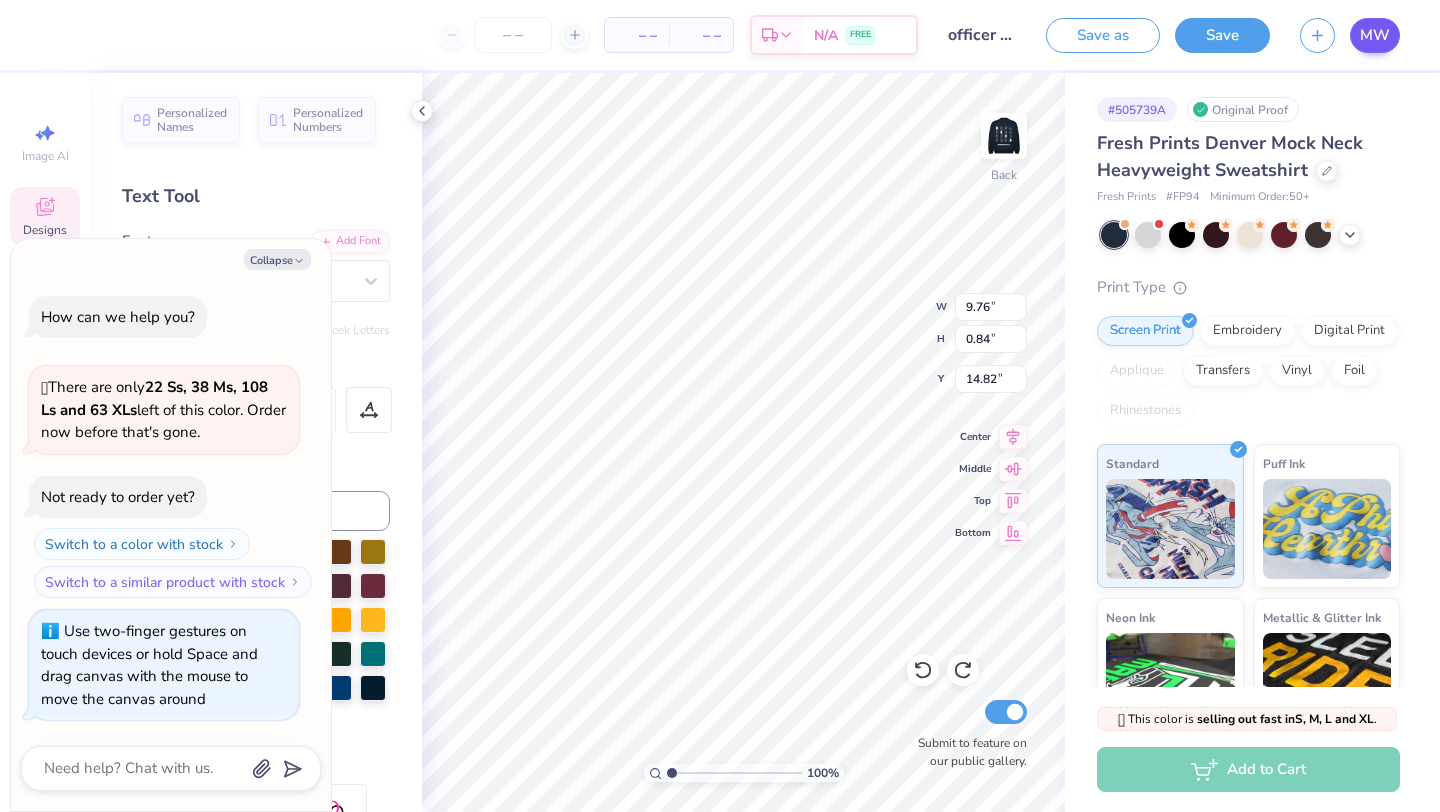 click at bounding box center [1004, 136] 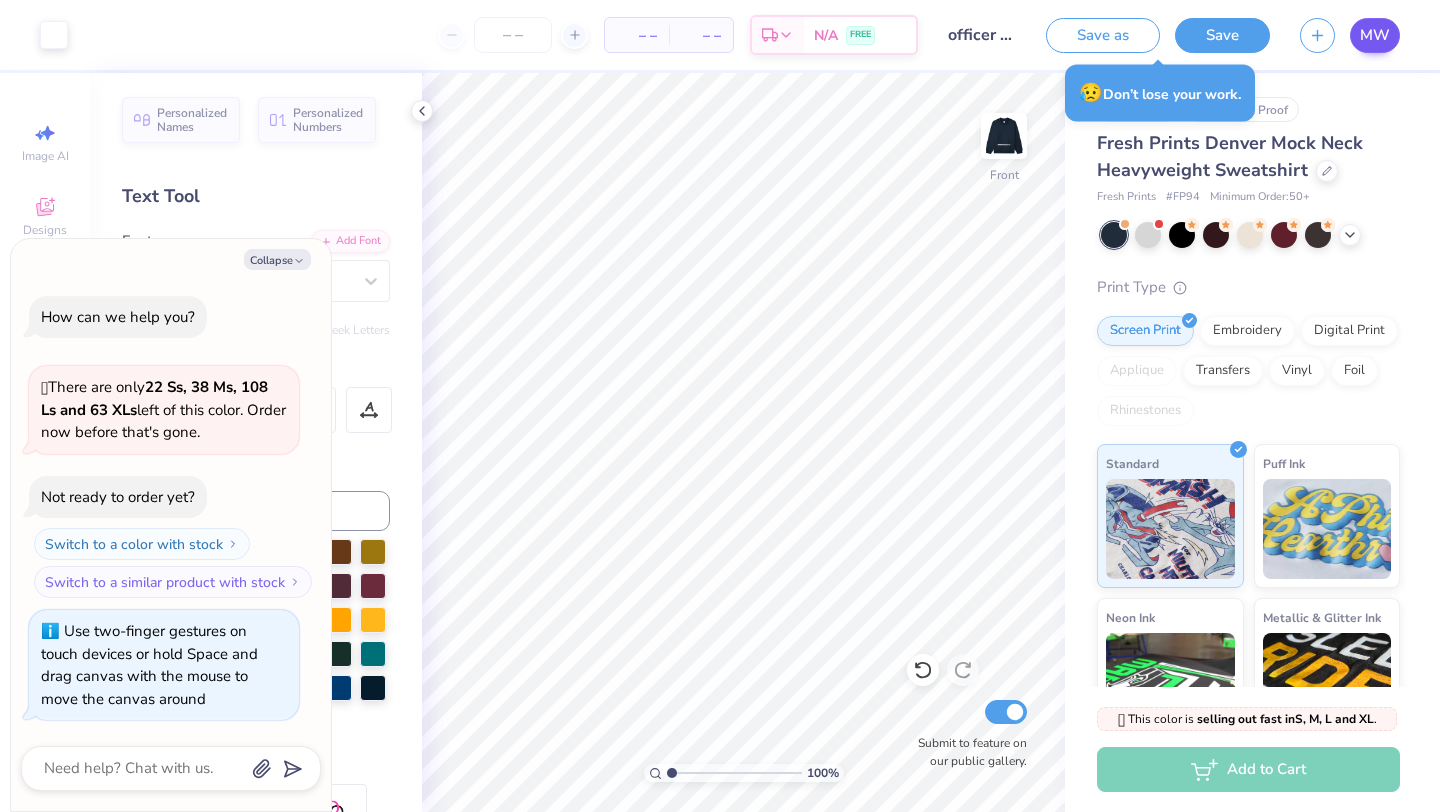 type on "x" 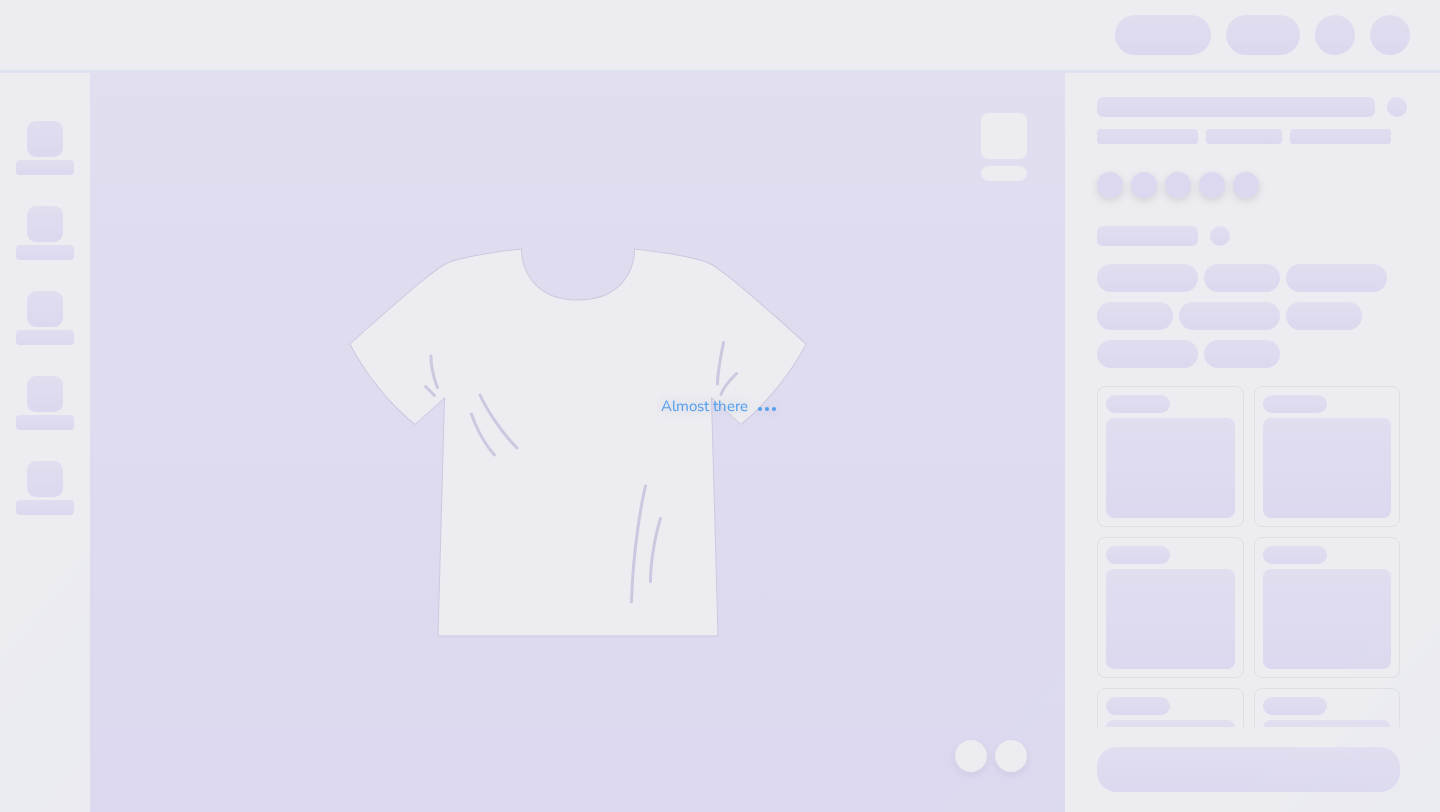 scroll, scrollTop: 0, scrollLeft: 0, axis: both 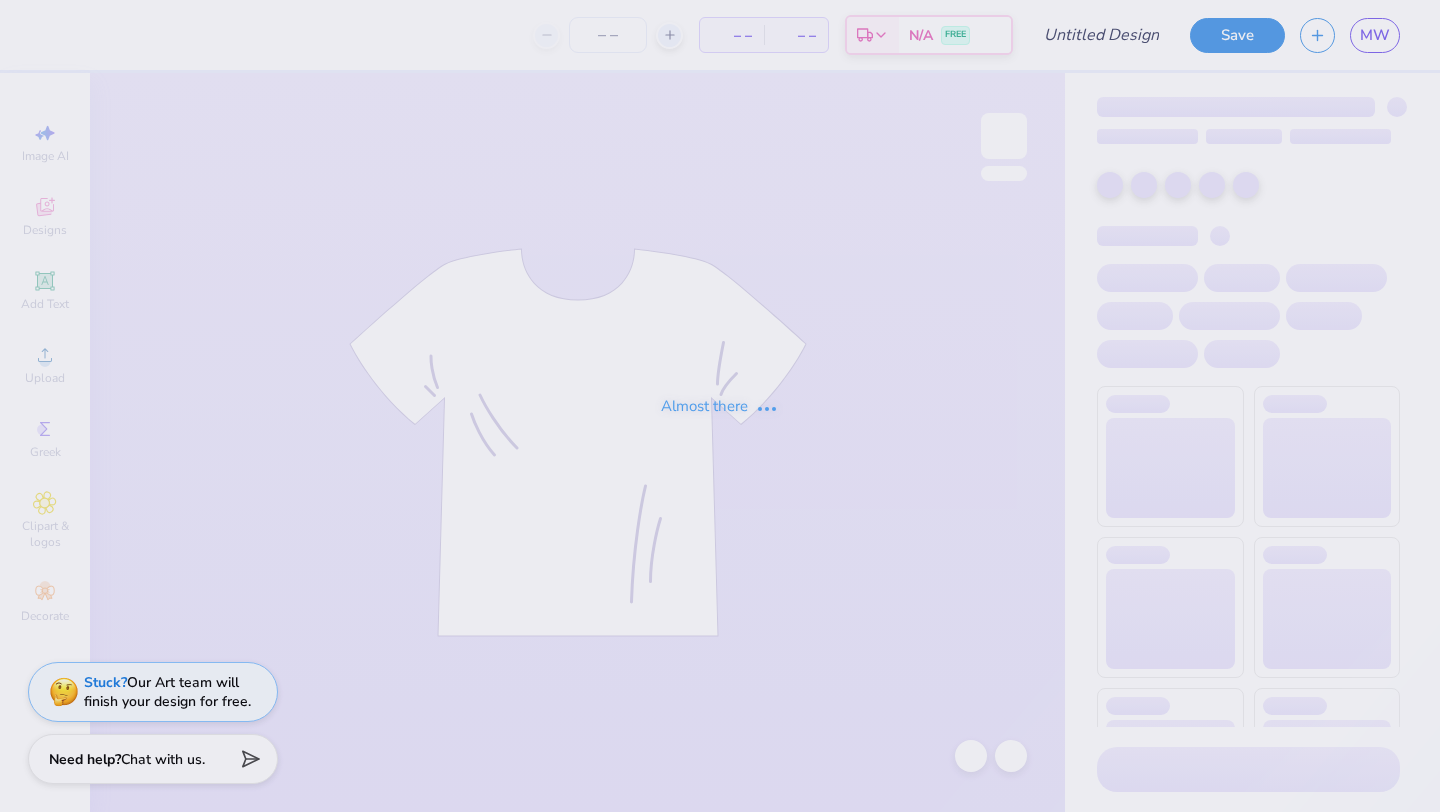 type on "officer merch" 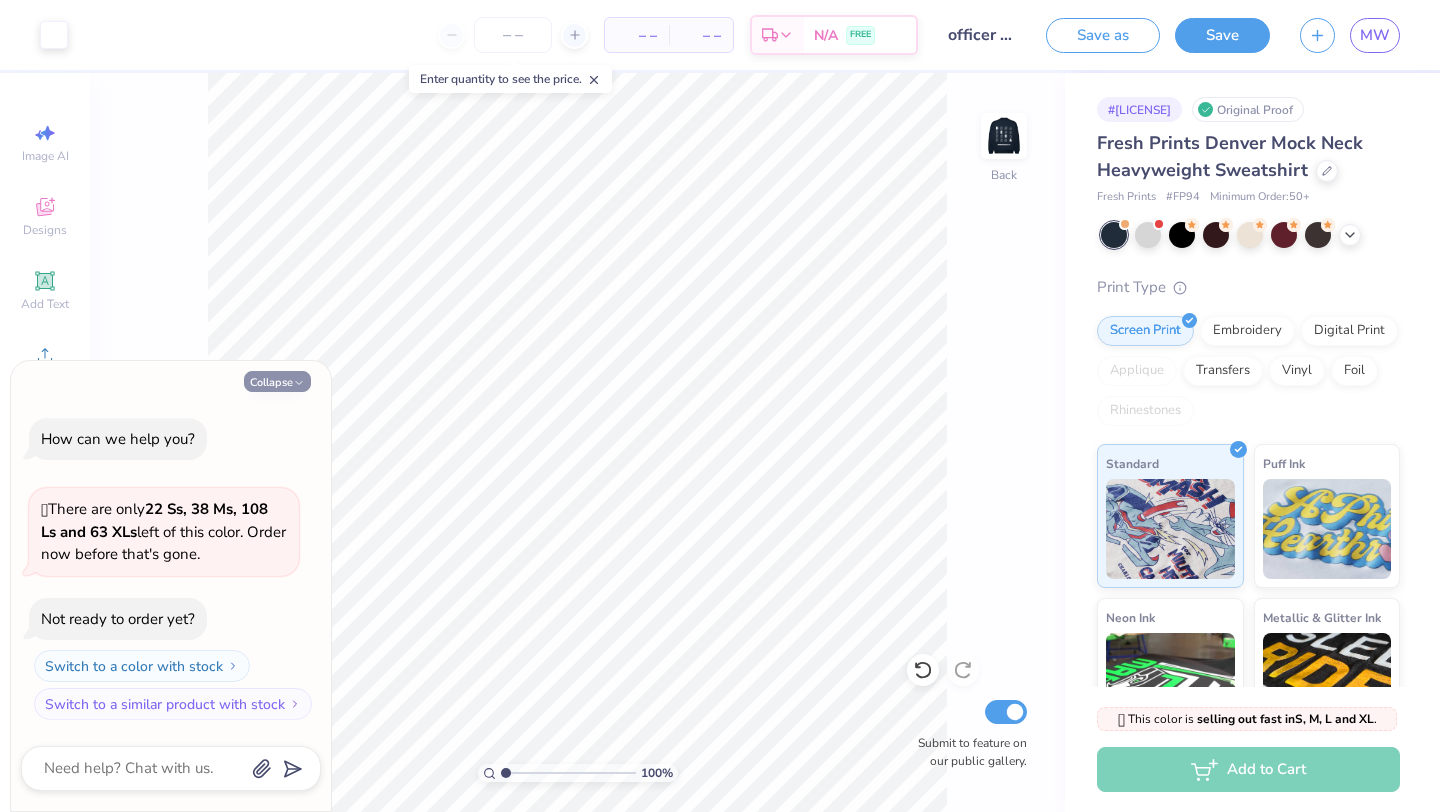 click on "Collapse" at bounding box center [277, 381] 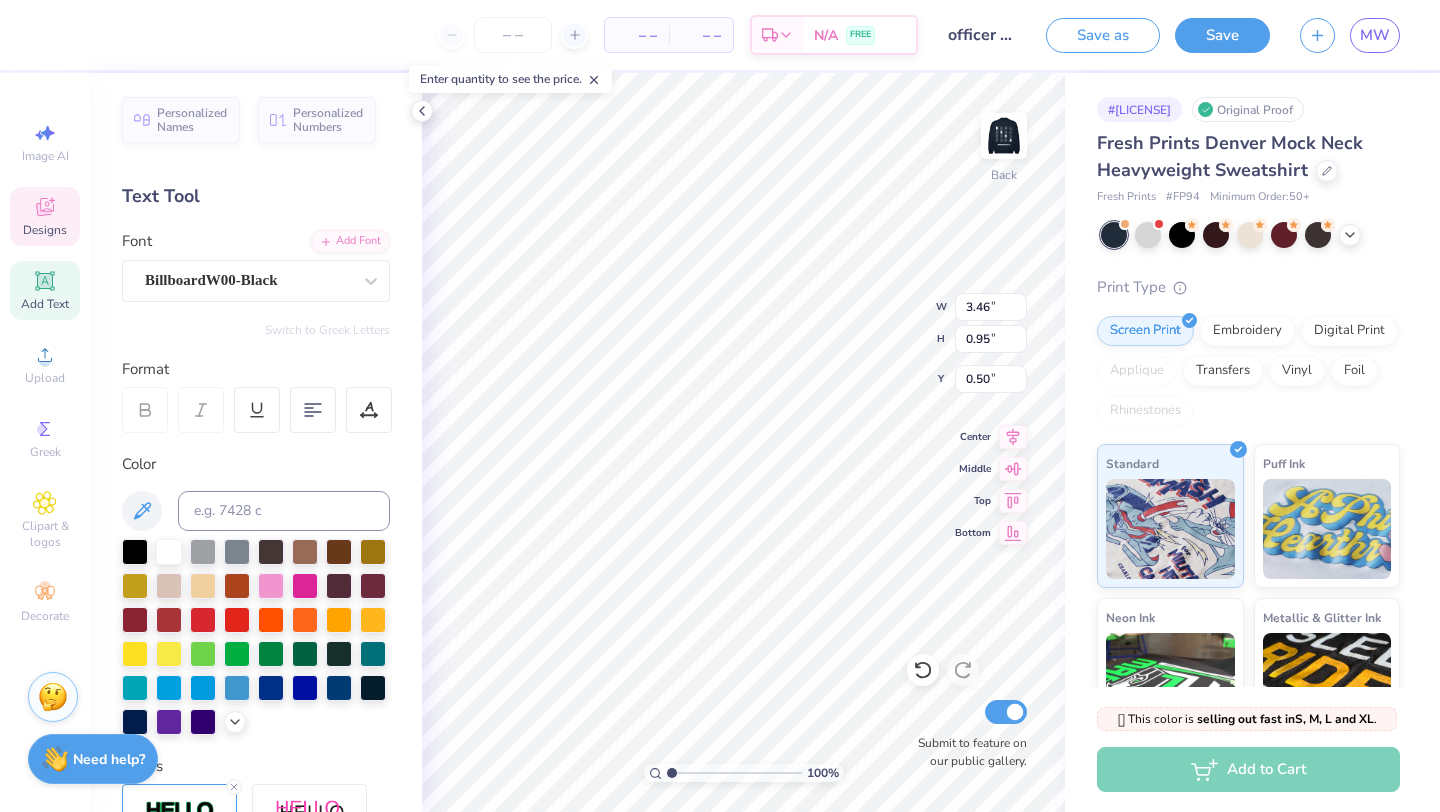 type on "0.50" 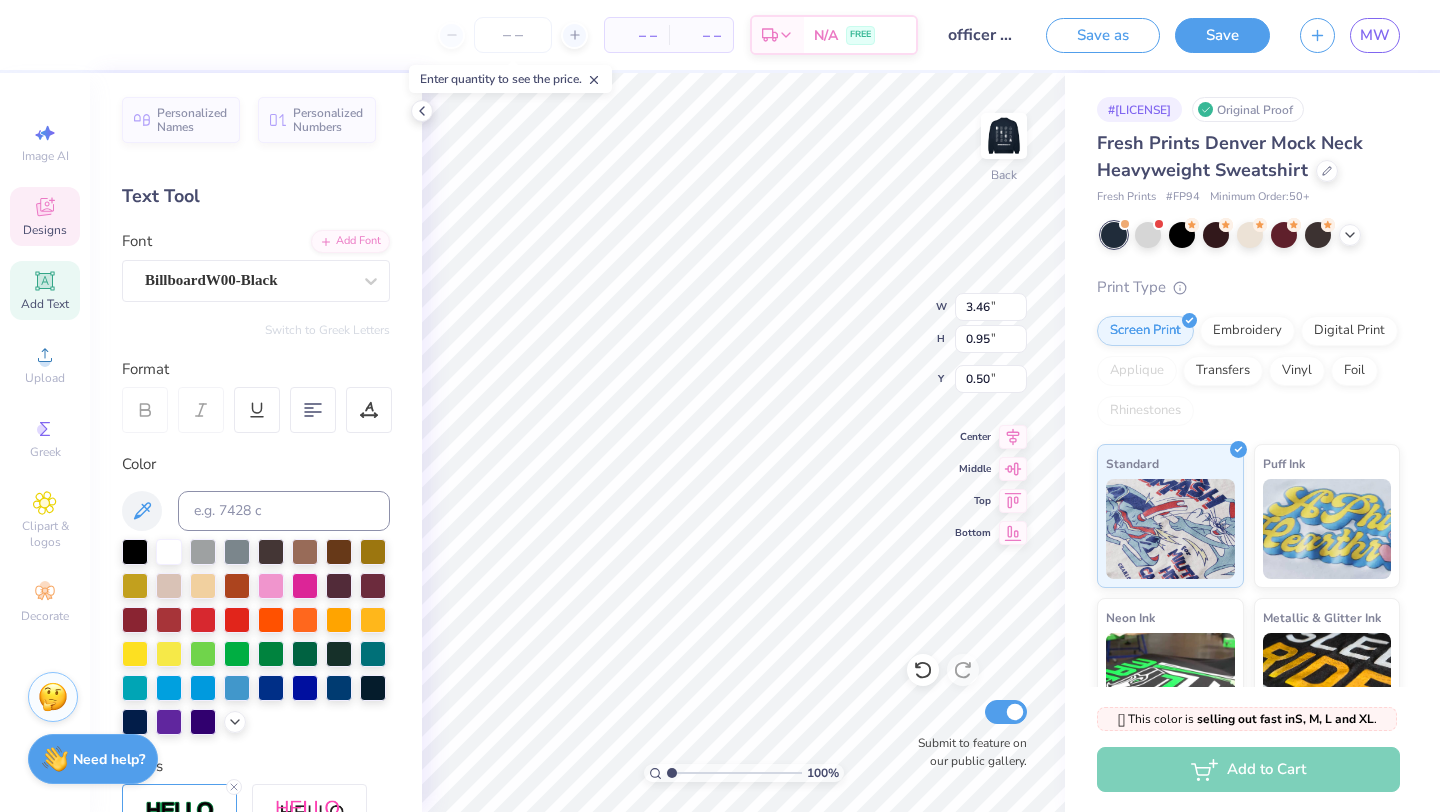 scroll, scrollTop: 0, scrollLeft: 0, axis: both 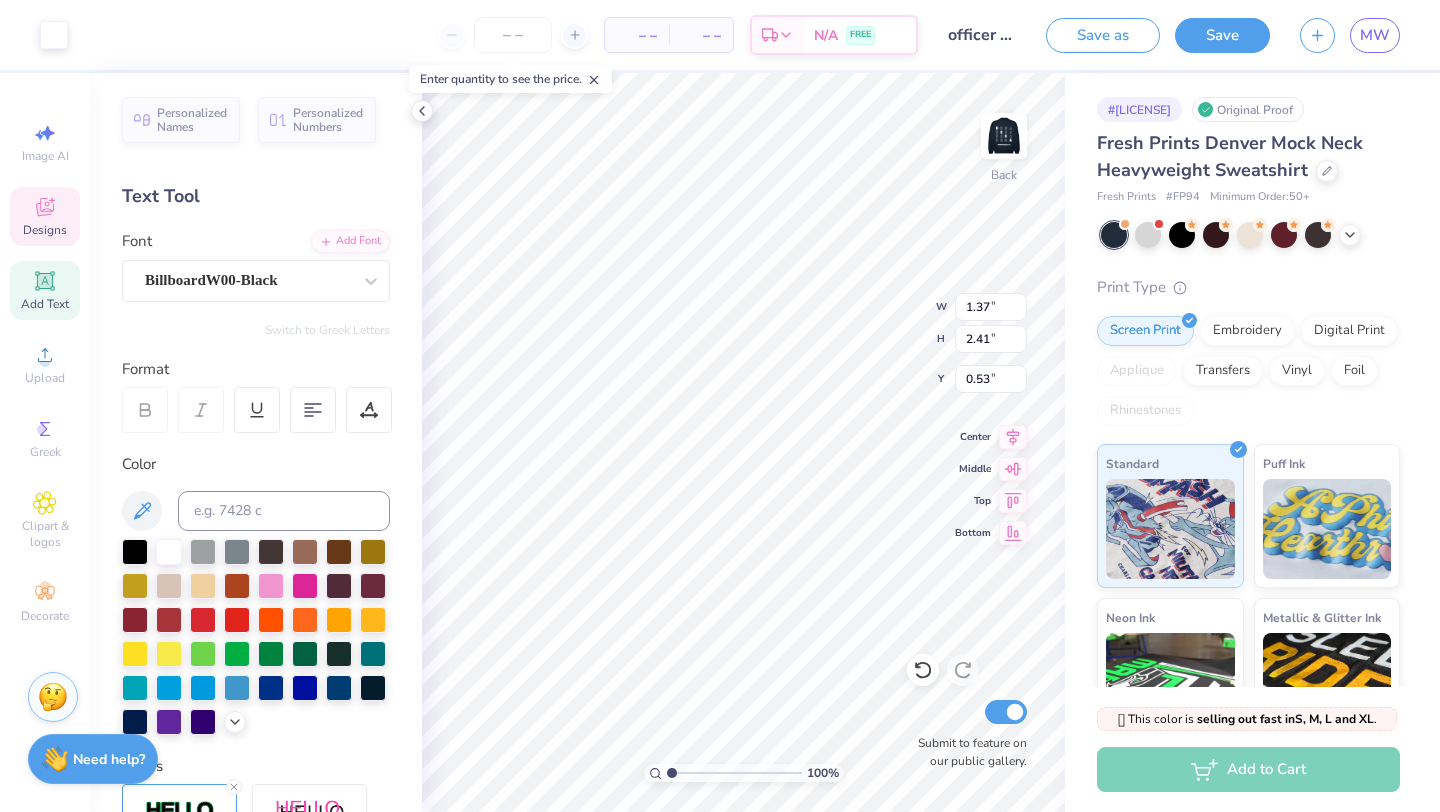 type on "0.59" 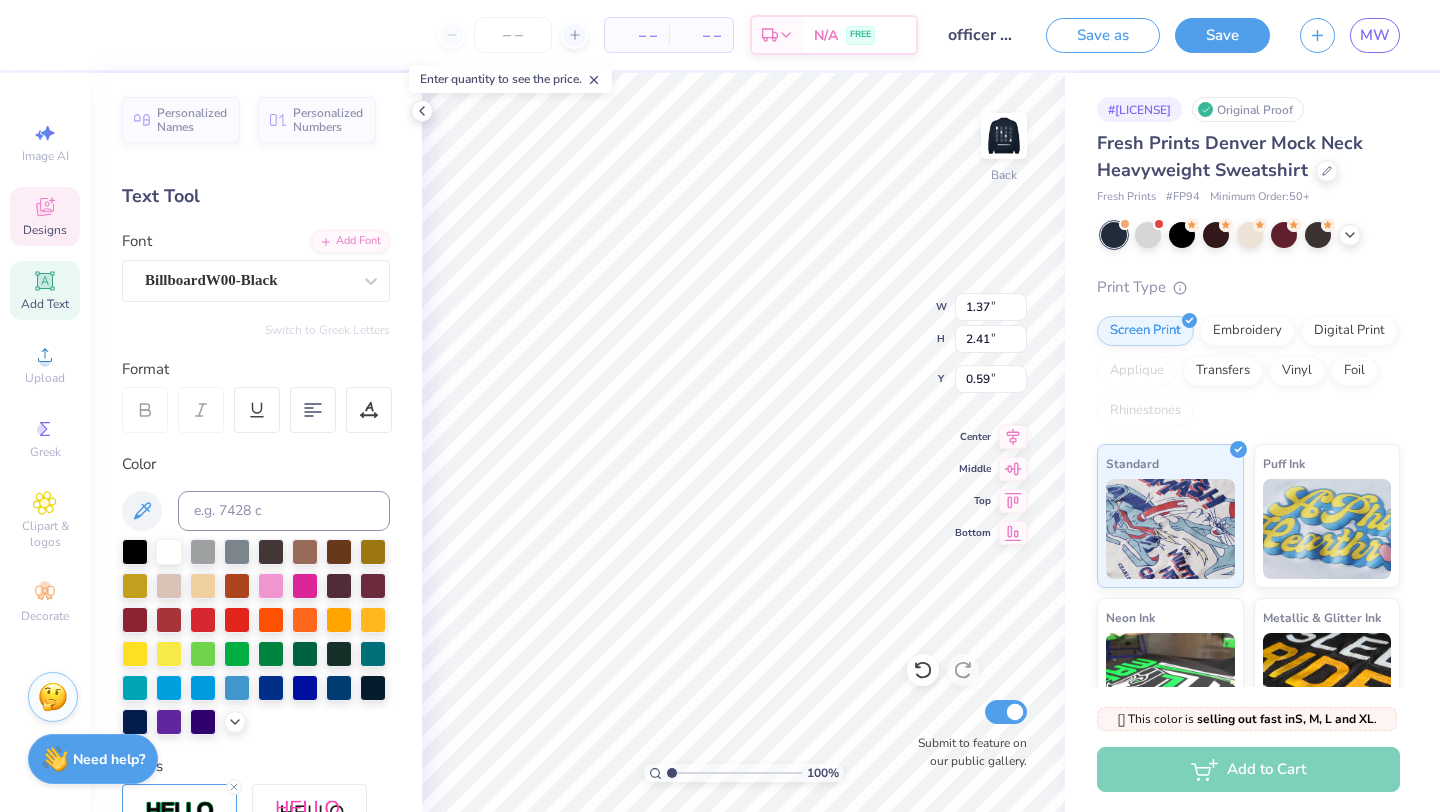 scroll, scrollTop: 1, scrollLeft: 0, axis: vertical 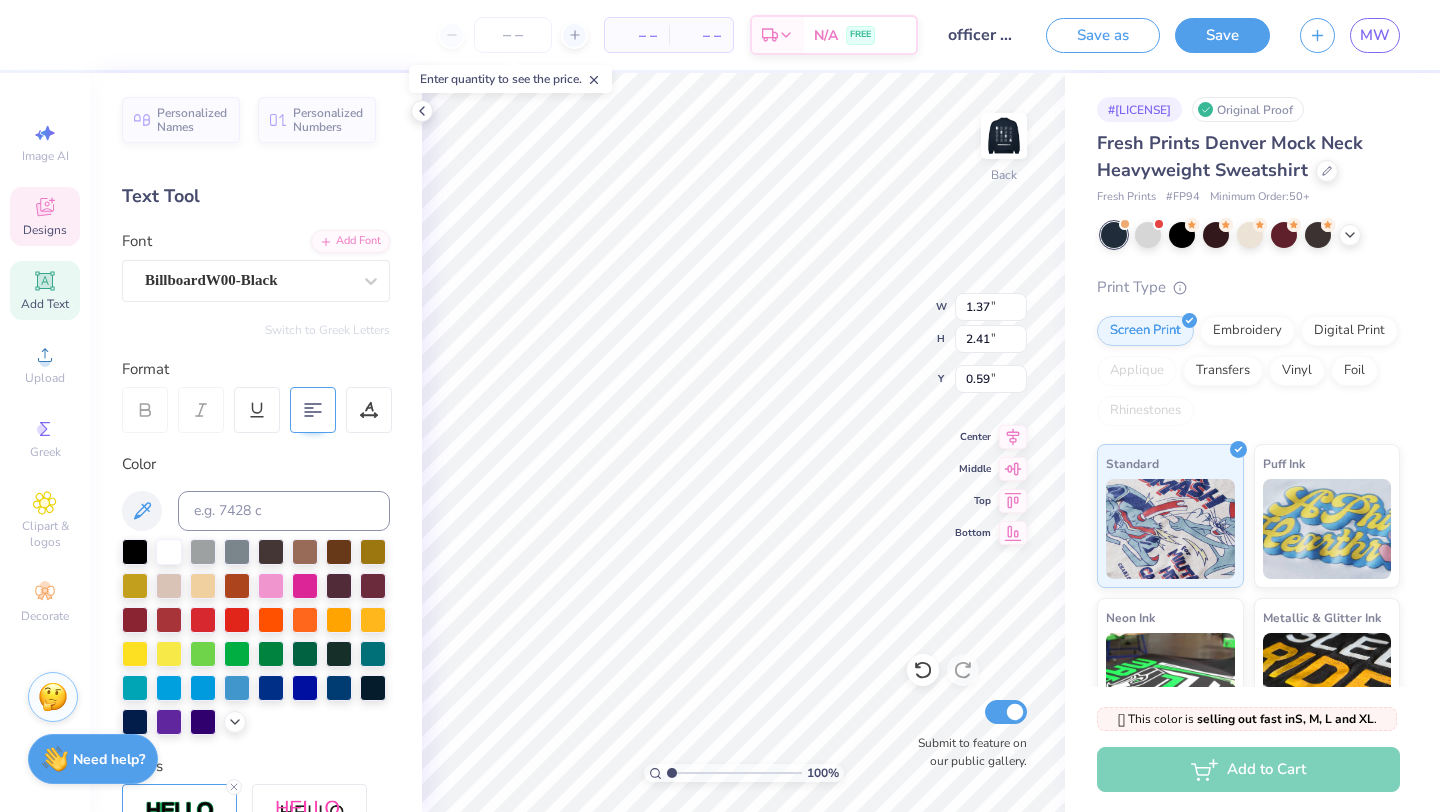 click 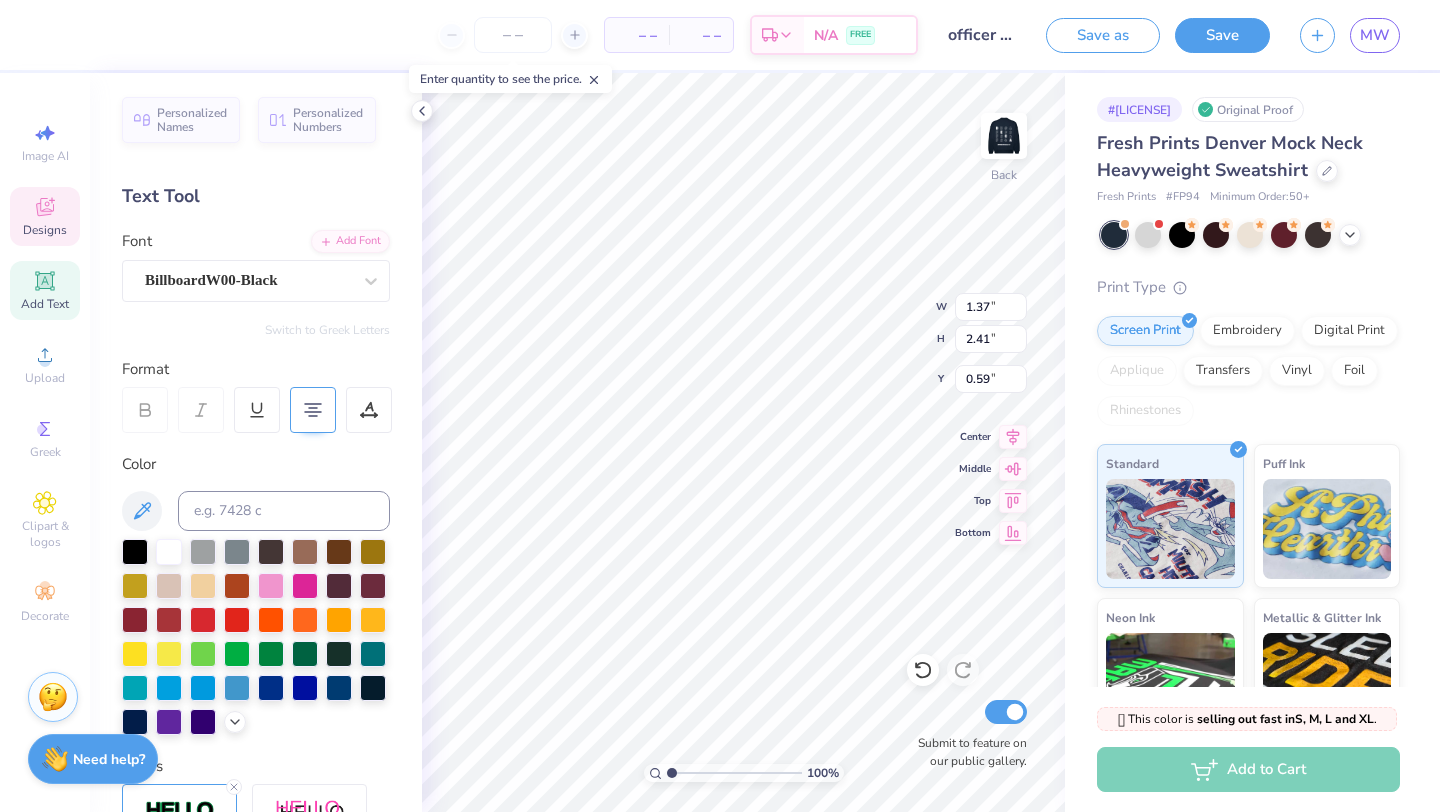 click 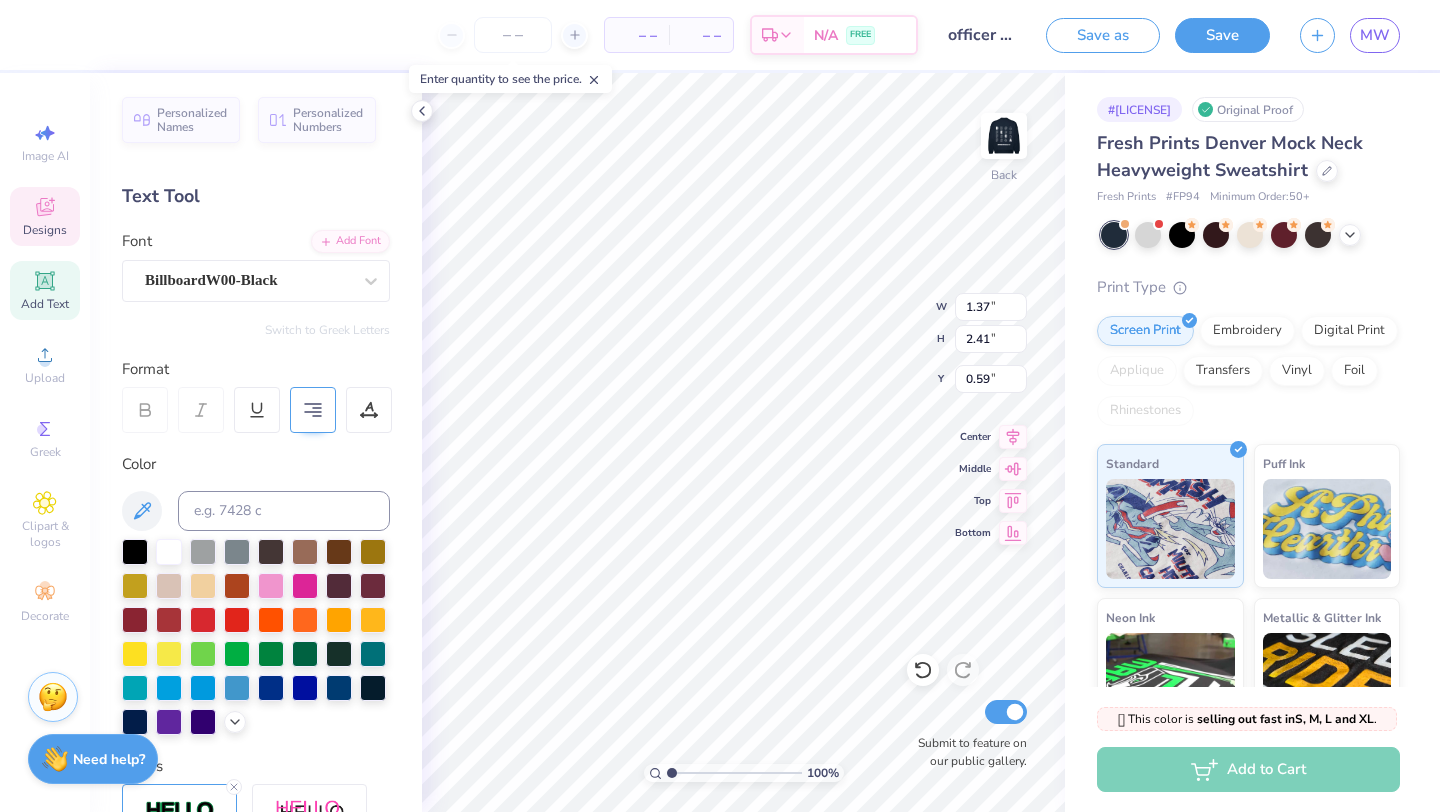 click 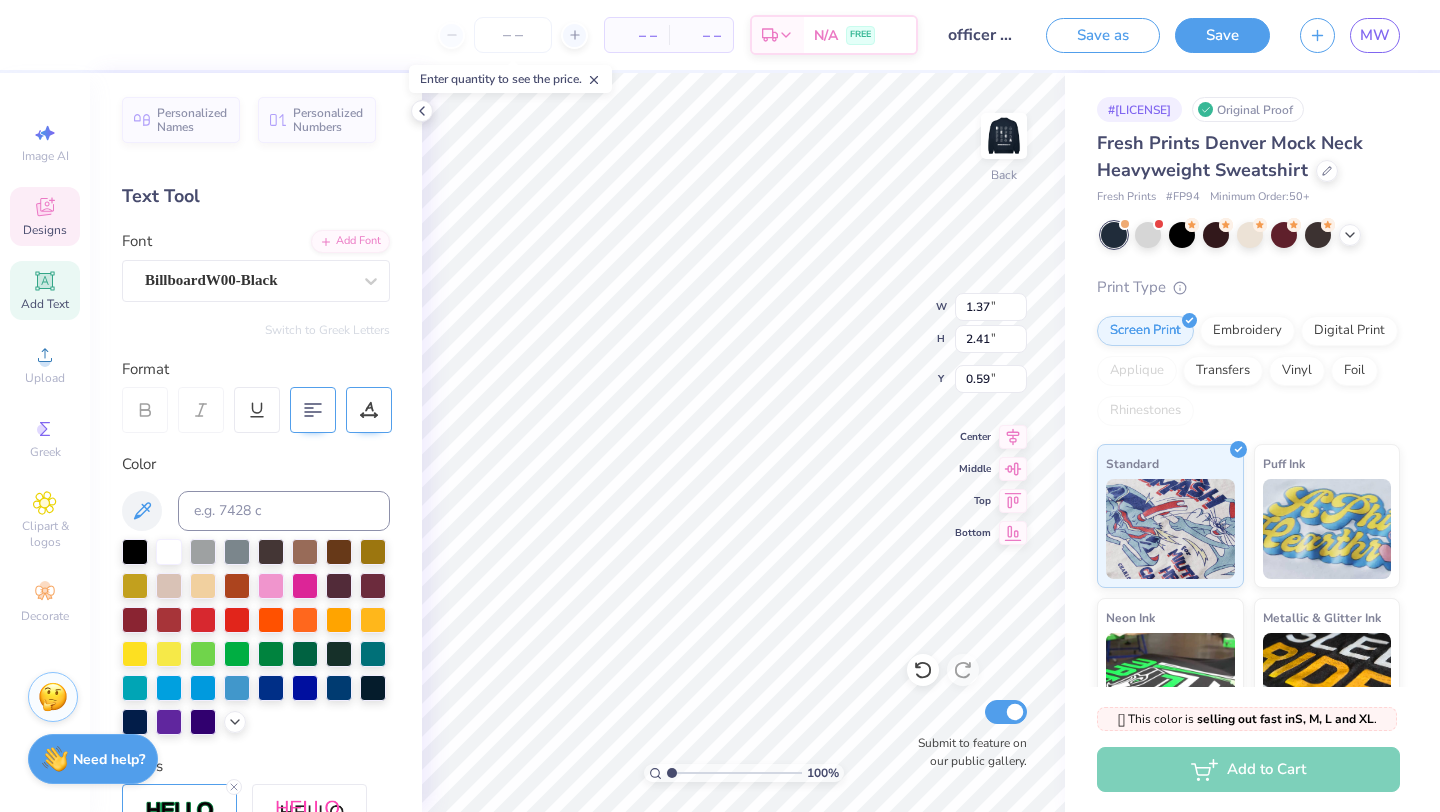 type on "2" 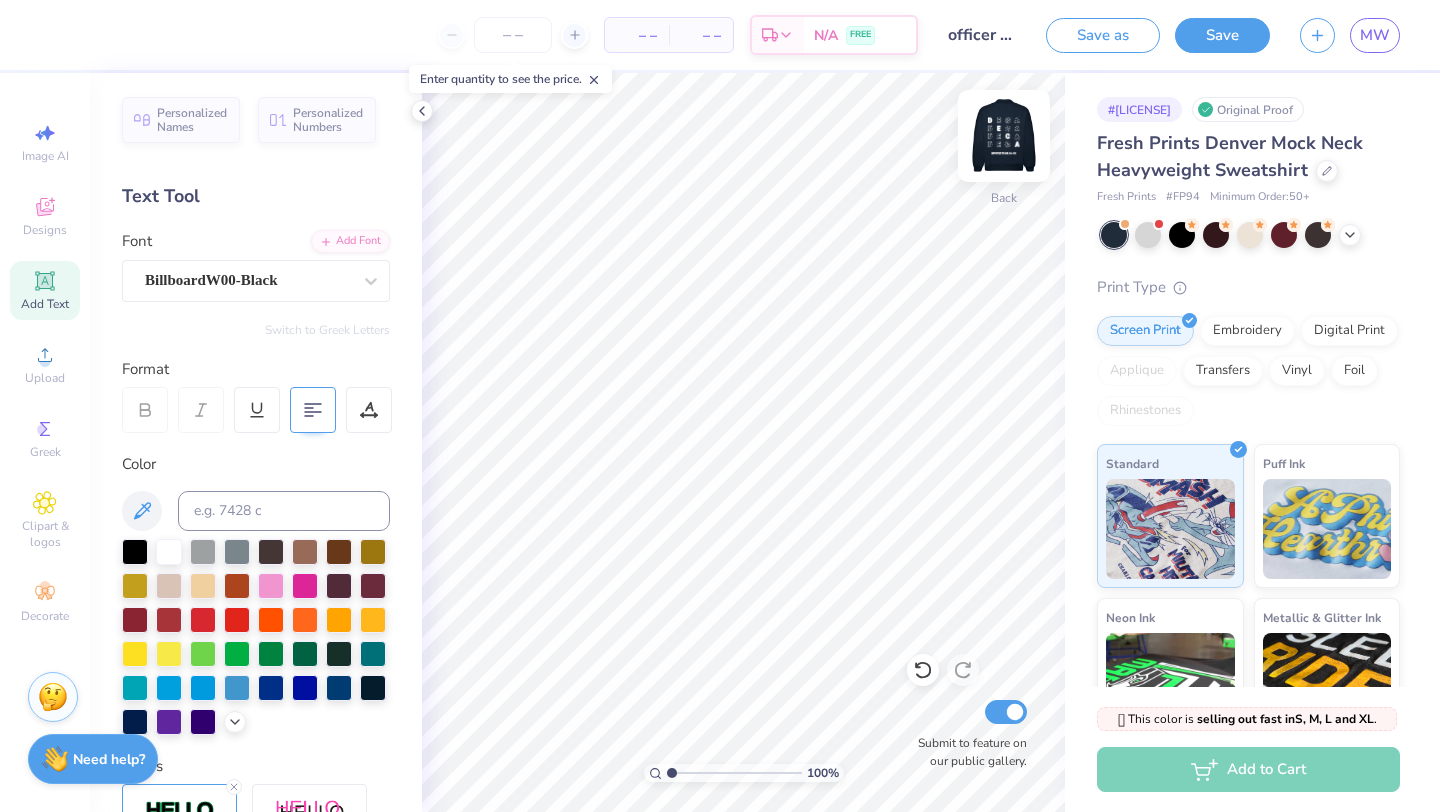 click at bounding box center [1004, 136] 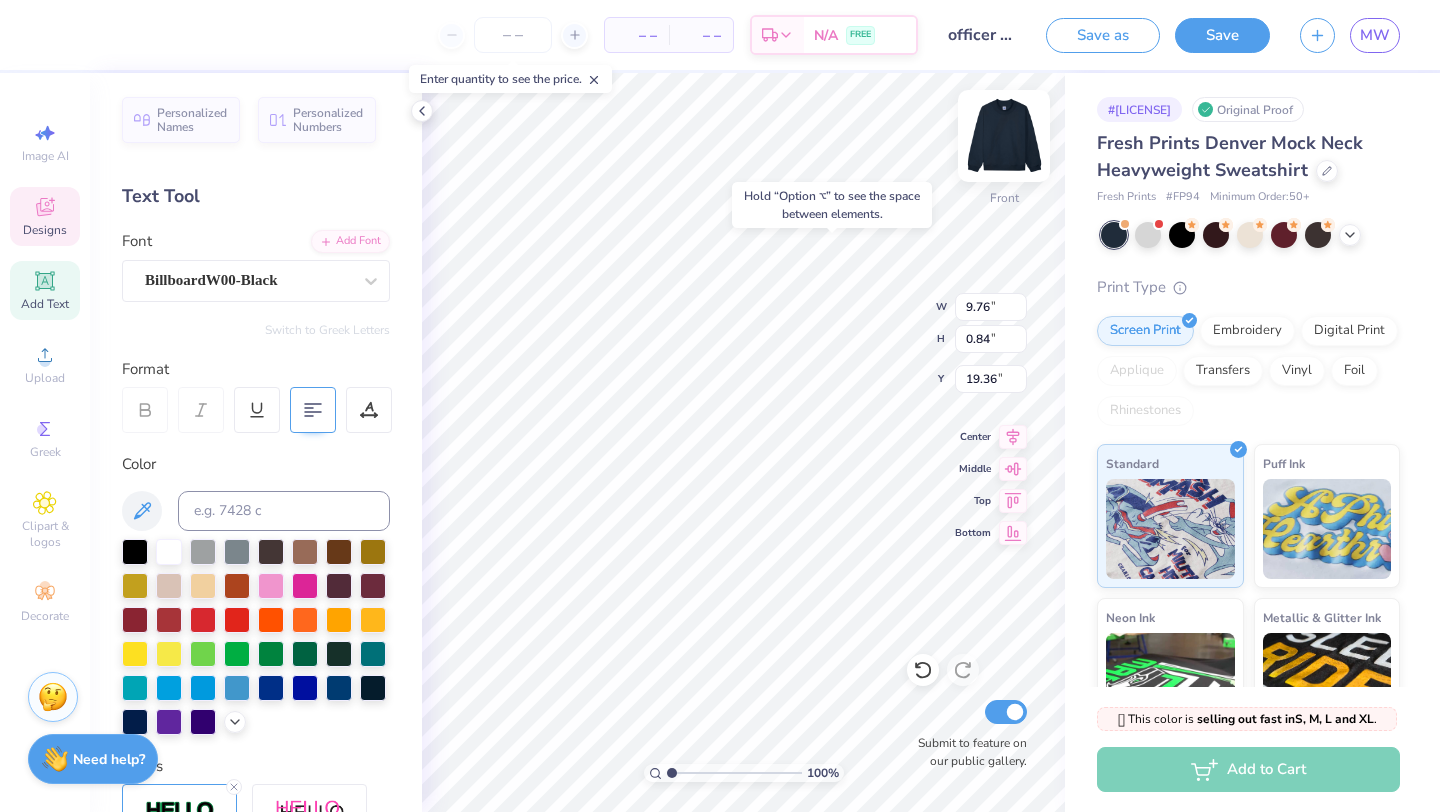 type on "8.98" 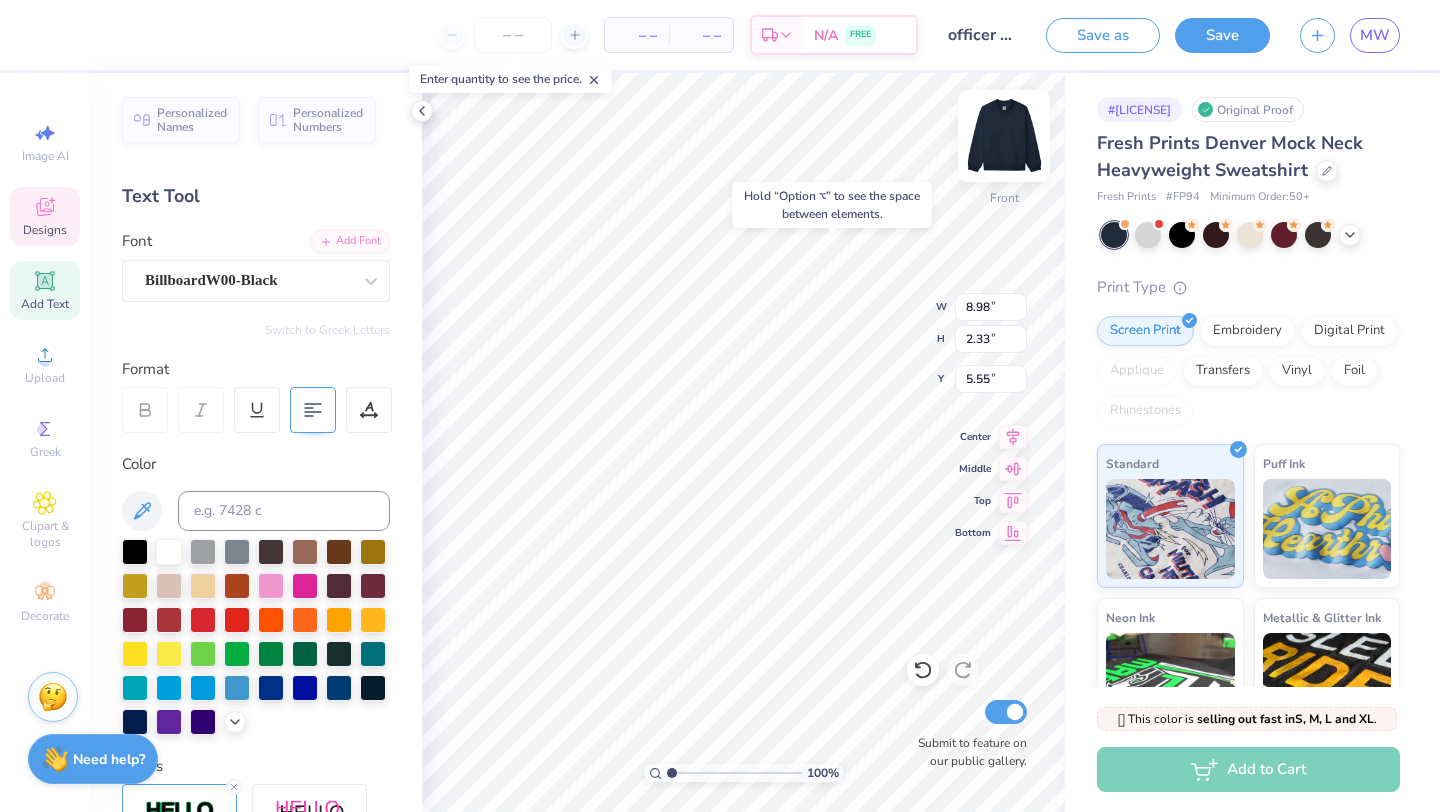 click at bounding box center (1004, 136) 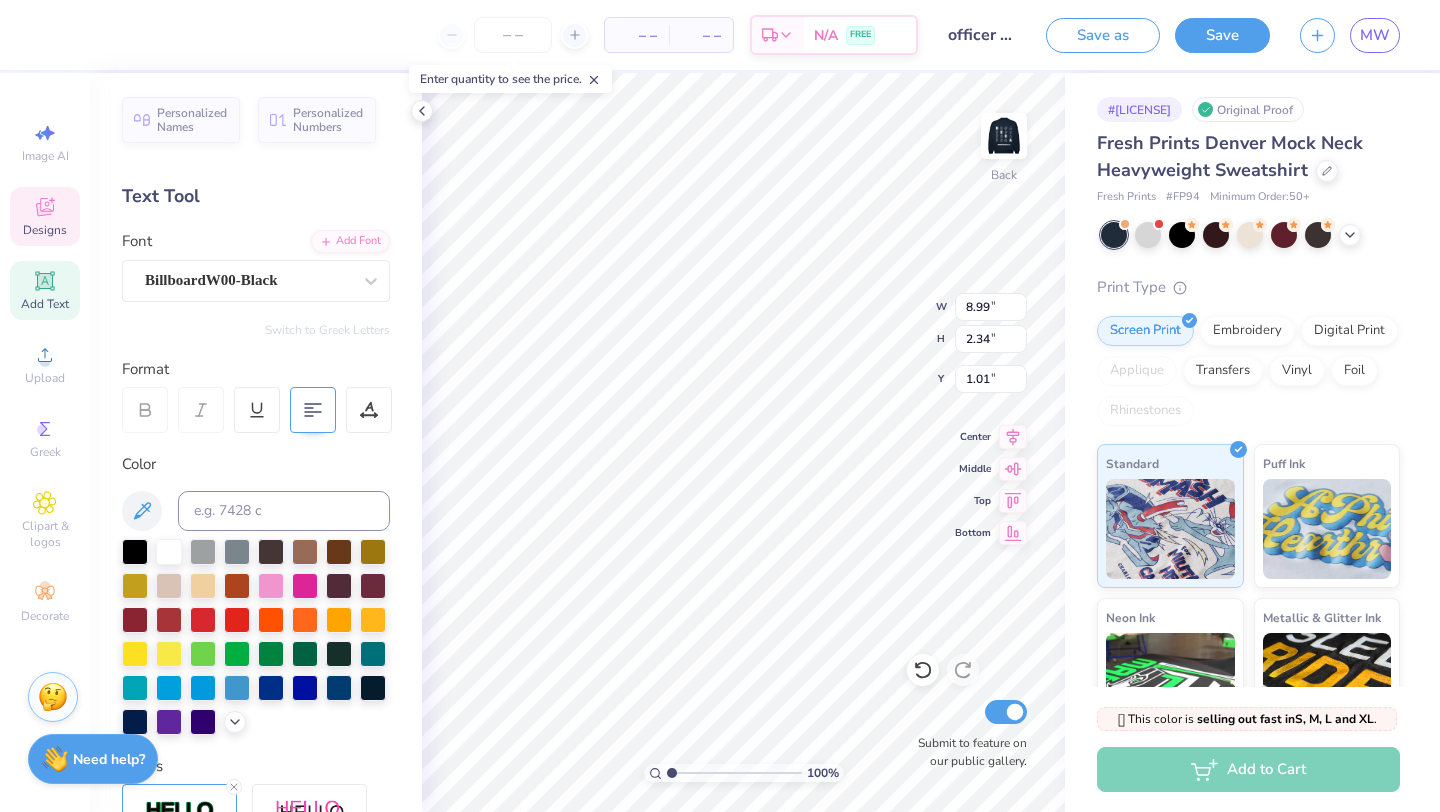 type on "1.03" 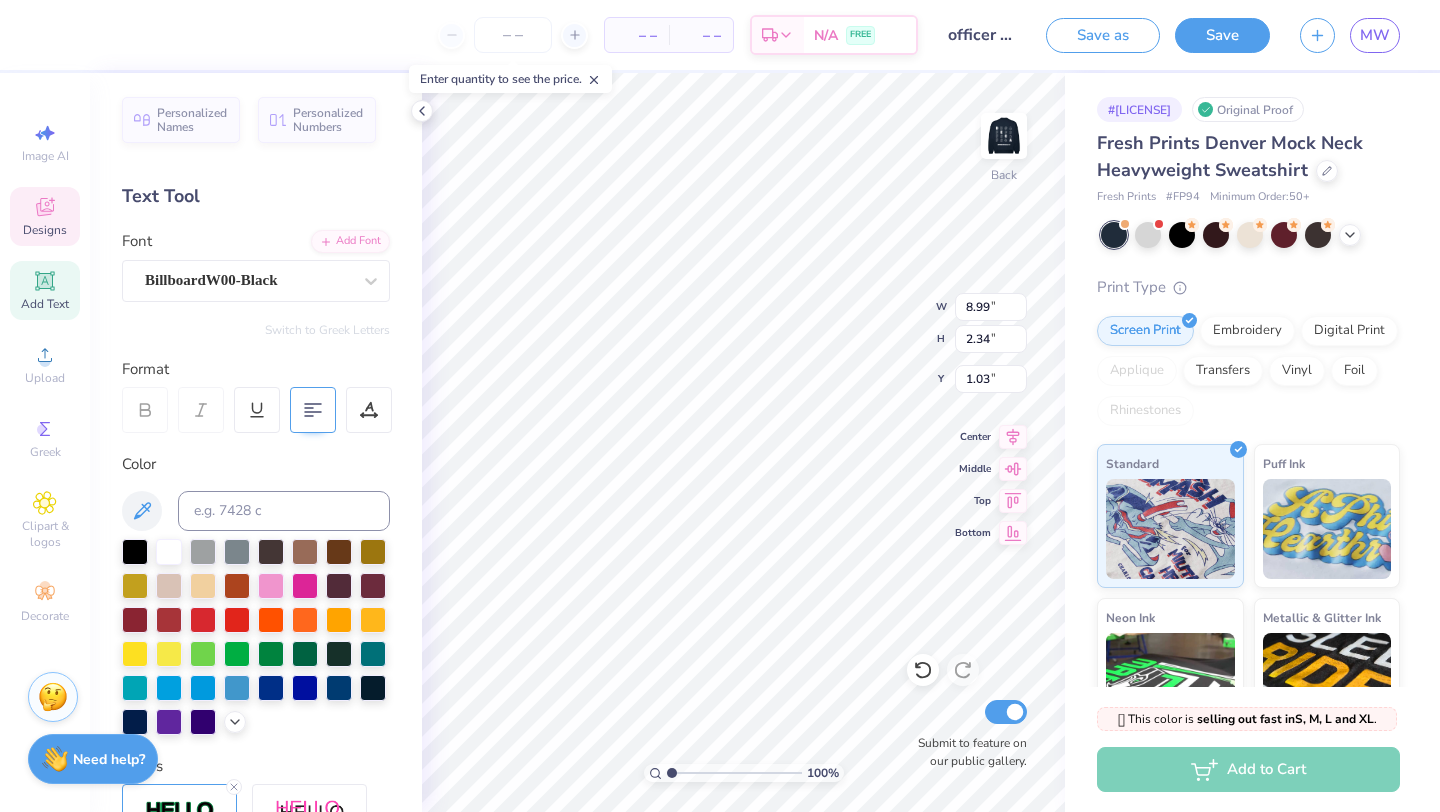 scroll, scrollTop: 0, scrollLeft: 1, axis: horizontal 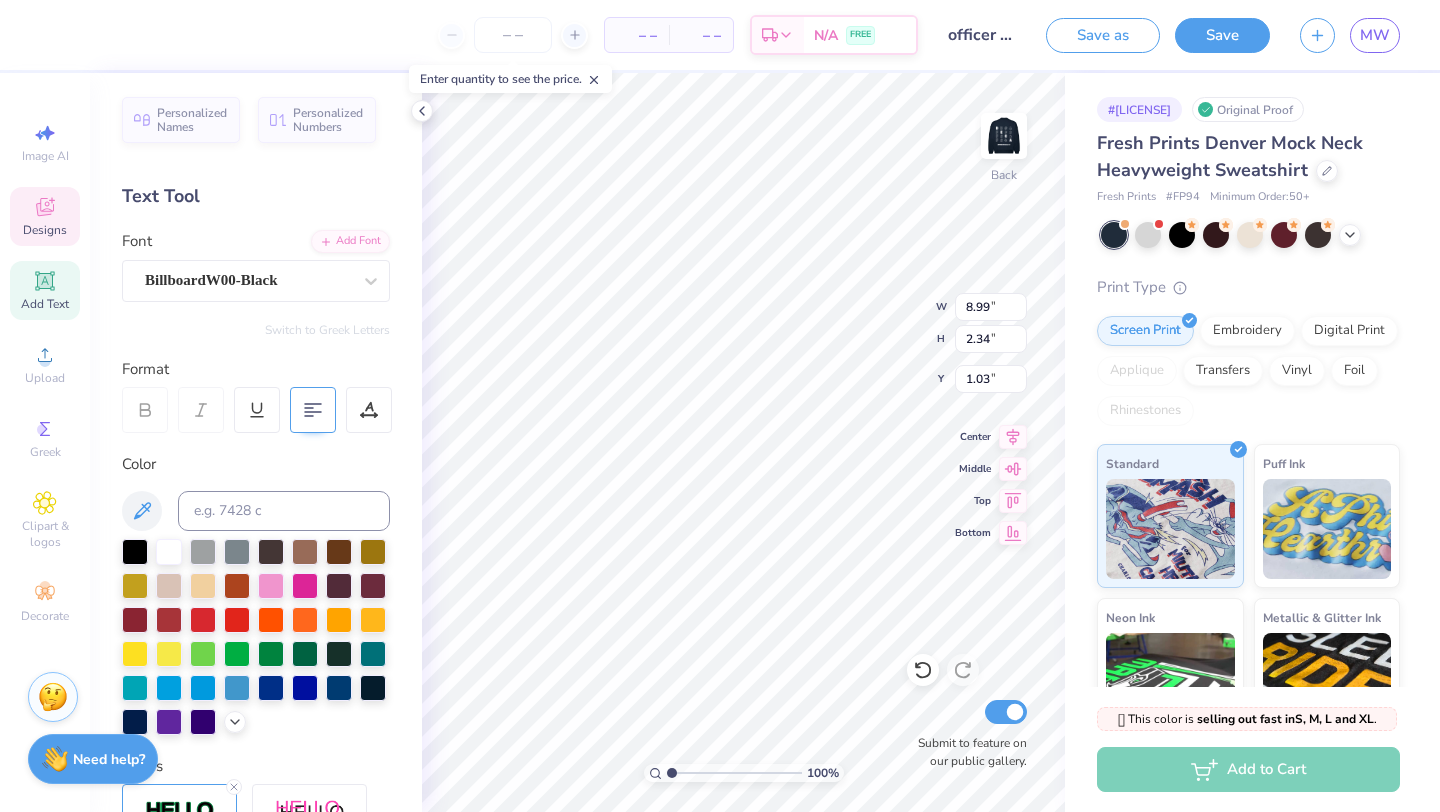 type on "deca officer" 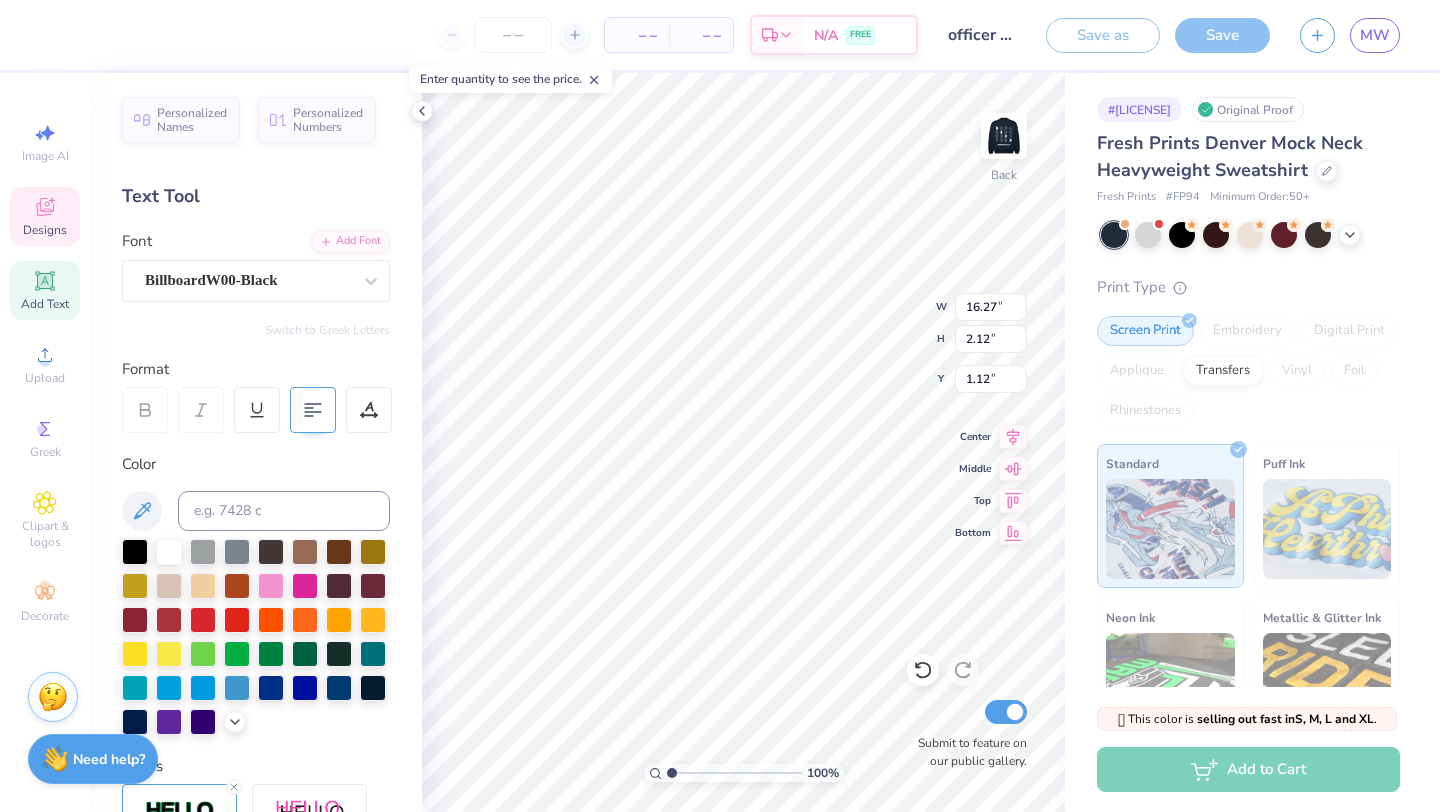 type on "2.64" 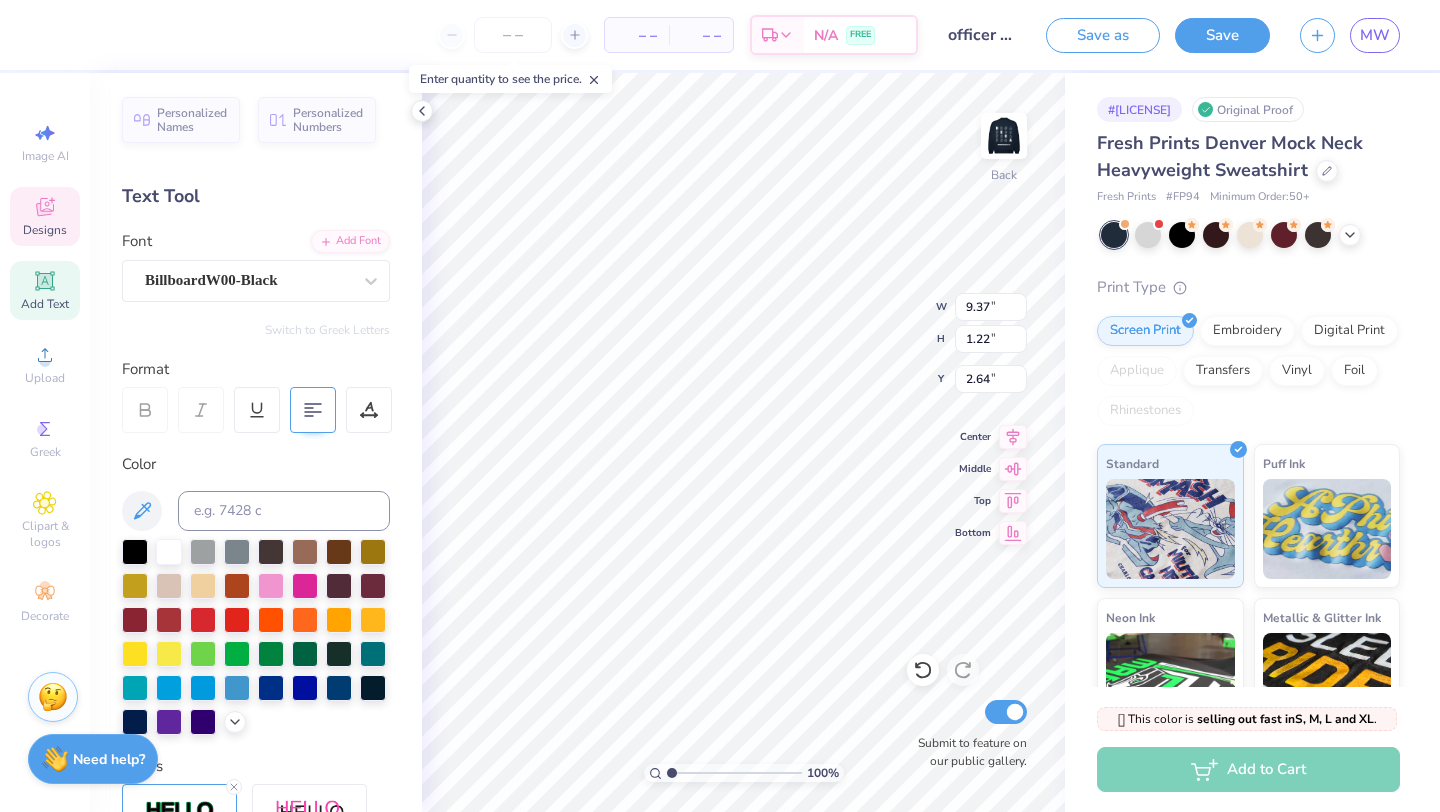 type on "9.37" 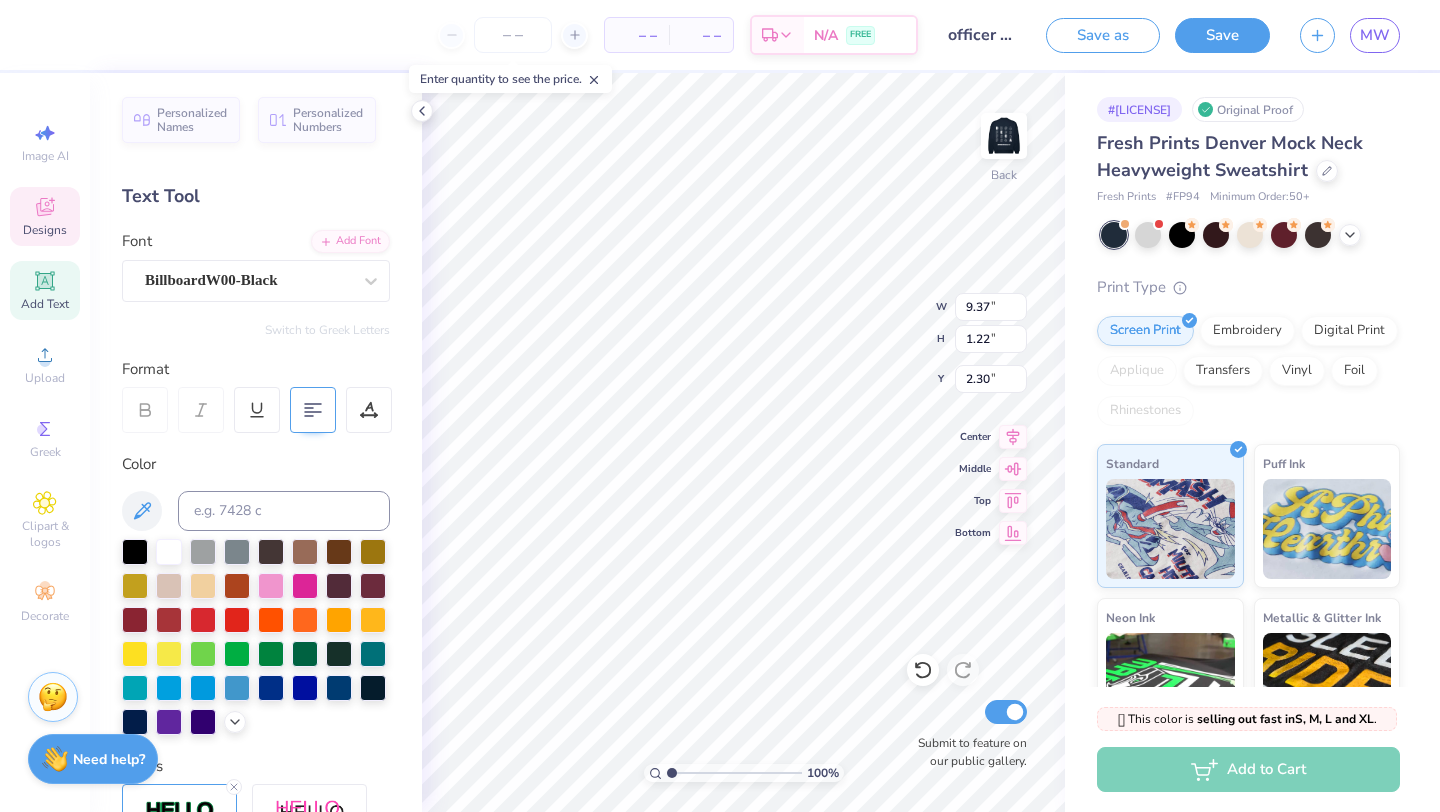 type on "2.39" 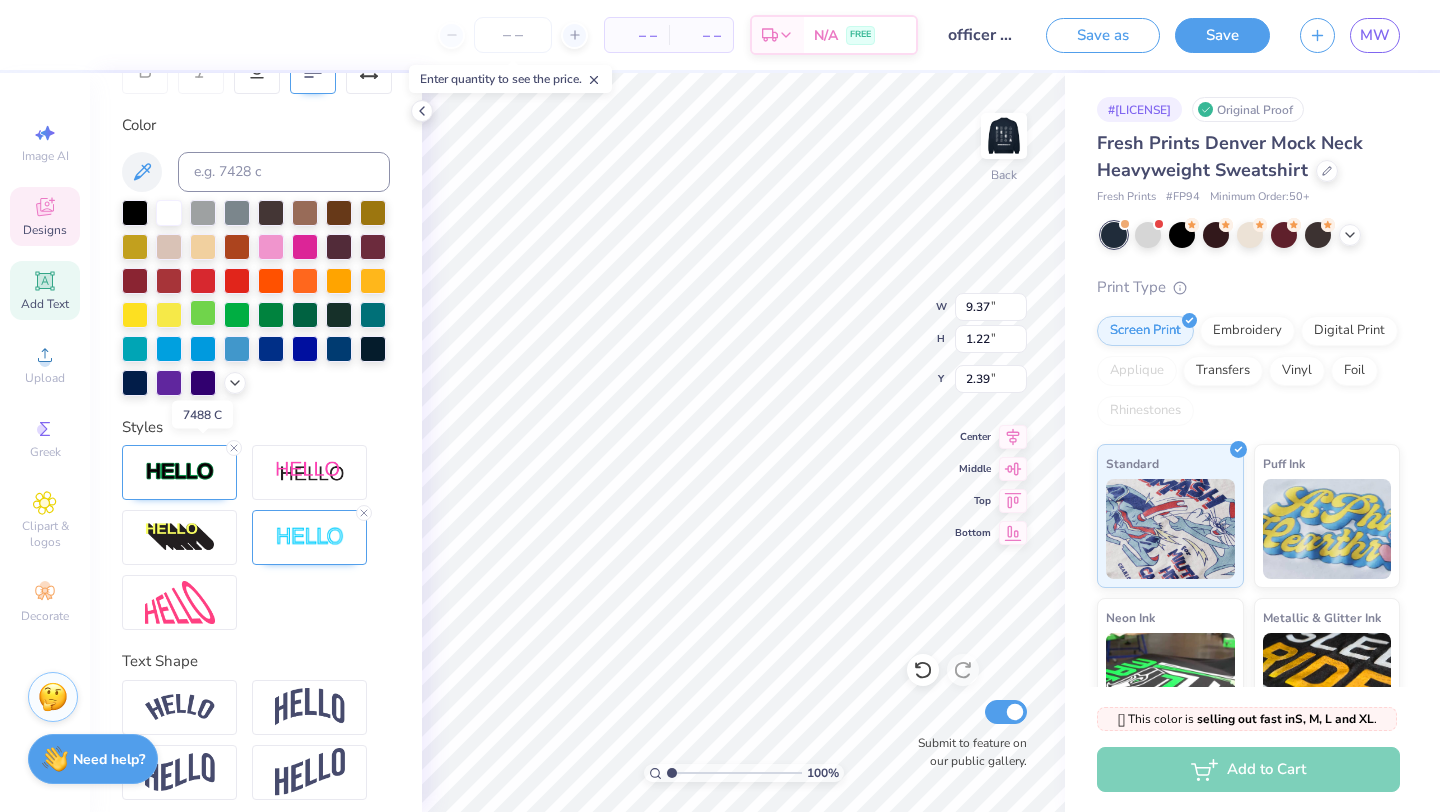 scroll, scrollTop: 350, scrollLeft: 0, axis: vertical 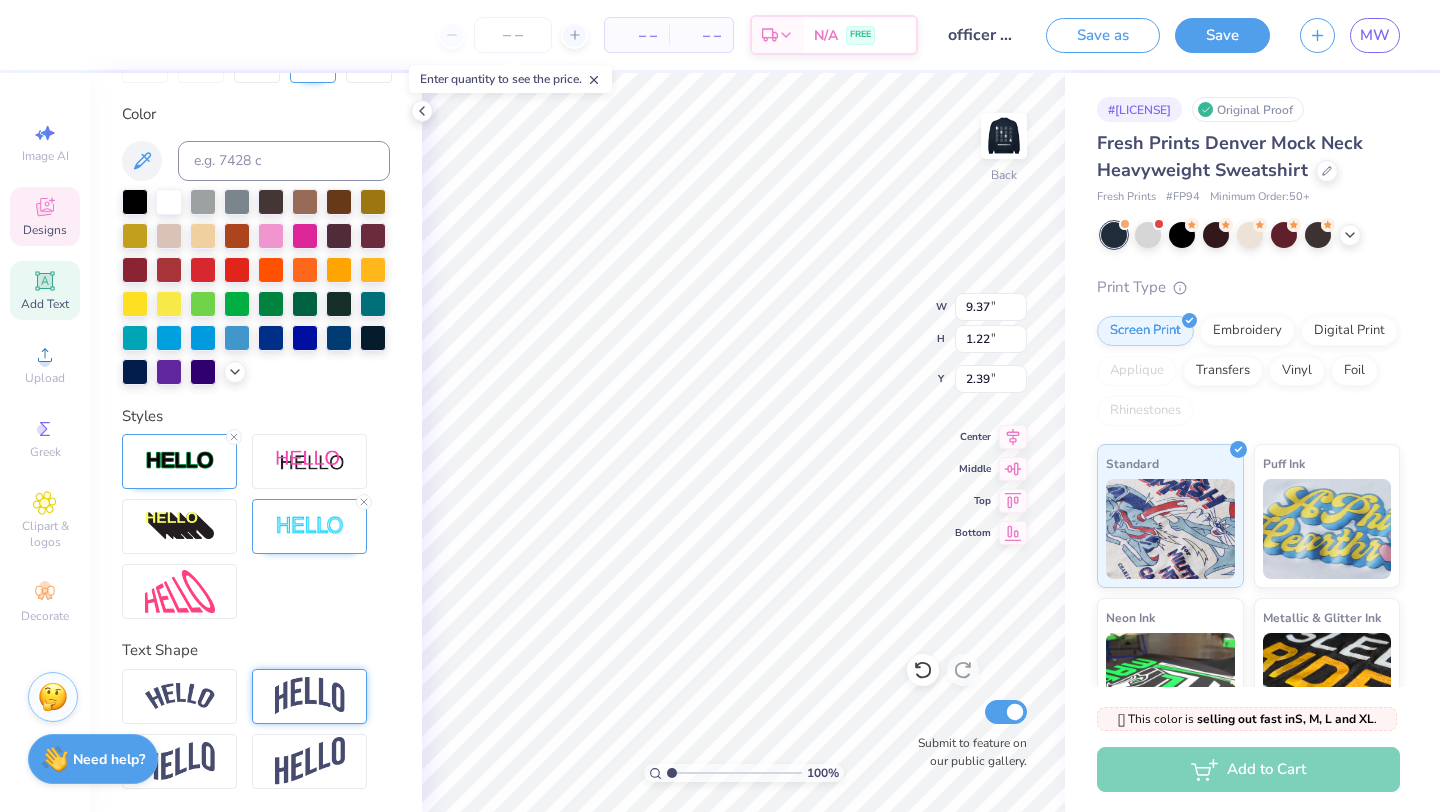 click at bounding box center [309, 696] 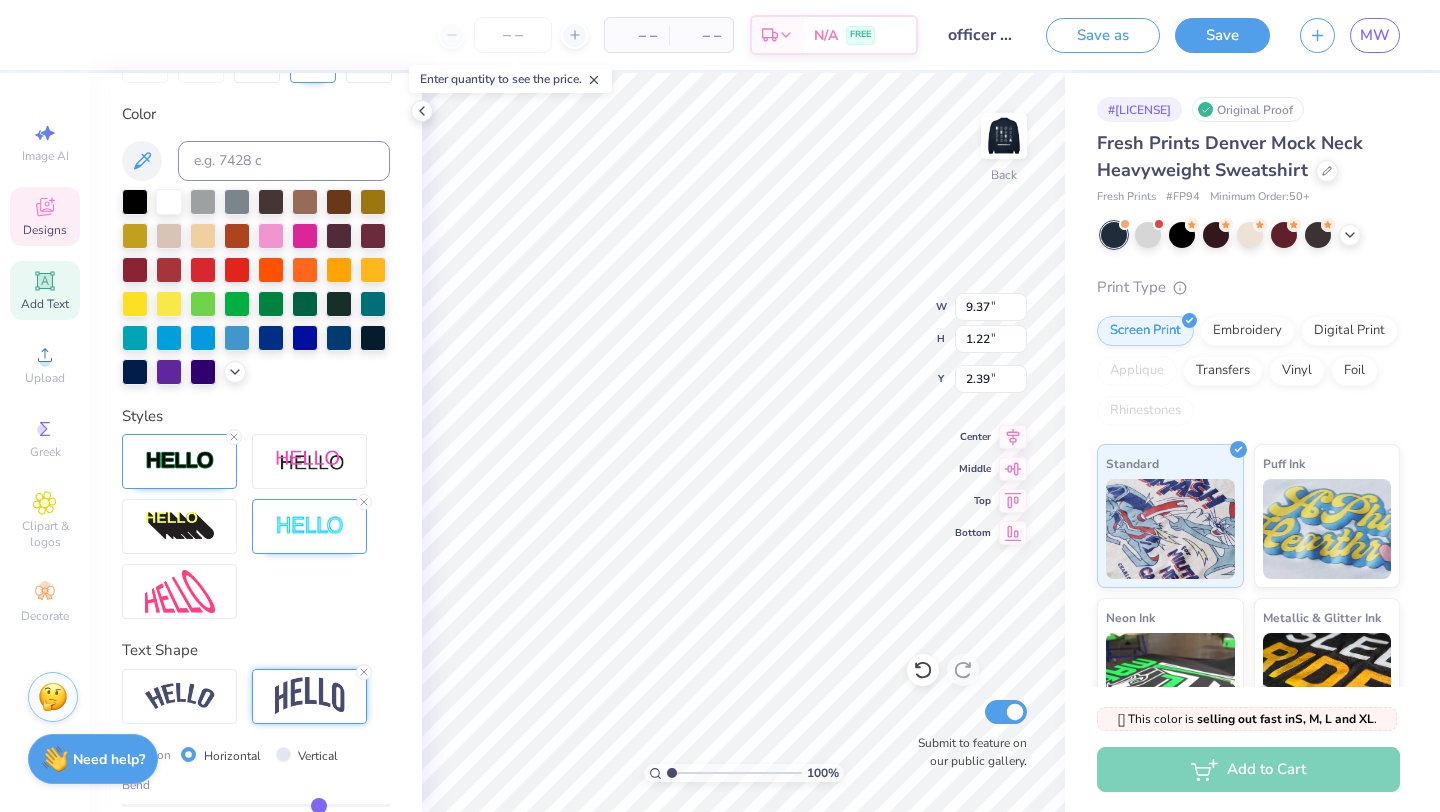 type on "3.10" 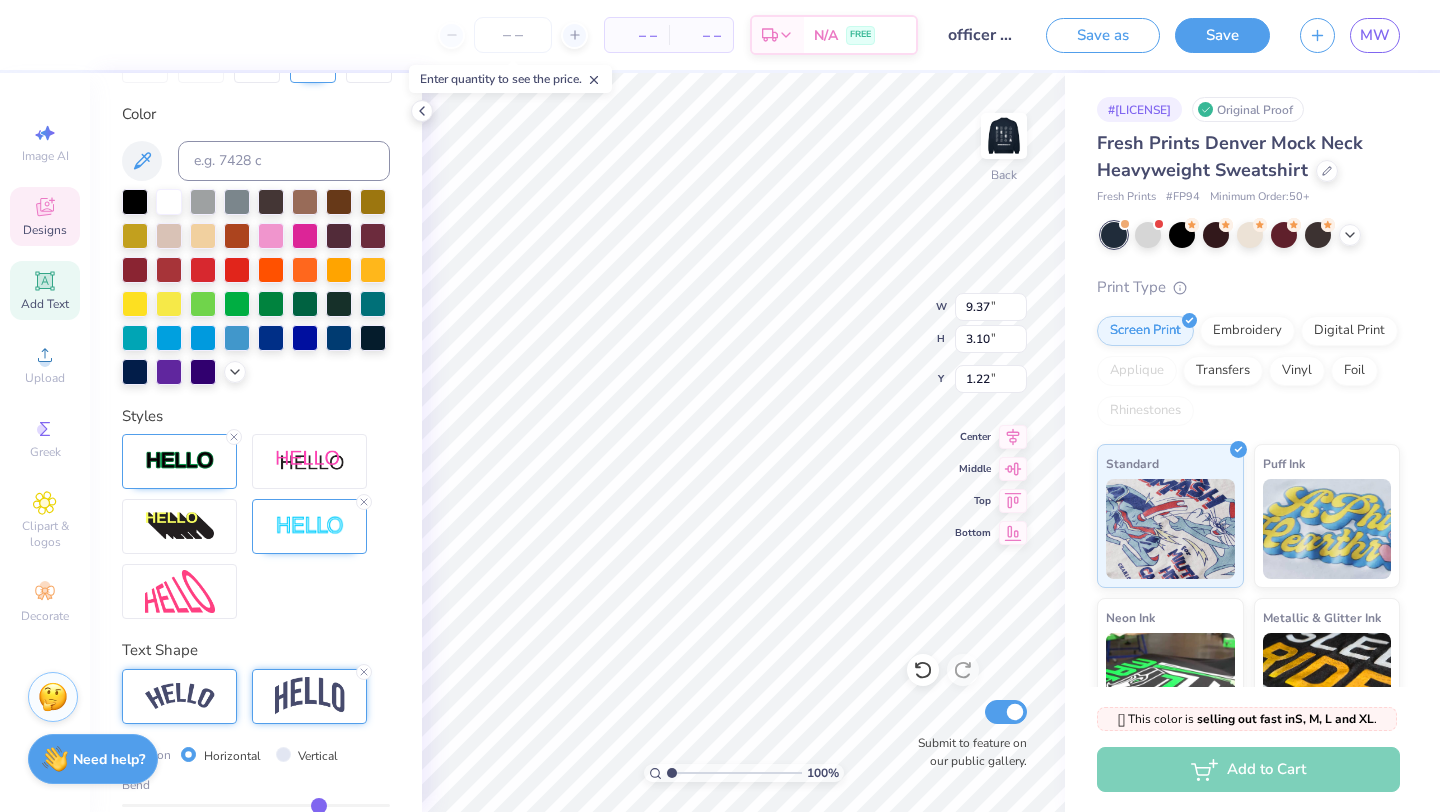 click at bounding box center [180, 696] 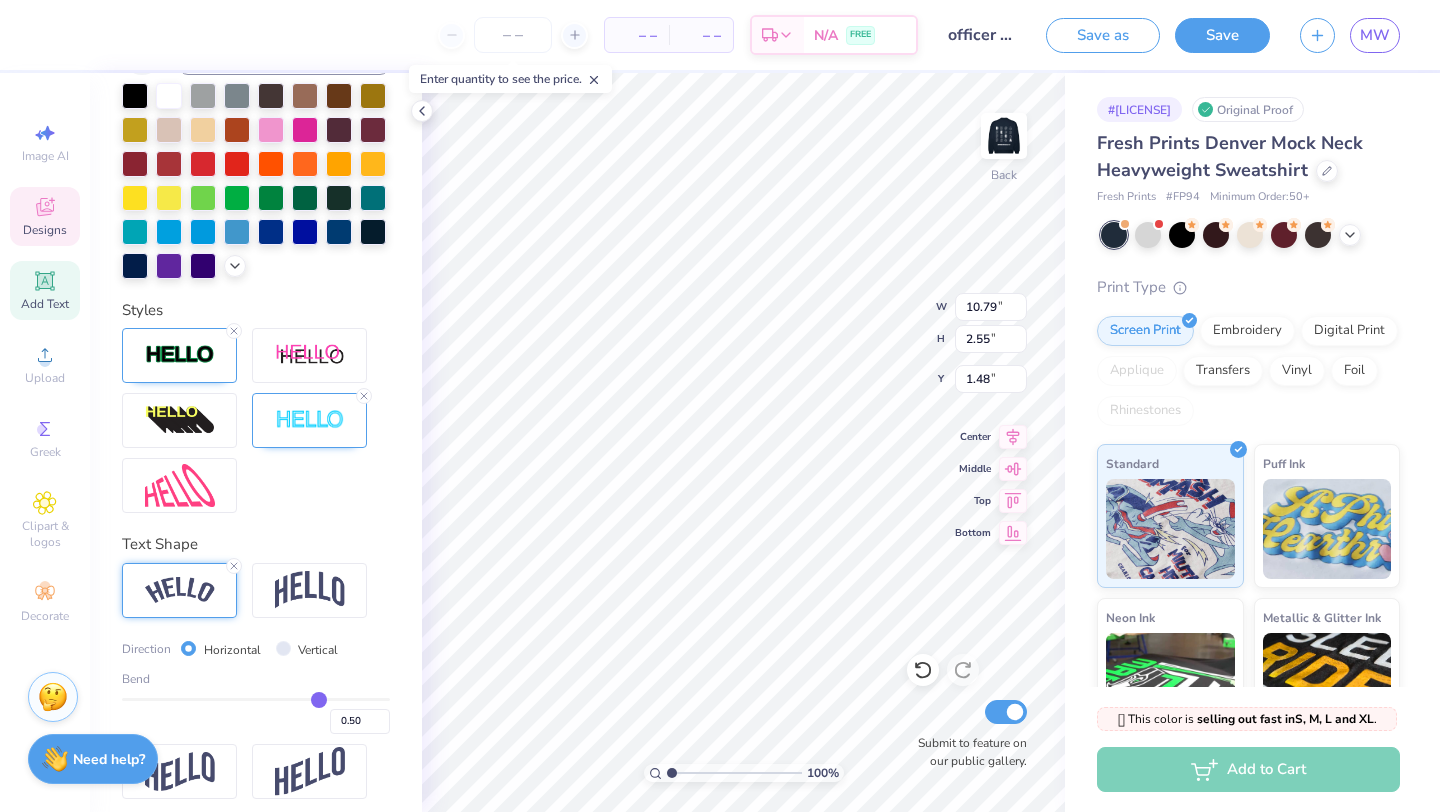 scroll, scrollTop: 467, scrollLeft: 0, axis: vertical 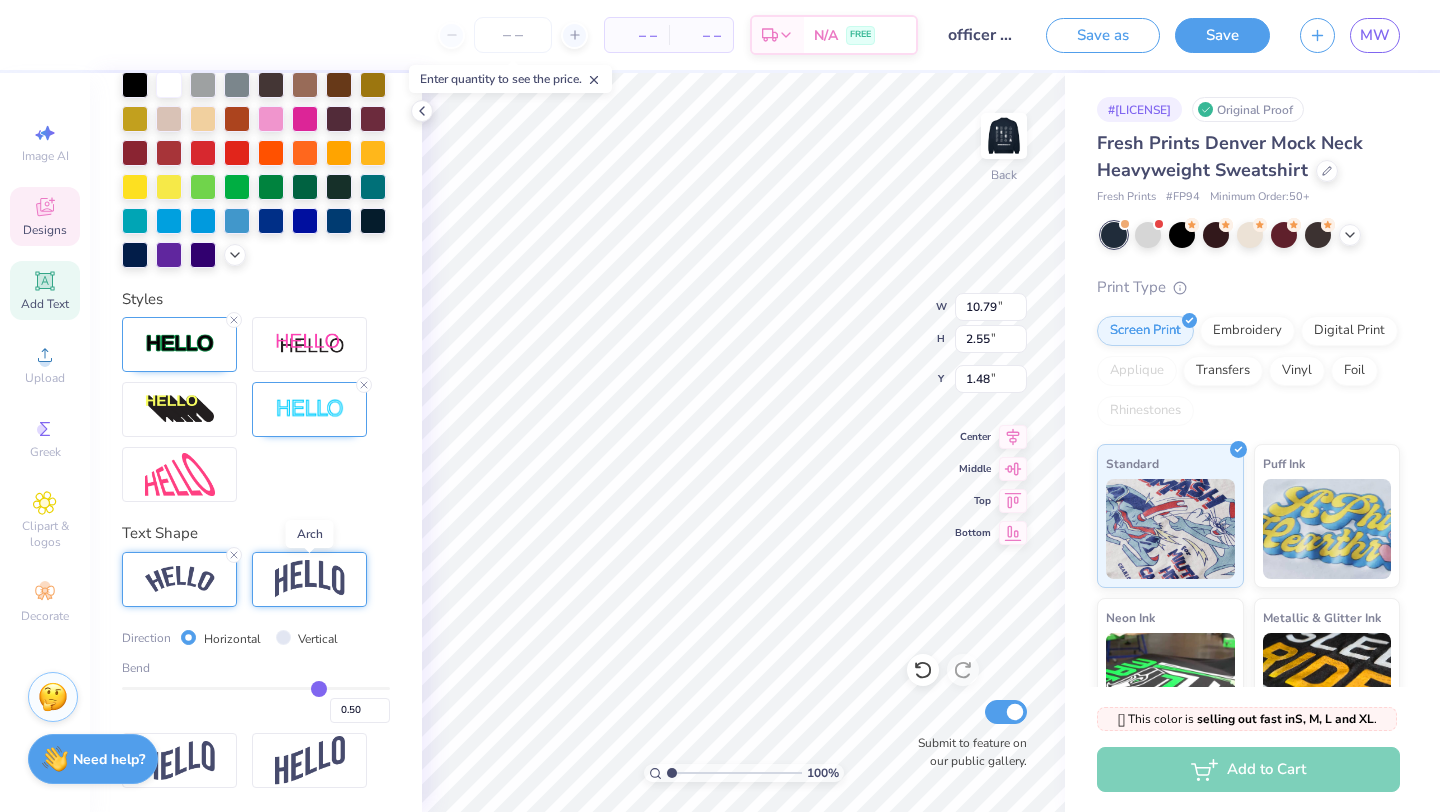 click at bounding box center [310, 579] 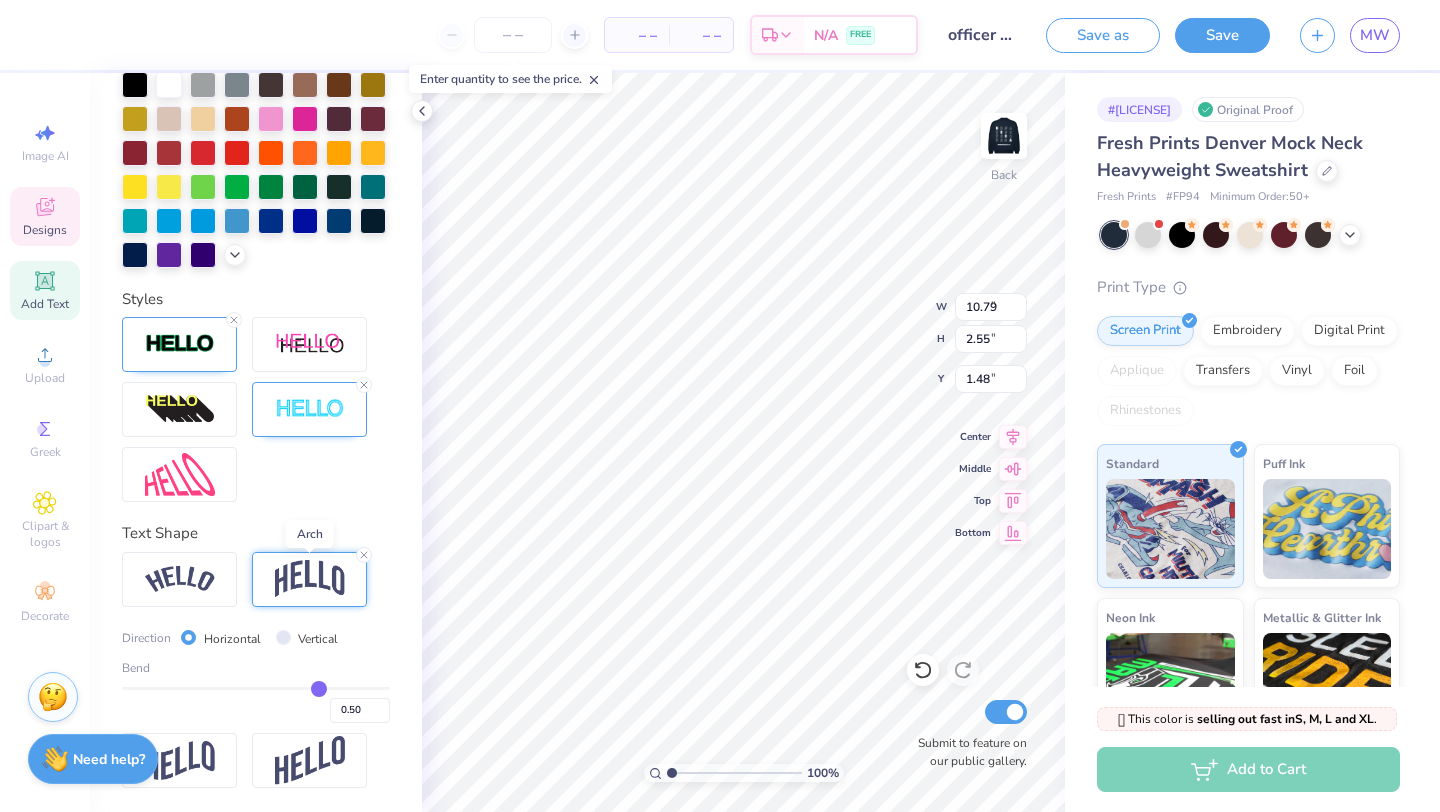type on "9.37" 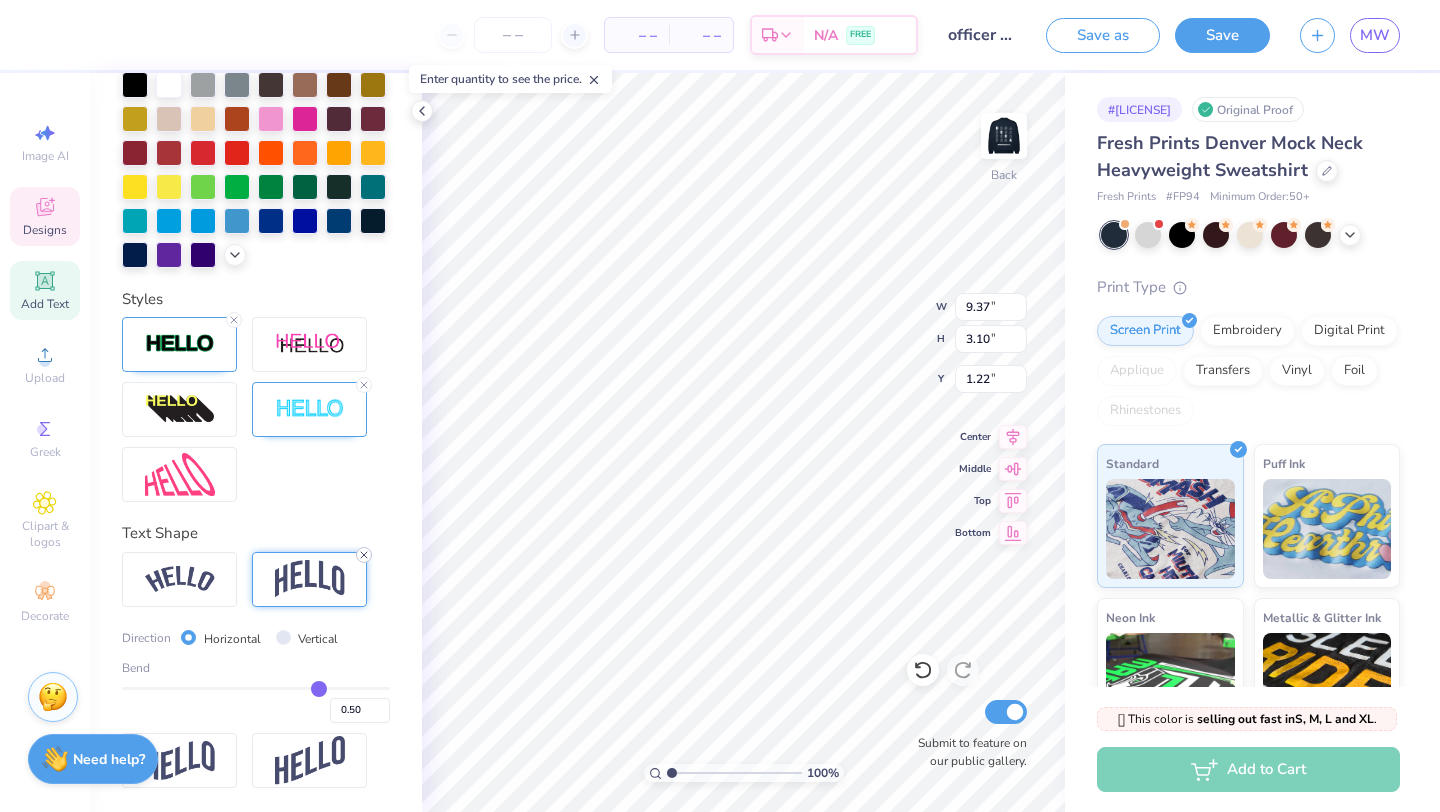 click 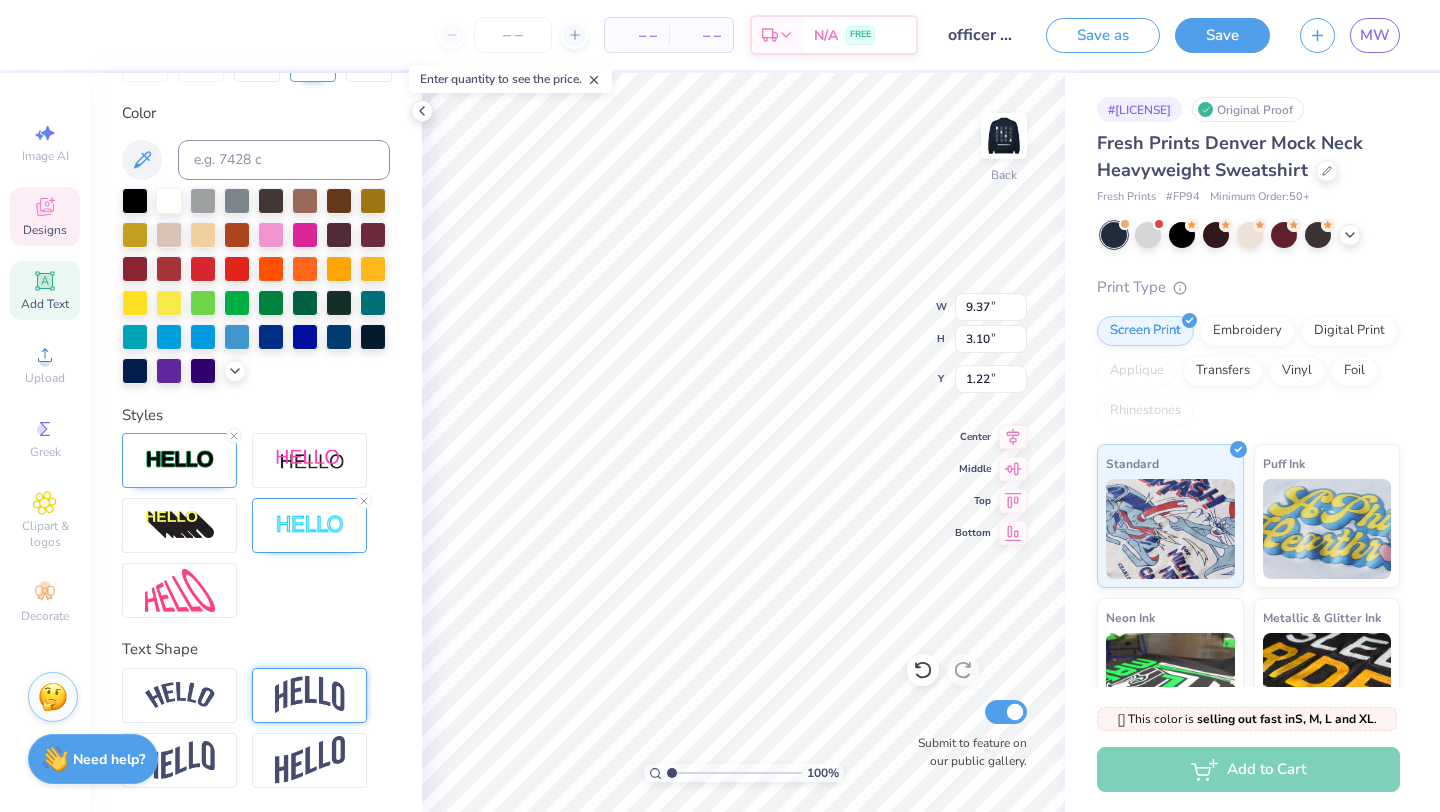 type on "1.22" 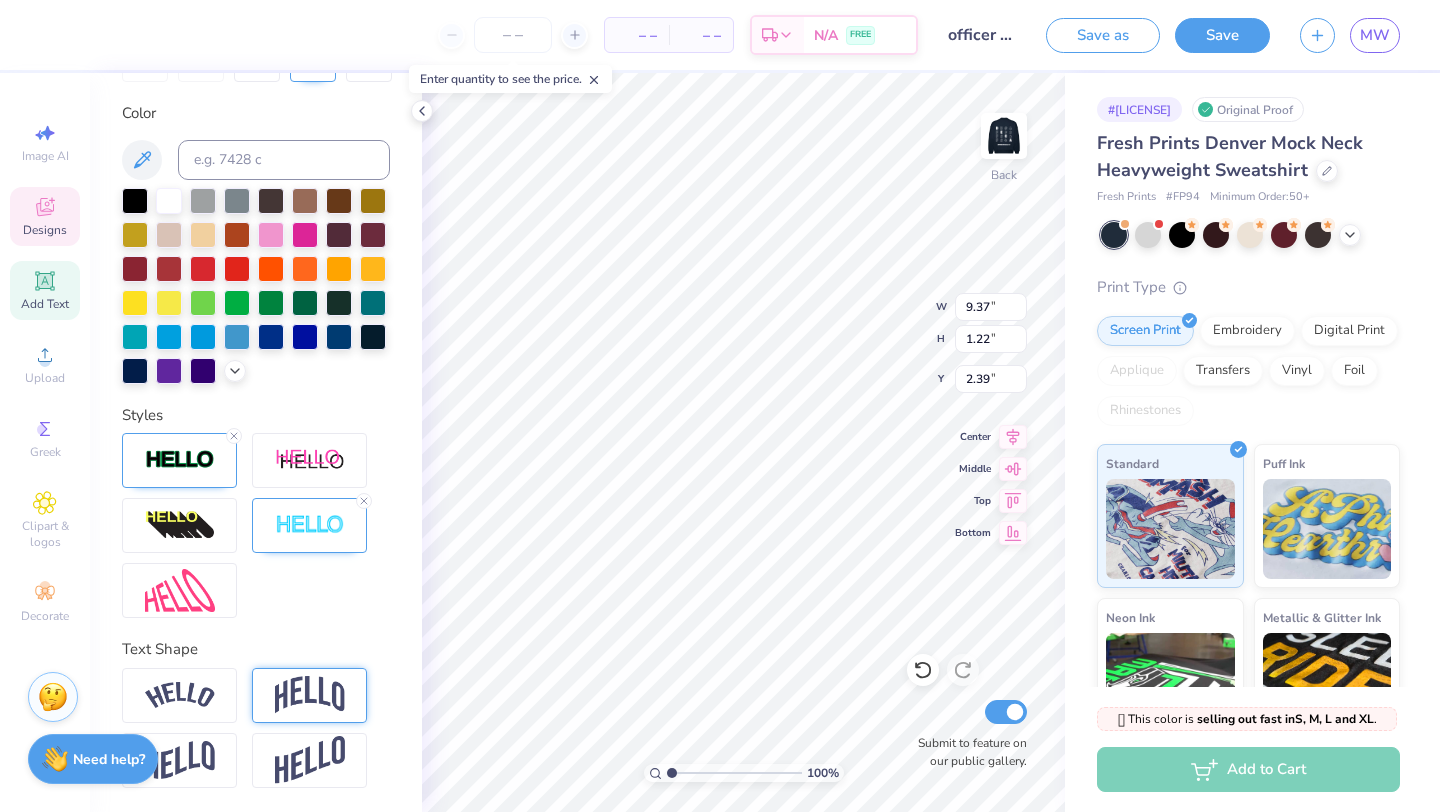scroll, scrollTop: 350, scrollLeft: 0, axis: vertical 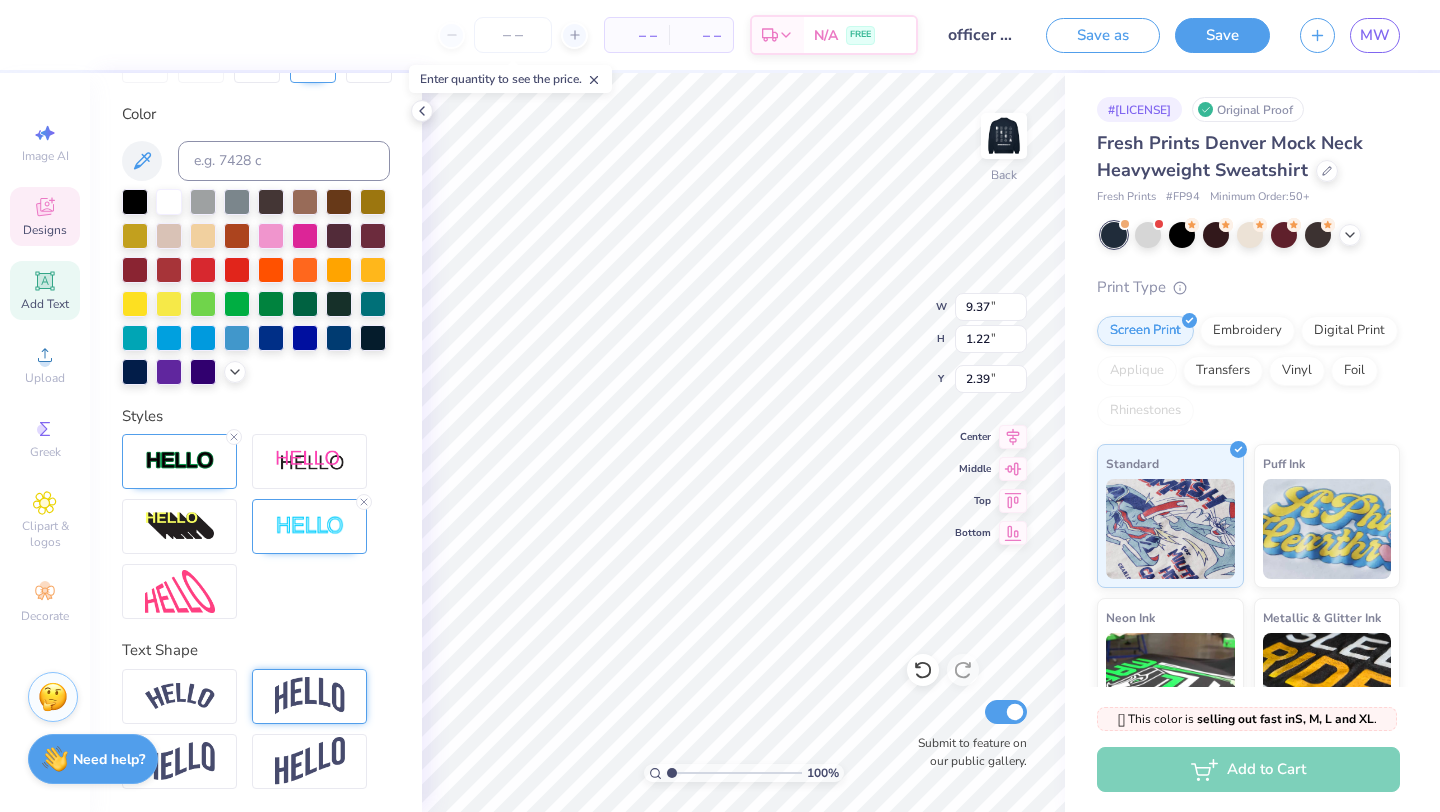 type on "8.31" 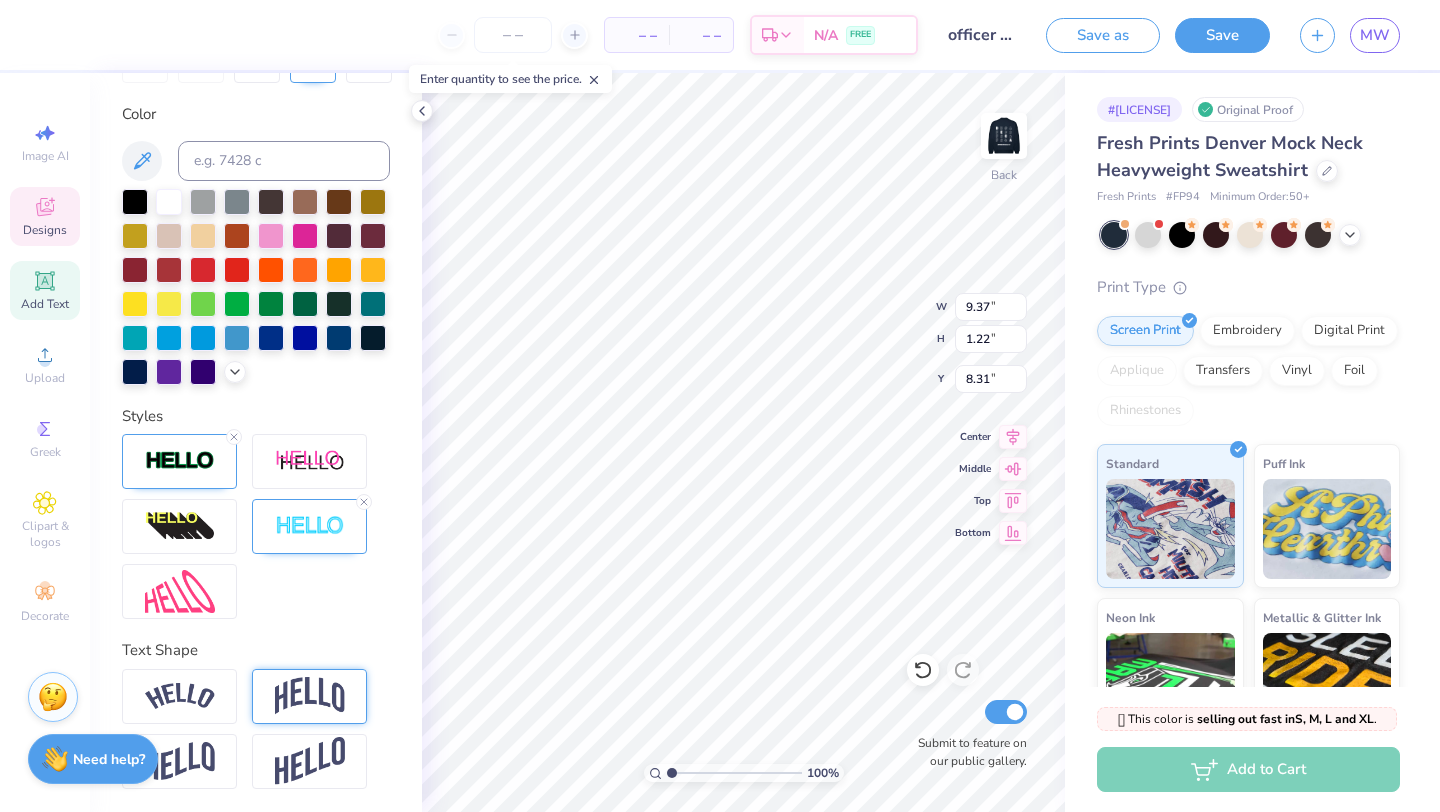 type on "1.49" 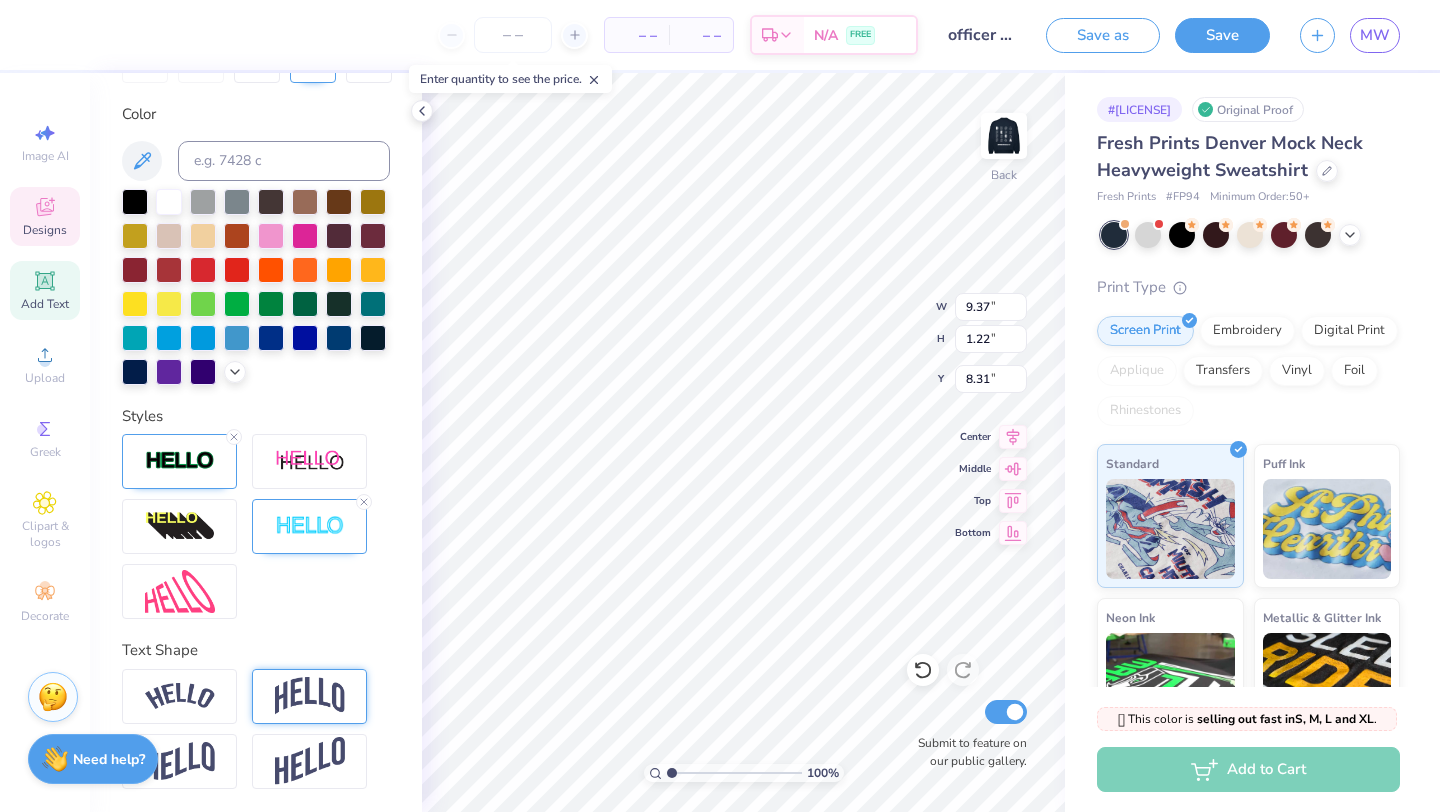 type on "9.36" 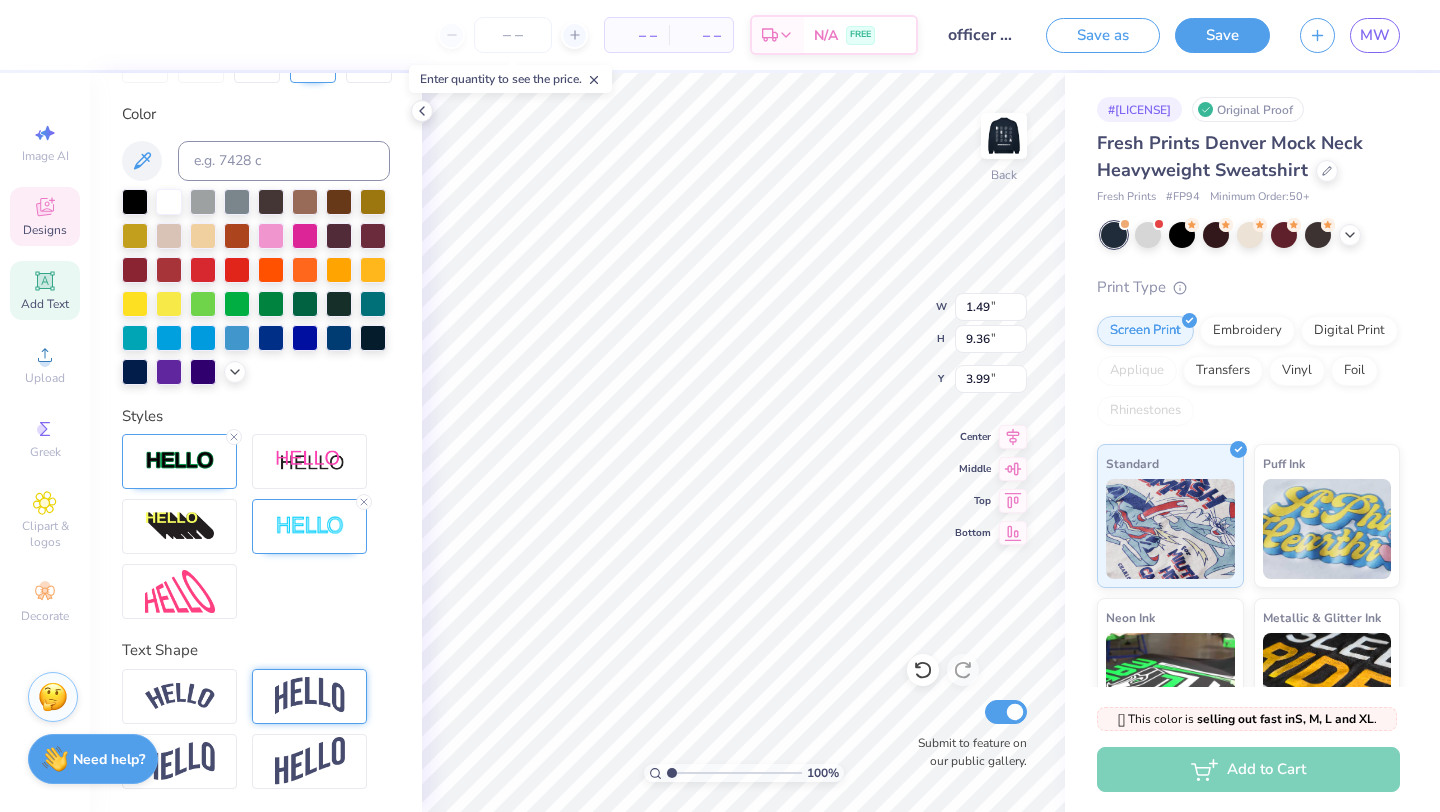 type on "2.47" 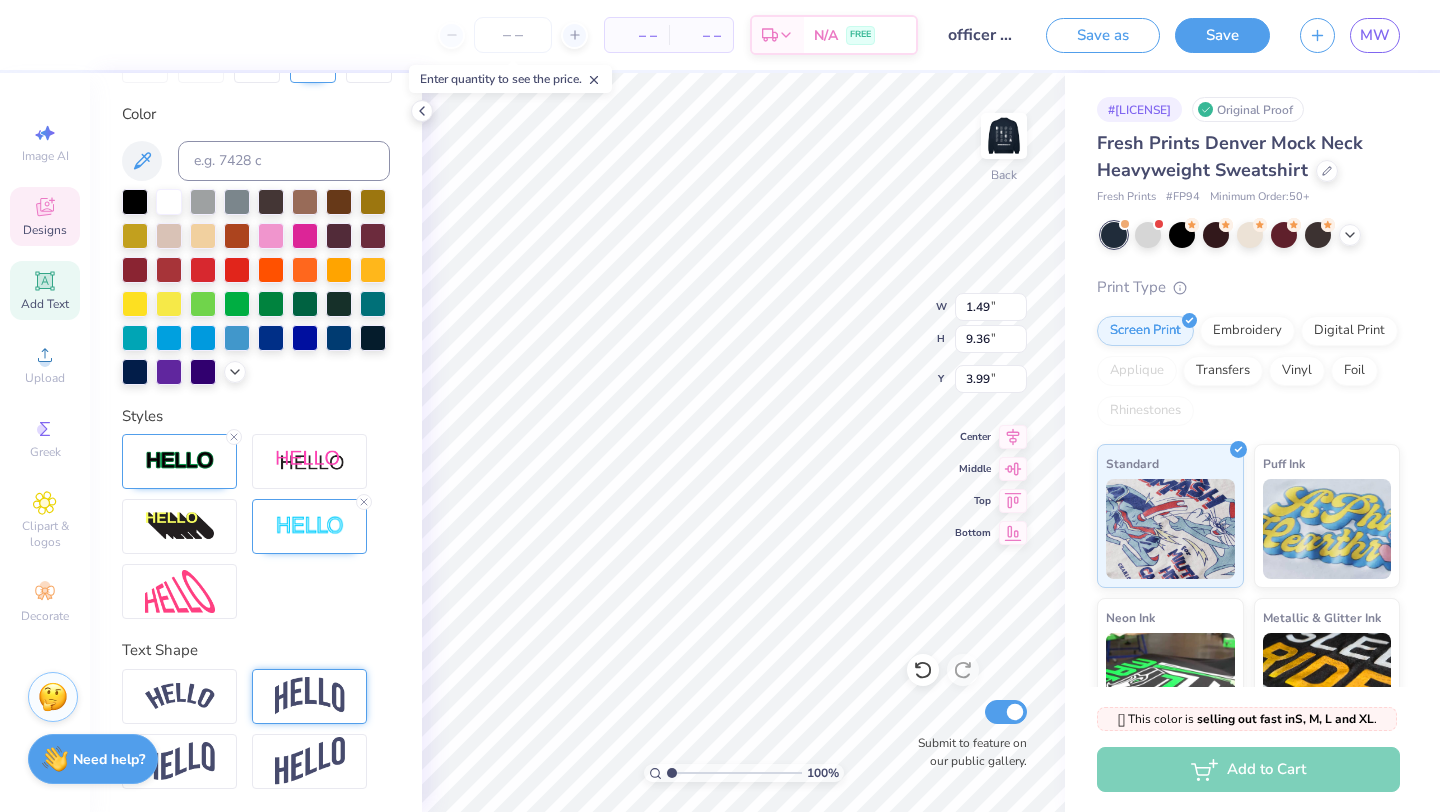 type on "15.46" 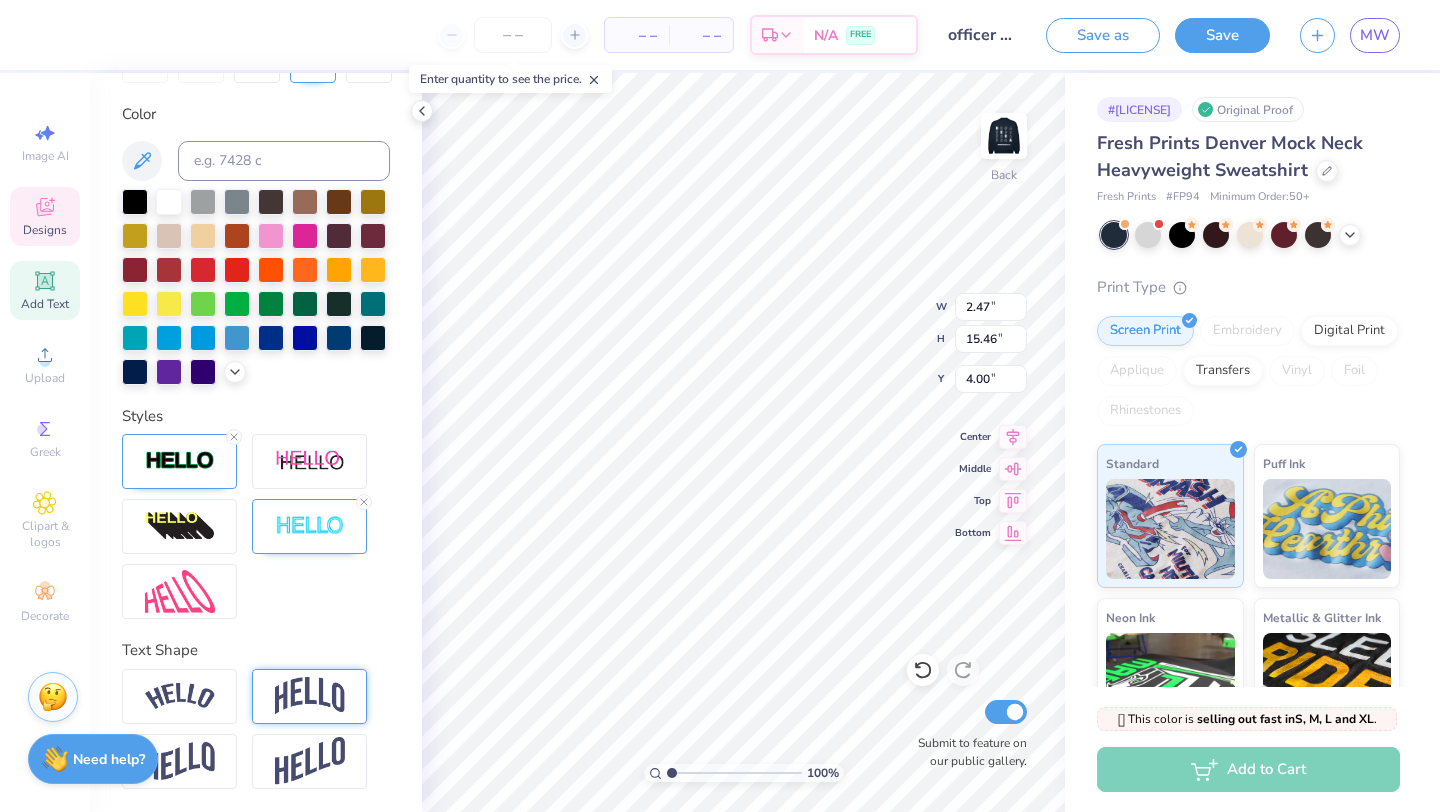 type on "2.62" 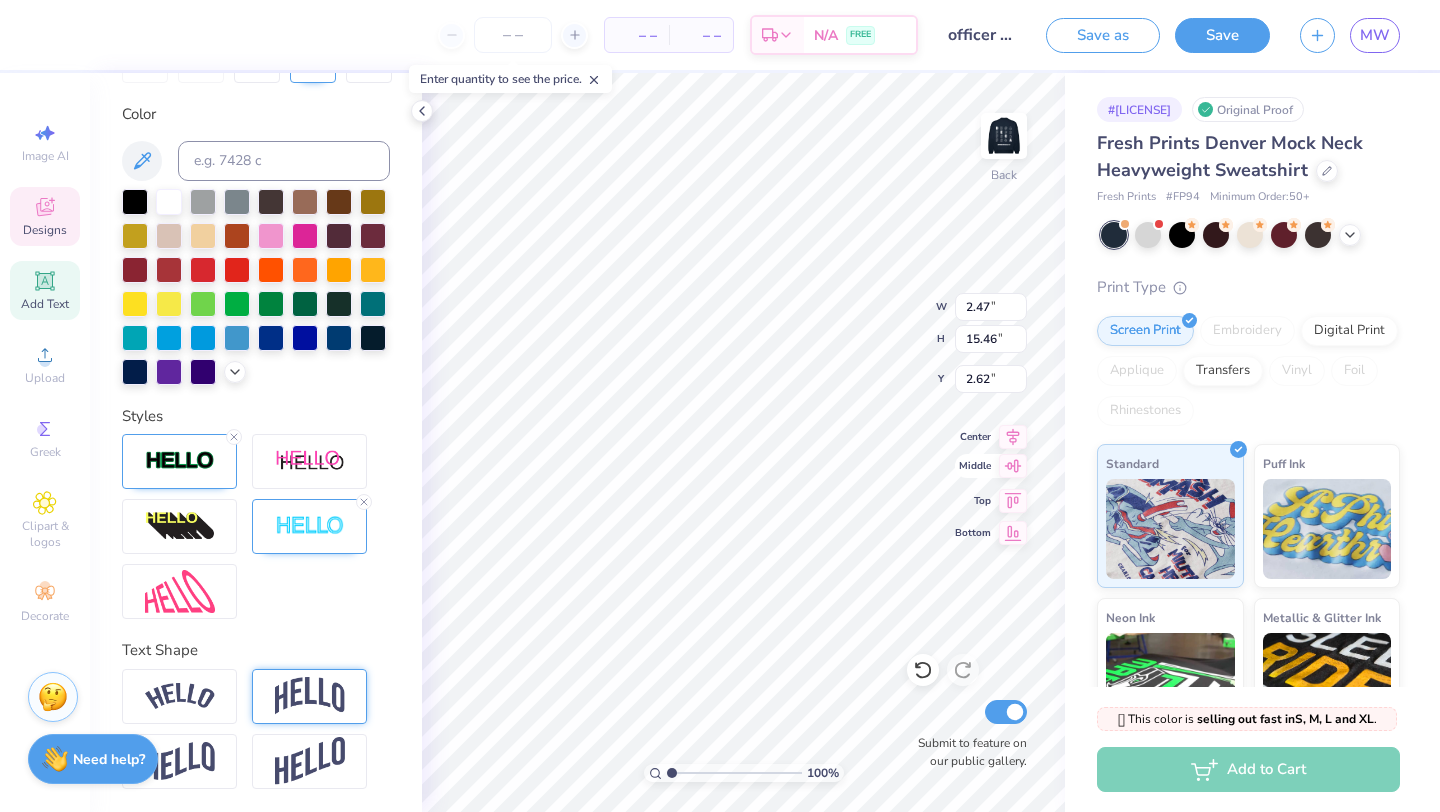 type on "2.02" 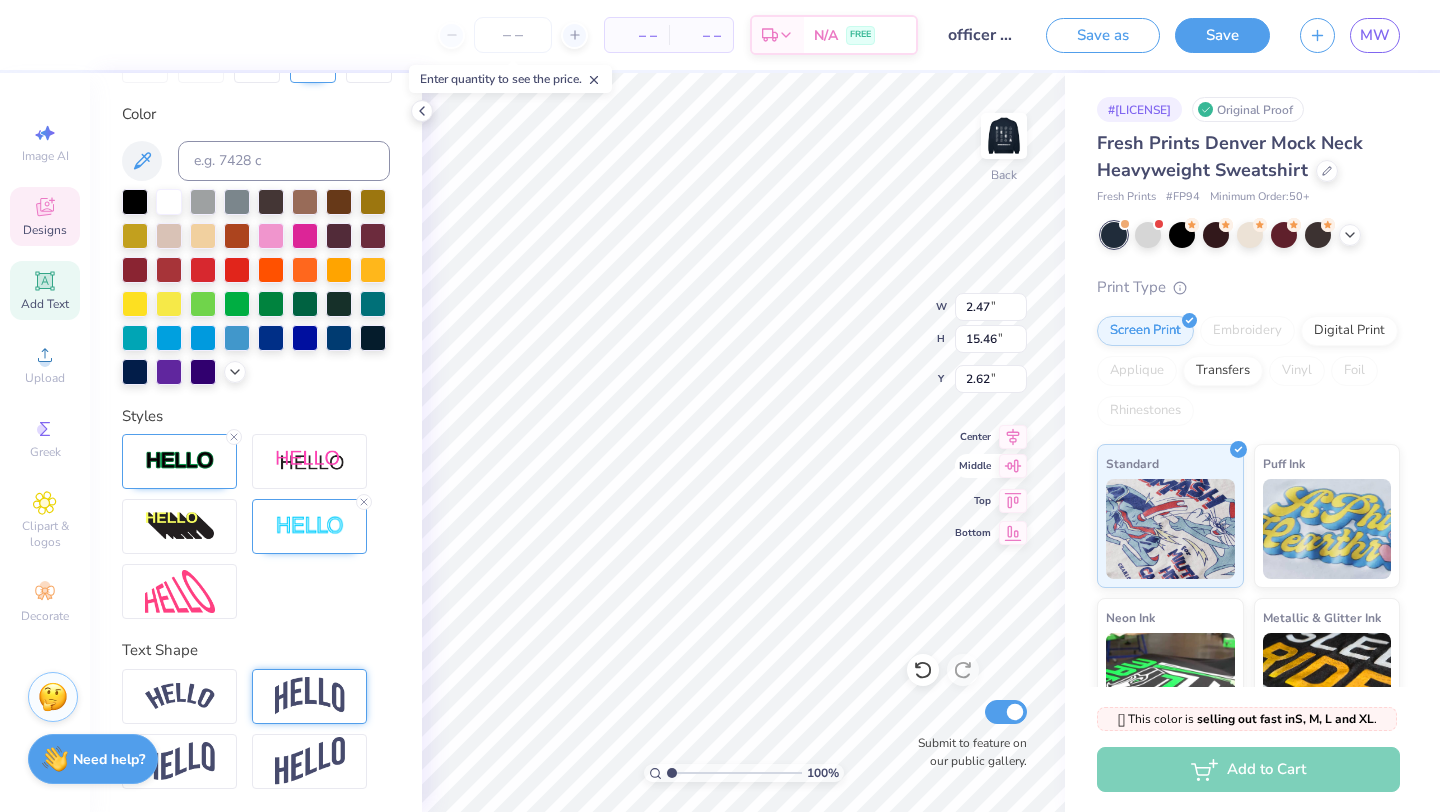 type on "15.49" 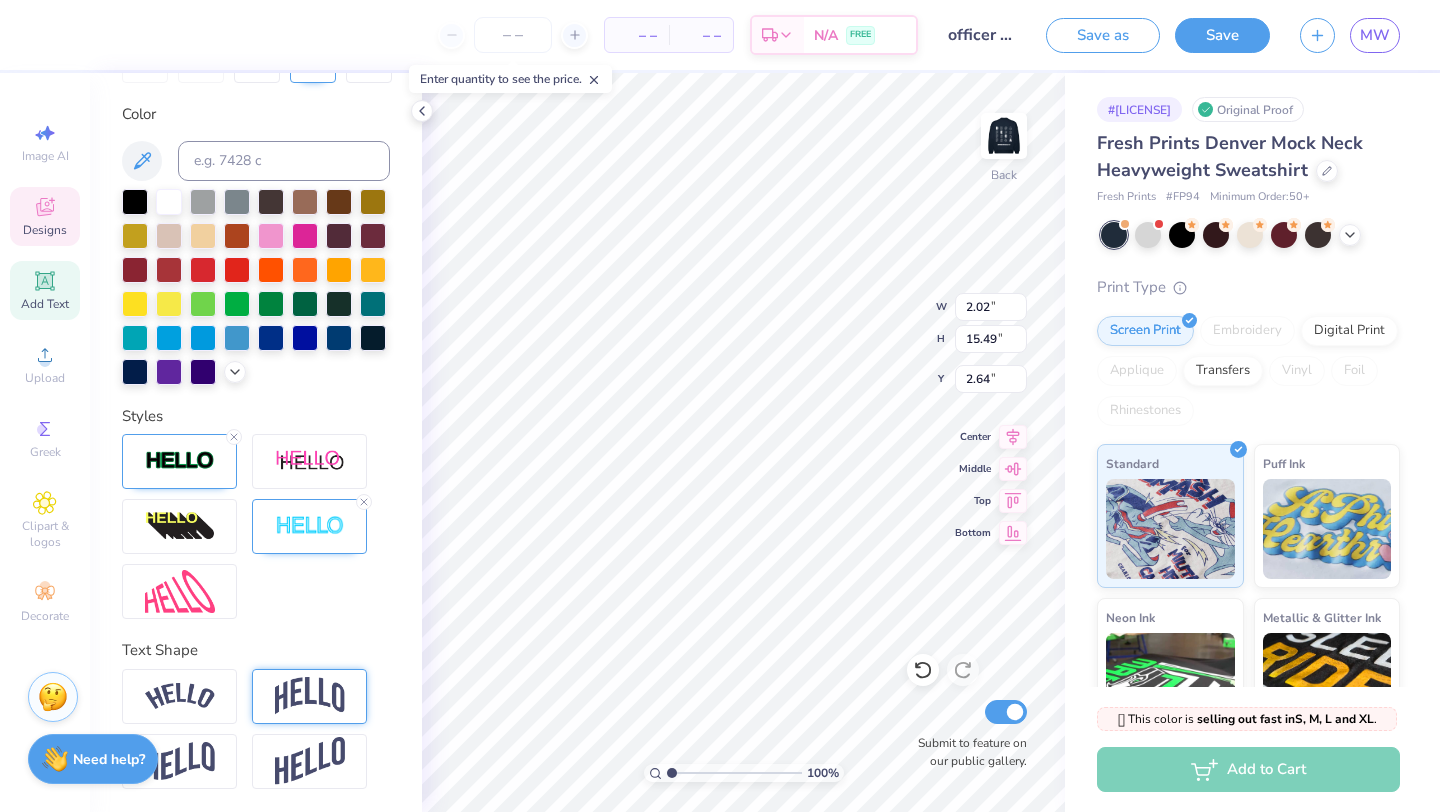 type on "1.94" 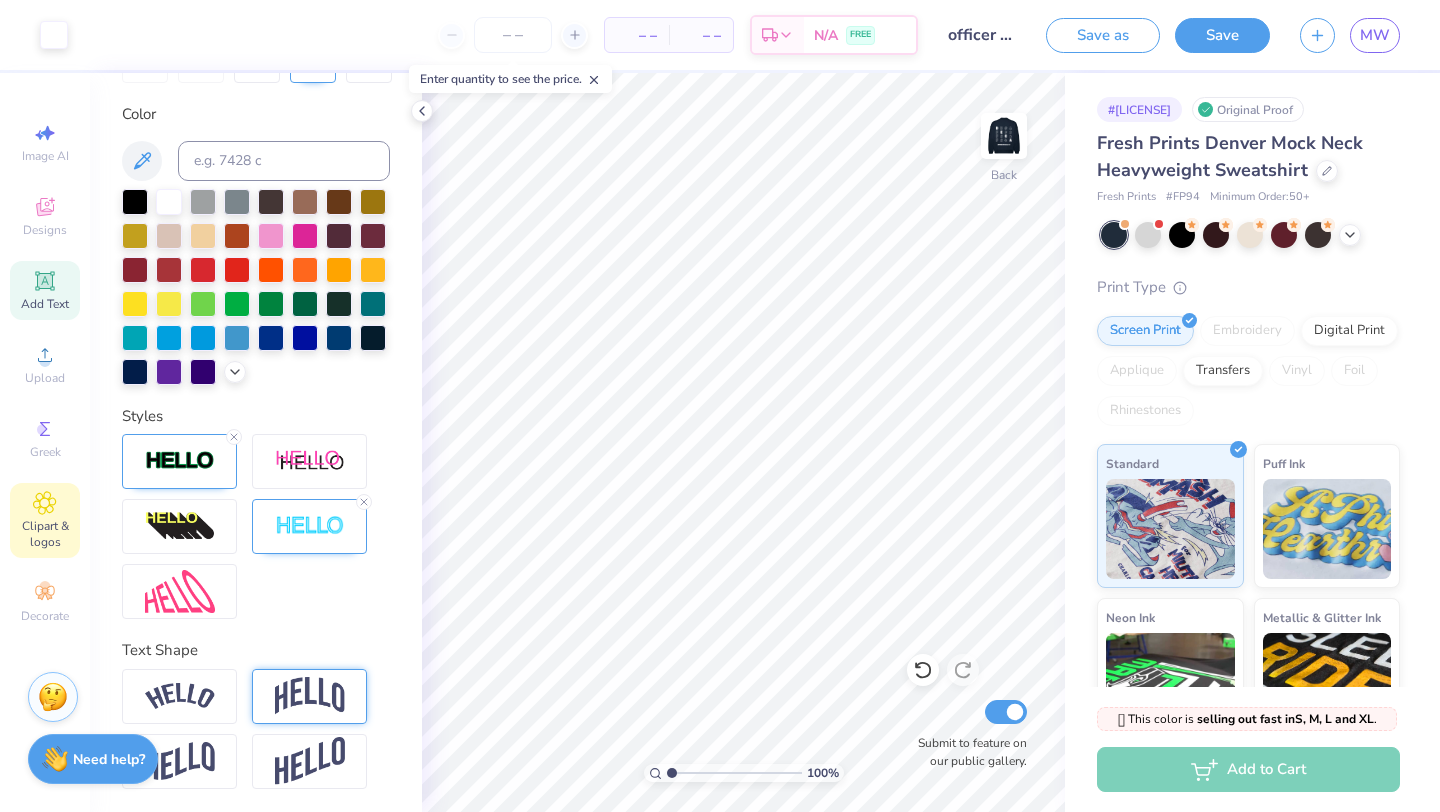 click on "Clipart & logos" at bounding box center (45, 534) 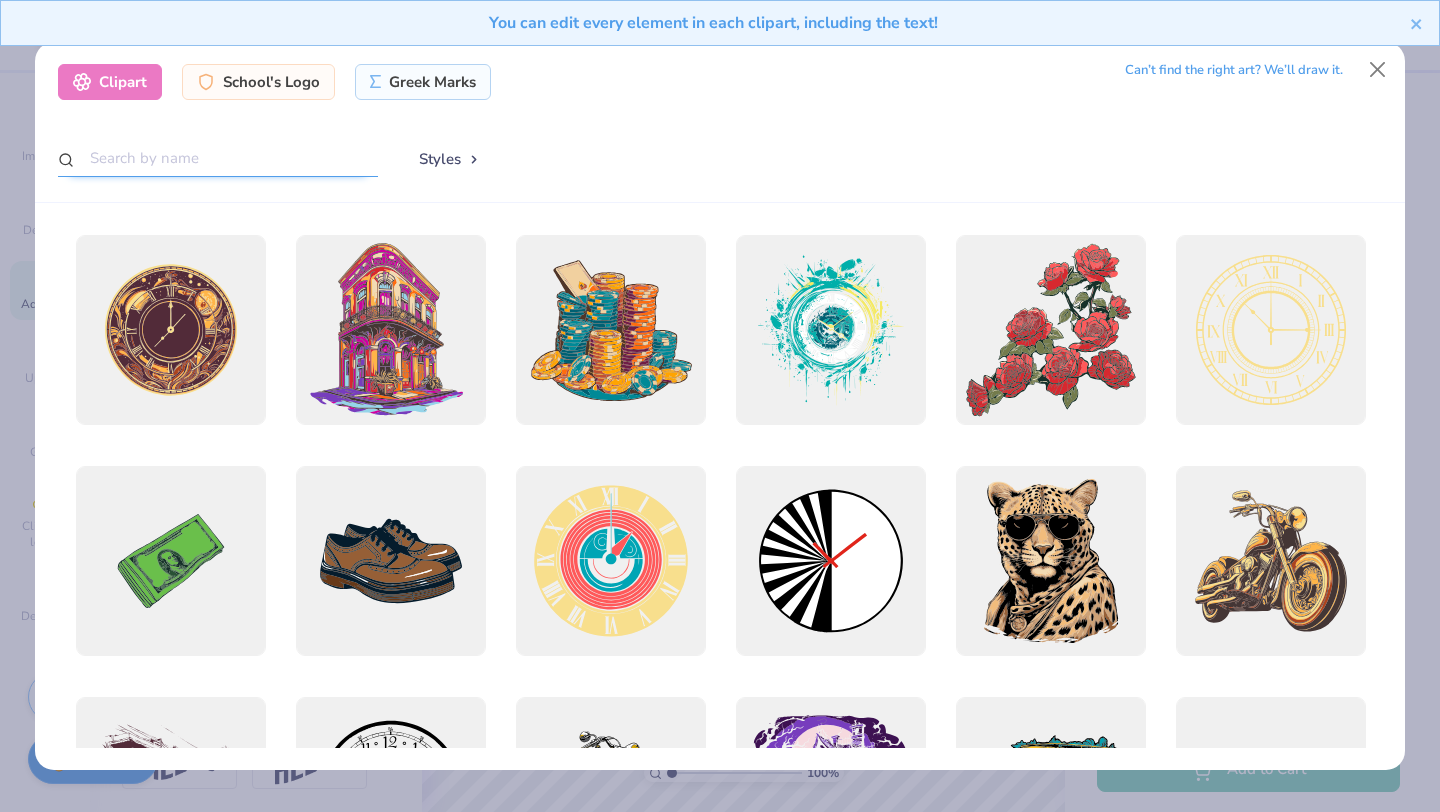 click at bounding box center [218, 158] 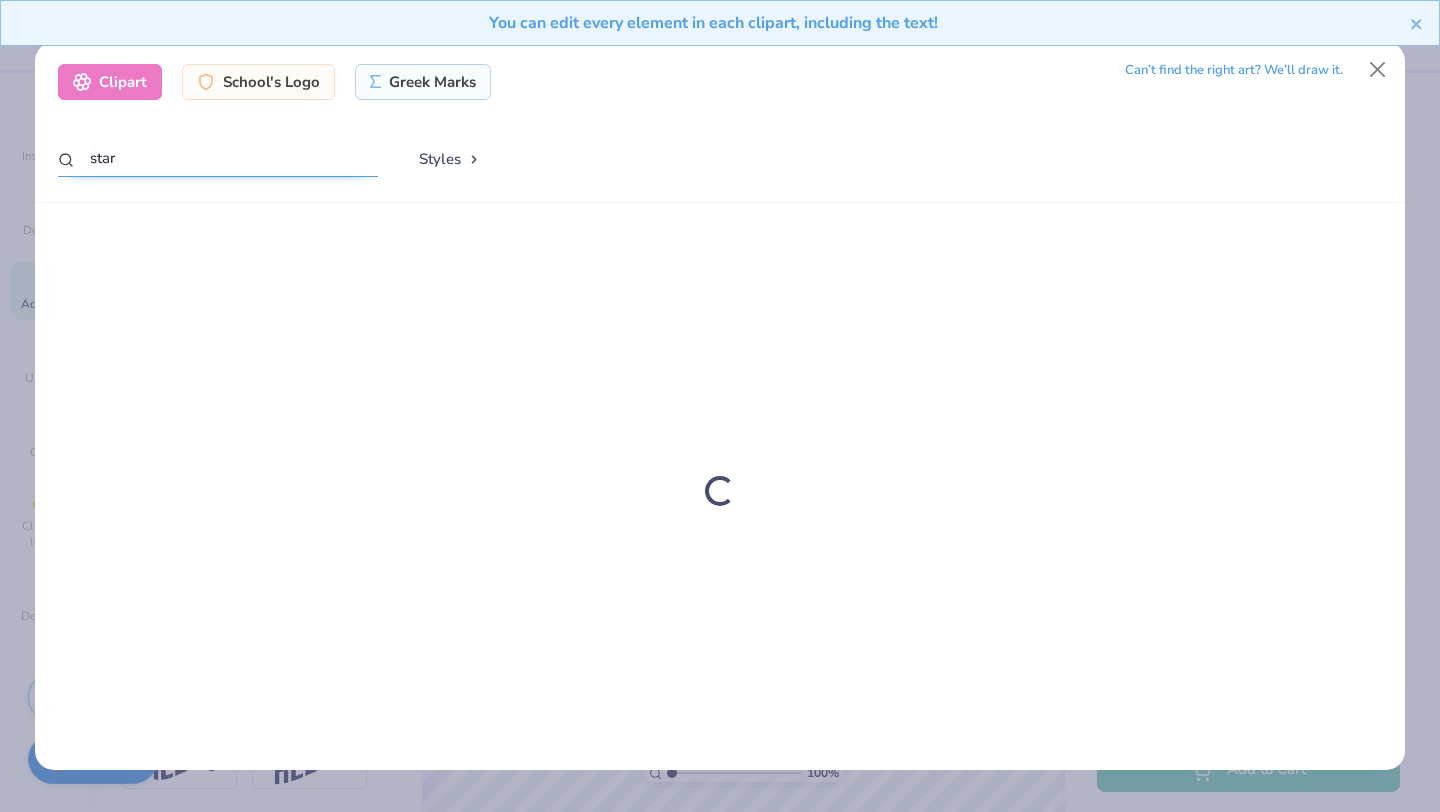 type on "star" 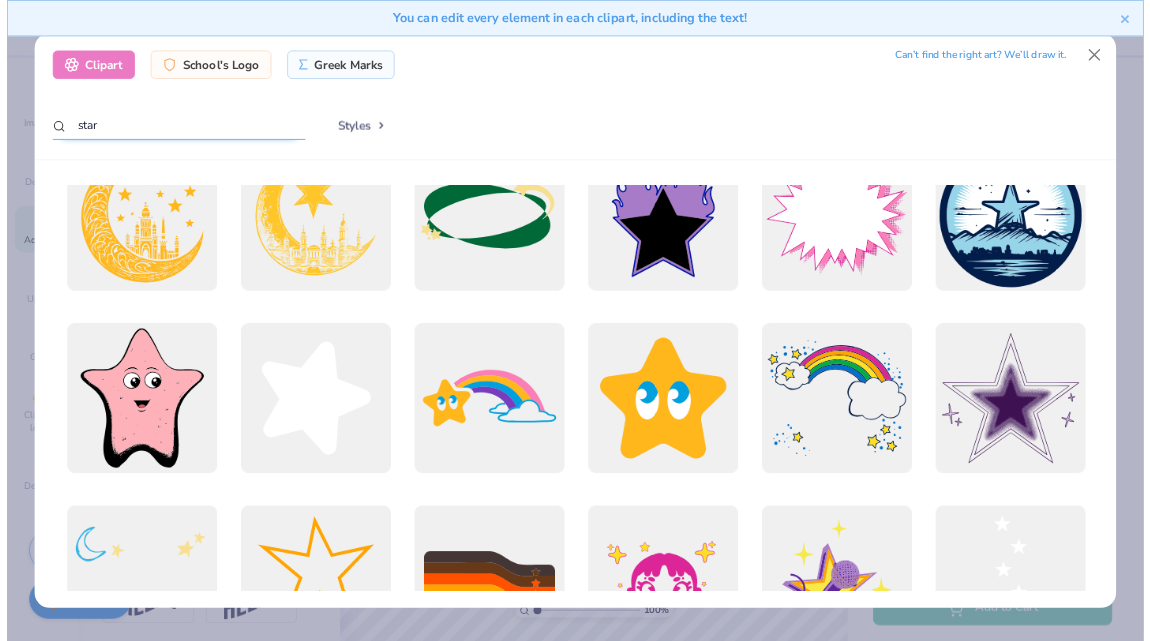 scroll, scrollTop: 566, scrollLeft: 0, axis: vertical 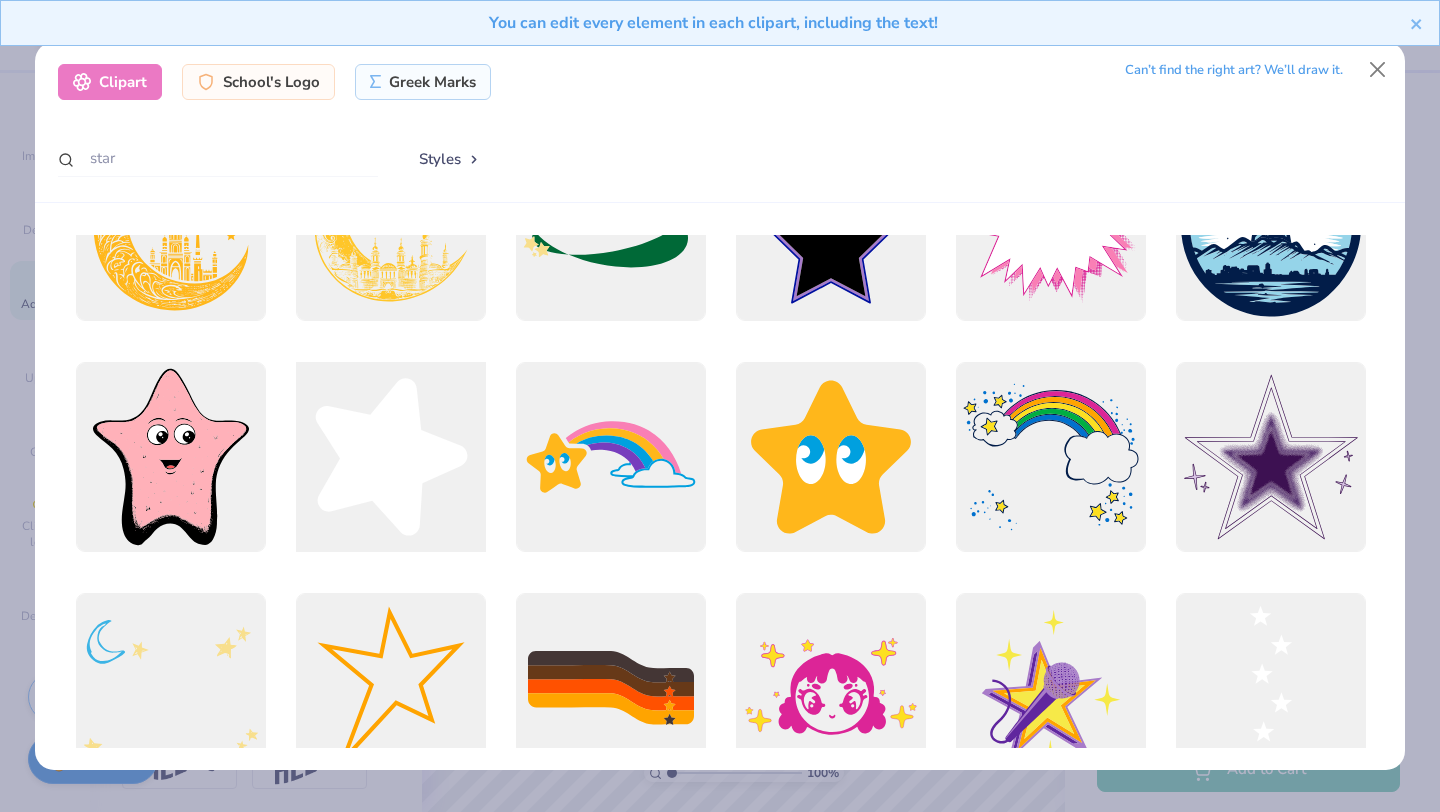 click at bounding box center [390, 457] 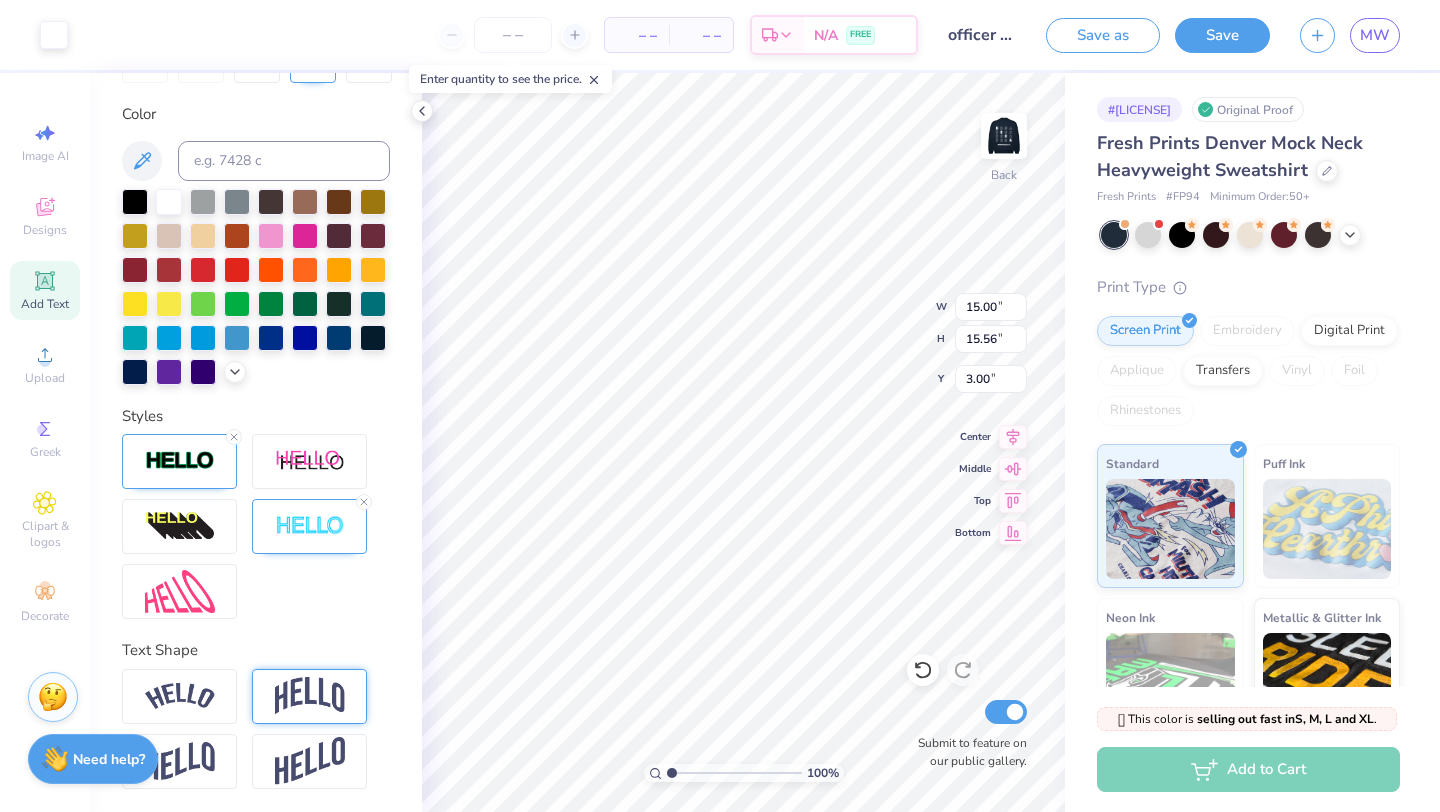 type on "3.54" 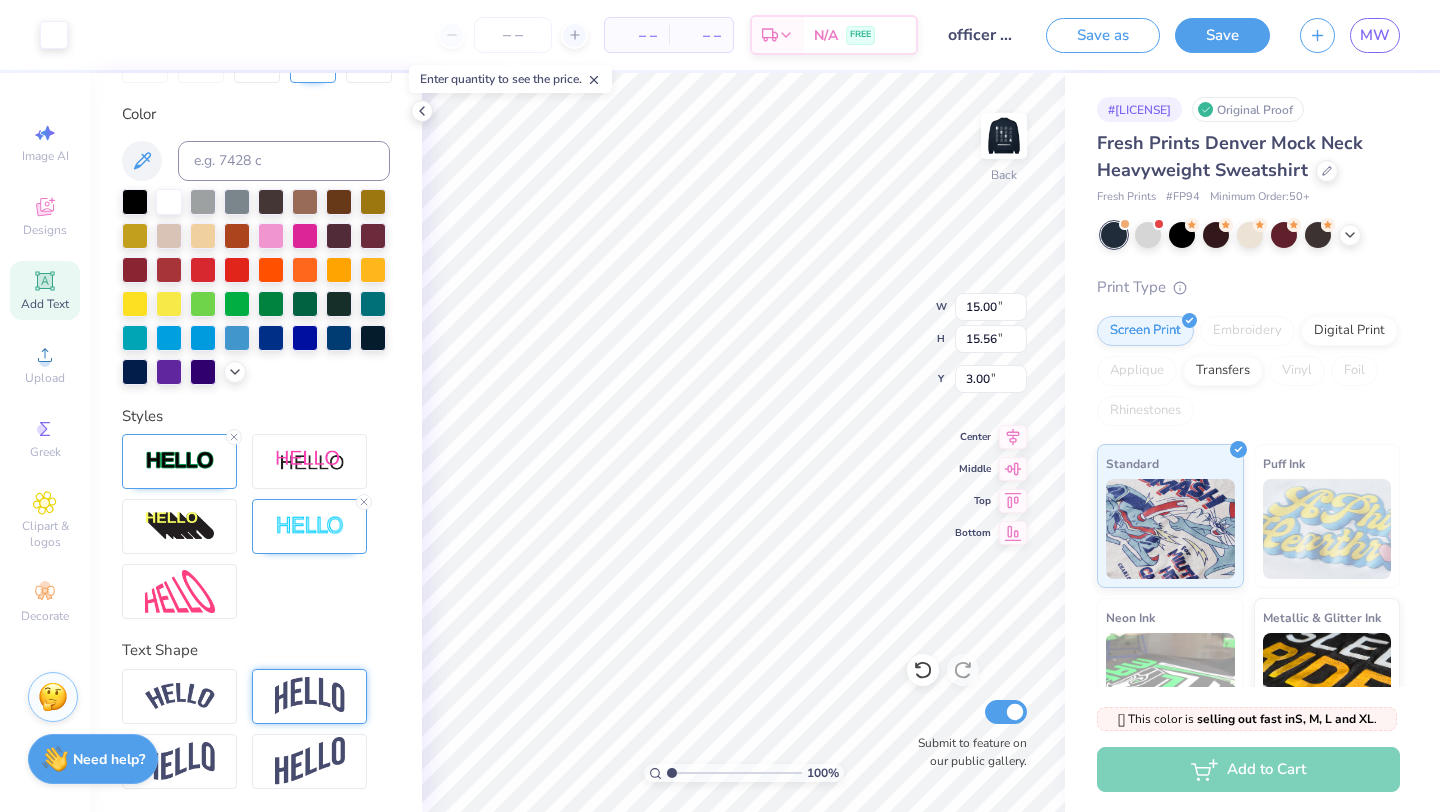 type on "3.68" 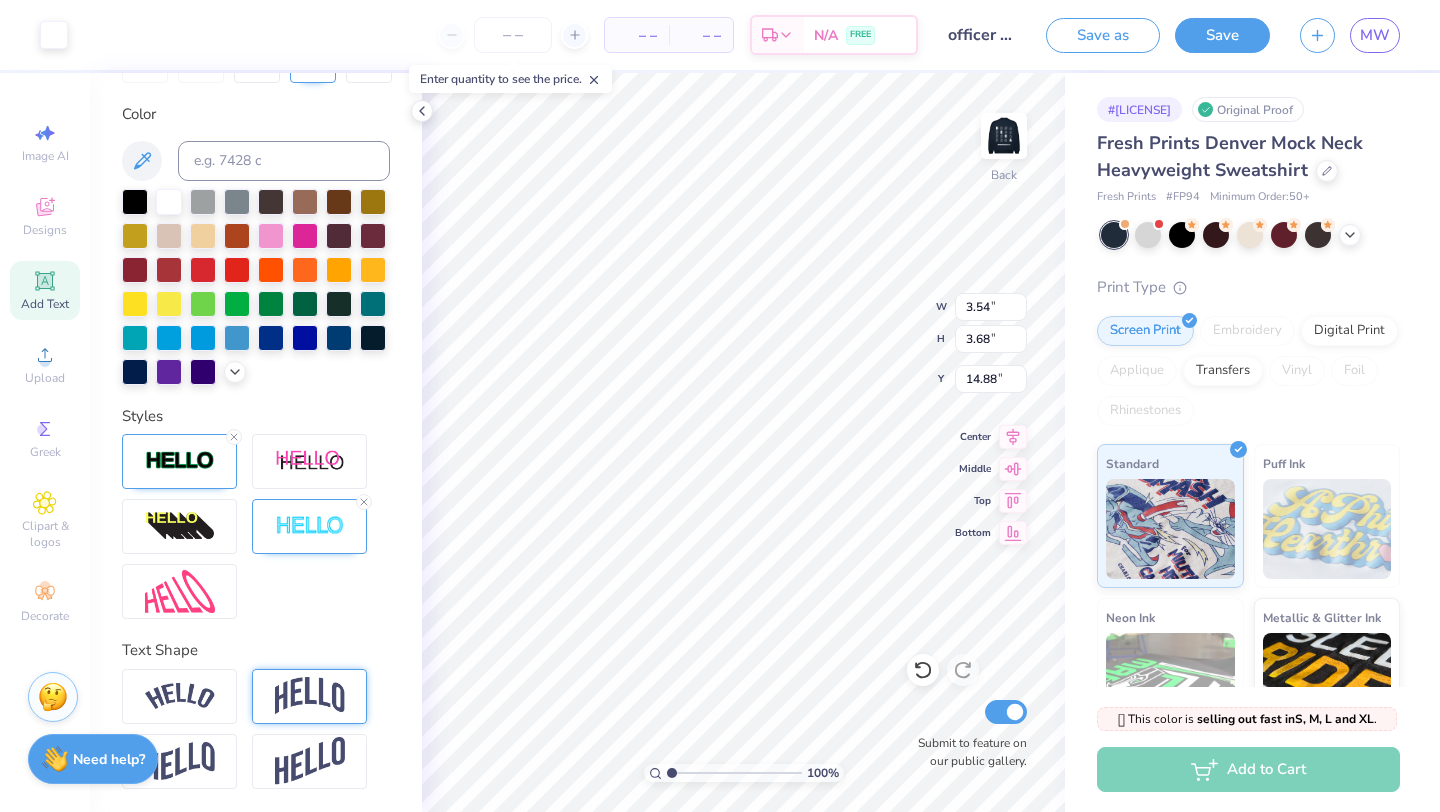 type on "3.37" 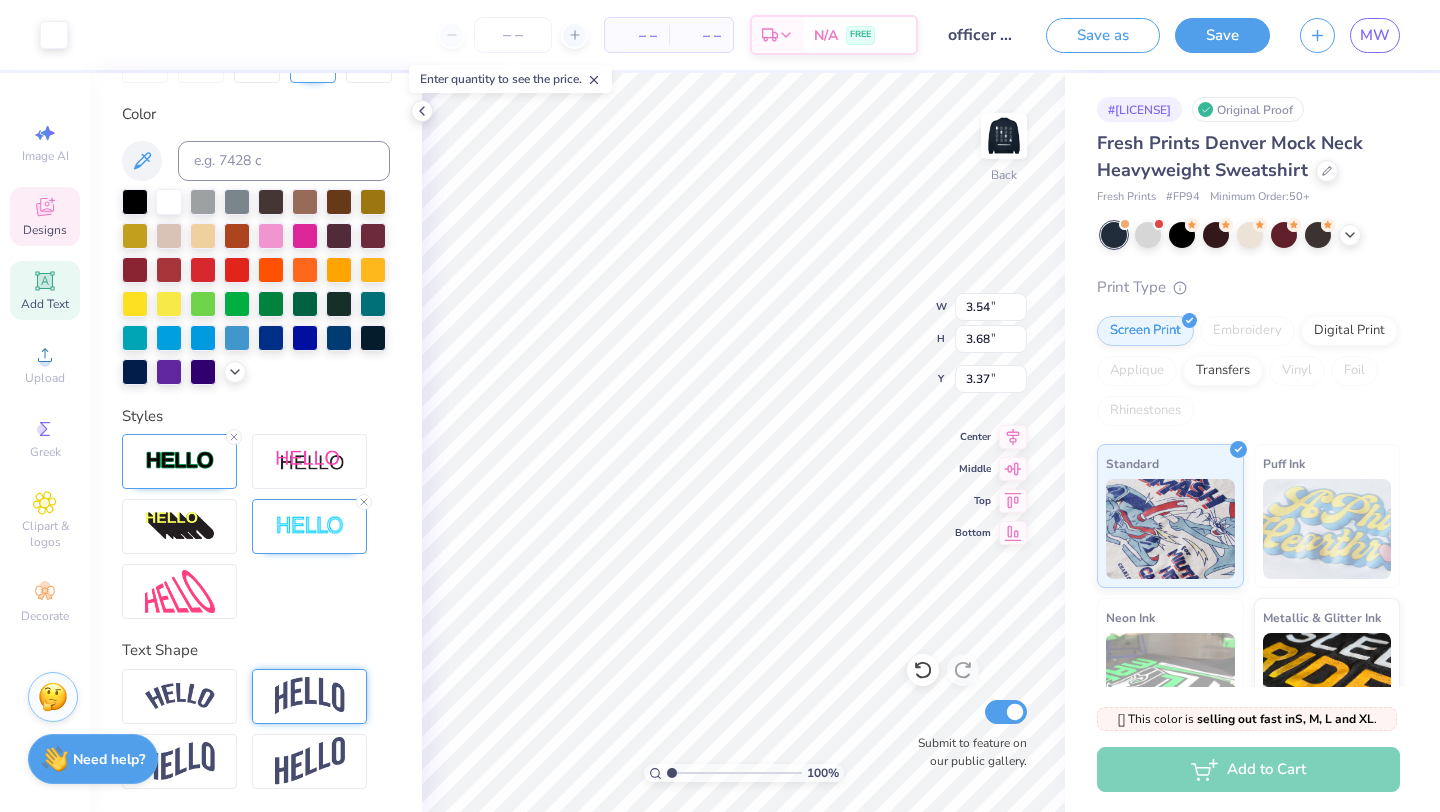 type on "2.02" 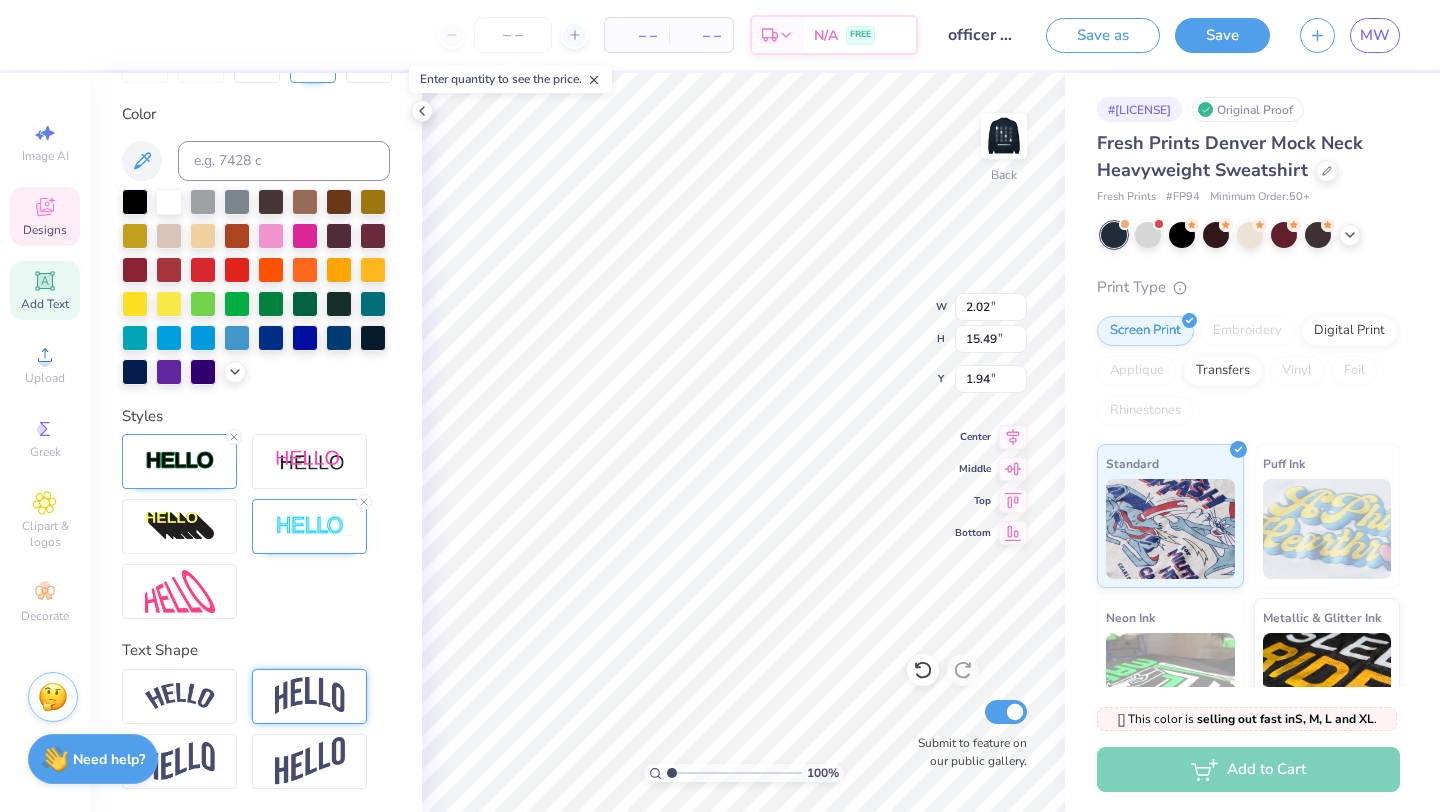 type on "3.72" 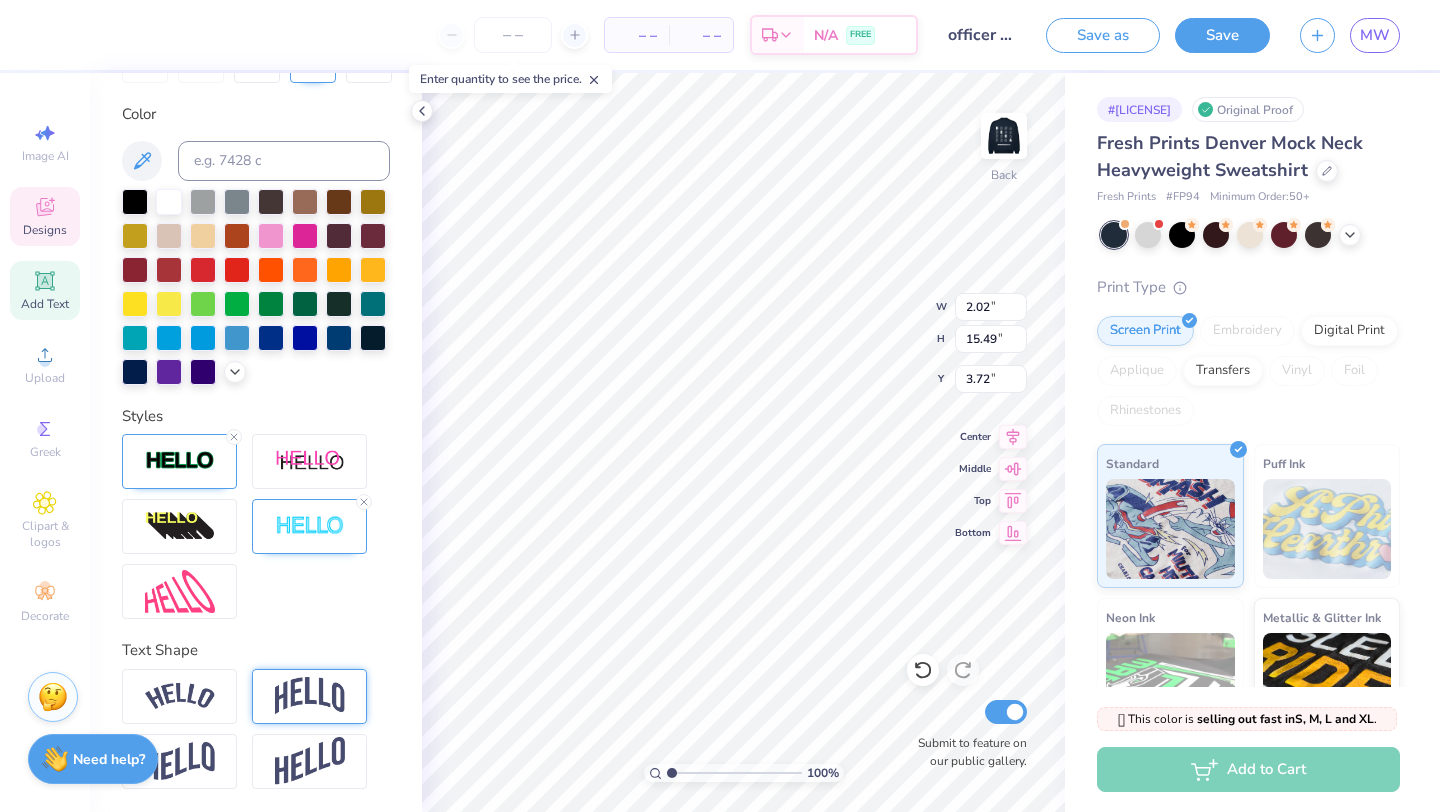 type on "3.54" 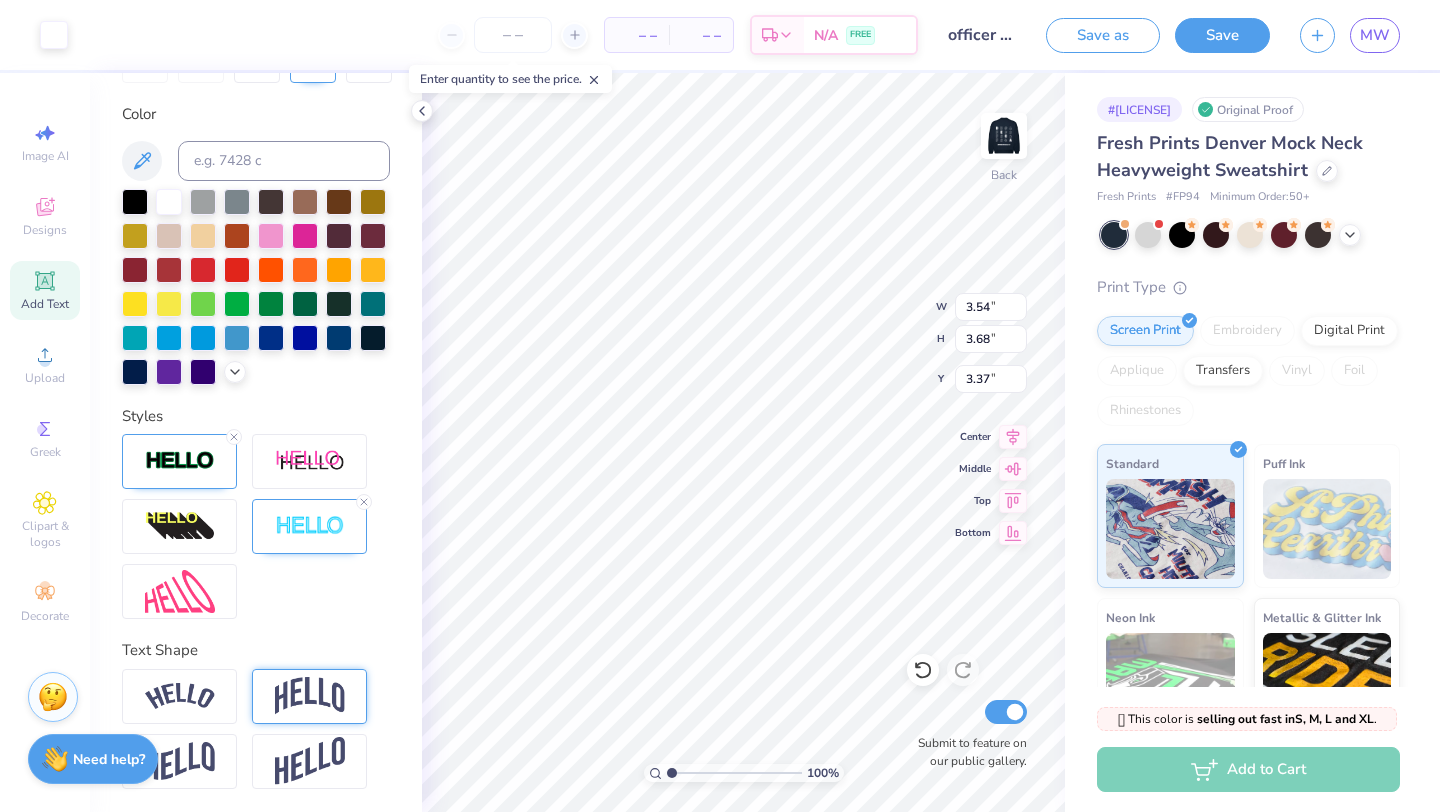 type on "1.61" 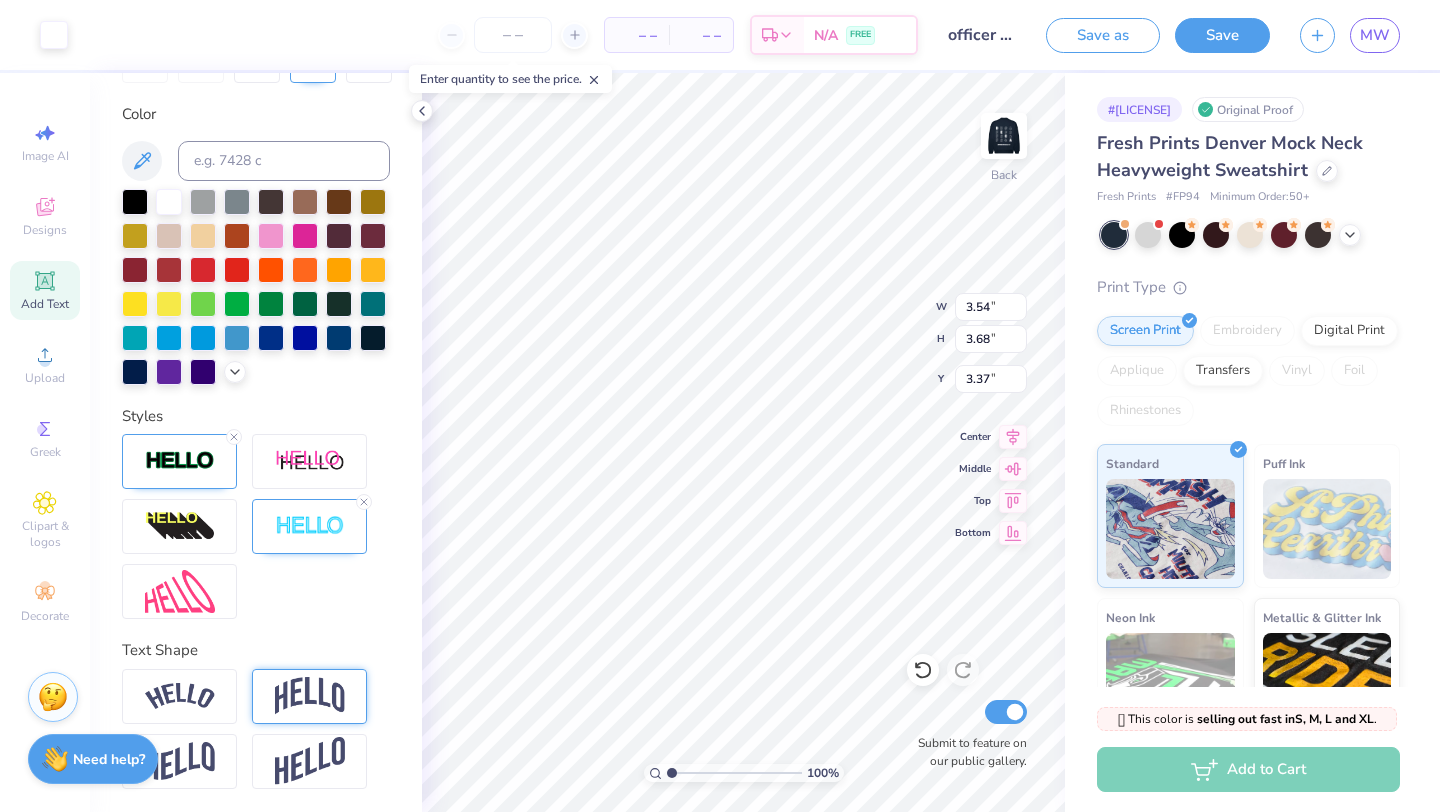 type on "1.67" 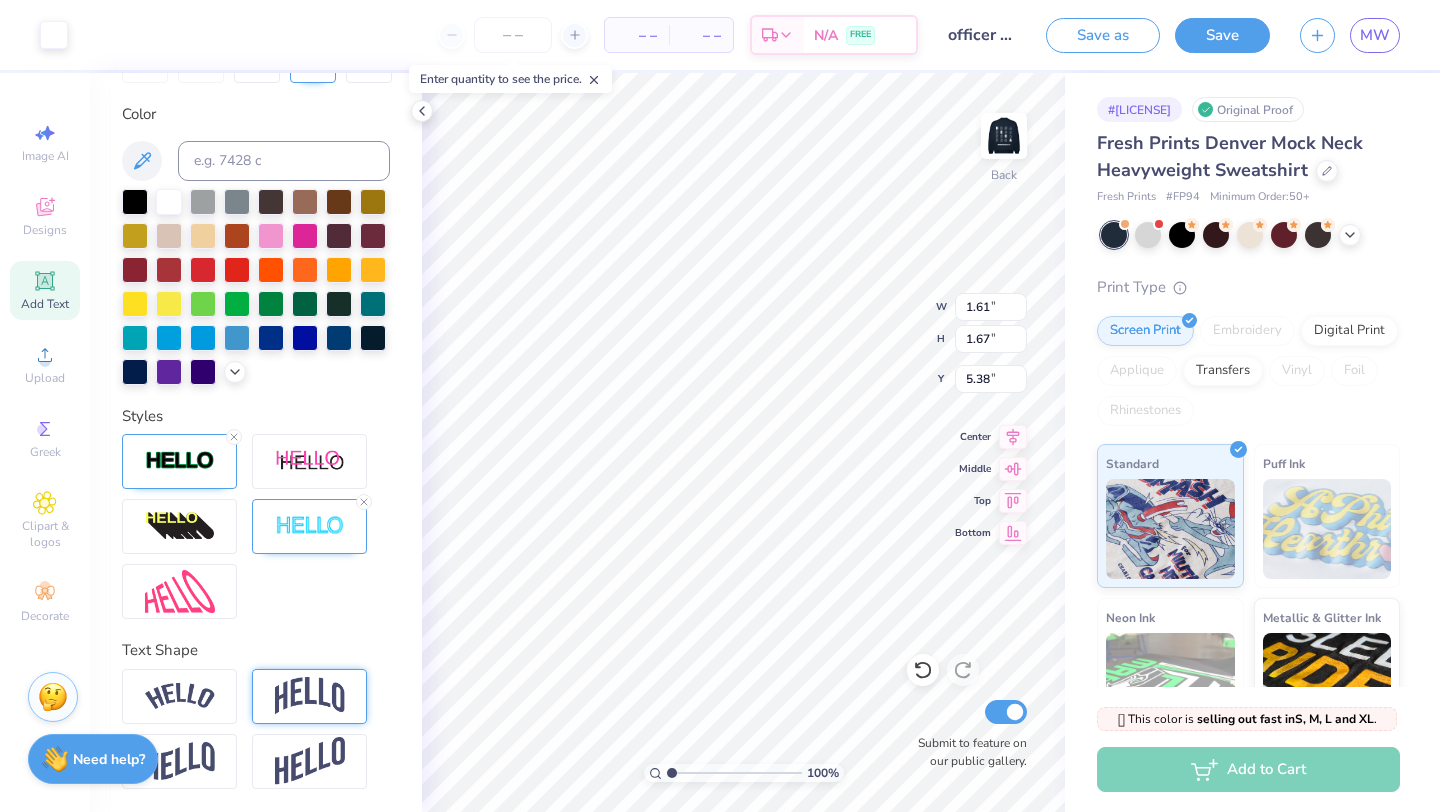 type on "1.67" 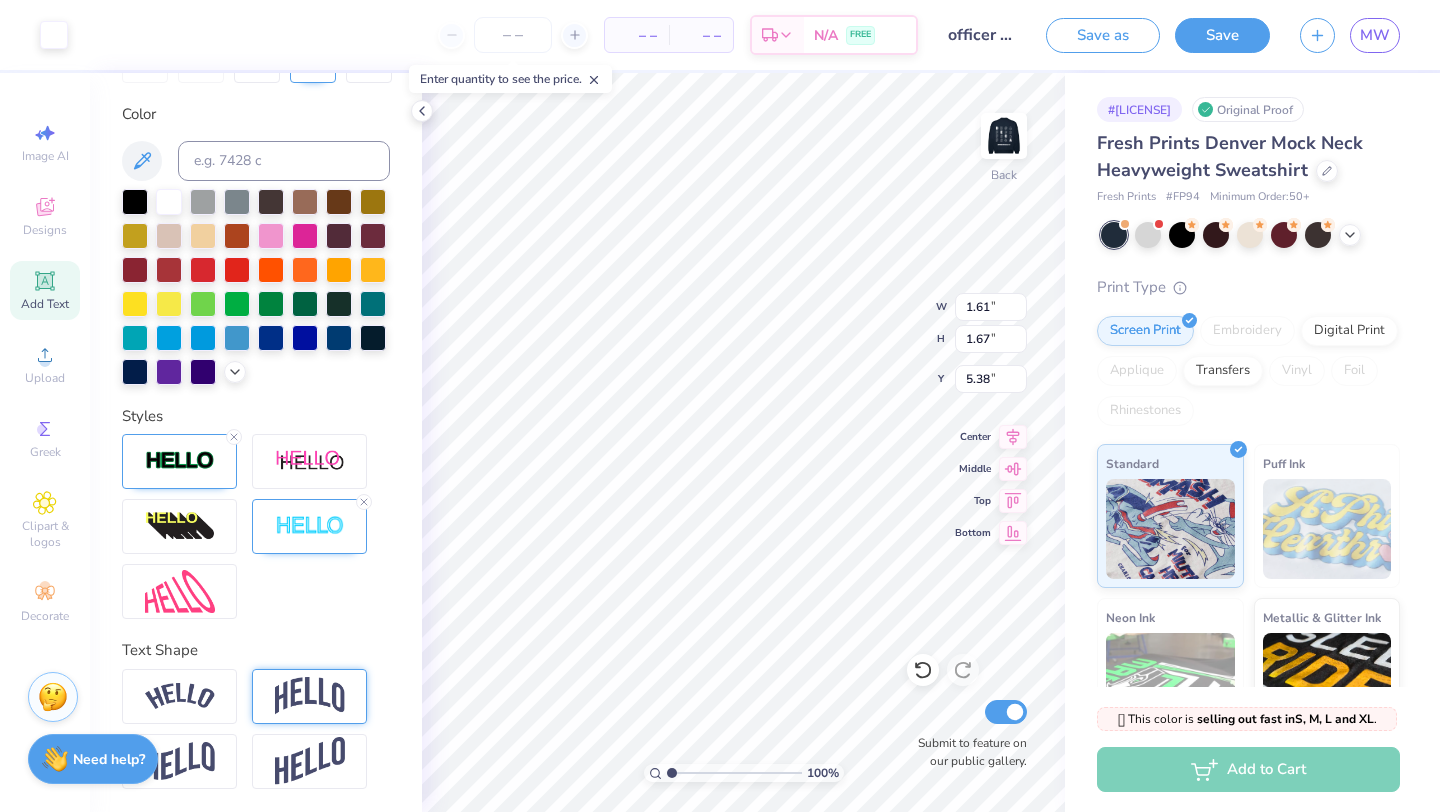type on "1.61" 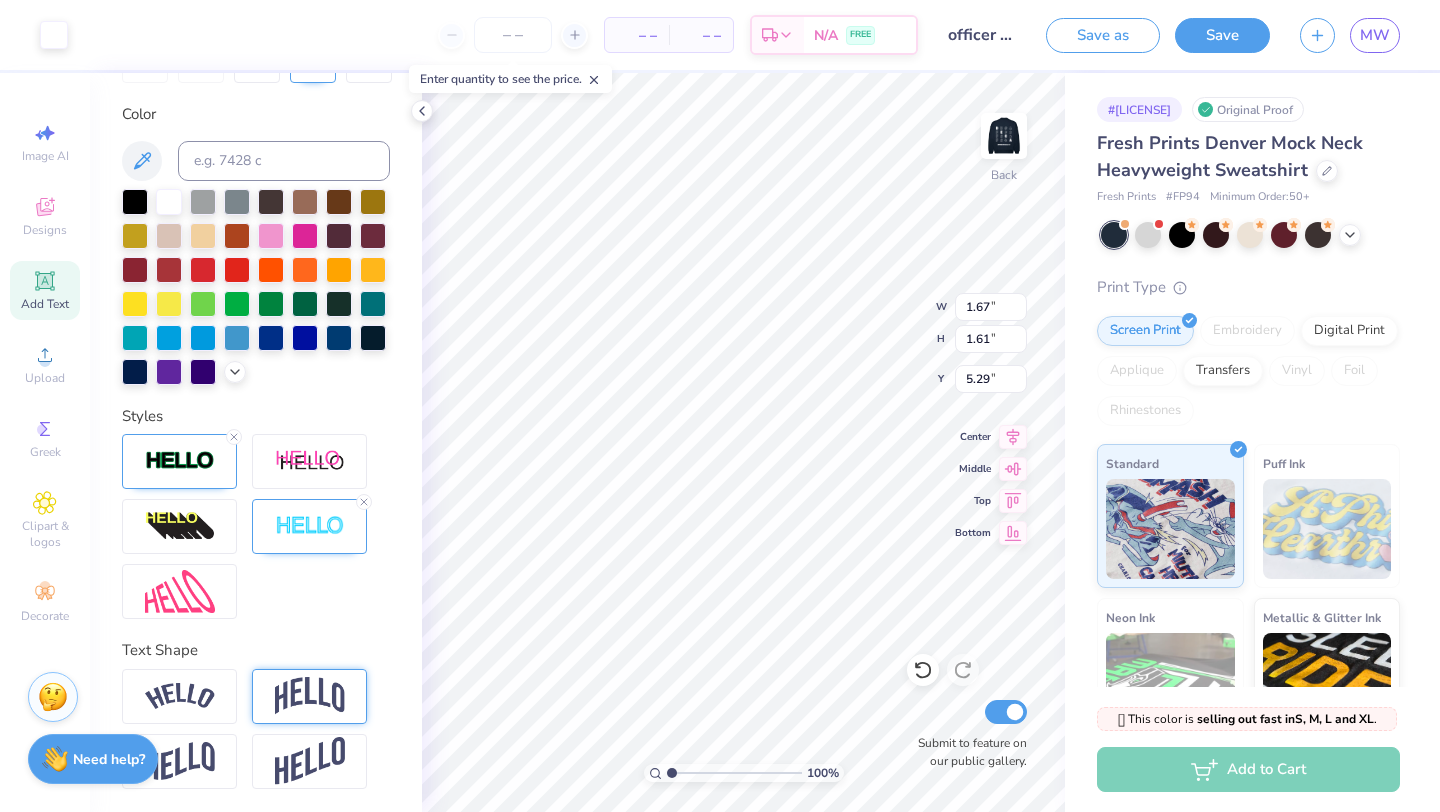type on "1.39" 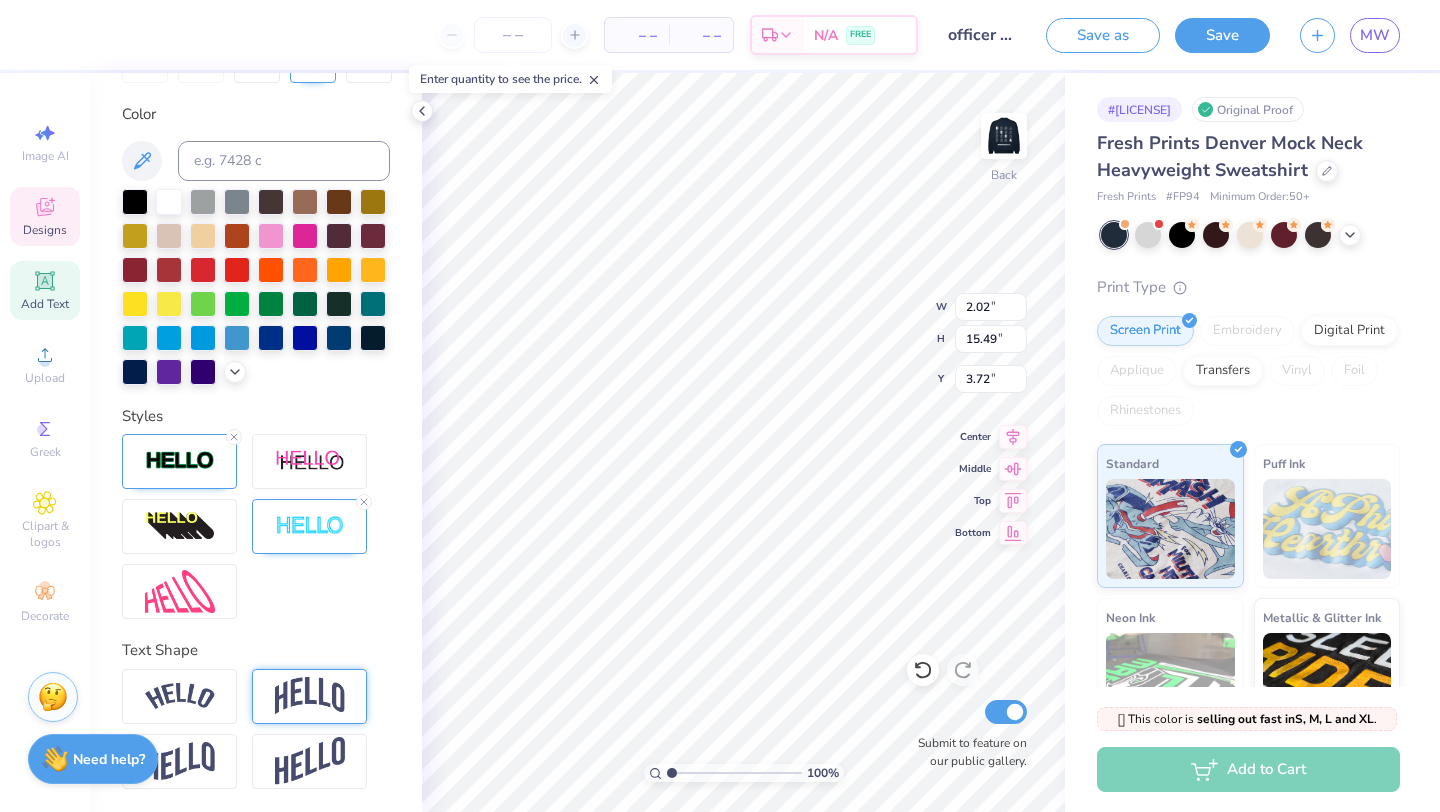 type on "3.68" 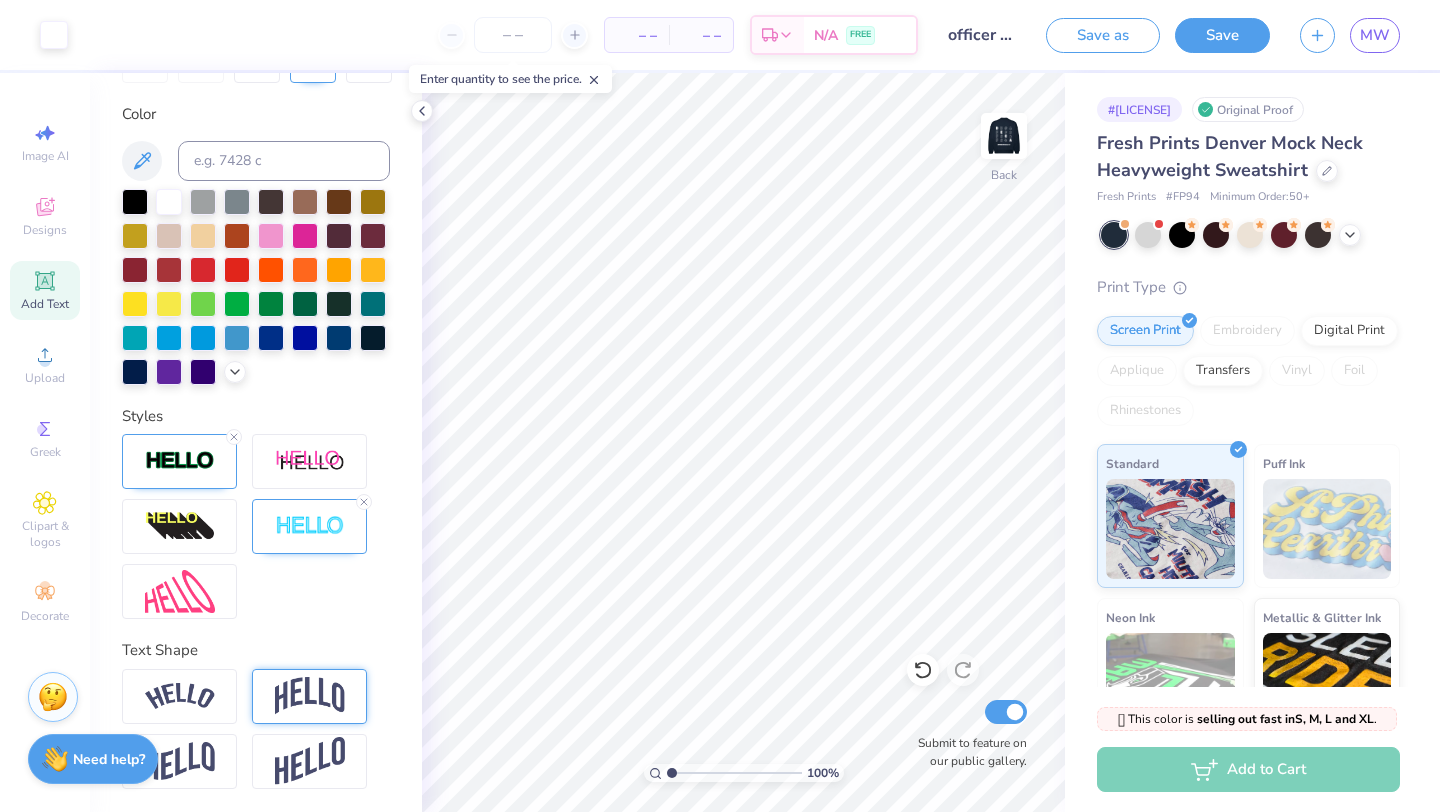 scroll, scrollTop: 350, scrollLeft: 0, axis: vertical 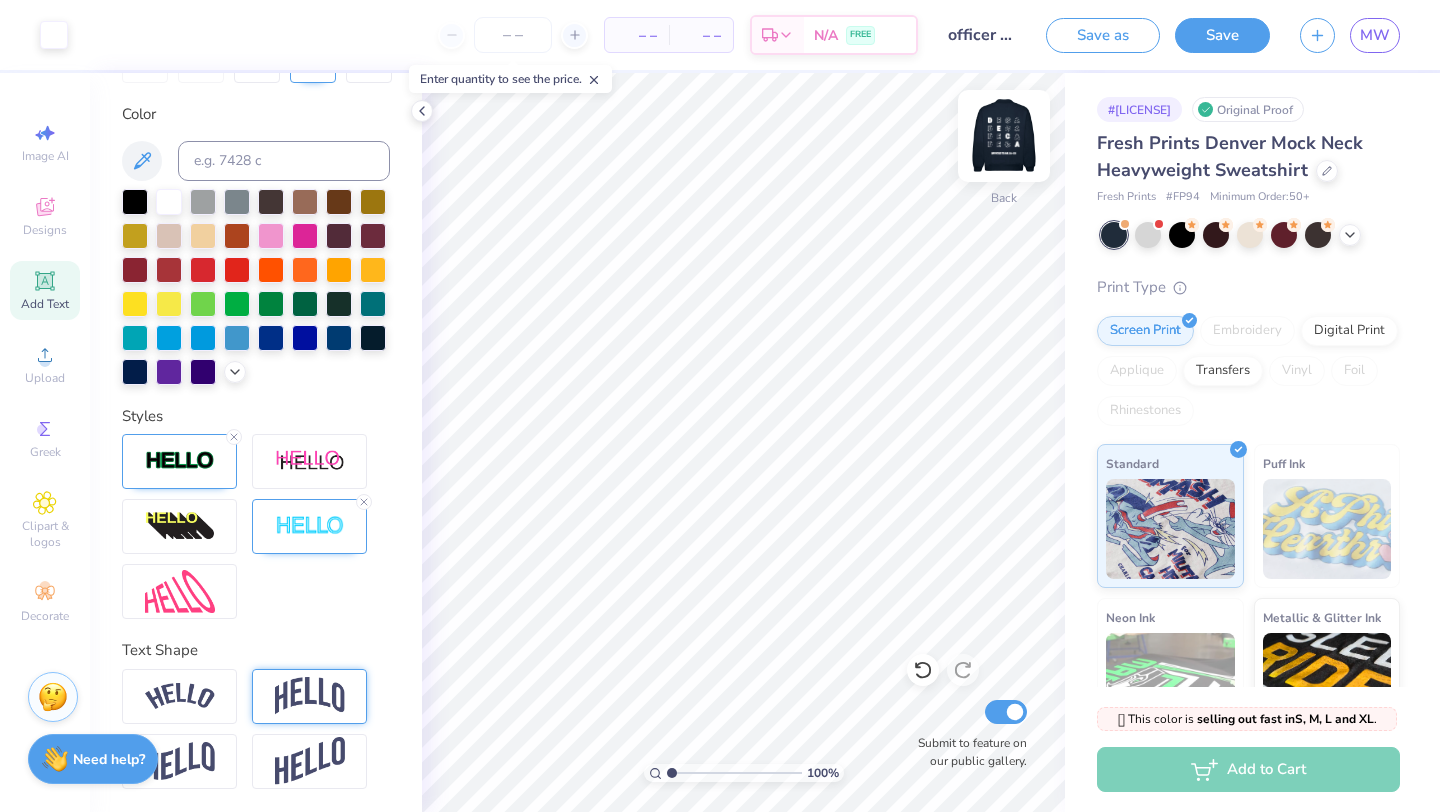 click at bounding box center (1004, 136) 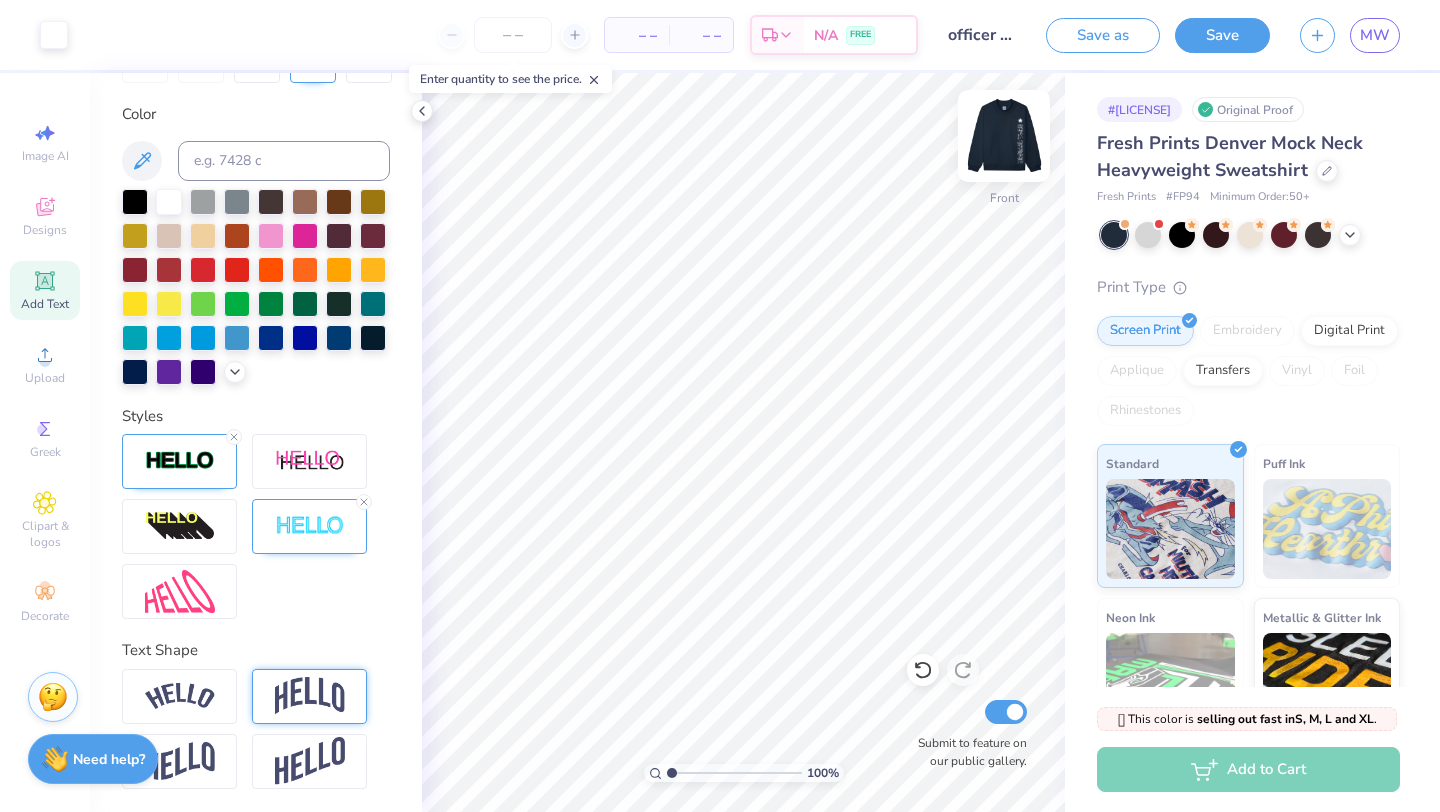 click at bounding box center (1004, 136) 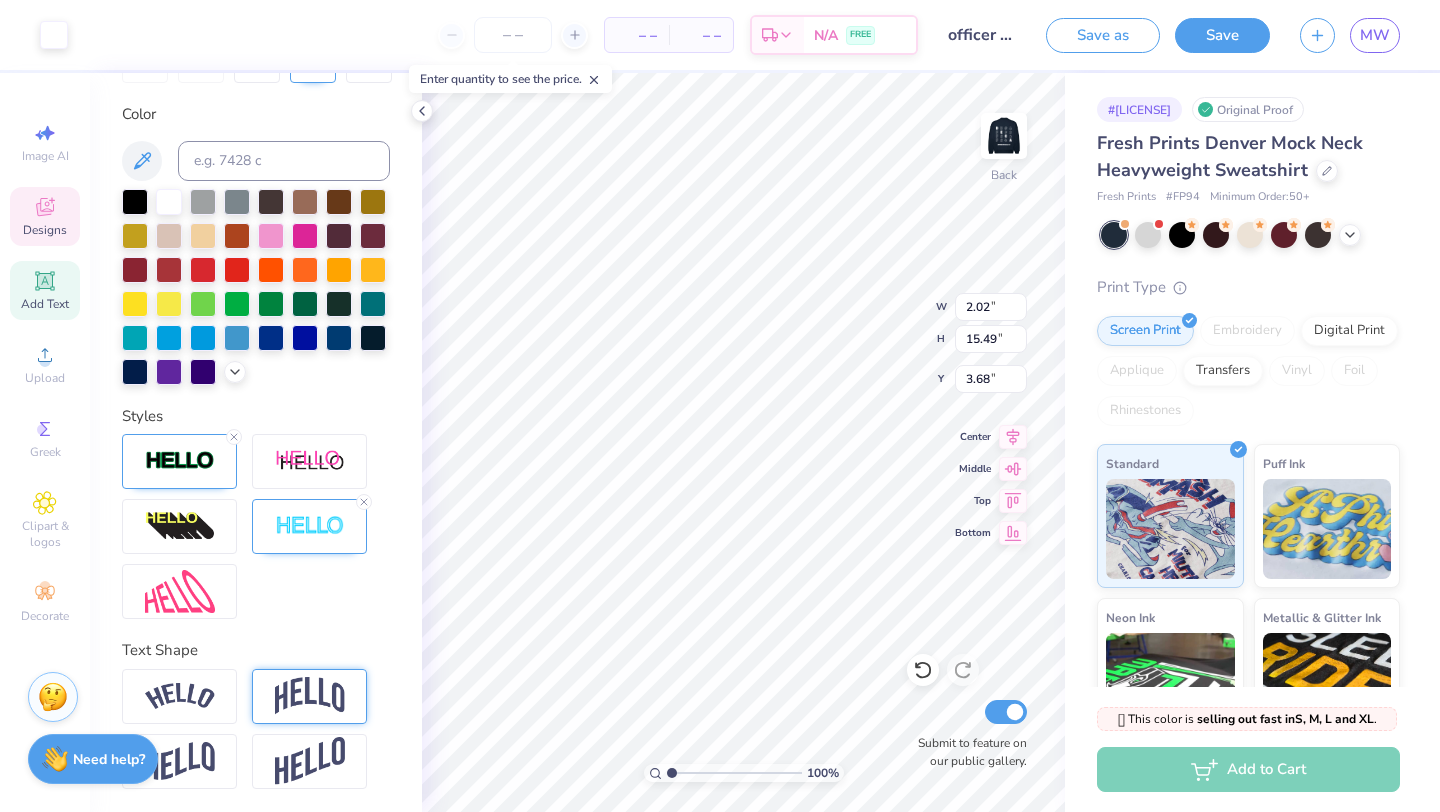 type on "3.45" 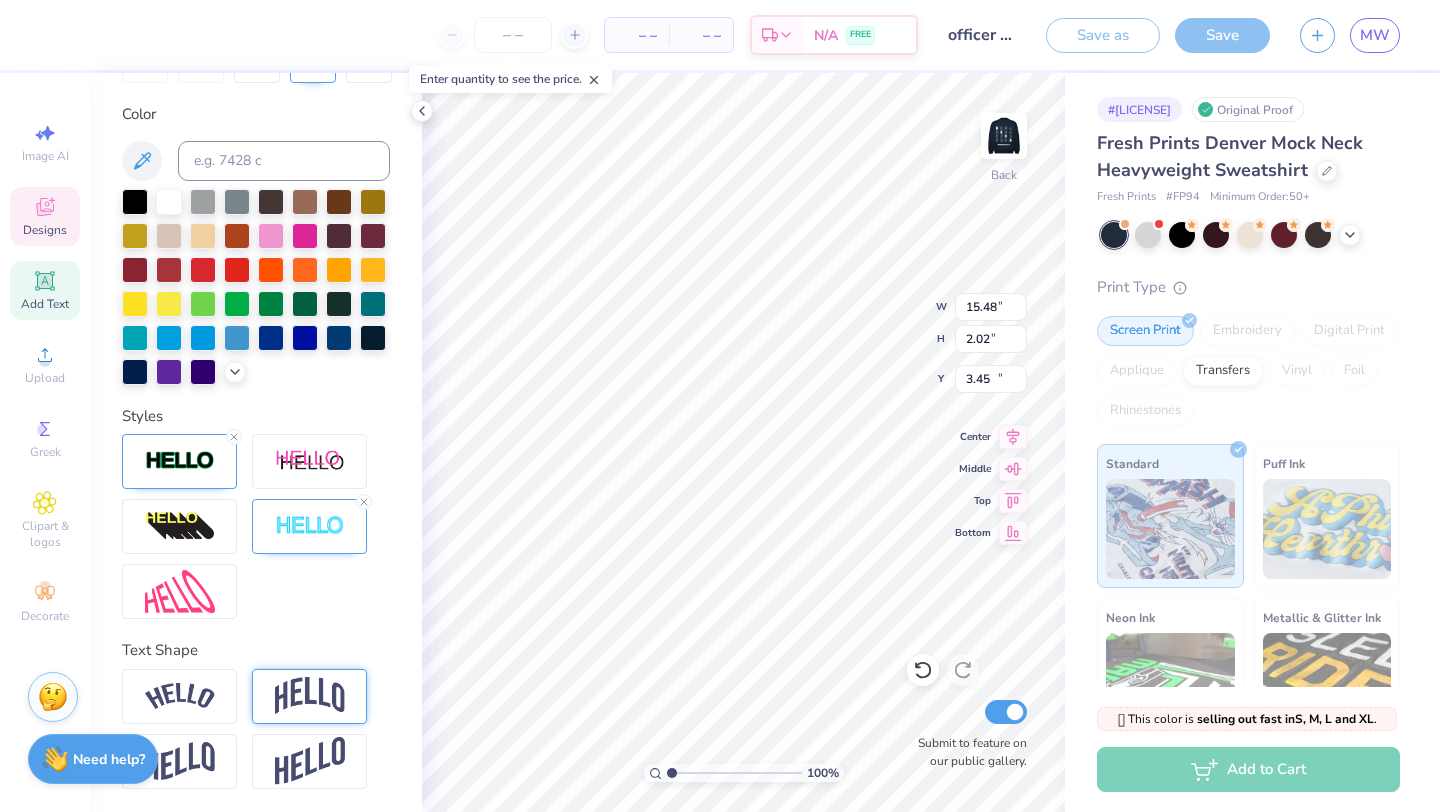 type on "15.48" 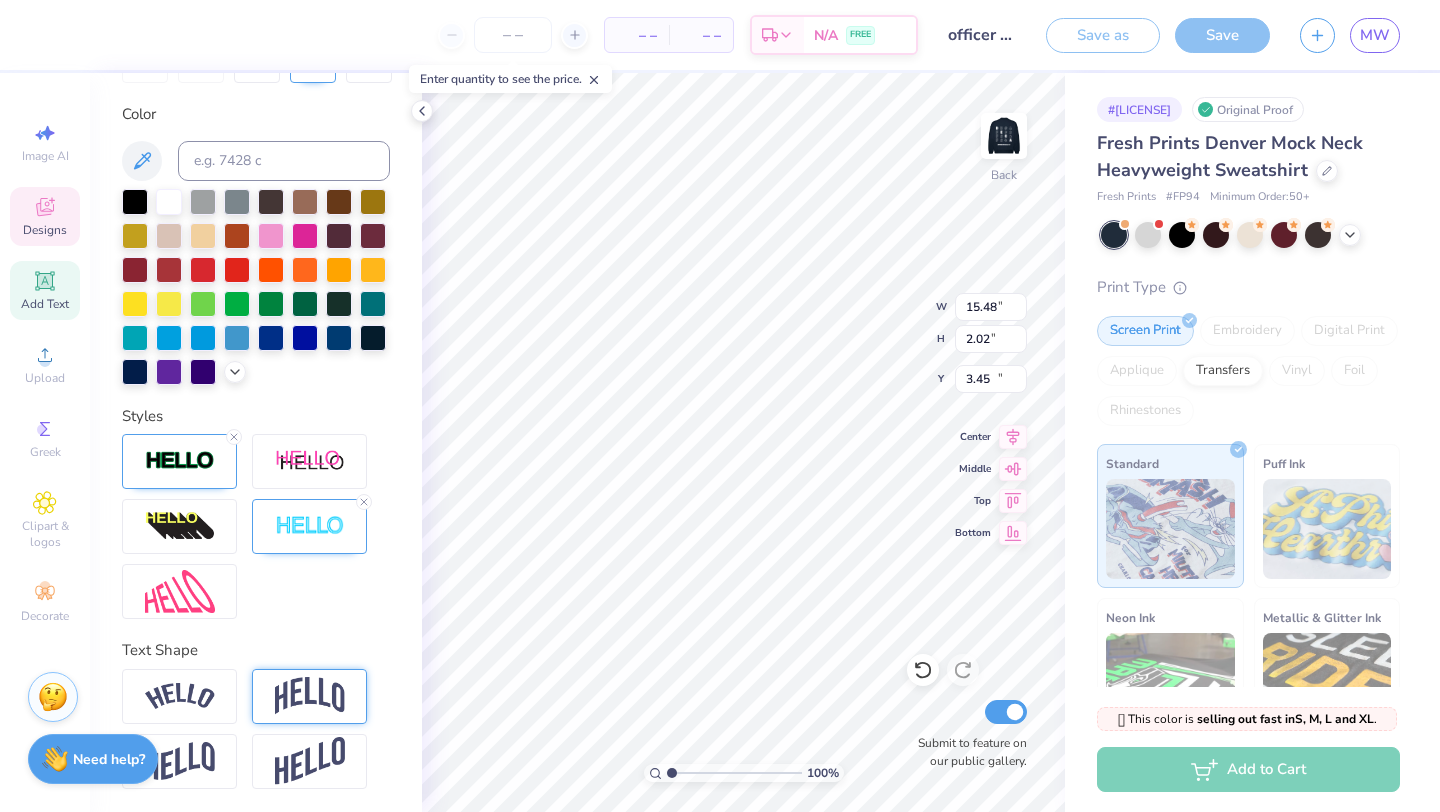 type on "2.02" 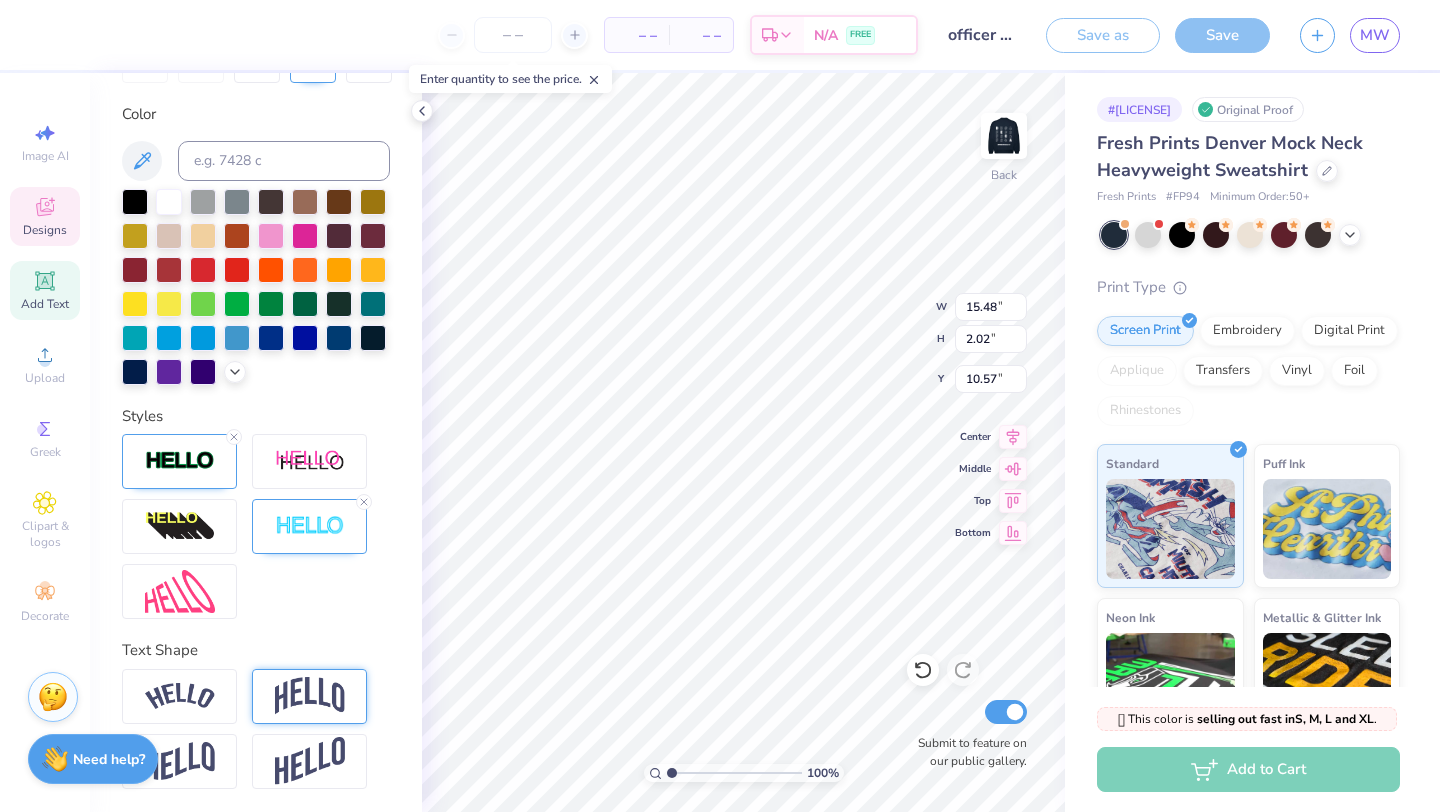 type on "5.60" 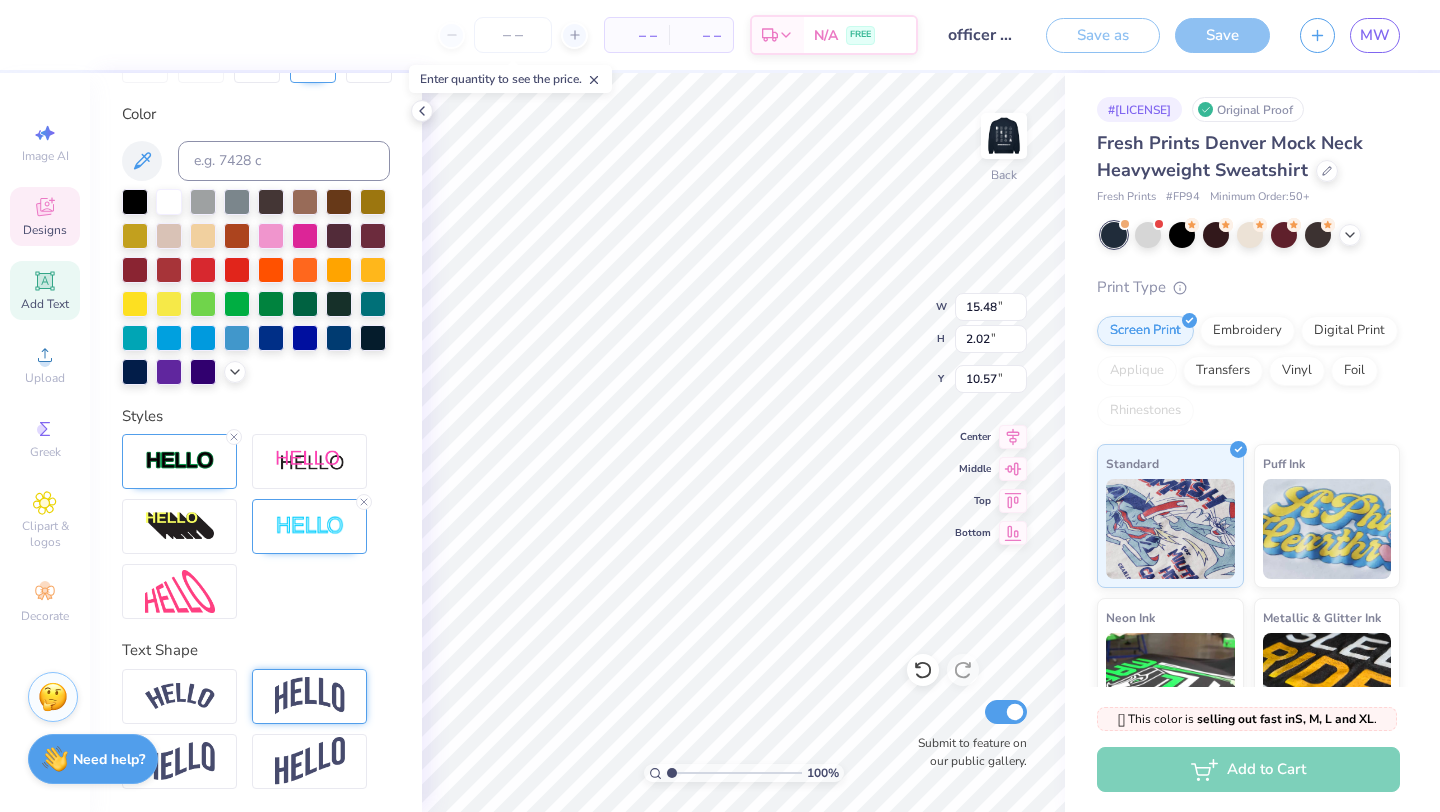 type on "0.73" 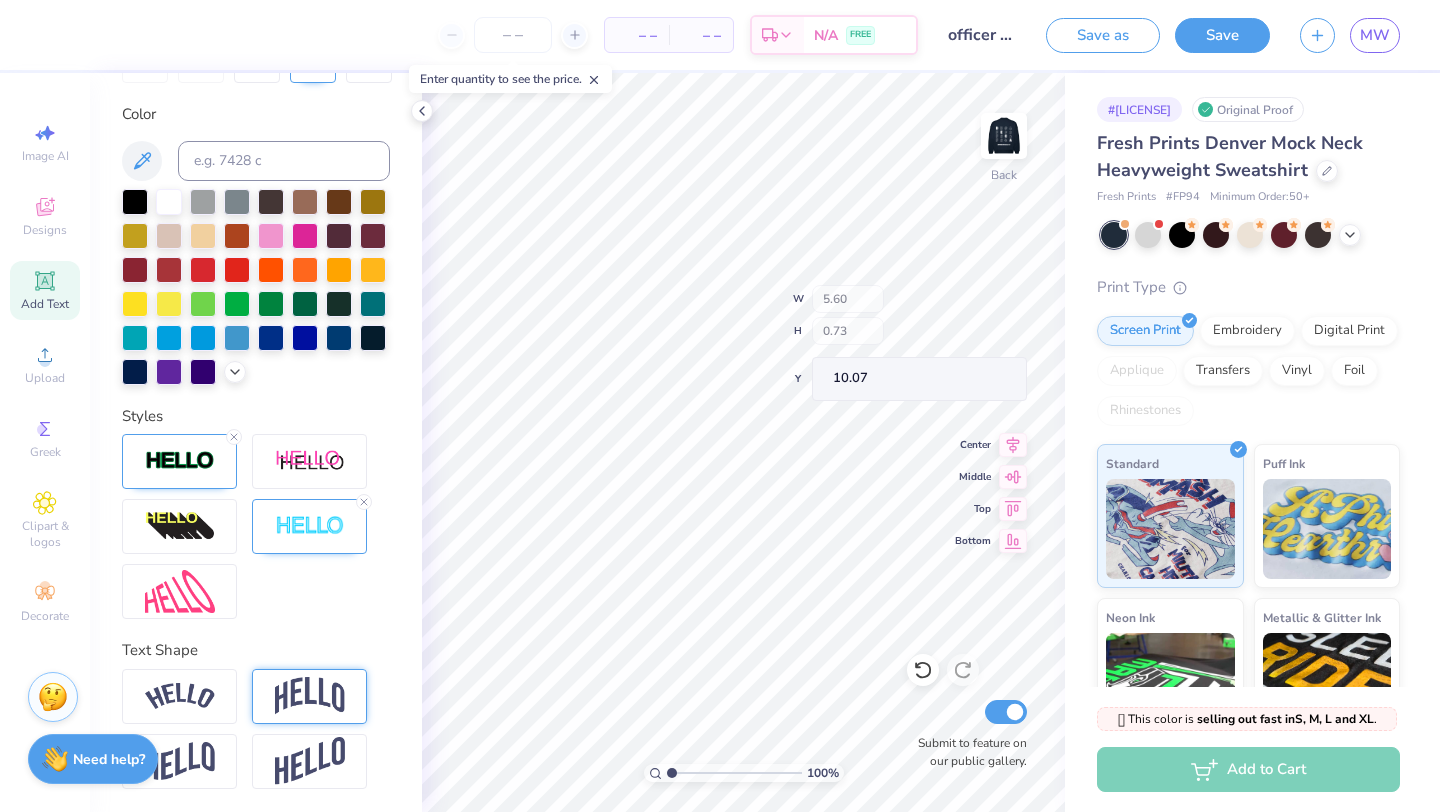 type on "2.63" 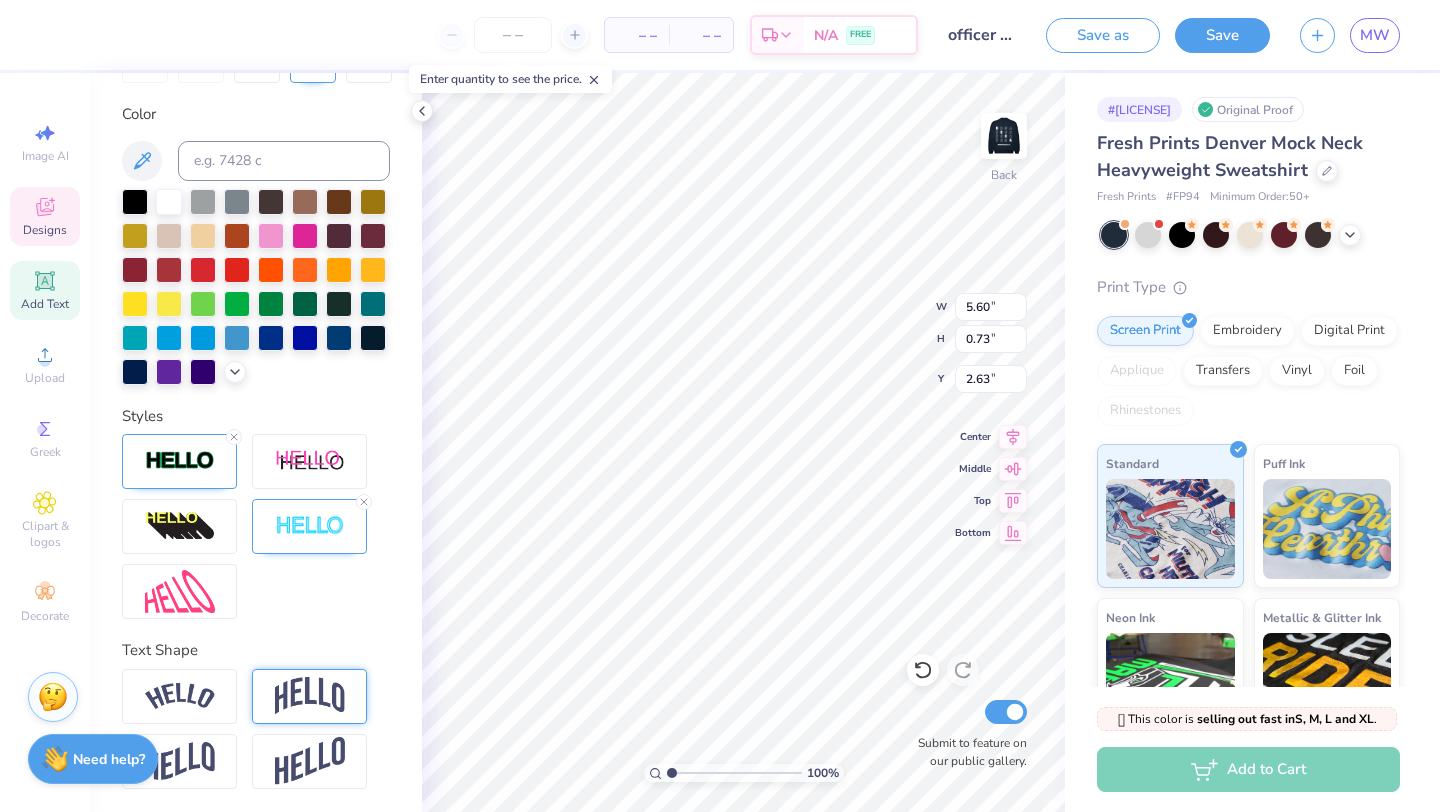 type on "6.86" 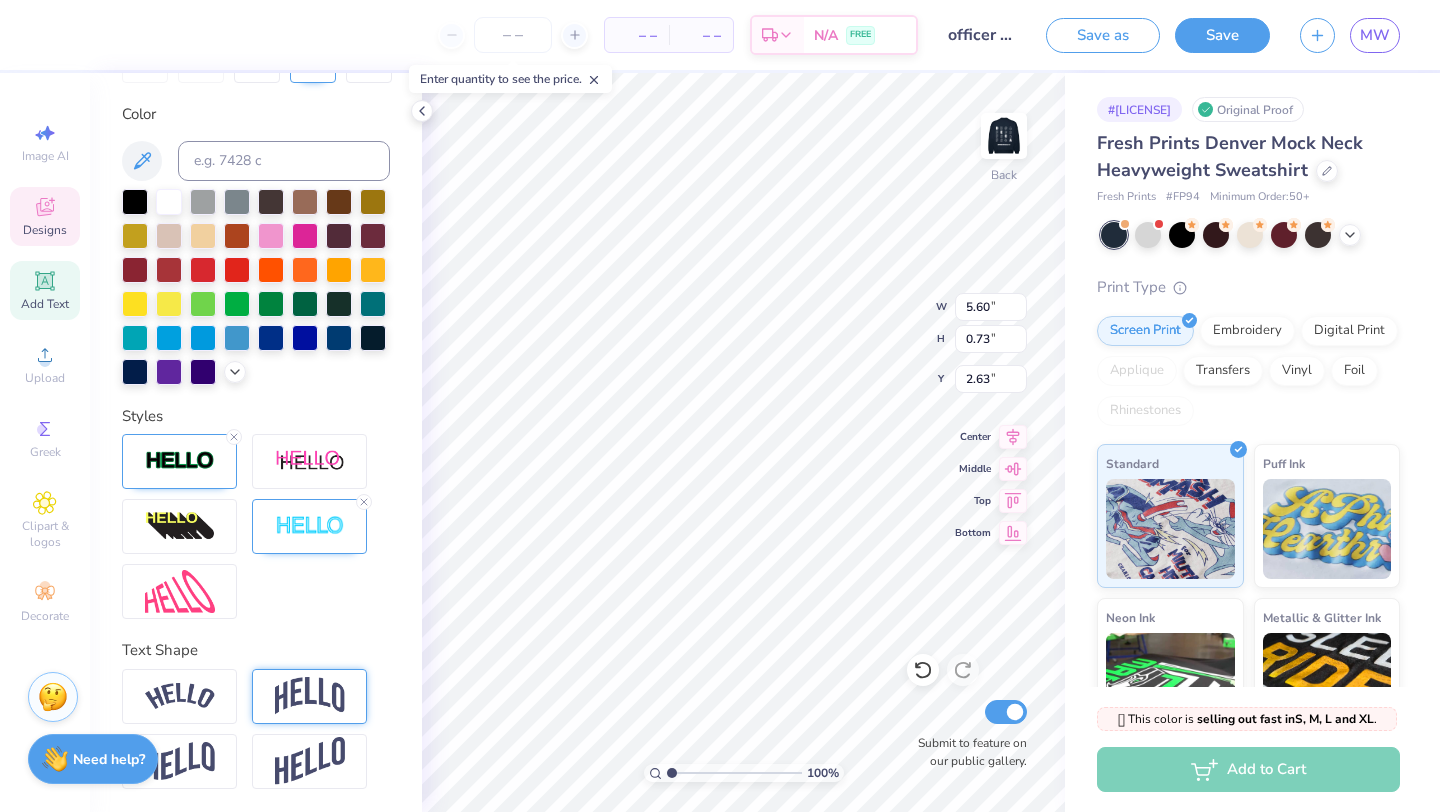 type on "0.90" 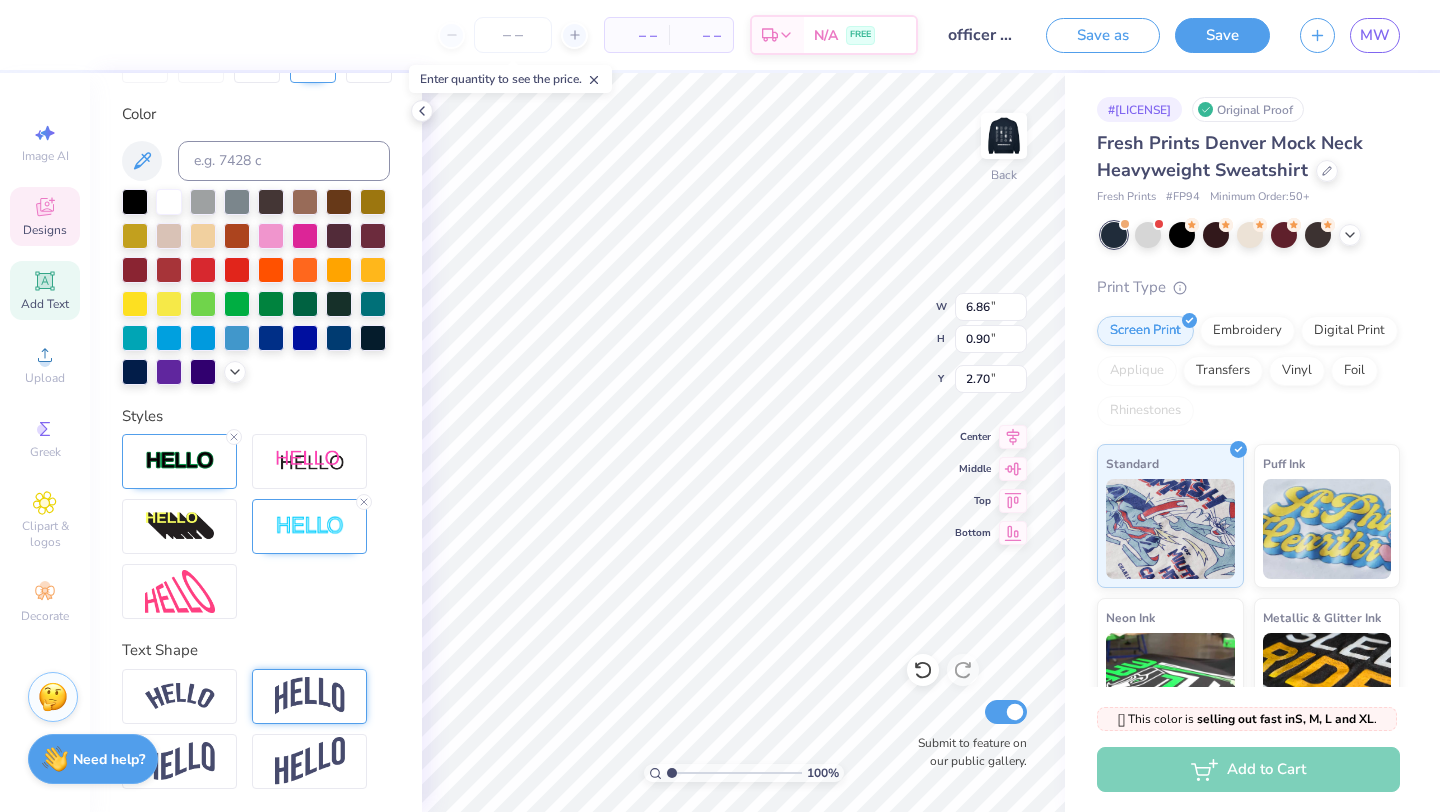 type on "2.55" 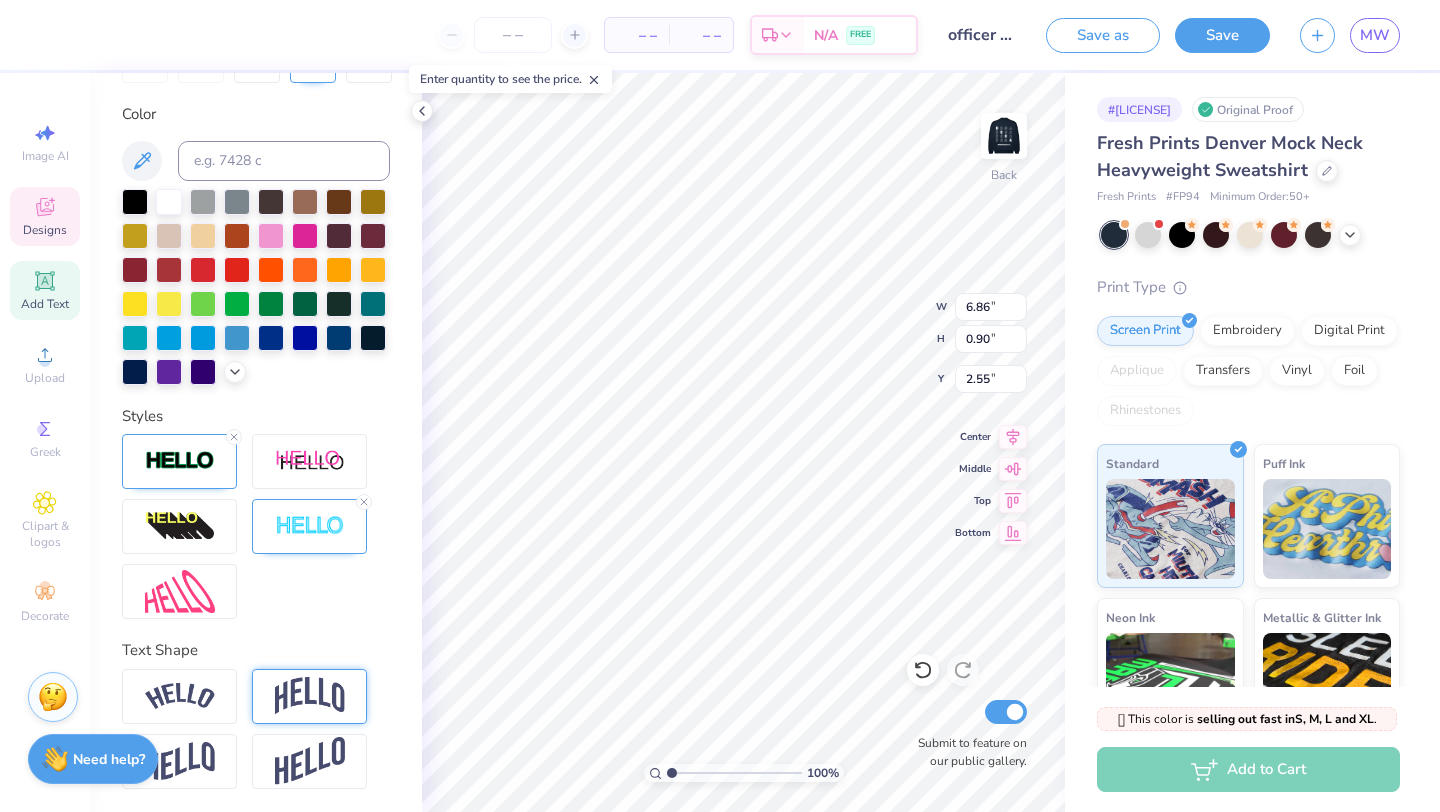 type on "0.90" 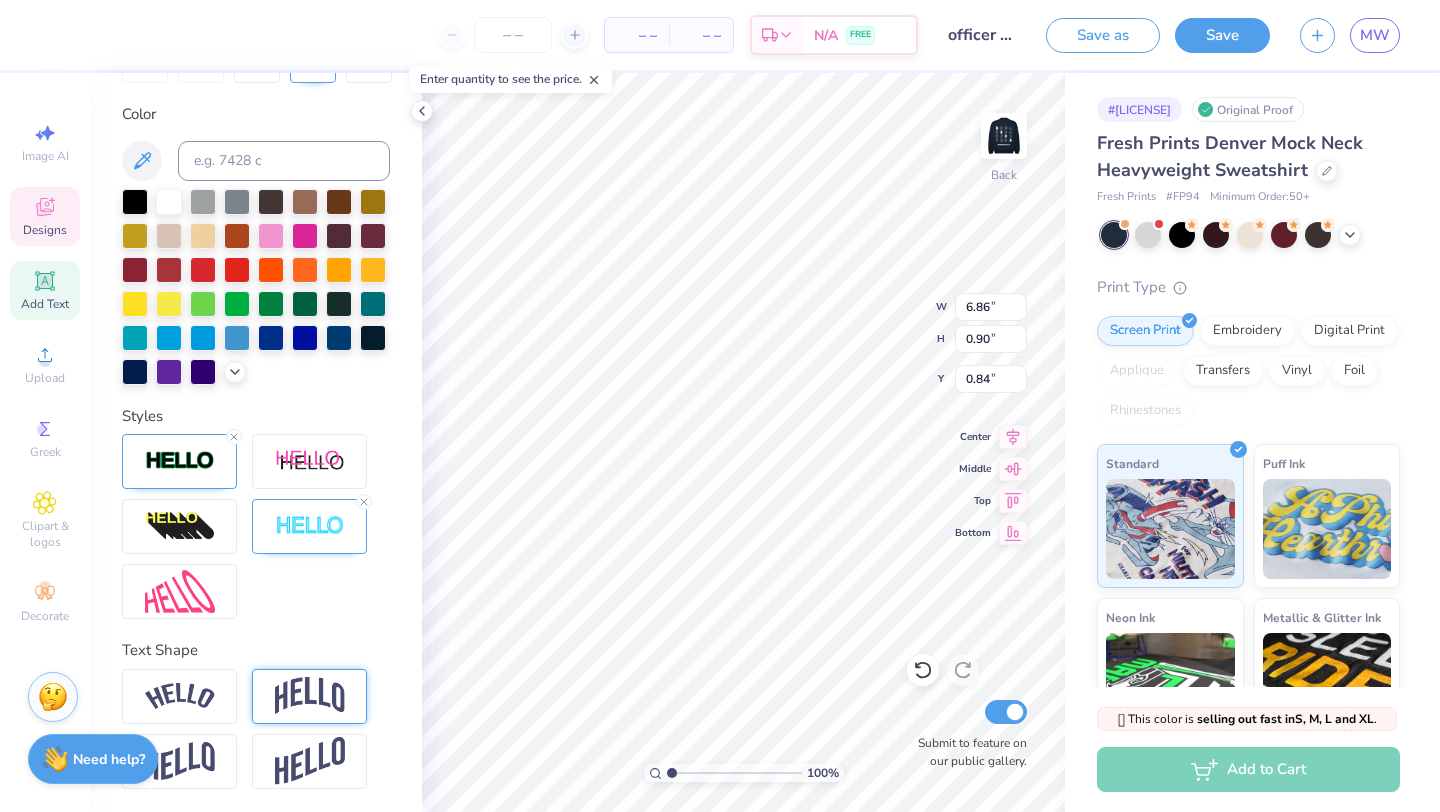 type on "0.84" 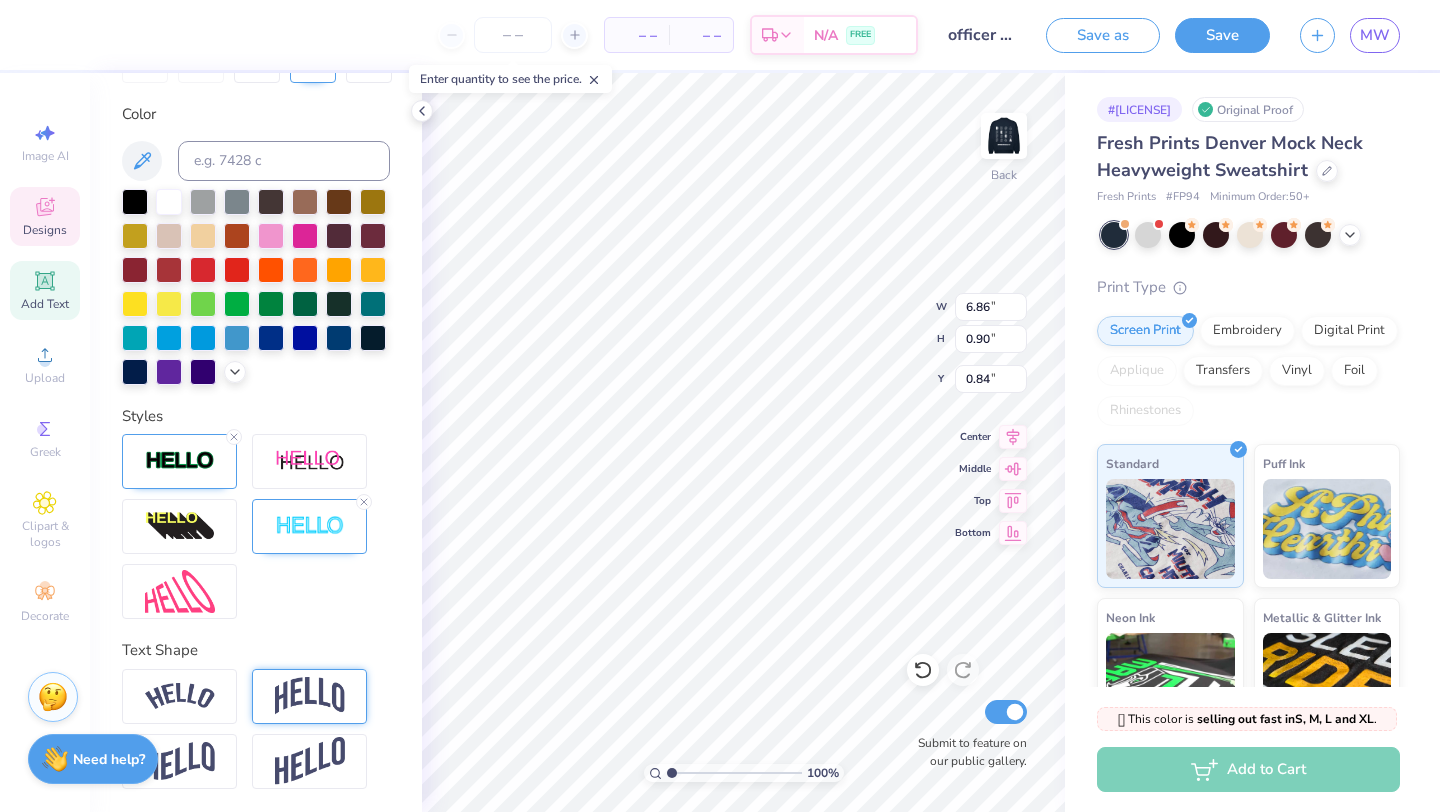 click at bounding box center (594, 79) 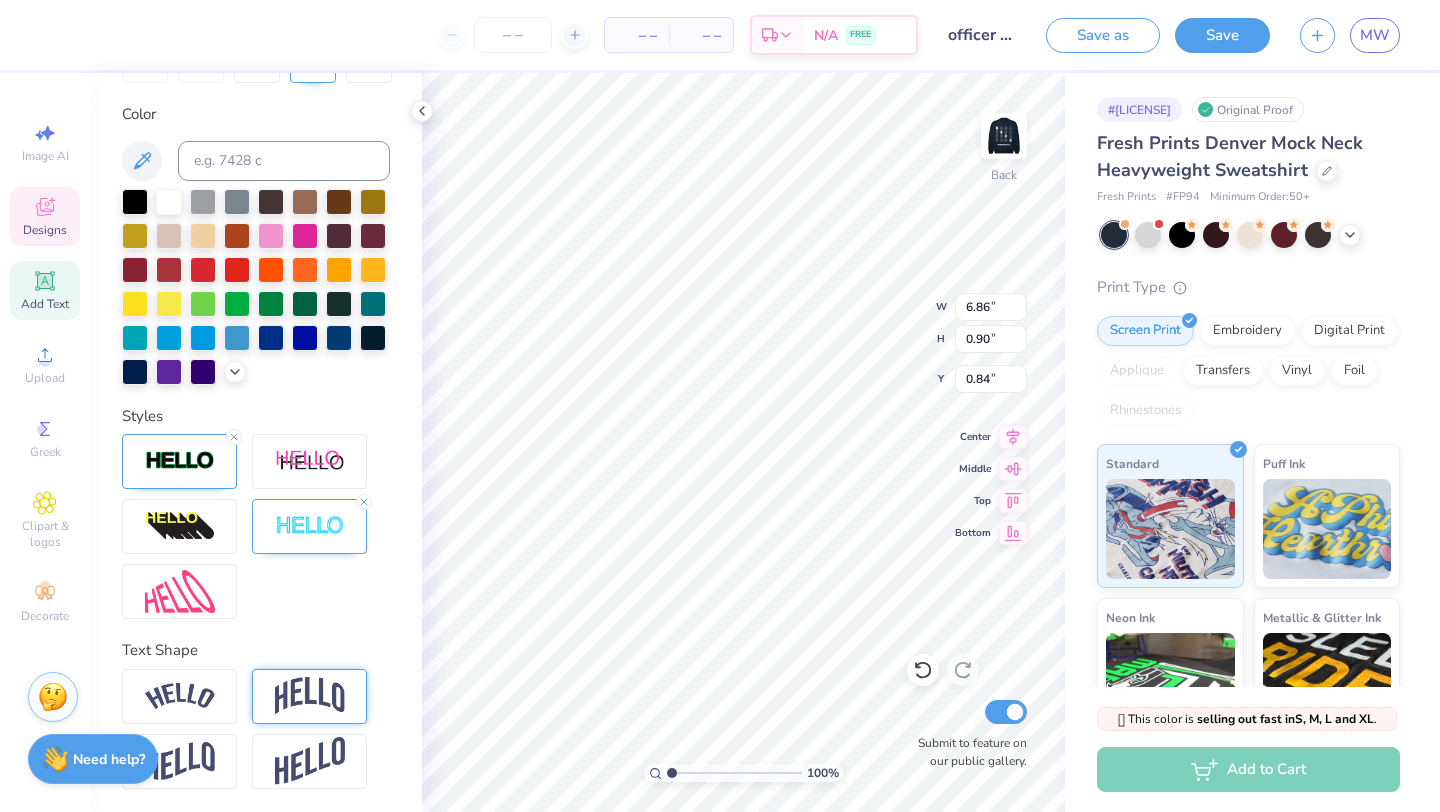 scroll, scrollTop: 0, scrollLeft: 1, axis: horizontal 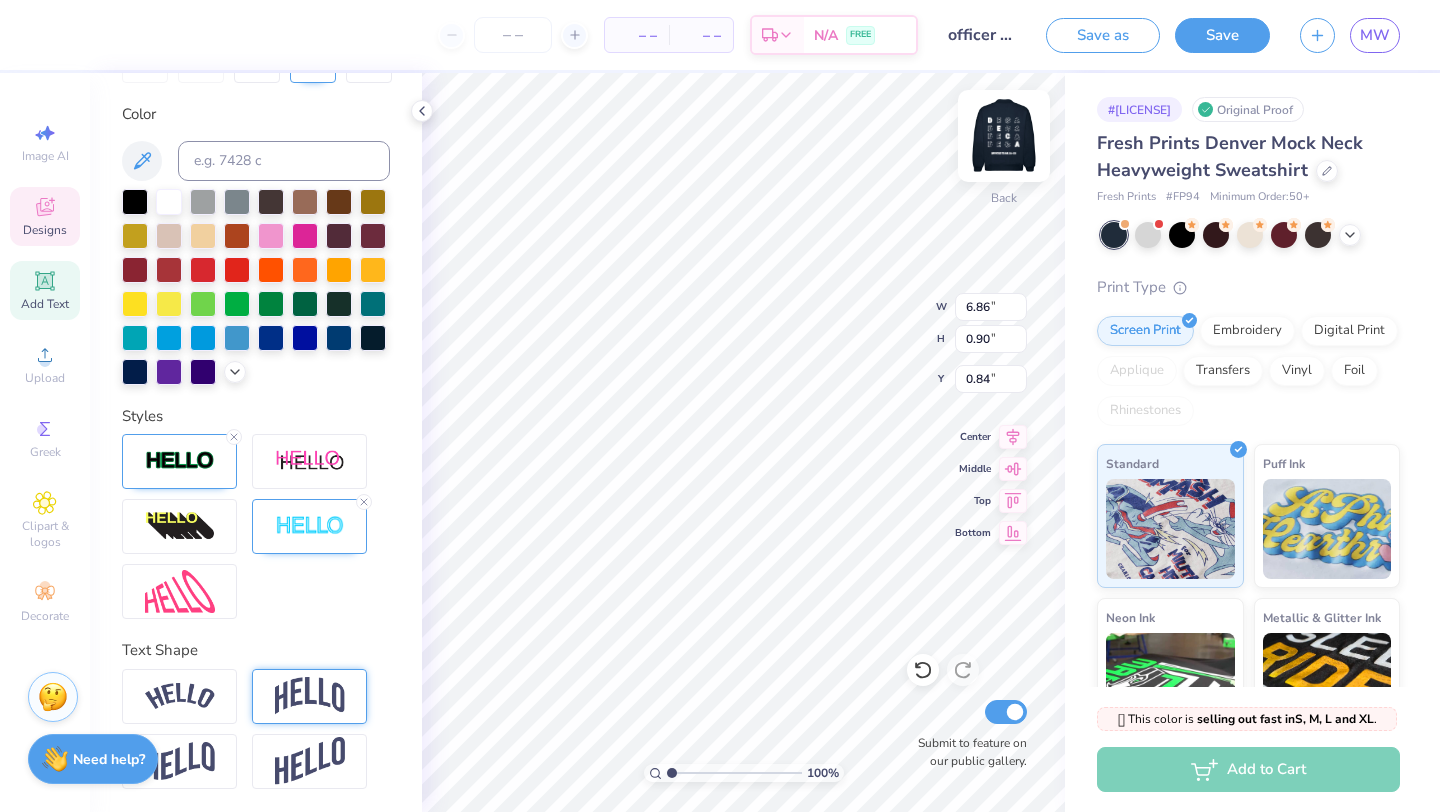 click at bounding box center [1004, 136] 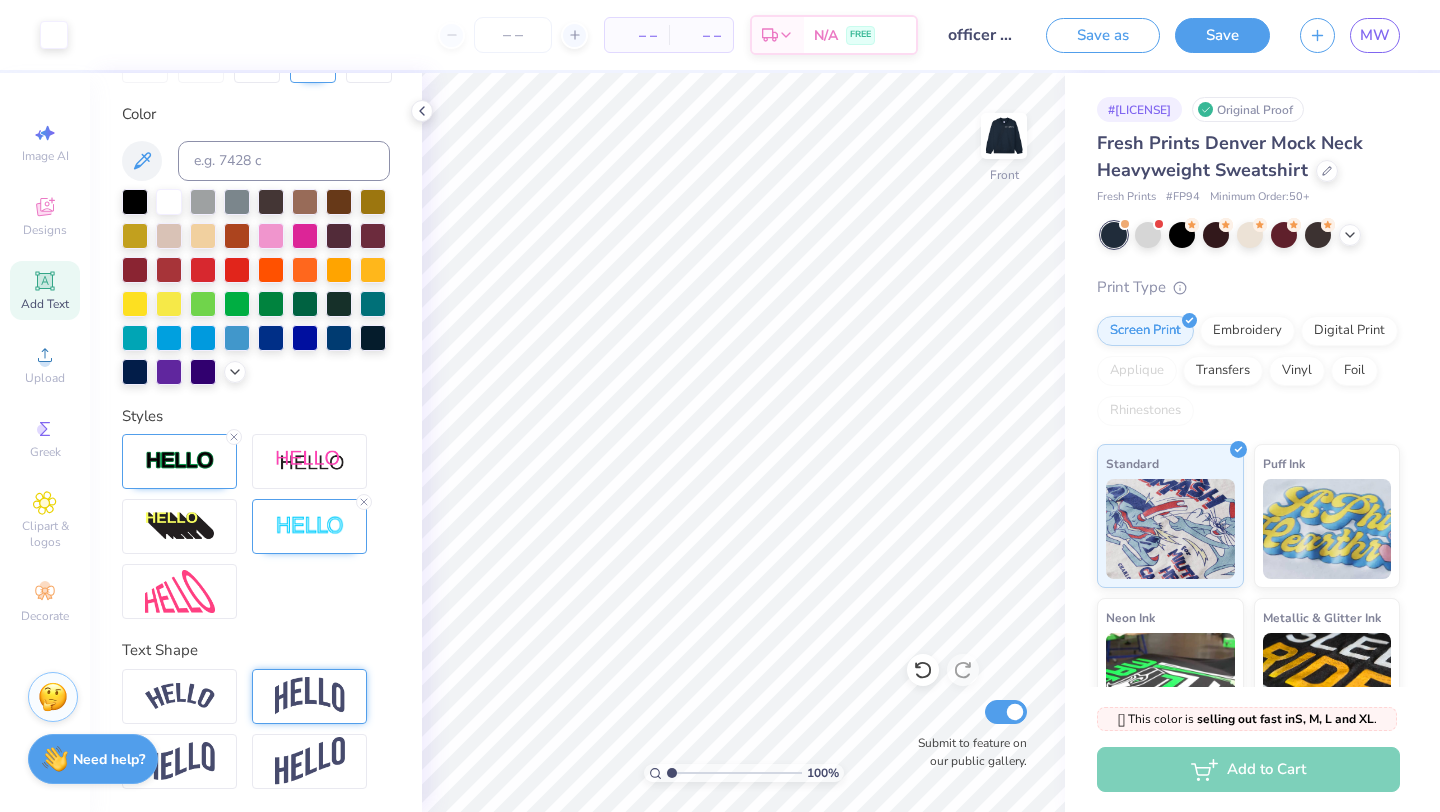 click at bounding box center (1004, 136) 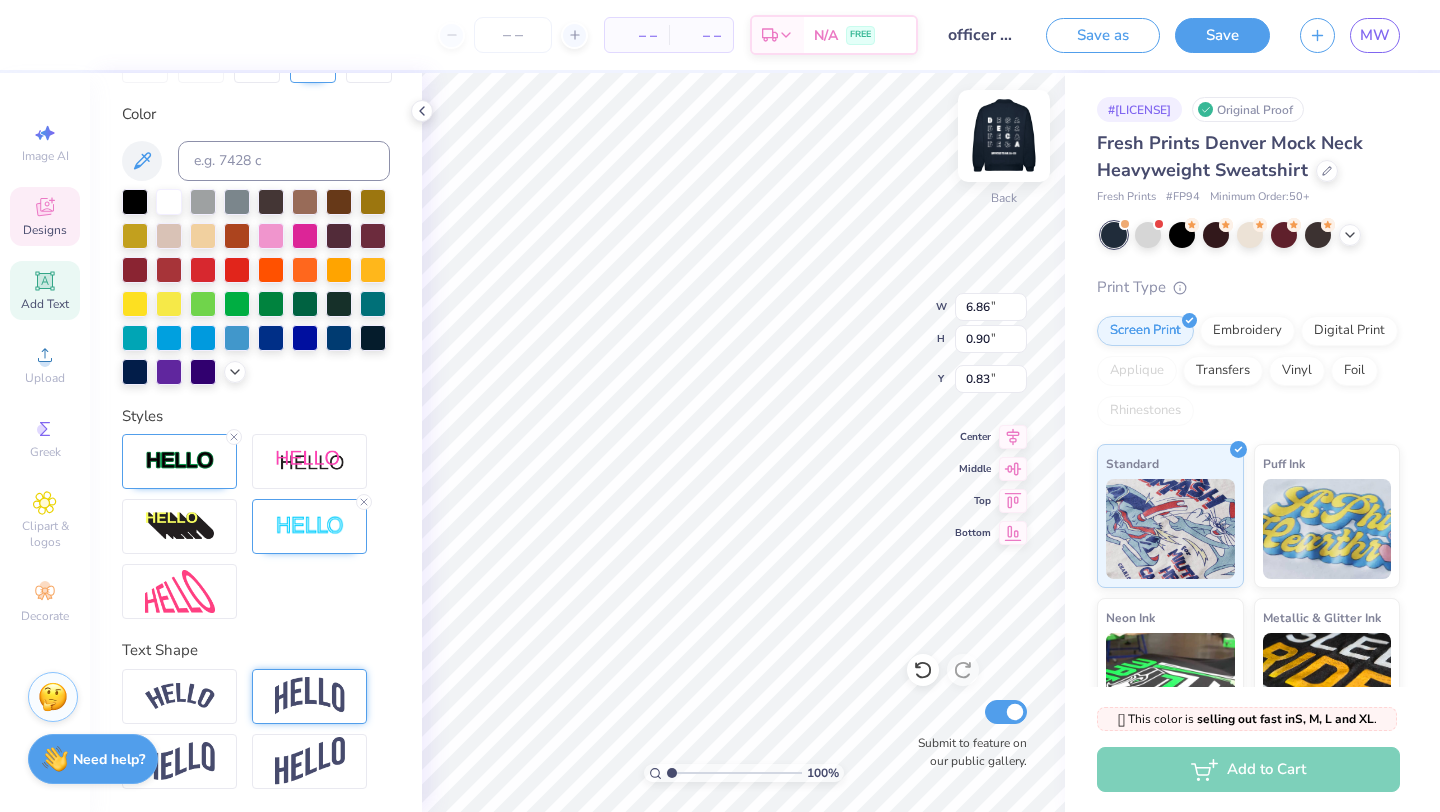 scroll, scrollTop: 0, scrollLeft: 1, axis: horizontal 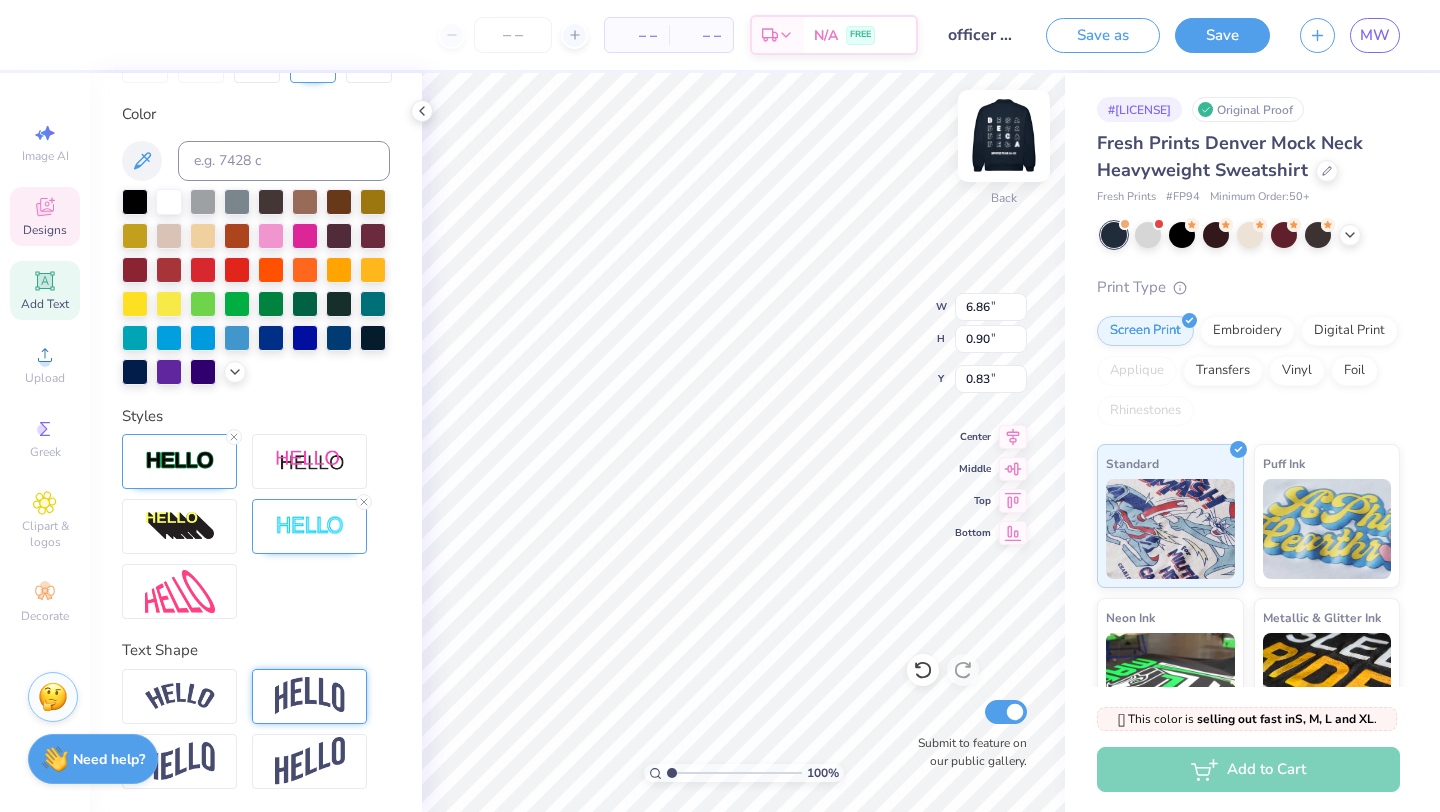 type on "[LAST]" 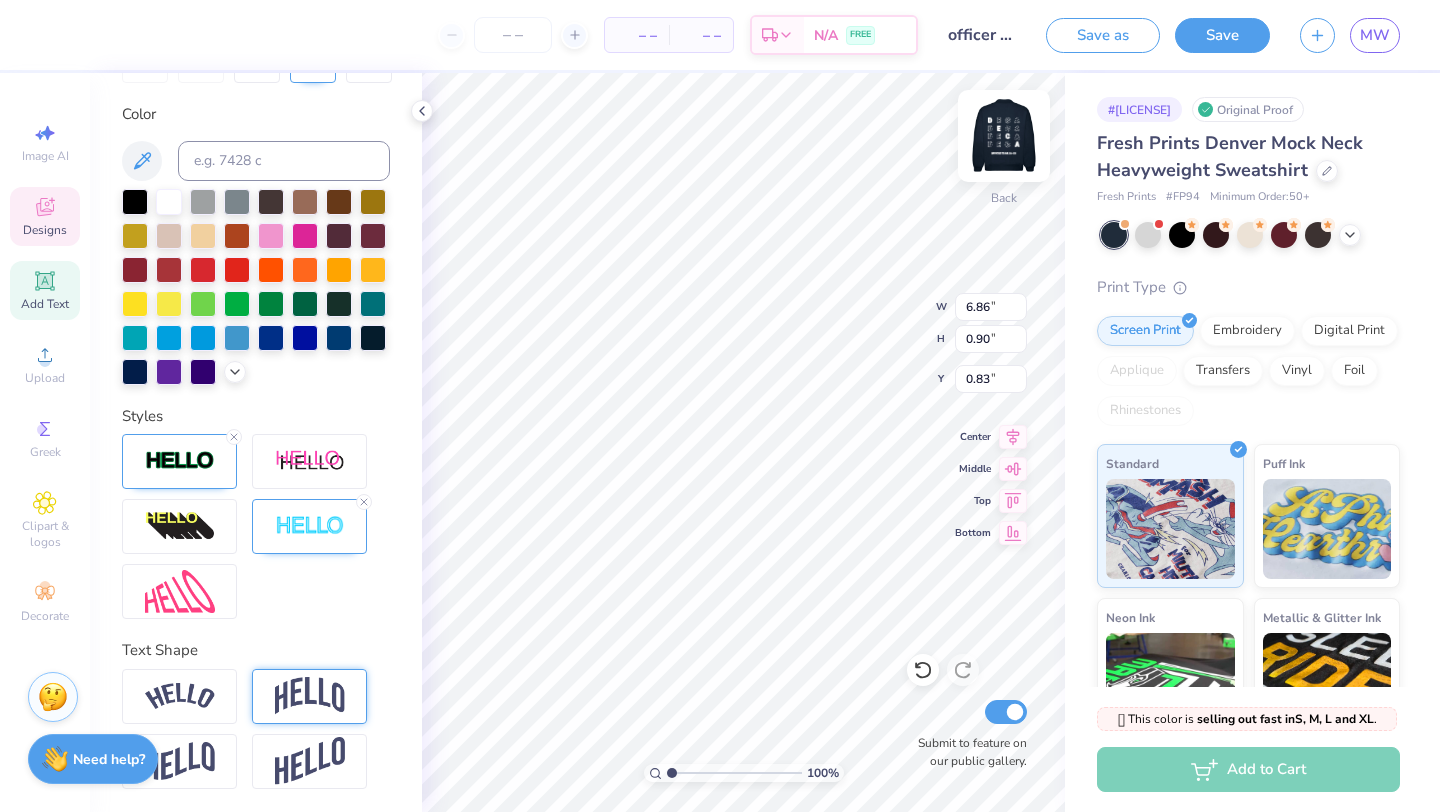 scroll, scrollTop: 0, scrollLeft: 1, axis: horizontal 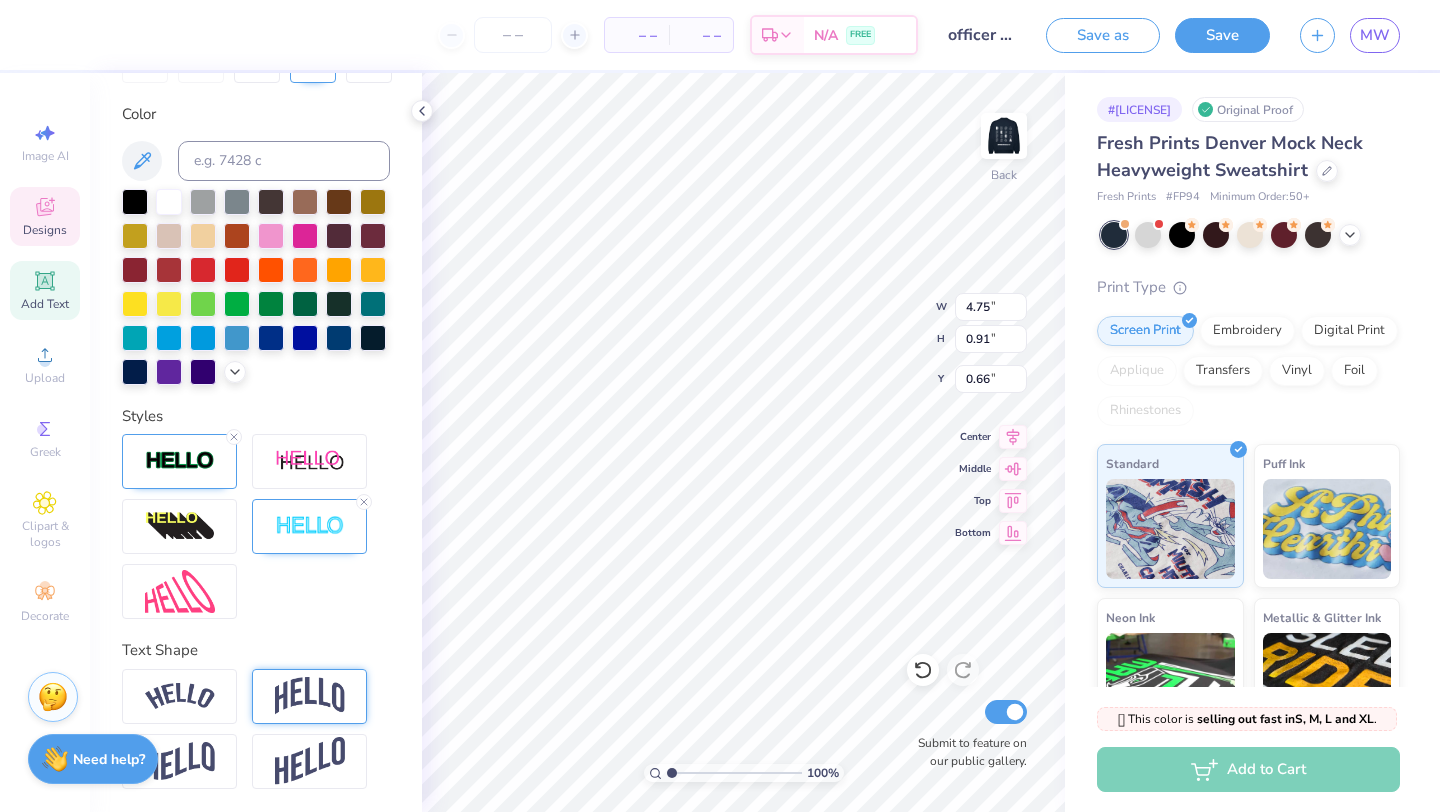 type on "1.13" 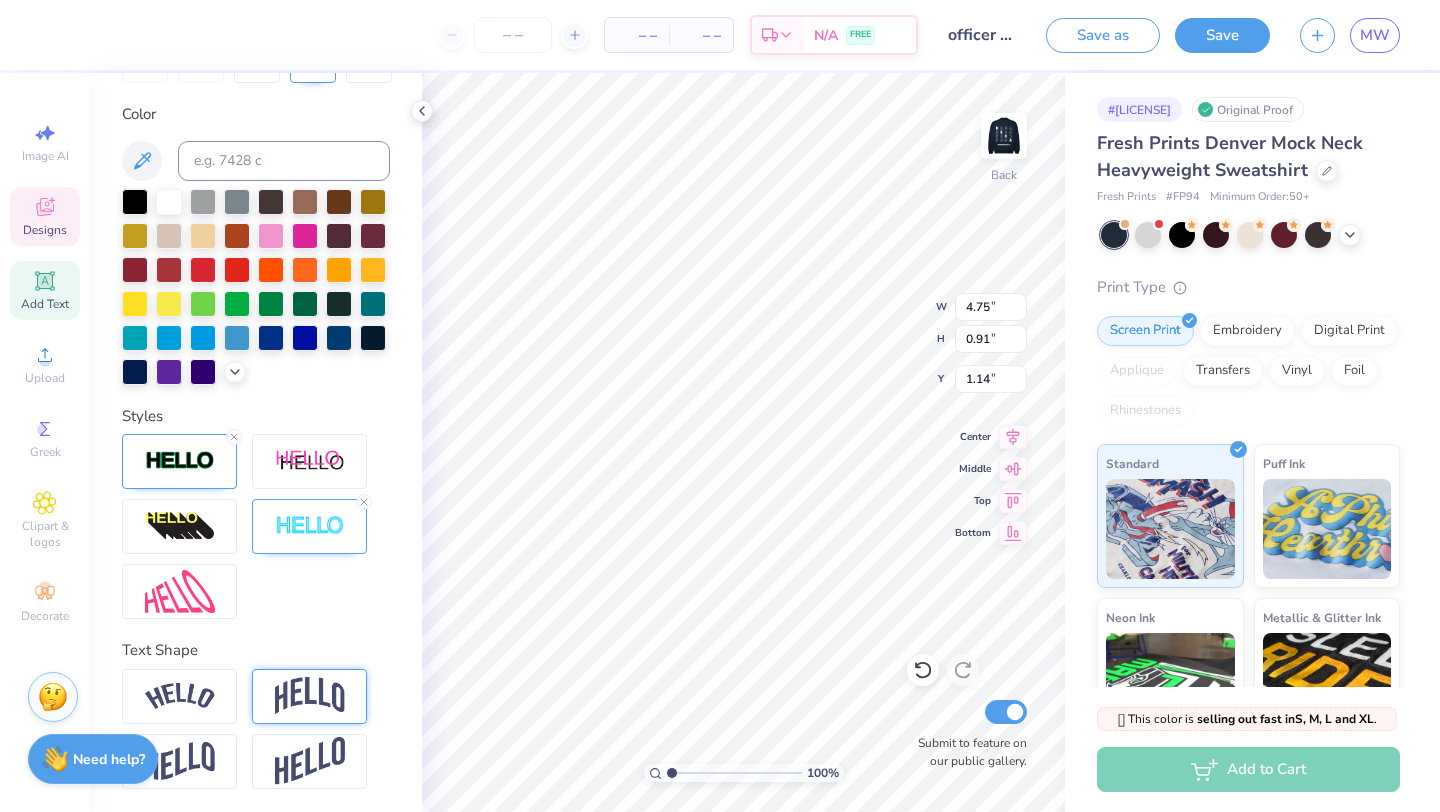 type on "5.38" 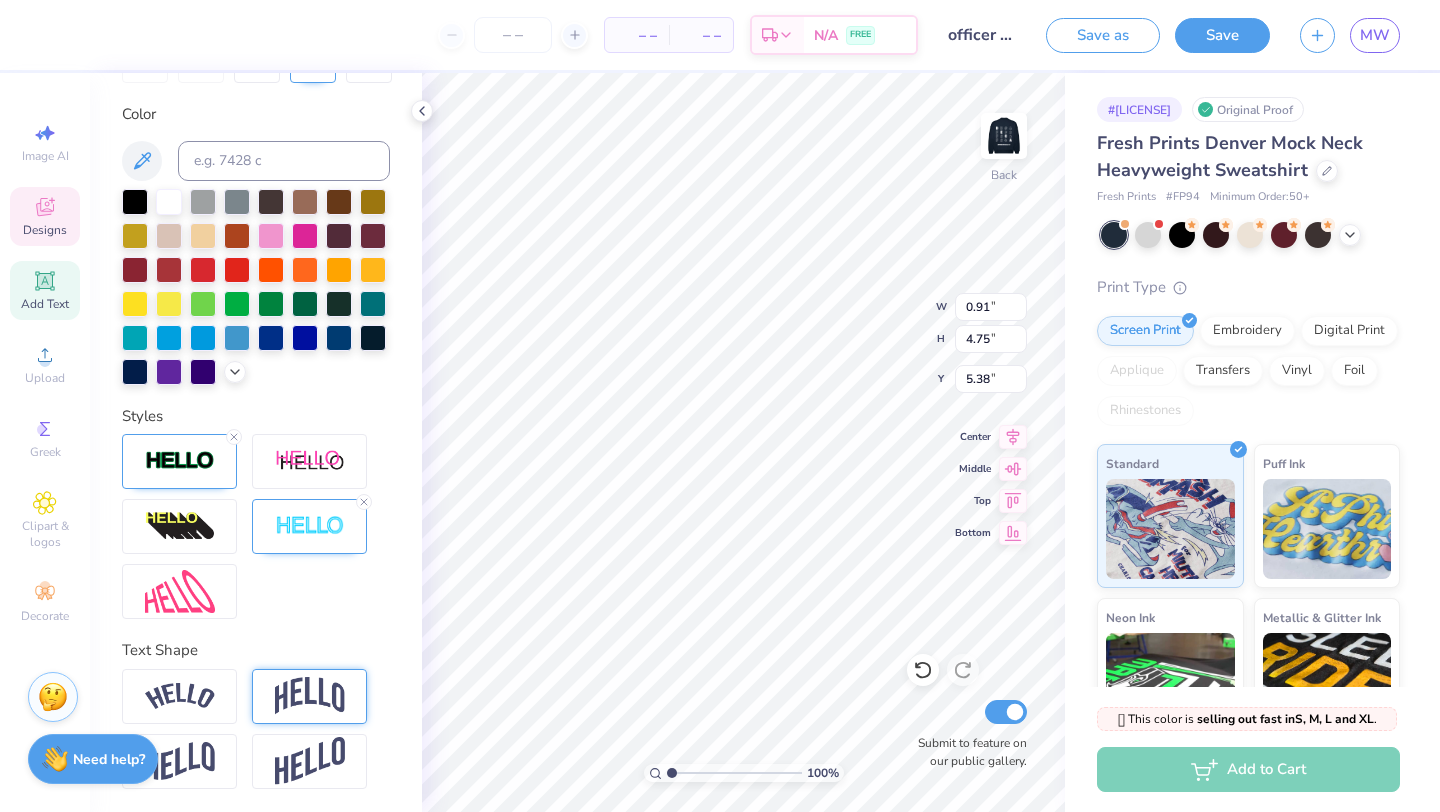 type on "0.91" 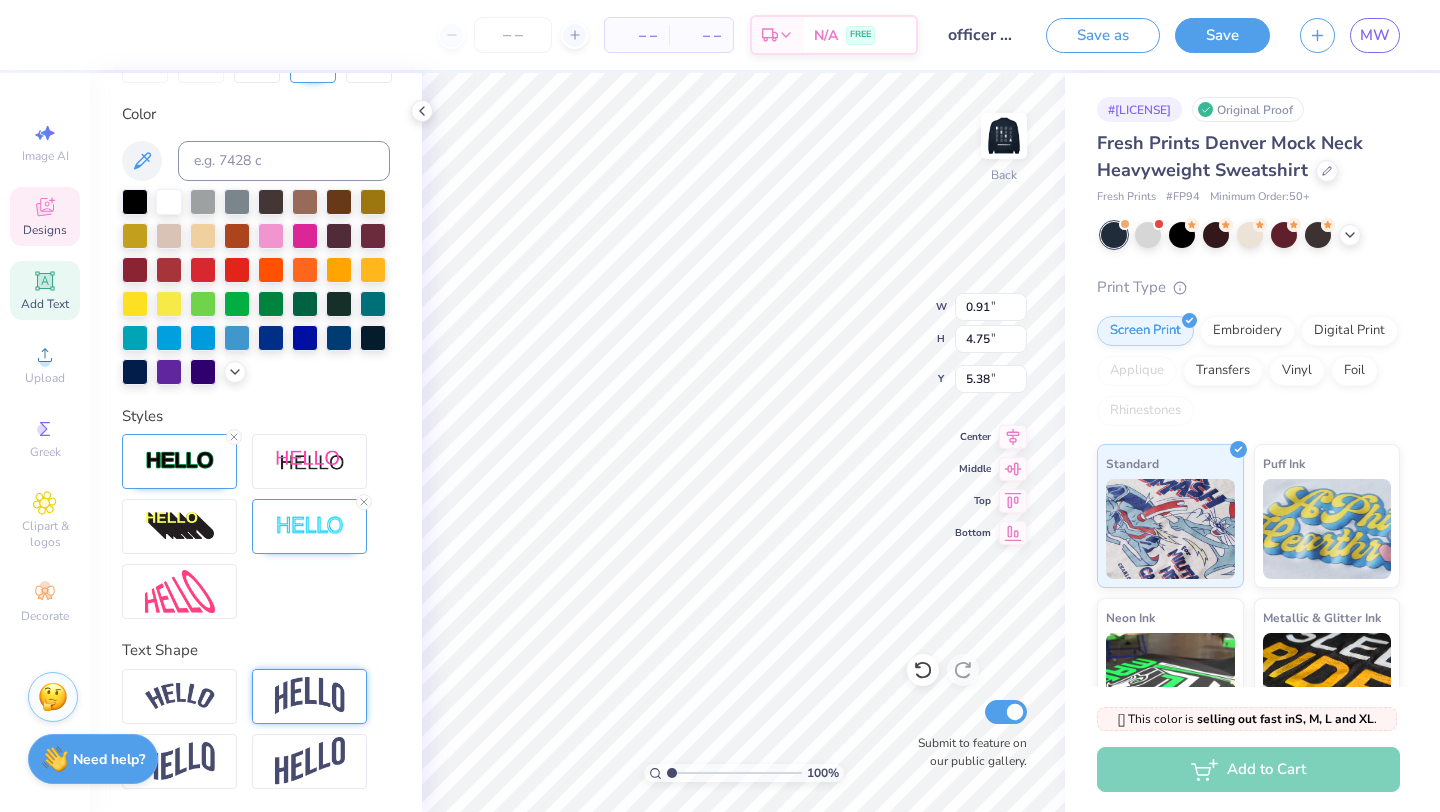 type on "4.75" 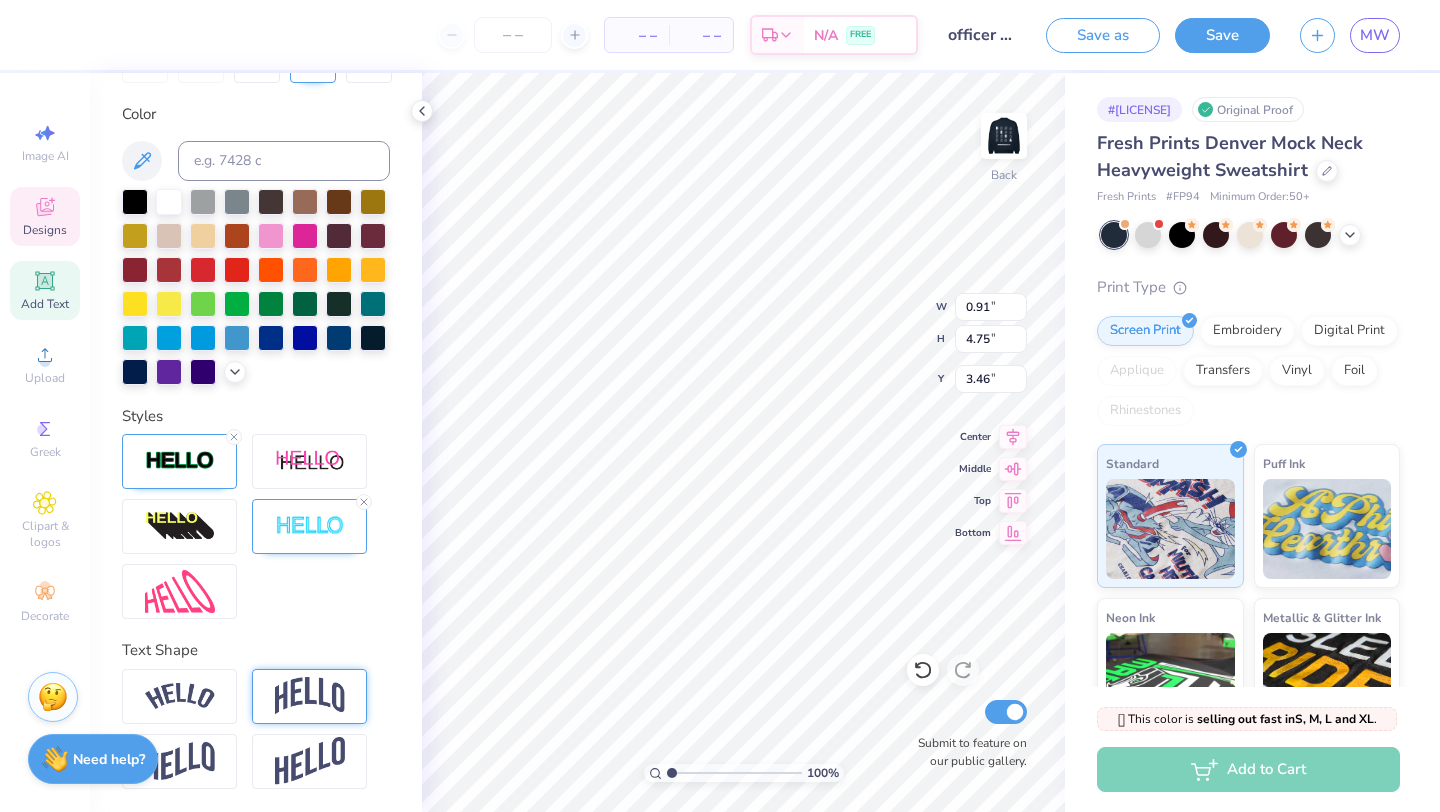 click on "100  %" at bounding box center [743, 442] 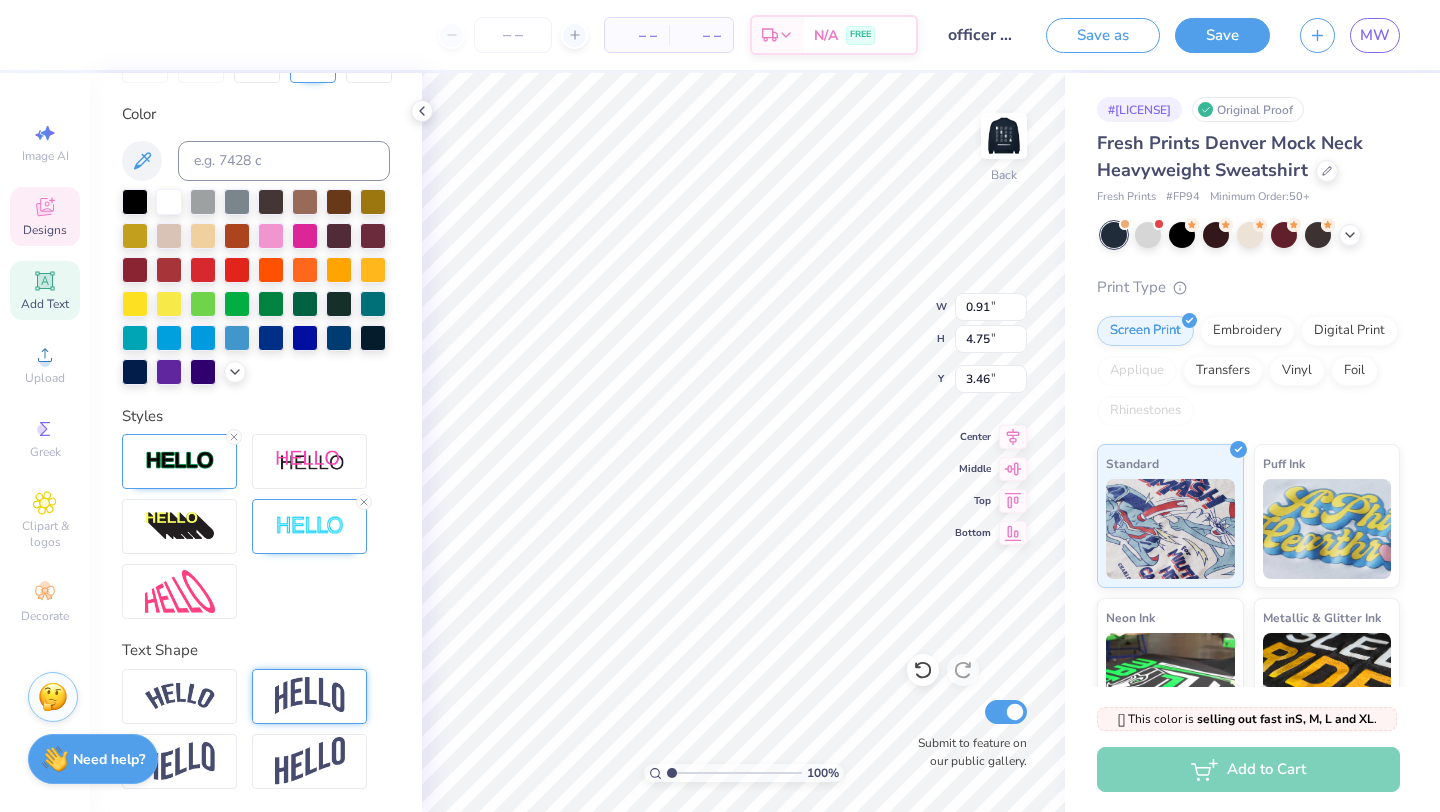 type on "1.05" 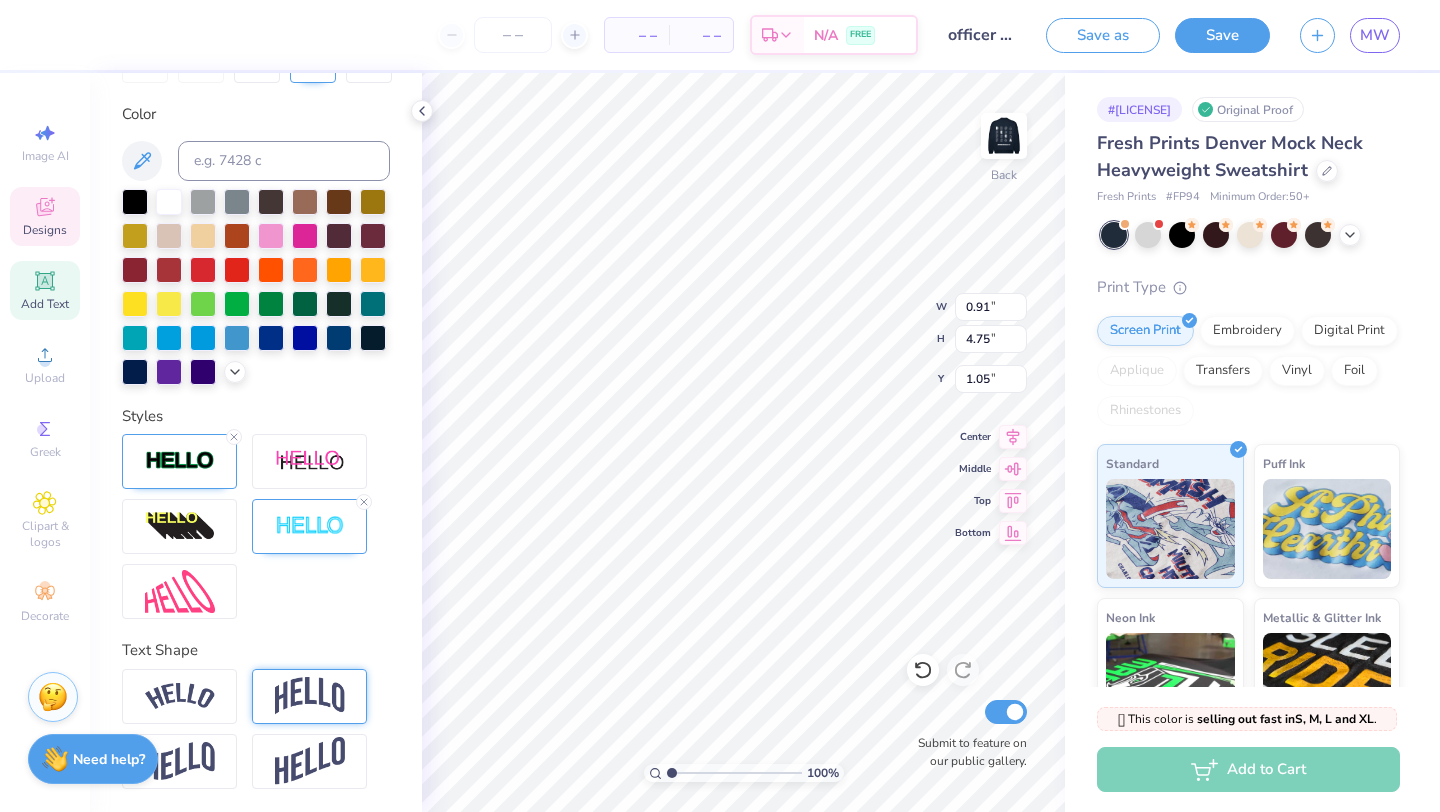 type on "3.12" 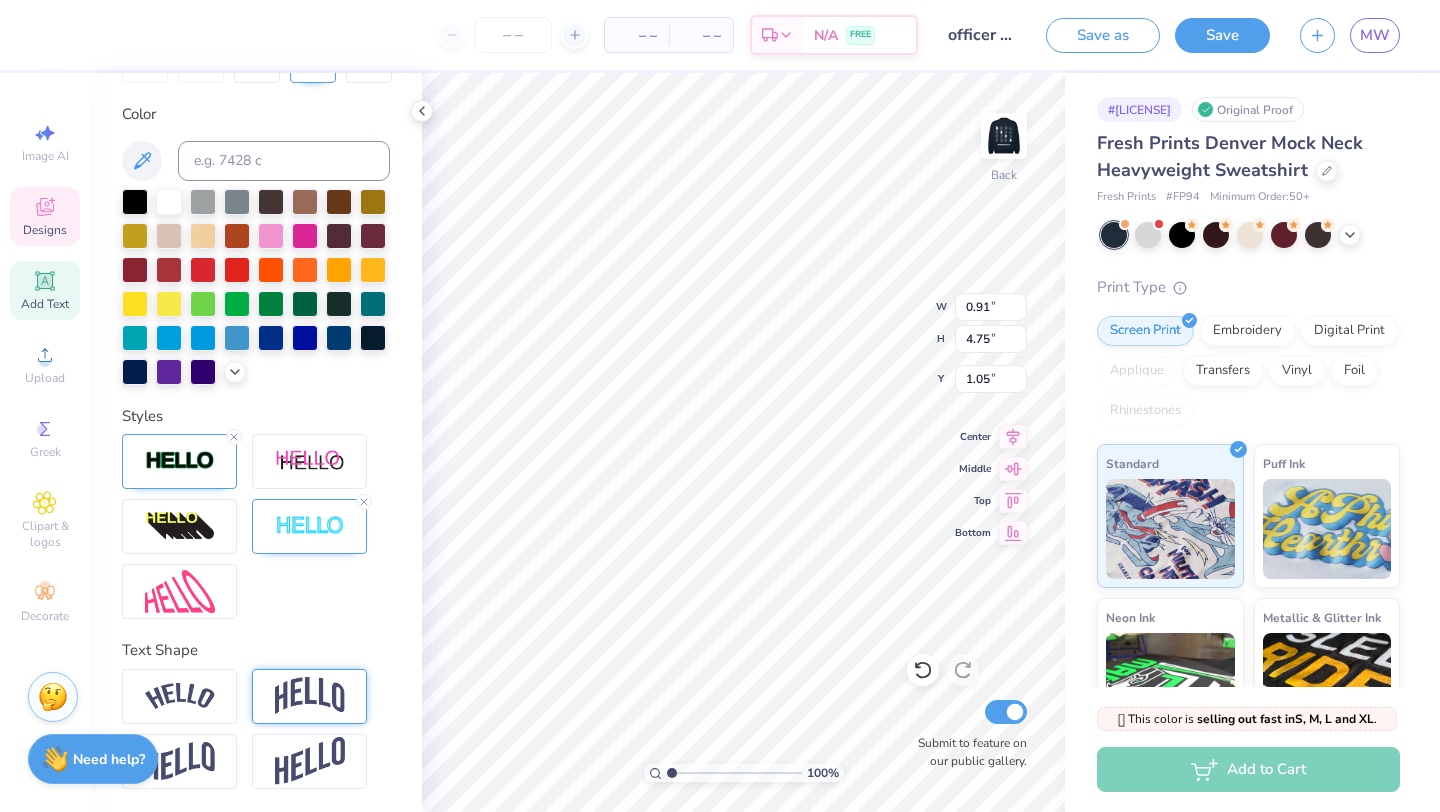 type on "16.32" 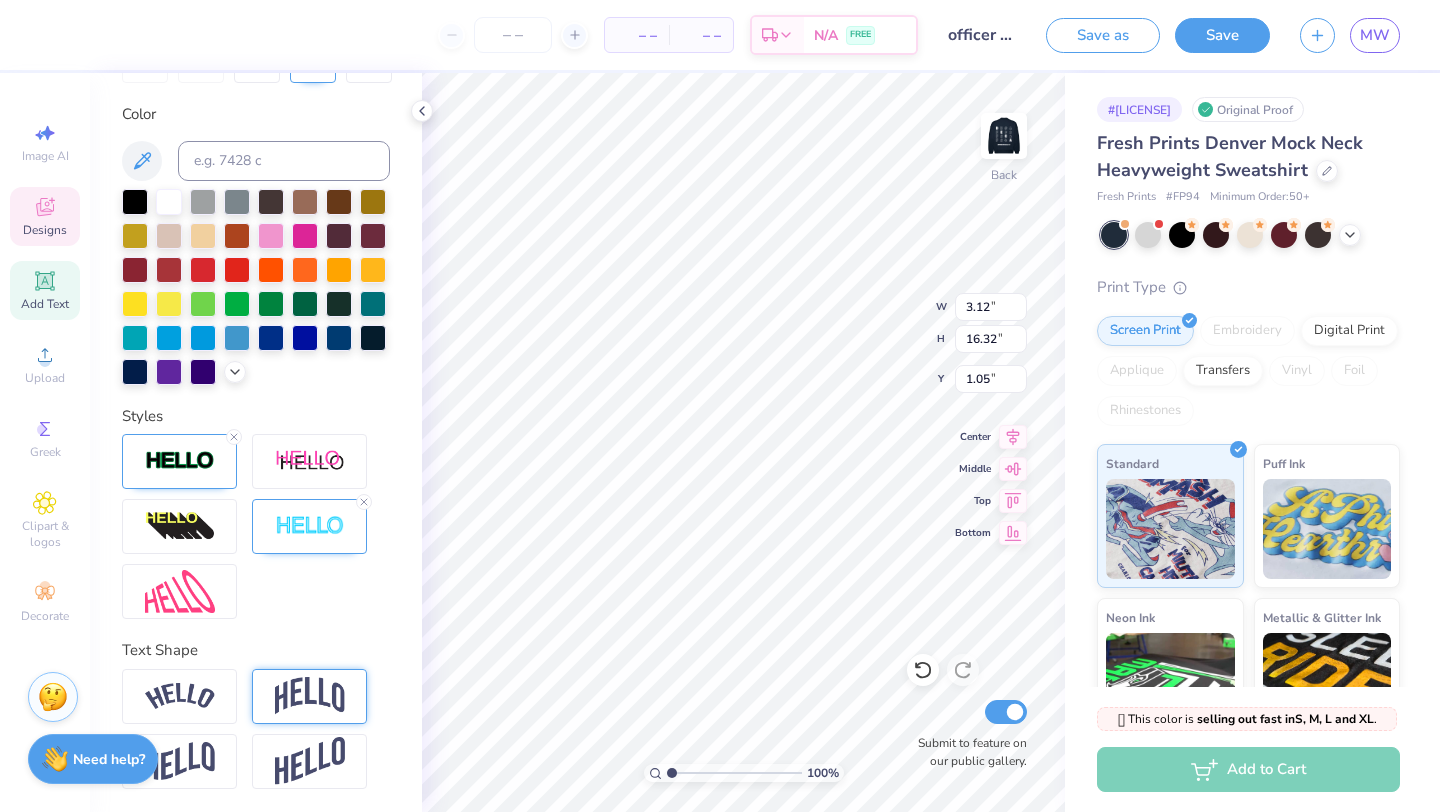 type on "1.13" 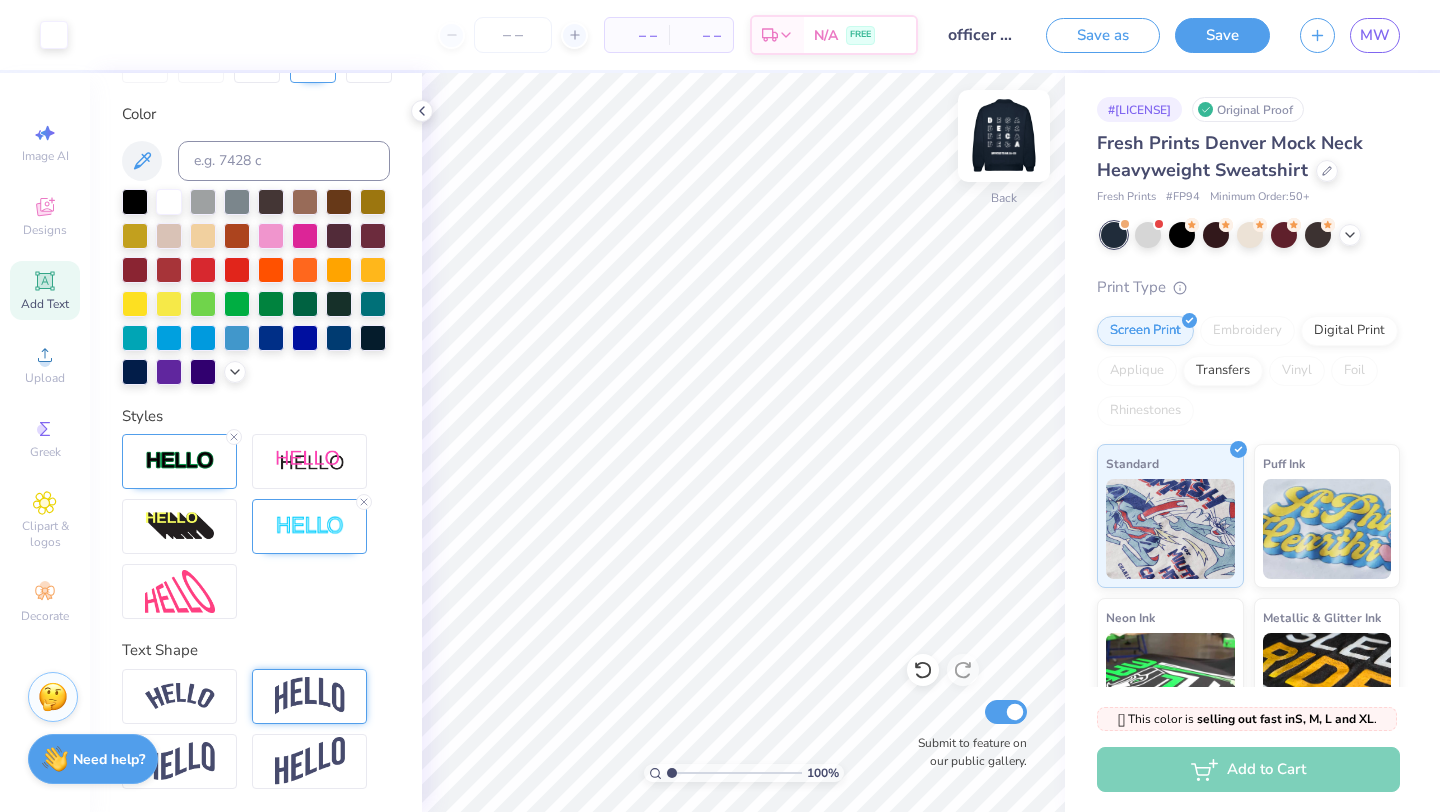 click at bounding box center [1004, 136] 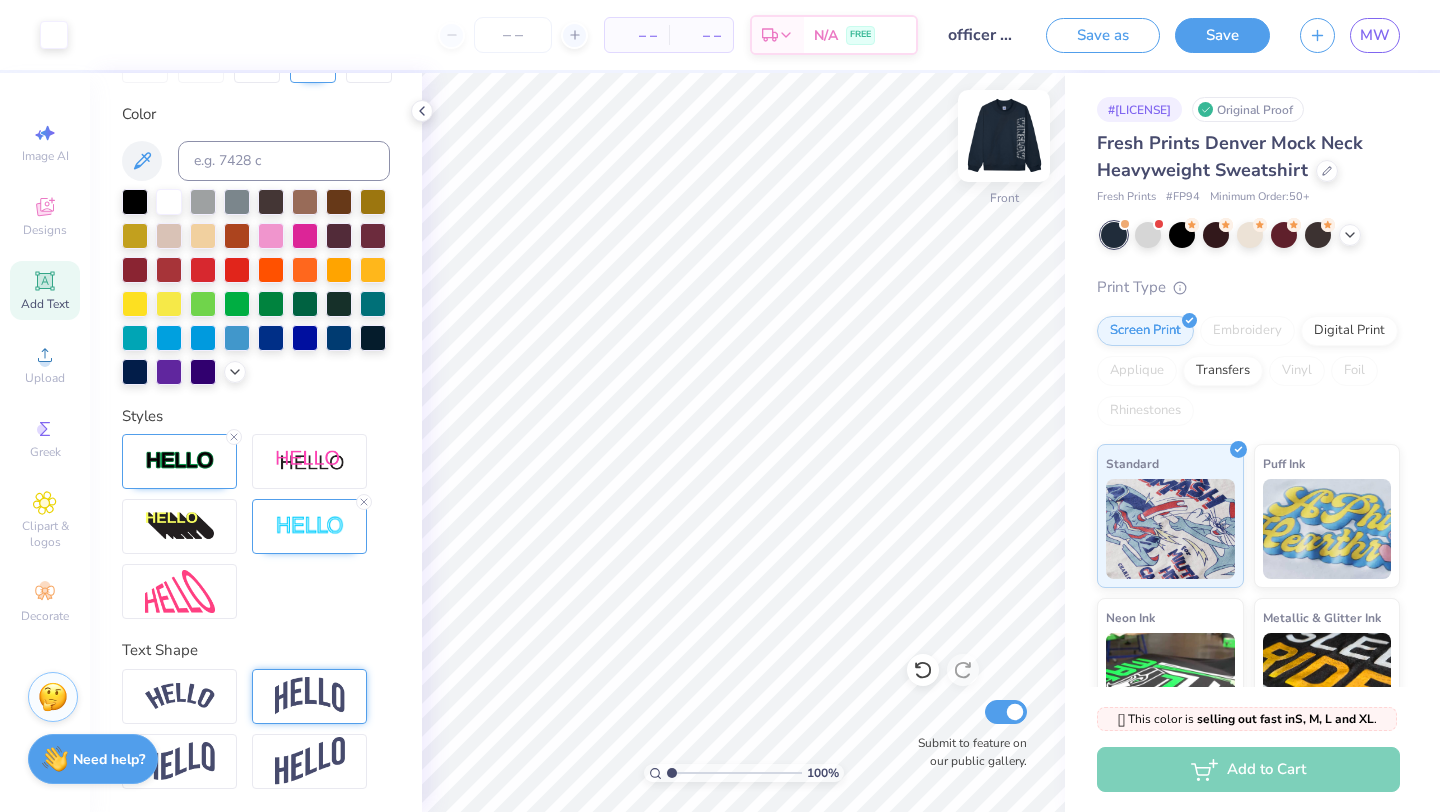 click at bounding box center [1004, 136] 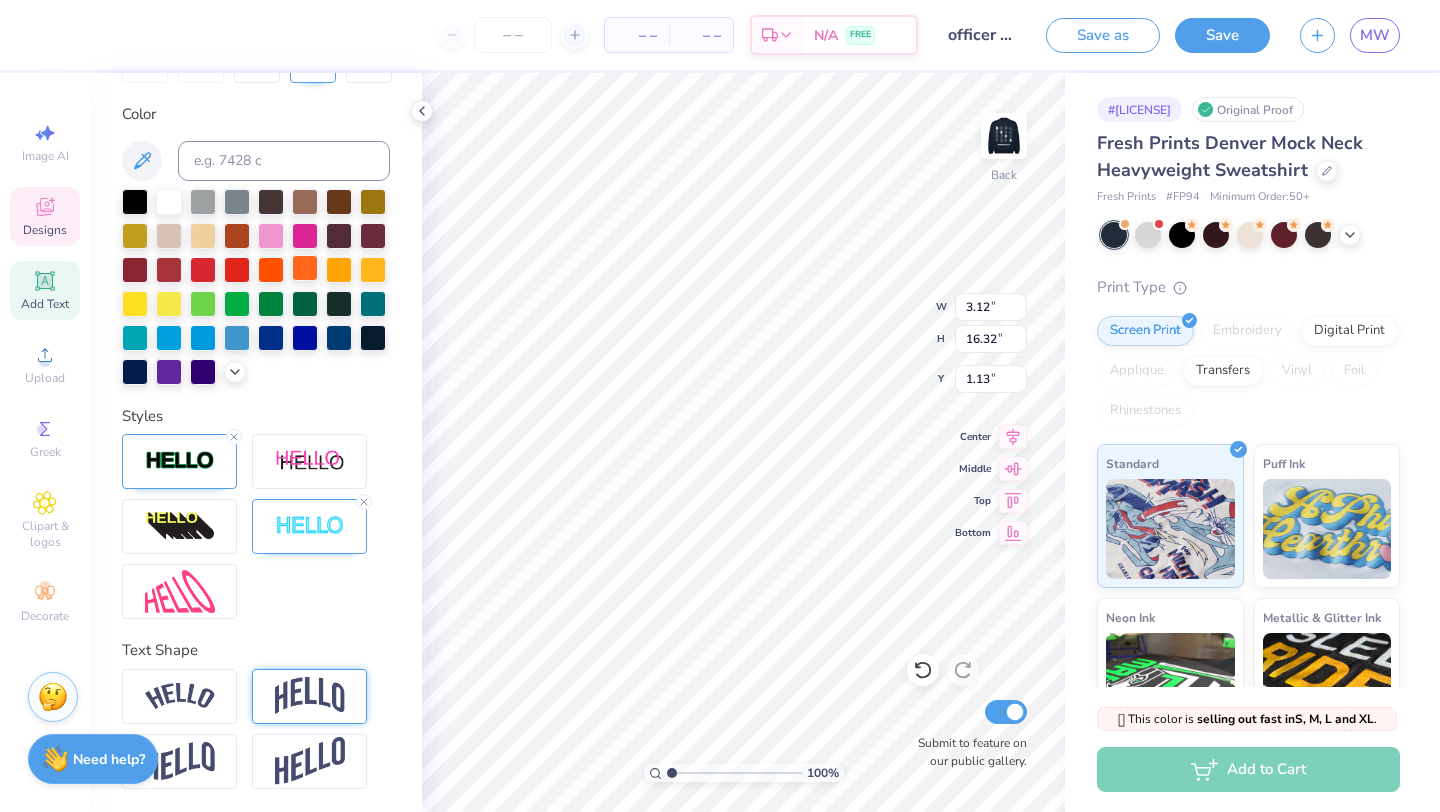 scroll, scrollTop: 0, scrollLeft: 0, axis: both 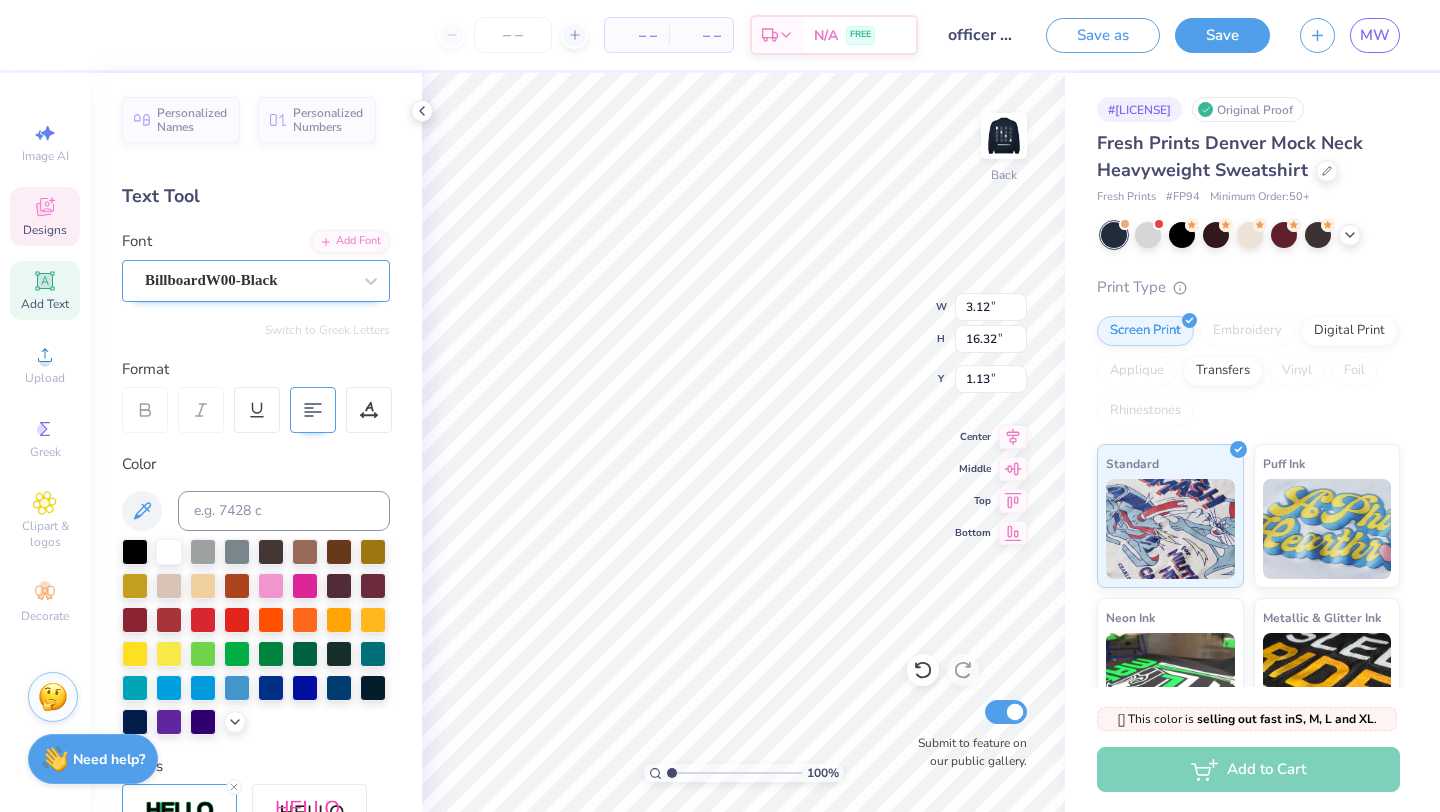 click on "BillboardW00-Black" at bounding box center [248, 280] 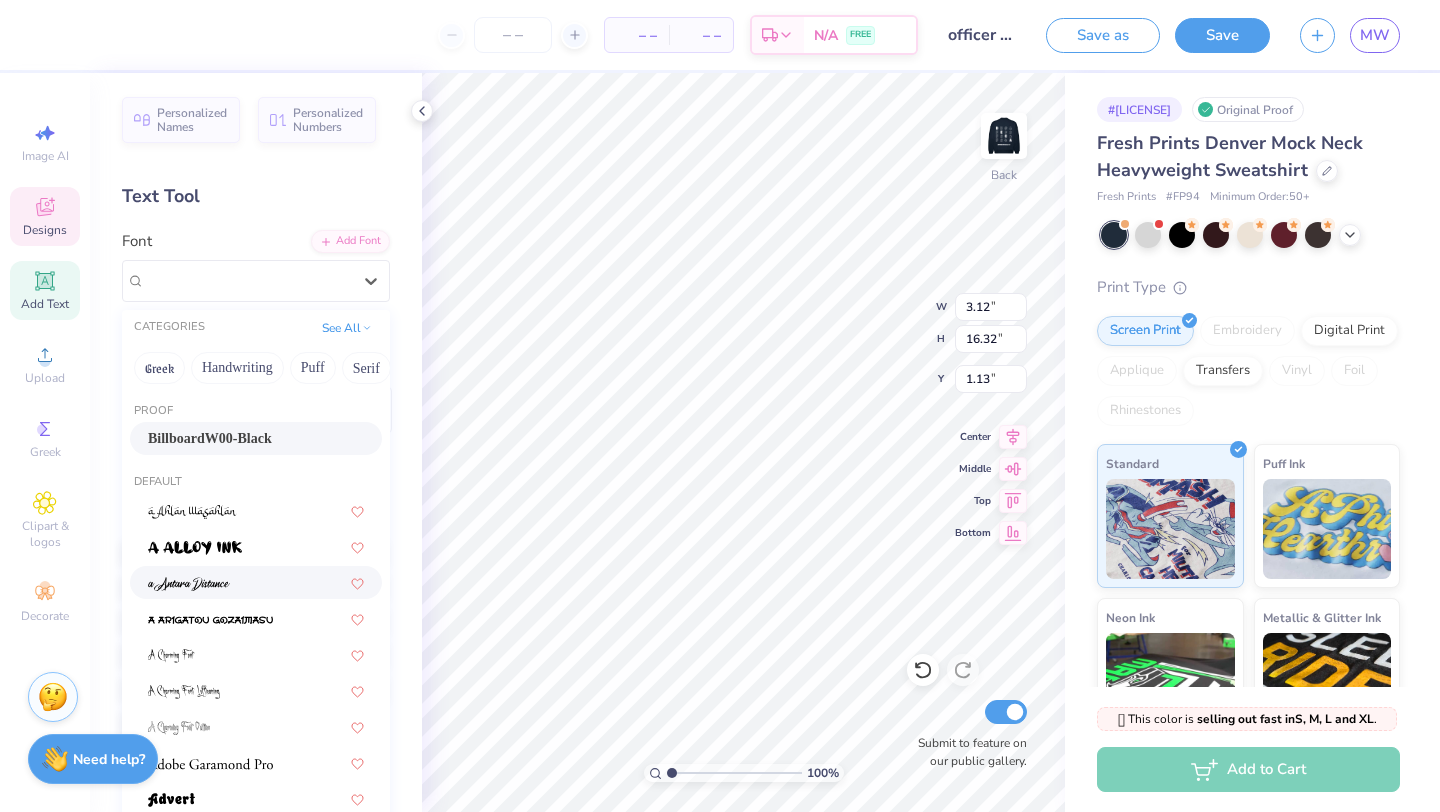 click at bounding box center [256, 582] 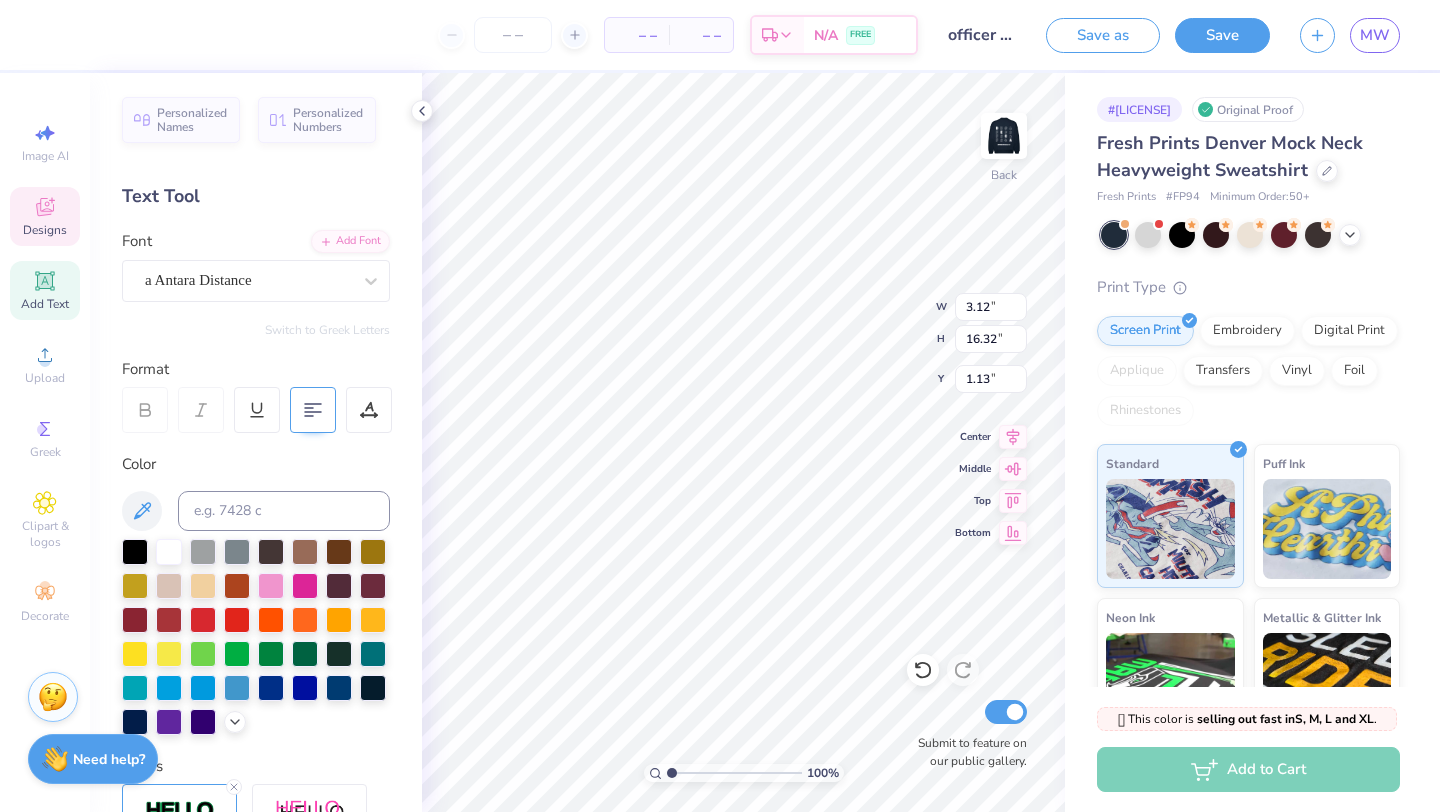 type on "2.94" 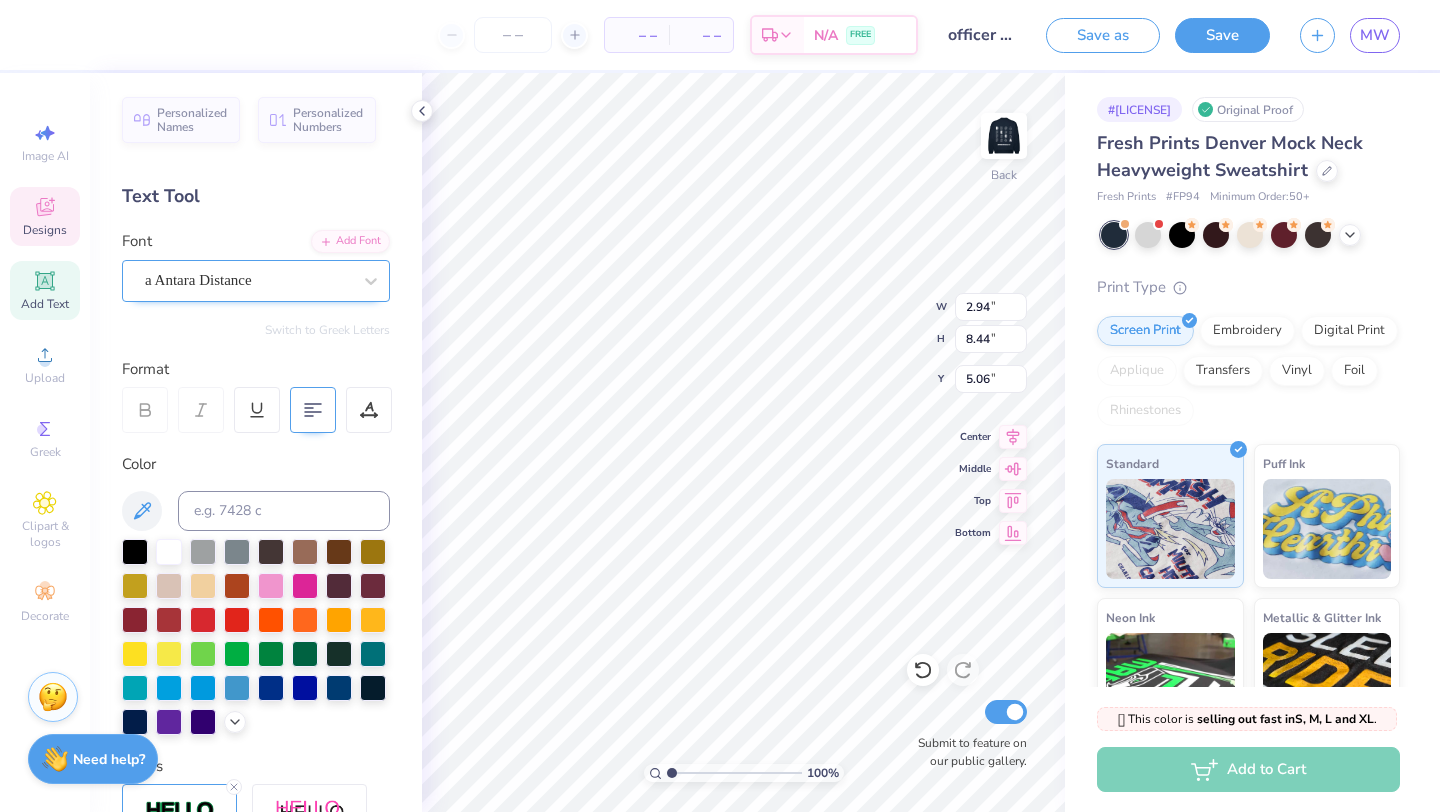 click on "a Antara Distance" at bounding box center (248, 280) 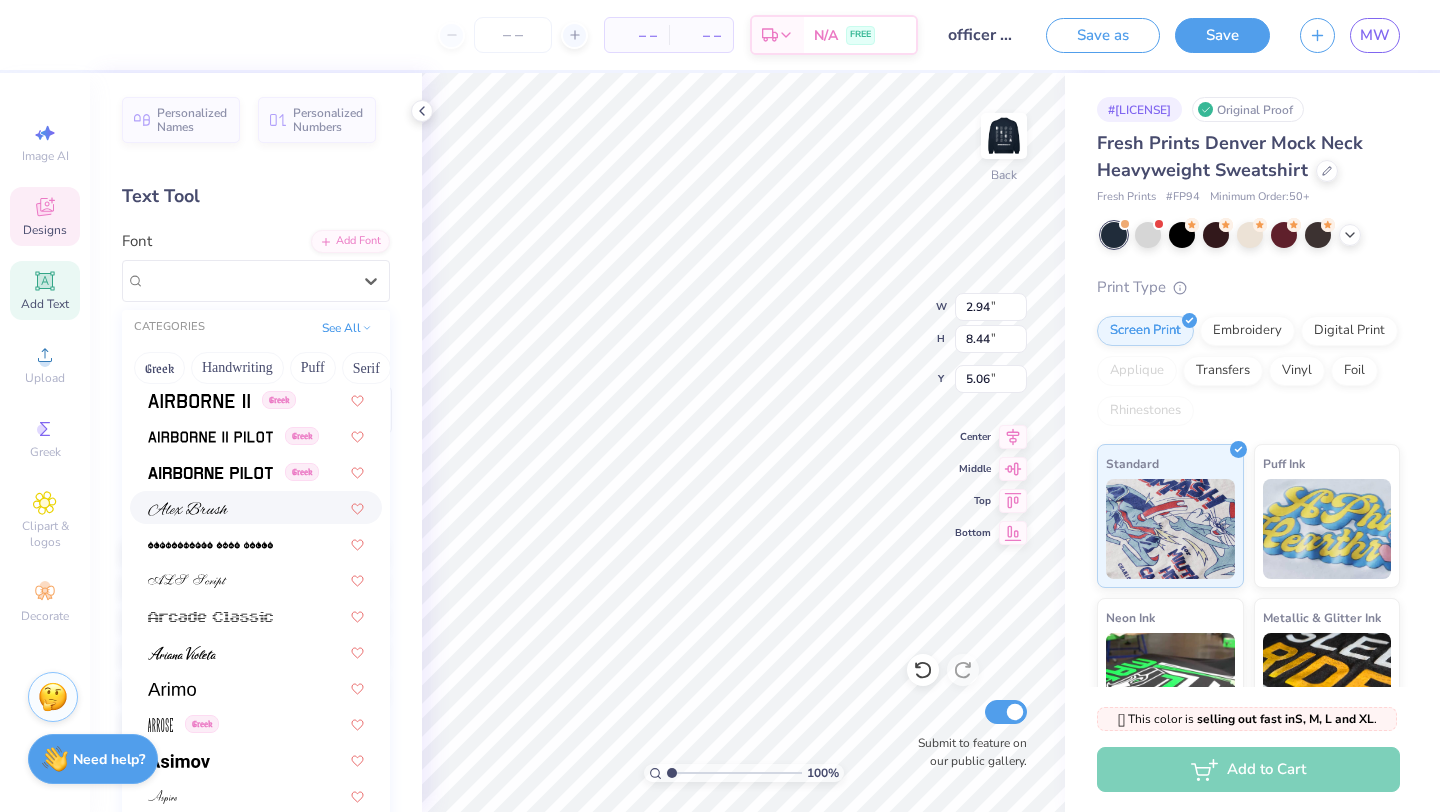scroll, scrollTop: 514, scrollLeft: 0, axis: vertical 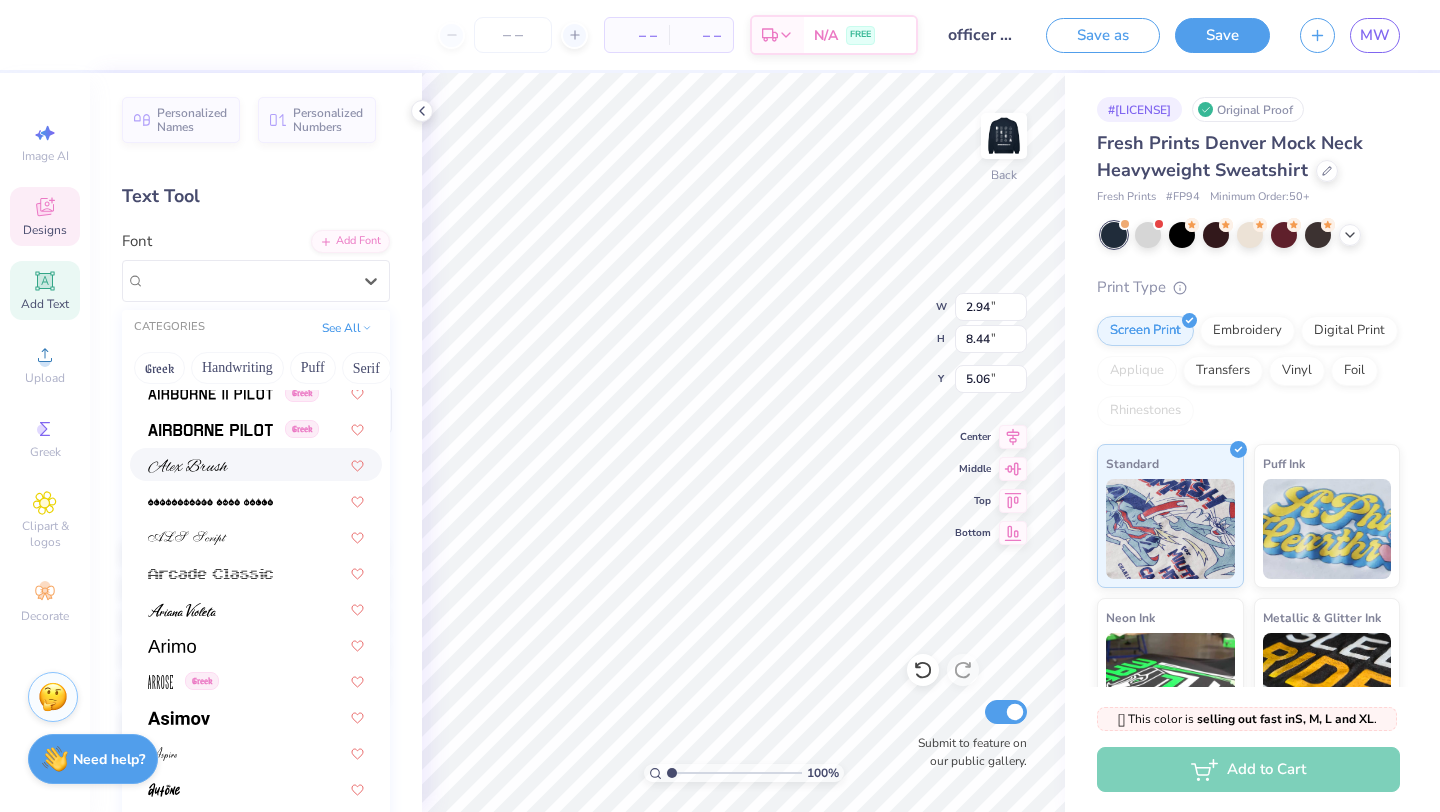 click at bounding box center (188, 464) 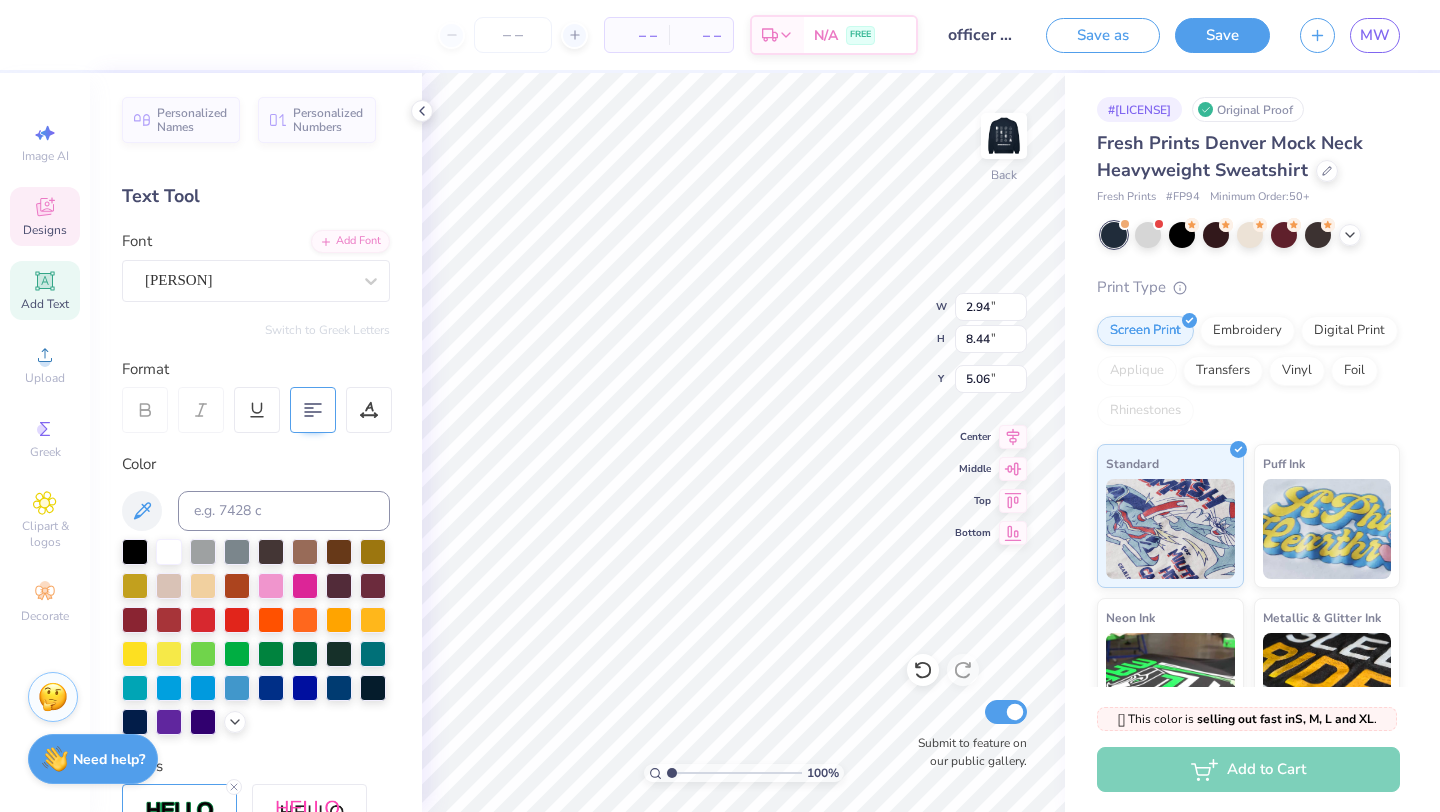 type on "2.15" 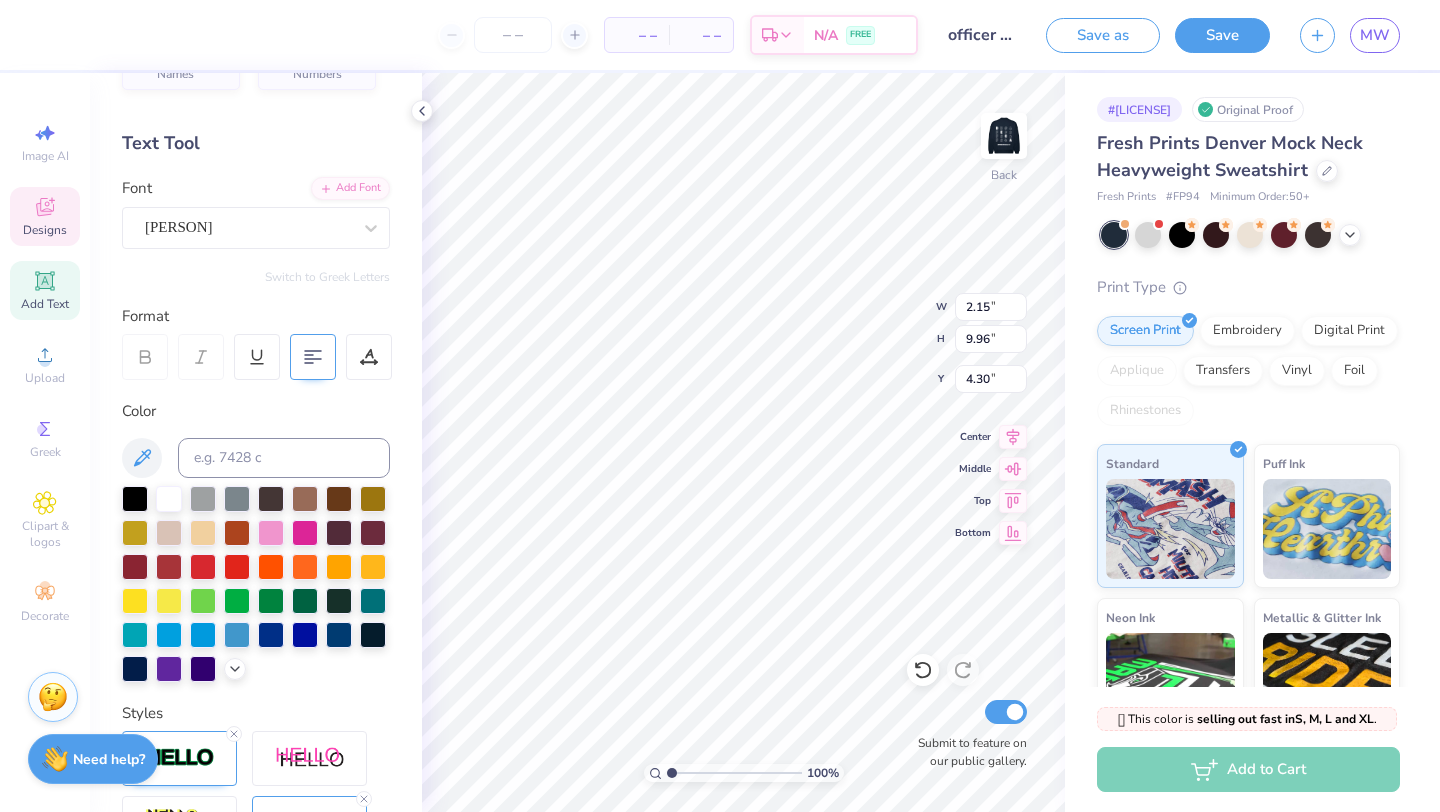 scroll, scrollTop: 0, scrollLeft: 0, axis: both 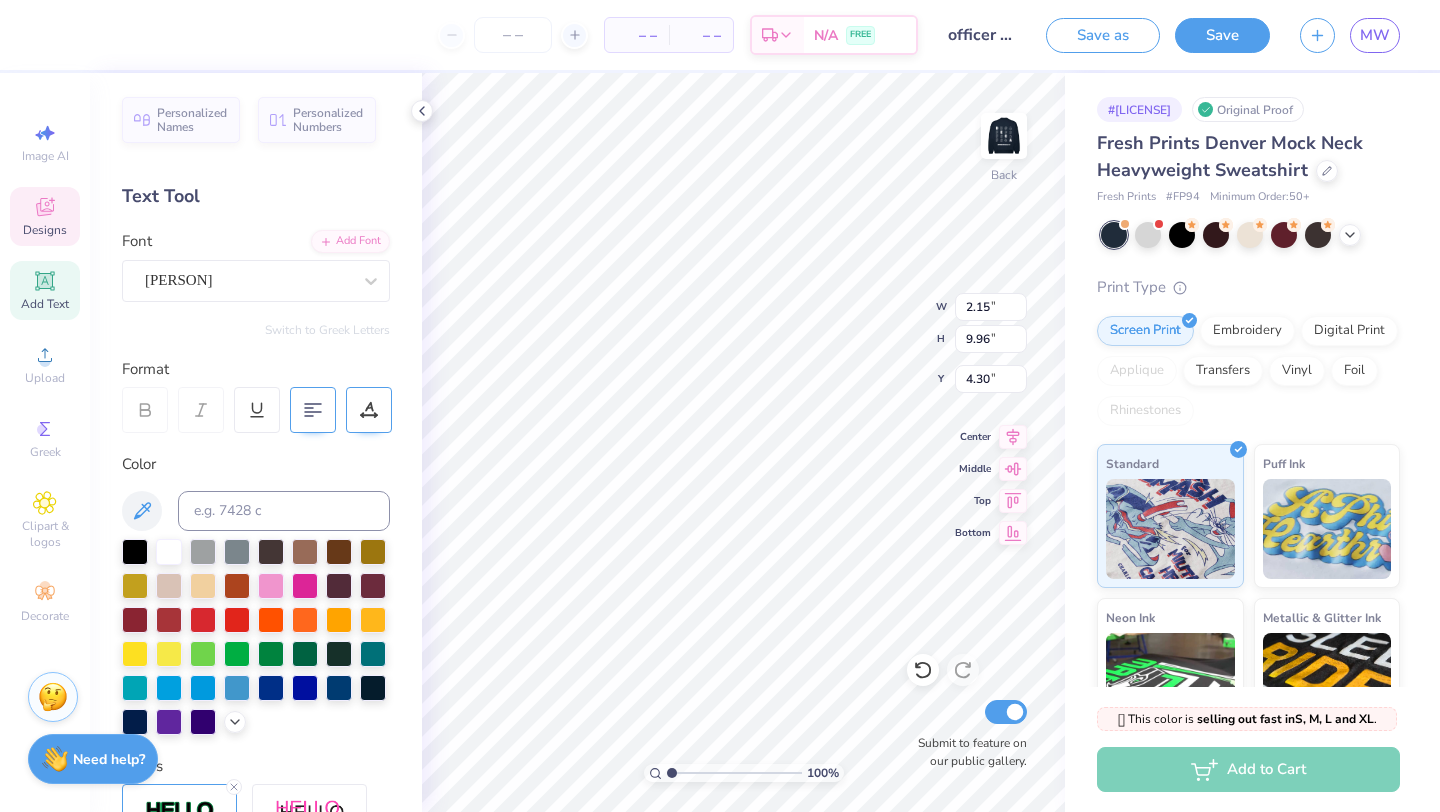 click 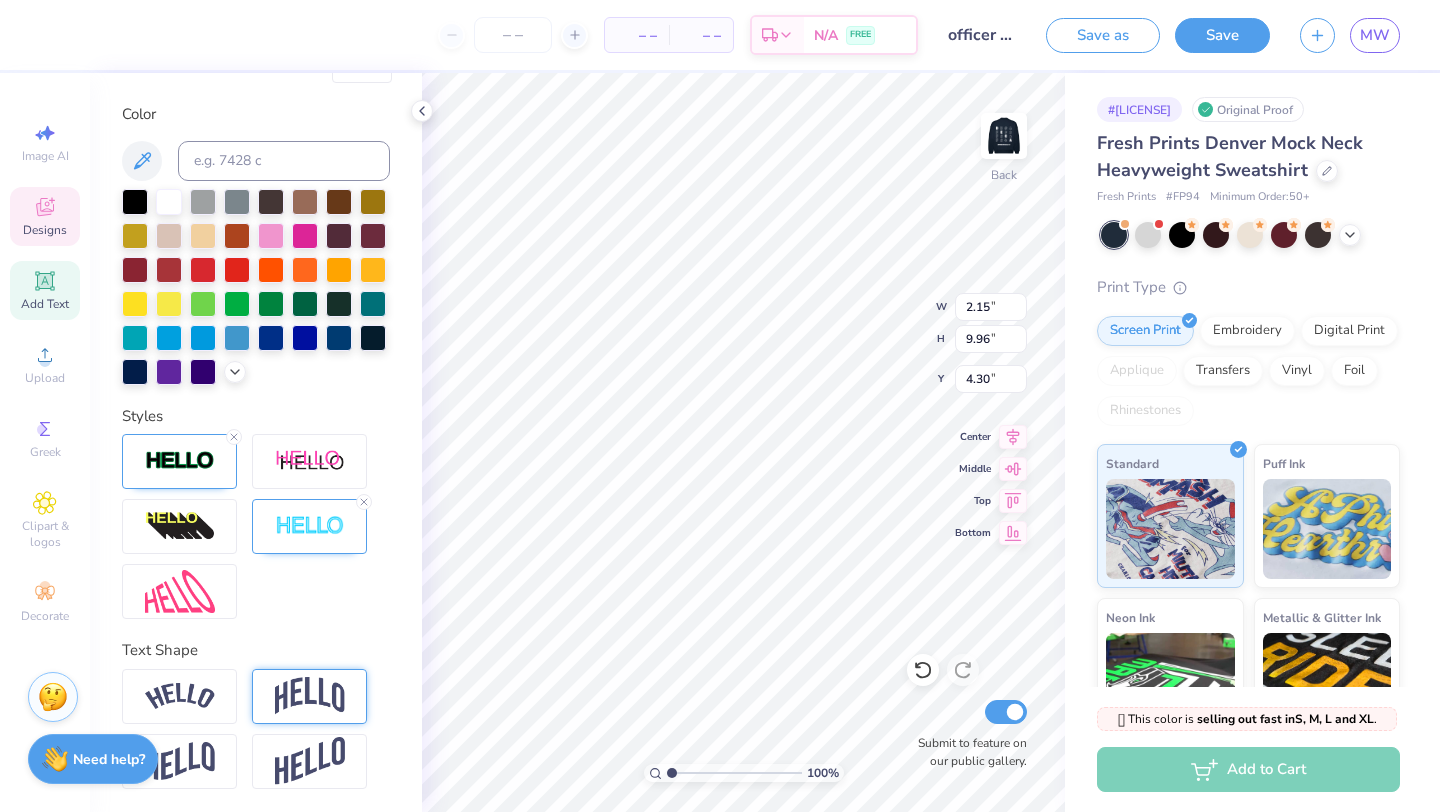 scroll, scrollTop: 0, scrollLeft: 0, axis: both 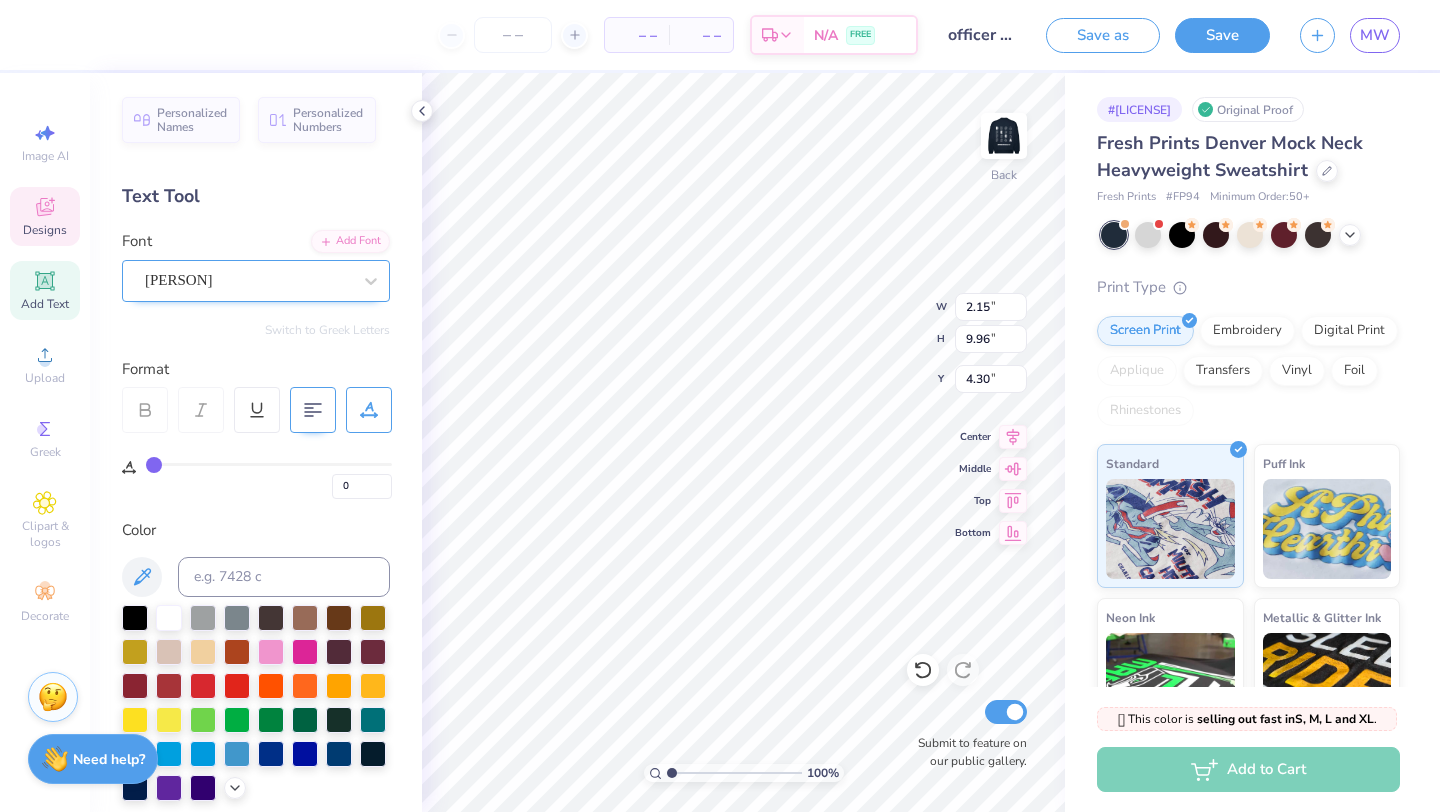 click on "[PERSON]" at bounding box center [248, 280] 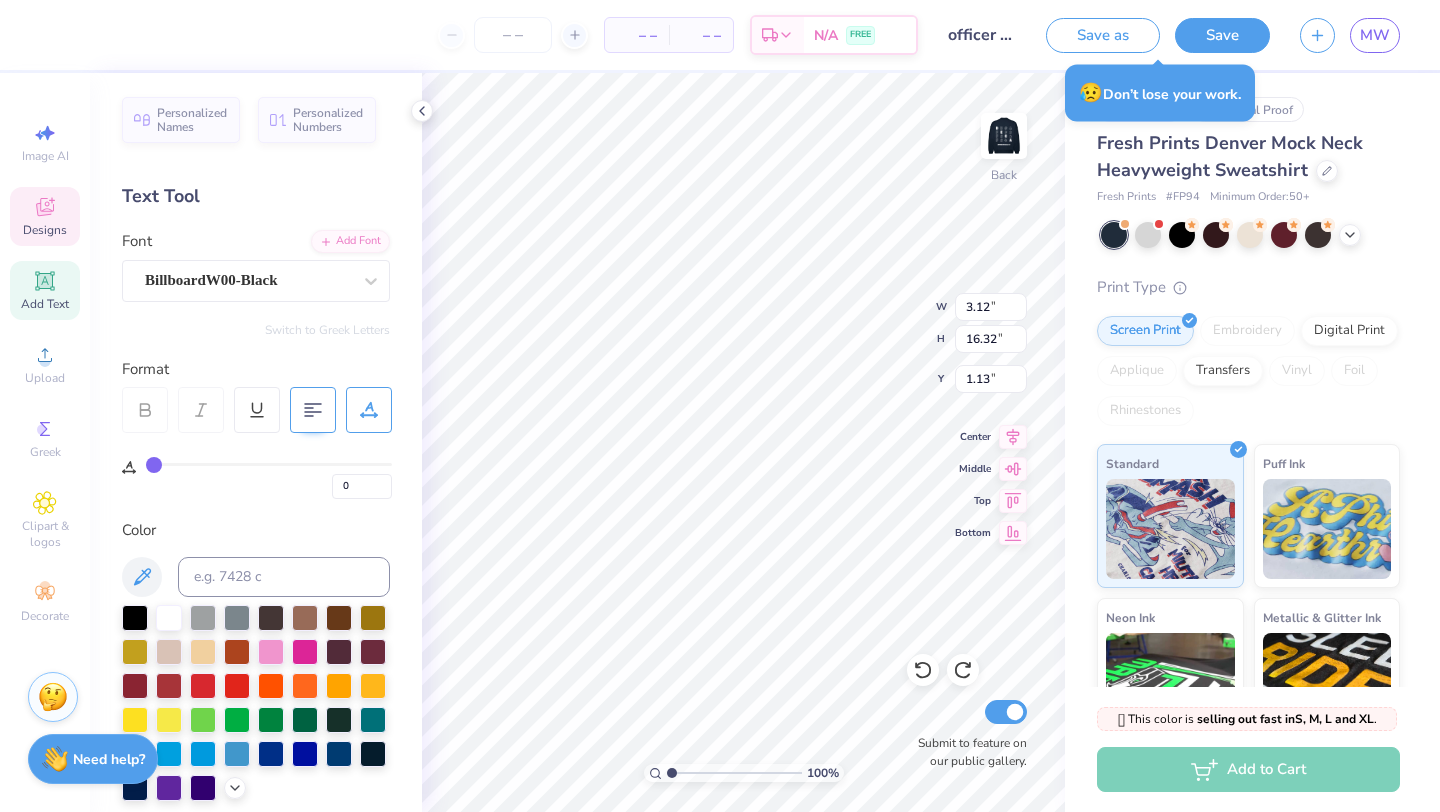 type on "2.63" 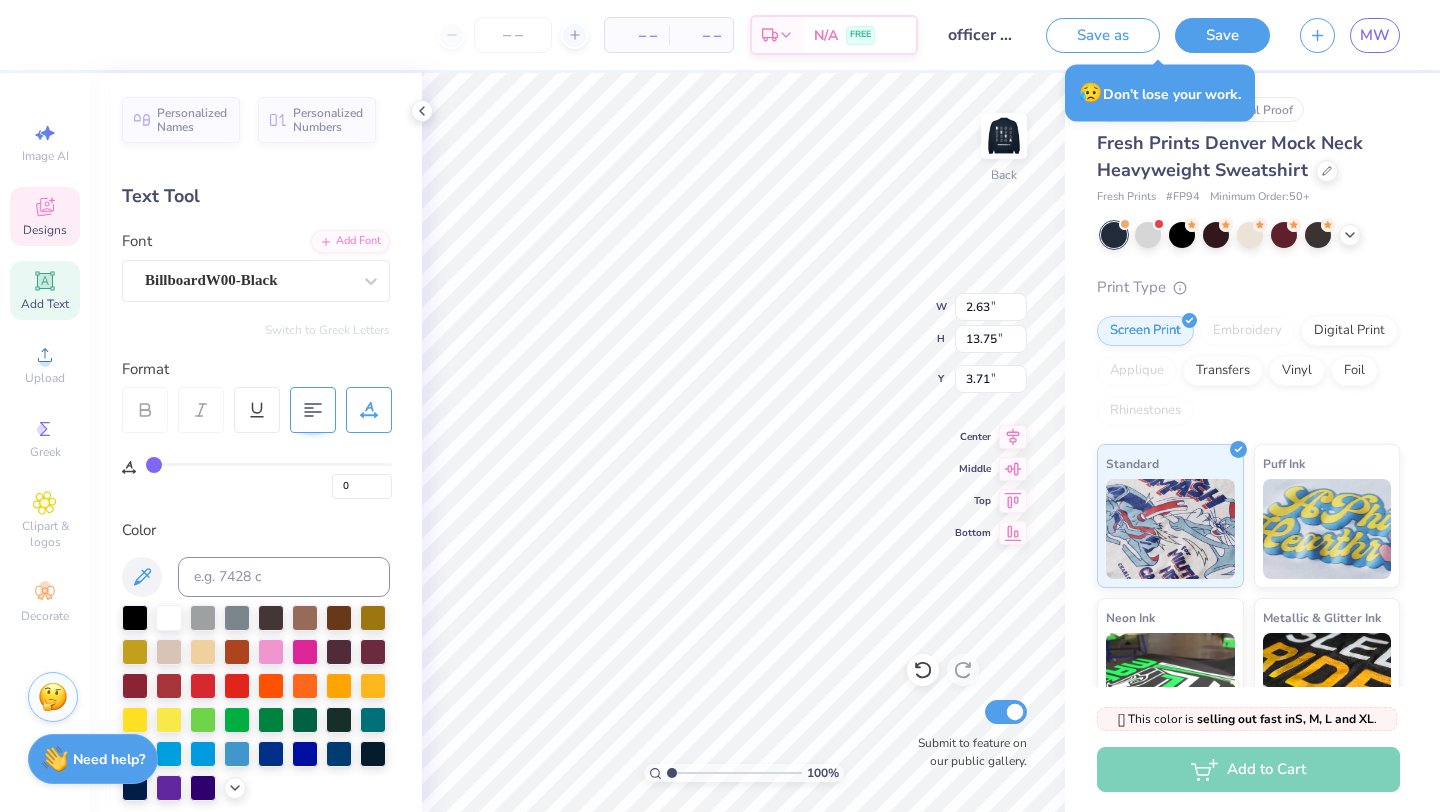 type on "13.75" 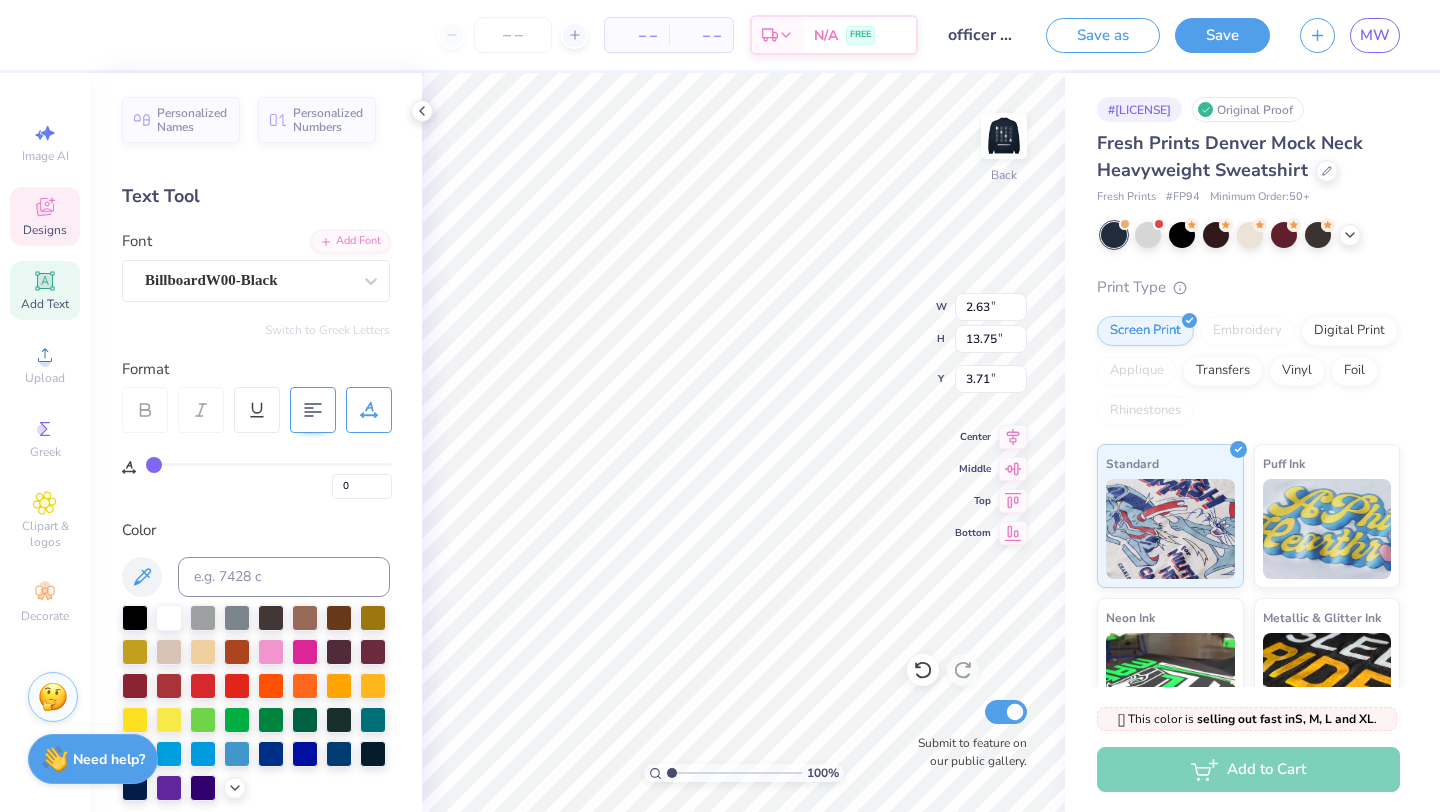 type on "1" 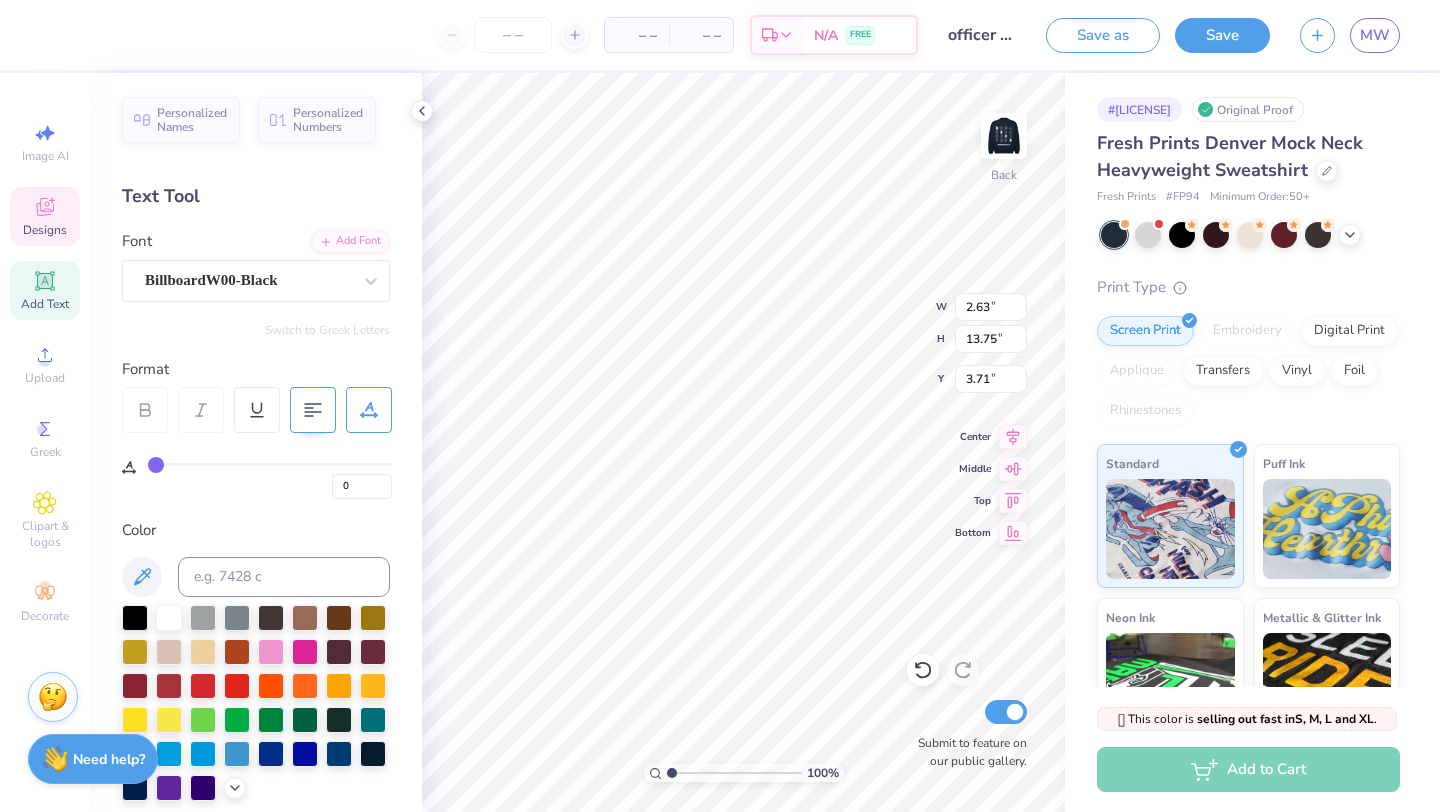 type on "1" 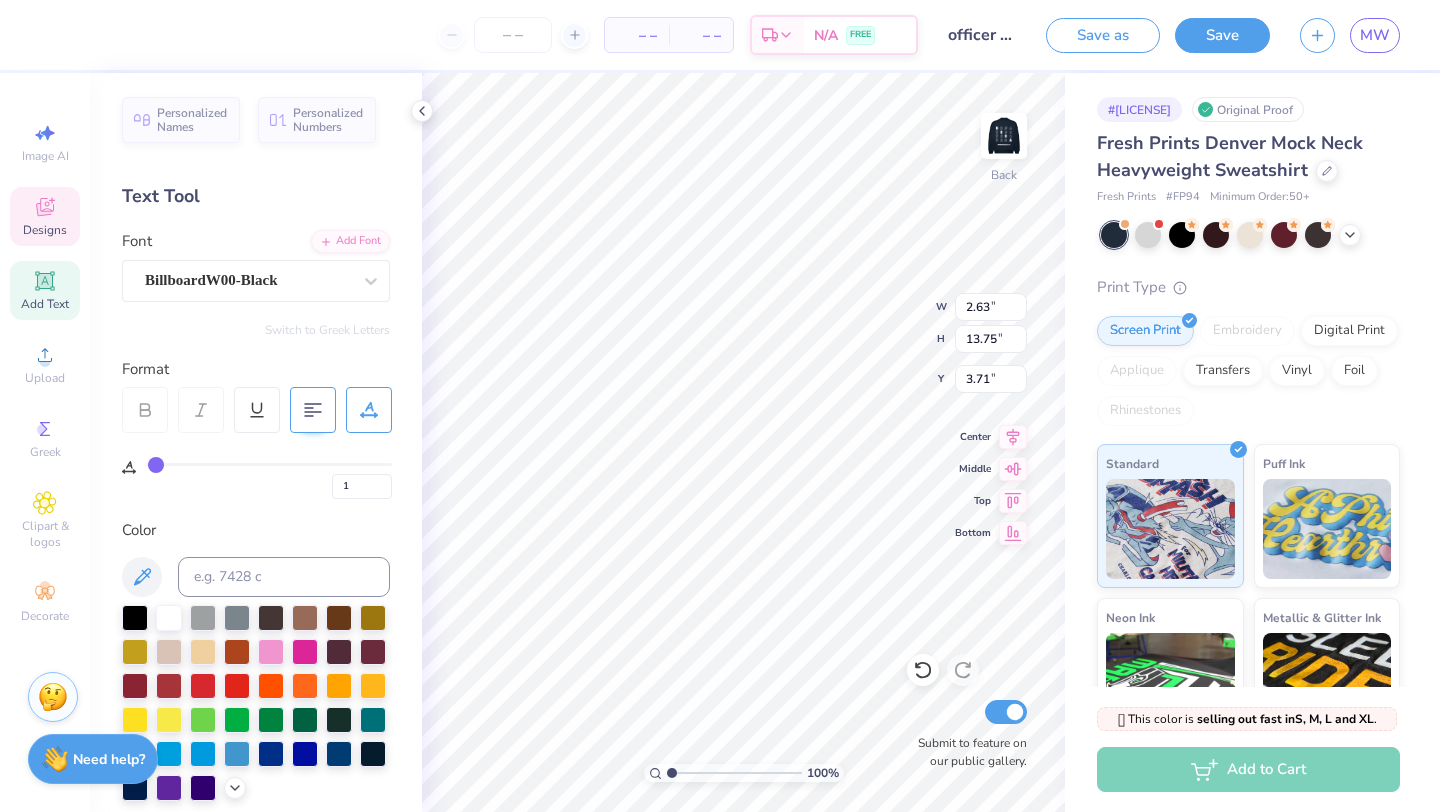 type on "2" 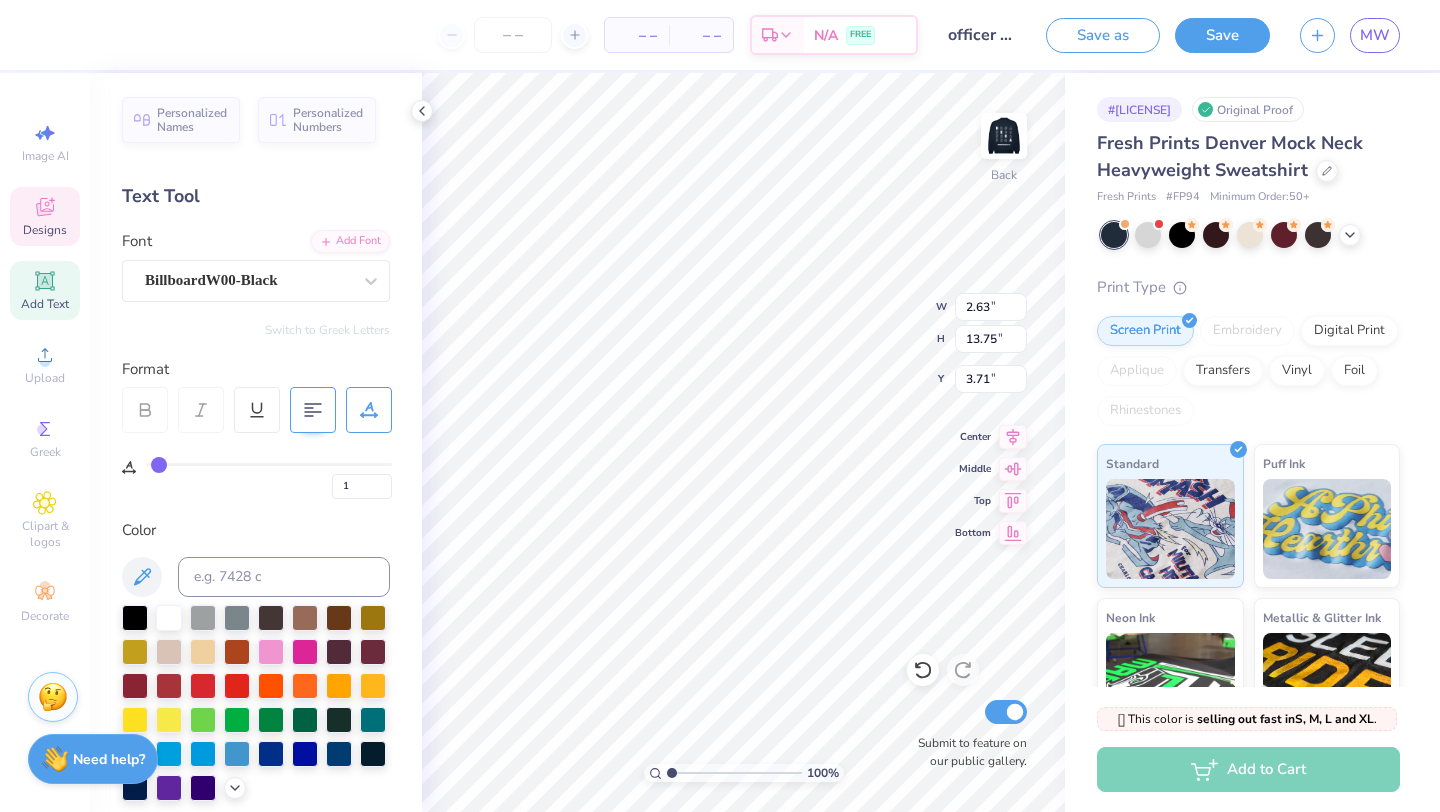 type on "2" 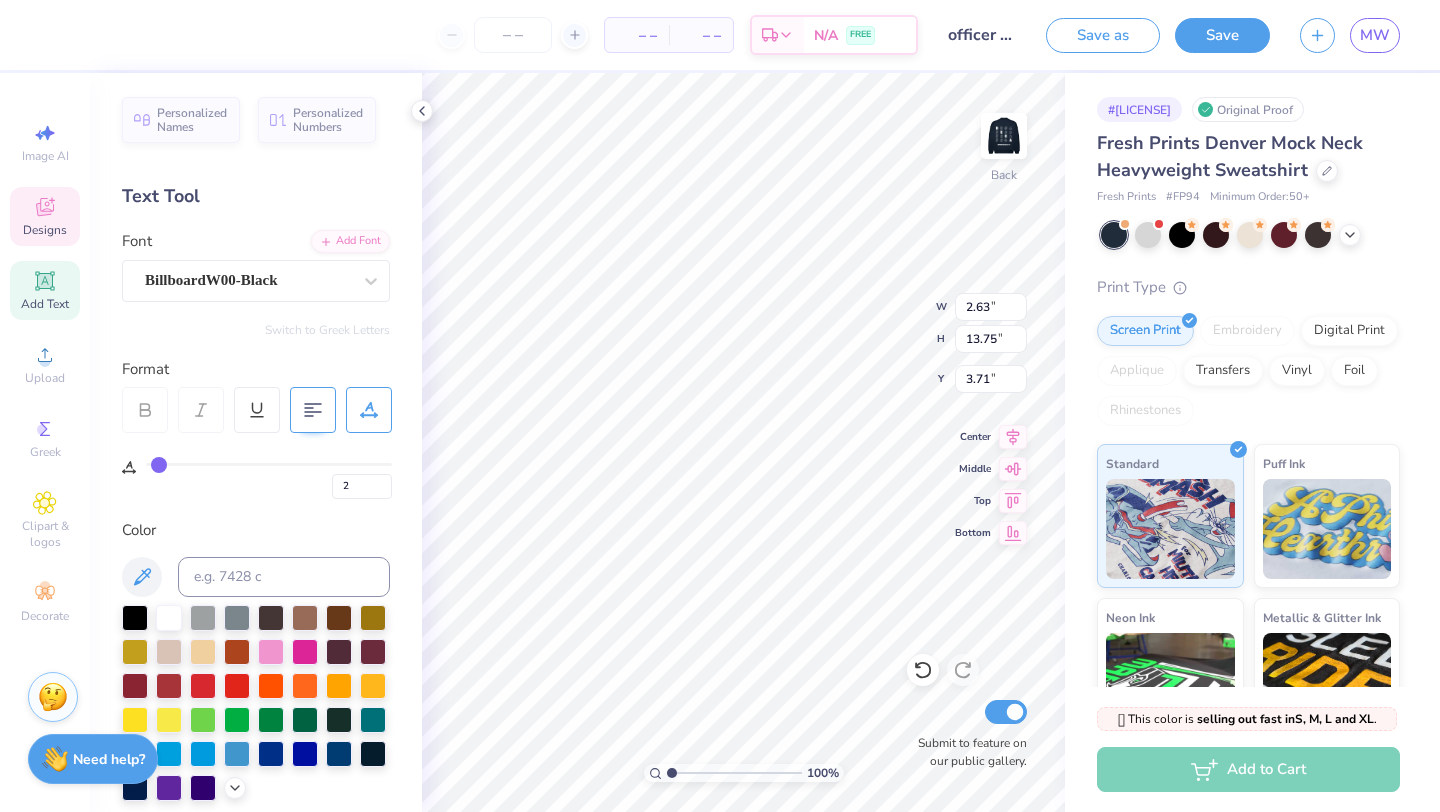 type on "3" 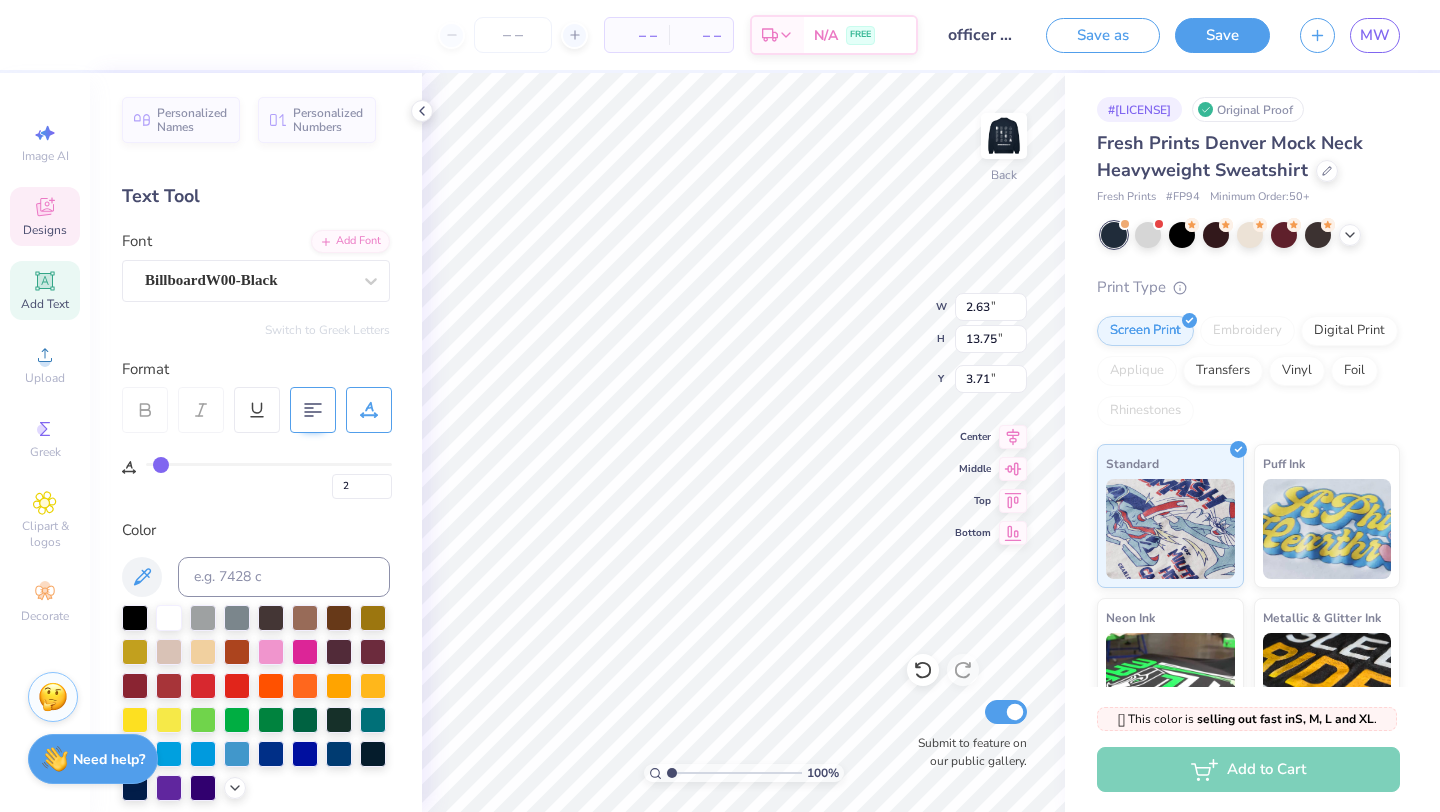 type on "3" 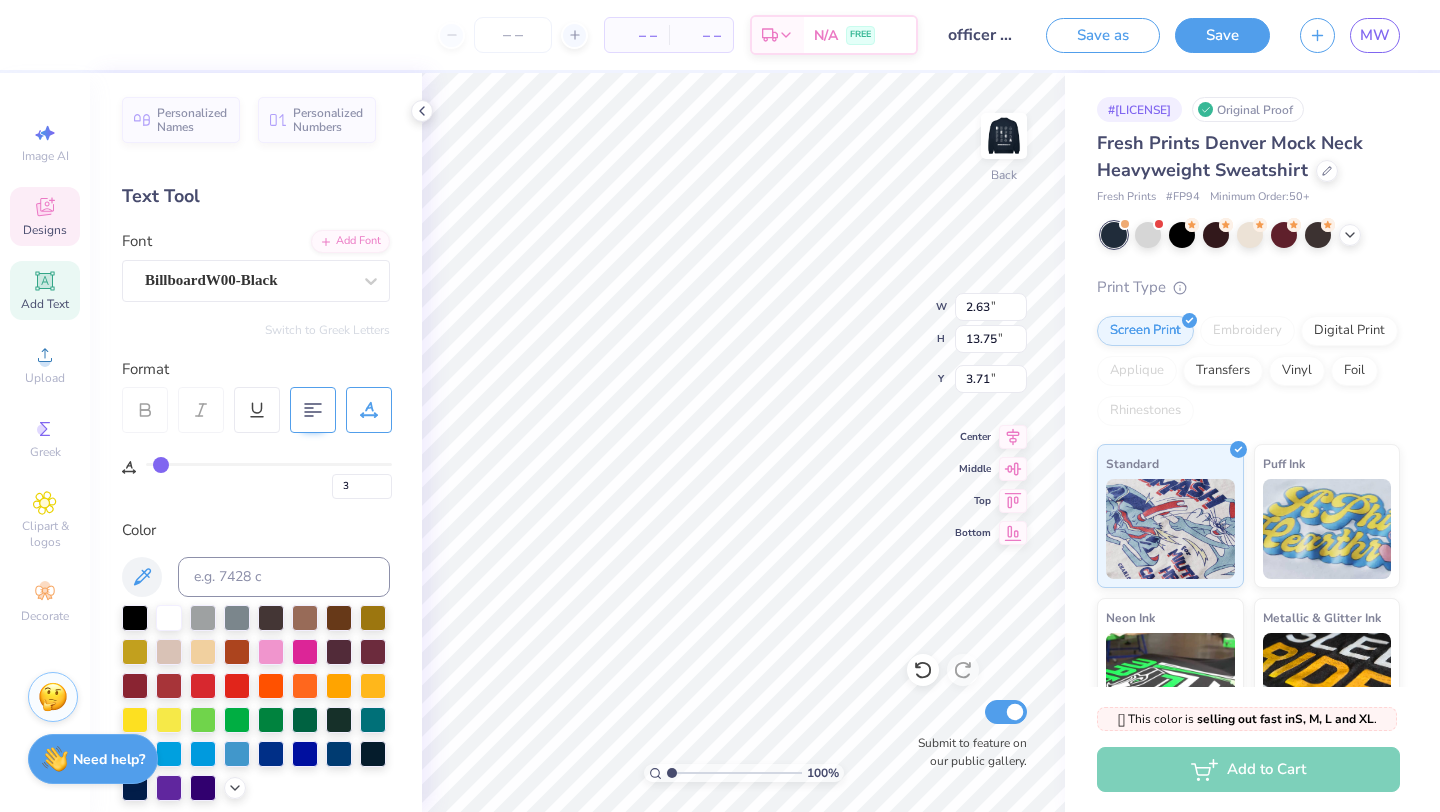 type on "4" 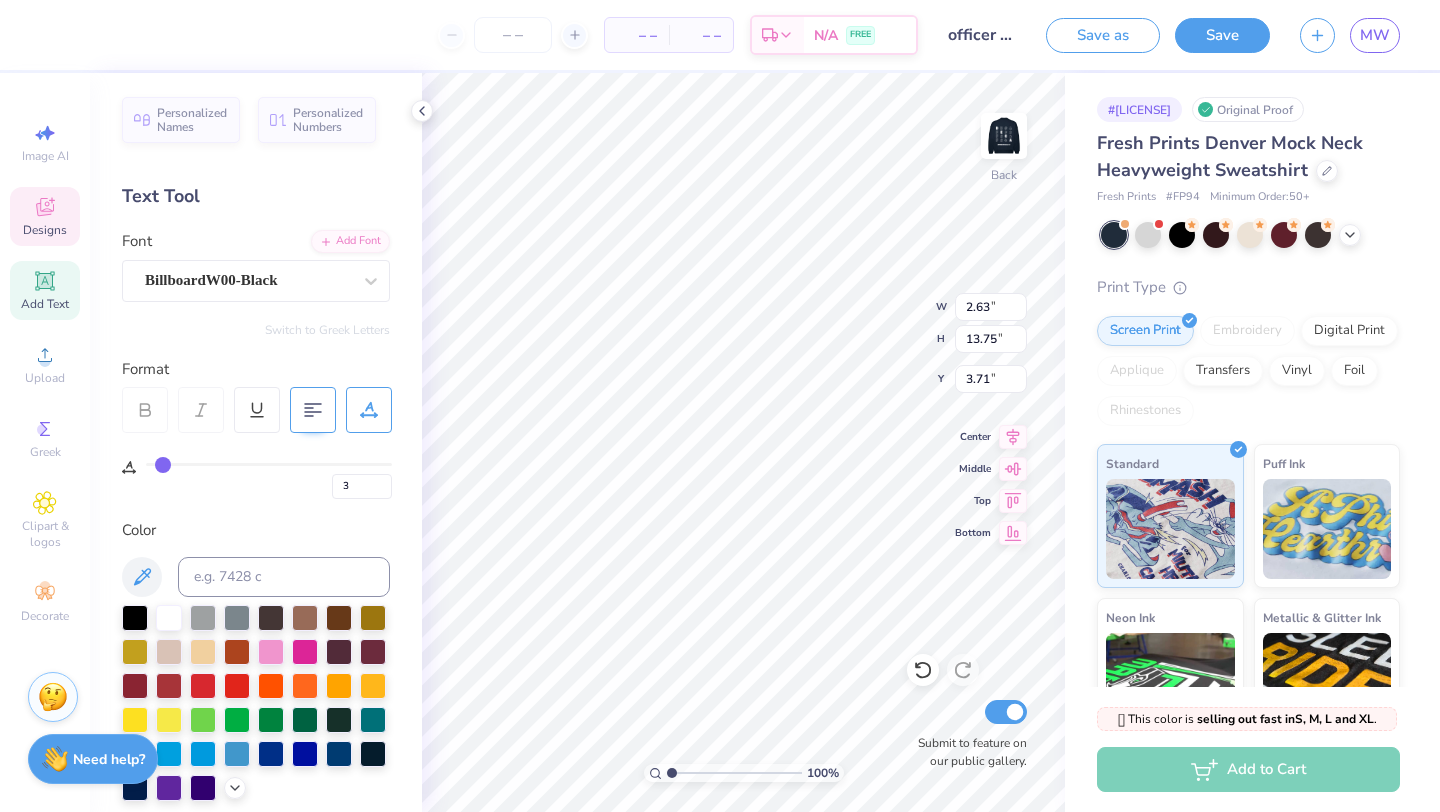 type on "4" 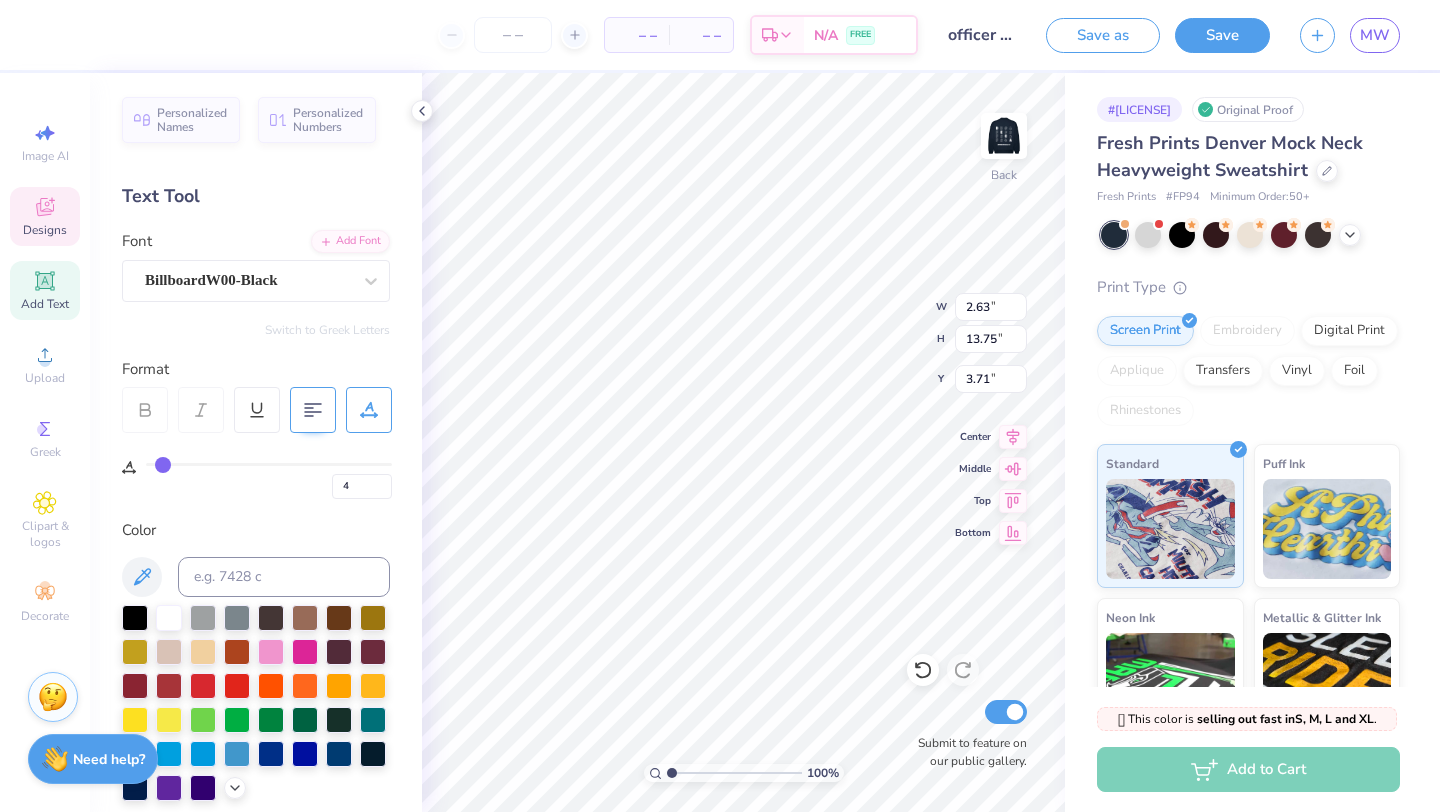 type on "5" 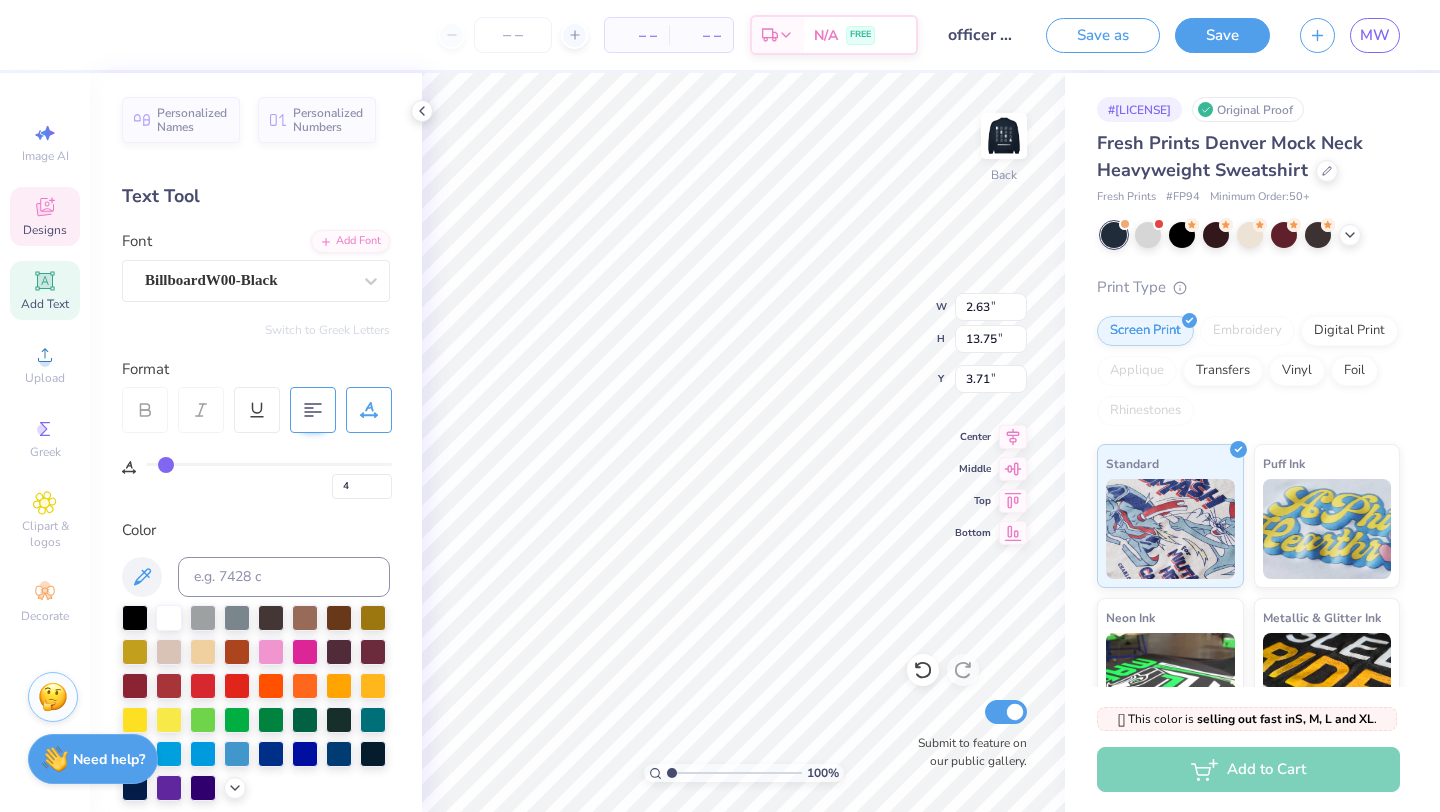 type on "5" 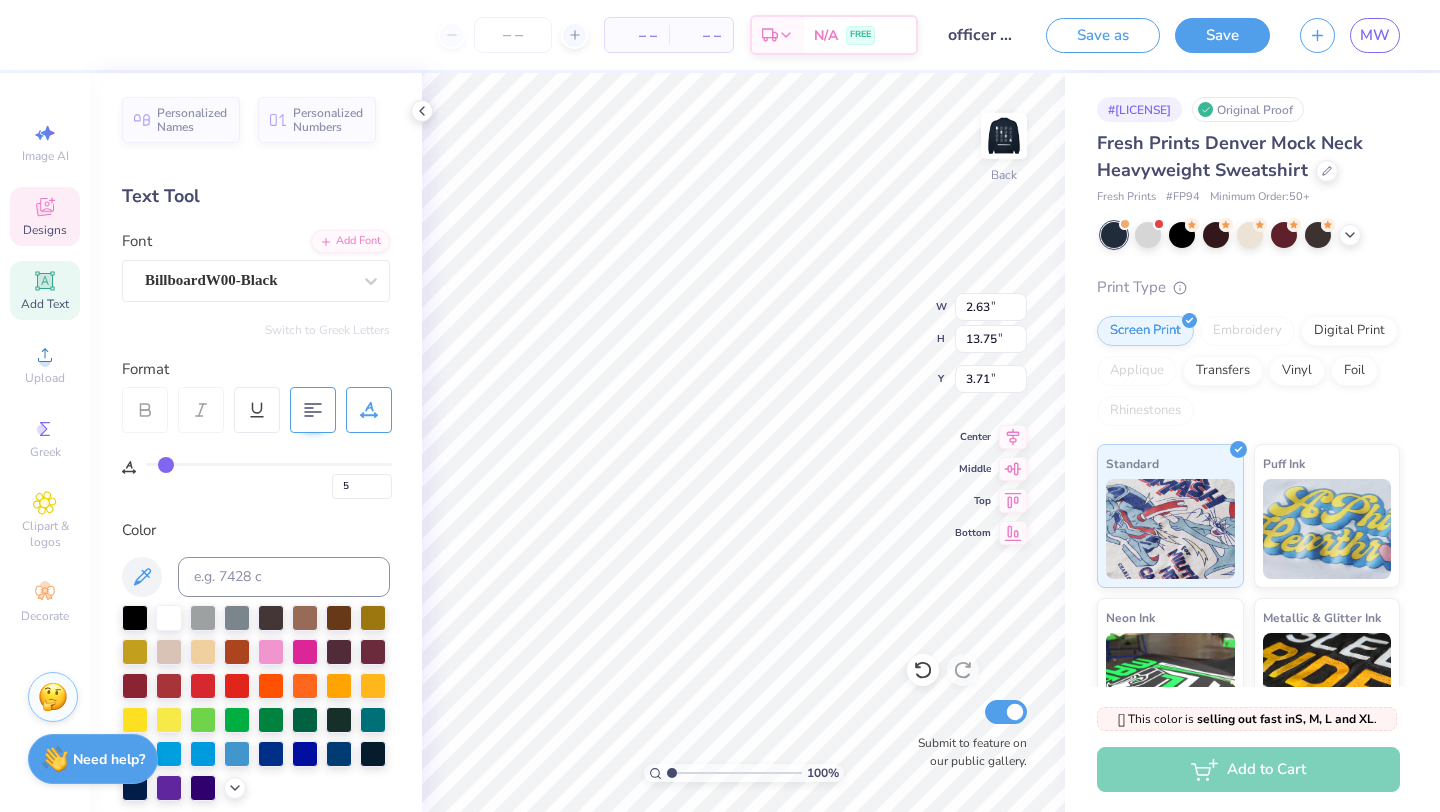 type on "6" 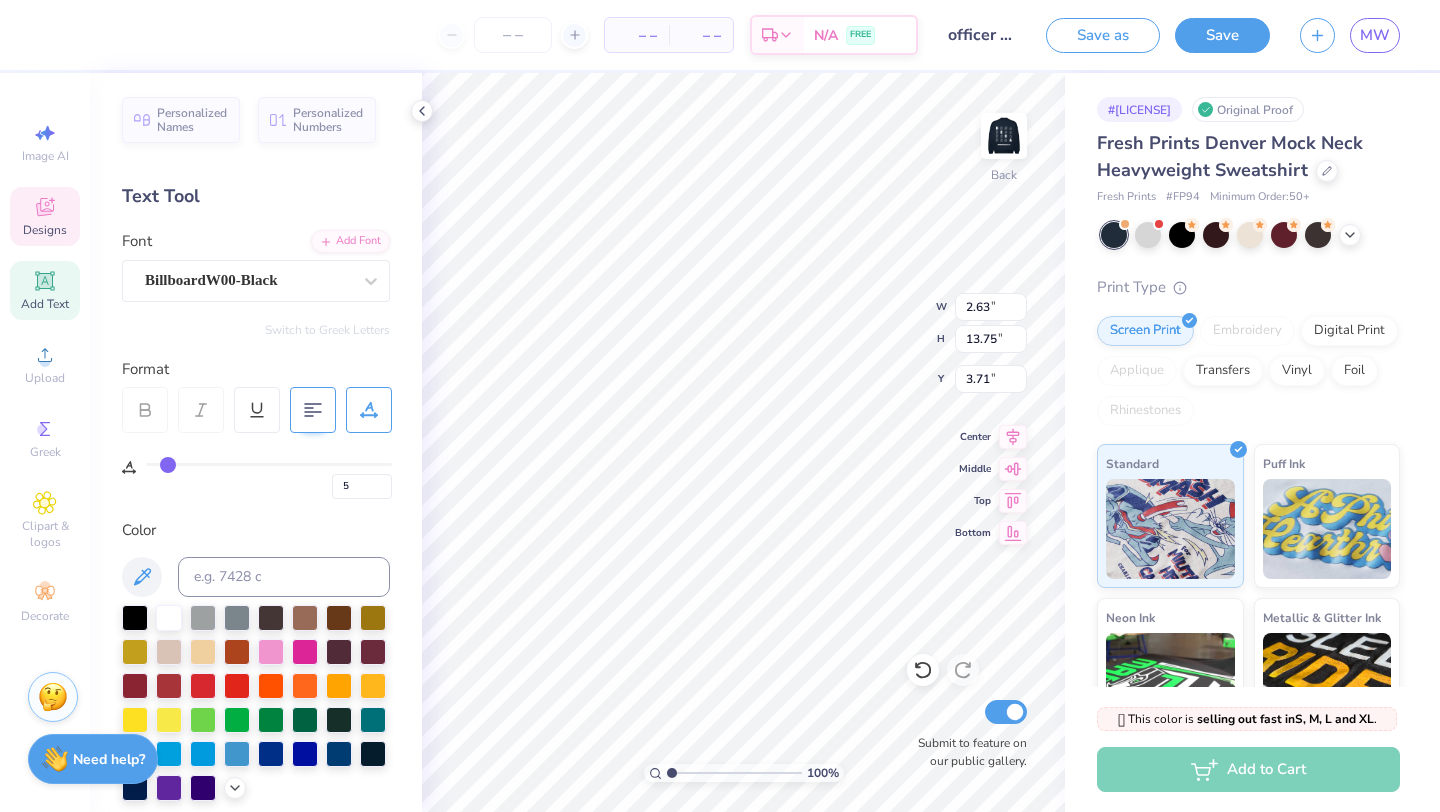 type on "6" 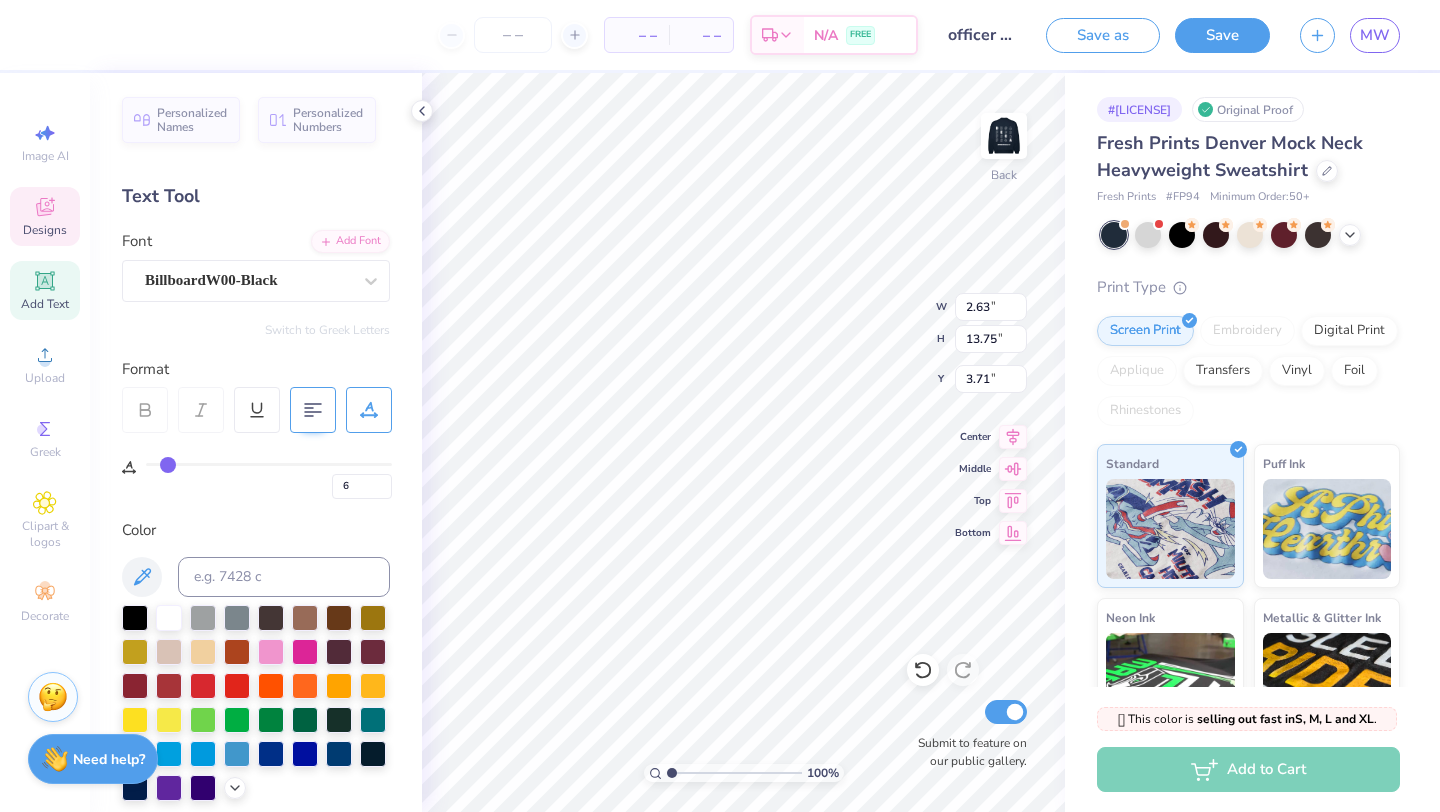 type on "7" 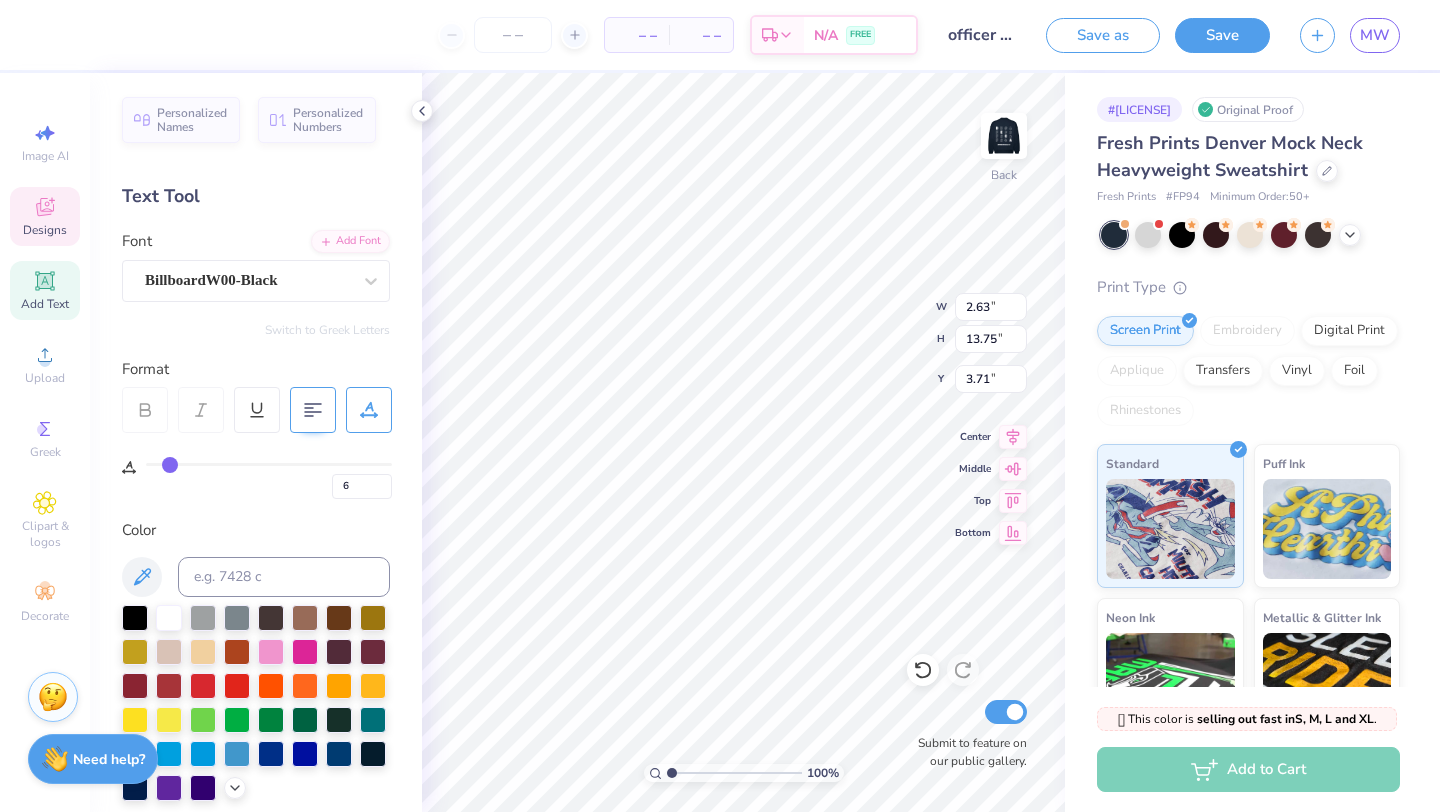 type on "7" 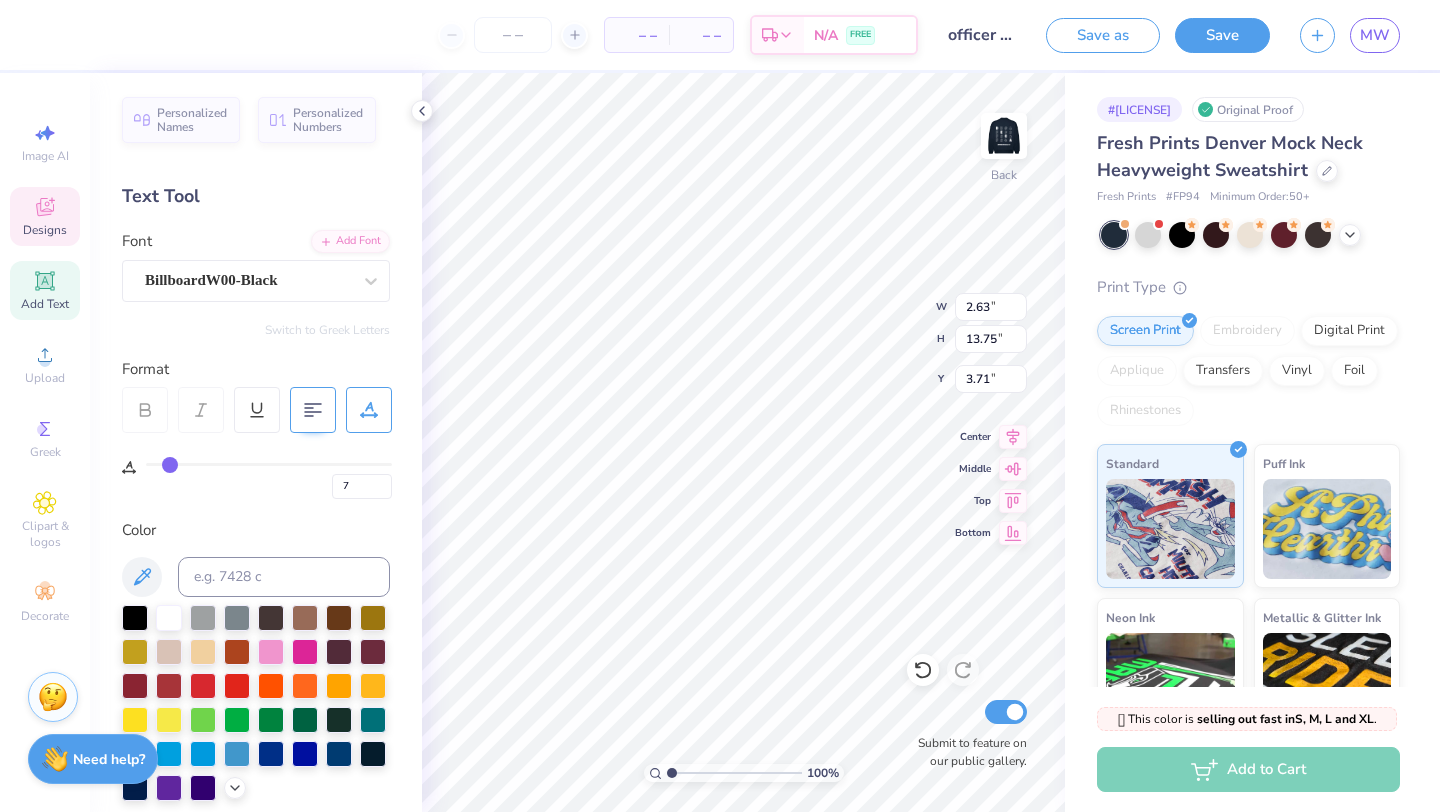 type on "8" 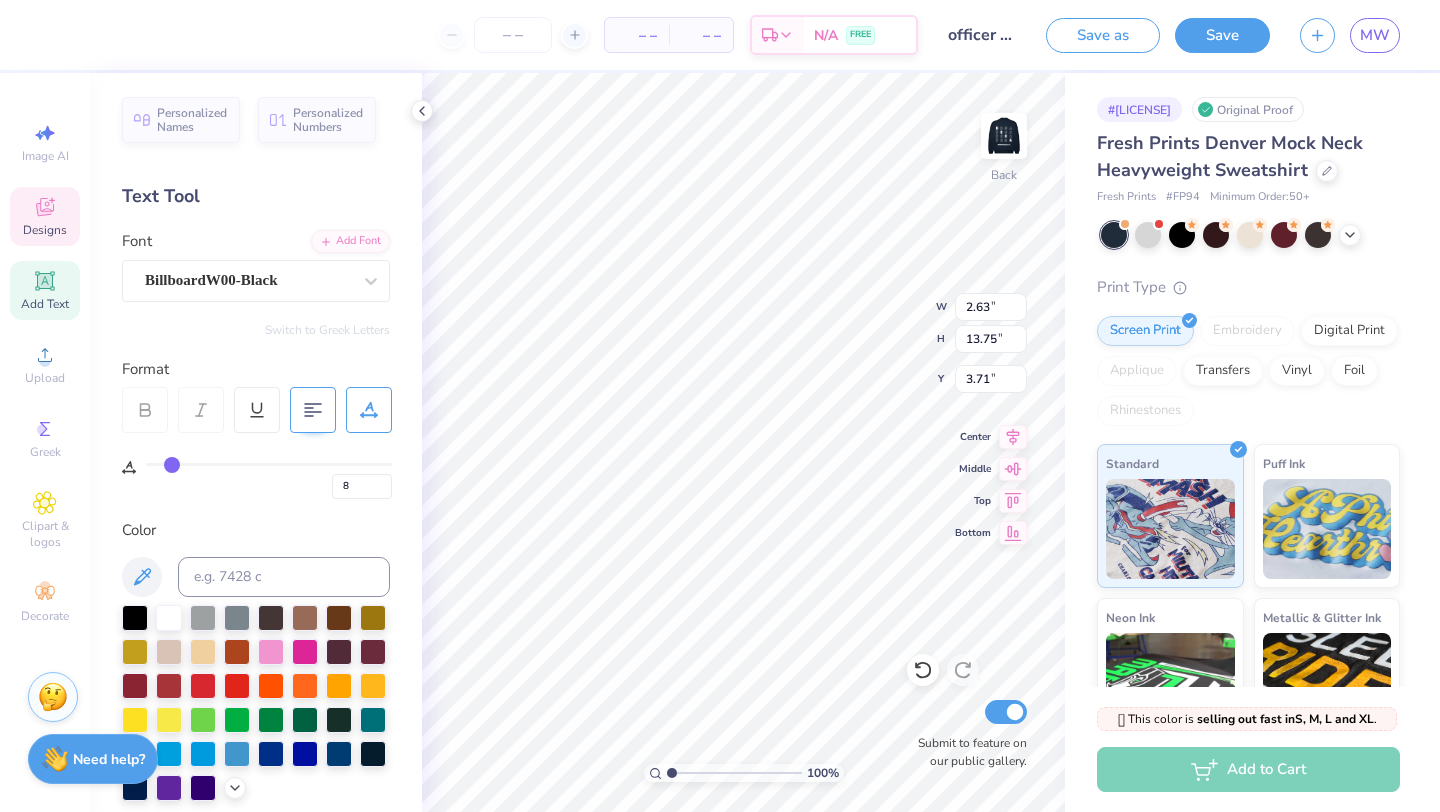 type on "9" 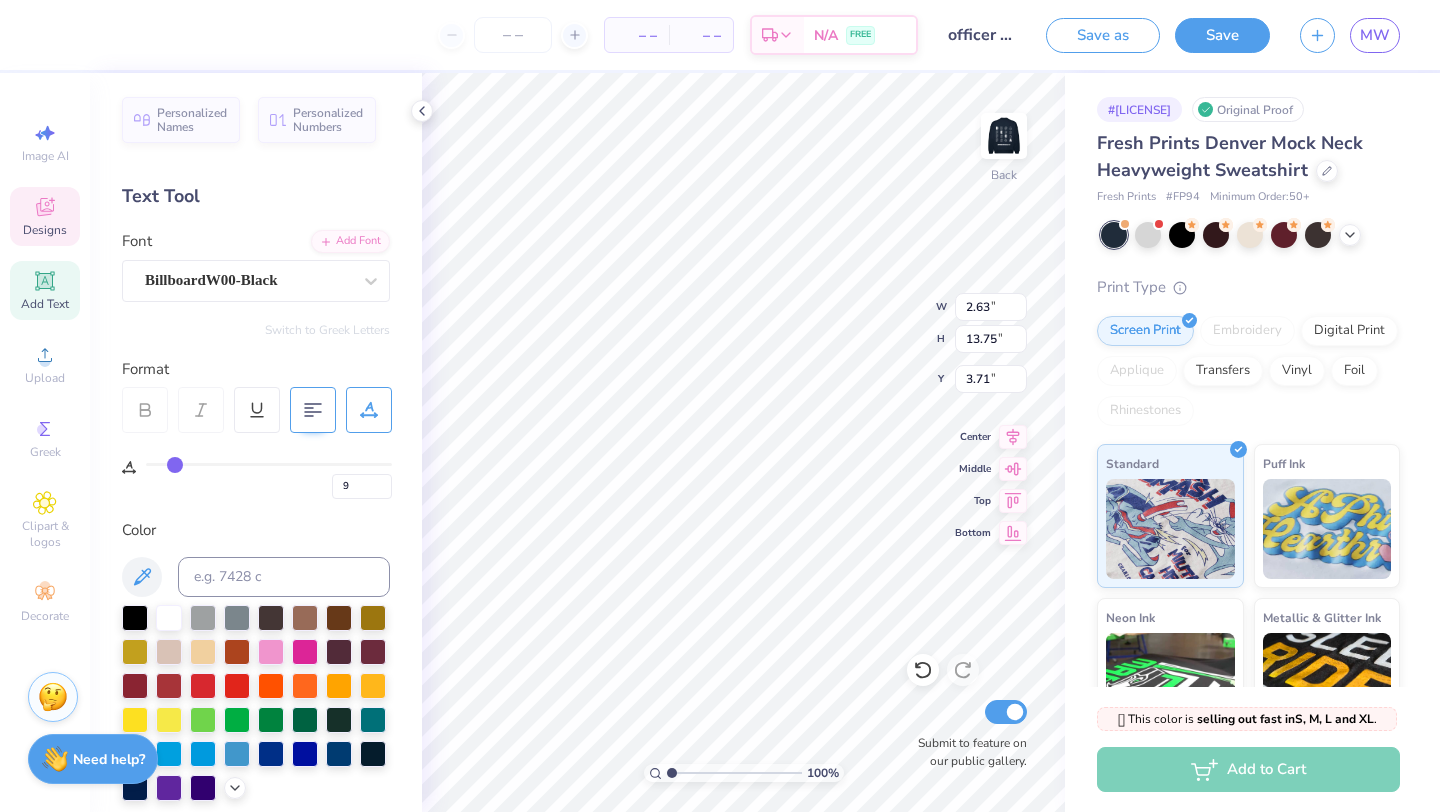 type on "10" 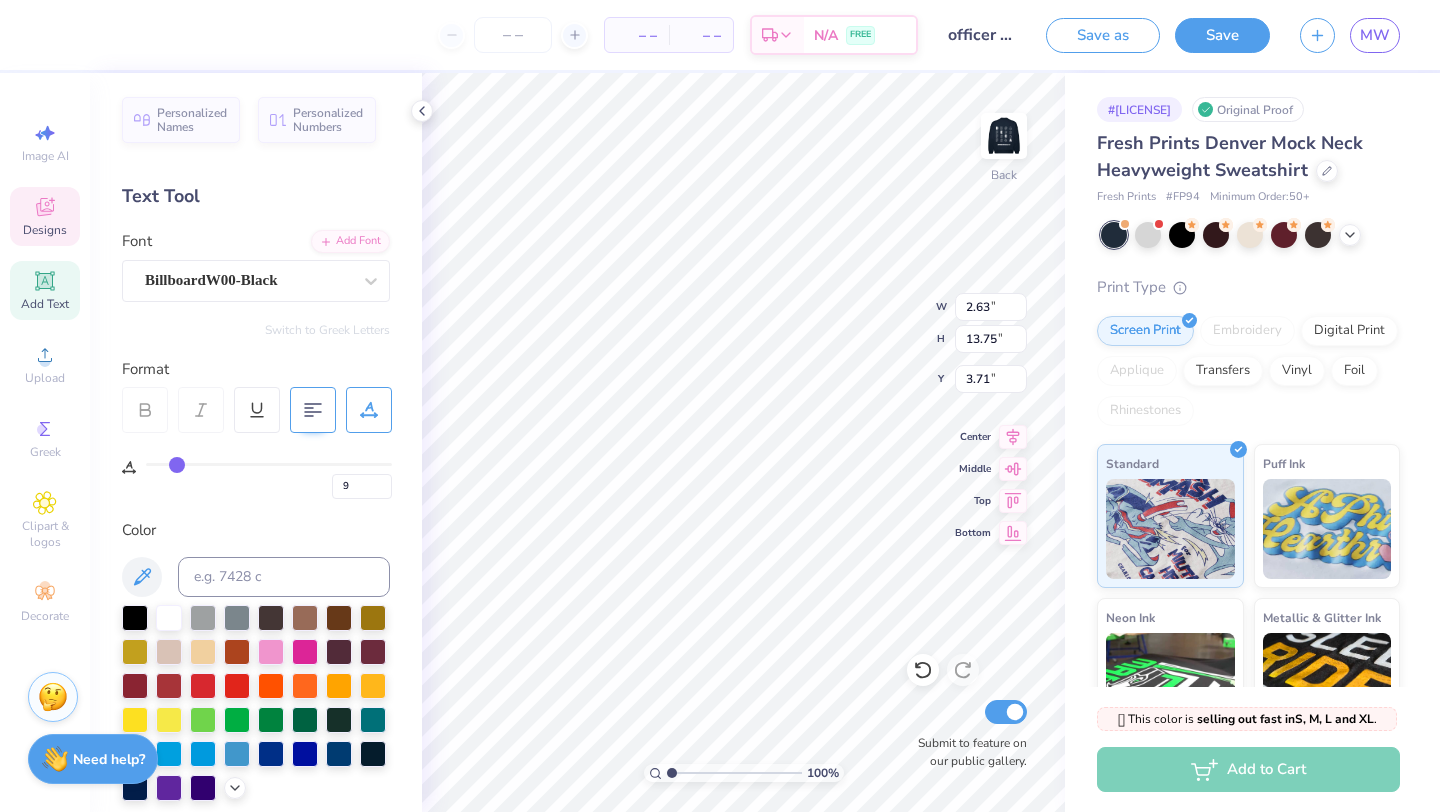 type on "10" 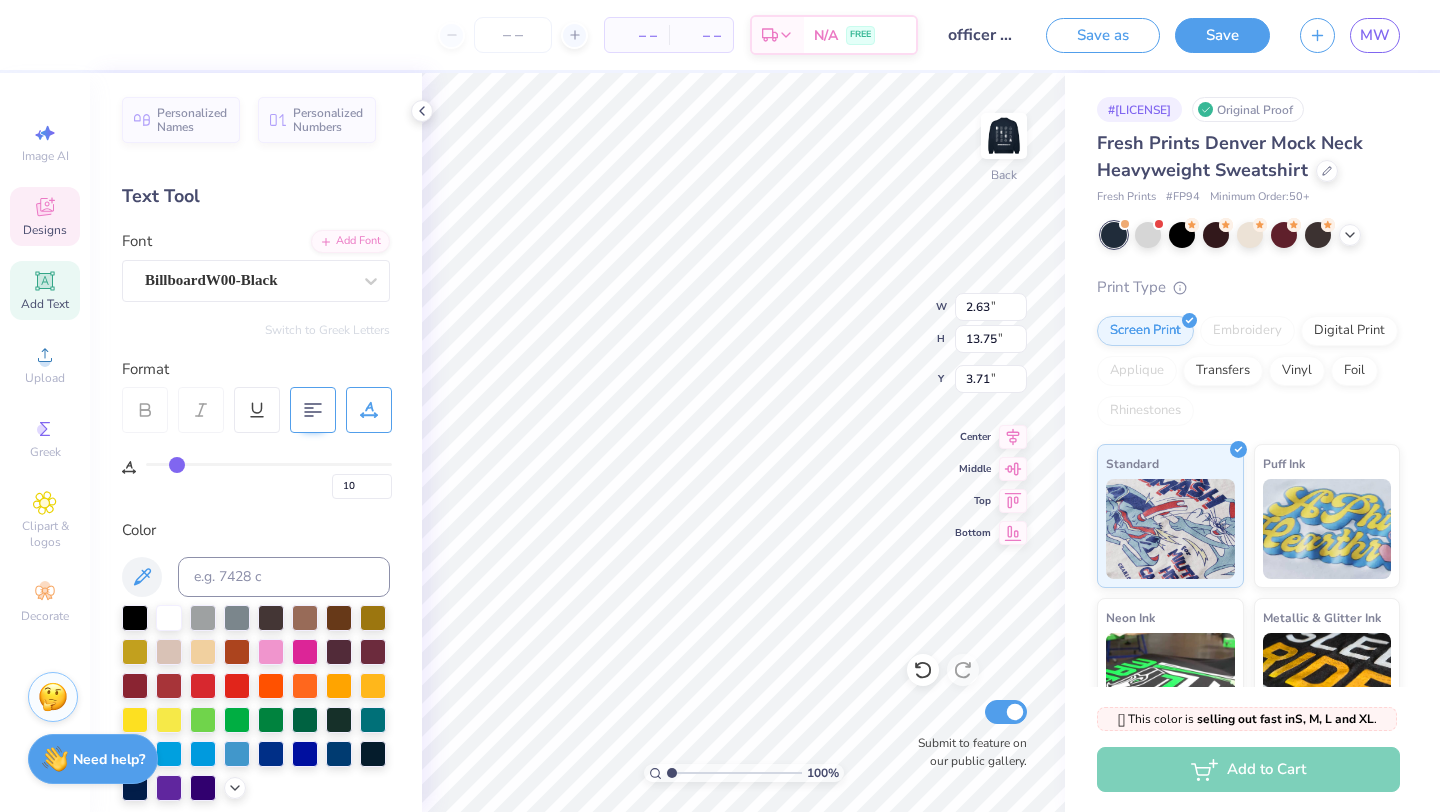 type on "11" 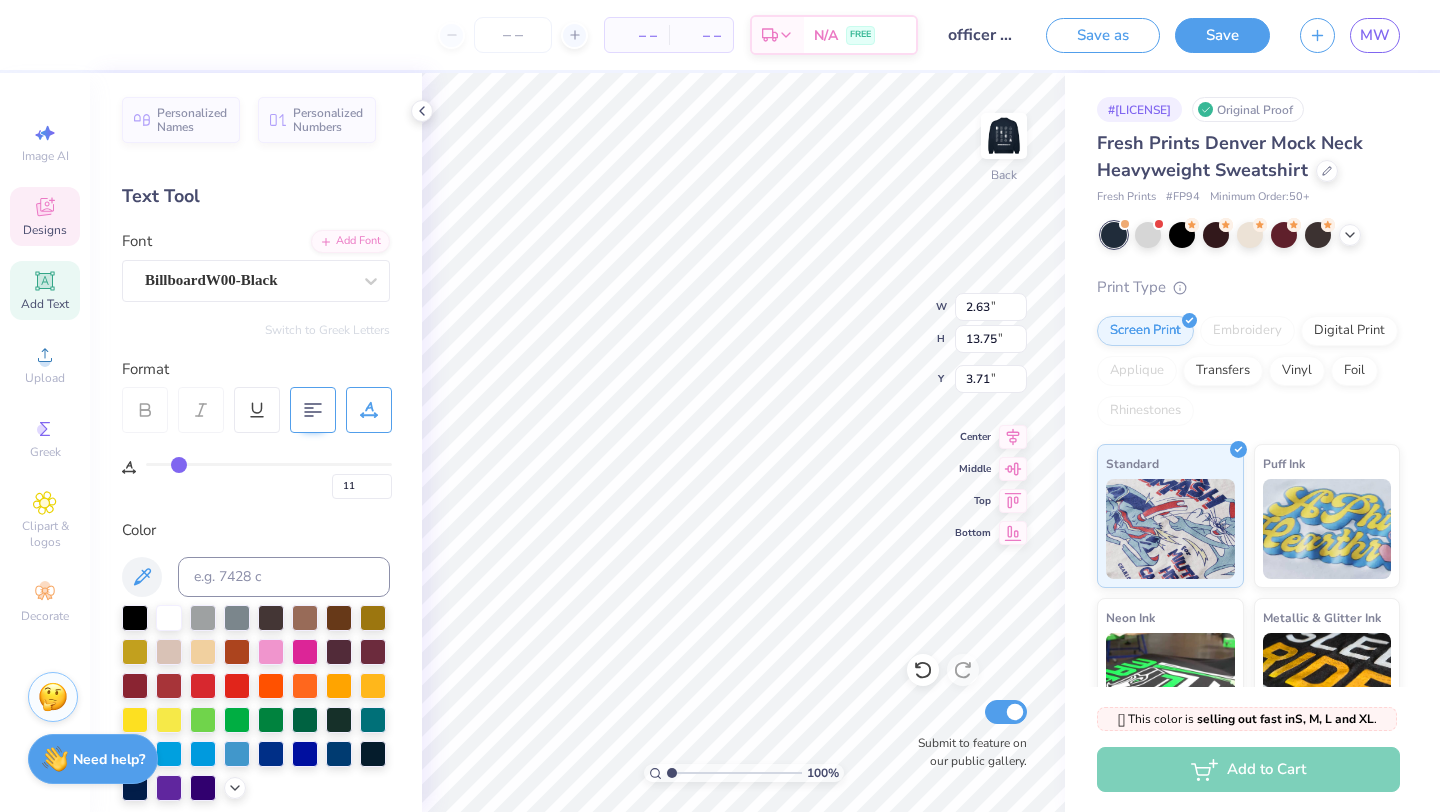 type on "12" 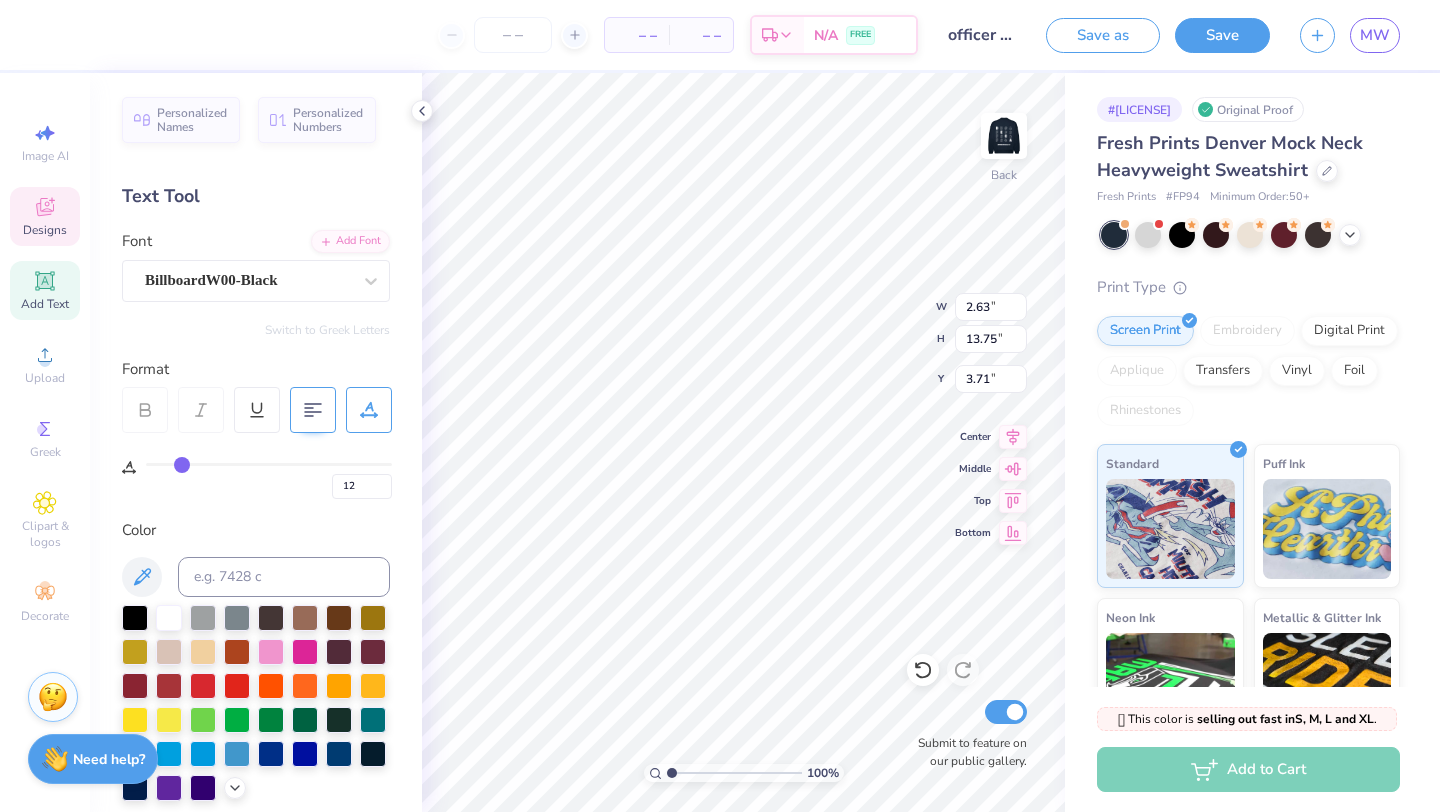 type on "13" 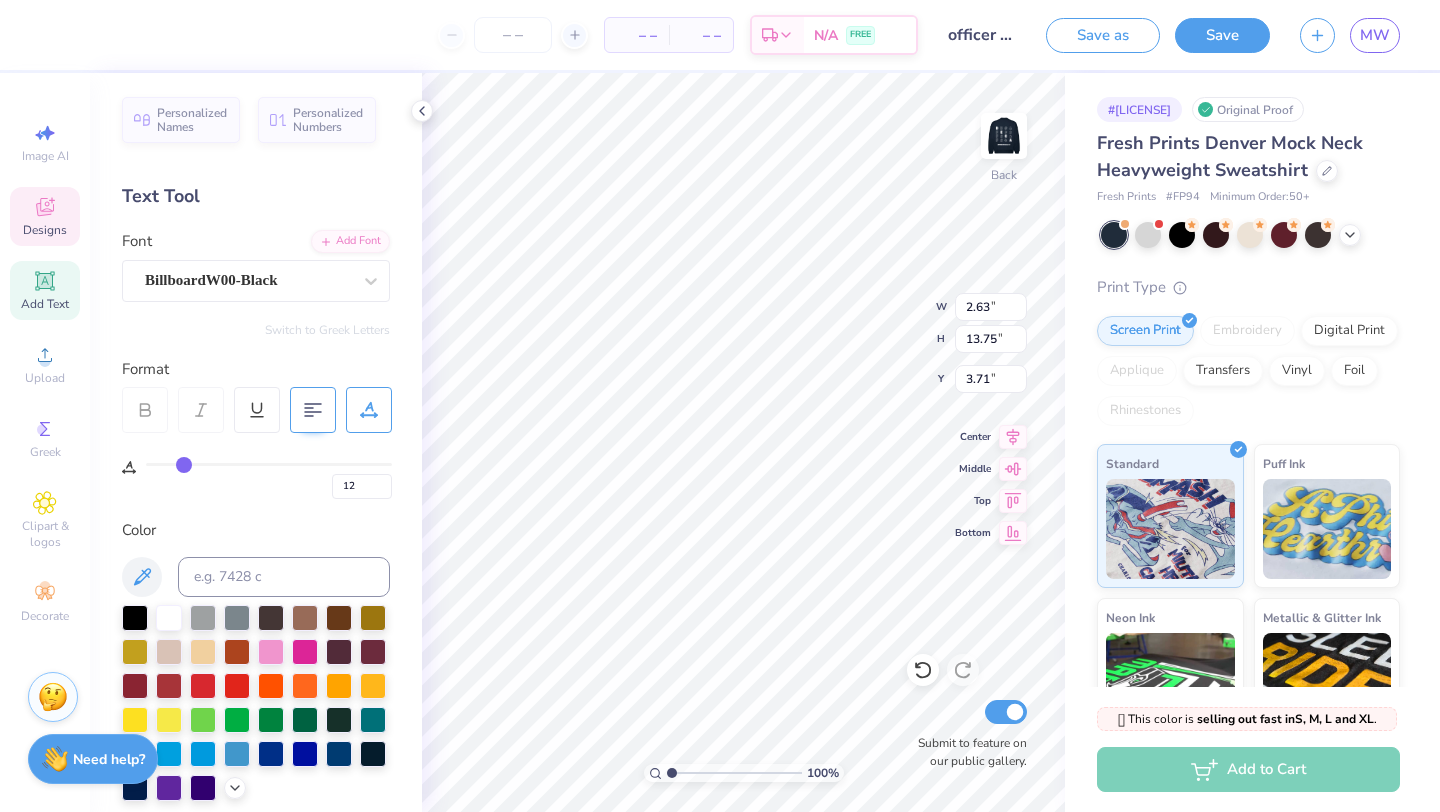 type on "13" 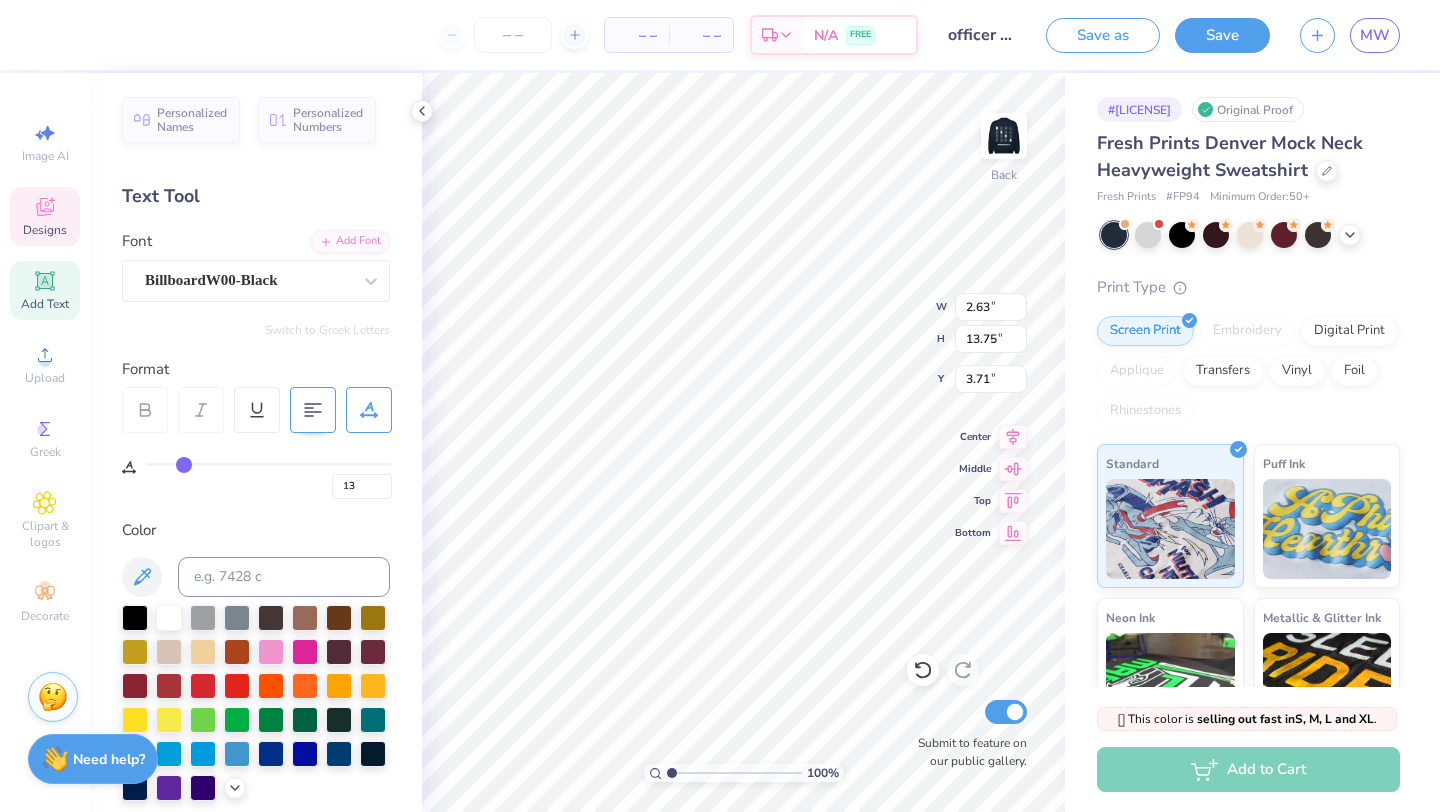 type on "14" 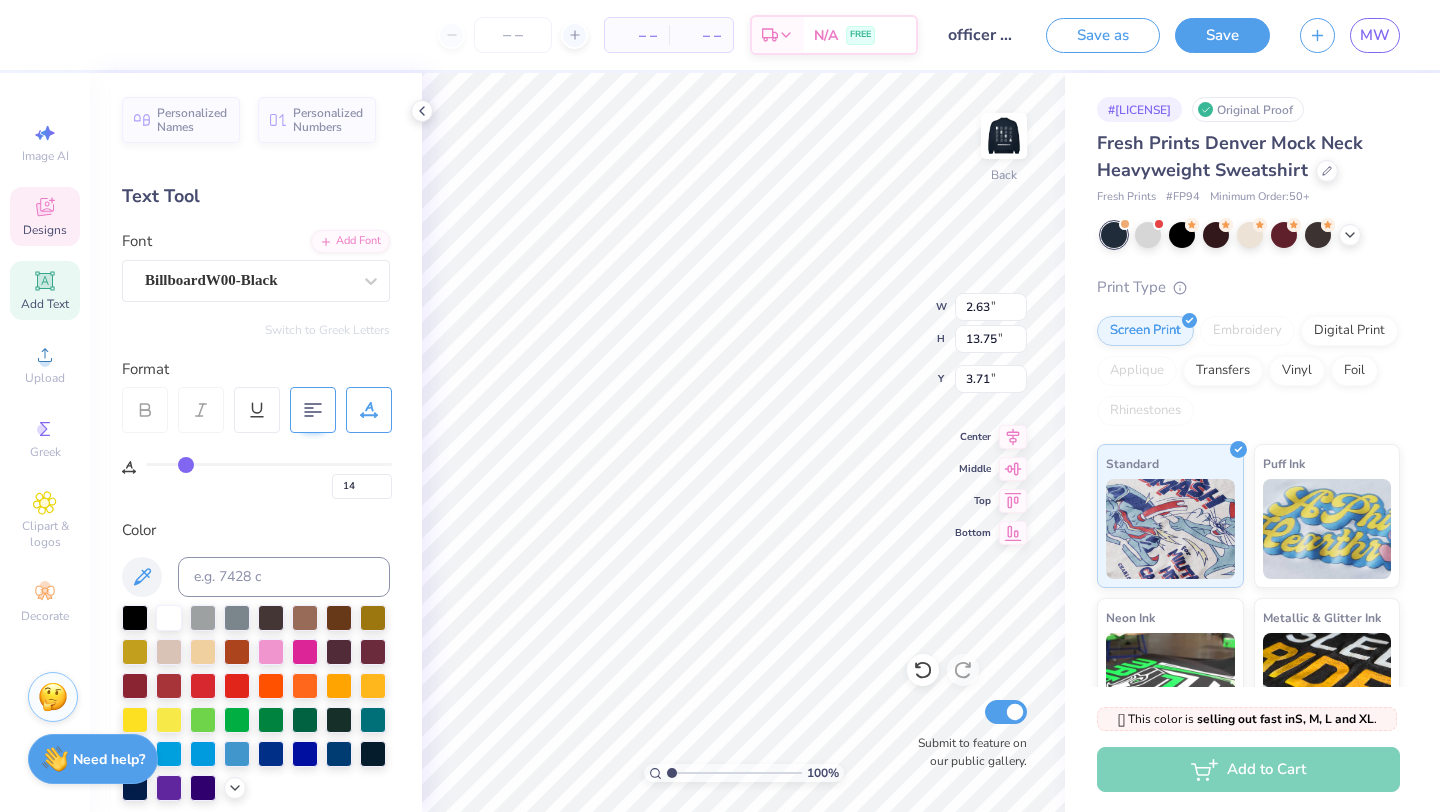type on "15" 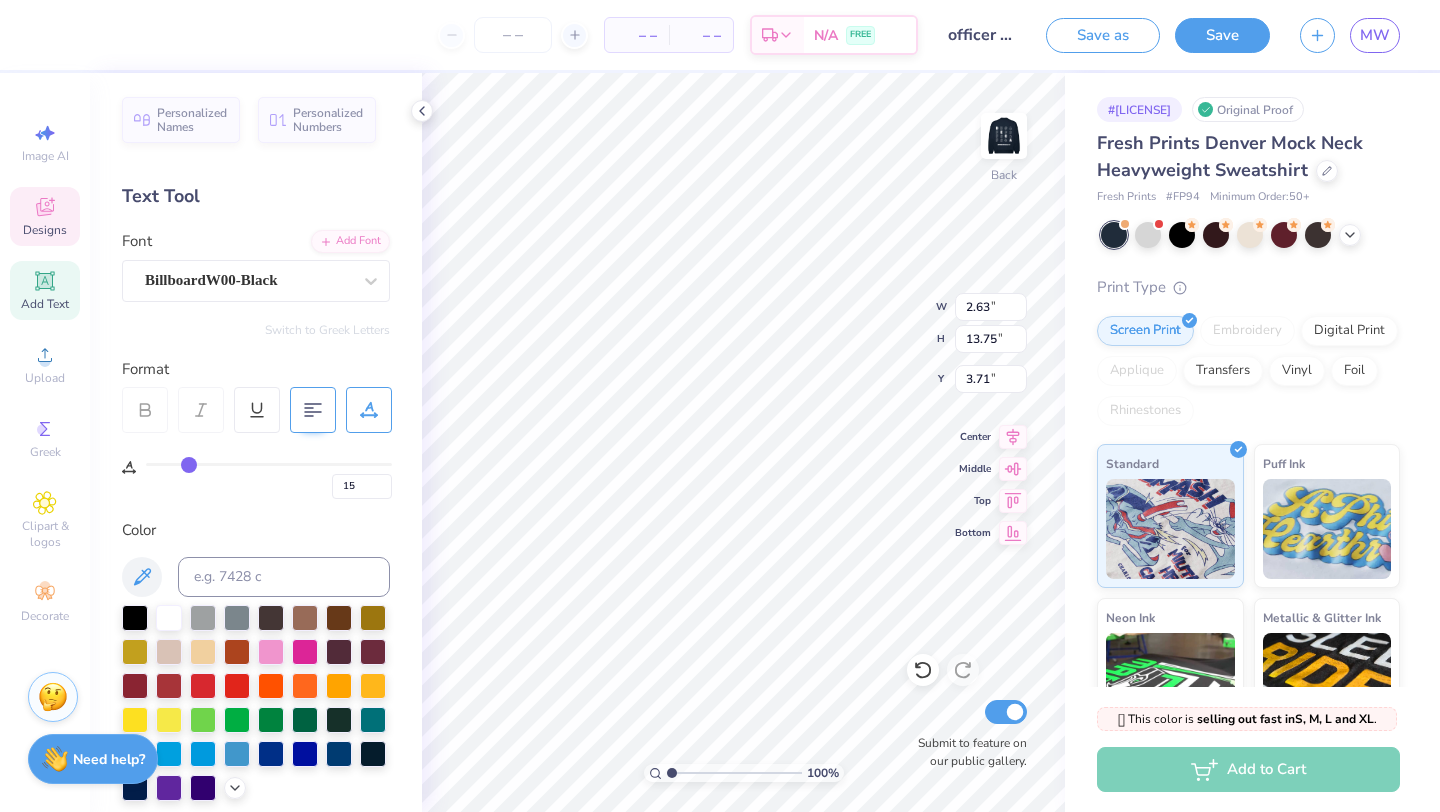 type on "16" 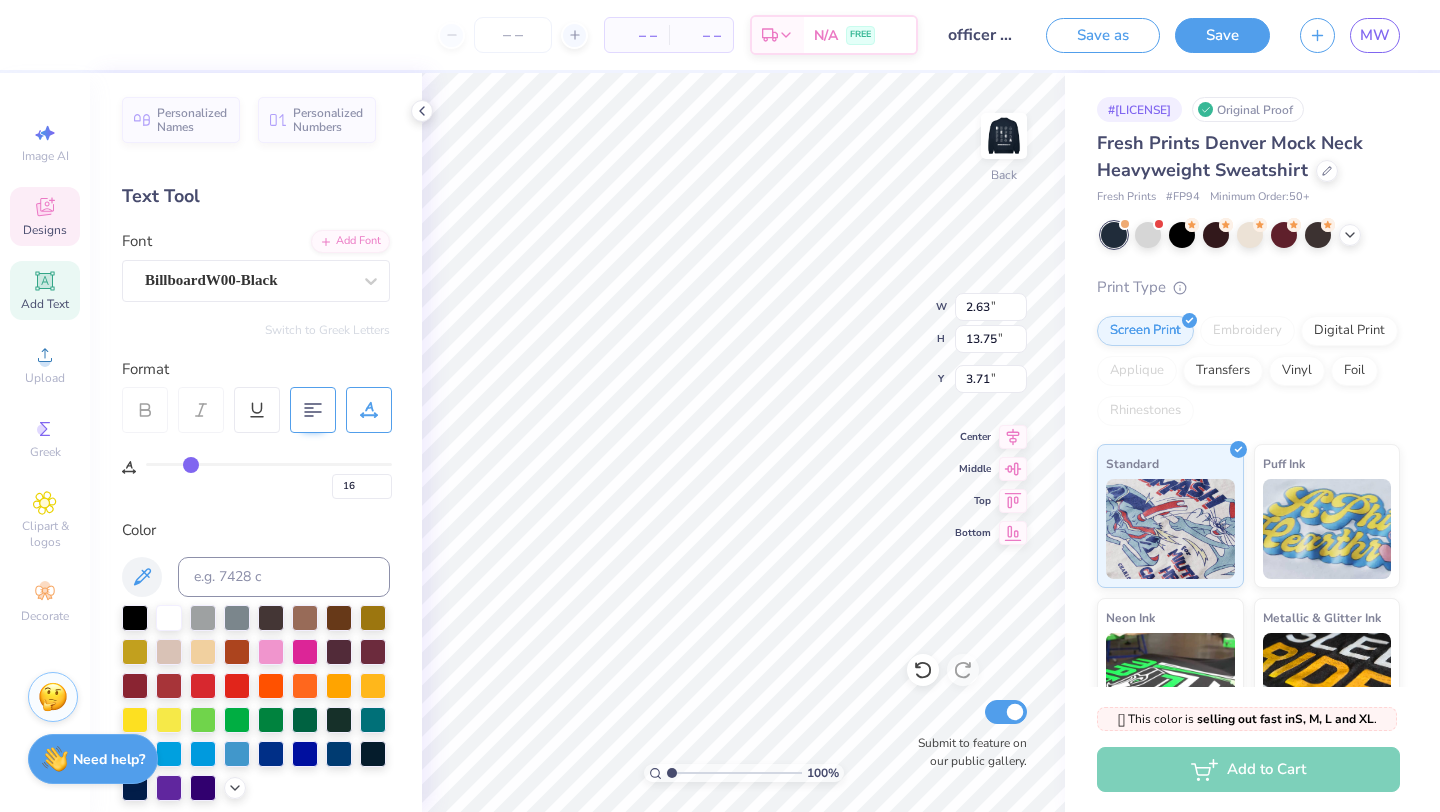 type on "17" 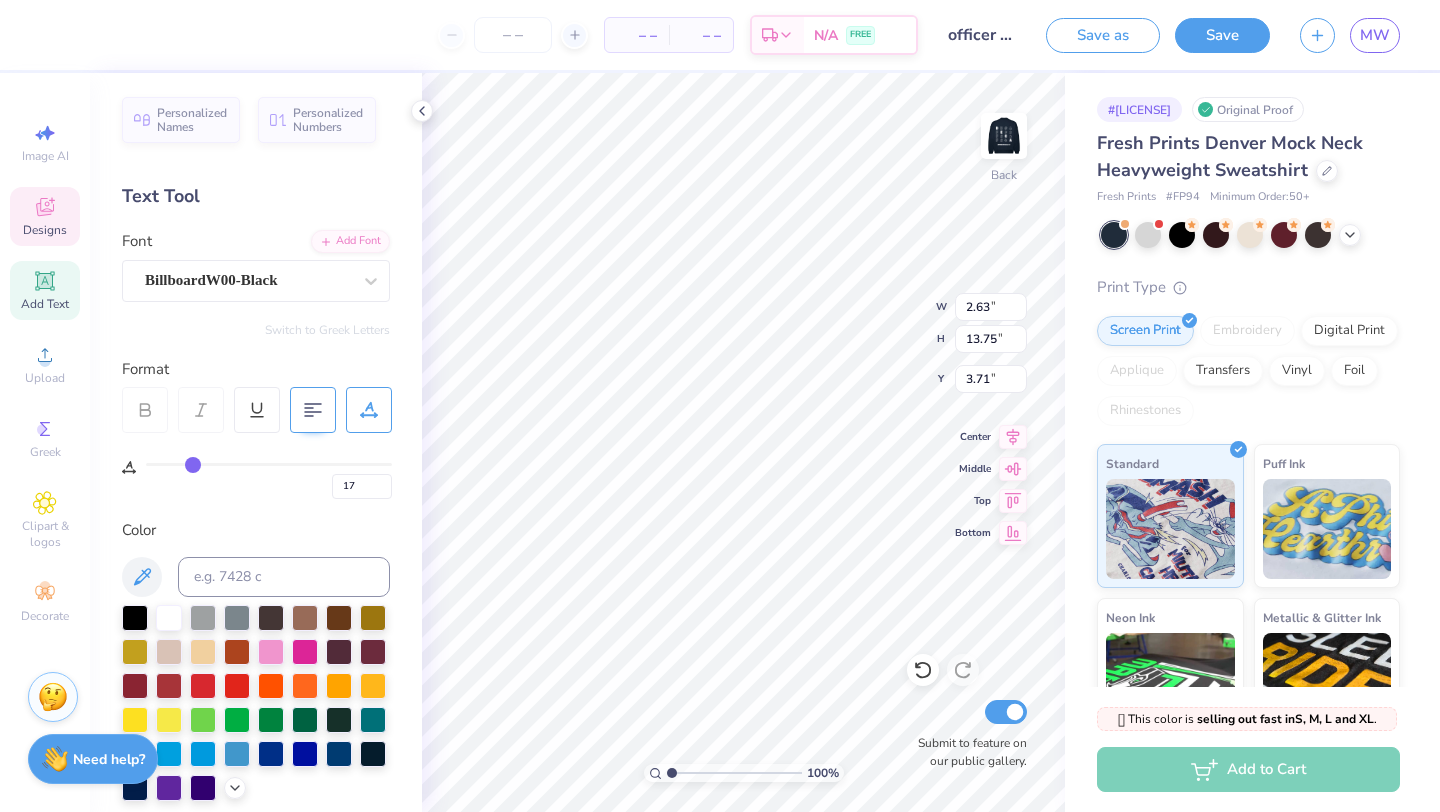 type on "18" 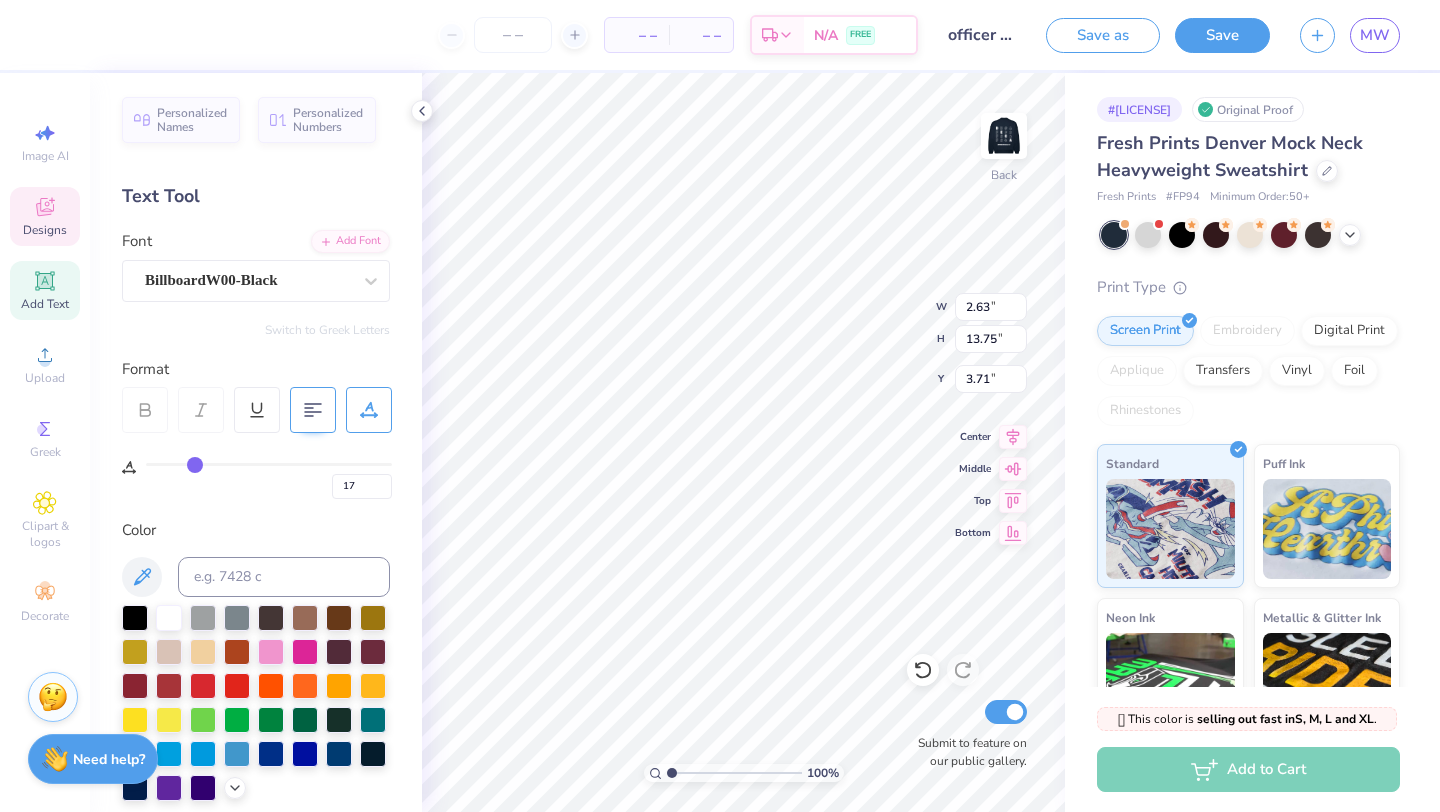 type on "18" 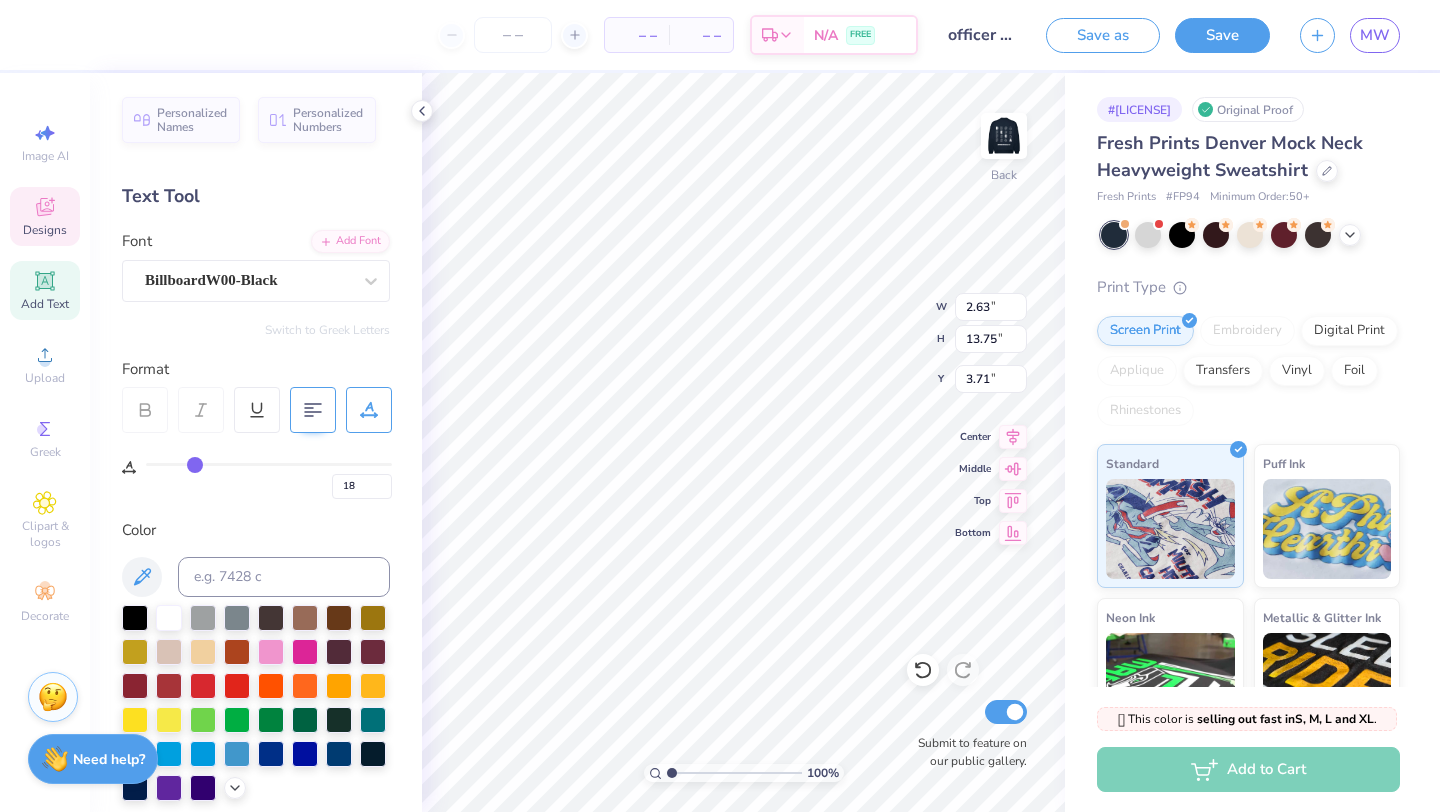 drag, startPoint x: 150, startPoint y: 464, endPoint x: 191, endPoint y: 474, distance: 42.201897 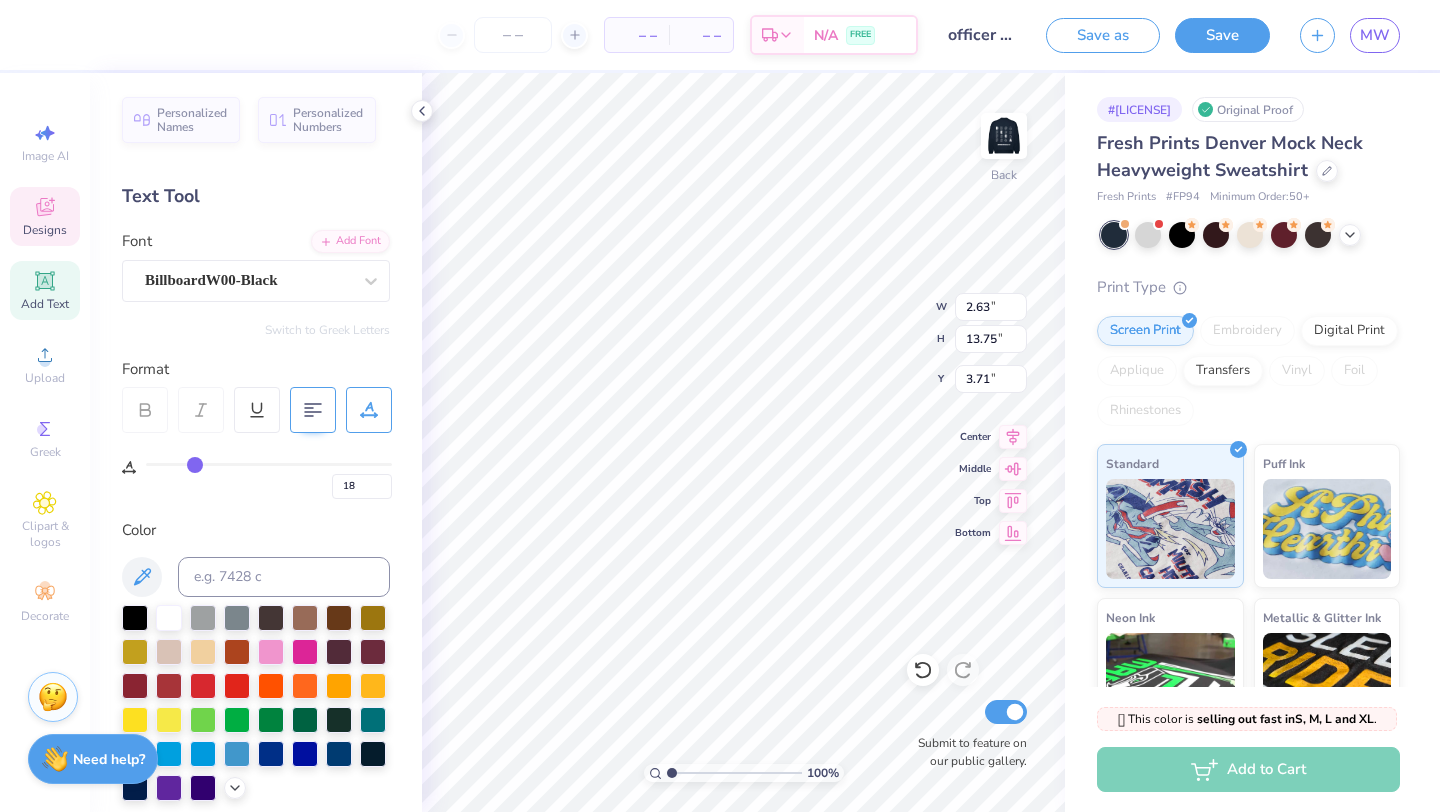 type on "17.44" 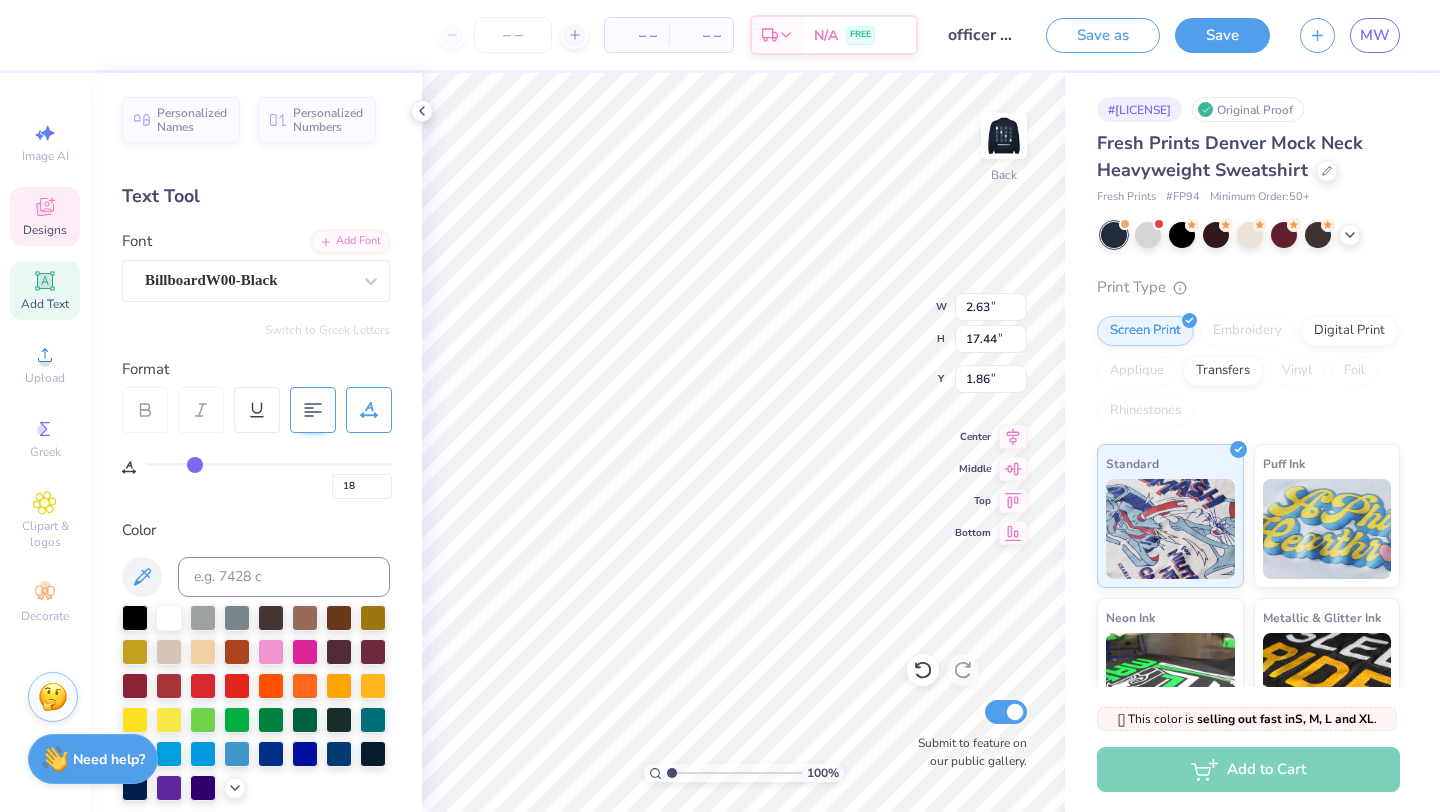 type on "0.91" 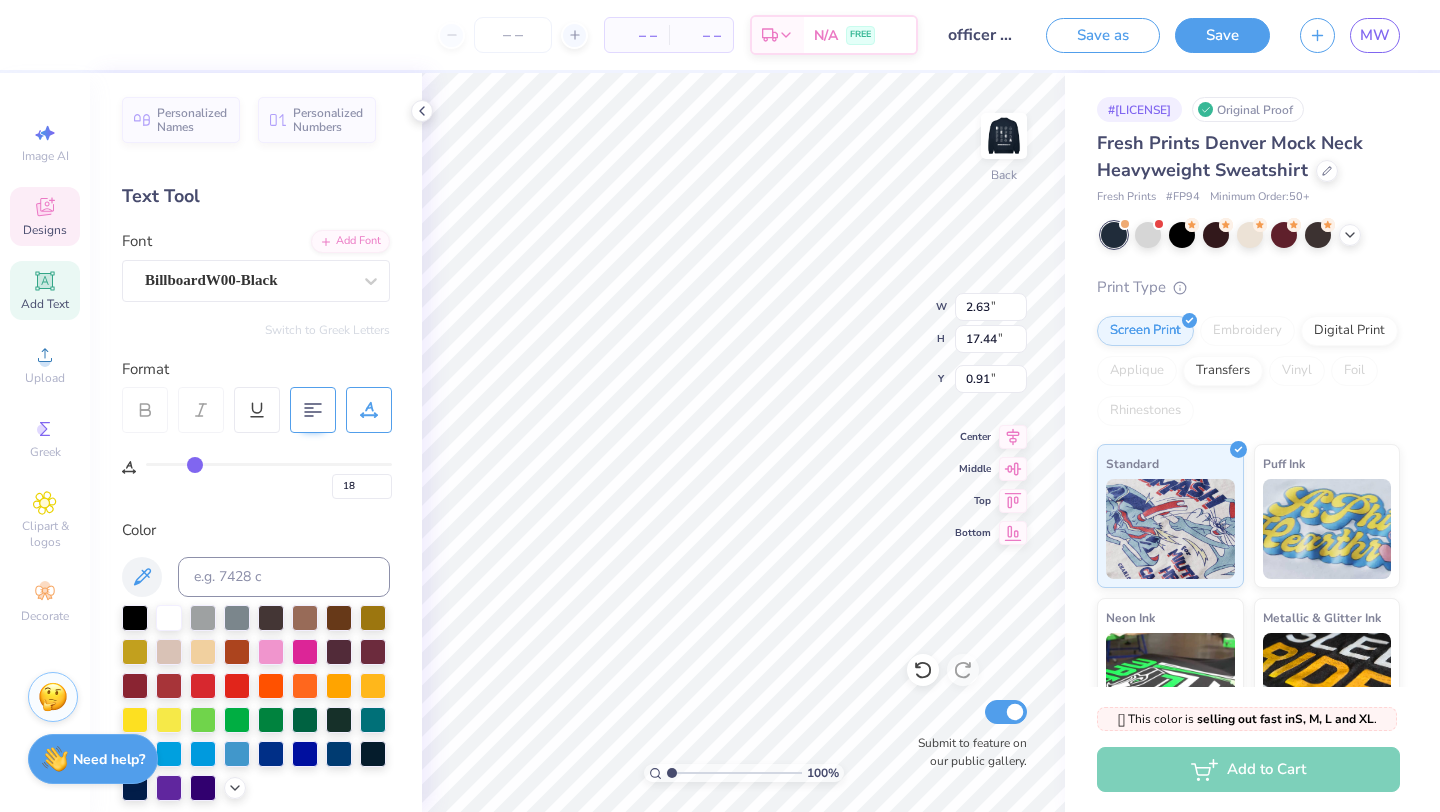 type on "1.28" 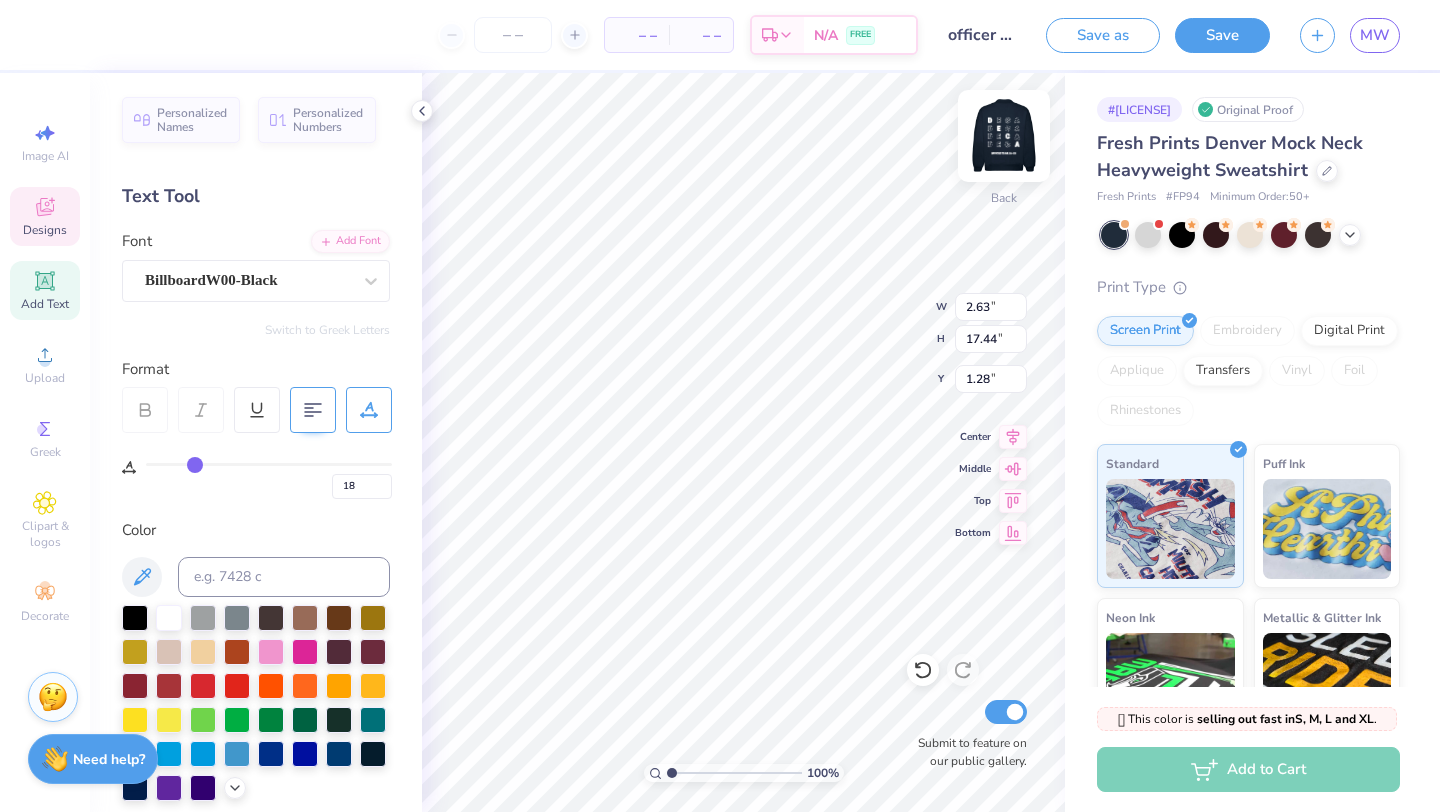 click at bounding box center (1004, 136) 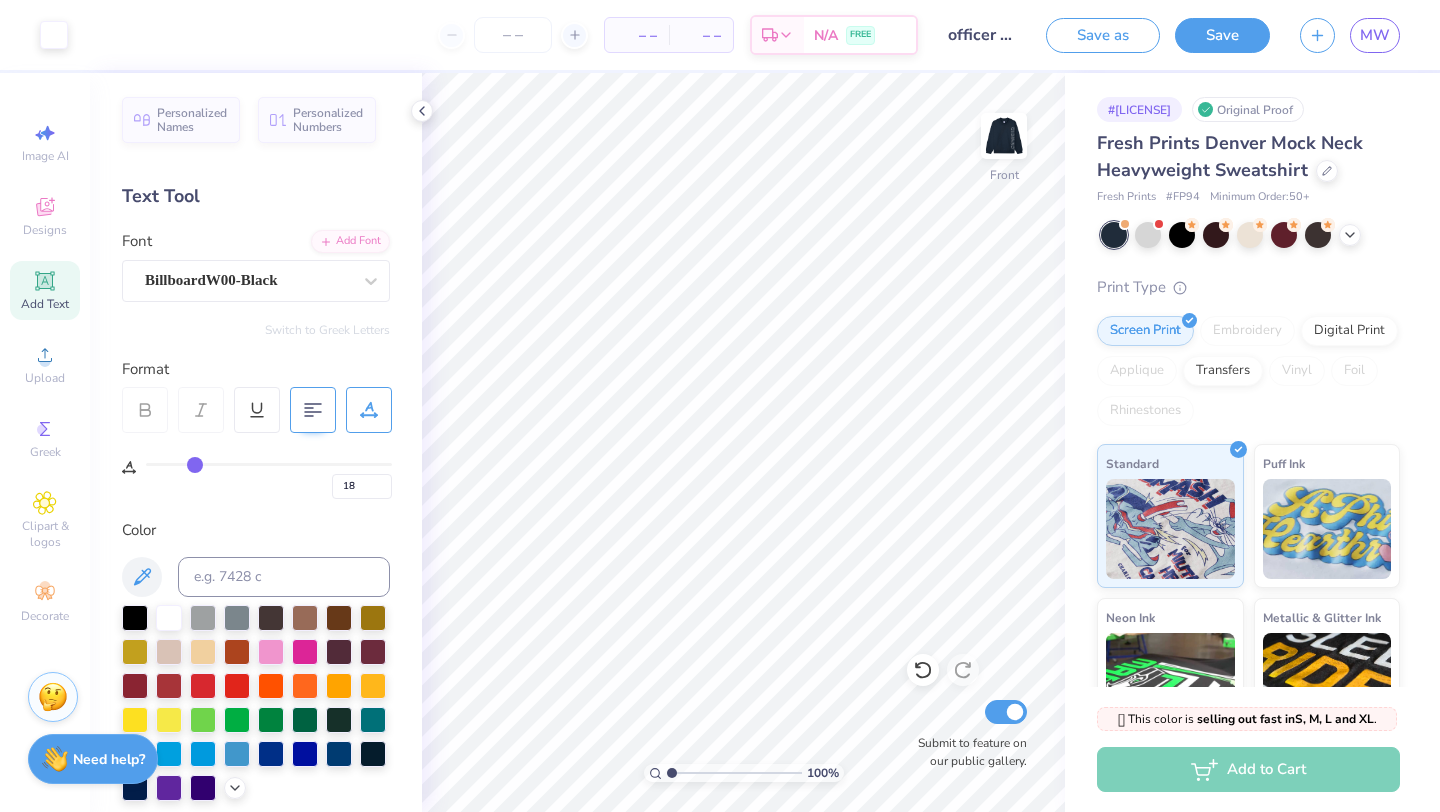 click at bounding box center [1004, 136] 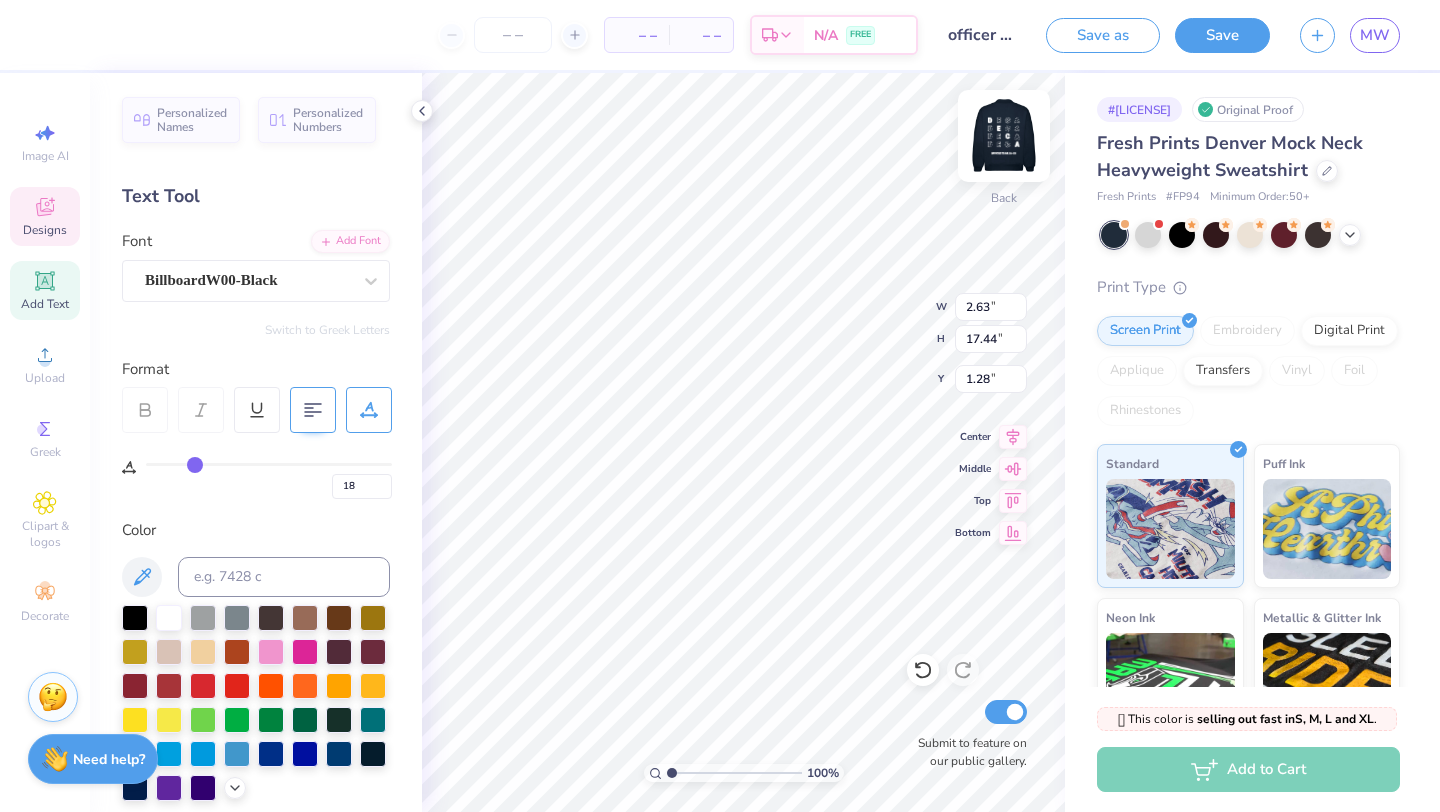 click on "Back" at bounding box center (1004, 148) 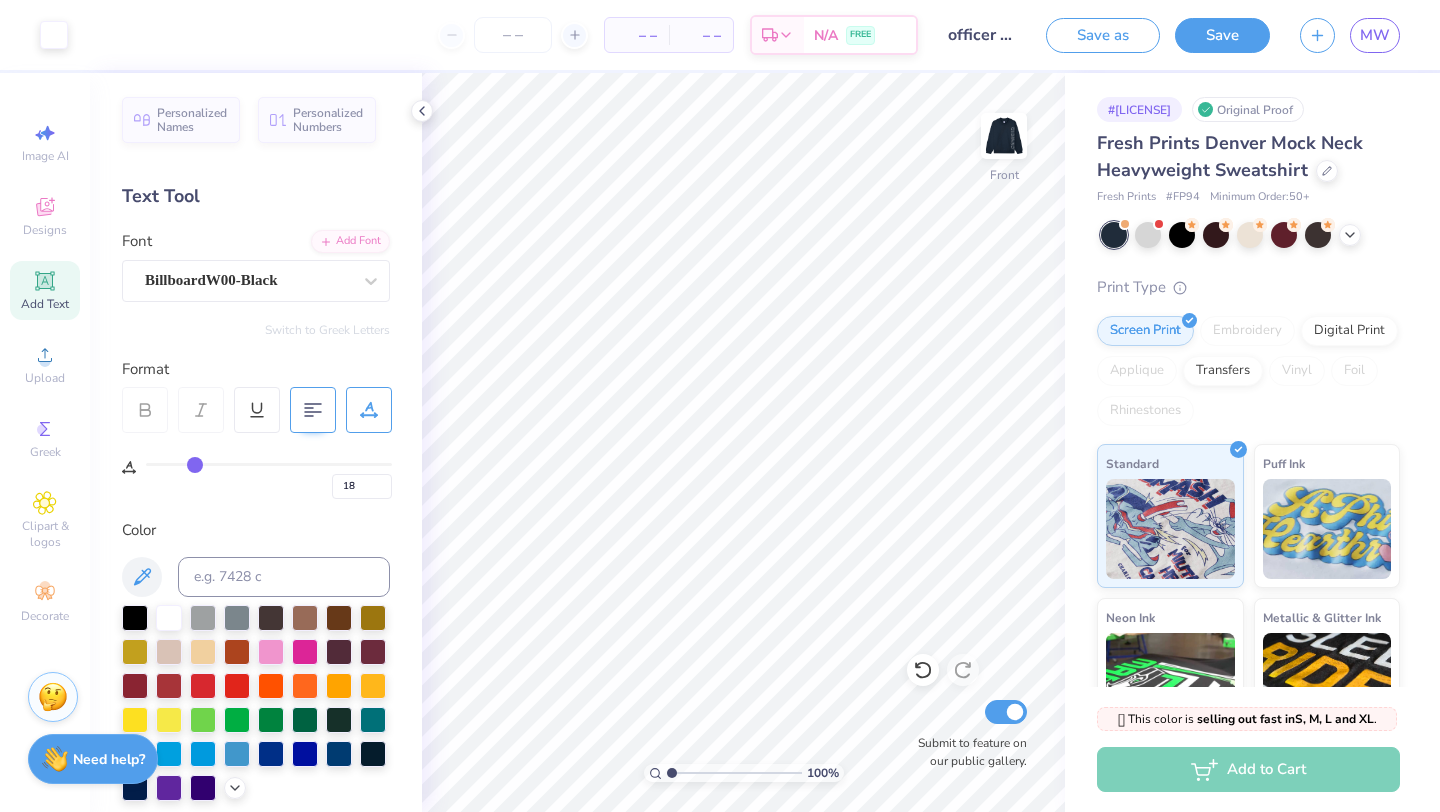 click at bounding box center (1004, 136) 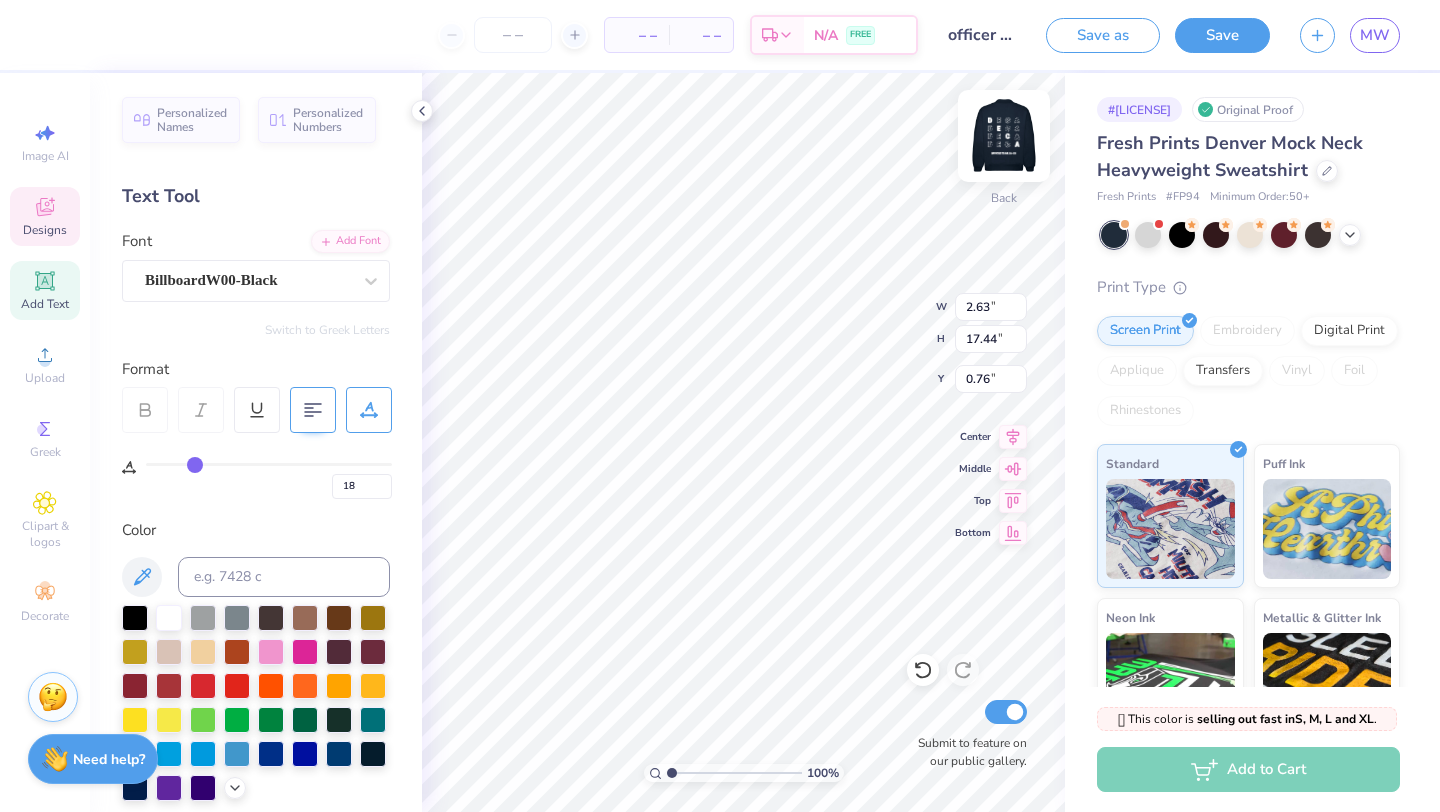 type on "0.76" 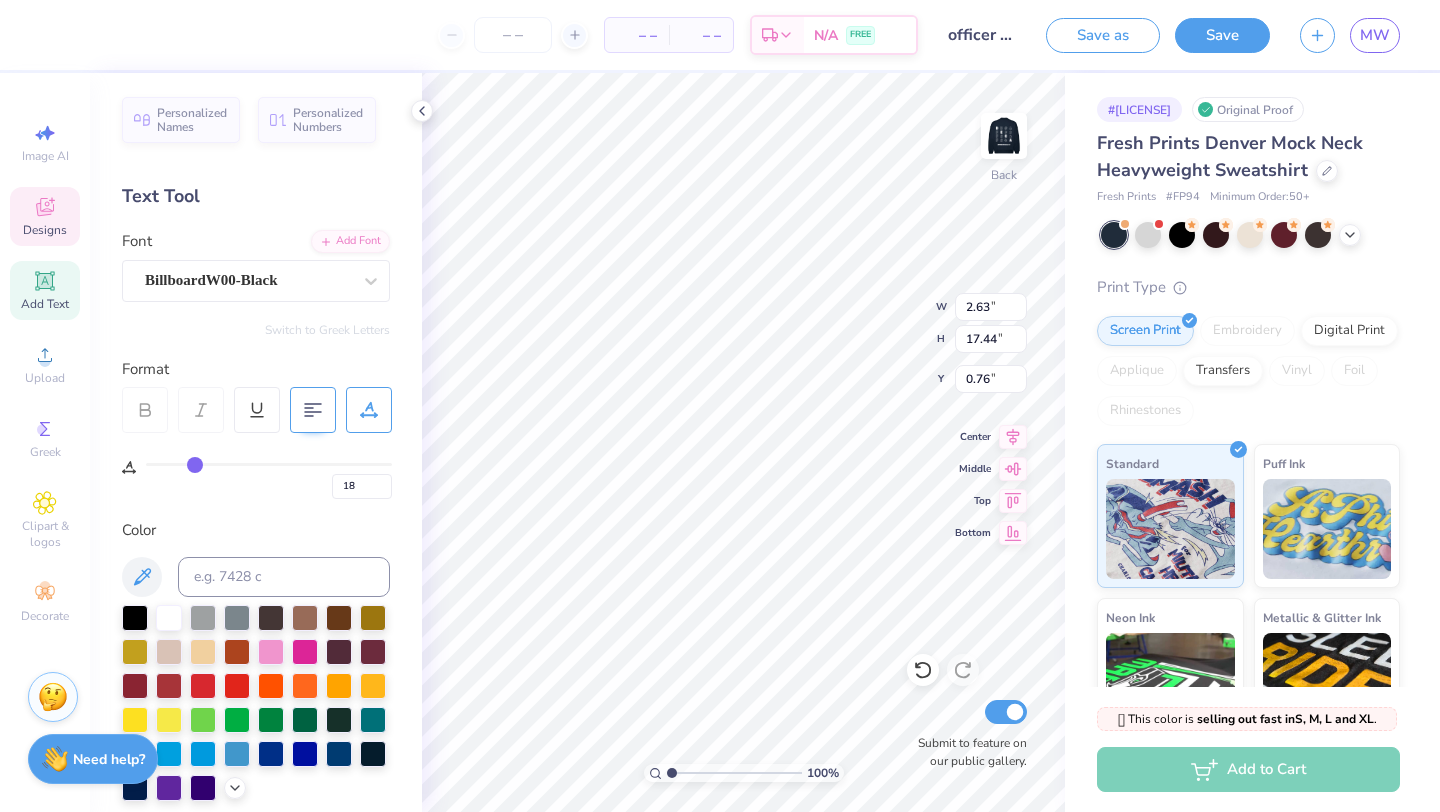 type on "20" 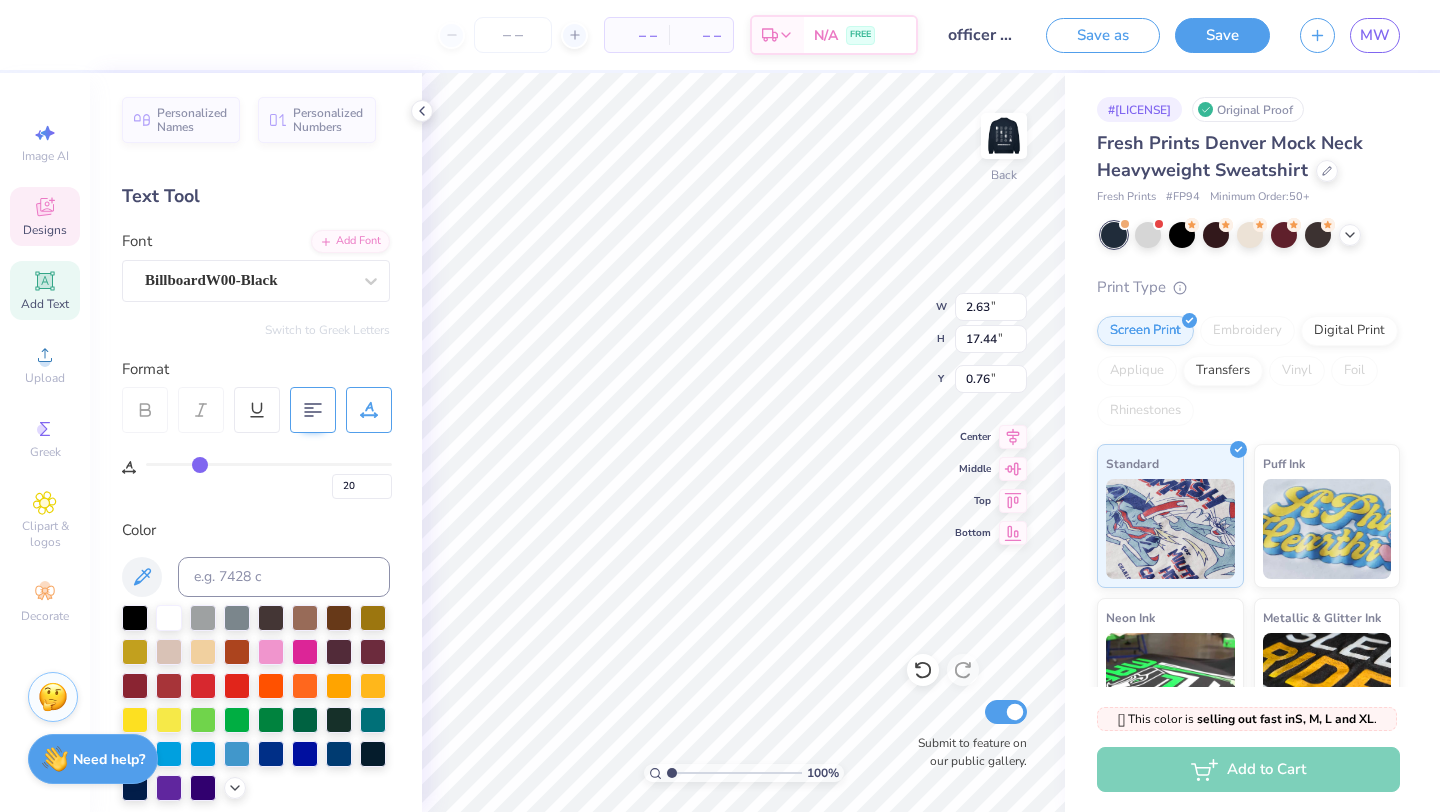 type on "19" 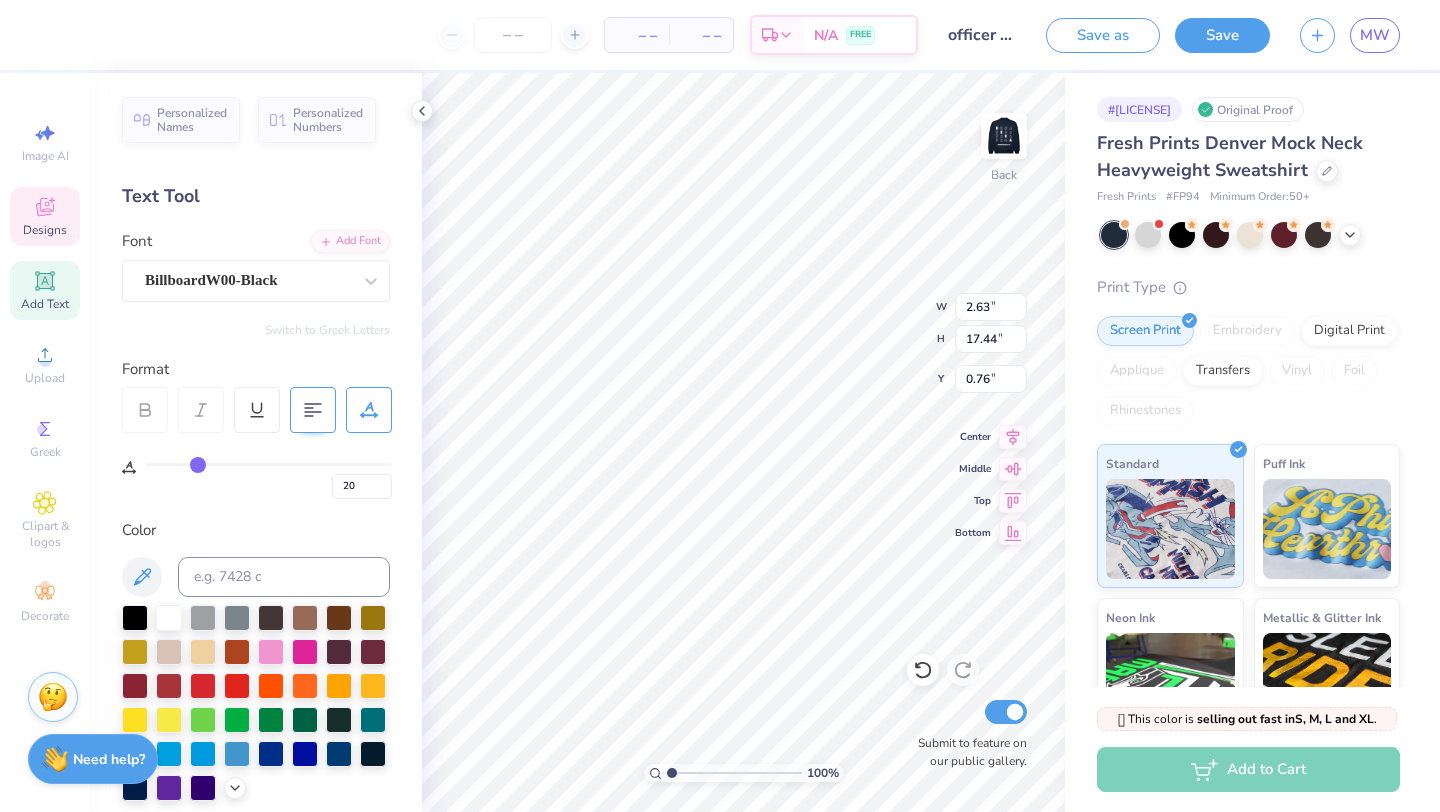 type on "19" 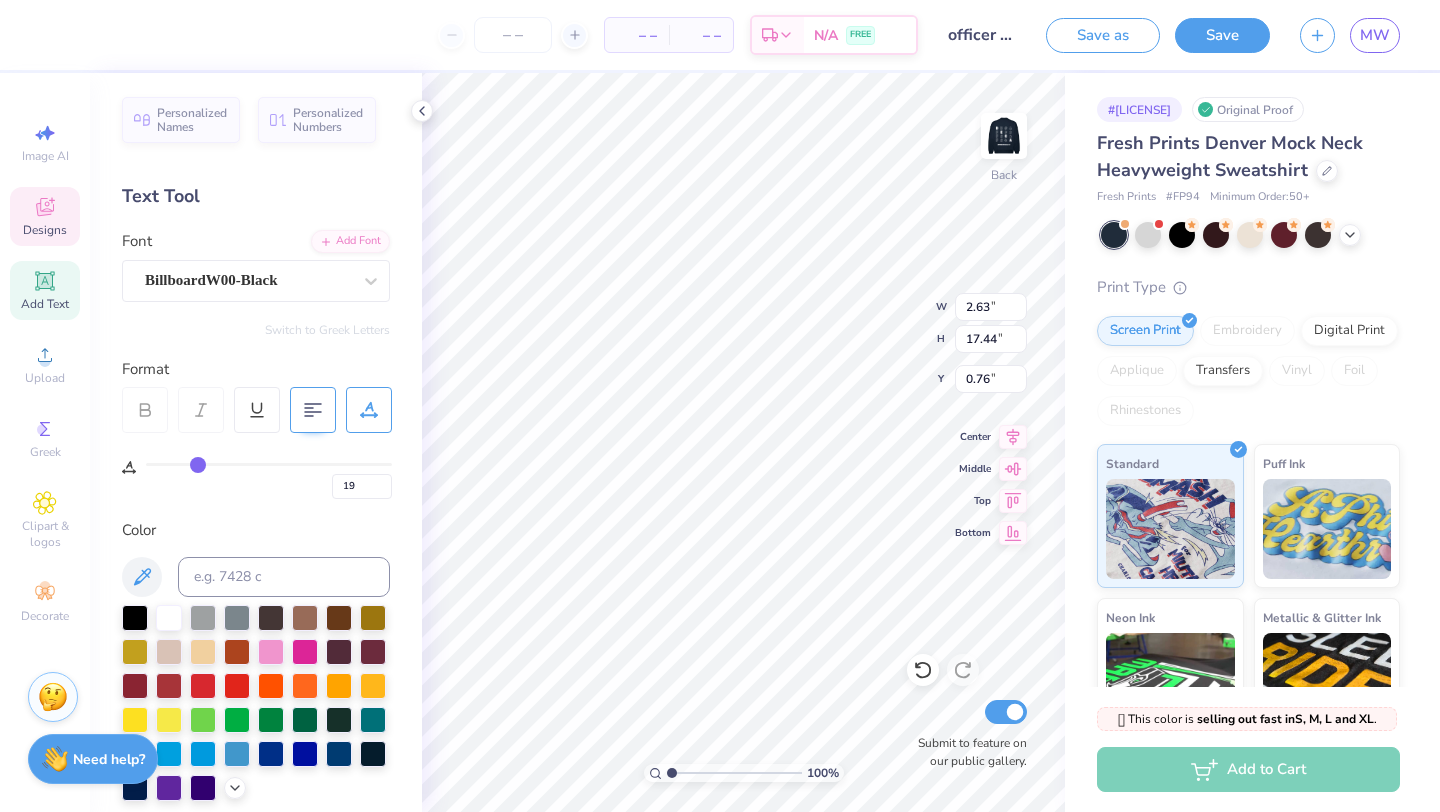 type on "18" 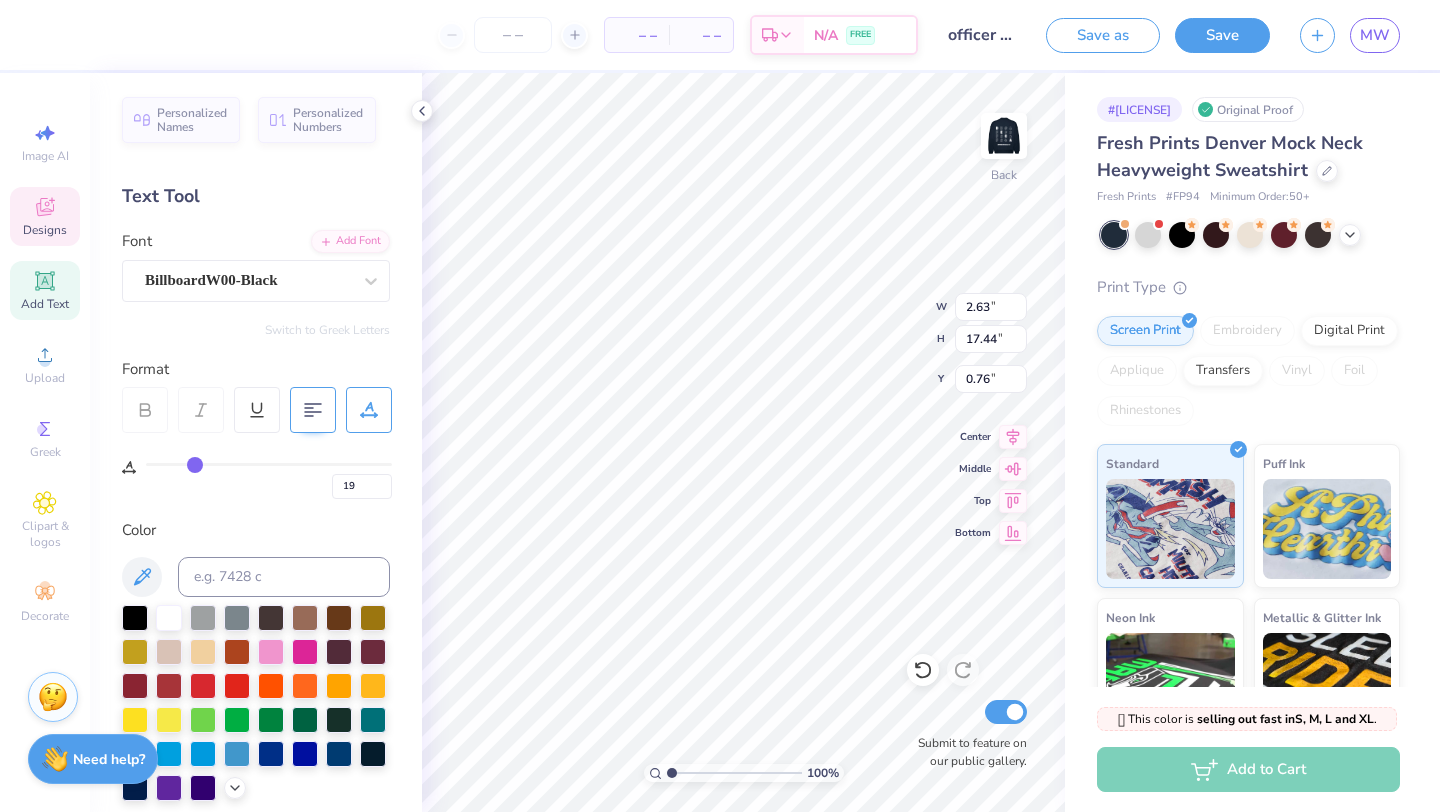 type on "18" 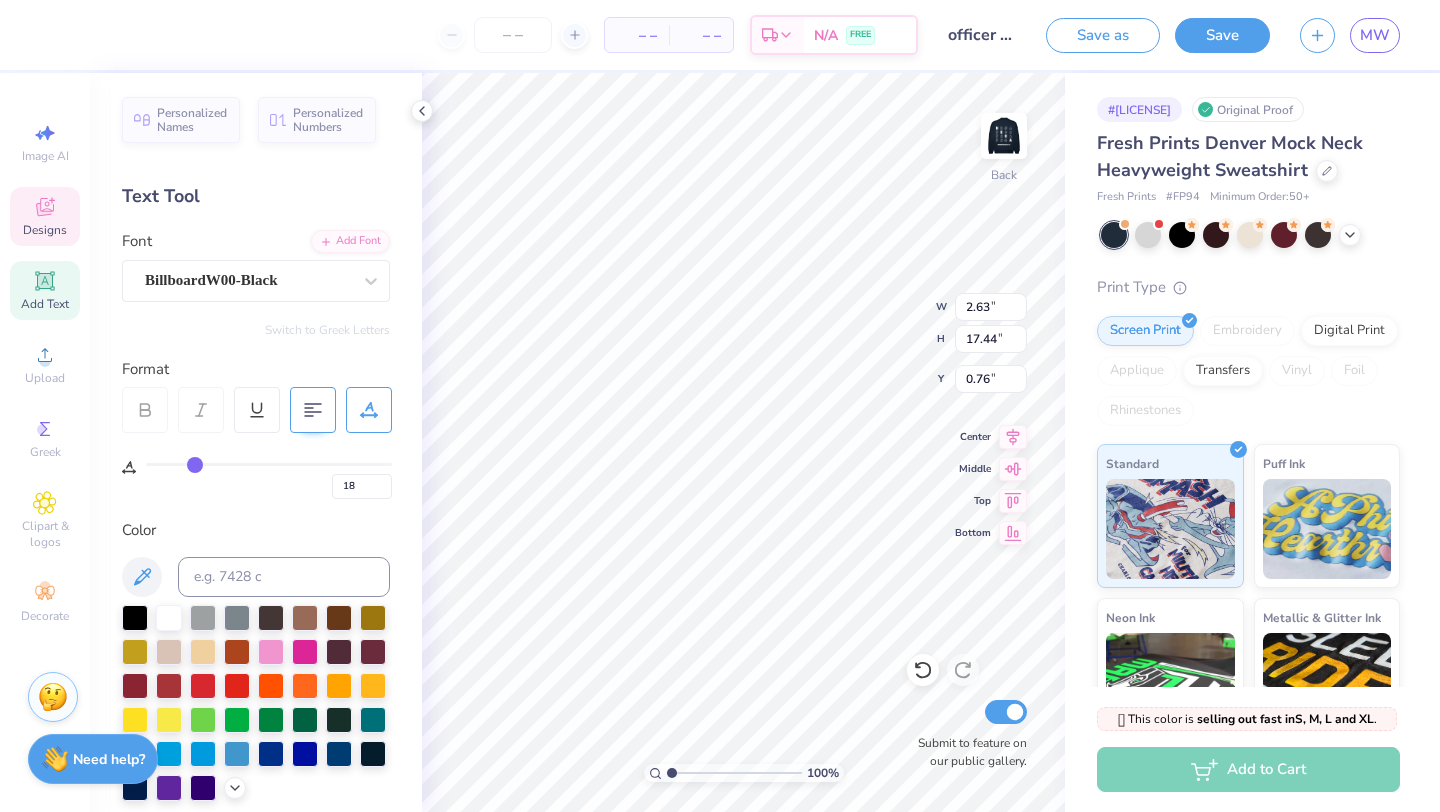 type on "17" 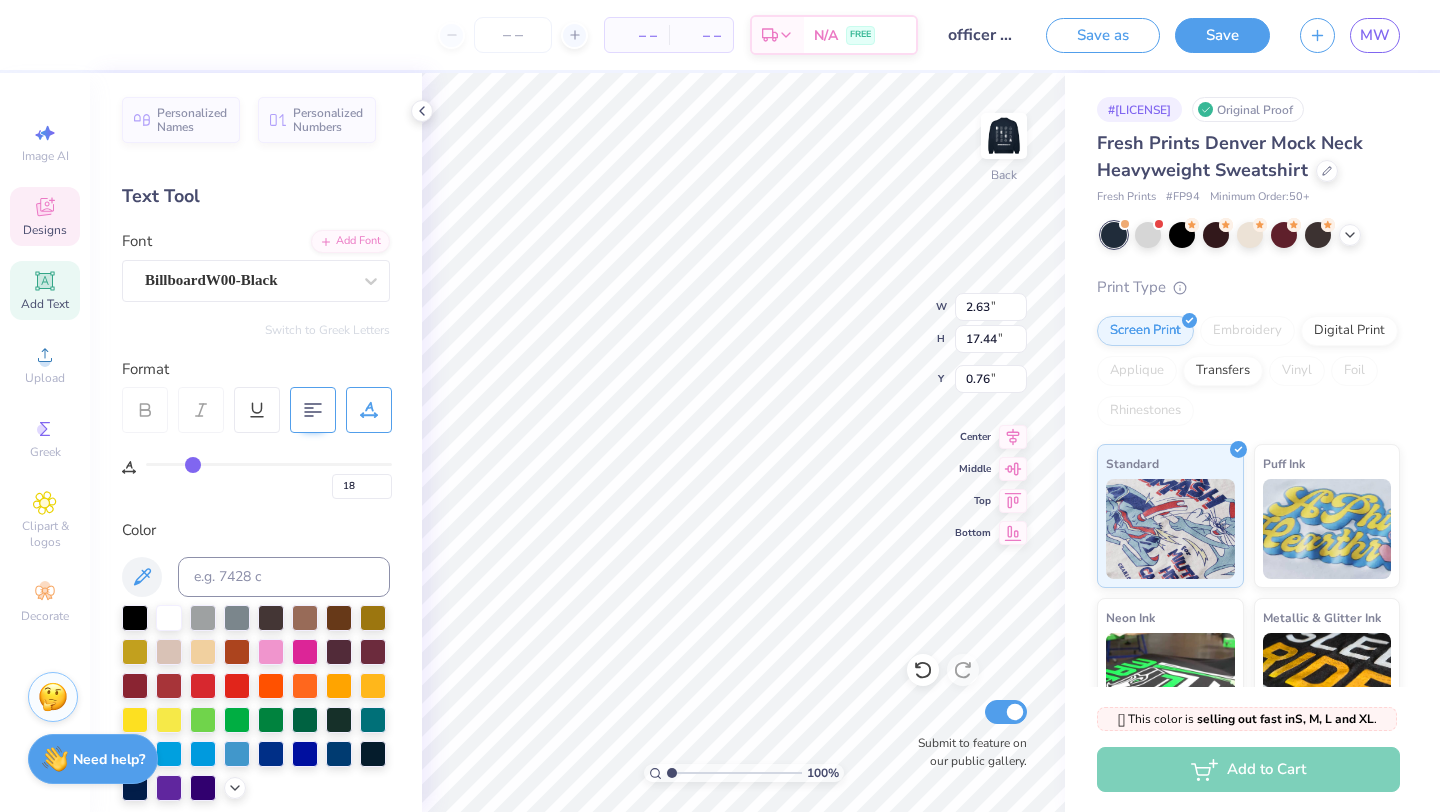 type on "17" 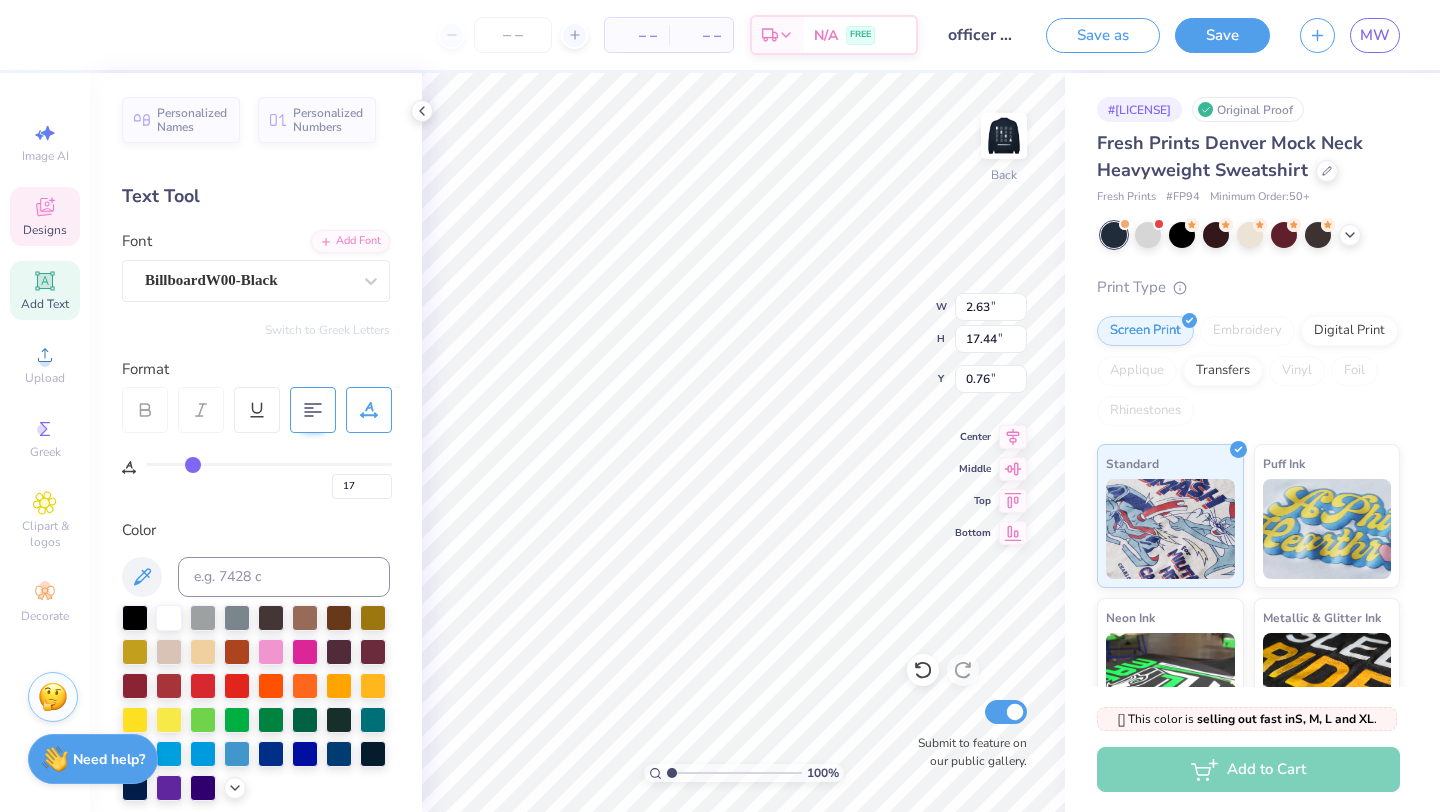 type on "16" 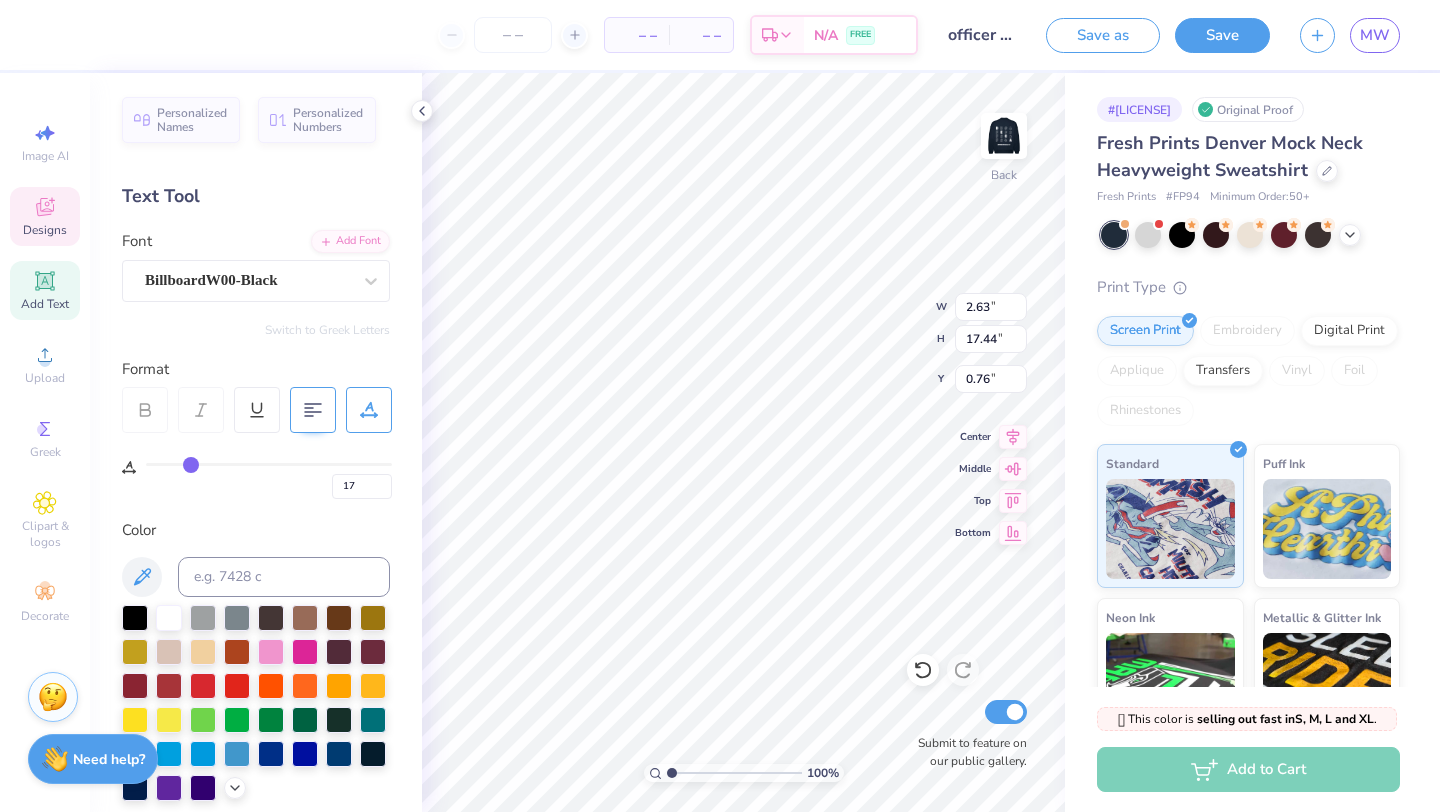 type on "16" 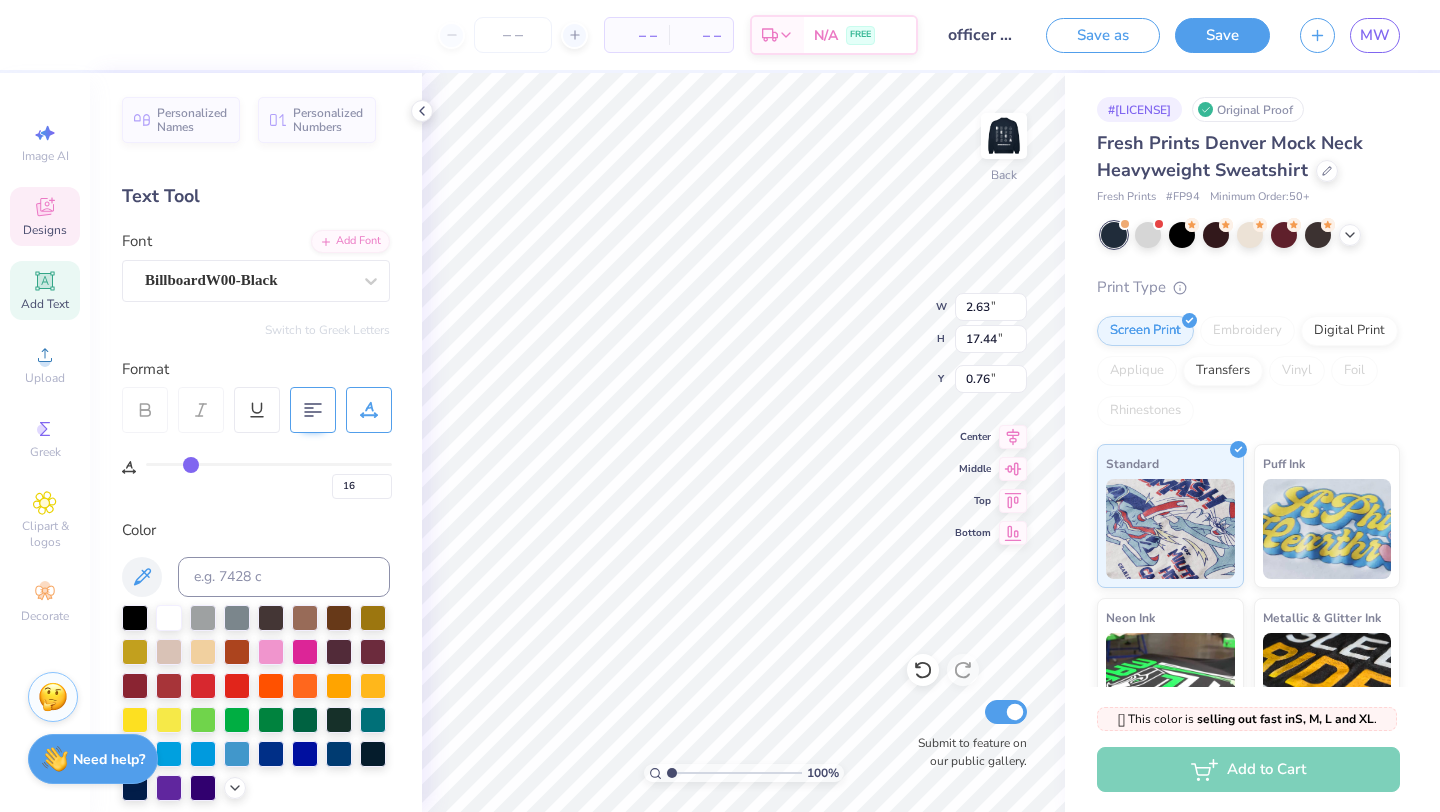 type on "17" 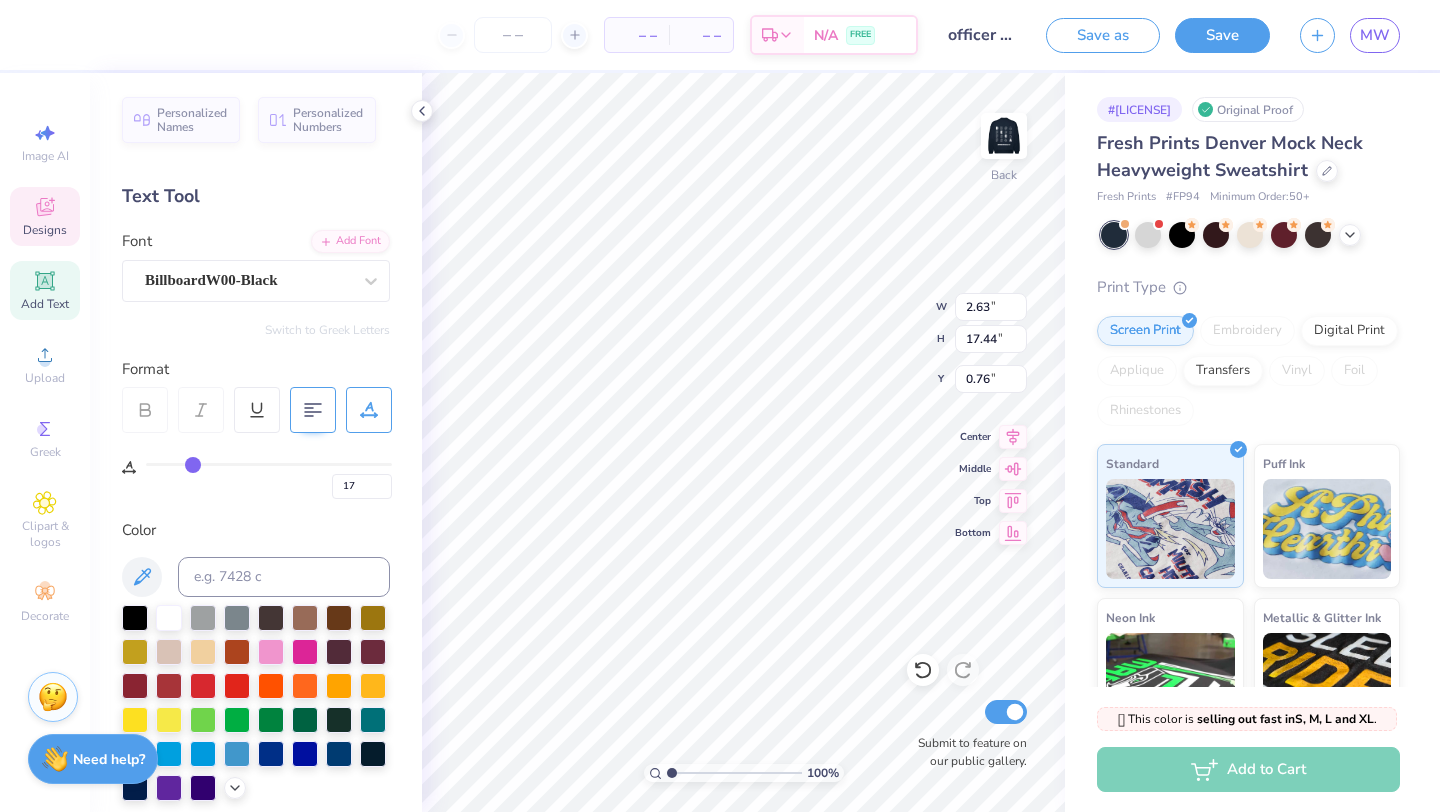 type on "17.03" 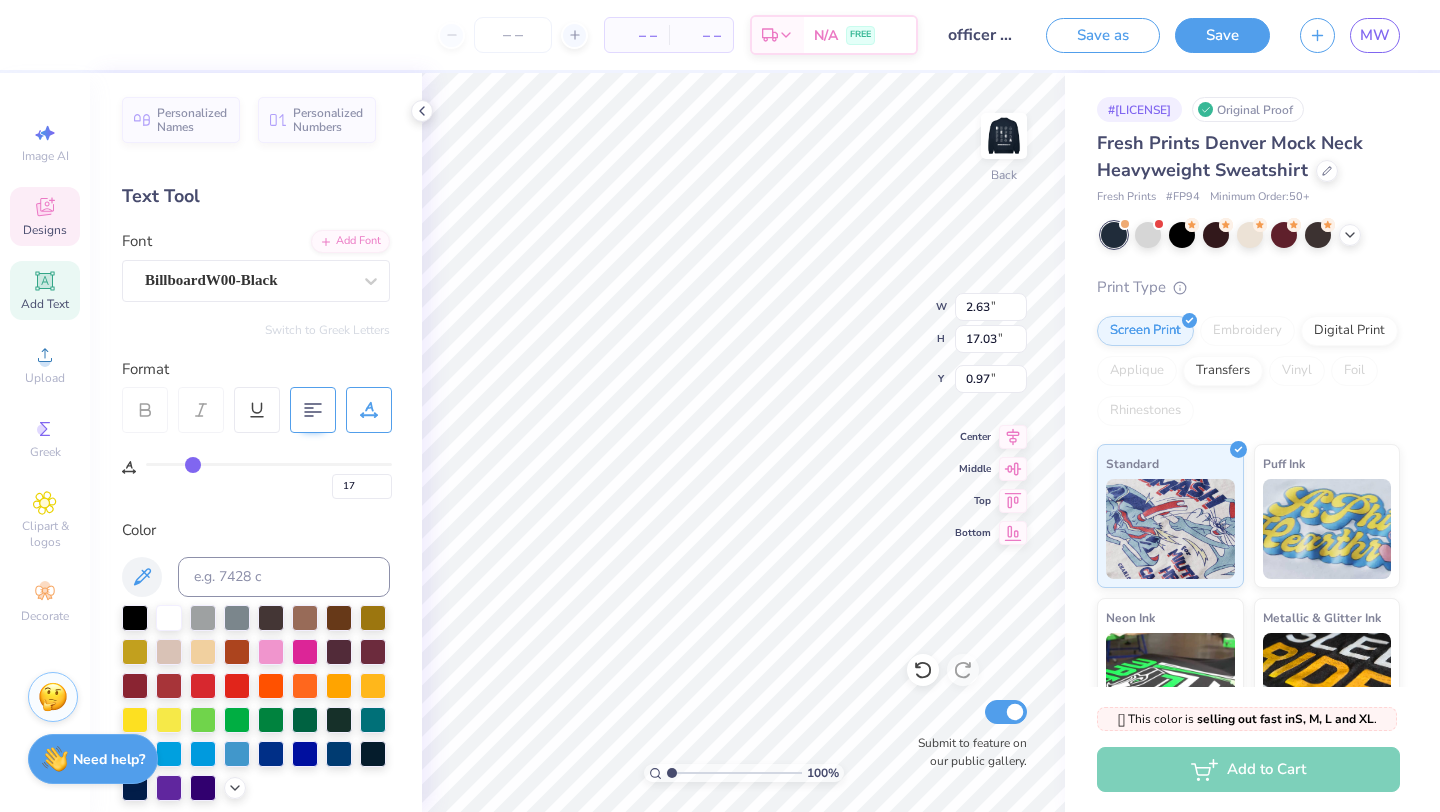 type on "16" 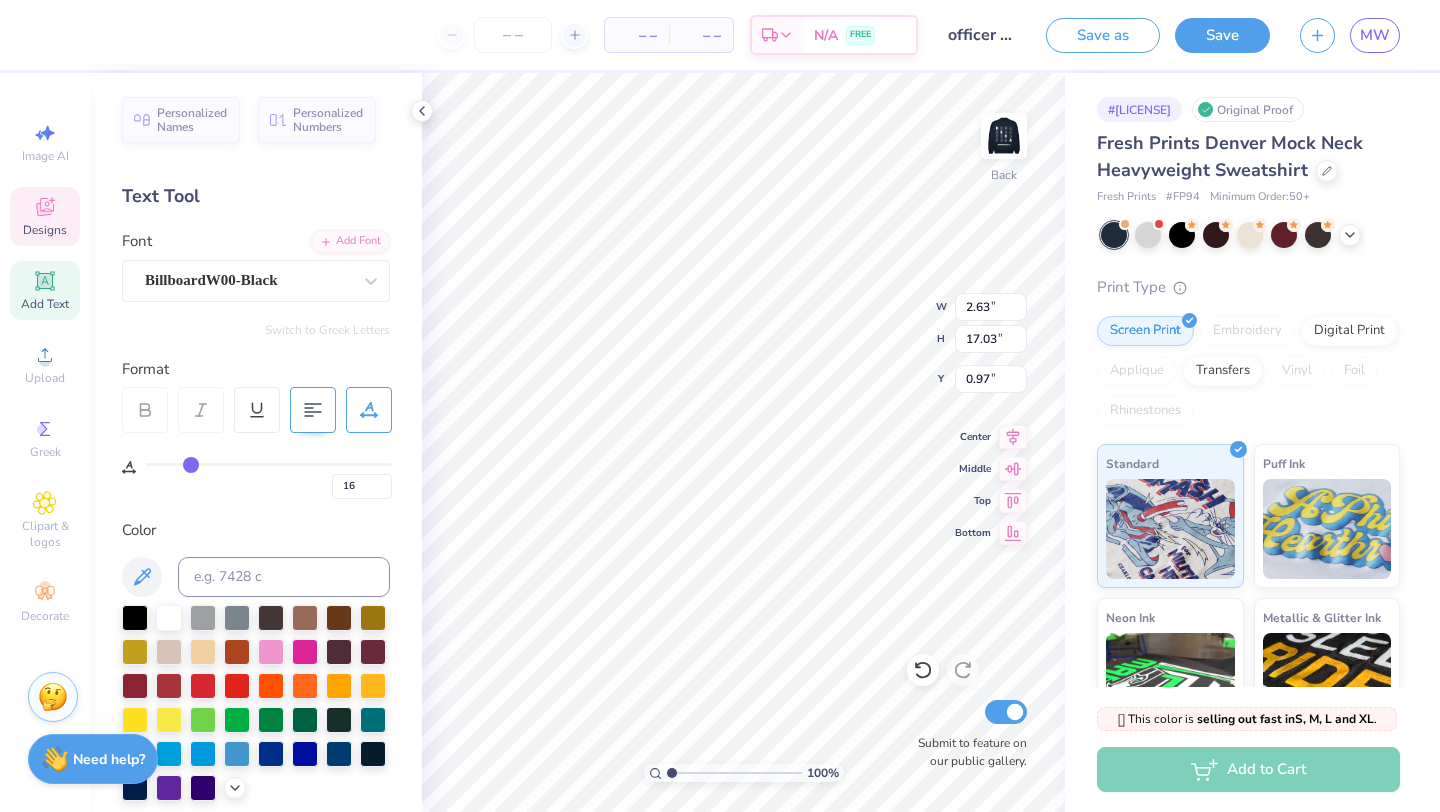 drag, startPoint x: 199, startPoint y: 460, endPoint x: 189, endPoint y: 461, distance: 10.049875 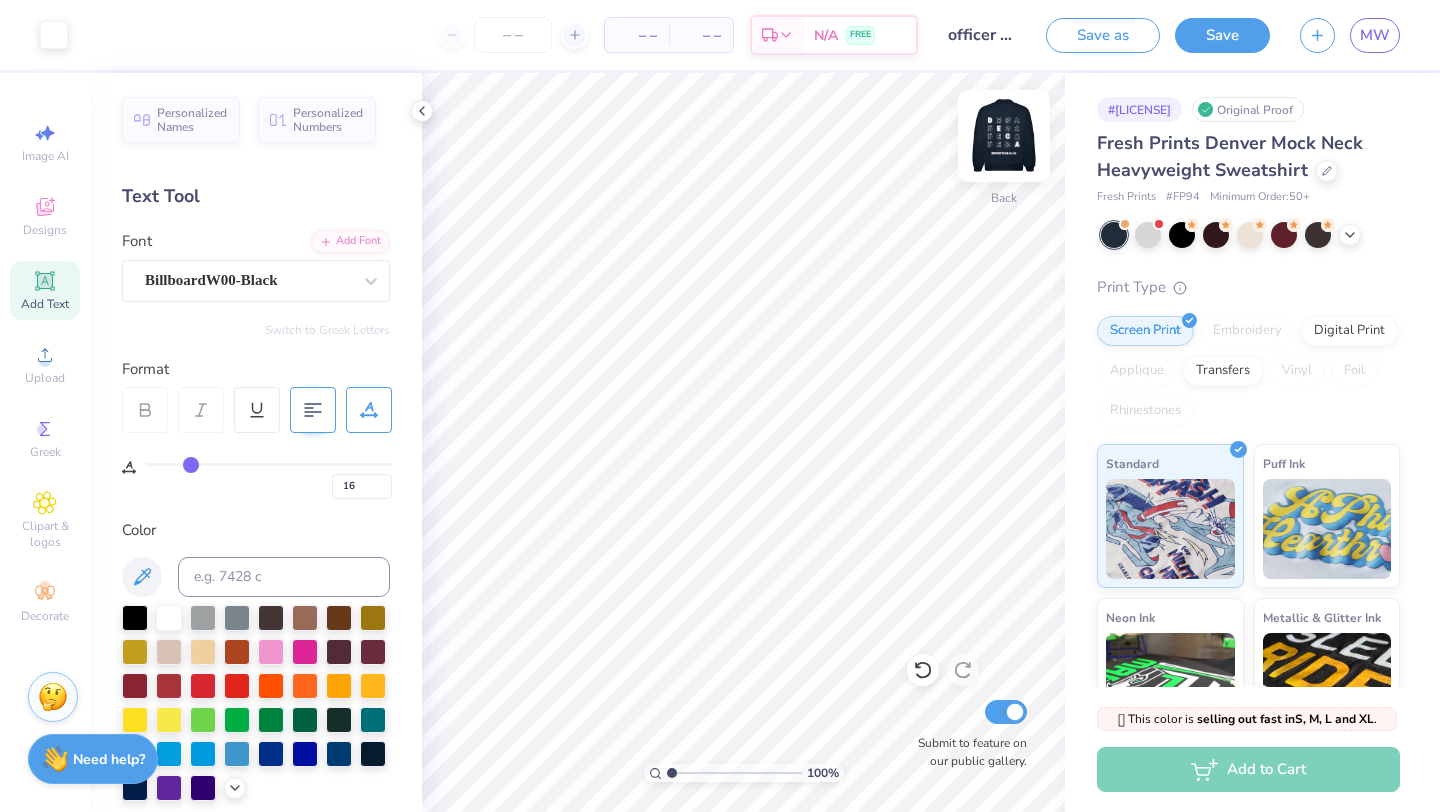 click at bounding box center [1004, 136] 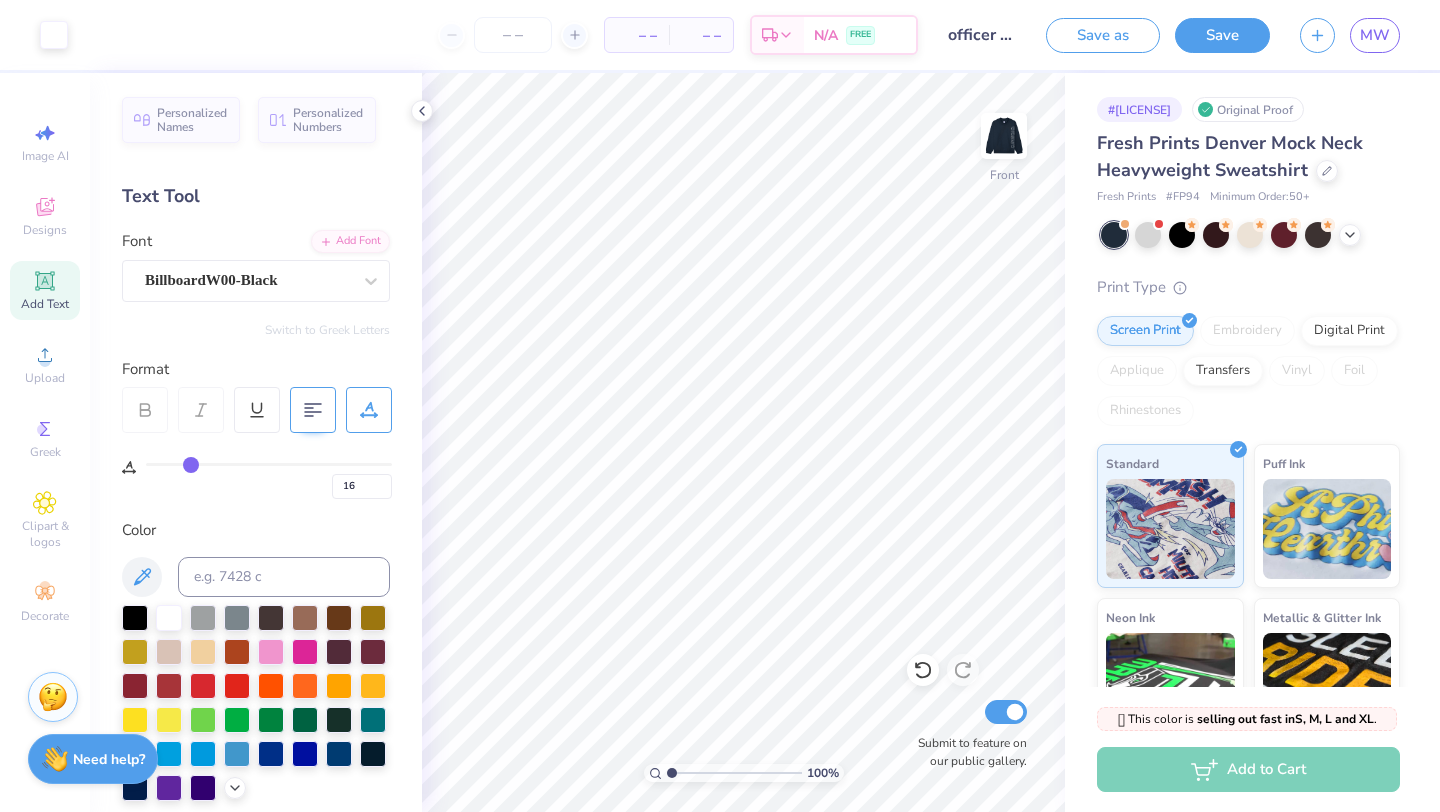 click at bounding box center (1004, 136) 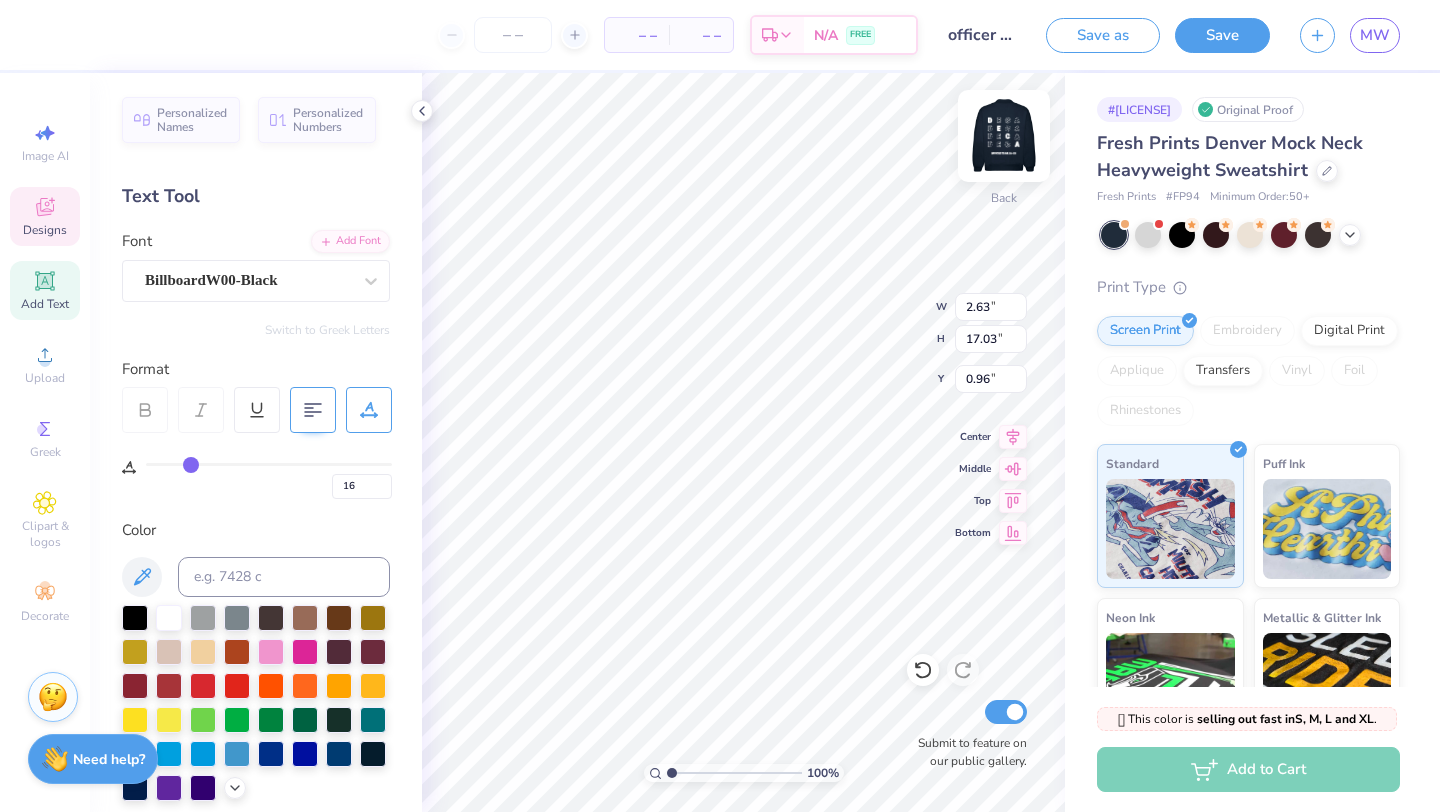 type on "0.96" 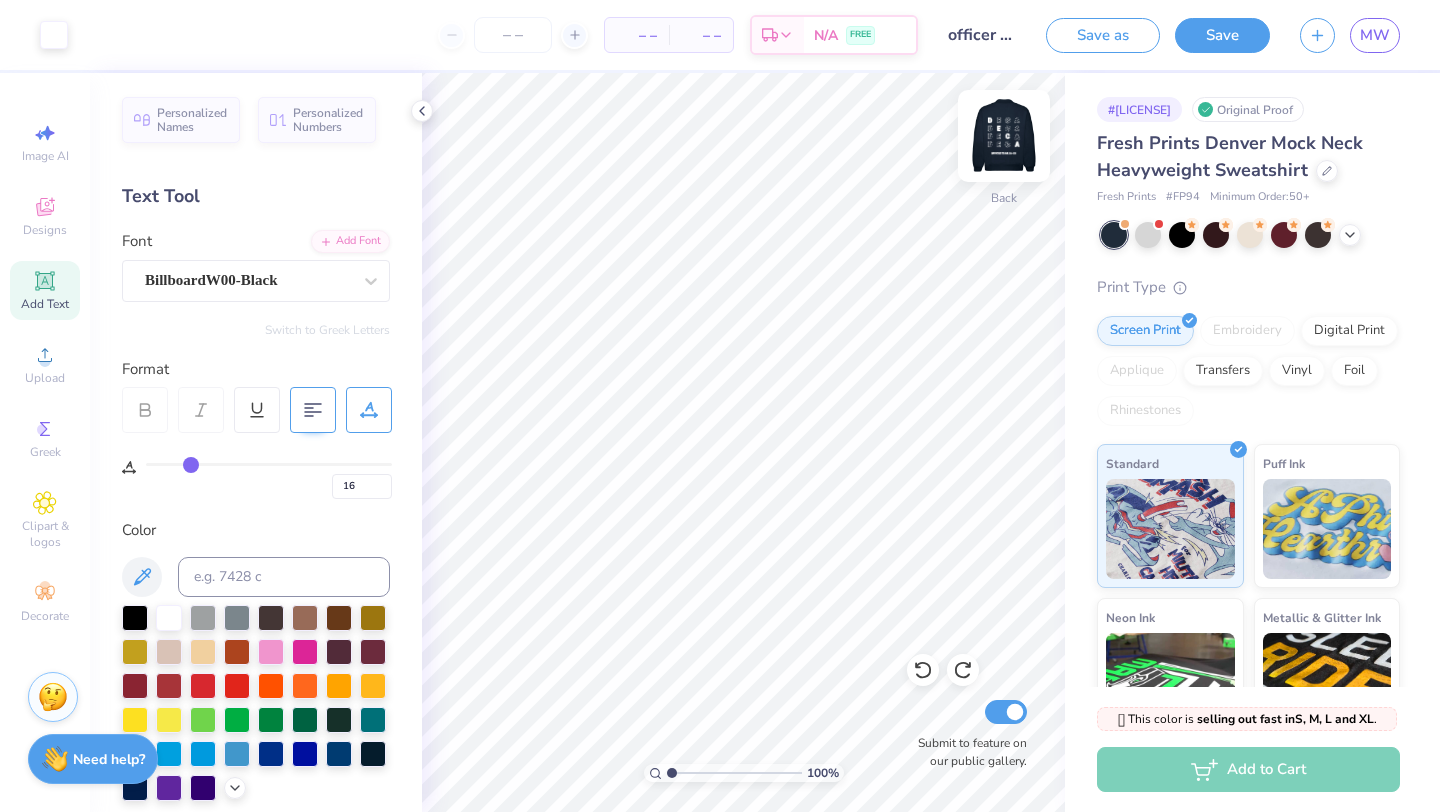 type on "0" 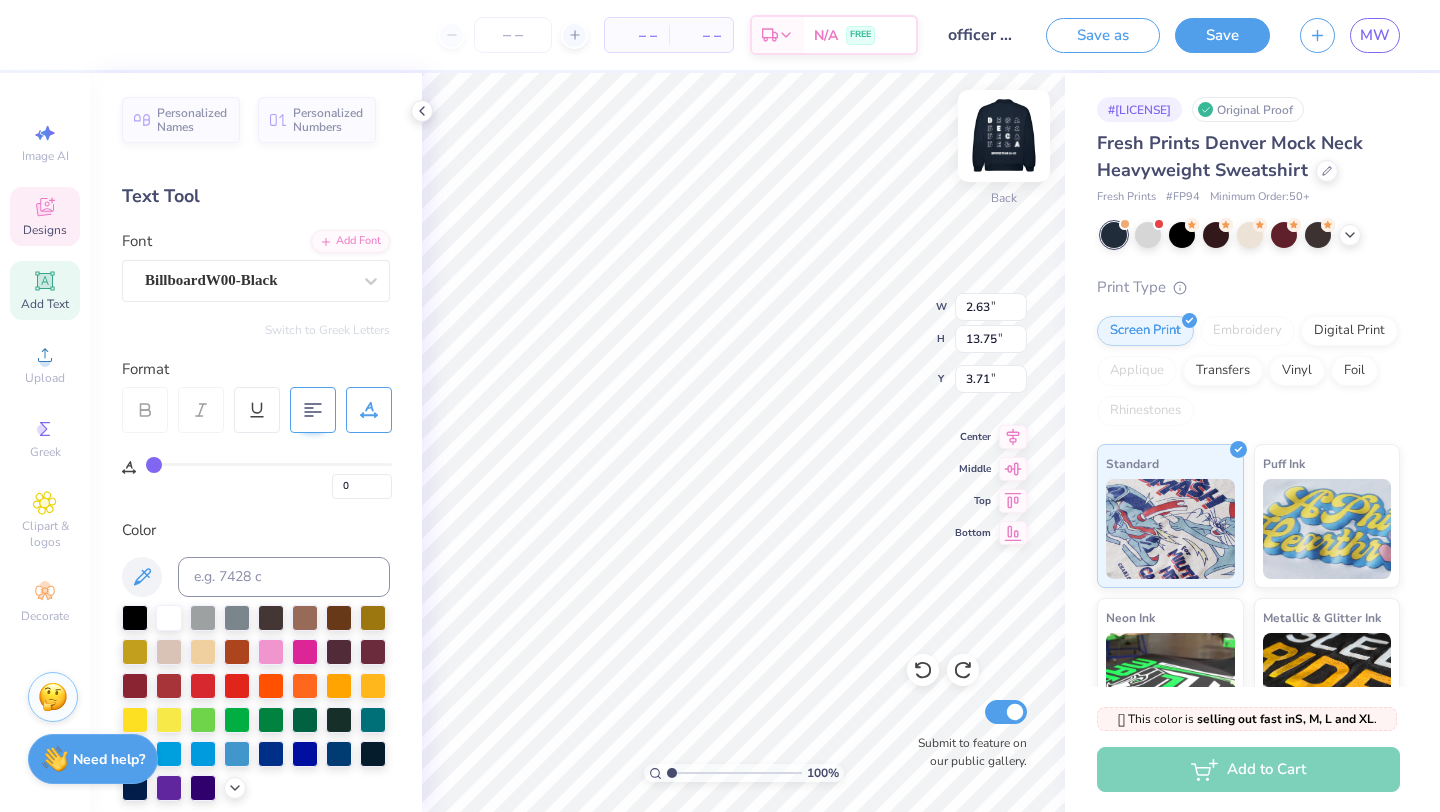 type on "3.00" 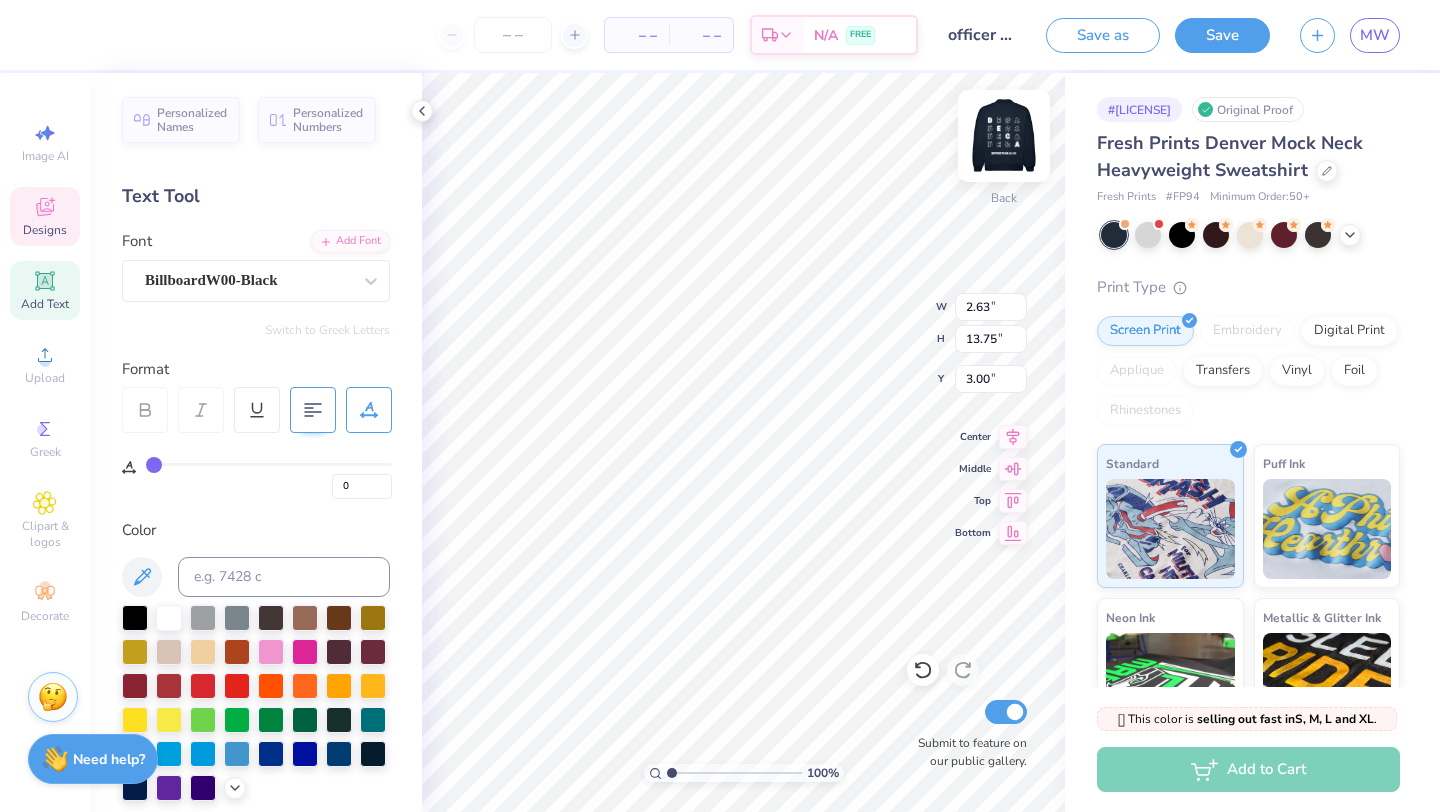type on "5.75" 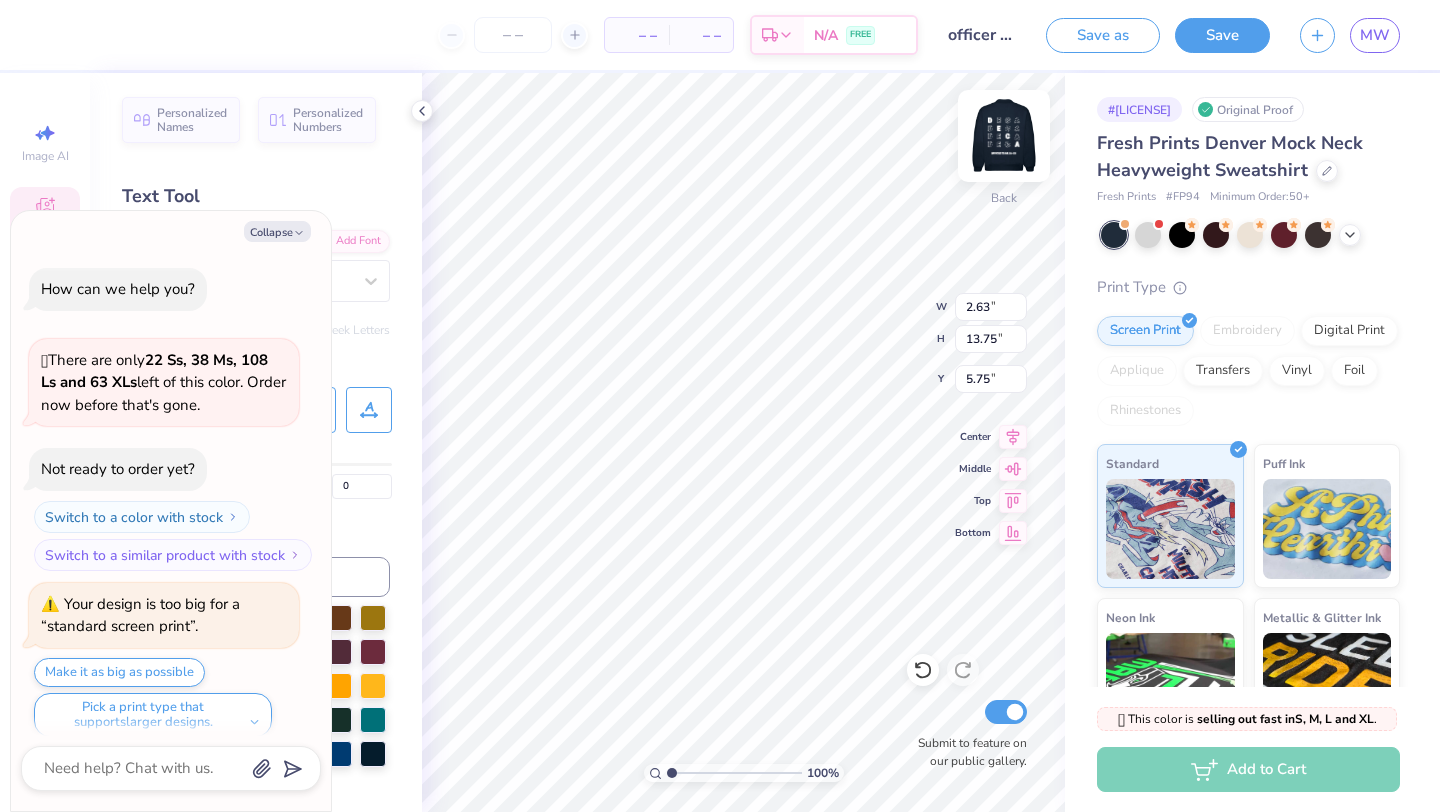 scroll, scrollTop: 16, scrollLeft: 0, axis: vertical 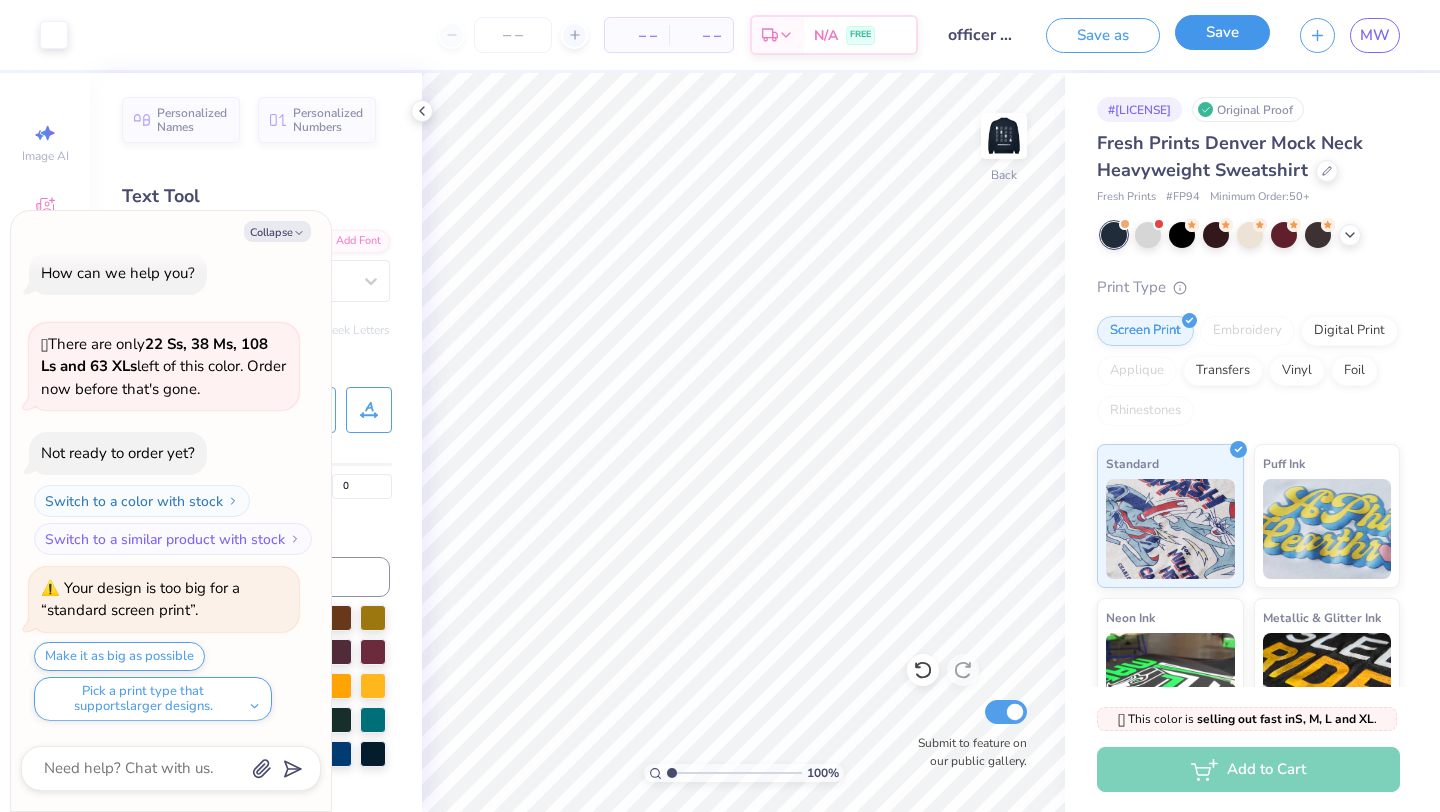 click on "Save" at bounding box center [1222, 32] 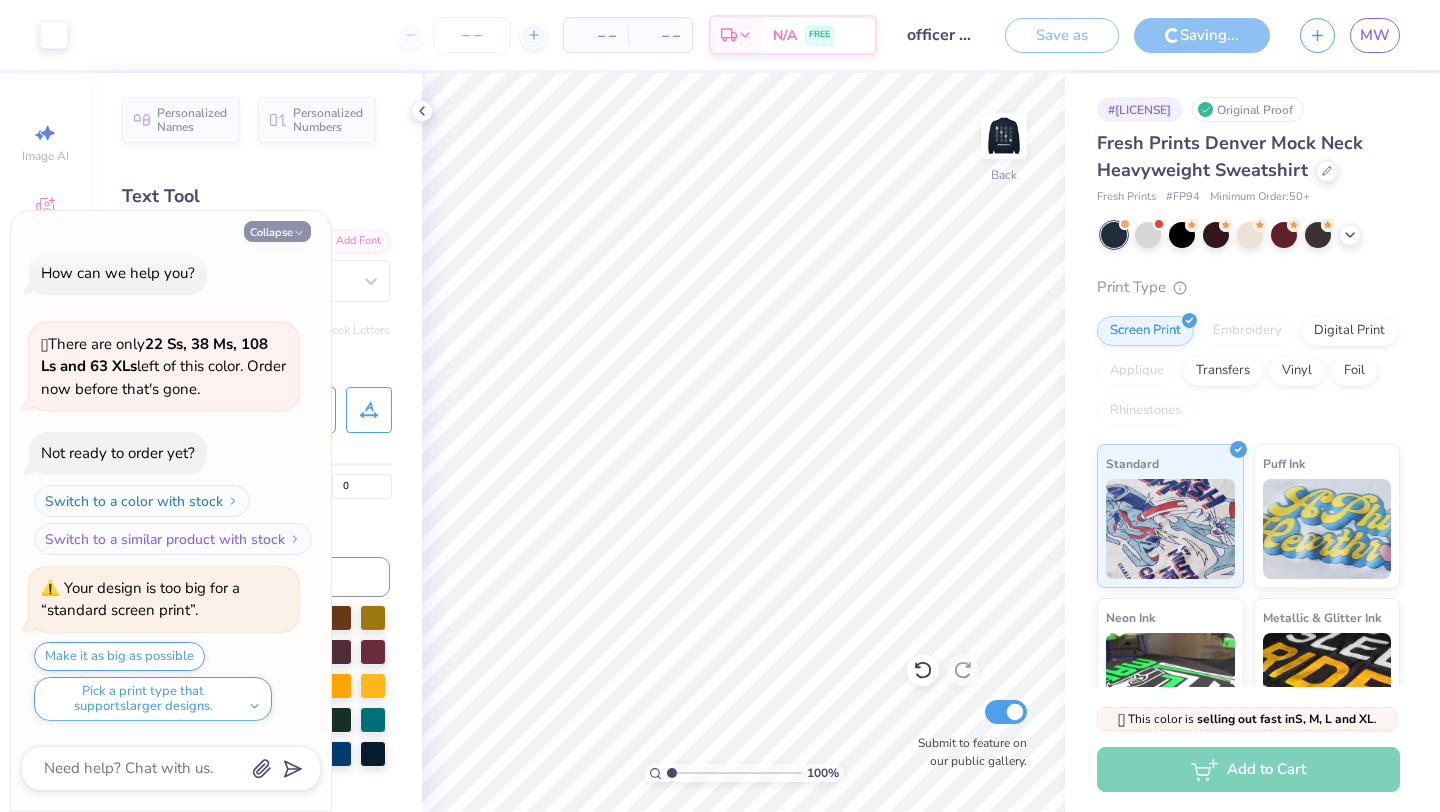 click on "Collapse" at bounding box center (277, 231) 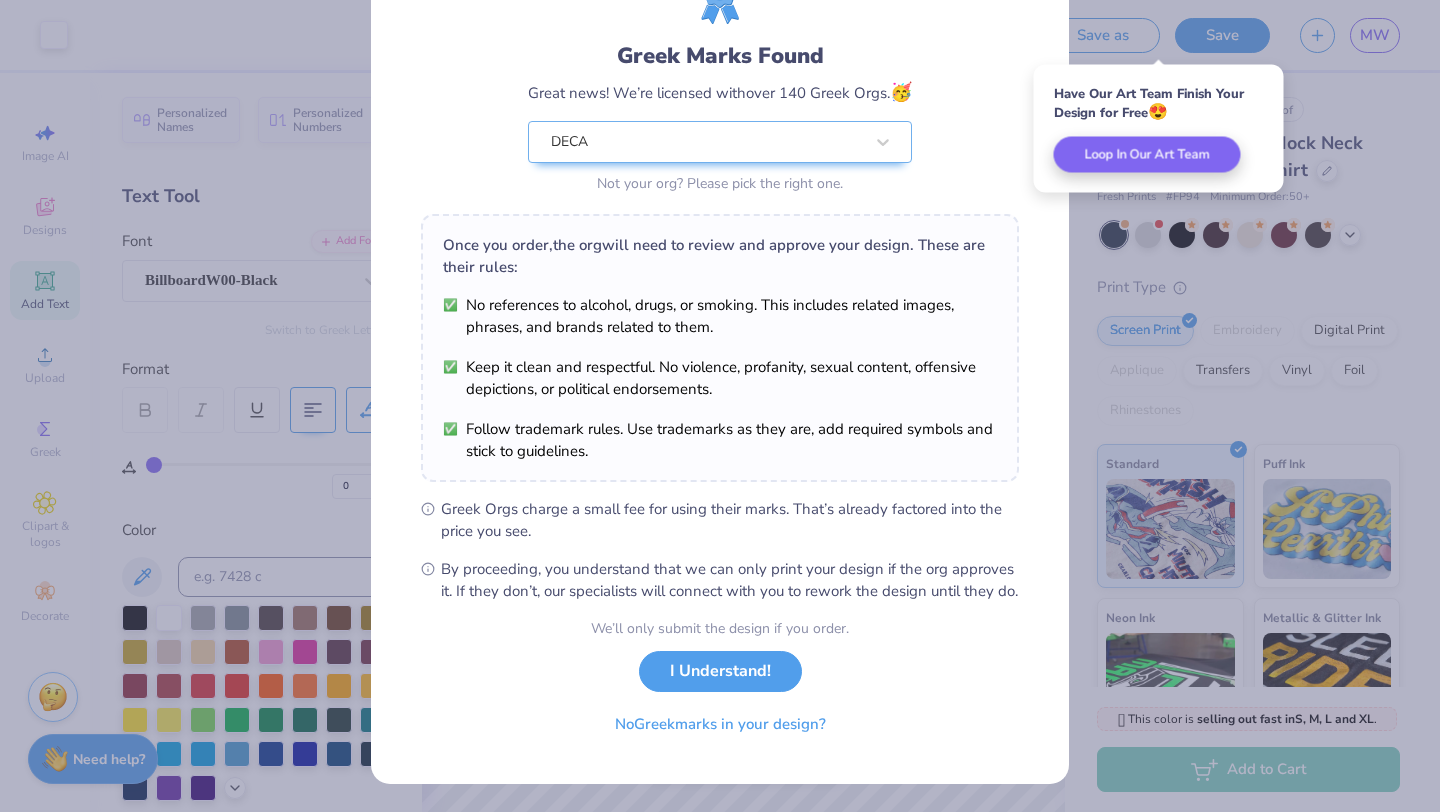 scroll, scrollTop: 124, scrollLeft: 0, axis: vertical 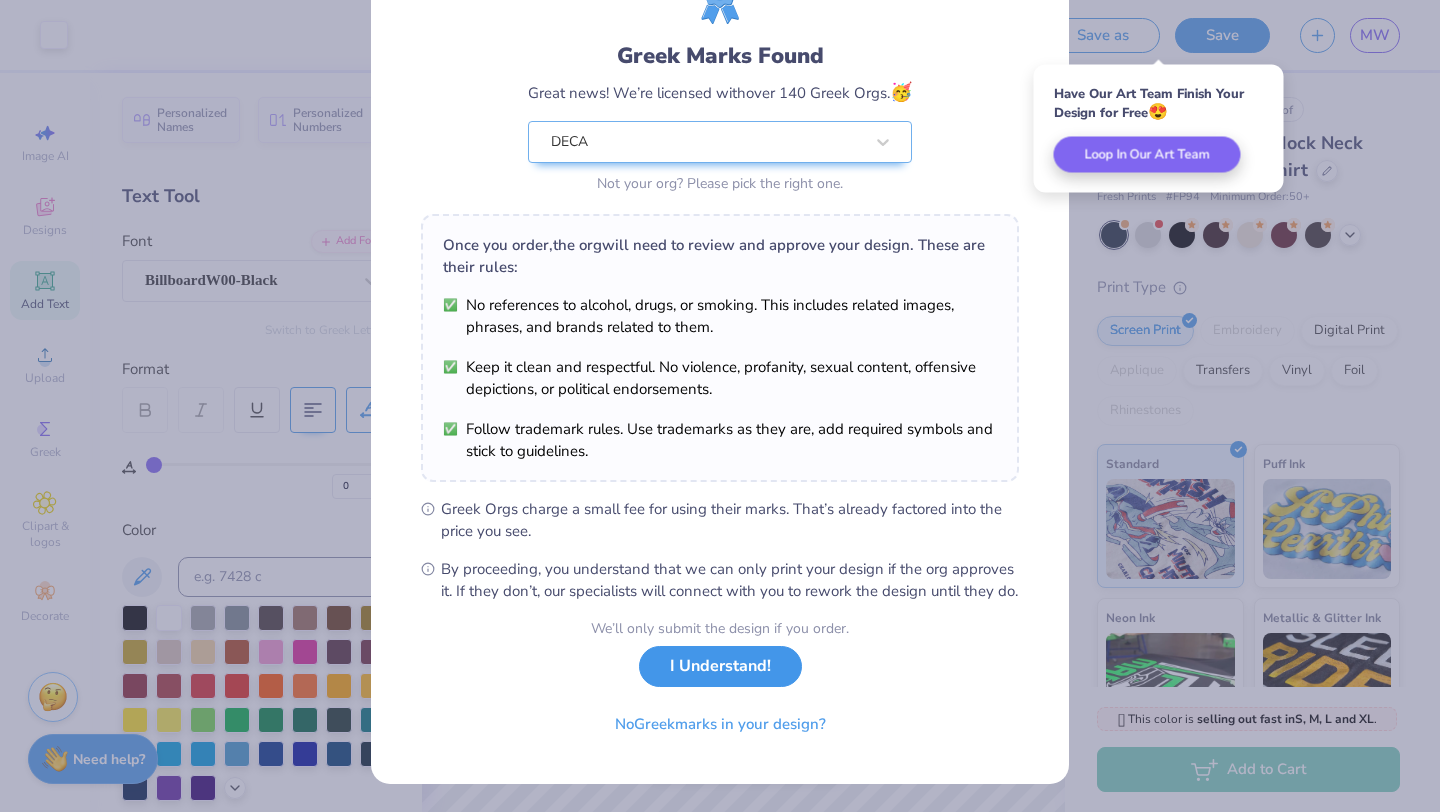 click on "I Understand!" at bounding box center (720, 666) 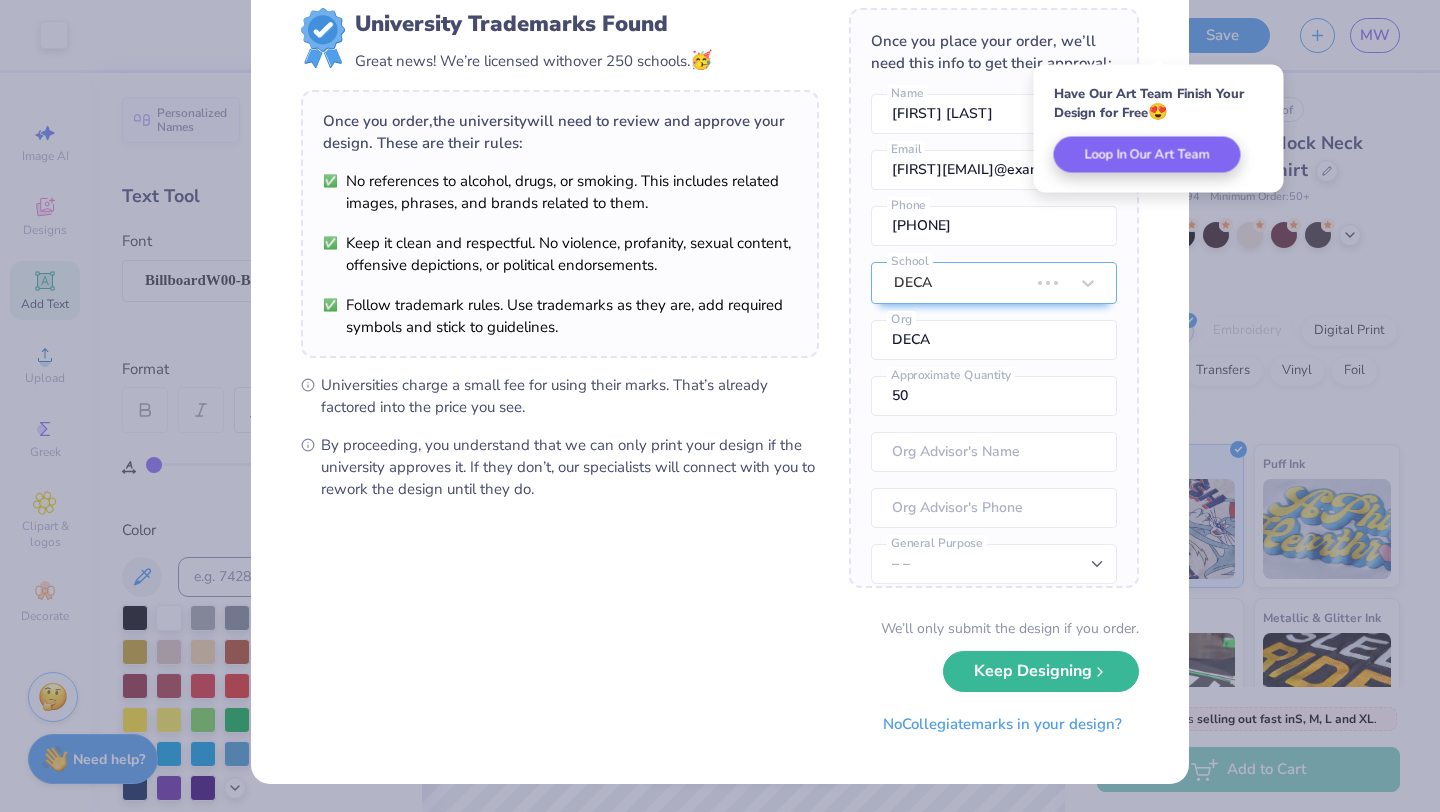 scroll, scrollTop: 0, scrollLeft: 0, axis: both 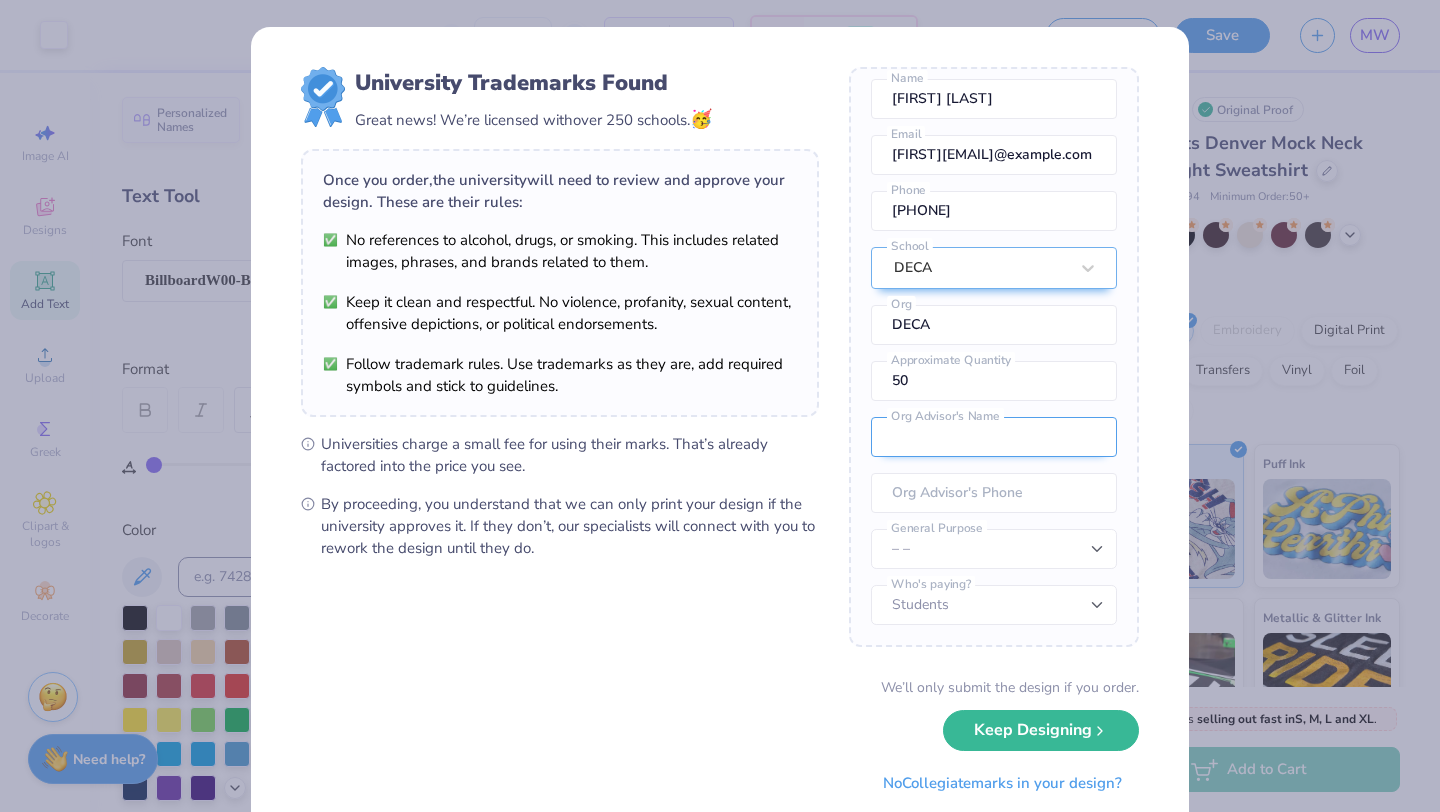click at bounding box center [994, 437] 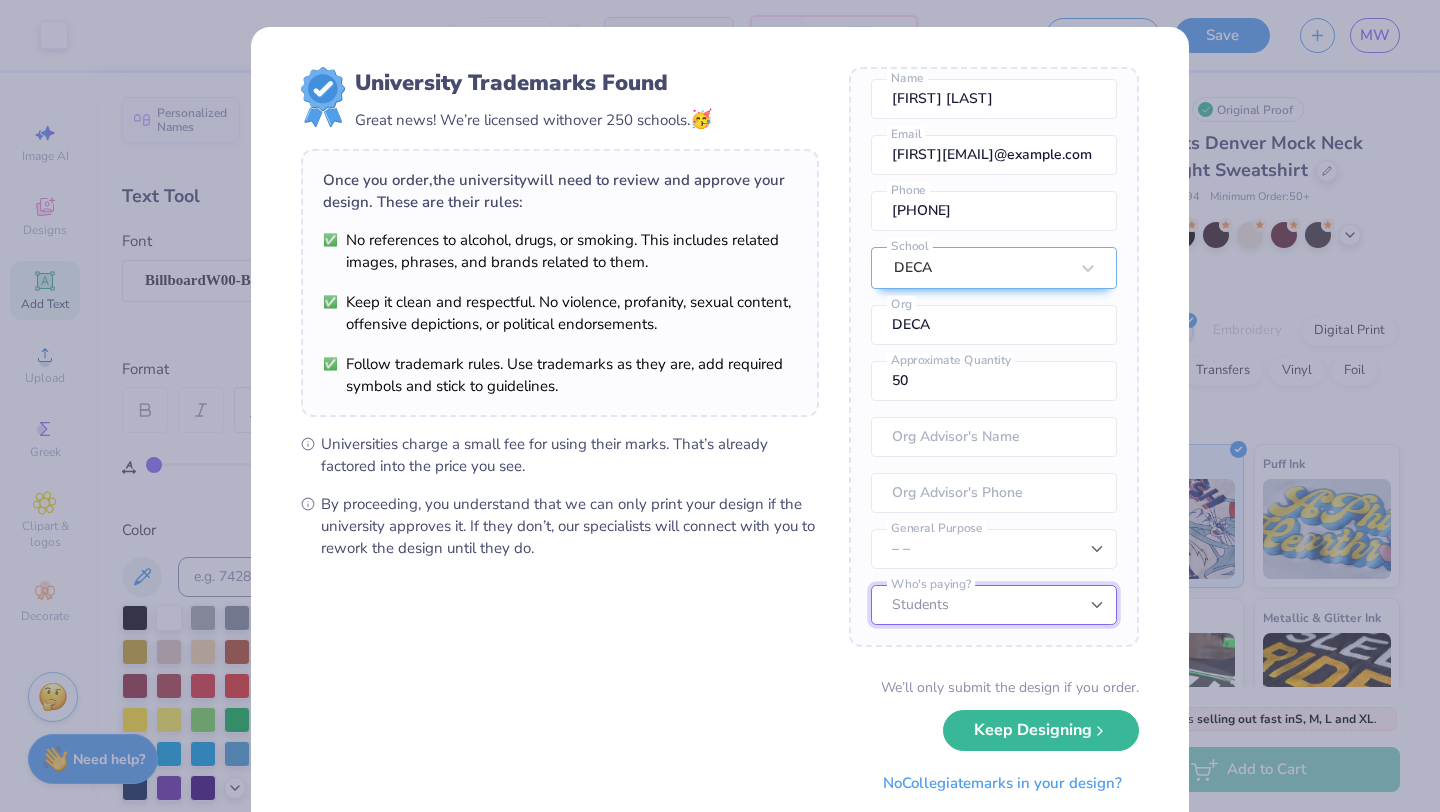 click on "Students University" at bounding box center [994, 605] 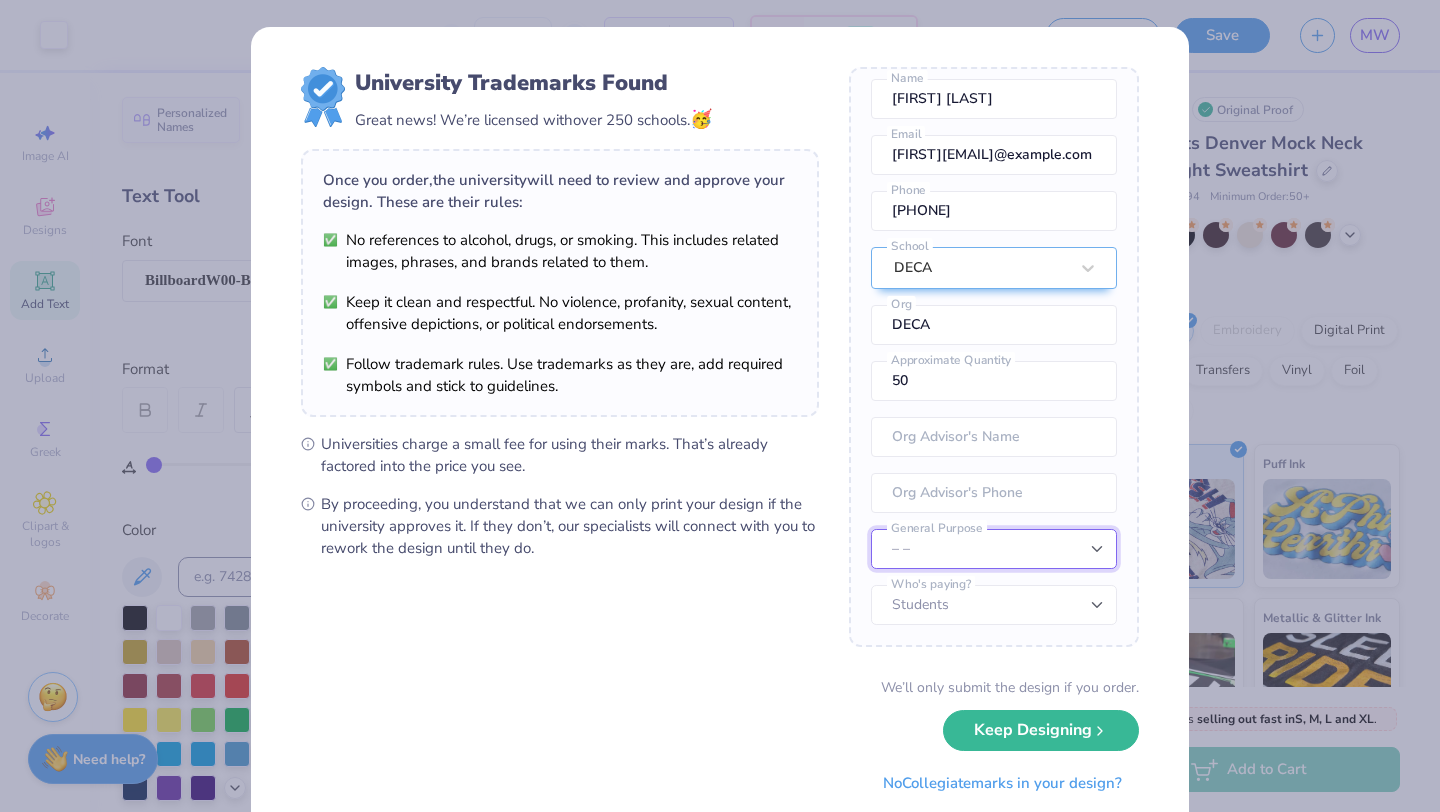 click on "– – Member apparel for registered Student Organization / Department / School Fundraising / Philanthropy event Resale outside the university" at bounding box center [994, 549] 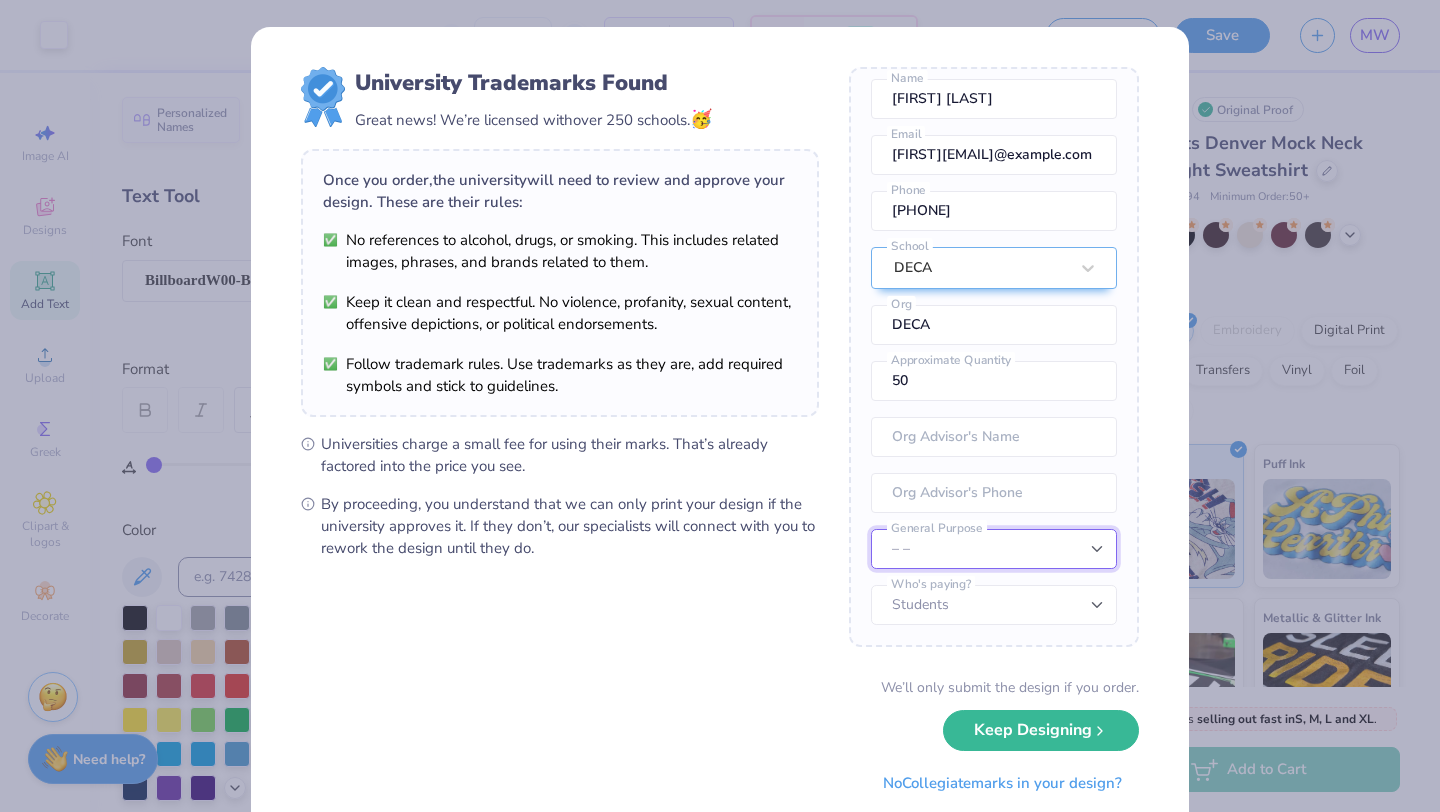 select on "Member apparel for registered Student Organization / Department / School" 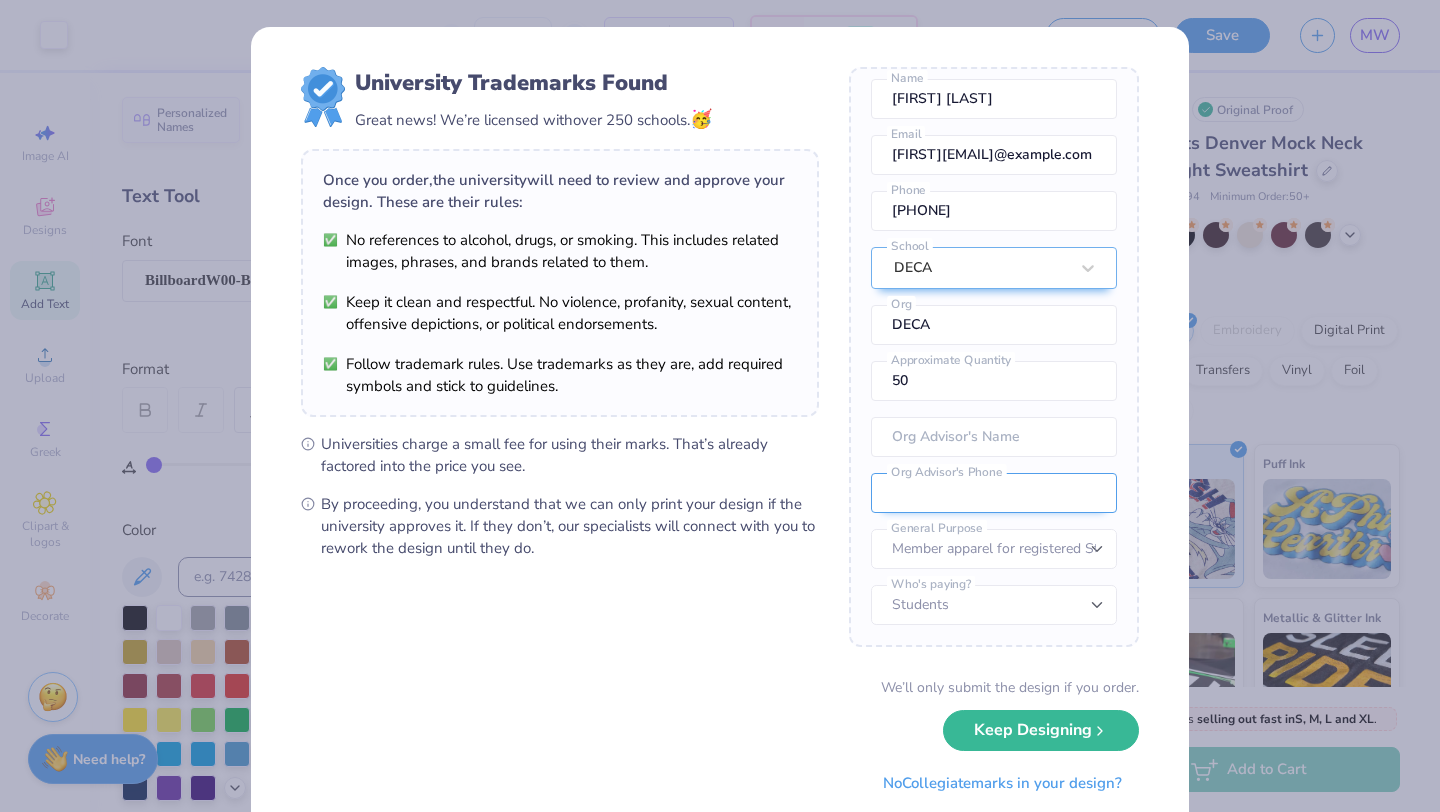 click at bounding box center (994, 493) 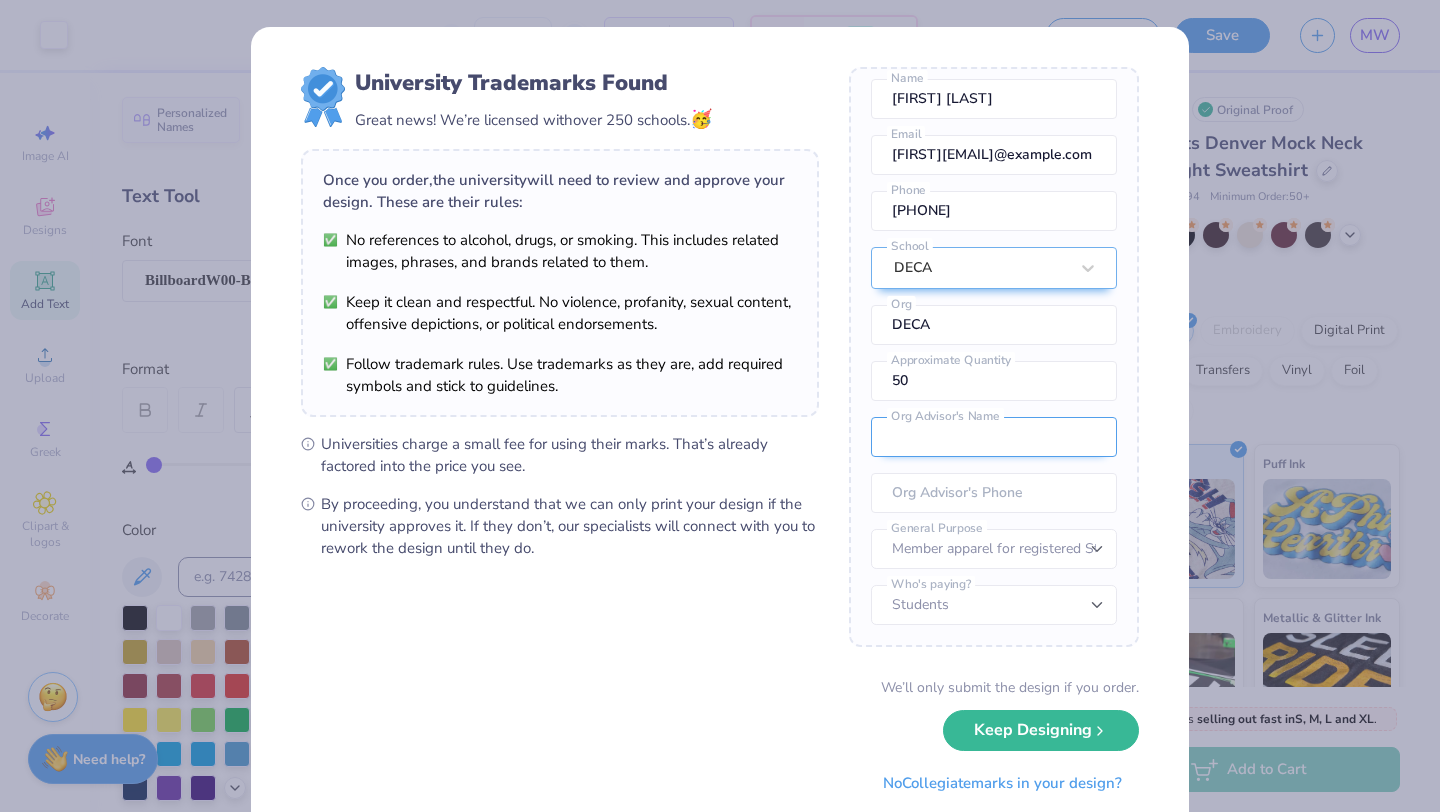 click at bounding box center (994, 437) 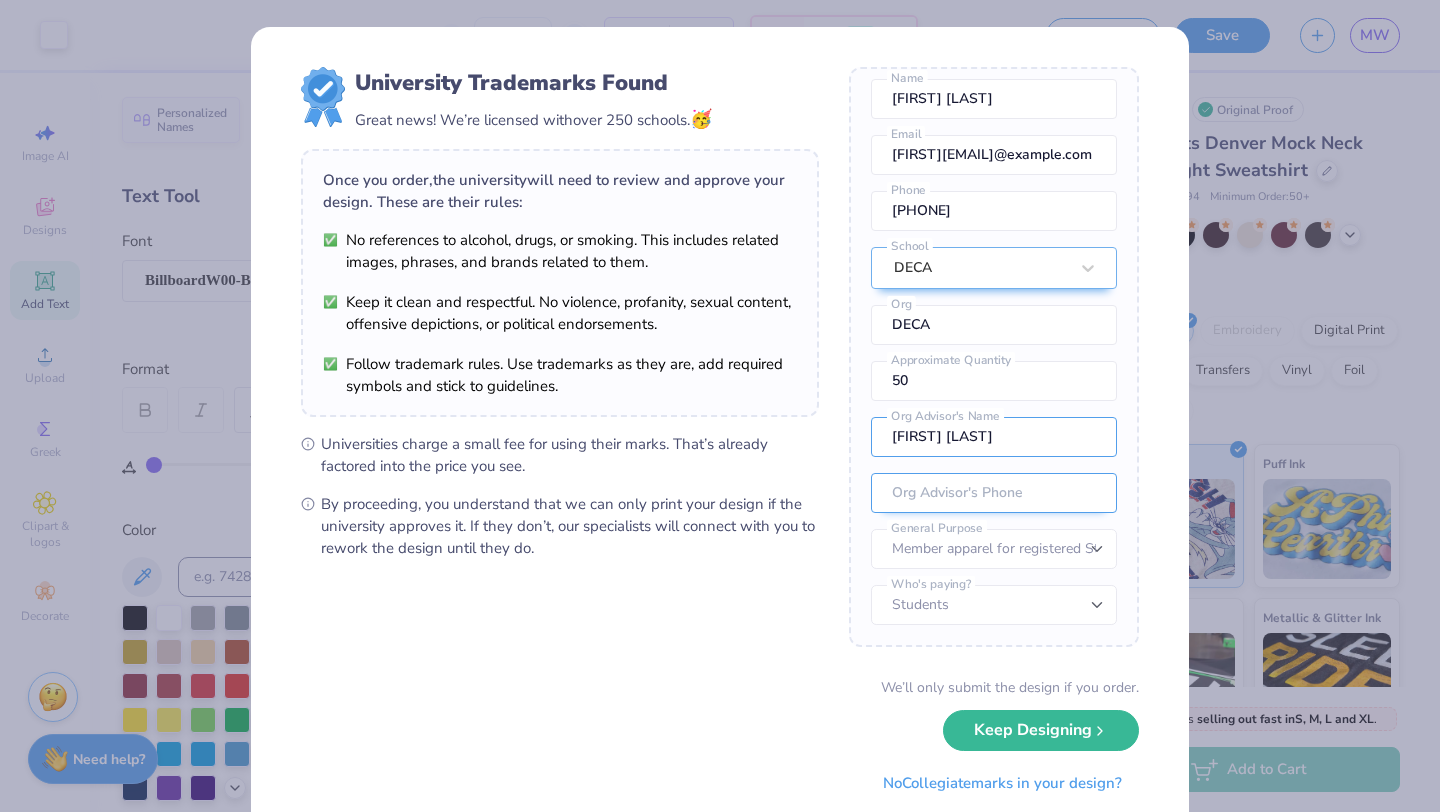 type on "[FIRST] [LAST]" 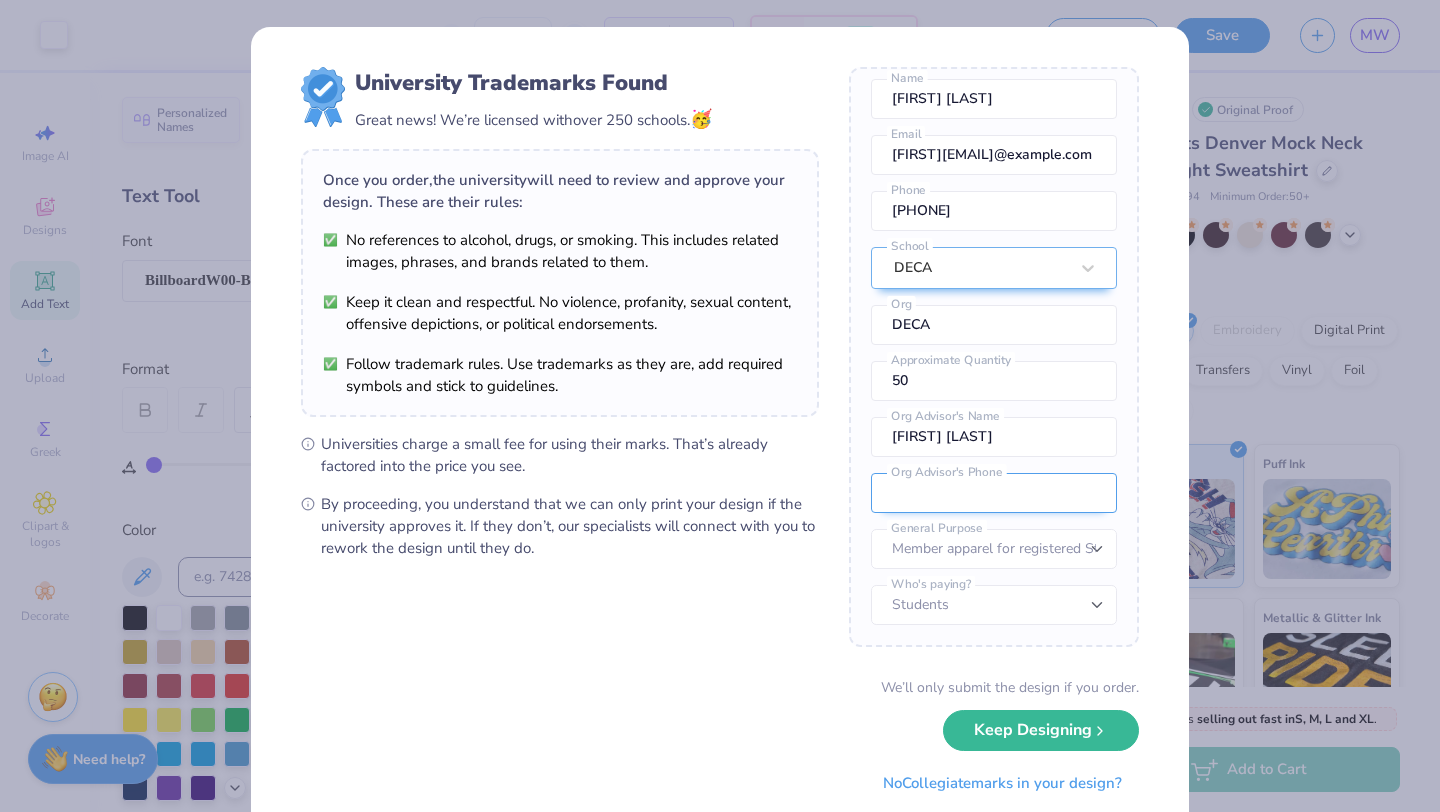 click at bounding box center (994, 493) 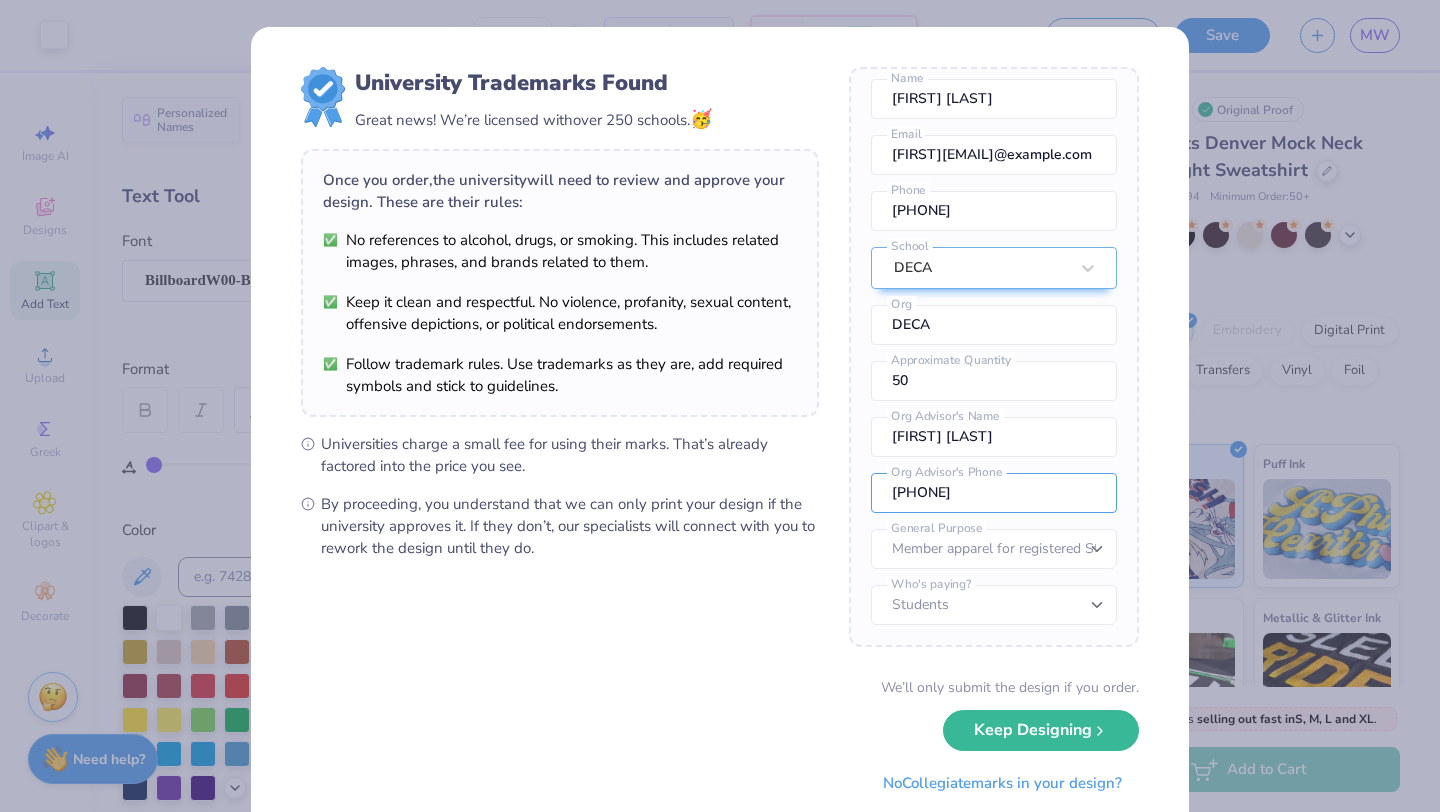 scroll, scrollTop: 0, scrollLeft: 0, axis: both 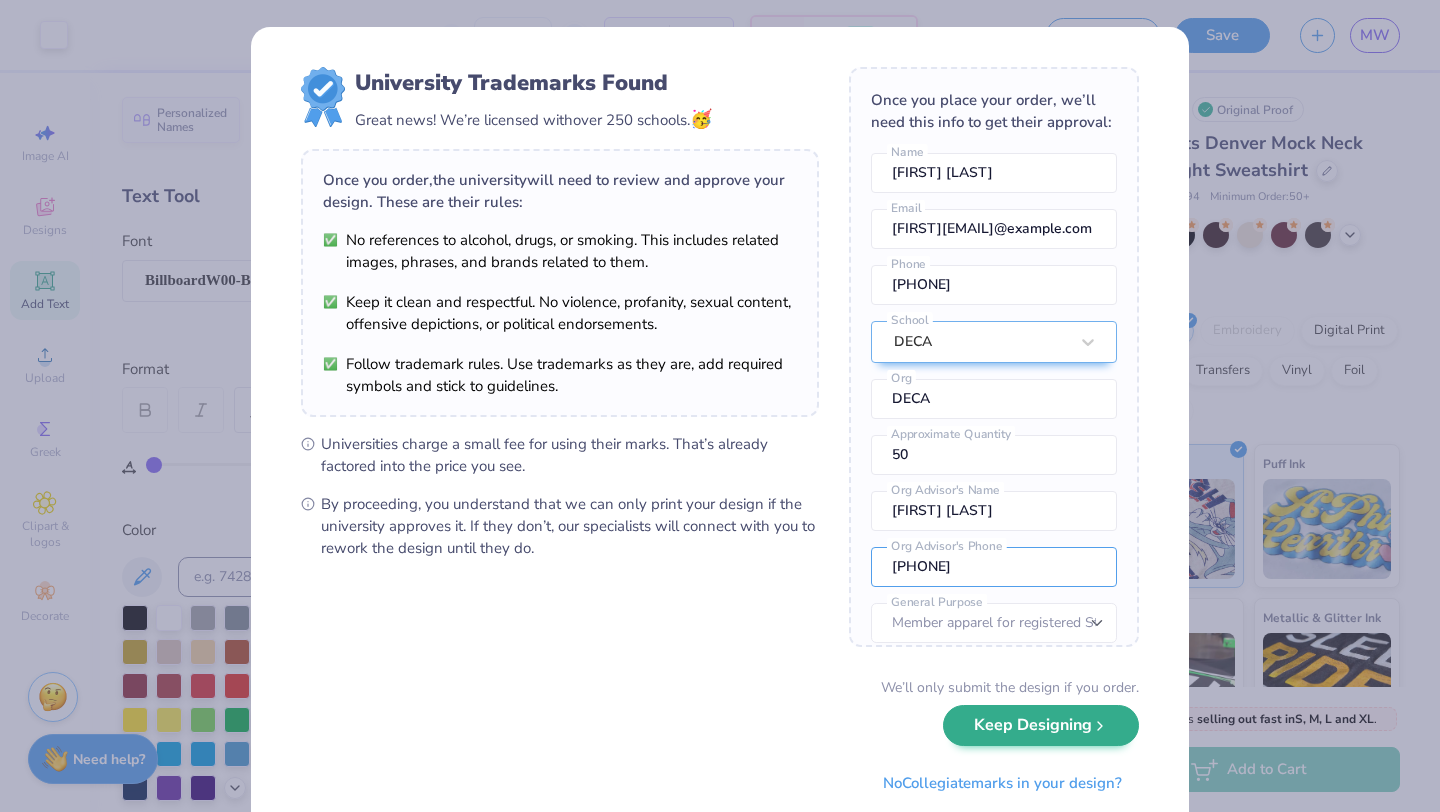 type on "[PHONE]" 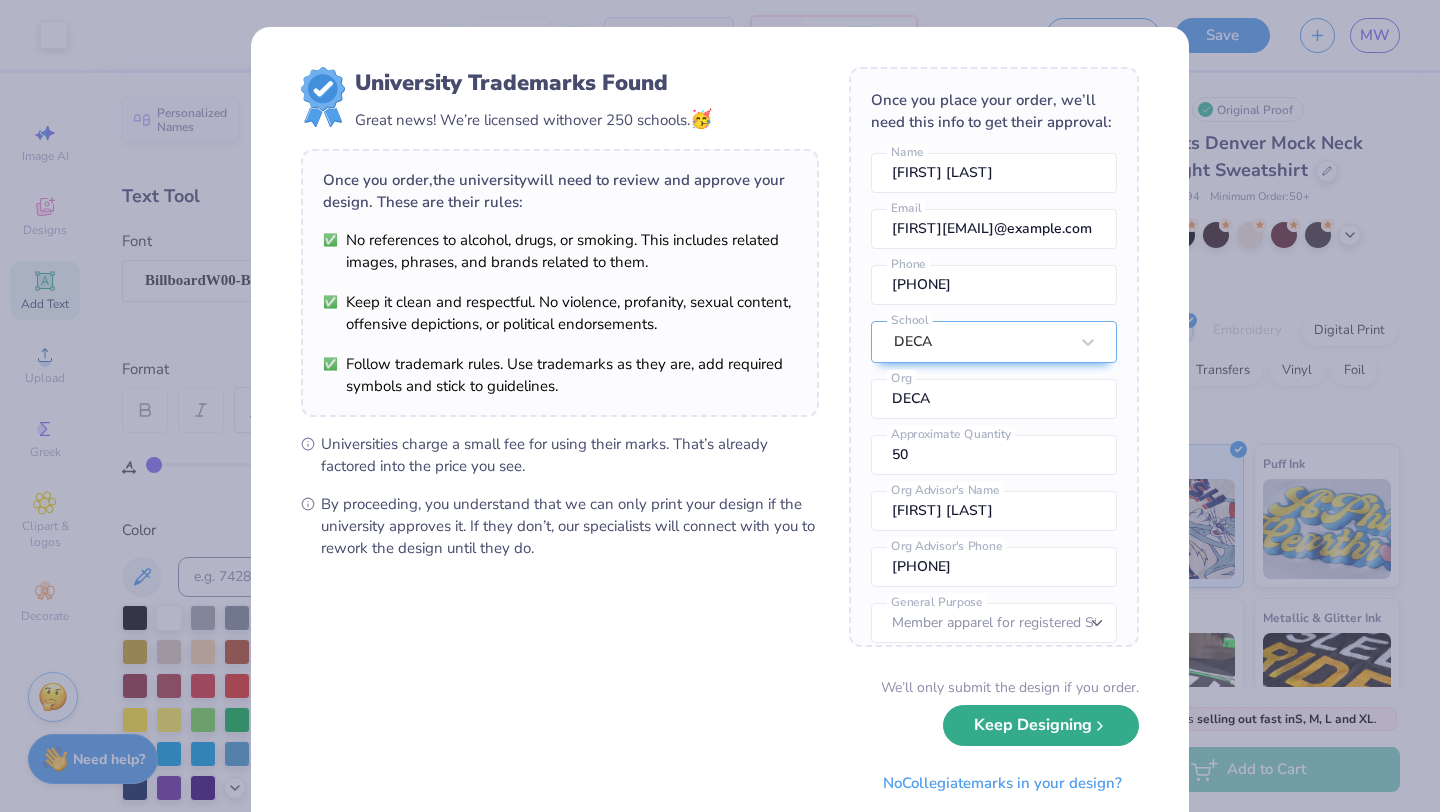 click on "Keep Designing" at bounding box center [1041, 725] 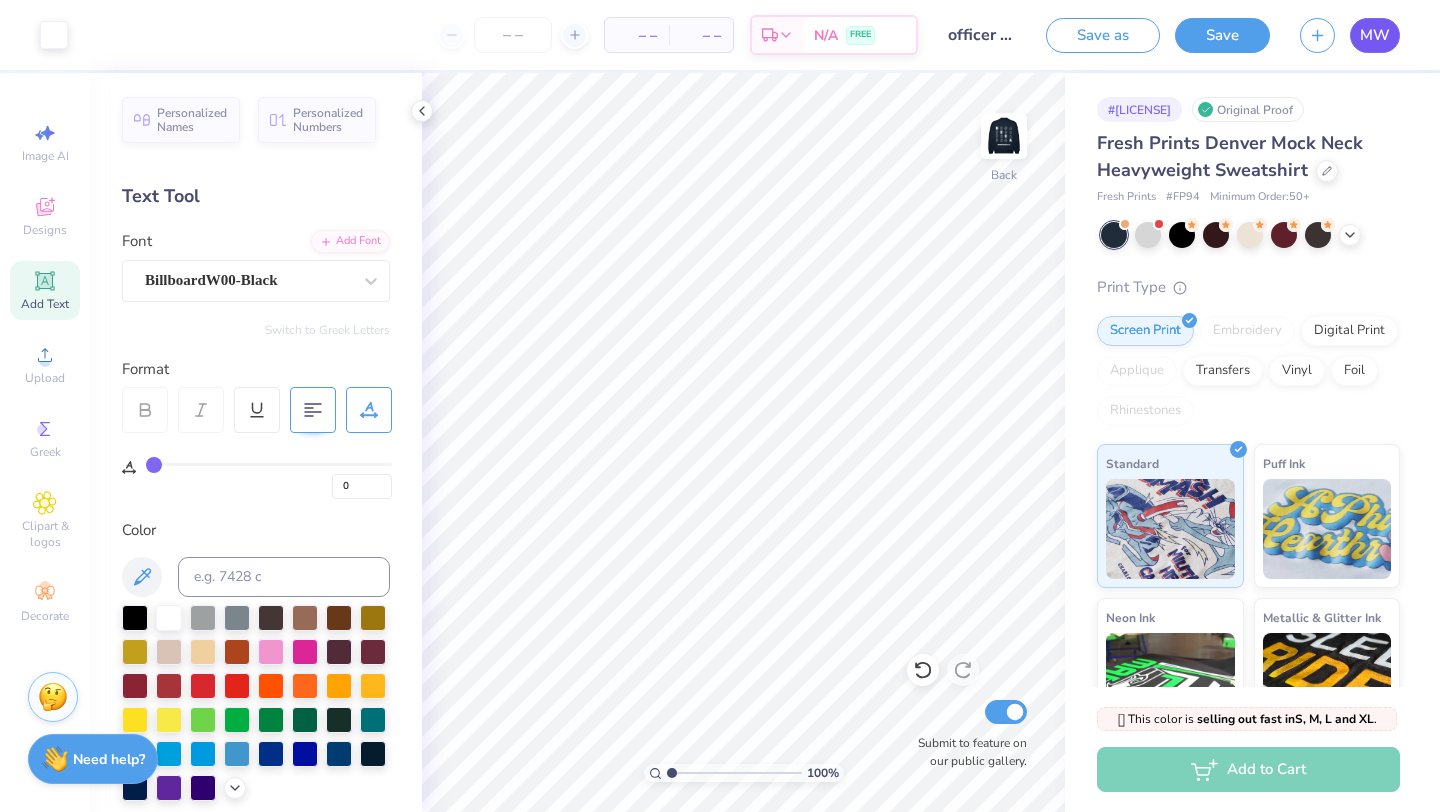 click on "MW" at bounding box center (1375, 35) 